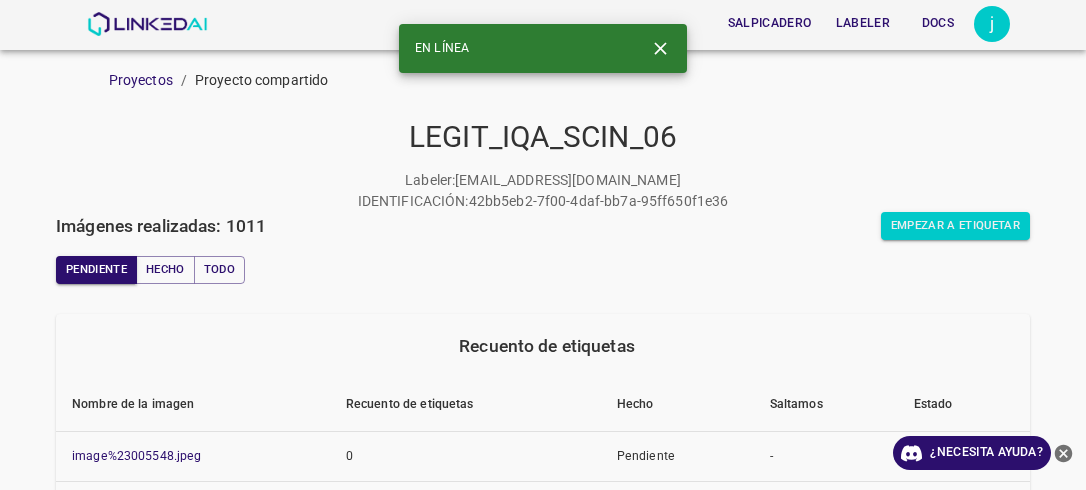 scroll, scrollTop: 0, scrollLeft: 0, axis: both 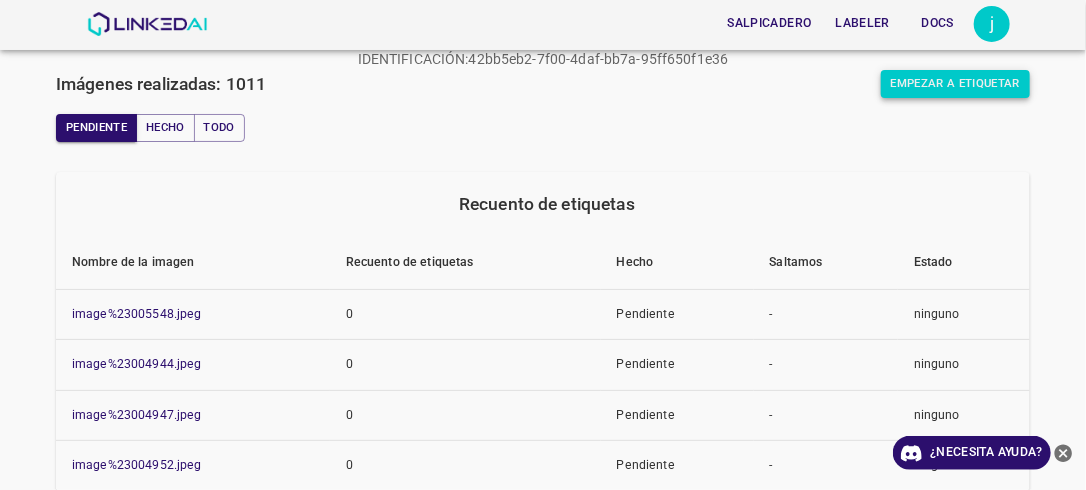click on "Empezar a etiquetar" at bounding box center [955, 84] 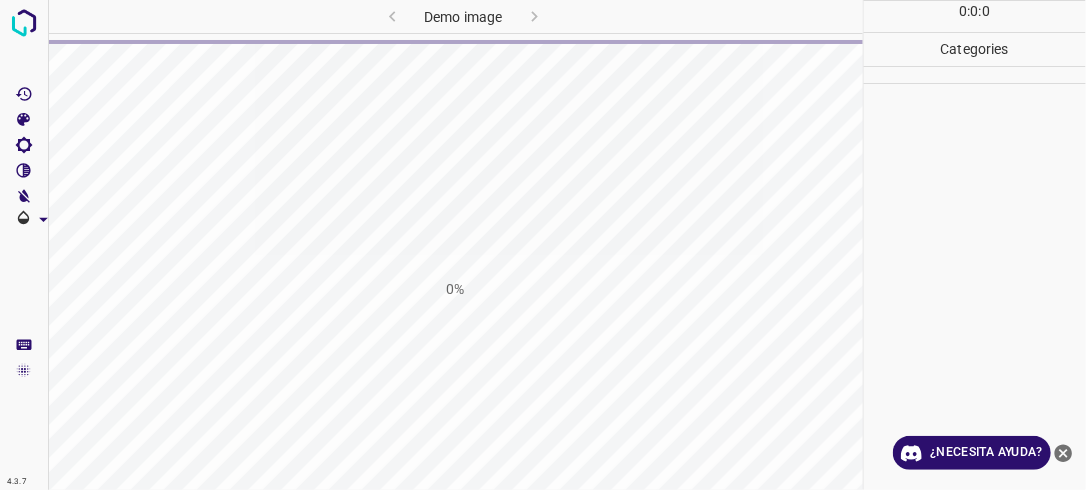 scroll, scrollTop: 0, scrollLeft: 0, axis: both 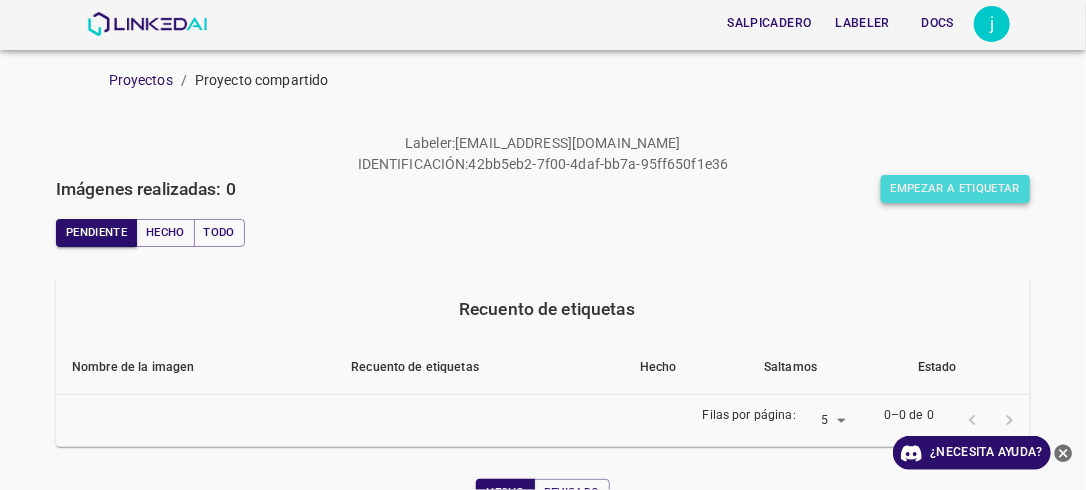 click on "Empezar a etiquetar" at bounding box center (955, 189) 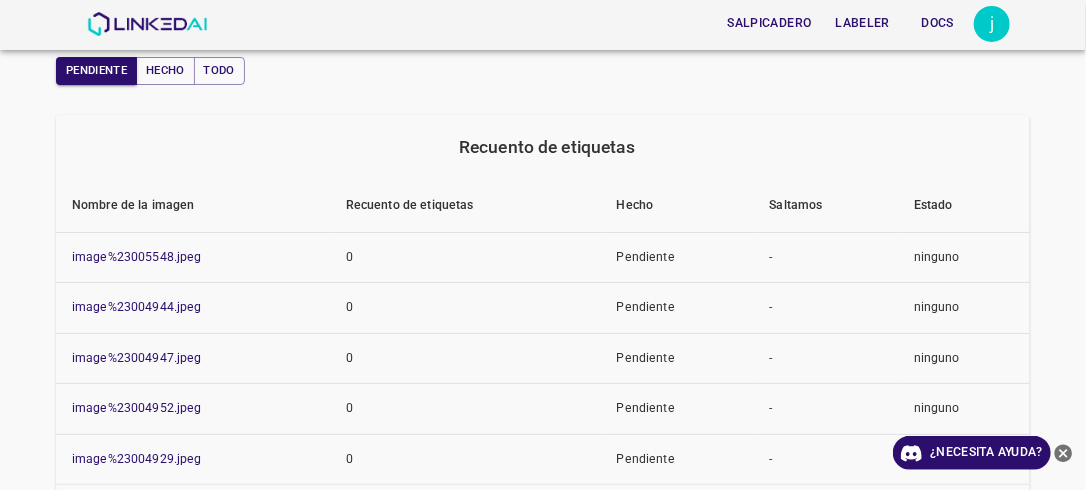 scroll, scrollTop: 201, scrollLeft: 0, axis: vertical 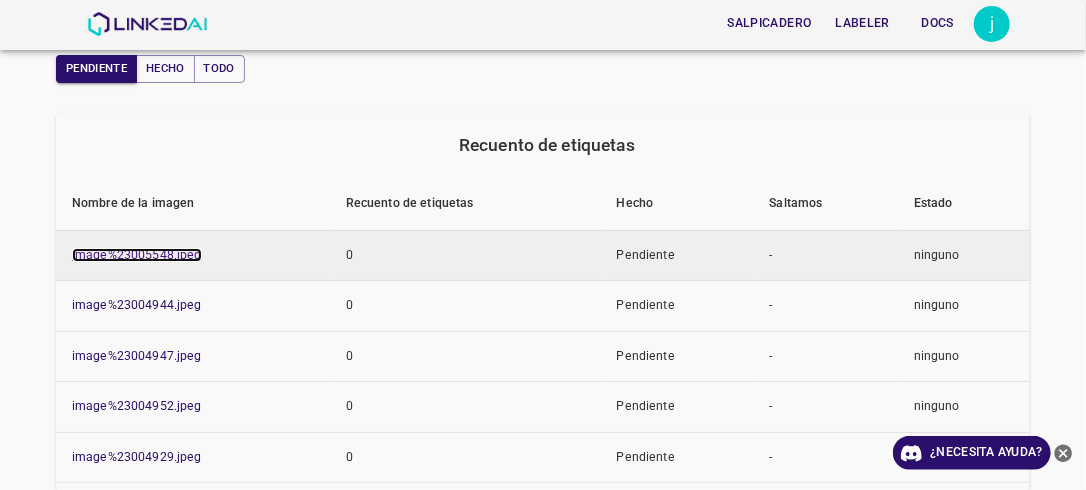 click on "image%23005548.jpeg" at bounding box center (137, 255) 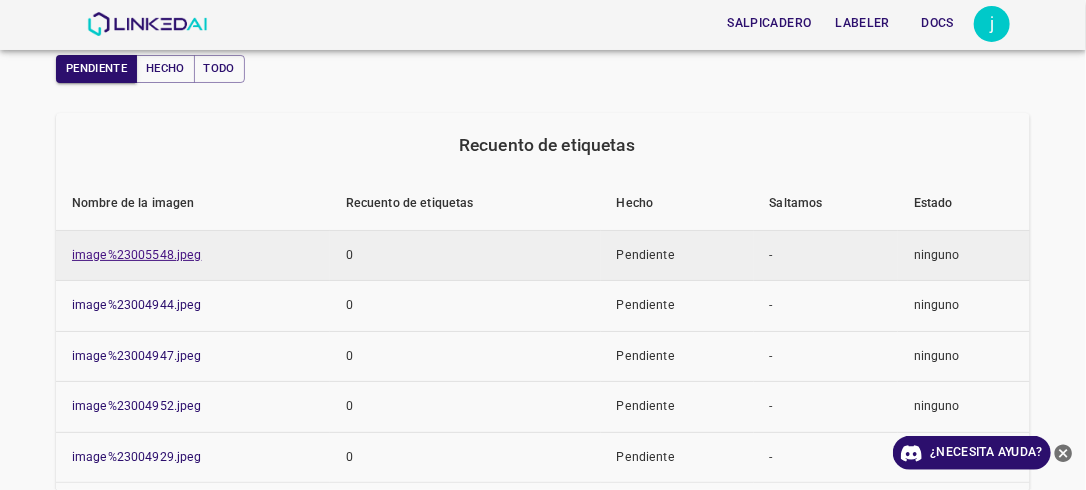 scroll, scrollTop: 0, scrollLeft: 0, axis: both 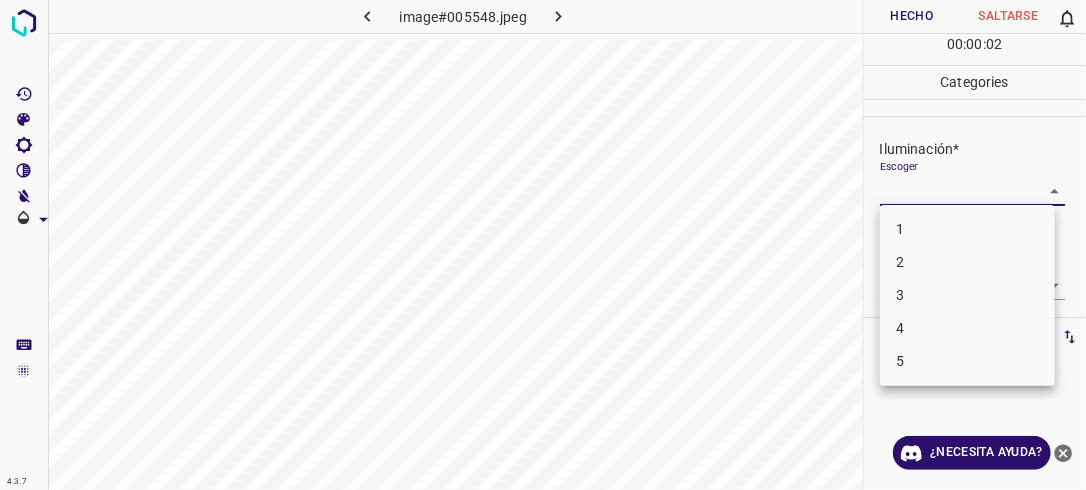 click on "4.3.7 image#005548.jpeg Hecho Saltarse 0 00   : 00   : 02   Categories Iluminación*  Escoger ​ Centro de atención*  Escoger ​ En general*  Escoger ​ Etiquetas 0 Categories 1 Lighting 2 Focus 3 Overall Tools Espacio Cambiar entre modos (Dibujar y Editar) Yo Etiquetado automático R Restaurar zoom M Acercar N Alejar Borrar Eliminar etiqueta de selección Filtros Z Restaurar filtros X Filtro de saturación C Filtro de brillo V Filtro de contraste B Filtro de escala de grises General O Descargar ¿Necesita ayuda? -Mensaje de texto -Esconder -Borrar 1 2 3 4 5" at bounding box center (543, 245) 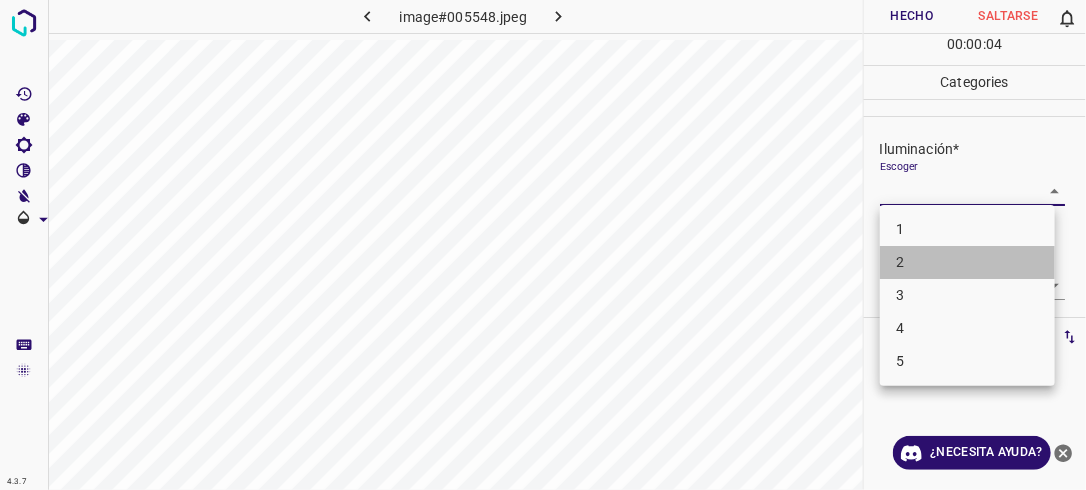 click on "2" at bounding box center (967, 262) 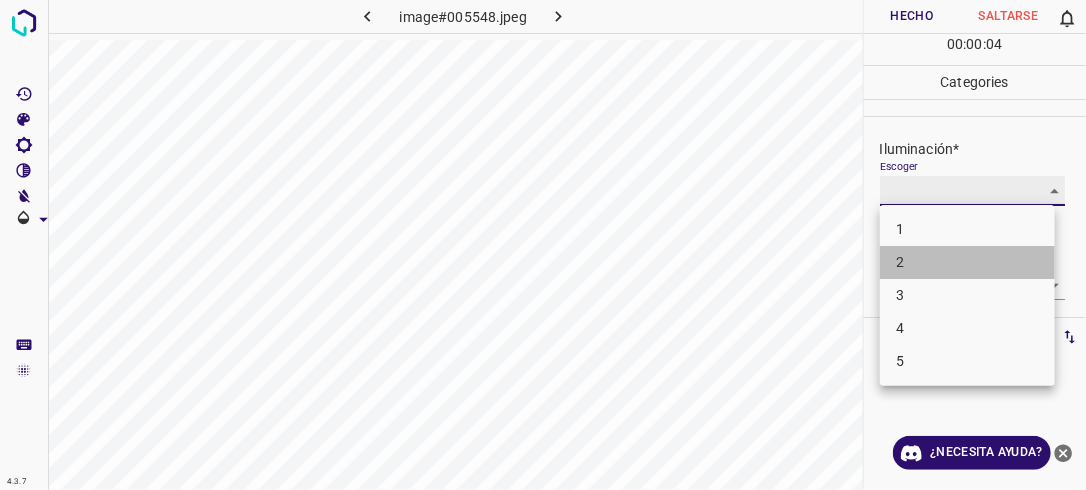 type on "2" 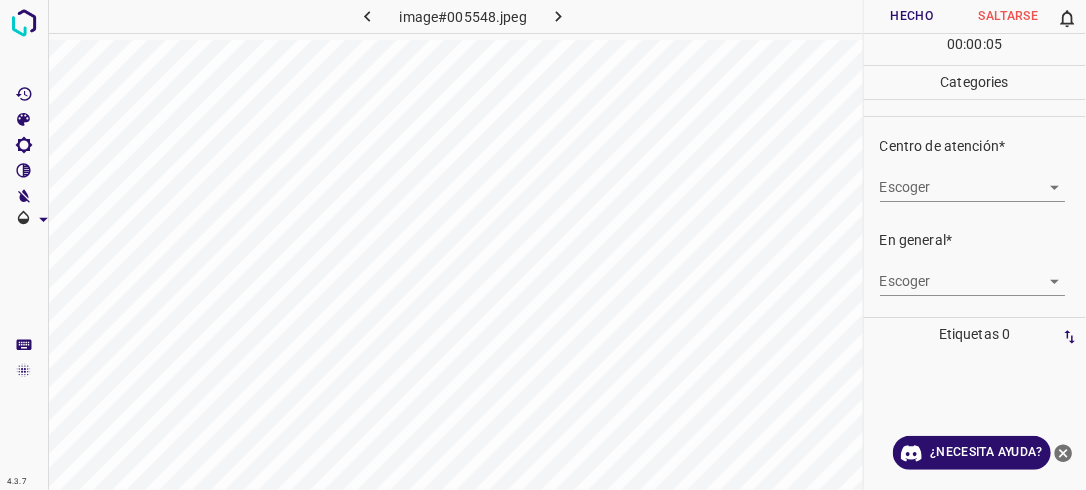 scroll, scrollTop: 89, scrollLeft: 0, axis: vertical 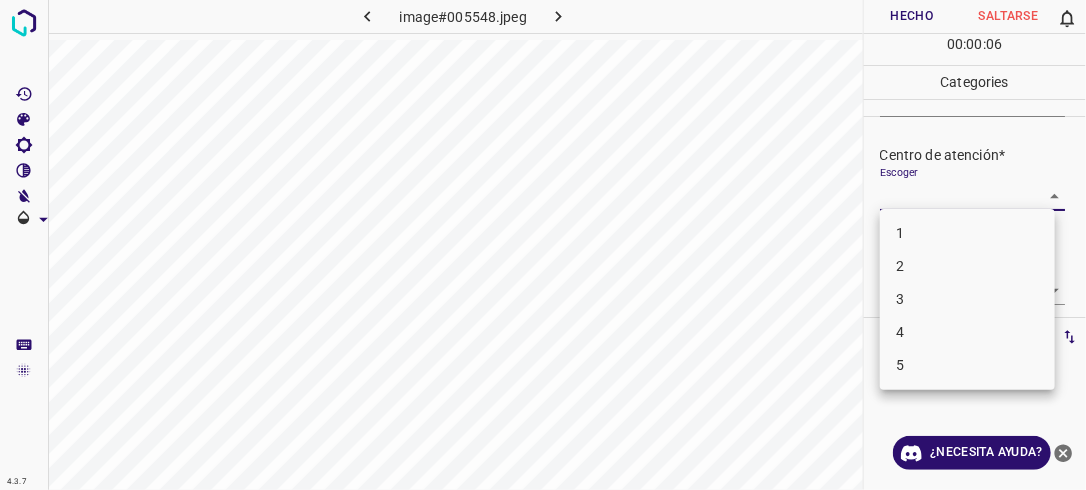 drag, startPoint x: 1046, startPoint y: 194, endPoint x: 1032, endPoint y: 221, distance: 30.413813 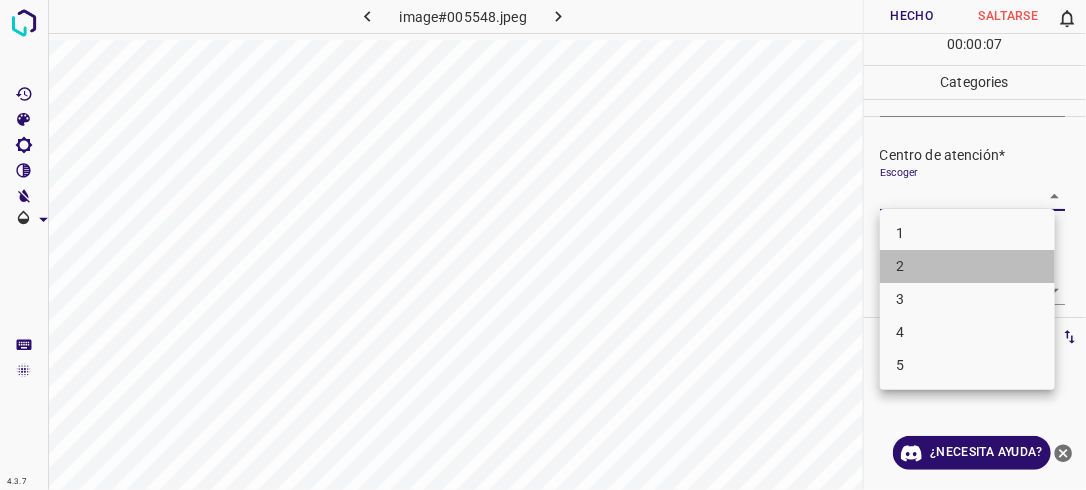 click on "2" at bounding box center [967, 266] 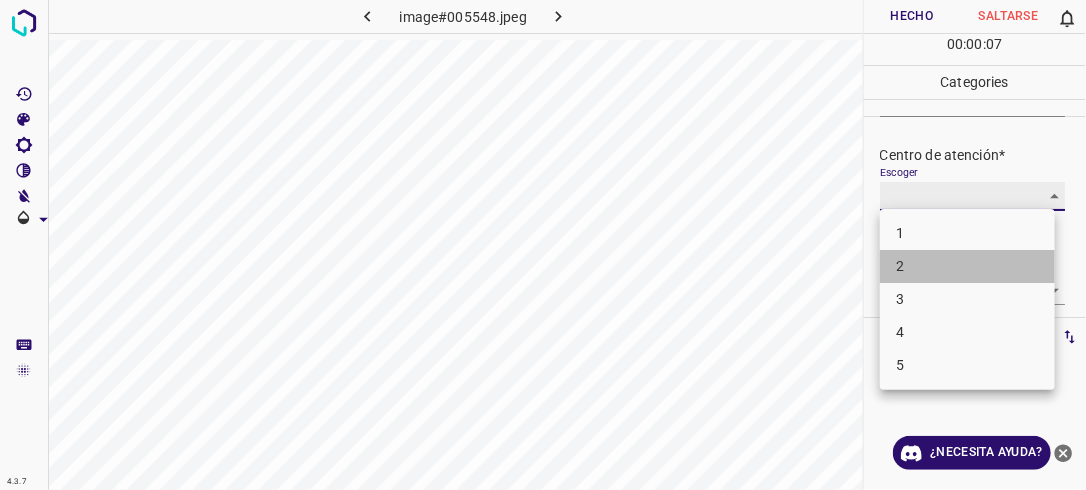type on "2" 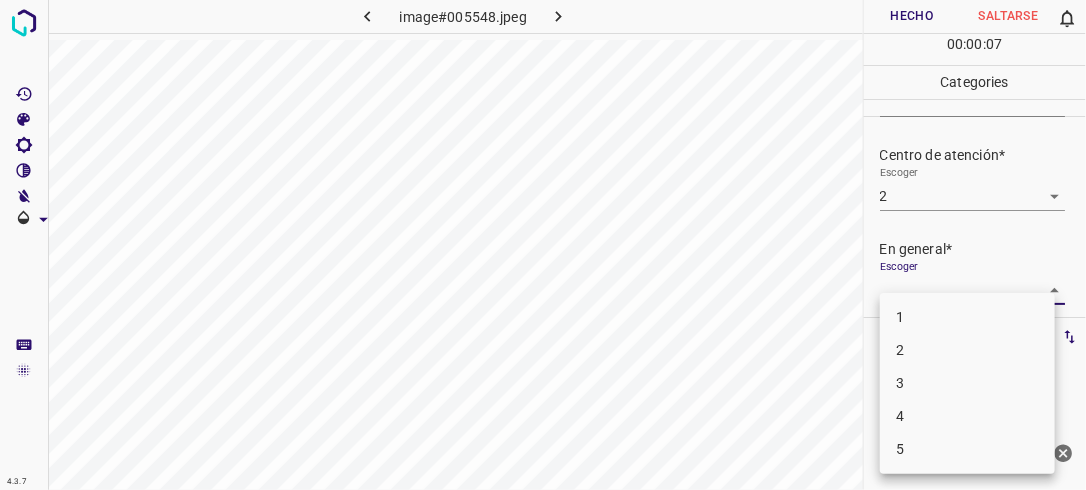 drag, startPoint x: 1033, startPoint y: 281, endPoint x: 997, endPoint y: 328, distance: 59.20304 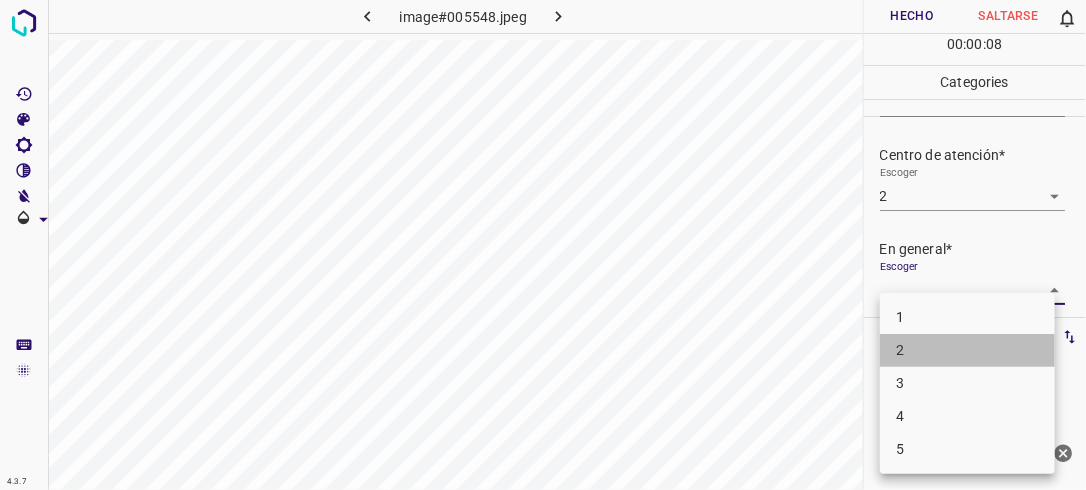 click on "2" at bounding box center [967, 350] 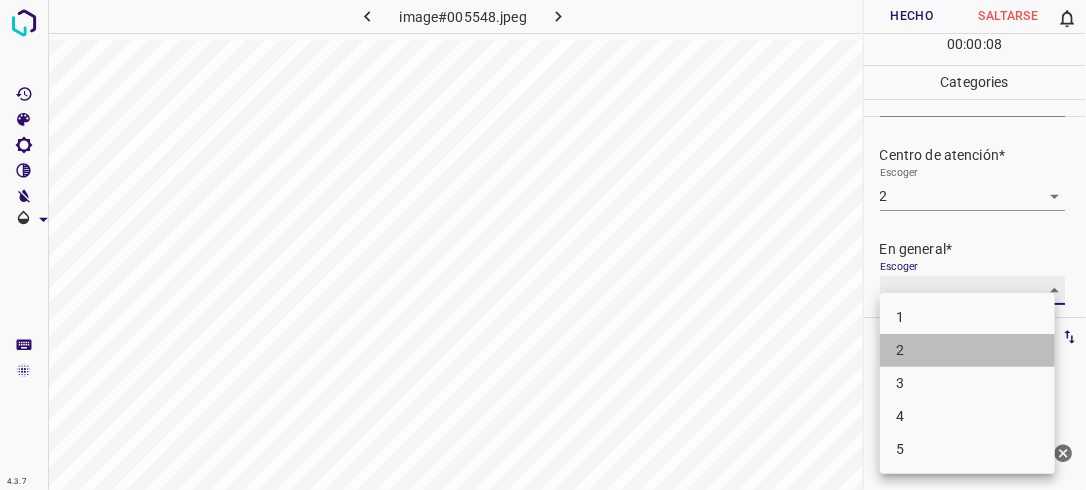 type on "2" 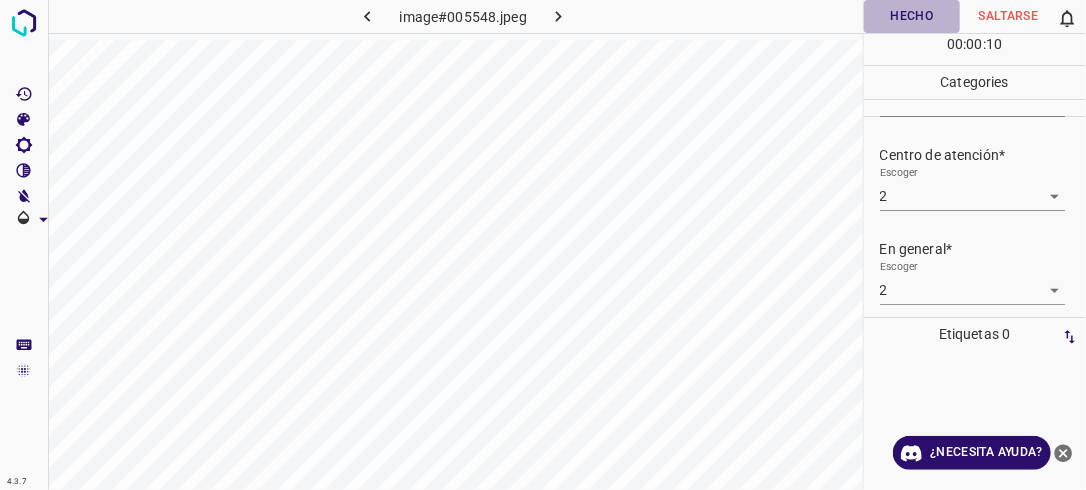 click on "Hecho" at bounding box center (912, 16) 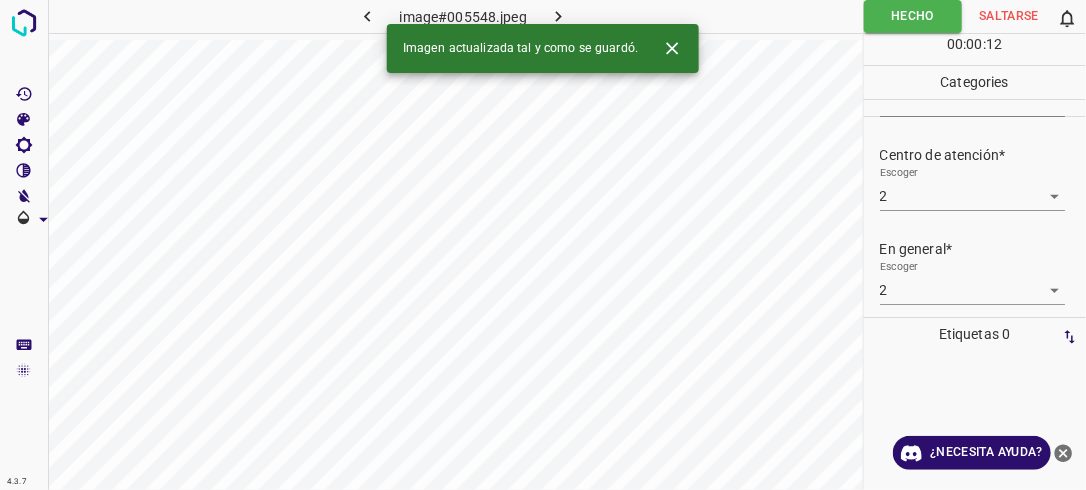 click 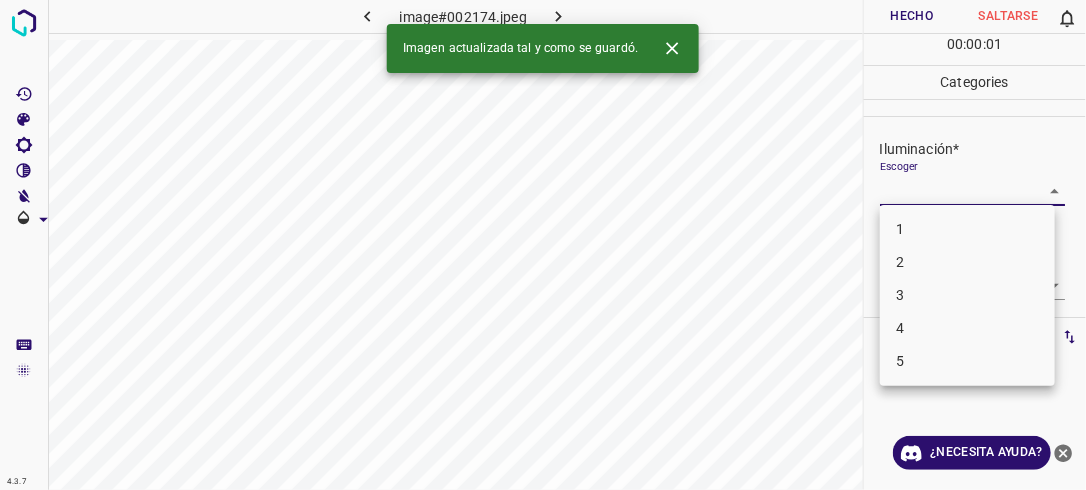click on "4.3.7 image#002174.jpeg Hecho Saltarse 0 00   : 00   : 01   Categories Iluminación*  Escoger ​ Centro de atención*  Escoger ​ En general*  Escoger ​ Etiquetas 0 Categories 1 Lighting 2 Focus 3 Overall Tools Espacio Cambiar entre modos (Dibujar y Editar) Yo Etiquetado automático R Restaurar zoom M Acercar N Alejar Borrar Eliminar etiqueta de selección Filtros Z Restaurar filtros X Filtro de saturación C Filtro de brillo V Filtro de contraste B Filtro de escala de grises General O Descargar Imagen actualizada tal y como se guardó. ¿Necesita ayuda? -Mensaje de texto -Esconder -Borrar 1 2 3 4 5" at bounding box center [543, 245] 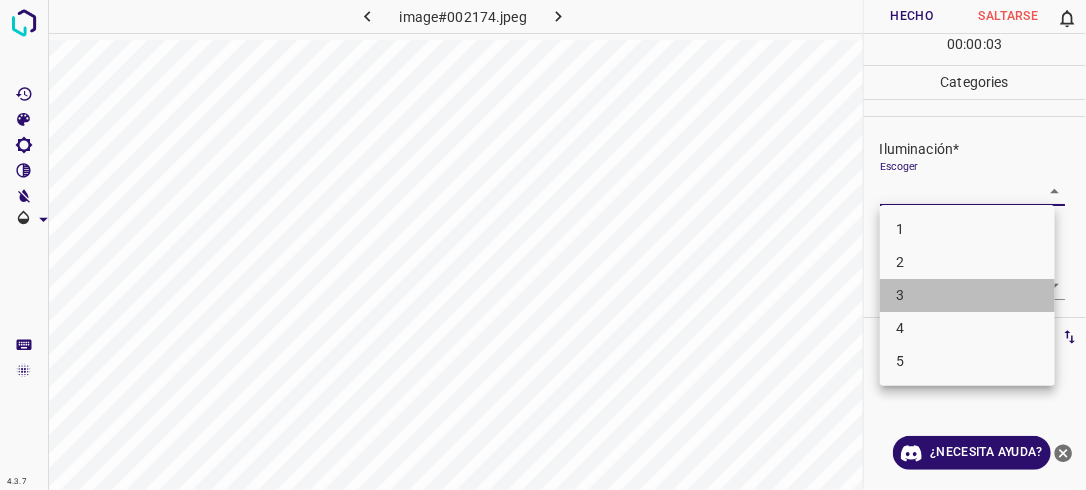 click on "3" at bounding box center [967, 295] 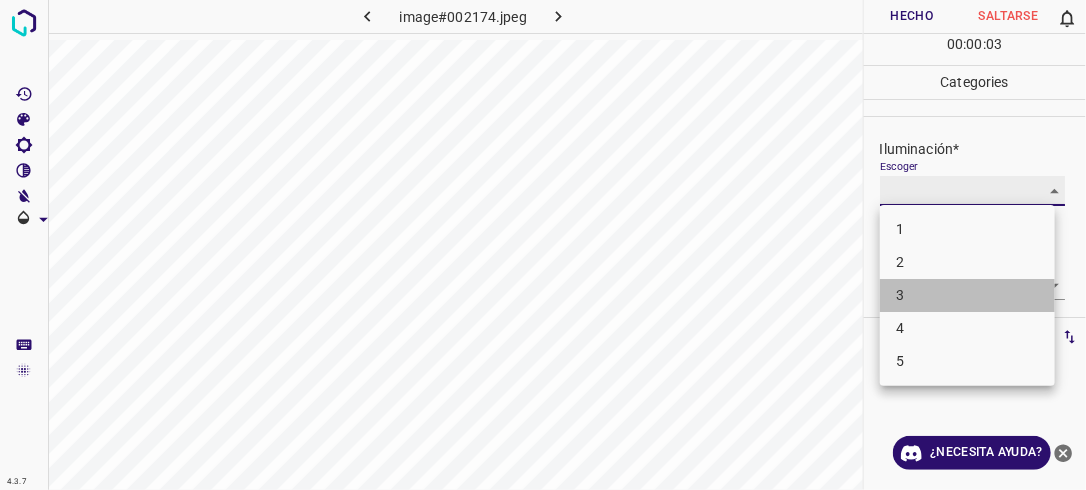 type on "3" 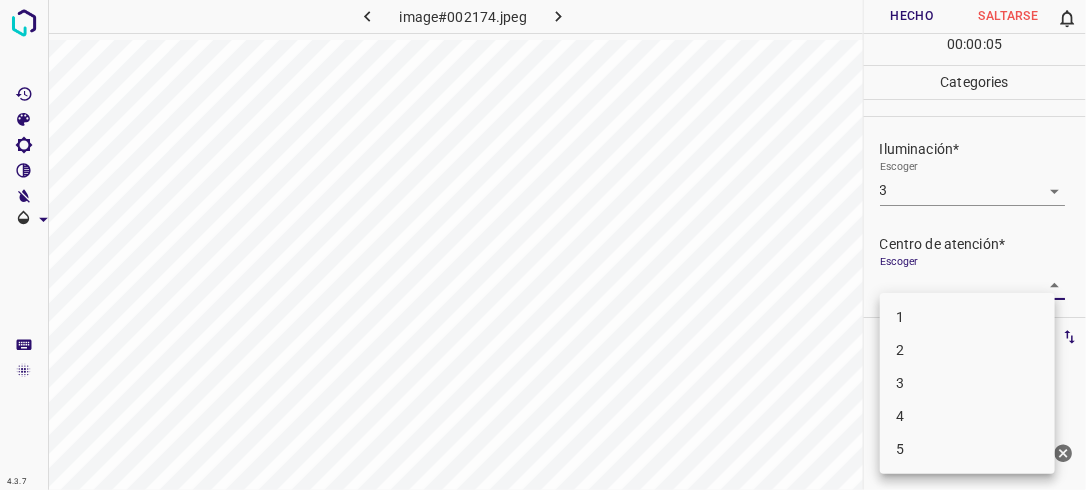 drag, startPoint x: 1044, startPoint y: 280, endPoint x: 980, endPoint y: 339, distance: 87.04597 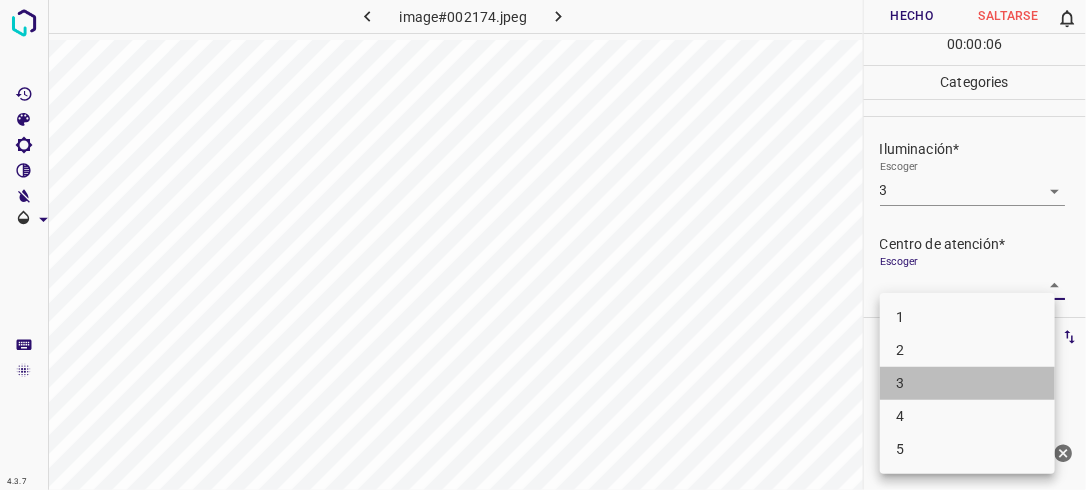 drag, startPoint x: 955, startPoint y: 372, endPoint x: 990, endPoint y: 334, distance: 51.662365 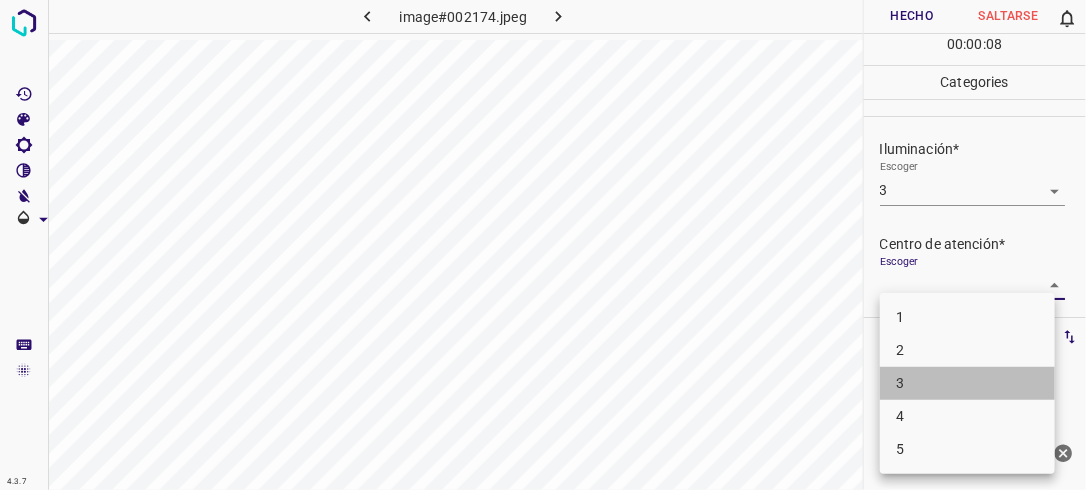 drag, startPoint x: 972, startPoint y: 378, endPoint x: 1031, endPoint y: 338, distance: 71.281136 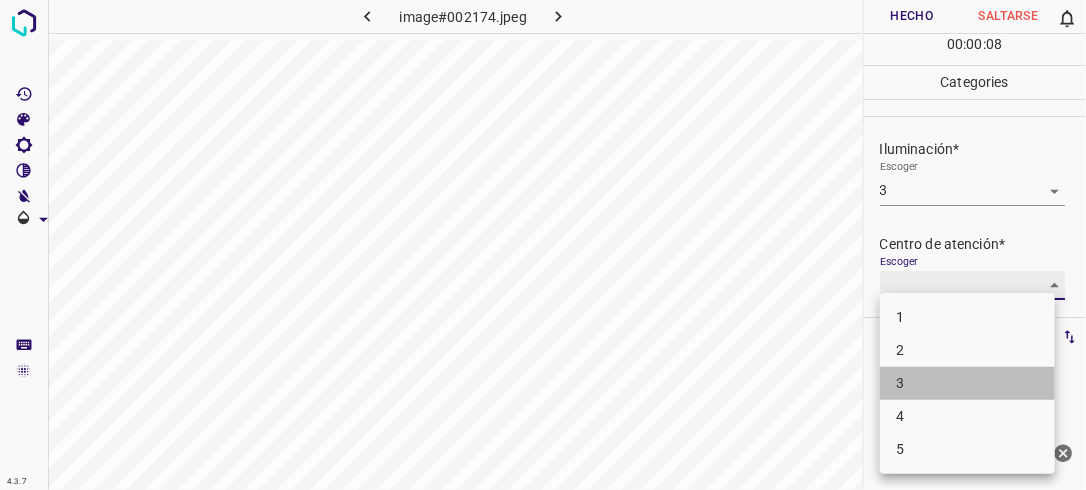 type on "3" 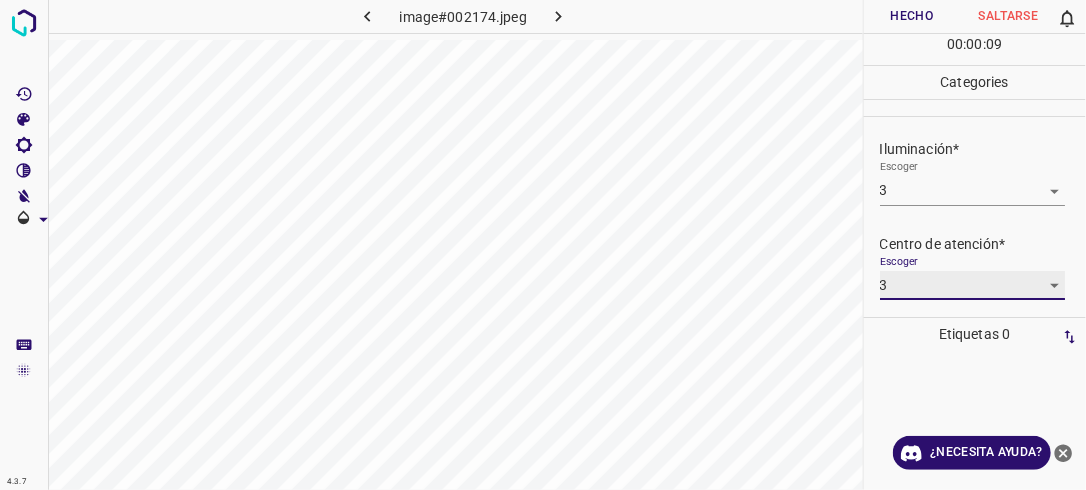 scroll, scrollTop: 98, scrollLeft: 0, axis: vertical 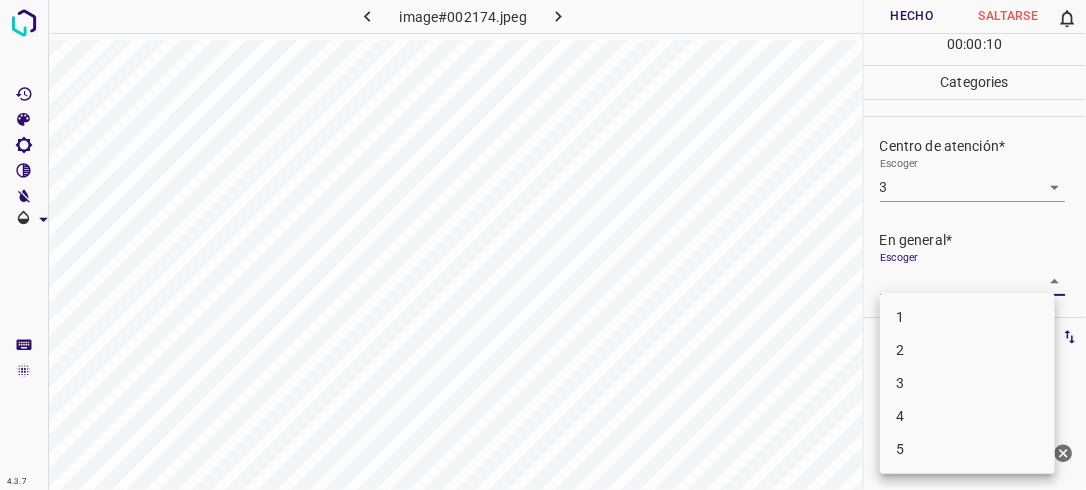 drag, startPoint x: 1051, startPoint y: 277, endPoint x: 1040, endPoint y: 326, distance: 50.219517 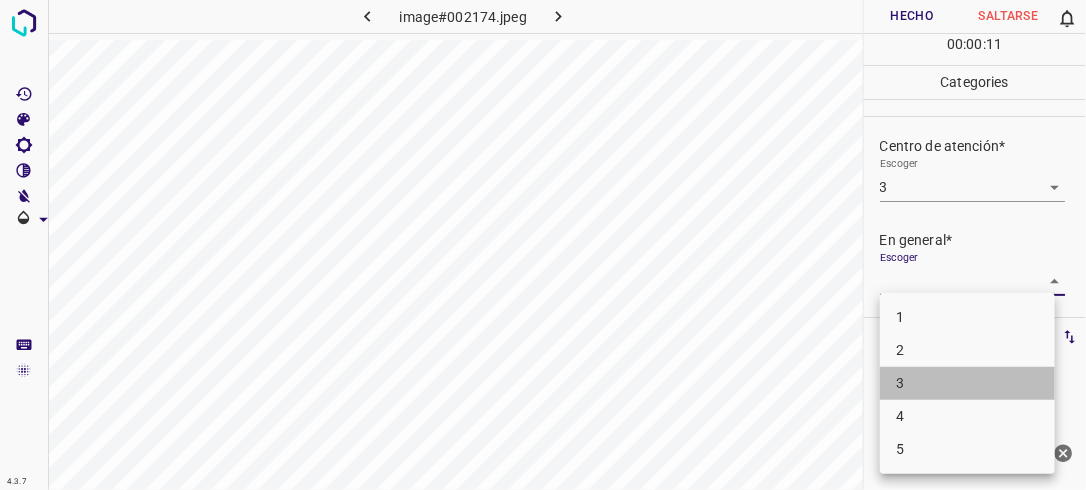 click on "3" at bounding box center [967, 383] 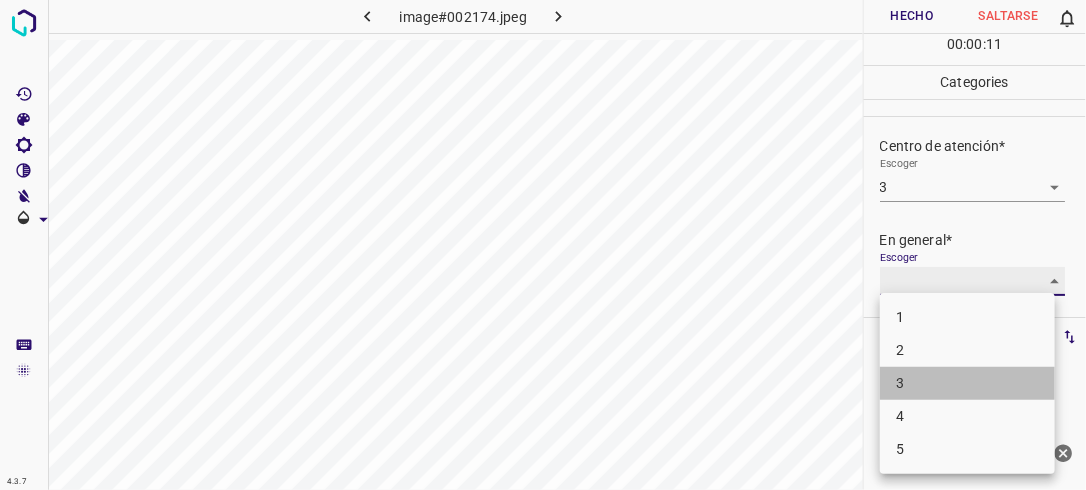 type on "3" 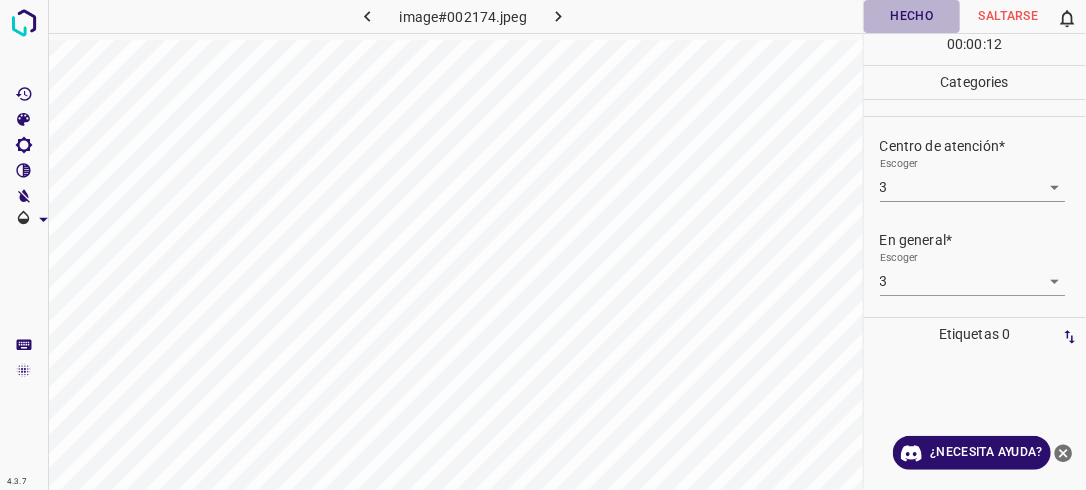 drag, startPoint x: 914, startPoint y: 0, endPoint x: 917, endPoint y: 13, distance: 13.341664 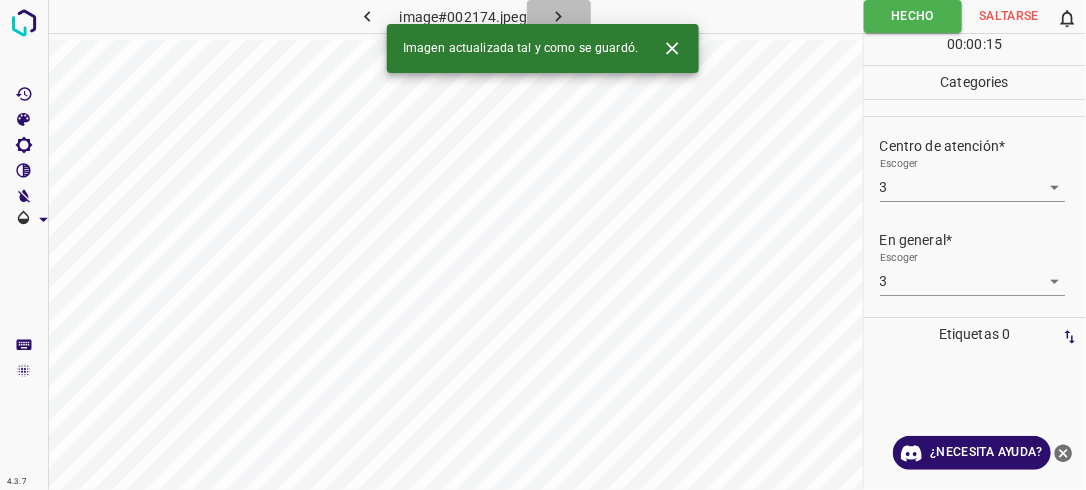 click 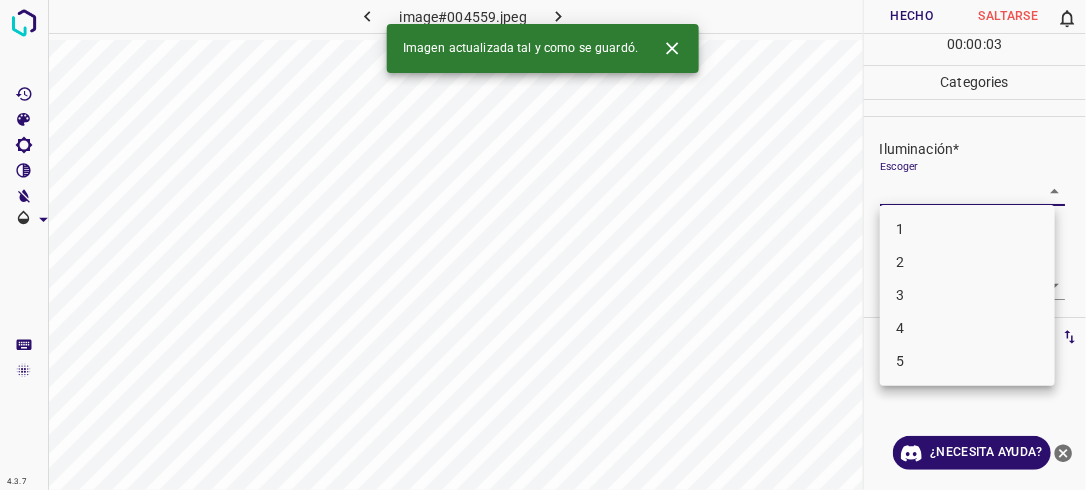 click on "4.3.7 image#004559.jpeg Hecho Saltarse 0 00   : 00   : 03   Categories Iluminación*  Escoger ​ Centro de atención*  Escoger ​ En general*  Escoger ​ Etiquetas 0 Categories 1 Lighting 2 Focus 3 Overall Tools Espacio Cambiar entre modos (Dibujar y Editar) Yo Etiquetado automático R Restaurar zoom M Acercar N Alejar Borrar Eliminar etiqueta de selección Filtros Z Restaurar filtros X Filtro de saturación C Filtro de brillo V Filtro de contraste B Filtro de escala de grises General O Descargar Imagen actualizada tal y como se guardó. ¿Necesita ayuda? -Mensaje de texto -Esconder -Borrar 1 2 3 4 5" at bounding box center (543, 245) 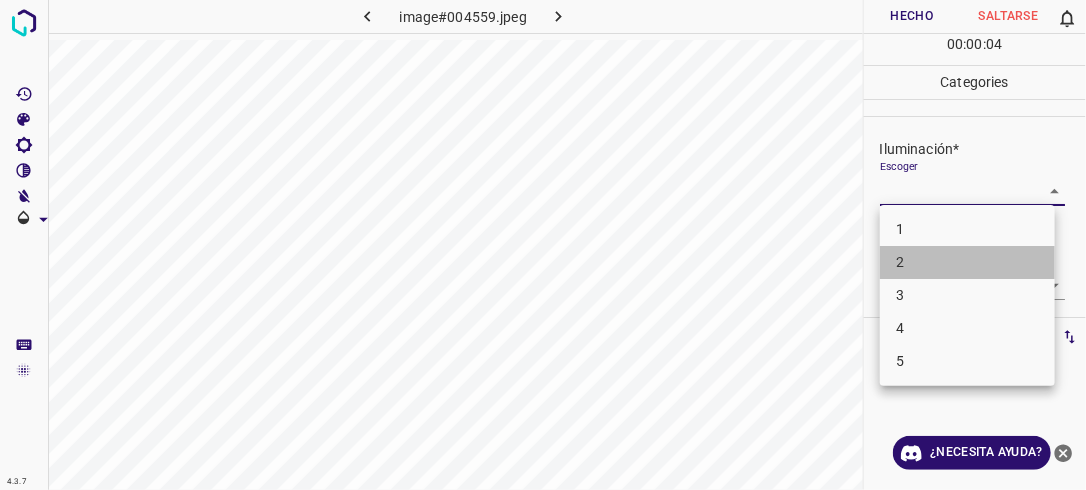click on "2" at bounding box center [967, 262] 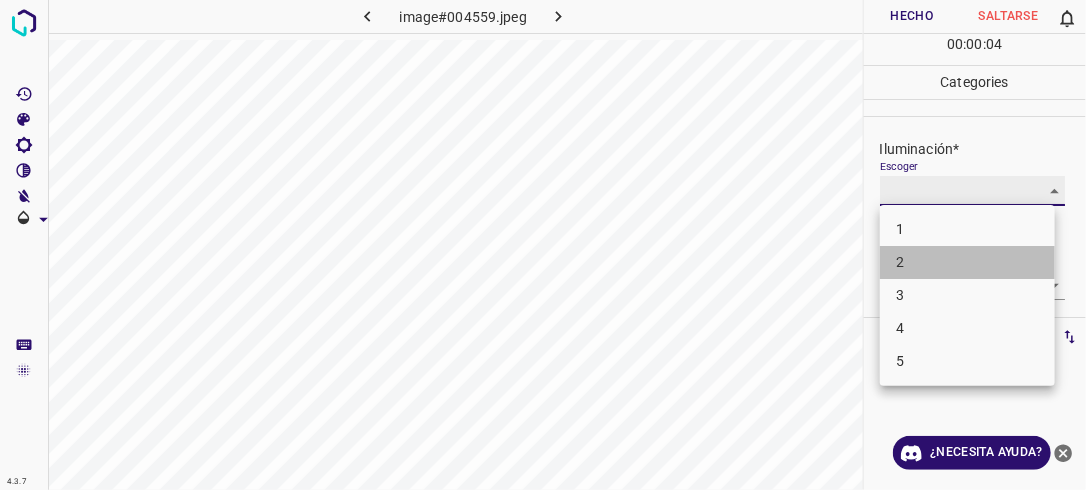 type on "2" 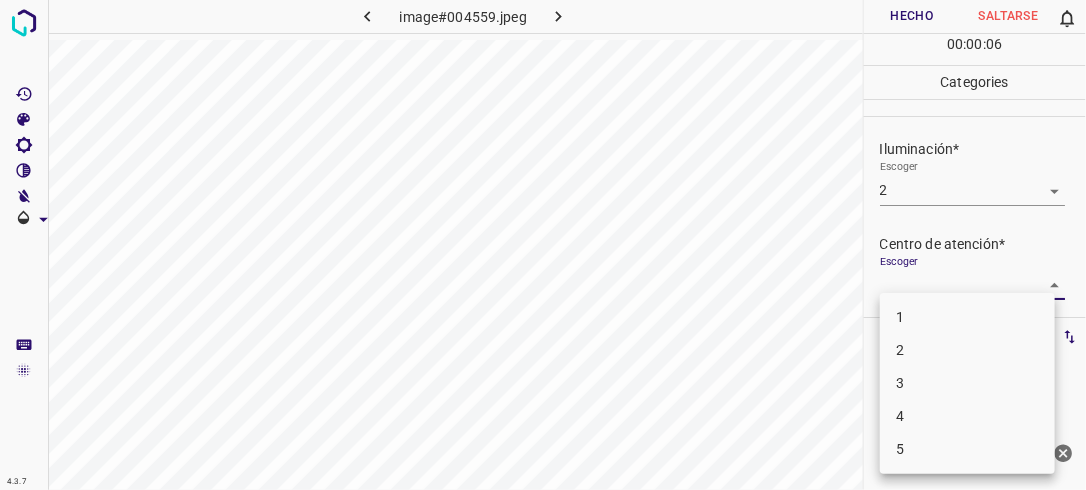 click on "4.3.7 image#004559.jpeg Hecho Saltarse 0 00   : 00   : 06   Categories Iluminación*  Escoger 2 2 Centro de atención*  Escoger ​ En general*  Escoger ​ Etiquetas 0 Categories 1 Lighting 2 Focus 3 Overall Tools Espacio Cambiar entre modos (Dibujar y Editar) Yo Etiquetado automático R Restaurar zoom M Acercar N Alejar Borrar Eliminar etiqueta de selección Filtros Z Restaurar filtros X Filtro de saturación C Filtro de brillo V Filtro de contraste B Filtro de escala de grises General O Descargar ¿Necesita ayuda? -Mensaje de texto -Esconder -Borrar 1 2 3 4 5" at bounding box center [543, 245] 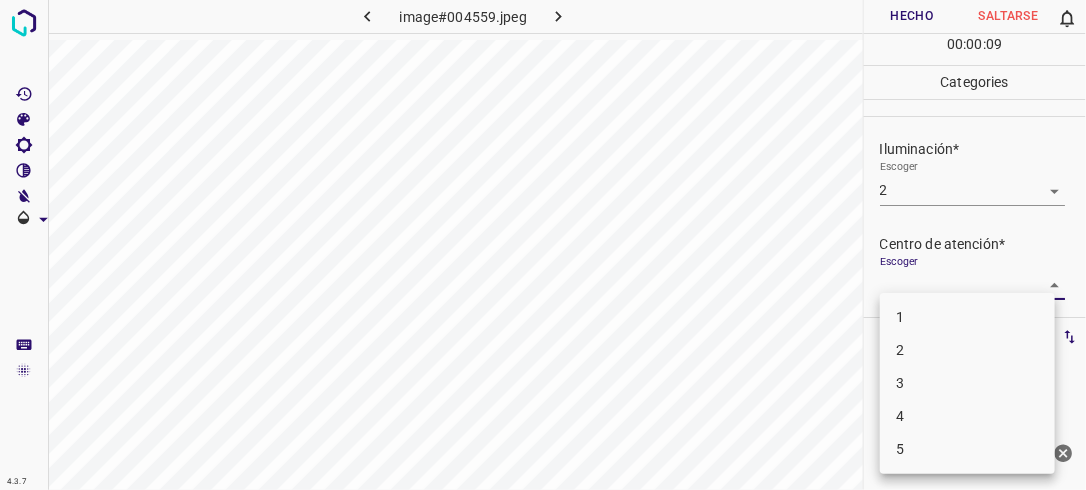 click on "3" at bounding box center [967, 383] 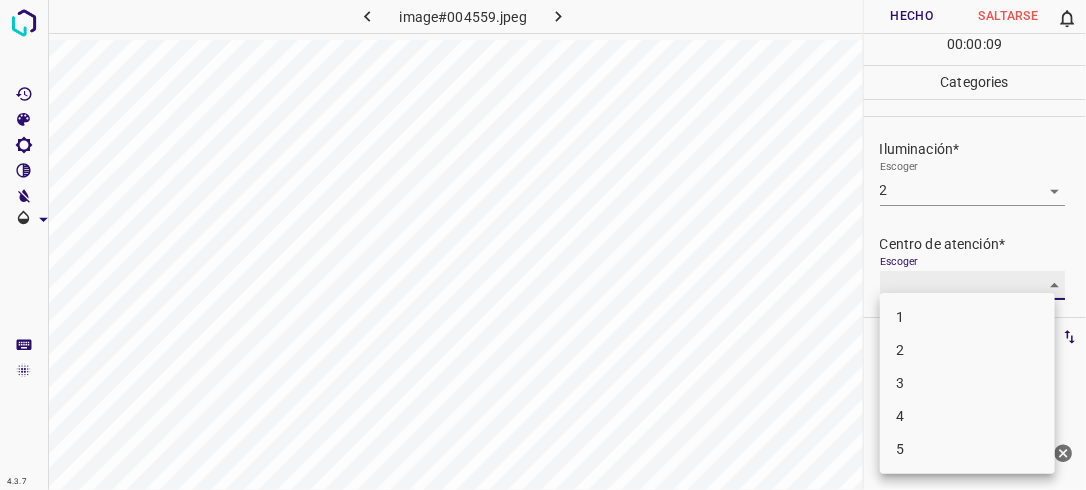 type on "3" 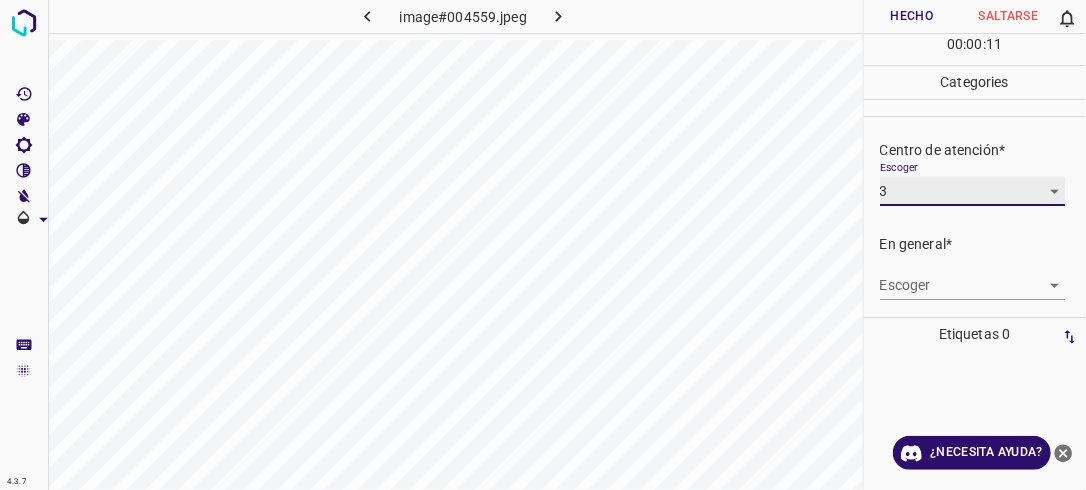 scroll, scrollTop: 98, scrollLeft: 0, axis: vertical 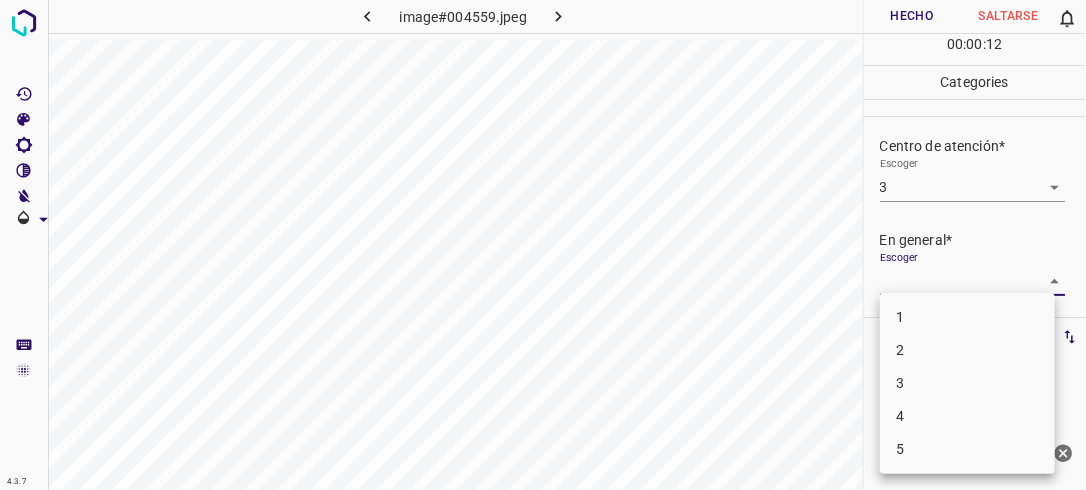 click on "4.3.7 image#004559.jpeg Hecho Saltarse 0 00   : 00   : 12   Categories Iluminación*  Escoger 2 2 Centro de atención*  Escoger 3 3 En general*  Escoger ​ Etiquetas 0 Categories 1 Lighting 2 Focus 3 Overall Tools Espacio Cambiar entre modos (Dibujar y Editar) Yo Etiquetado automático R Restaurar zoom M Acercar N Alejar Borrar Eliminar etiqueta de selección Filtros Z Restaurar filtros X Filtro de saturación C Filtro de brillo V Filtro de contraste B Filtro de escala de grises General O Descargar ¿Necesita ayuda? -Mensaje de texto -Esconder -Borrar 1 2 3 4 5" at bounding box center (543, 245) 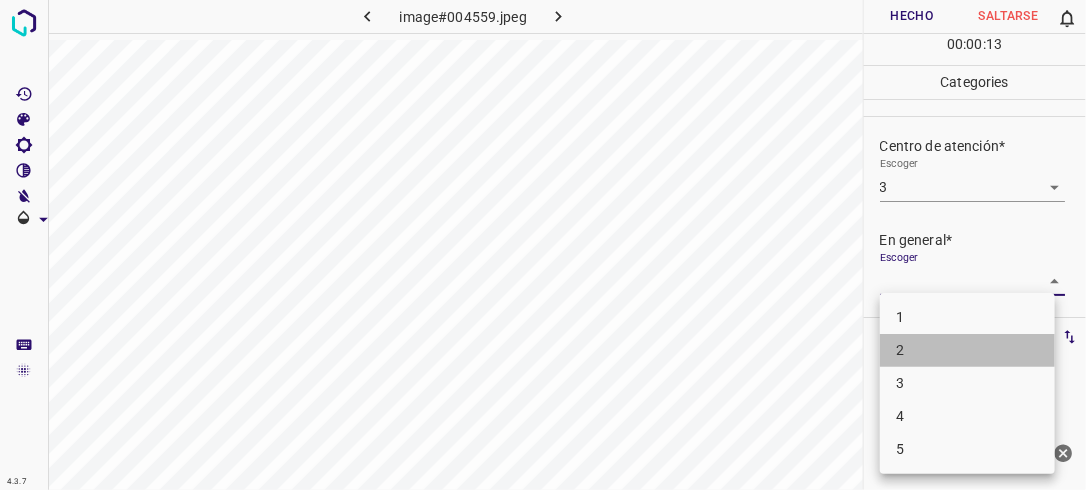 click on "2" at bounding box center [967, 350] 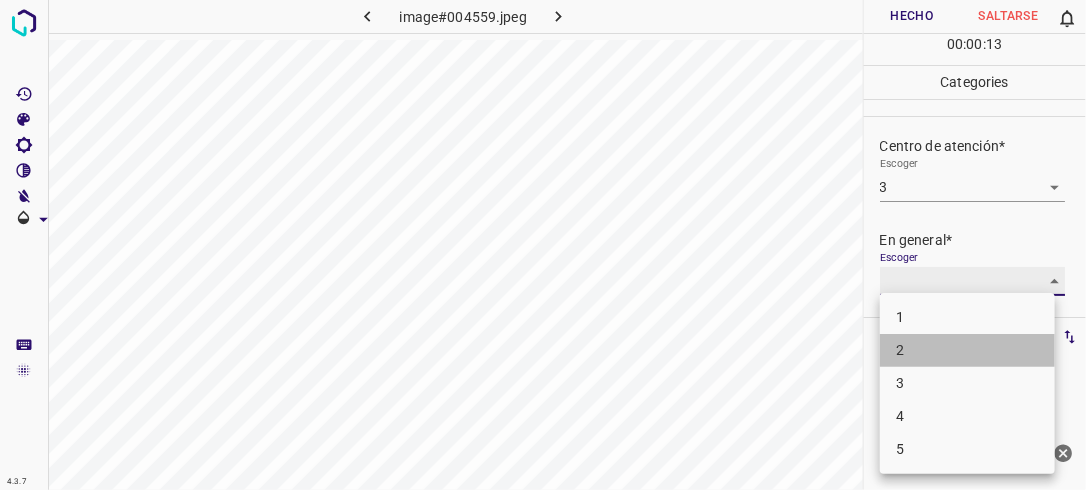 type on "2" 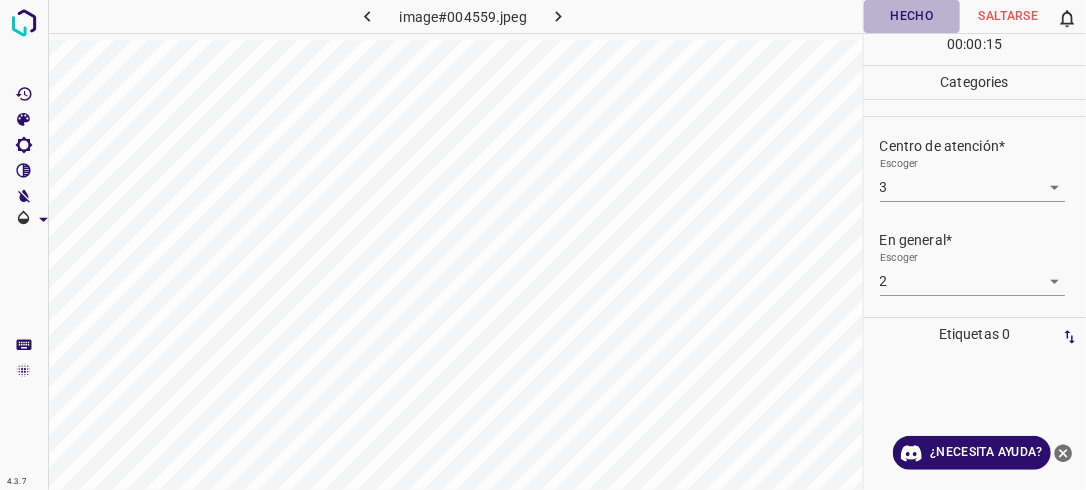 click on "Hecho" at bounding box center (912, 16) 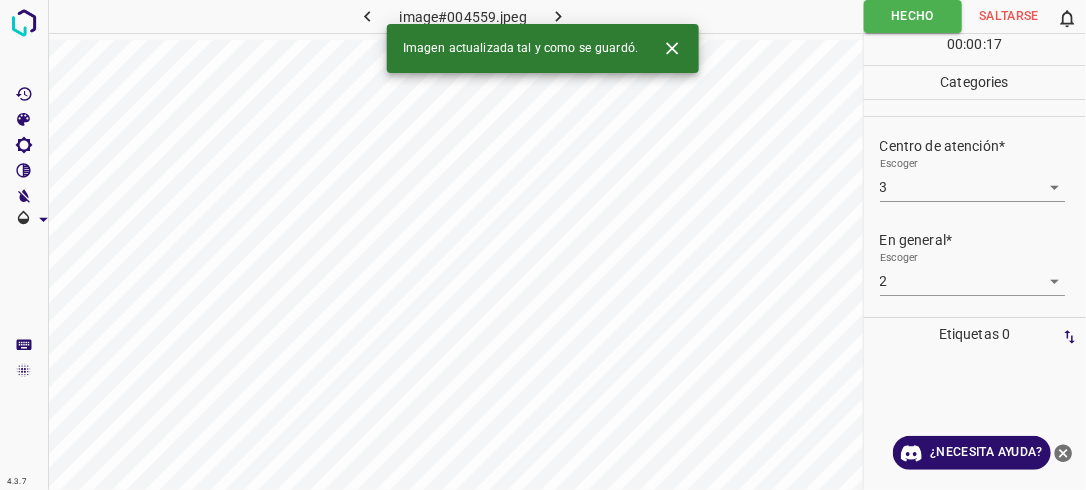 click at bounding box center [559, 16] 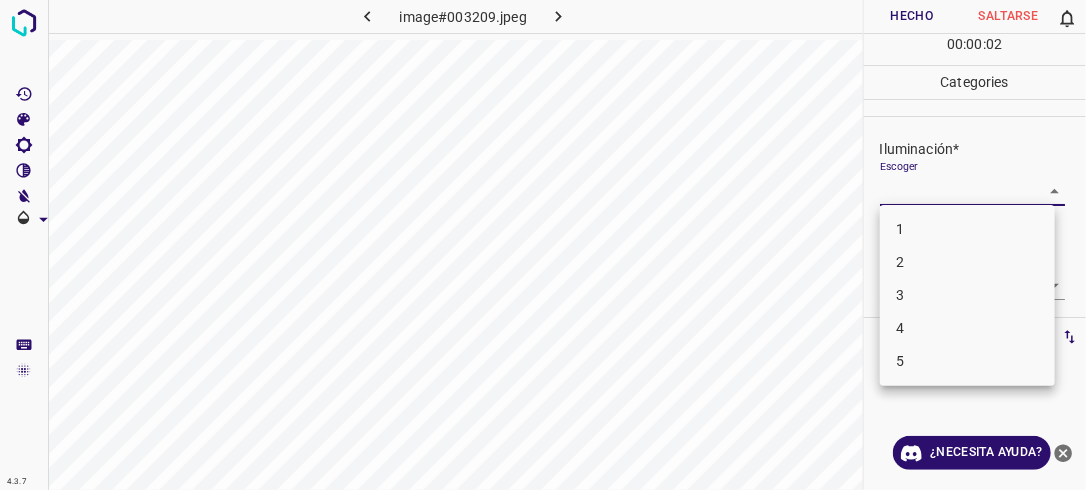 click on "4.3.7 image#003209.jpeg Hecho Saltarse 0 00   : 00   : 02   Categories Iluminación*  Escoger ​ Centro de atención*  Escoger ​ En general*  Escoger ​ Etiquetas 0 Categories 1 Lighting 2 Focus 3 Overall Tools Espacio Cambiar entre modos (Dibujar y Editar) Yo Etiquetado automático R Restaurar zoom M Acercar N Alejar Borrar Eliminar etiqueta de selección Filtros Z Restaurar filtros X Filtro de saturación C Filtro de brillo V Filtro de contraste B Filtro de escala de grises General O Descargar ¿Necesita ayuda? -Mensaje de texto -Esconder -Borrar 1 2 3 4 5" at bounding box center (543, 245) 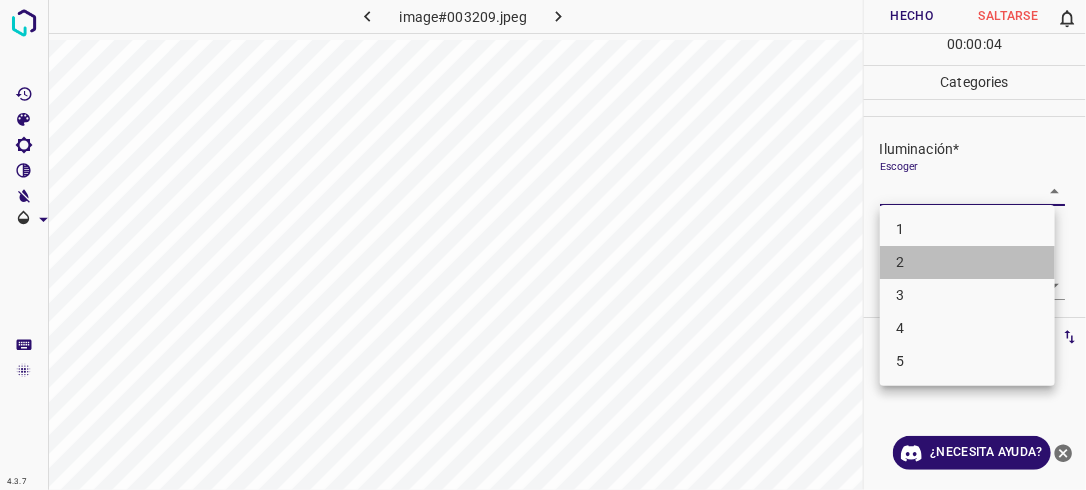 click on "2" at bounding box center [967, 262] 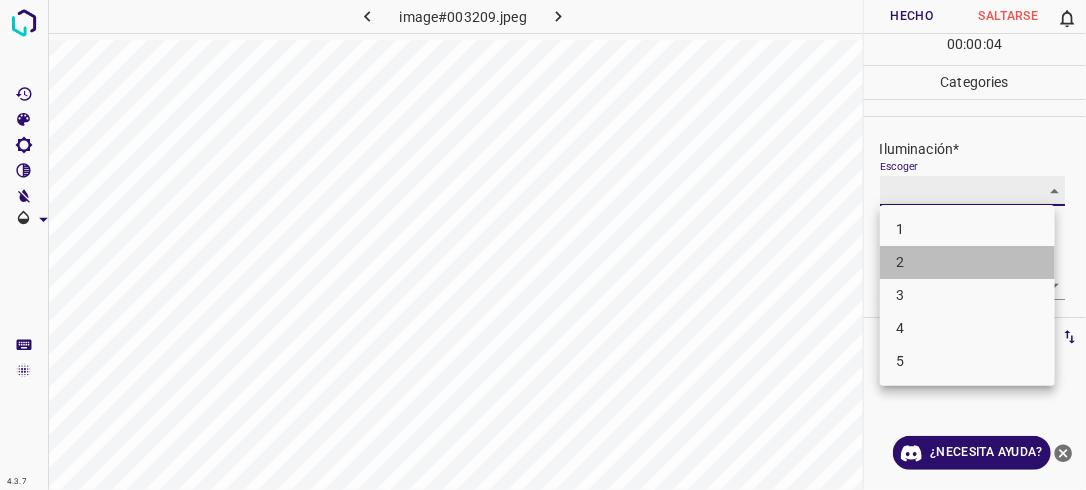 type on "2" 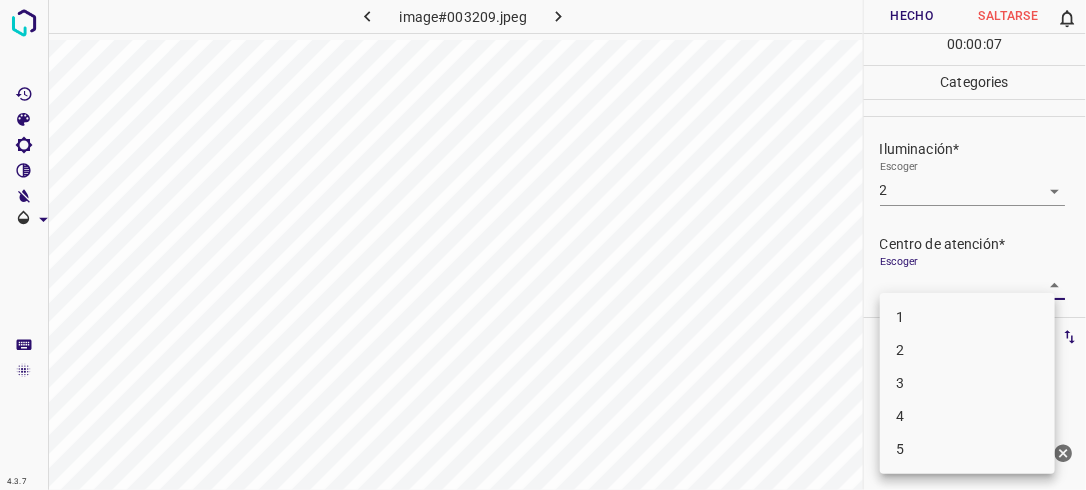 drag, startPoint x: 1046, startPoint y: 284, endPoint x: 1011, endPoint y: 327, distance: 55.443665 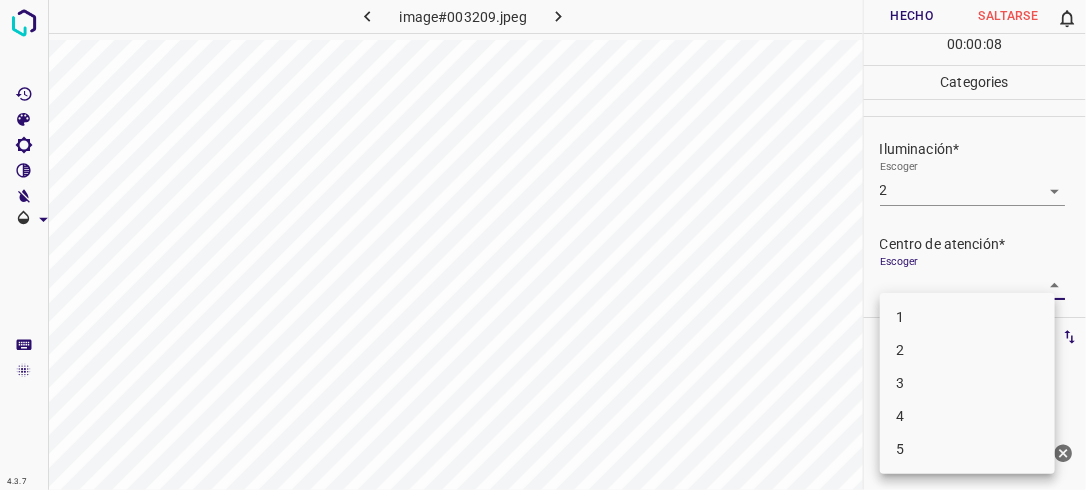 click on "1" at bounding box center [967, 317] 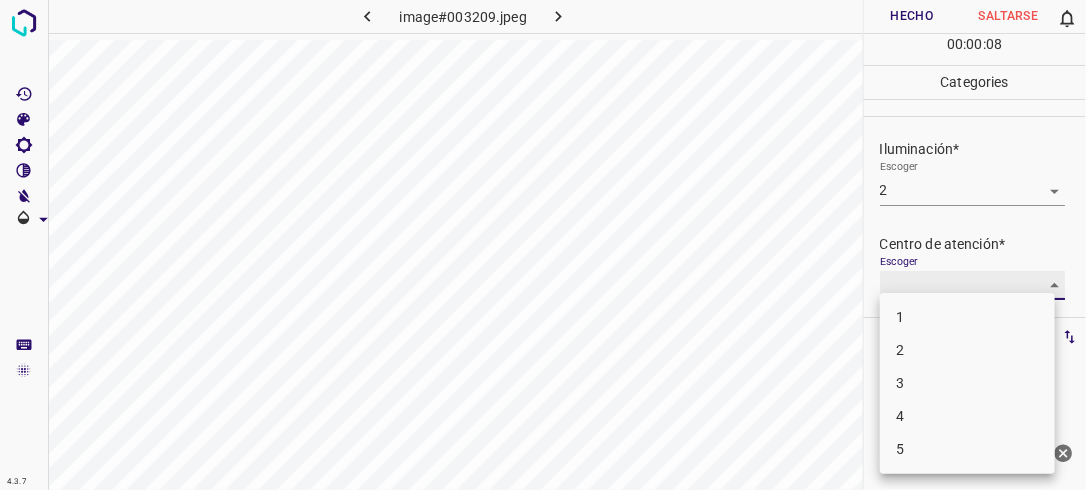 type on "1" 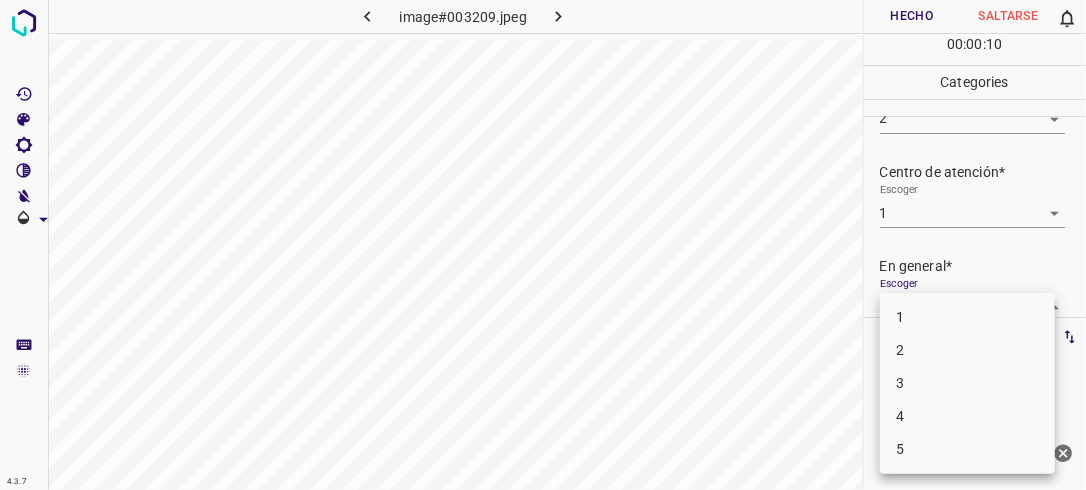 scroll, scrollTop: 76, scrollLeft: 0, axis: vertical 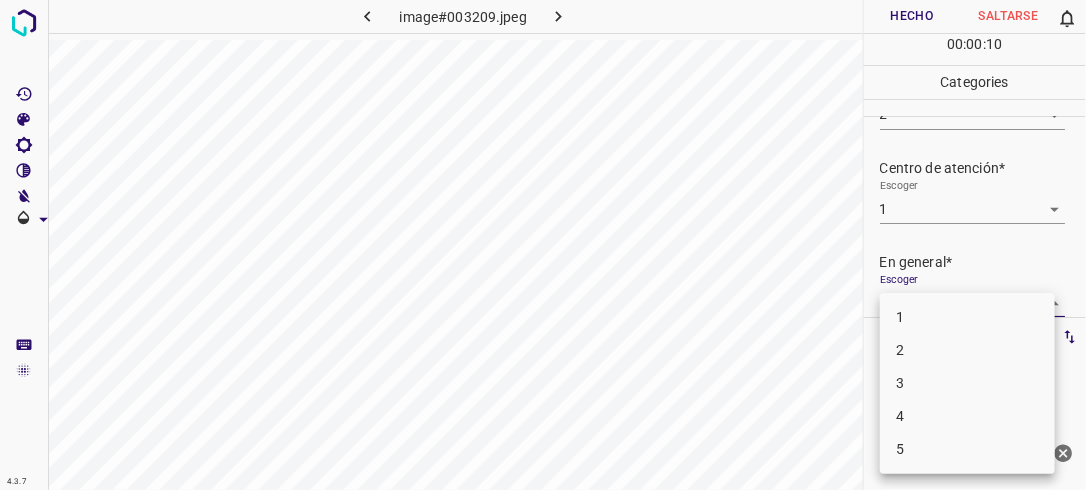 click on "4.3.7 image#003209.jpeg Hecho Saltarse 0 00   : 00   : 10   Categories Iluminación*  Escoger 2 2 Centro de atención*  Escoger 1 1 En general*  Escoger ​ Etiquetas 0 Categories 1 Lighting 2 Focus 3 Overall Tools Espacio Cambiar entre modos (Dibujar y Editar) Yo Etiquetado automático R Restaurar zoom M Acercar N Alejar Borrar Eliminar etiqueta de selección Filtros Z Restaurar filtros X Filtro de saturación C Filtro de brillo V Filtro de contraste B Filtro de escala de grises General O Descargar ¿Necesita ayuda? -Mensaje de texto -Esconder -Borrar 1 2 3 4 5" at bounding box center (543, 245) 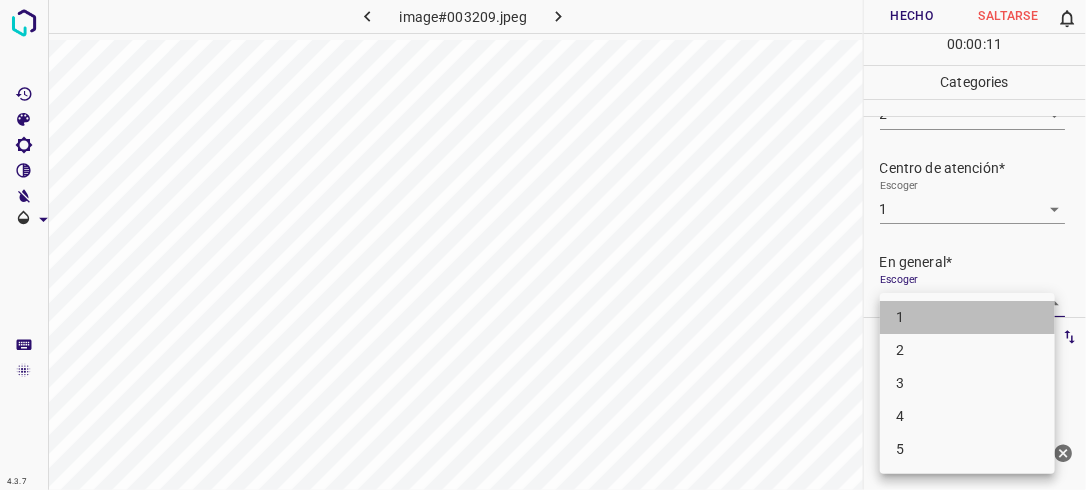 click on "1" at bounding box center [967, 317] 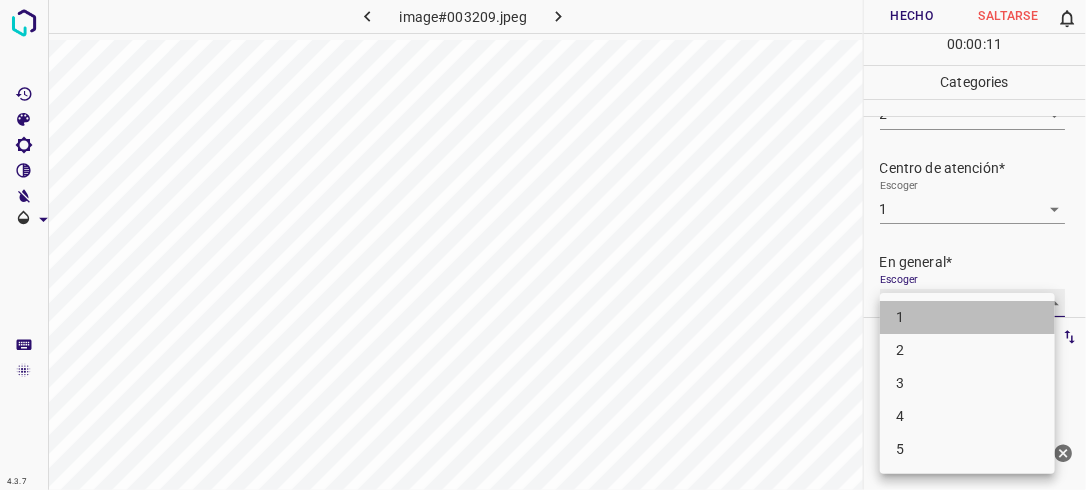 type on "1" 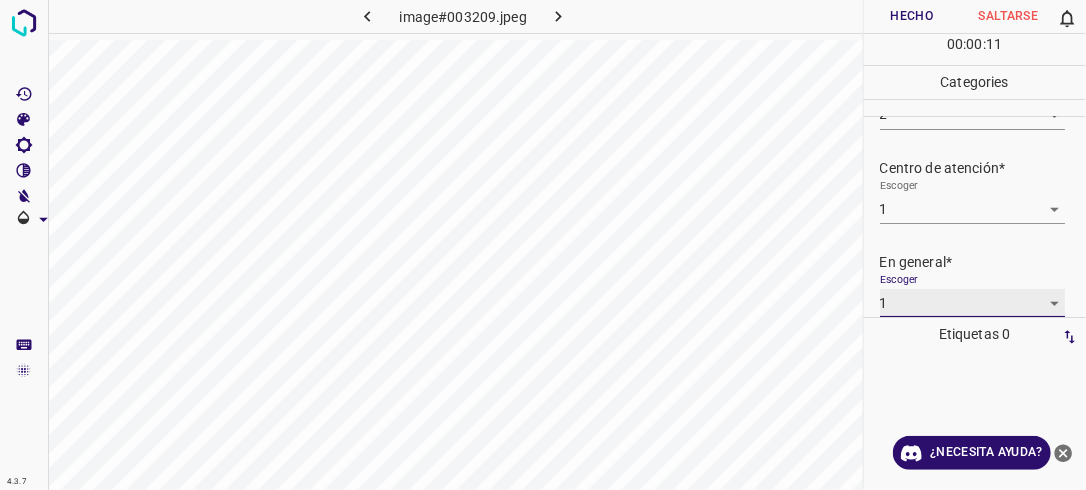 scroll, scrollTop: 76, scrollLeft: 0, axis: vertical 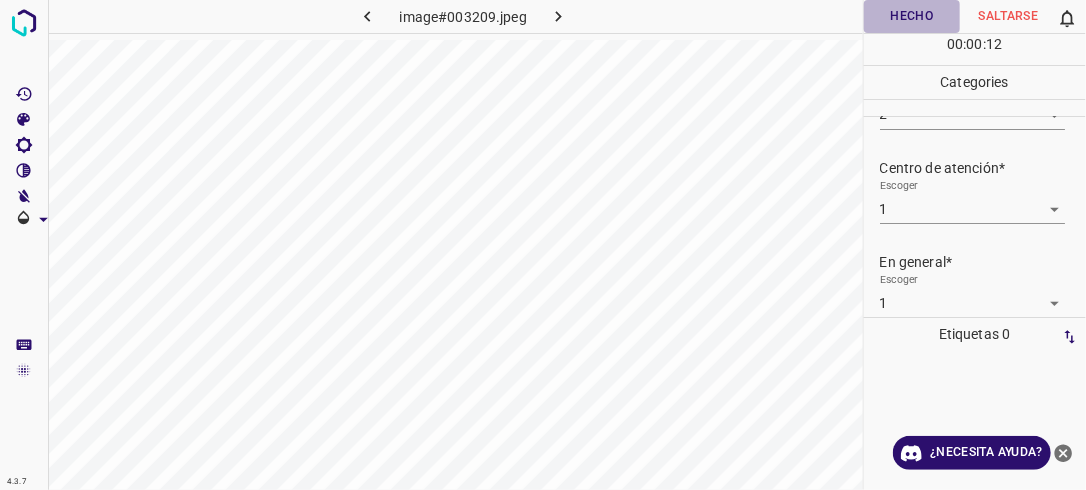 click on "Hecho" at bounding box center (912, 16) 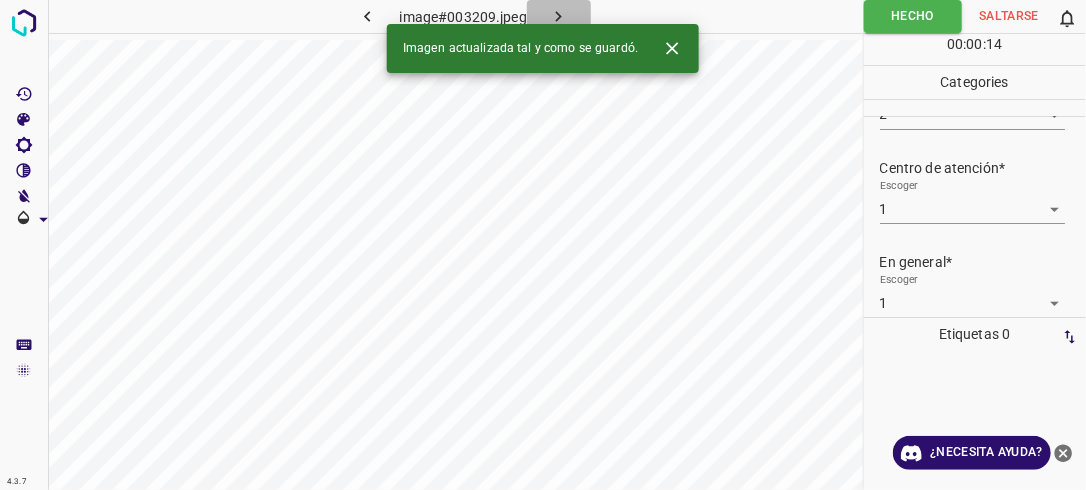 click 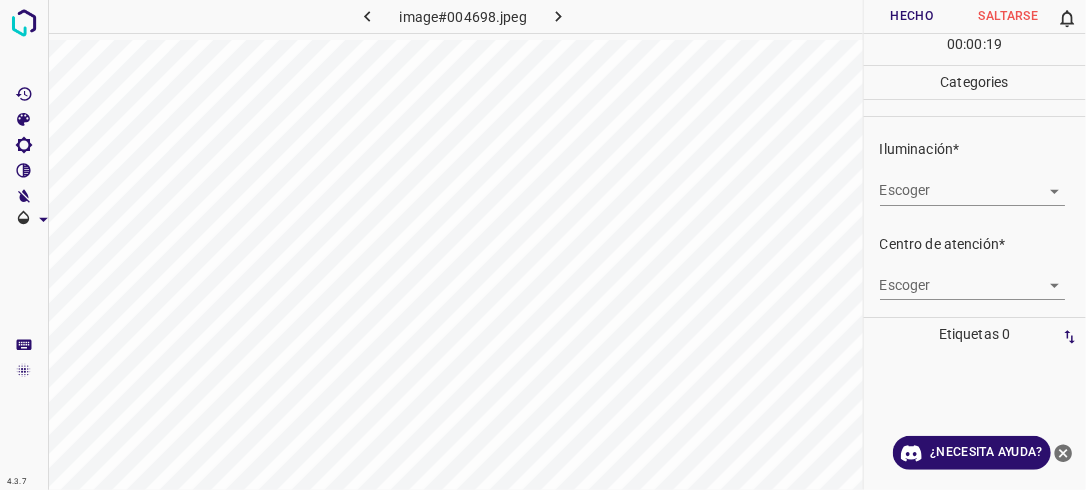 click on "4.3.7 image#004698.jpeg Hecho Saltarse 0 00   : 00   : 19   Categories Iluminación*  Escoger ​ Centro de atención*  Escoger ​ En general*  Escoger ​ Etiquetas 0 Categories 1 Lighting 2 Focus 3 Overall Tools Espacio Cambiar entre modos (Dibujar y Editar) Yo Etiquetado automático R Restaurar zoom M Acercar N Alejar Borrar Eliminar etiqueta de selección Filtros Z Restaurar filtros X Filtro de saturación C Filtro de brillo V Filtro de contraste B Filtro de escala de grises General O Descargar ¿Necesita ayuda? -Mensaje de texto -Esconder -Borrar" at bounding box center (543, 245) 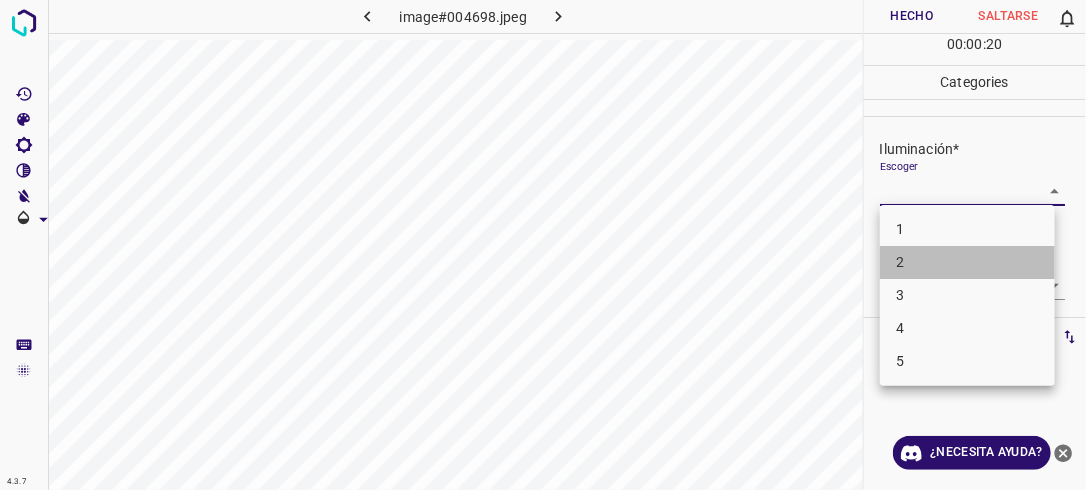 click on "2" at bounding box center (967, 262) 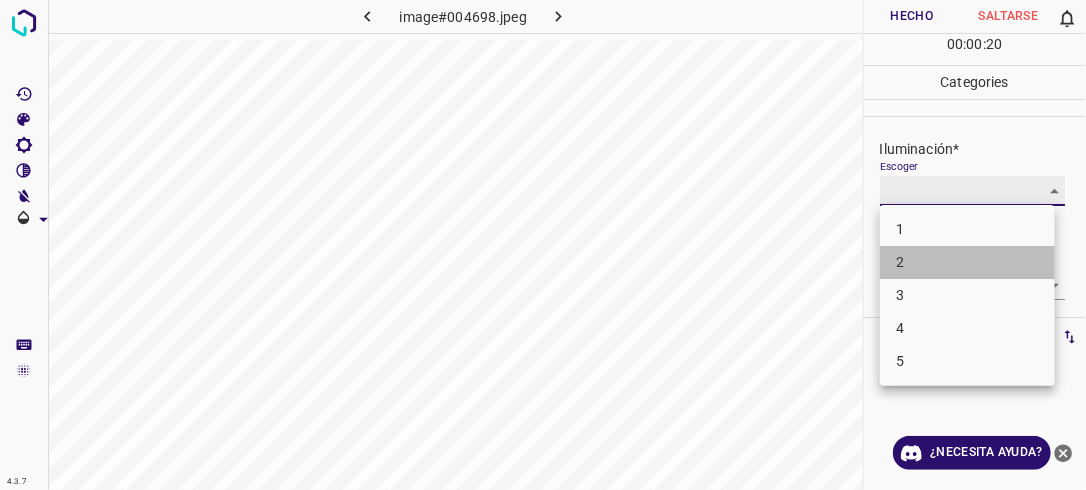 type on "2" 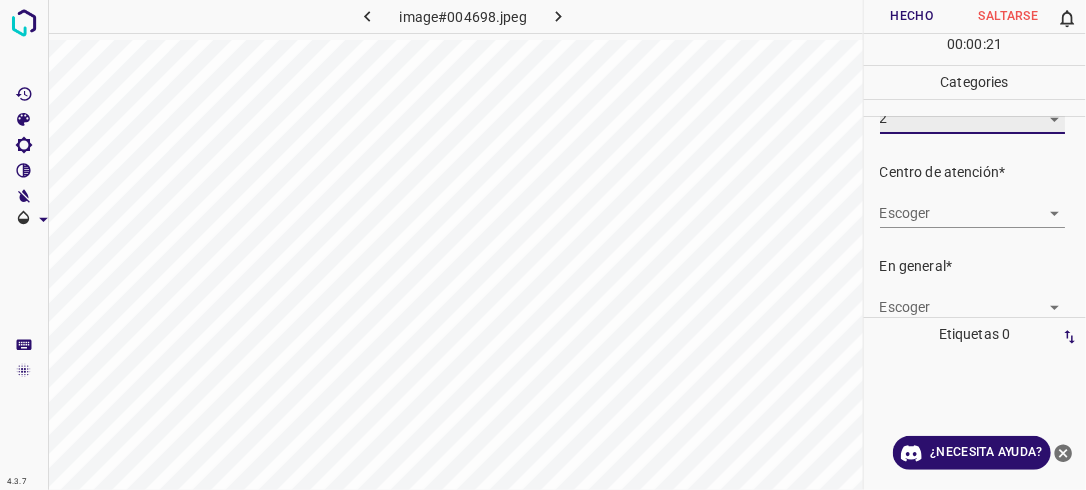 scroll, scrollTop: 73, scrollLeft: 0, axis: vertical 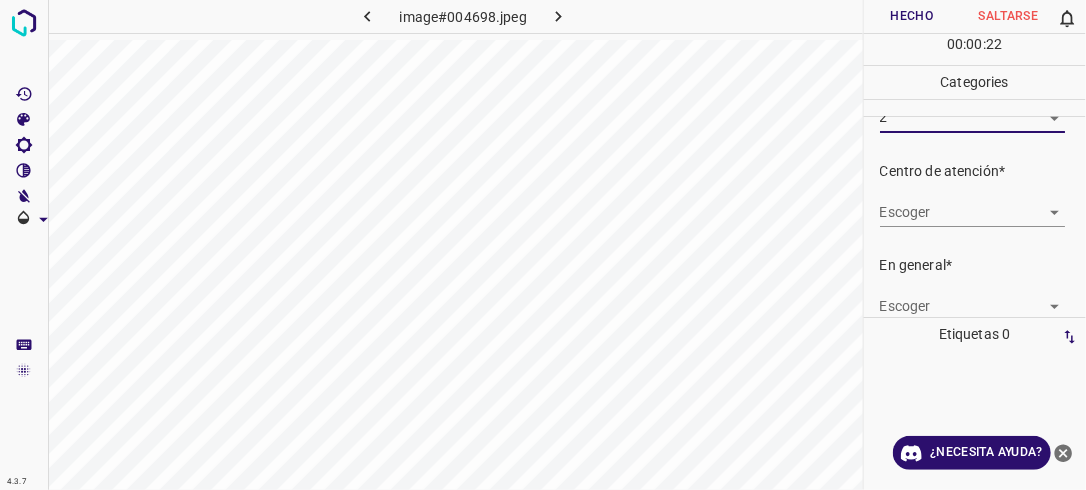 click on "4.3.7 image#004698.jpeg Hecho Saltarse 0 00   : 00   : 22   Categories Iluminación*  Escoger 2 2 Centro de atención*  Escoger ​ En general*  Escoger ​ Etiquetas 0 Categories 1 Lighting 2 Focus 3 Overall Tools Espacio Cambiar entre modos (Dibujar y Editar) Yo Etiquetado automático R Restaurar zoom M Acercar N Alejar Borrar Eliminar etiqueta de selección Filtros Z Restaurar filtros X Filtro de saturación C Filtro de brillo V Filtro de contraste B Filtro de escala de grises General O Descargar ¿Necesita ayuda? -Mensaje de texto -Esconder -Borrar" at bounding box center [543, 245] 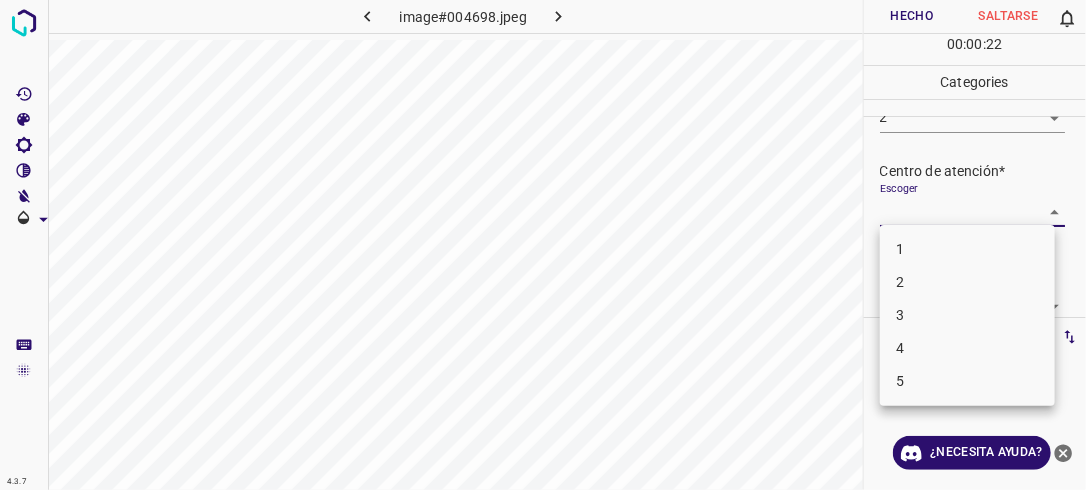 click on "2" at bounding box center [967, 282] 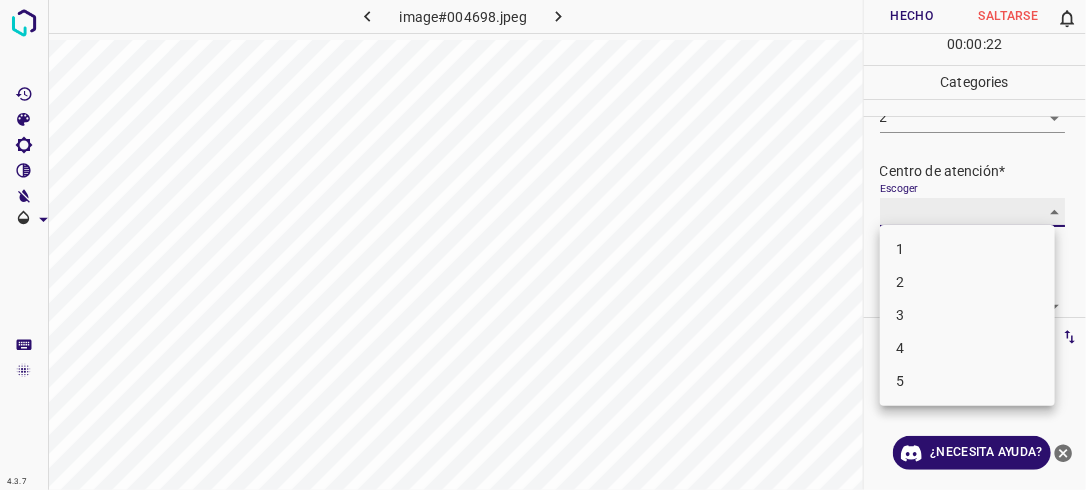 type on "2" 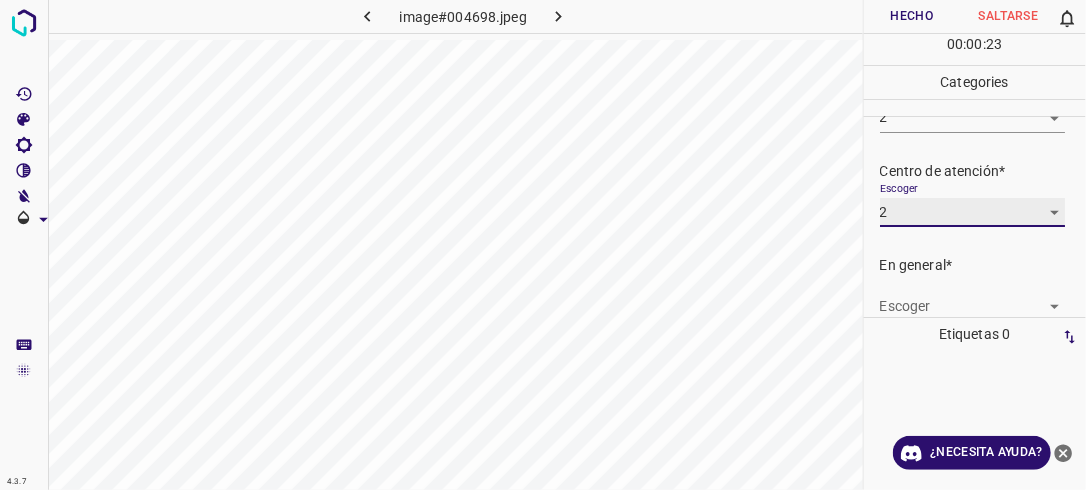 scroll, scrollTop: 98, scrollLeft: 0, axis: vertical 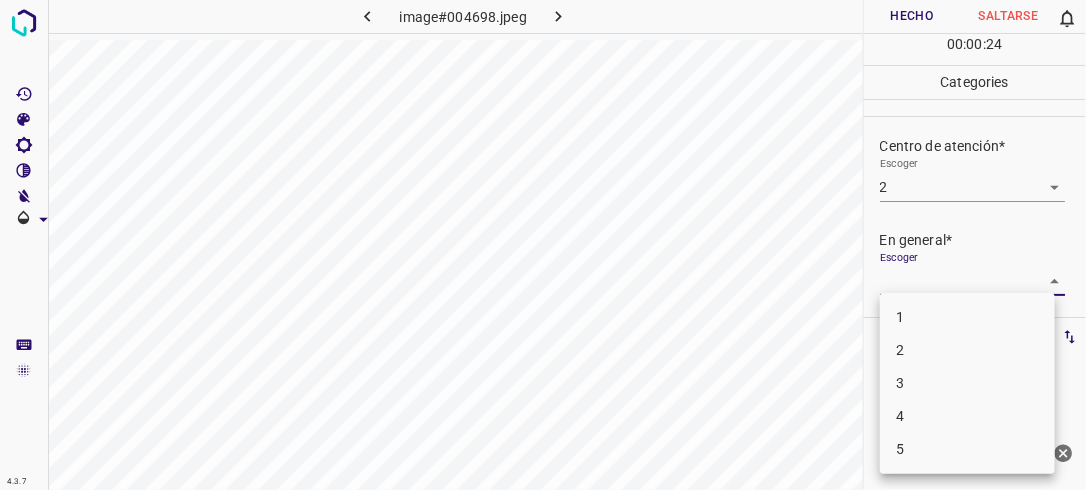 click on "4.3.7 image#004698.jpeg Hecho Saltarse 0 00   : 00   : 24   Categories Iluminación*  Escoger 2 2 Centro de atención*  Escoger 2 2 En general*  Escoger ​ Etiquetas 0 Categories 1 Lighting 2 Focus 3 Overall Tools Espacio Cambiar entre modos (Dibujar y Editar) Yo Etiquetado automático R Restaurar zoom M Acercar N Alejar Borrar Eliminar etiqueta de selección Filtros Z Restaurar filtros X Filtro de saturación C Filtro de brillo V Filtro de contraste B Filtro de escala de grises General O Descargar ¿Necesita ayuda? -Mensaje de texto -Esconder -Borrar 1 2 3 4 5" at bounding box center [543, 245] 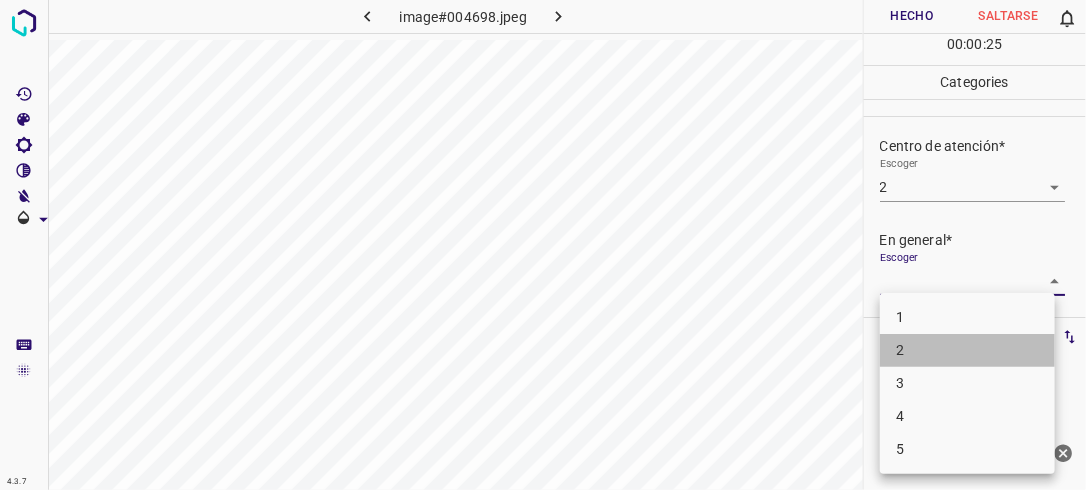 click on "2" at bounding box center [967, 350] 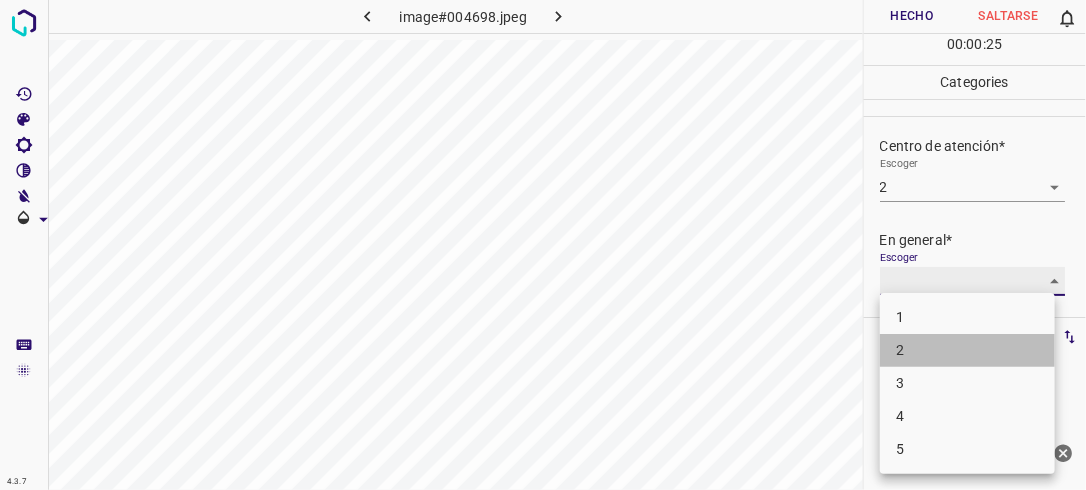 type on "2" 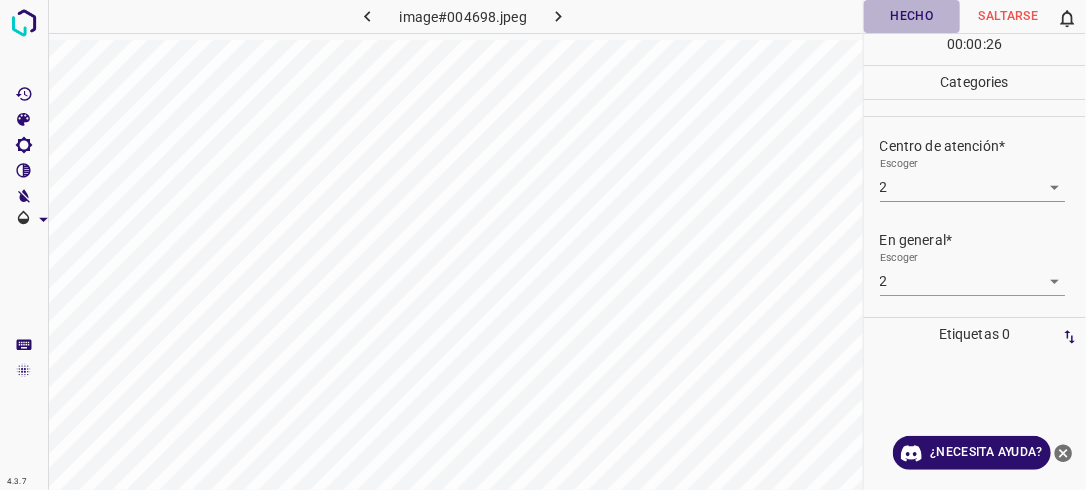 click on "Hecho" at bounding box center [912, 16] 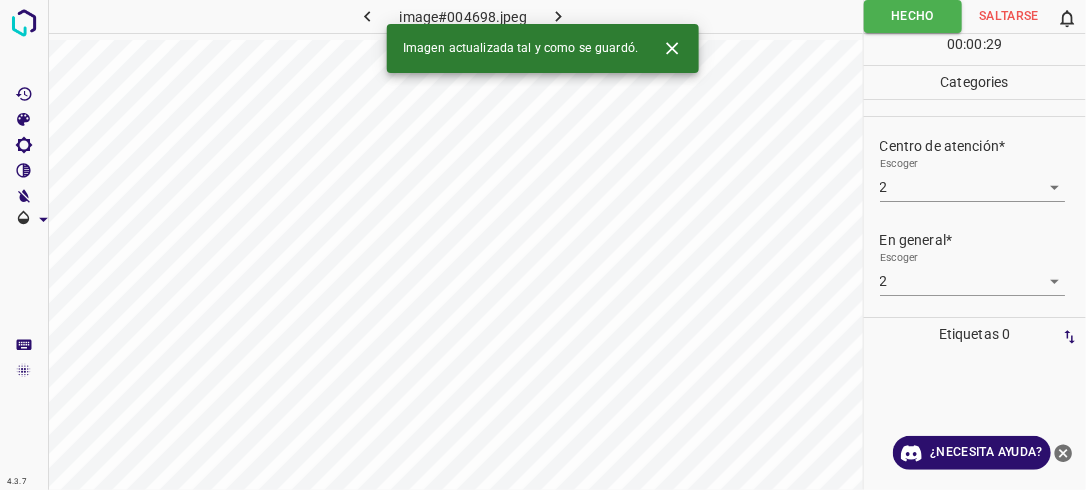 click 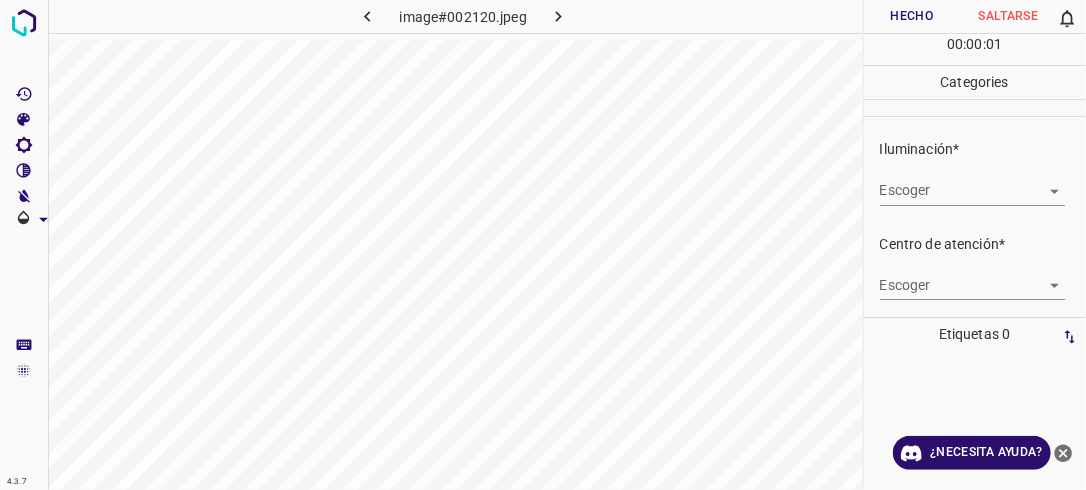click on "4.3.7 image#002120.jpeg Hecho Saltarse 0 00   : 00   : 01   Categories Iluminación*  Escoger ​ Centro de atención*  Escoger ​ En general*  Escoger ​ Etiquetas 0 Categories 1 Lighting 2 Focus 3 Overall Tools Espacio Cambiar entre modos (Dibujar y Editar) Yo Etiquetado automático R Restaurar zoom M Acercar N Alejar Borrar Eliminar etiqueta de selección Filtros Z Restaurar filtros X Filtro de saturación C Filtro de brillo V Filtro de contraste B Filtro de escala de grises General O Descargar ¿Necesita ayuda? -Mensaje de texto -Esconder -Borrar" at bounding box center (543, 245) 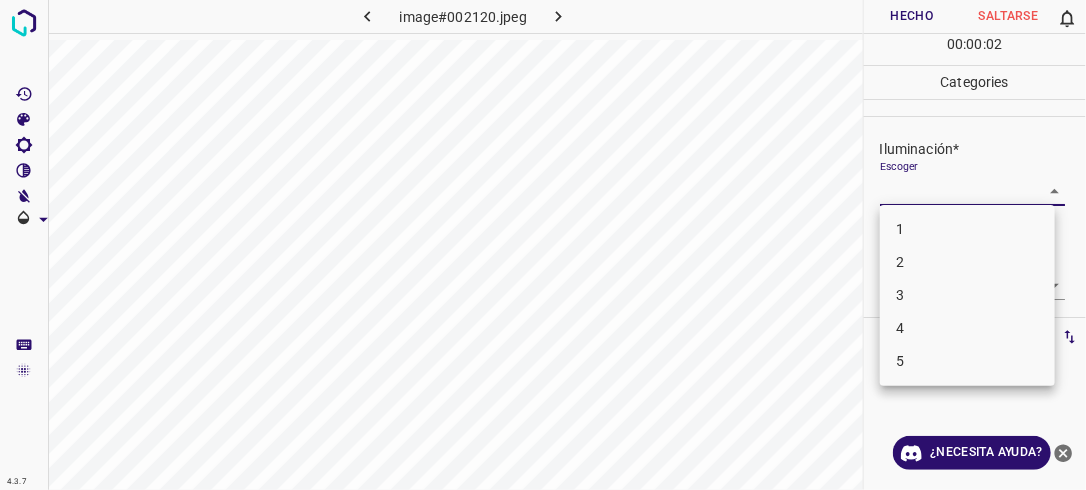 click on "2" at bounding box center [967, 262] 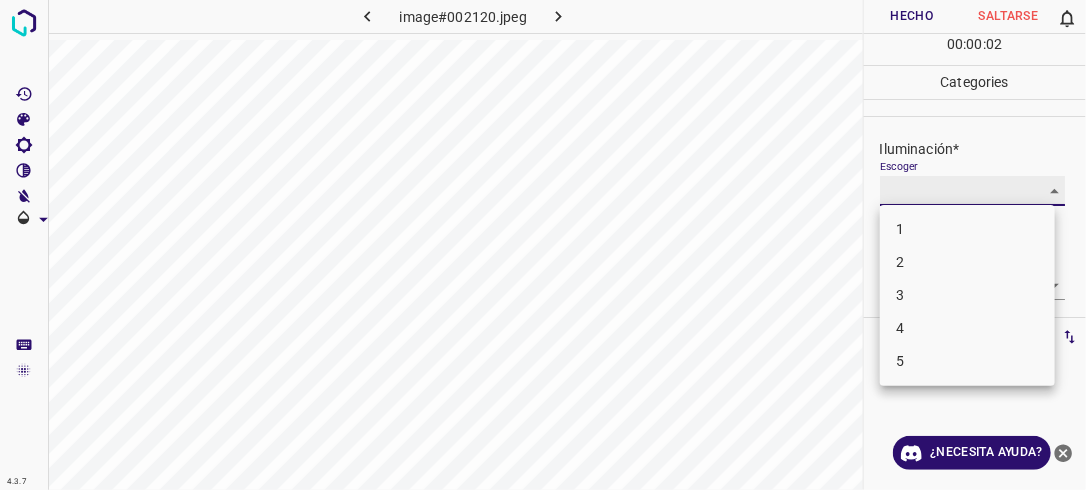 type on "2" 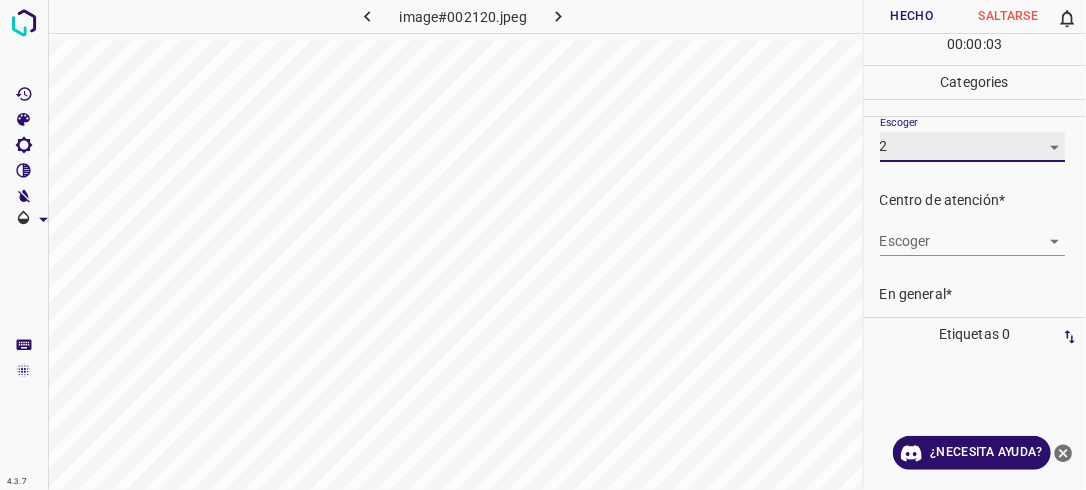 scroll, scrollTop: 98, scrollLeft: 0, axis: vertical 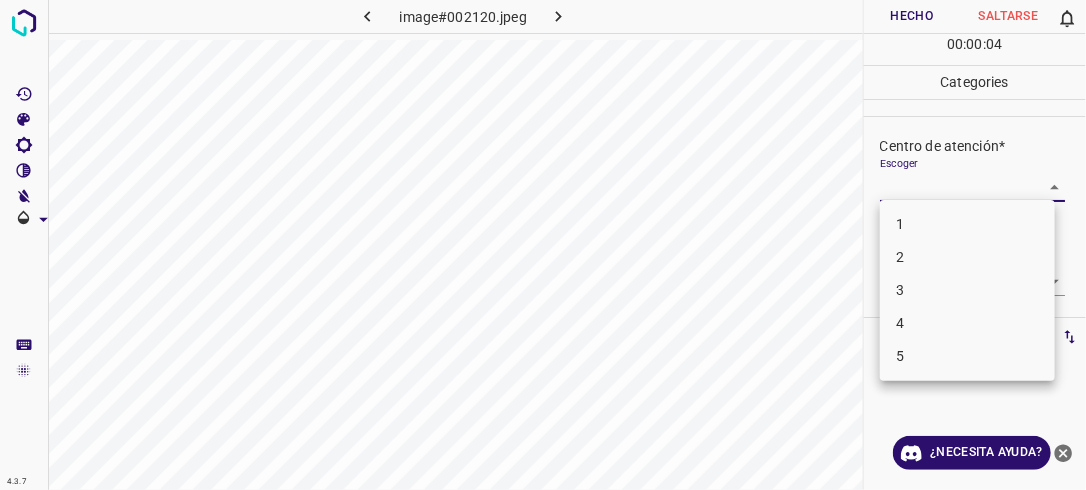click on "4.3.7 image#002120.jpeg Hecho Saltarse 0 00   : 00   : 04   Categories Iluminación*  Escoger 2 2 Centro de atención*  Escoger ​ En general*  Escoger ​ Etiquetas 0 Categories 1 Lighting 2 Focus 3 Overall Tools Espacio Cambiar entre modos (Dibujar y Editar) Yo Etiquetado automático R Restaurar zoom M Acercar N Alejar Borrar Eliminar etiqueta de selección Filtros Z Restaurar filtros X Filtro de saturación C Filtro de brillo V Filtro de contraste B Filtro de escala de grises General O Descargar ¿Necesita ayuda? -Mensaje de texto -Esconder -Borrar 1 2 3 4 5" at bounding box center (543, 245) 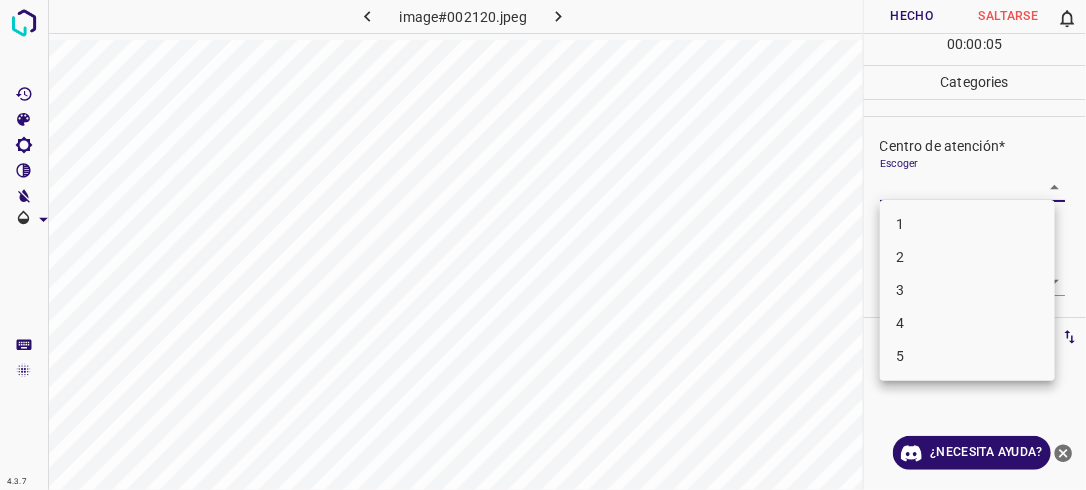 click on "2" at bounding box center [967, 257] 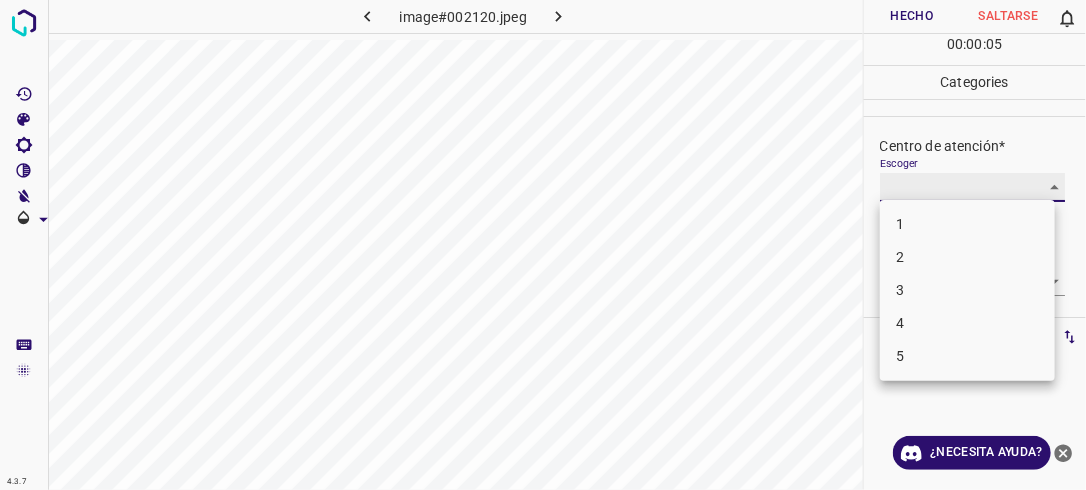 type on "2" 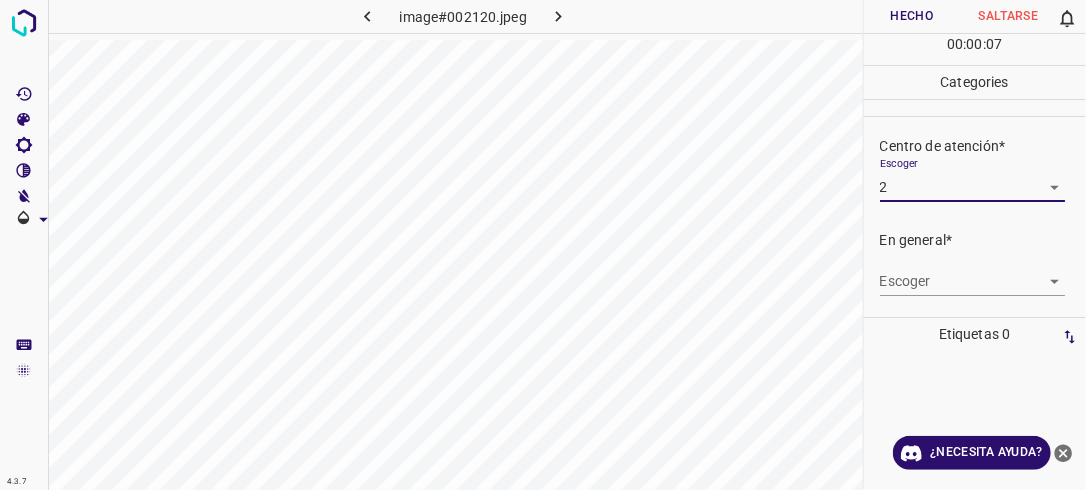 click on "4.3.7 image#002120.jpeg Hecho Saltarse 0 00   : 00   : 07   Categories Iluminación*  Escoger 2 2 Centro de atención*  Escoger 2 2 En general*  Escoger ​ Etiquetas 0 Categories 1 Lighting 2 Focus 3 Overall Tools Espacio Cambiar entre modos (Dibujar y Editar) Yo Etiquetado automático R Restaurar zoom M Acercar N Alejar Borrar Eliminar etiqueta de selección Filtros Z Restaurar filtros X Filtro de saturación C Filtro de brillo V Filtro de contraste B Filtro de escala de grises General O Descargar ¿Necesita ayuda? -Mensaje de texto -Esconder -Borrar" at bounding box center (543, 245) 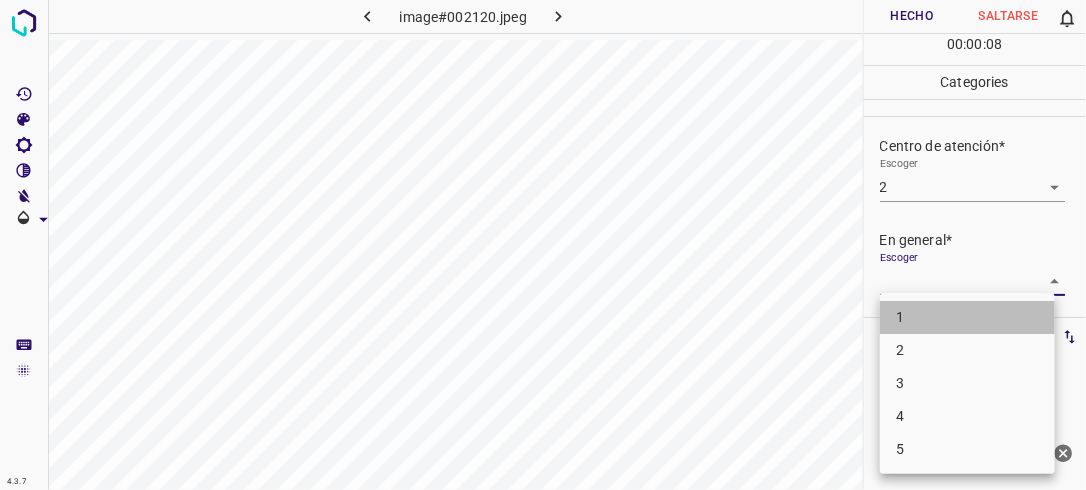 click on "1" at bounding box center [967, 317] 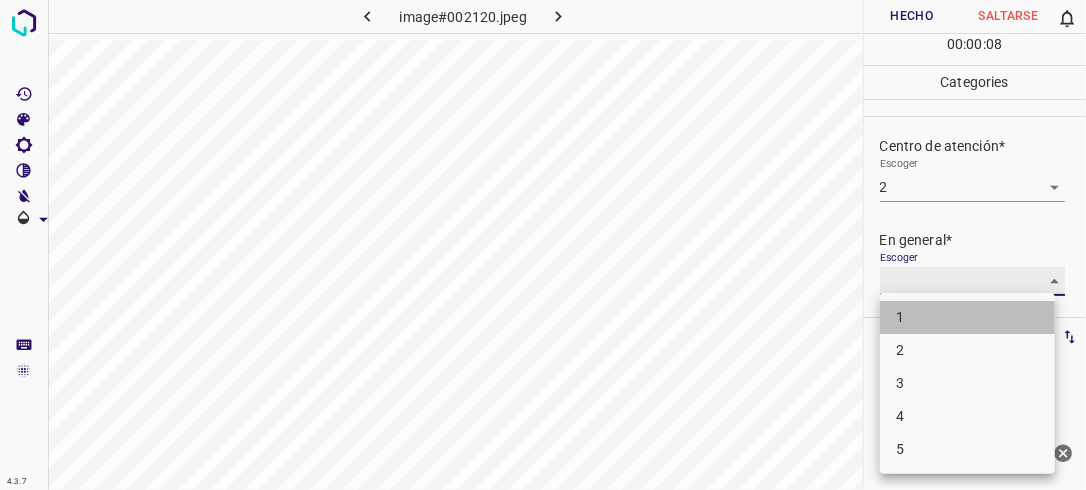 type on "1" 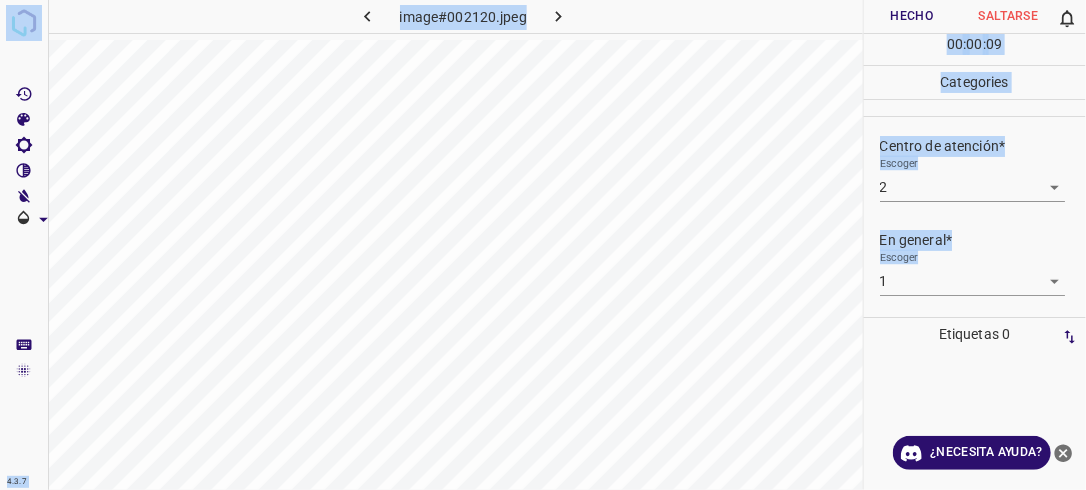 drag, startPoint x: 1085, startPoint y: 277, endPoint x: 1088, endPoint y: 205, distance: 72.06247 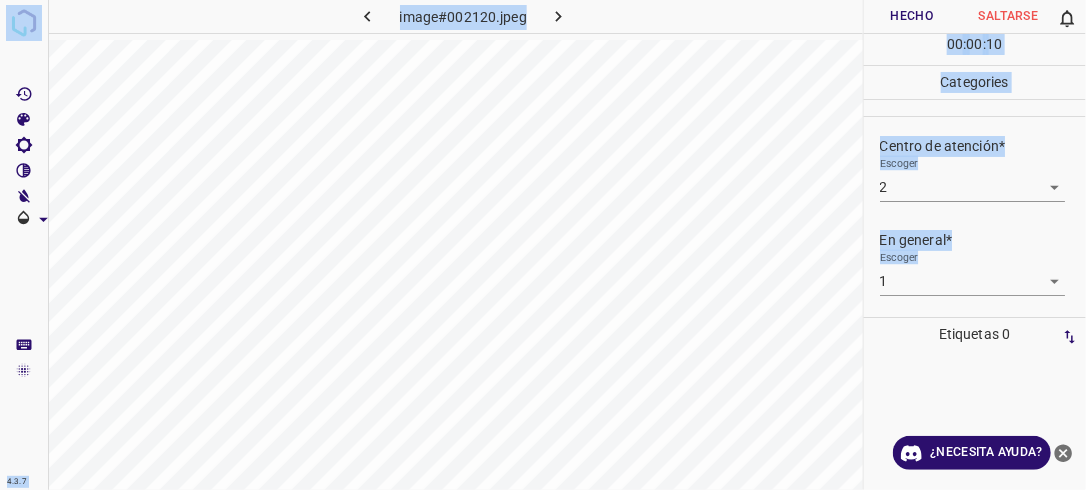 drag, startPoint x: 1088, startPoint y: 205, endPoint x: 1088, endPoint y: 251, distance: 46 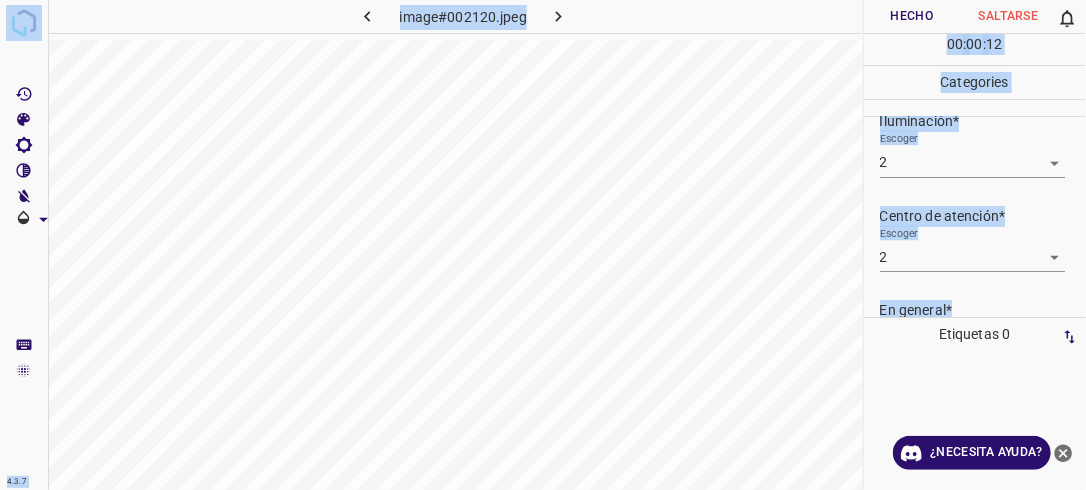 scroll, scrollTop: 0, scrollLeft: 0, axis: both 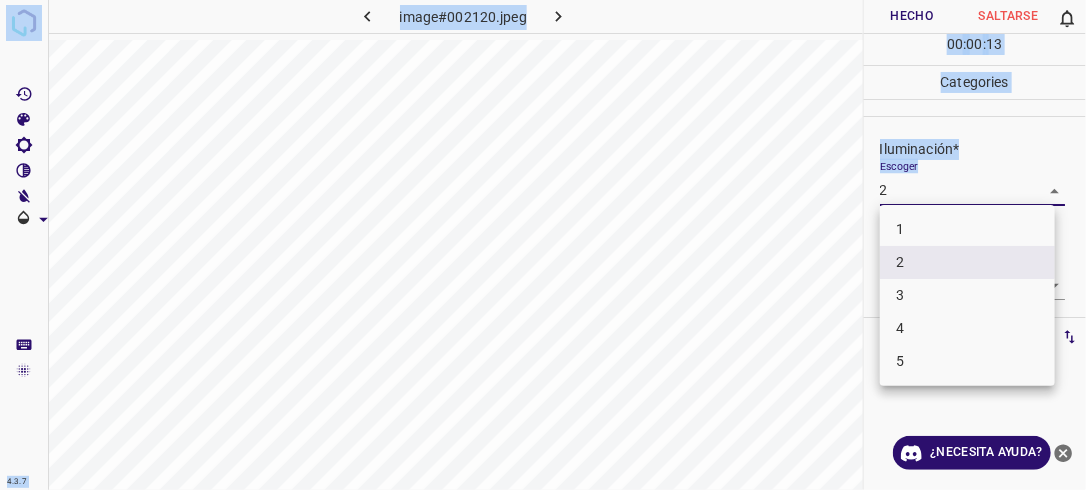 click on "4.3.7 image#002120.jpeg Hecho Saltarse 0 00   : 00   : 13   Categories Iluminación*  Escoger 2 2 Centro de atención*  Escoger 2 2 En general*  Escoger 1 1 Etiquetas 0 Categories 1 Lighting 2 Focus 3 Overall Tools Espacio Cambiar entre modos (Dibujar y Editar) Yo Etiquetado automático R Restaurar zoom M Acercar N Alejar Borrar Eliminar etiqueta de selección Filtros Z Restaurar filtros X Filtro de saturación C Filtro de brillo V Filtro de contraste B Filtro de escala de grises General O Descargar ¿Necesita ayuda? -Mensaje de texto -Esconder -Borrar 1 2 3 4 5" at bounding box center [543, 245] 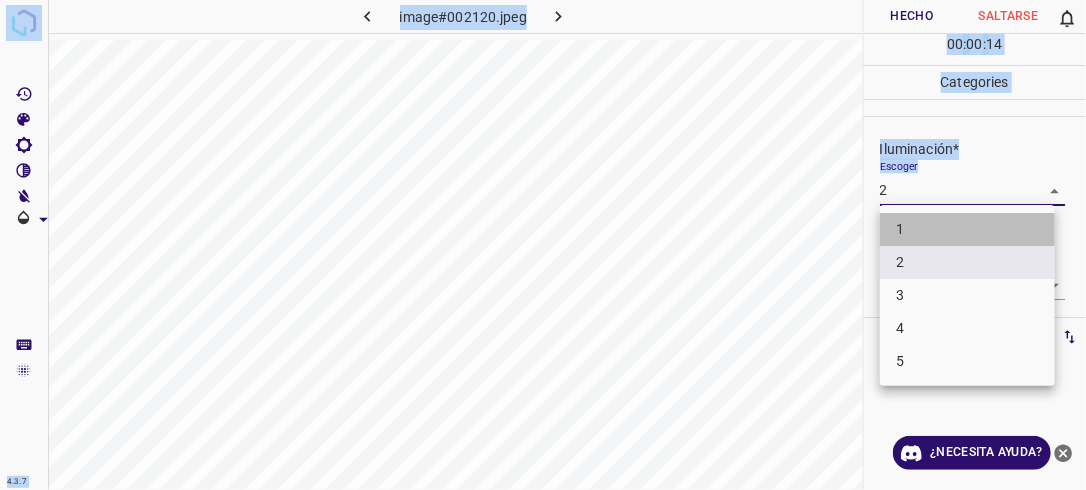click on "1" at bounding box center (967, 229) 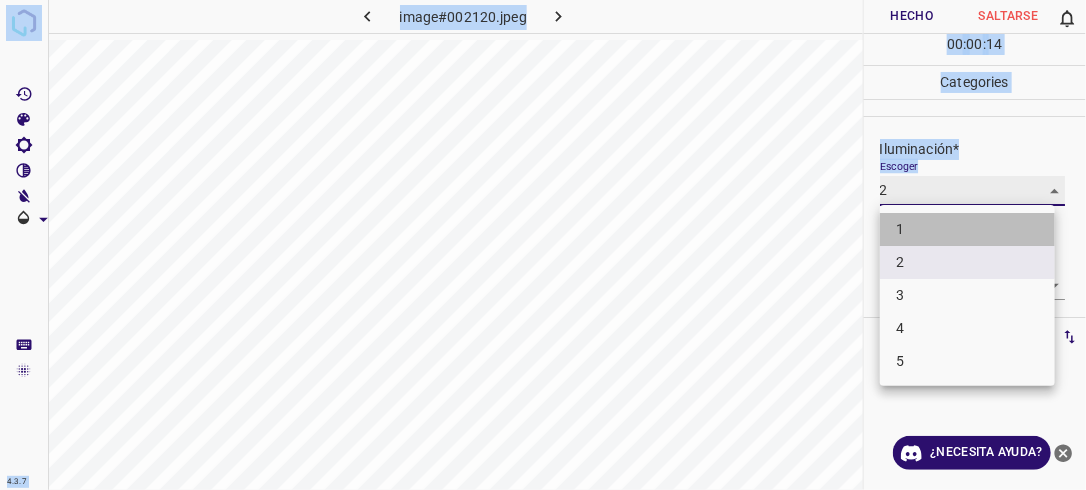 type on "1" 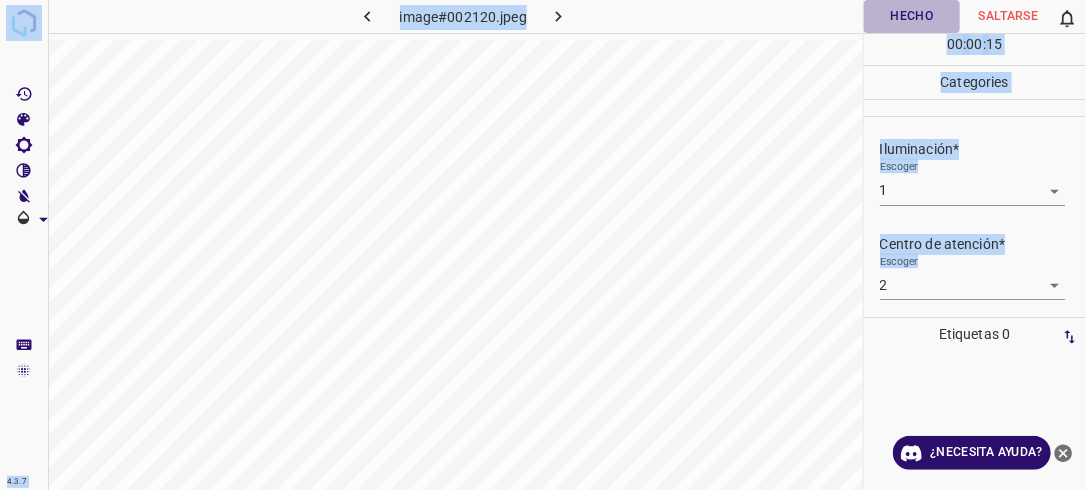 click on "Hecho" at bounding box center (912, 16) 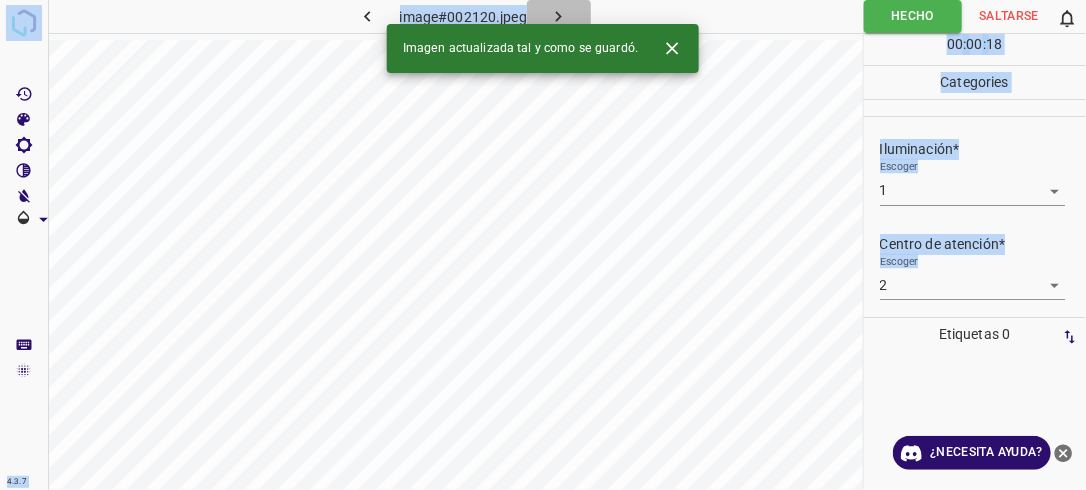 click 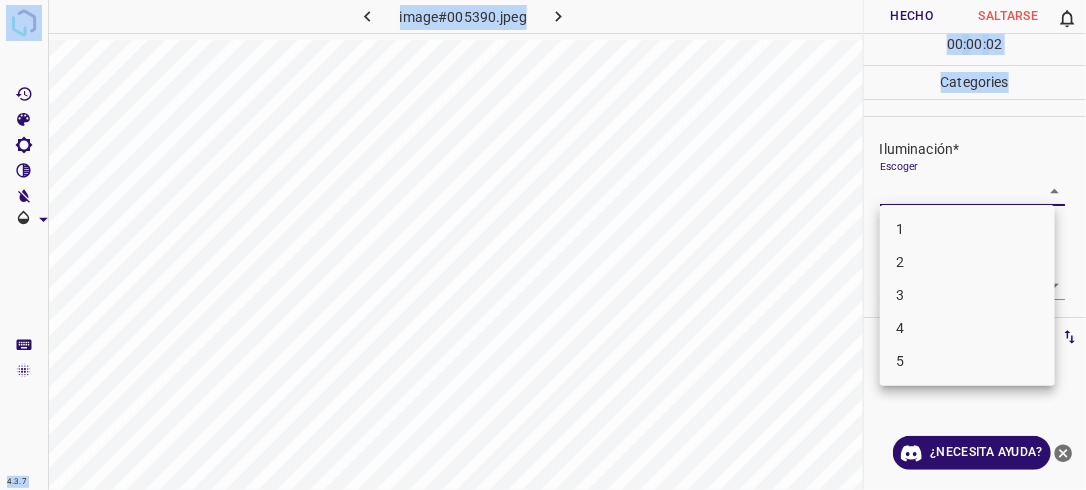 click on "4.3.7 image#005390.jpeg Hecho Saltarse 0 00   : 00   : 02   Categories Iluminación*  Escoger ​ Centro de atención*  Escoger ​ En general*  Escoger ​ Etiquetas 0 Categories 1 Lighting 2 Focus 3 Overall Tools Espacio Cambiar entre modos (Dibujar y Editar) Yo Etiquetado automático R Restaurar zoom M Acercar N Alejar Borrar Eliminar etiqueta de selección Filtros Z Restaurar filtros X Filtro de saturación C Filtro de brillo V Filtro de contraste B Filtro de escala de grises General O Descargar ¿Necesita ayuda? -Mensaje de texto -Esconder -Borrar 1 2 3 4 5" at bounding box center (543, 245) 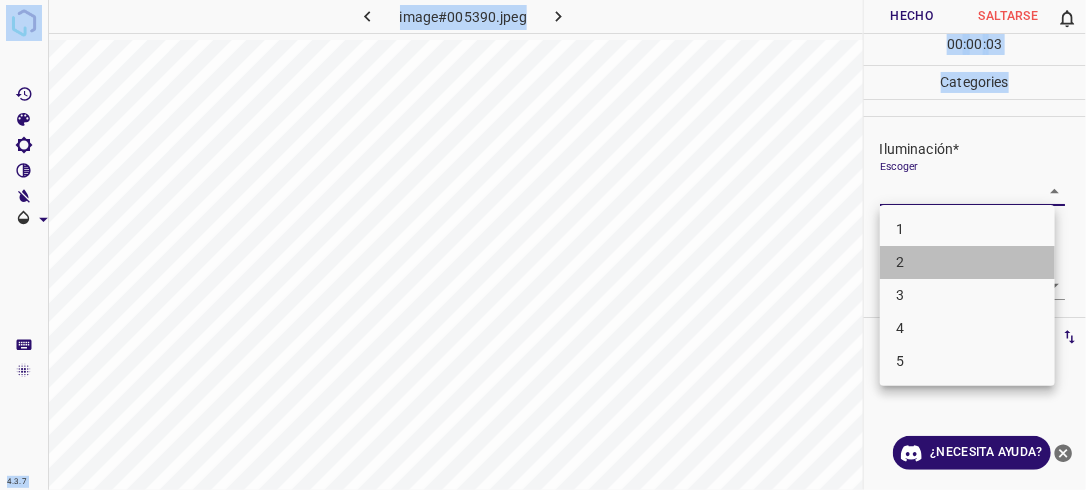 click on "2" at bounding box center [967, 262] 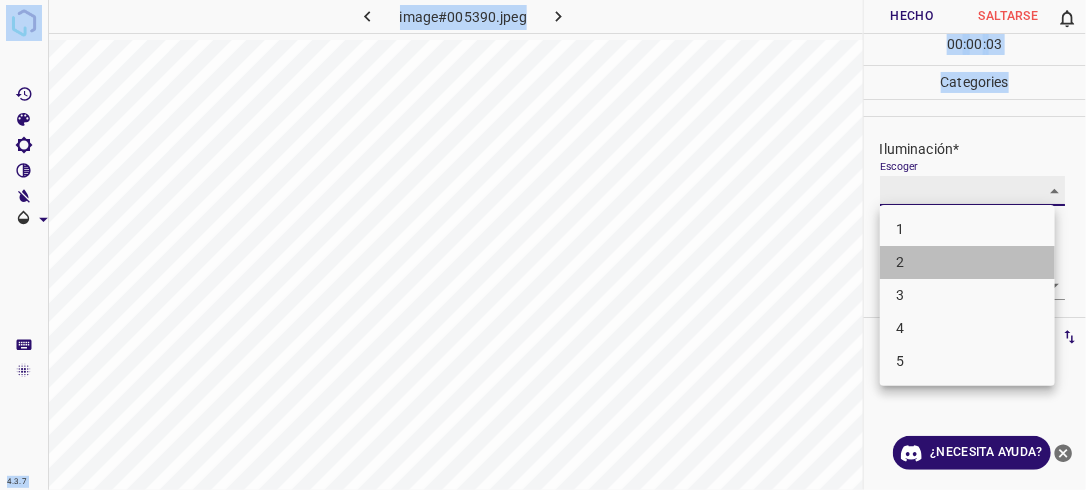 type on "2" 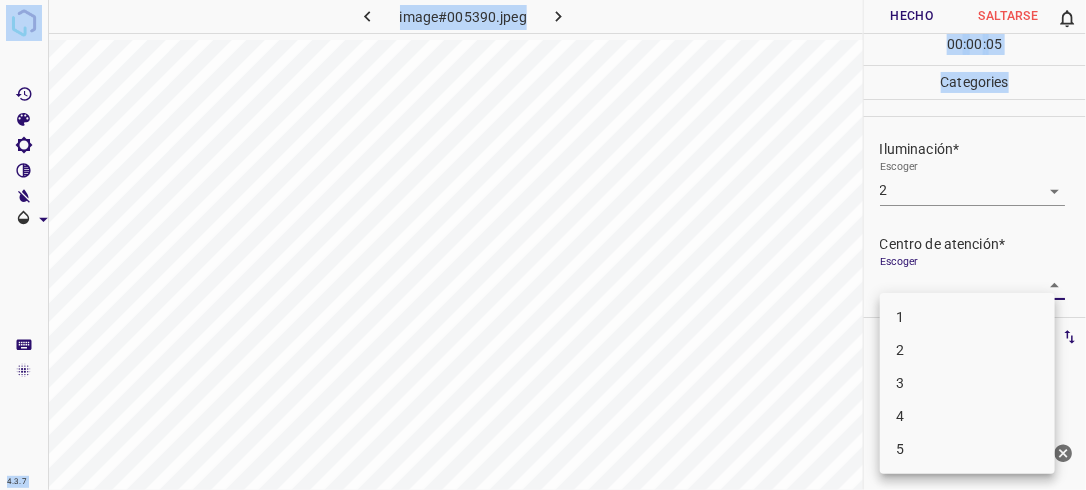 drag, startPoint x: 1032, startPoint y: 280, endPoint x: 968, endPoint y: 341, distance: 88.4138 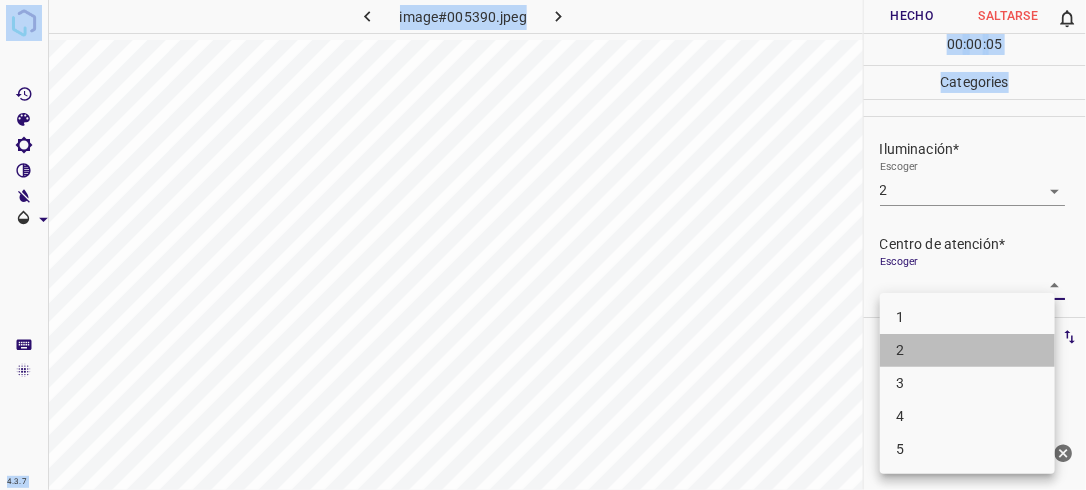 click on "2" at bounding box center (967, 350) 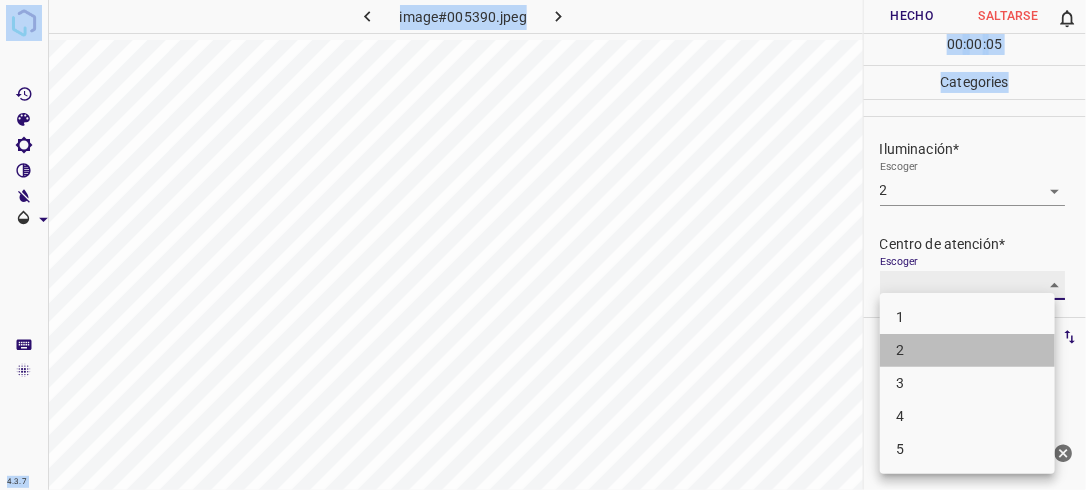 type on "2" 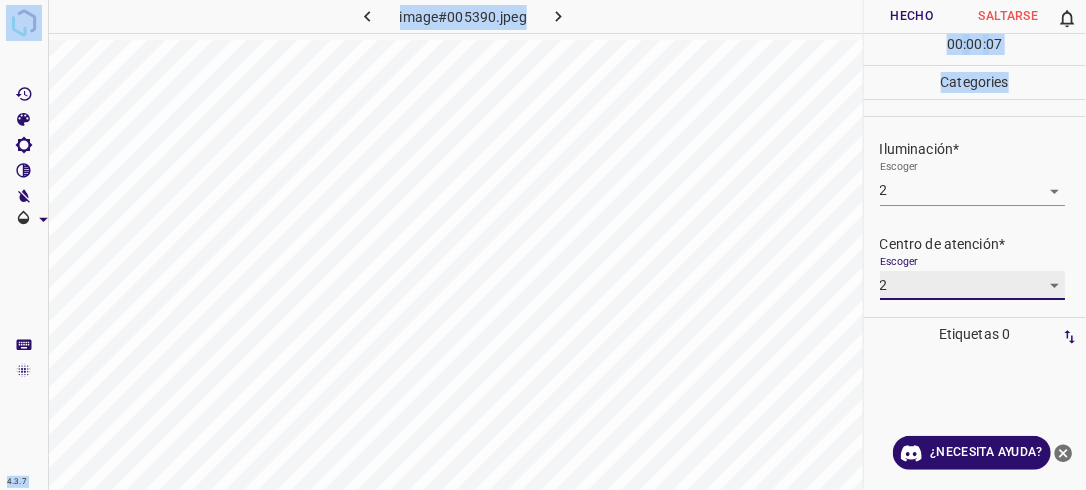 scroll, scrollTop: 98, scrollLeft: 0, axis: vertical 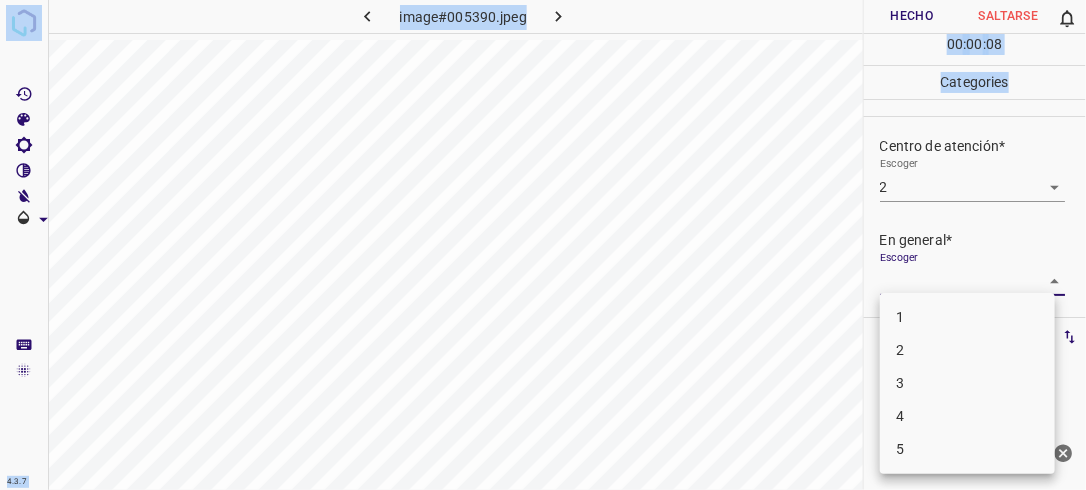 click on "4.3.7 image#005390.jpeg Hecho Saltarse 0 00   : 00   : 08   Categories Iluminación*  Escoger 2 2 Centro de atención*  Escoger 2 2 En general*  Escoger ​ Etiquetas 0 Categories 1 Lighting 2 Focus 3 Overall Tools Espacio Cambiar entre modos (Dibujar y Editar) Yo Etiquetado automático R Restaurar zoom M Acercar N Alejar Borrar Eliminar etiqueta de selección Filtros Z Restaurar filtros X Filtro de saturación C Filtro de brillo V Filtro de contraste B Filtro de escala de grises General O Descargar ¿Necesita ayuda? -Mensaje de texto -Esconder -Borrar 1 2 3 4 5" at bounding box center (543, 245) 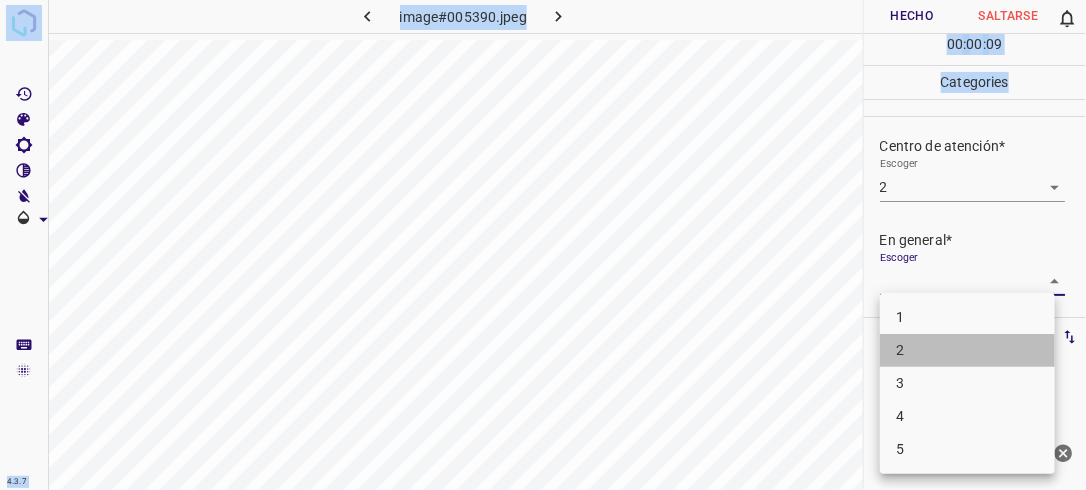 click on "2" at bounding box center [967, 350] 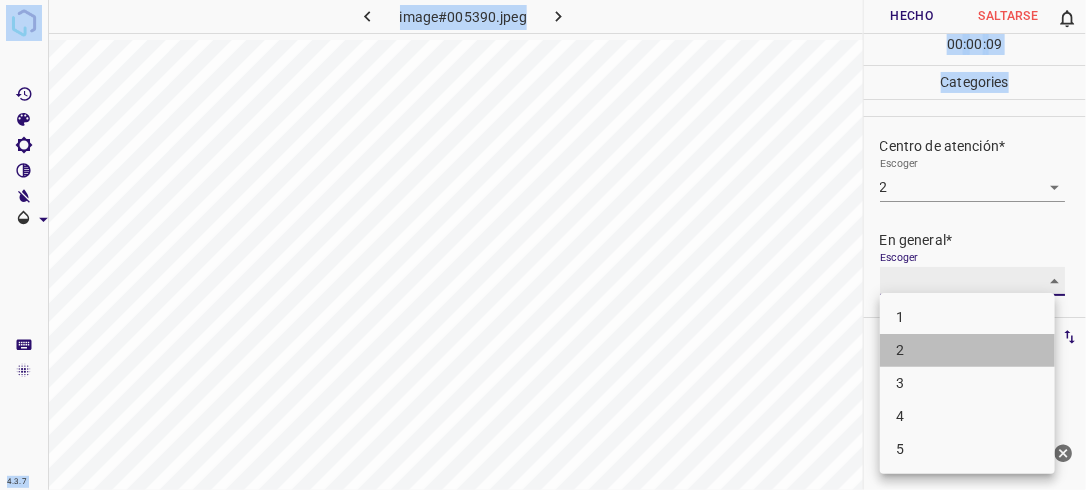 type on "2" 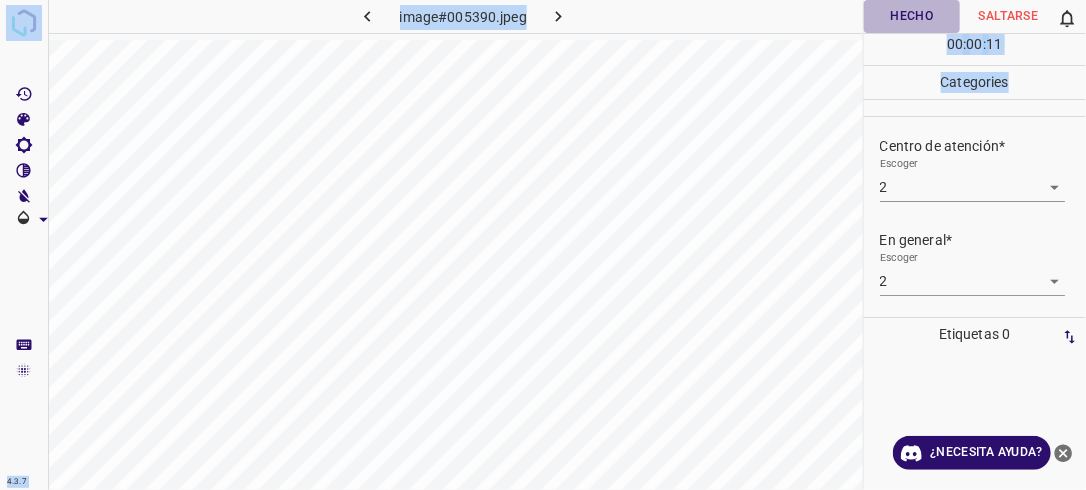 click on "Hecho" at bounding box center (912, 16) 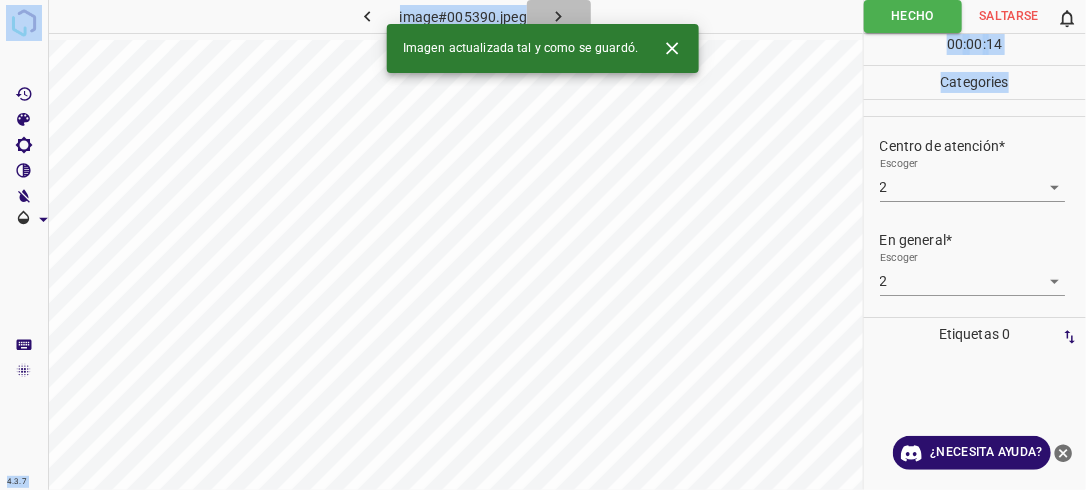 click at bounding box center [559, 16] 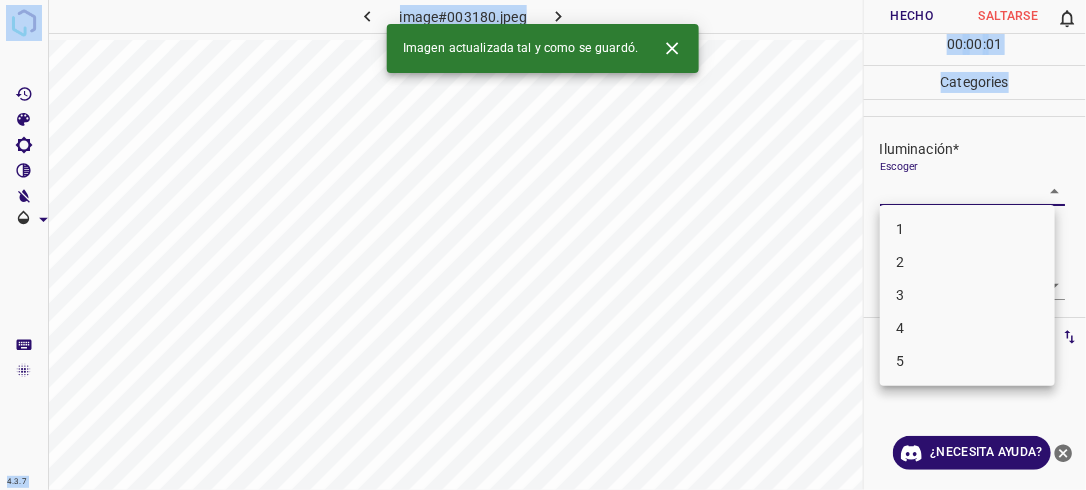click on "4.3.7 image#003180.jpeg Hecho Saltarse 0 00   : 00   : 01   Categories Iluminación*  Escoger ​ Centro de atención*  Escoger ​ En general*  Escoger ​ Etiquetas 0 Categories 1 Lighting 2 Focus 3 Overall Tools Espacio Cambiar entre modos (Dibujar y Editar) Yo Etiquetado automático R Restaurar zoom M Acercar N Alejar Borrar Eliminar etiqueta de selección Filtros Z Restaurar filtros X Filtro de saturación C Filtro de brillo V Filtro de contraste B Filtro de escala de grises General O Descargar Imagen actualizada tal y como se guardó. ¿Necesita ayuda? -Mensaje de texto -Esconder -Borrar 1 2 3 4 5" at bounding box center (543, 245) 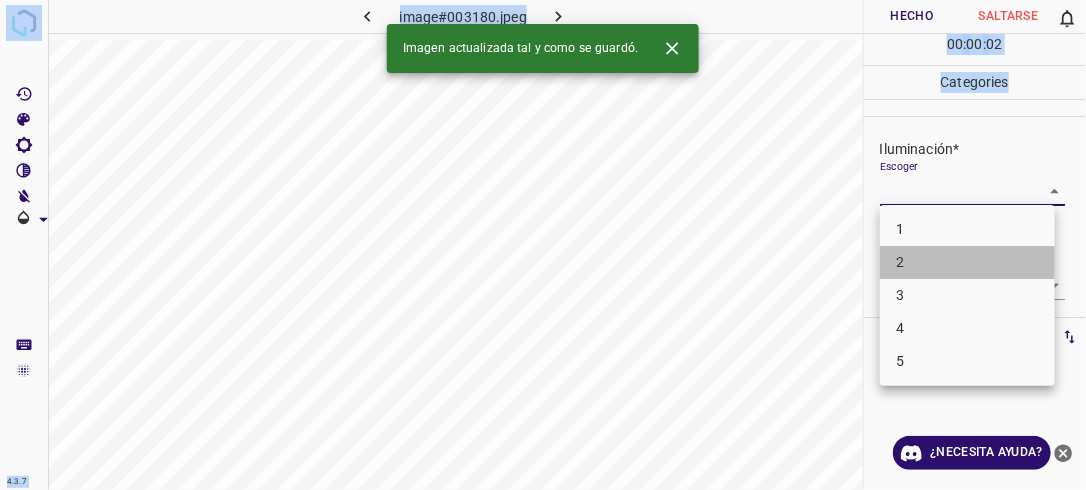 click on "2" at bounding box center [967, 262] 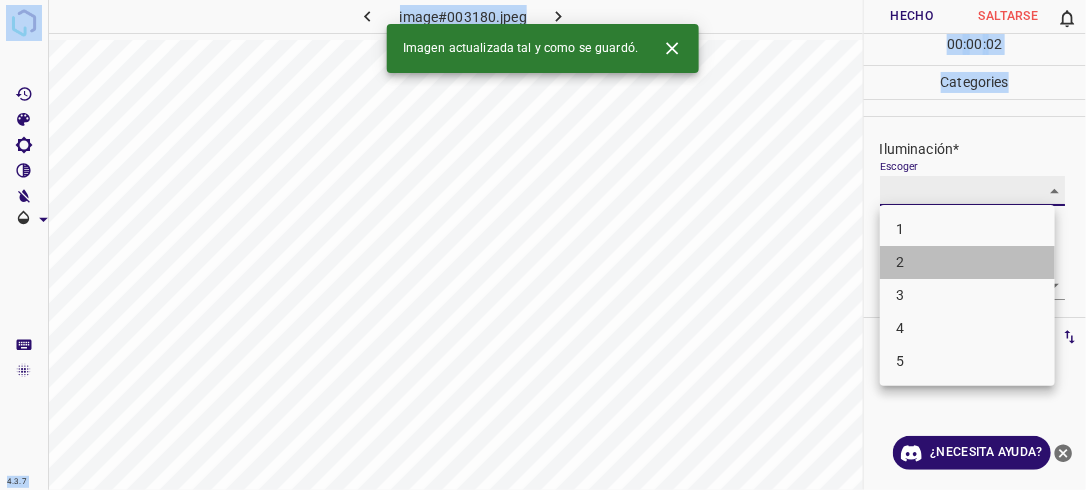 type on "2" 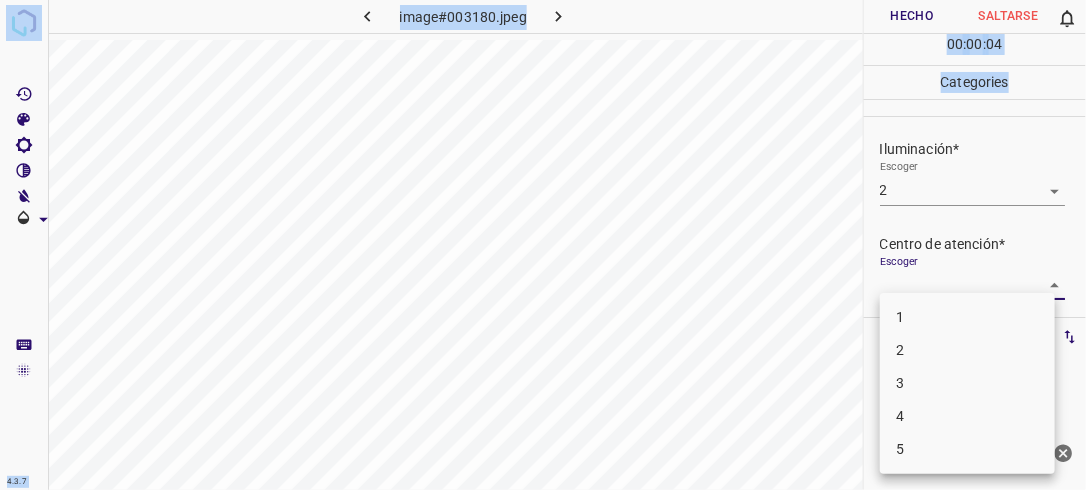drag, startPoint x: 1050, startPoint y: 278, endPoint x: 949, endPoint y: 352, distance: 125.207825 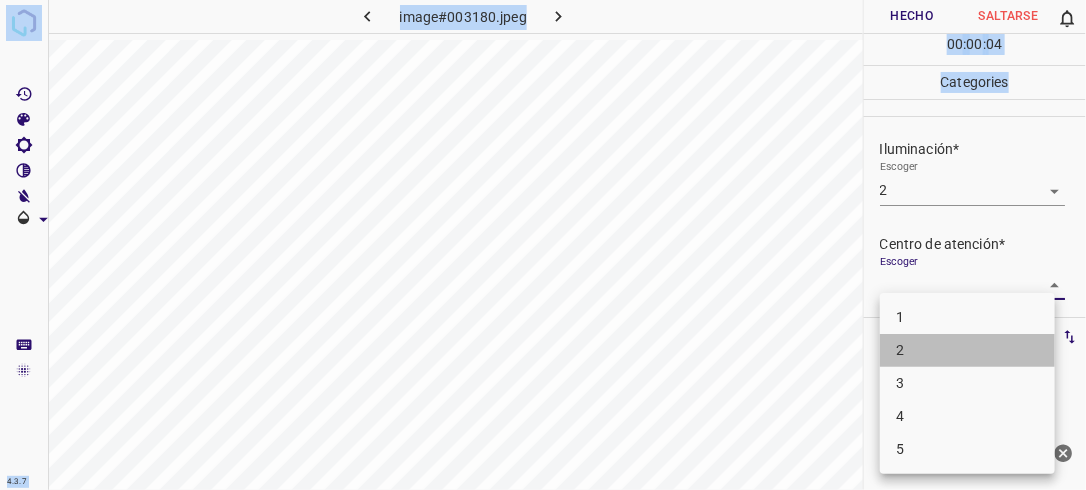 click on "2" at bounding box center [967, 350] 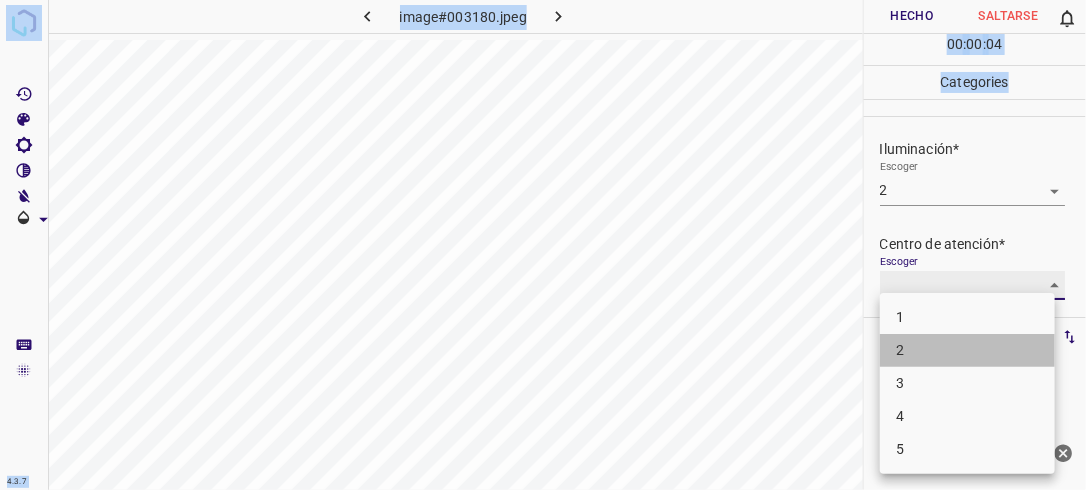 type on "2" 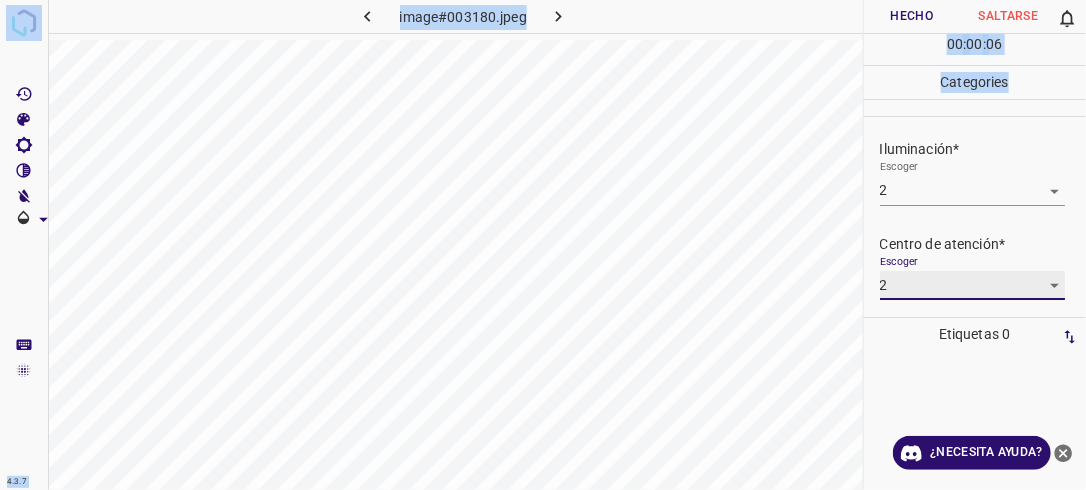 scroll, scrollTop: 98, scrollLeft: 0, axis: vertical 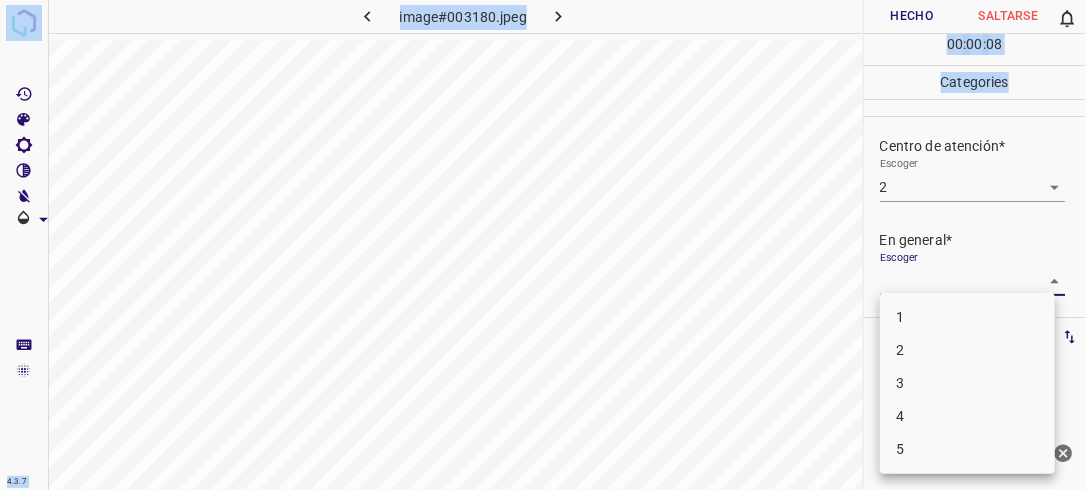 drag, startPoint x: 1044, startPoint y: 279, endPoint x: 992, endPoint y: 348, distance: 86.40023 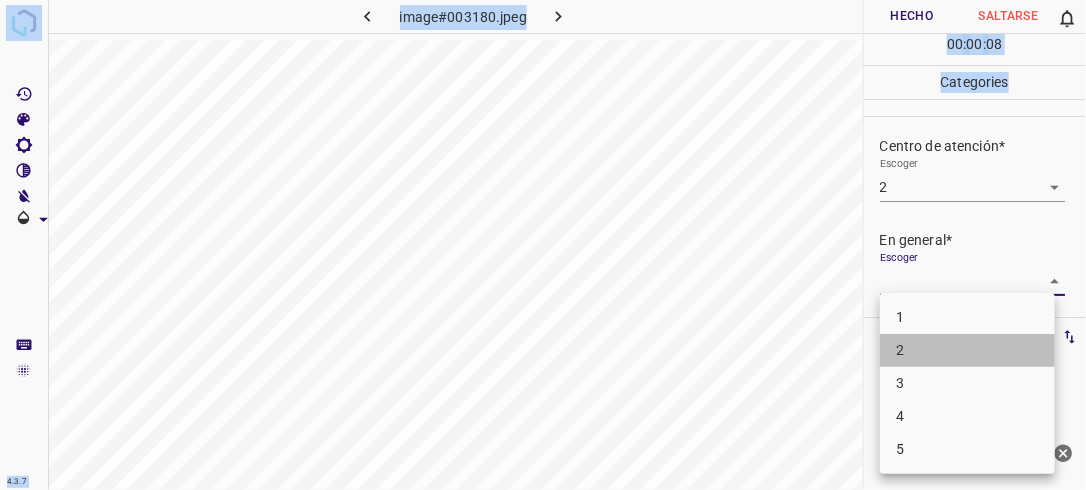 click on "2" at bounding box center [967, 350] 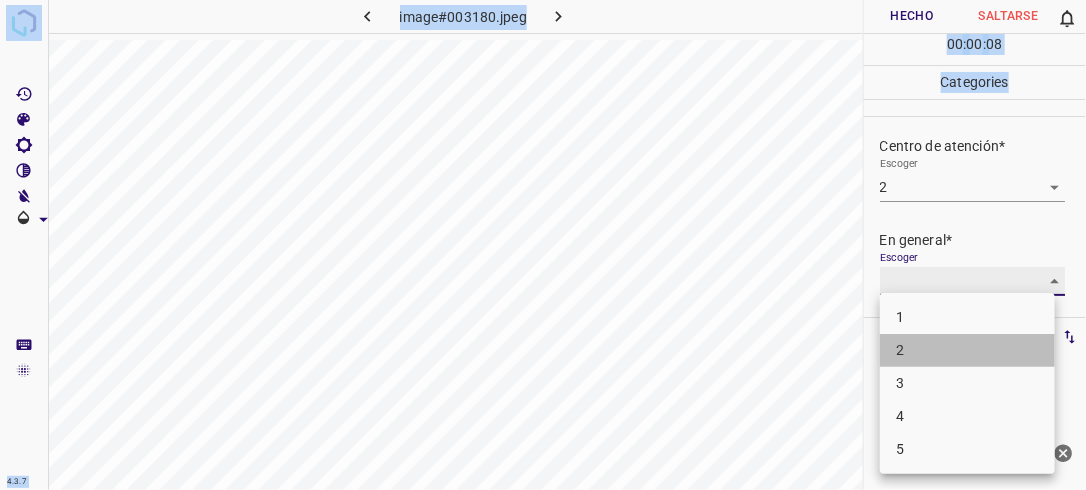 type on "2" 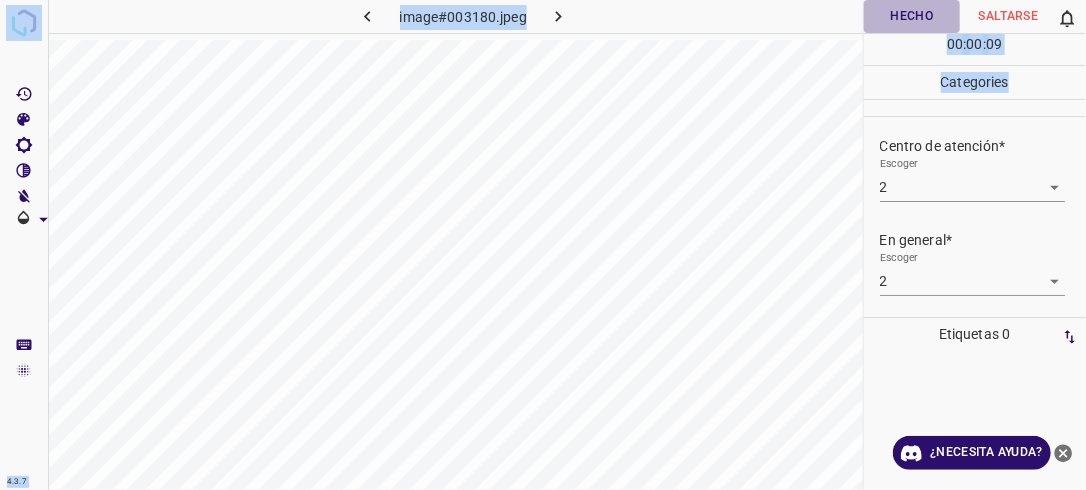 click on "Hecho" at bounding box center [912, 16] 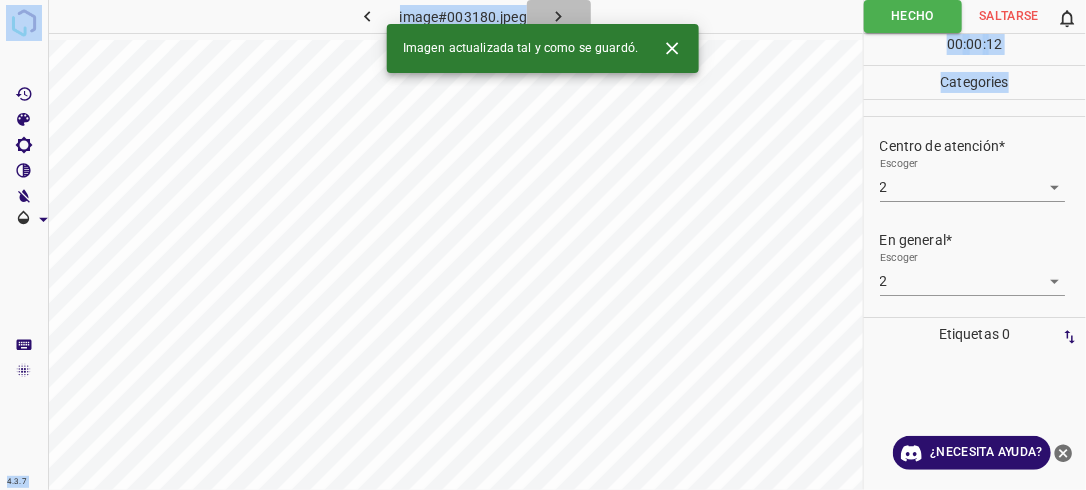 click 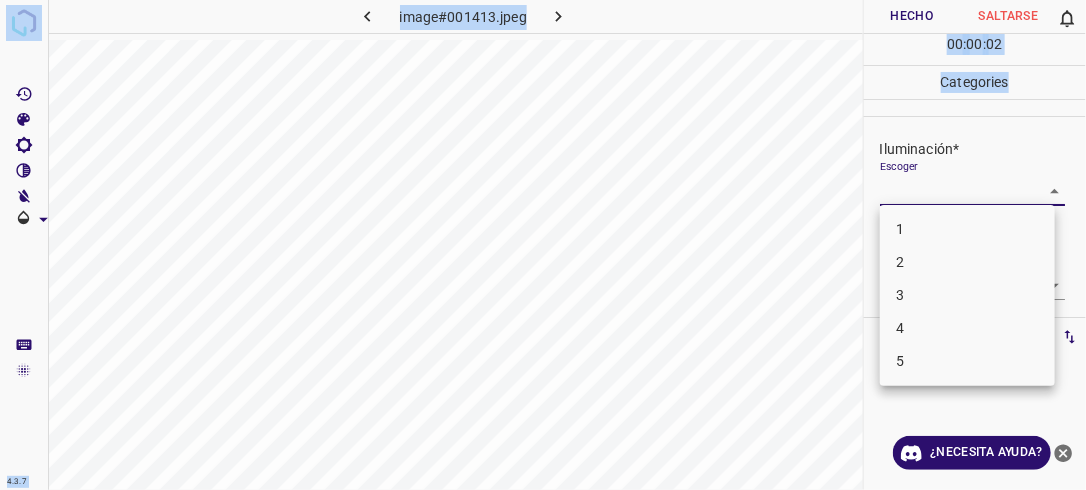 click on "4.3.7 image#001413.jpeg Hecho Saltarse 0 00   : 00   : 02   Categories Iluminación*  Escoger ​ Centro de atención*  Escoger ​ En general*  Escoger ​ Etiquetas 0 Categories 1 Lighting 2 Focus 3 Overall Tools Espacio Cambiar entre modos (Dibujar y Editar) Yo Etiquetado automático R Restaurar zoom M Acercar N Alejar Borrar Eliminar etiqueta de selección Filtros Z Restaurar filtros X Filtro de saturación C Filtro de brillo V Filtro de contraste B Filtro de escala de grises General O Descargar ¿Necesita ayuda? -Mensaje de texto -Esconder -Borrar 1 2 3 4 5" at bounding box center [543, 245] 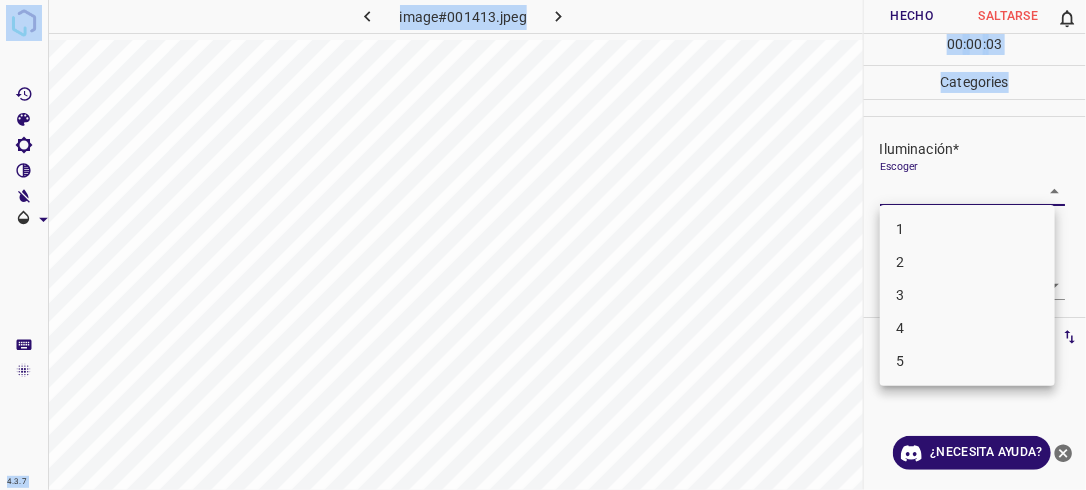 click on "2" at bounding box center (967, 262) 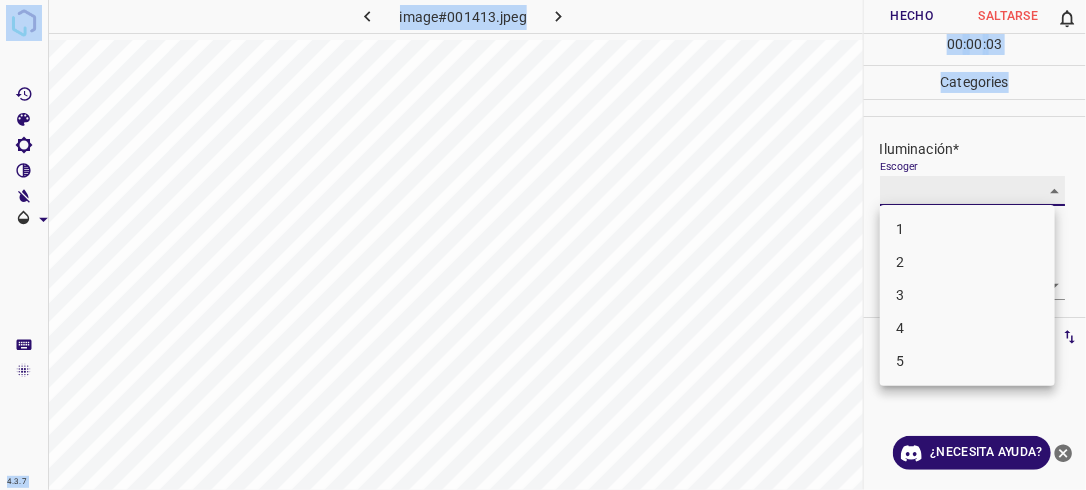 type on "2" 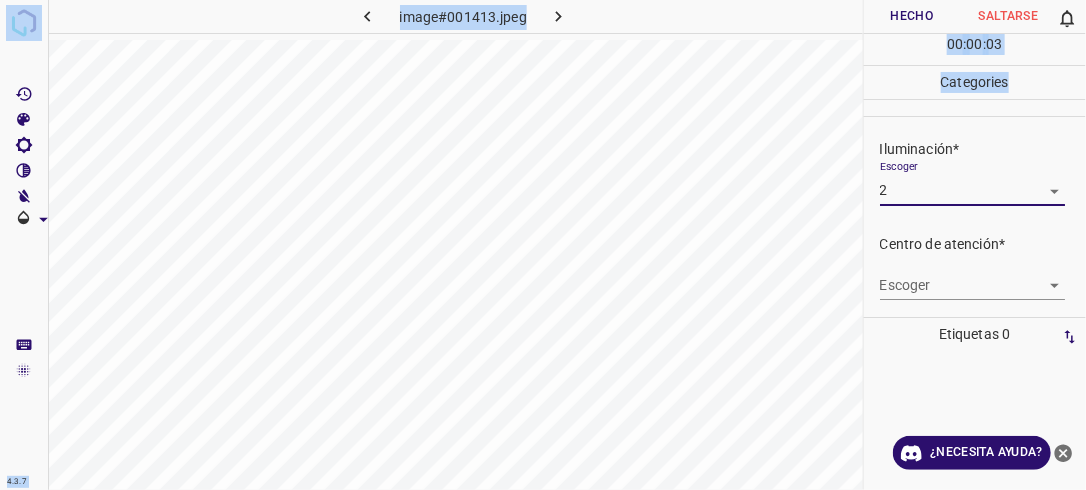 click on "4.3.7 image#001413.jpeg Hecho Saltarse 0 00   : 00   : 03   Categories Iluminación*  Escoger 2 2 Centro de atención*  Escoger ​ En general*  Escoger ​ Etiquetas 0 Categories 1 Lighting 2 Focus 3 Overall Tools Espacio Cambiar entre modos (Dibujar y Editar) Yo Etiquetado automático R Restaurar zoom M Acercar N Alejar Borrar Eliminar etiqueta de selección Filtros Z Restaurar filtros X Filtro de saturación C Filtro de brillo V Filtro de contraste B Filtro de escala de grises General O Descargar ¿Necesita ayuda? -Mensaje de texto -Esconder -Borrar" at bounding box center (543, 245) 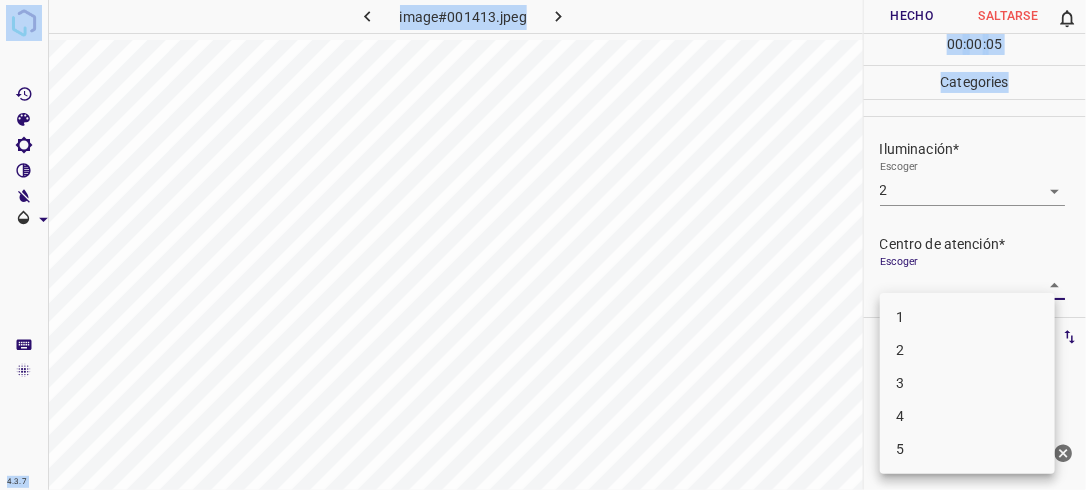 click on "2" at bounding box center [967, 350] 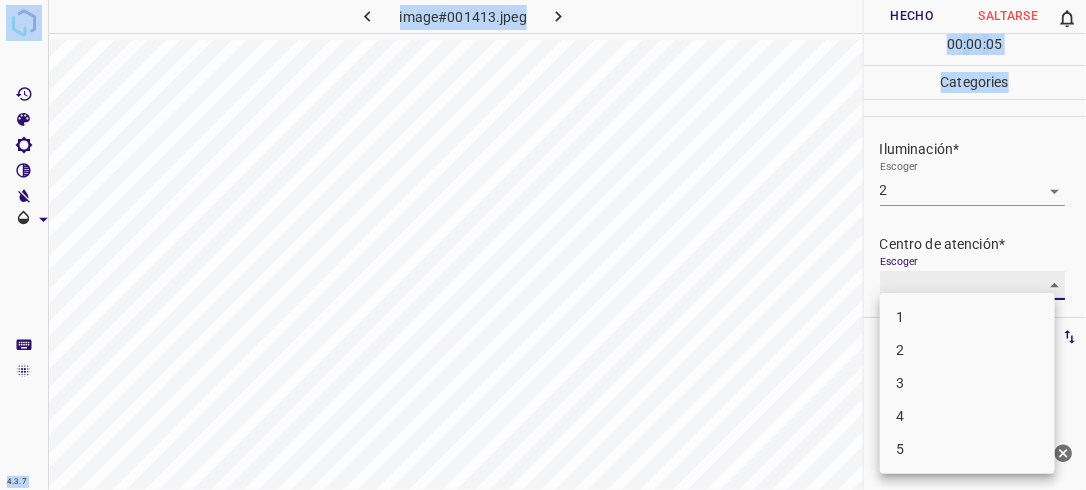 type on "2" 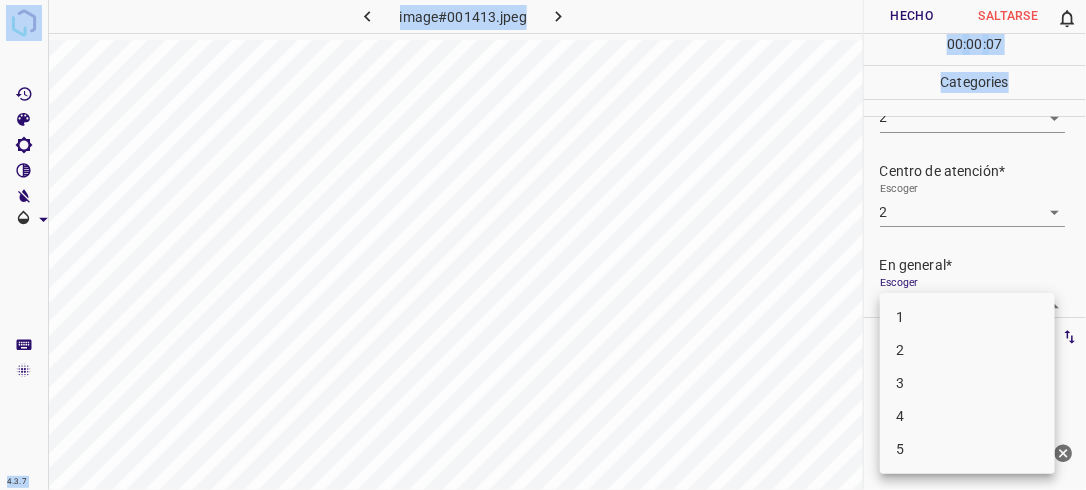 scroll, scrollTop: 76, scrollLeft: 0, axis: vertical 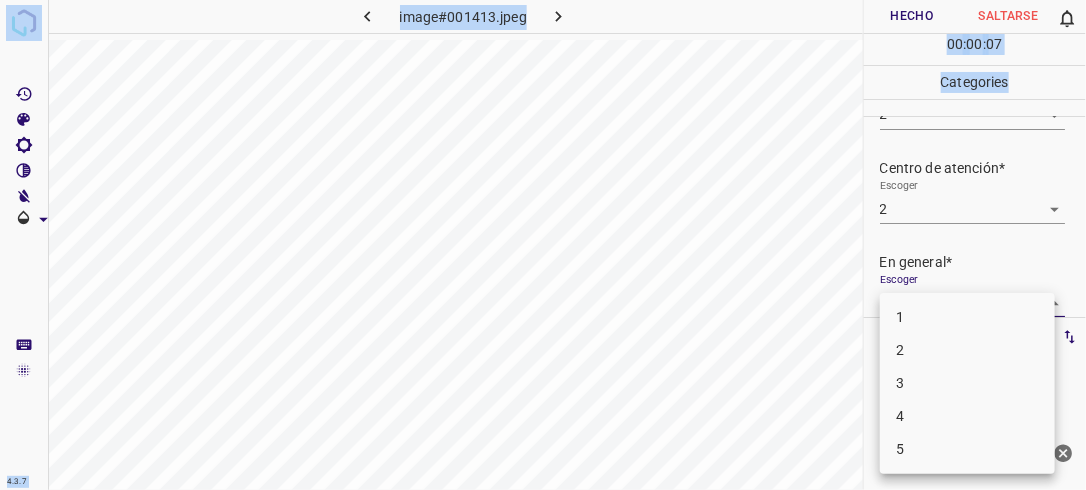 click on "4.3.7 image#001413.jpeg Hecho Saltarse 0 00   : 00   : 07   Categories Iluminación*  Escoger 2 2 Centro de atención*  Escoger 2 2 En general*  Escoger ​ Etiquetas 0 Categories 1 Lighting 2 Focus 3 Overall Tools Espacio Cambiar entre modos (Dibujar y Editar) Yo Etiquetado automático R Restaurar zoom M Acercar N Alejar Borrar Eliminar etiqueta de selección Filtros Z Restaurar filtros X Filtro de saturación C Filtro de brillo V Filtro de contraste B Filtro de escala de grises General O Descargar ¿Necesita ayuda? -Mensaje de texto -Esconder -Borrar 1 2 3 4 5" at bounding box center (543, 245) 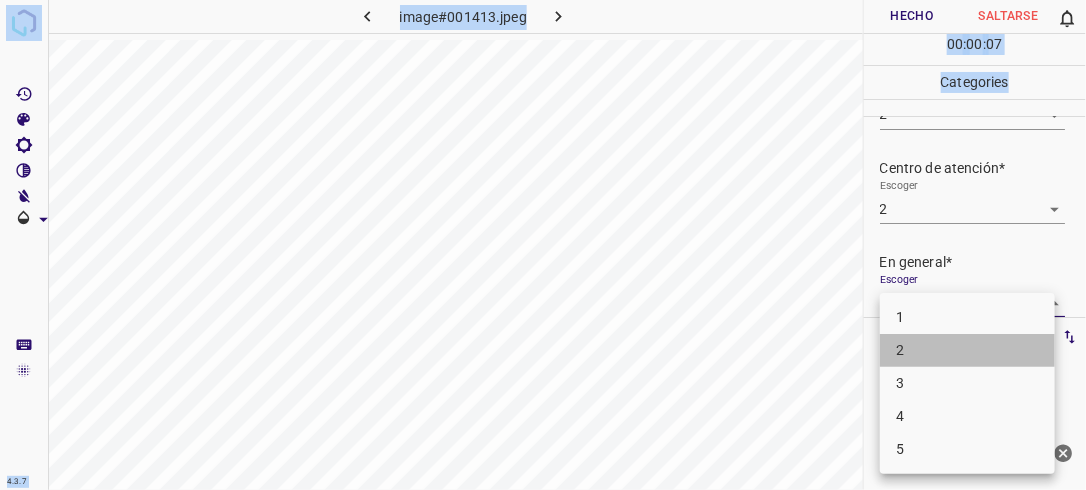 click on "2" at bounding box center [967, 350] 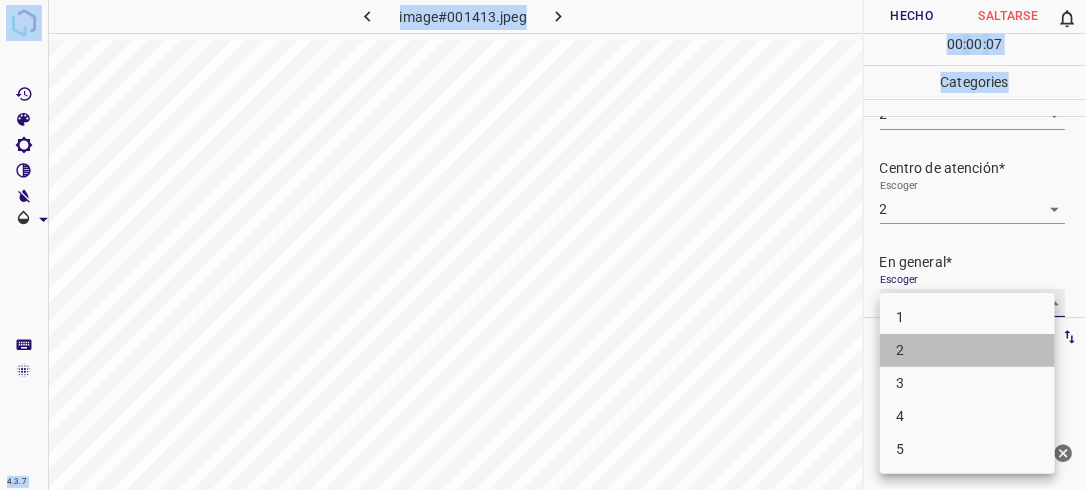 type on "2" 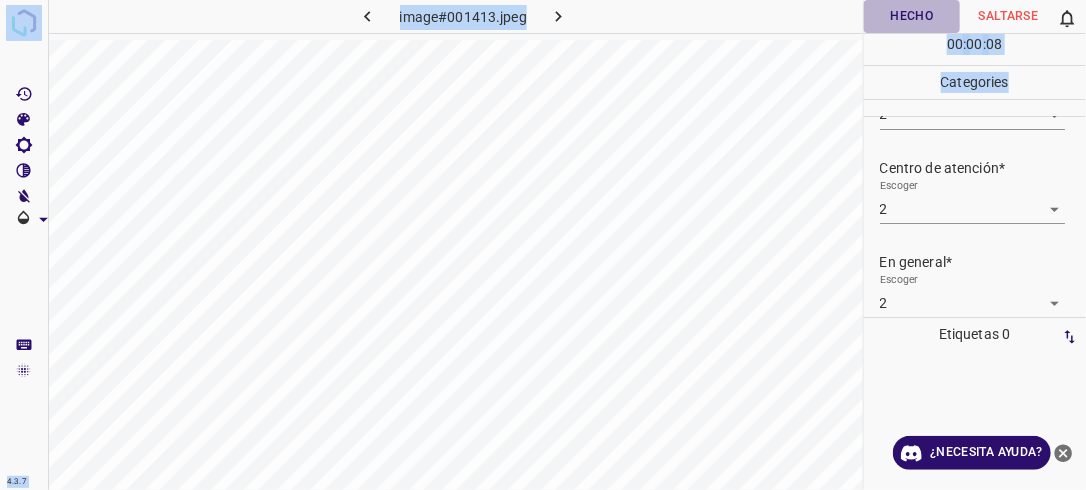 click on "Hecho" at bounding box center [912, 16] 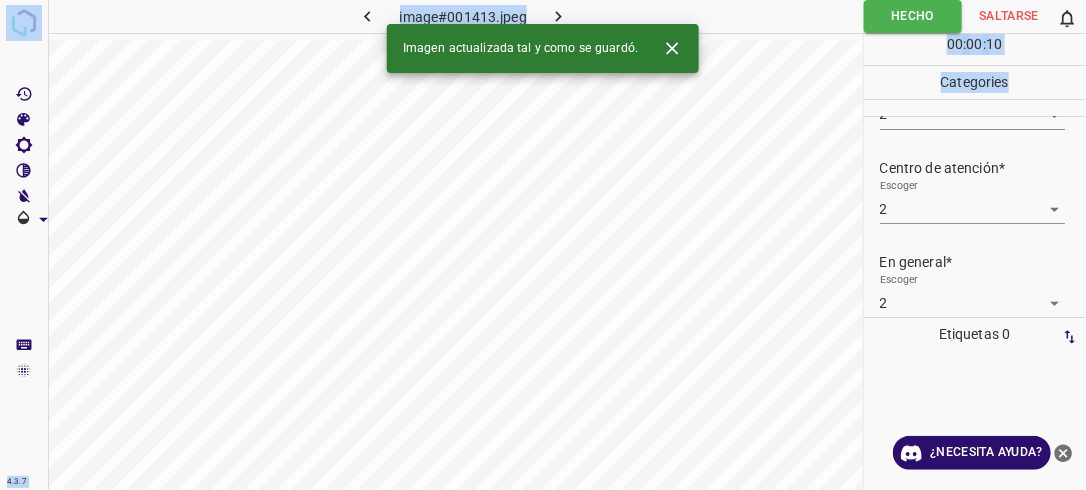 click 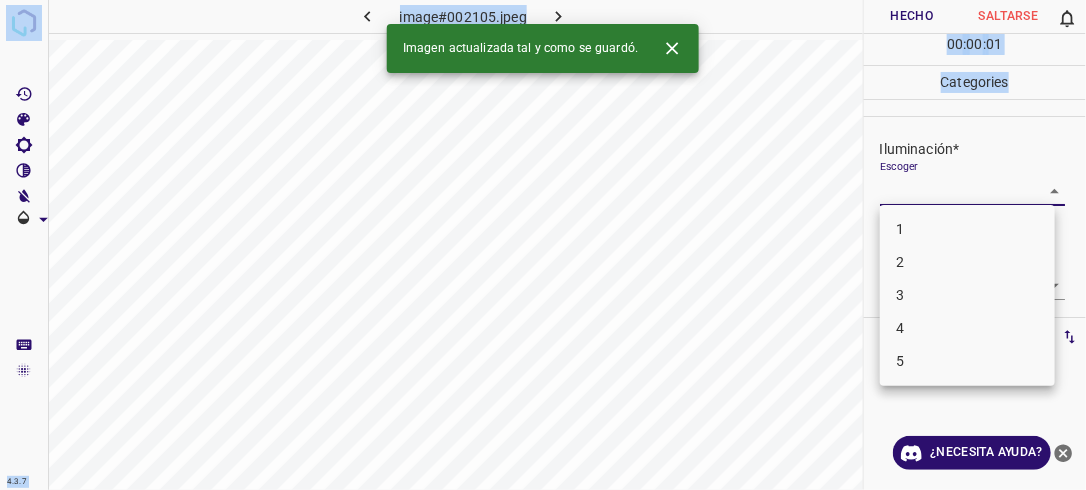 click on "4.3.7 image#002105.jpeg Hecho Saltarse 0 00   : 00   : 01   Categories Iluminación*  Escoger ​ Centro de atención*  Escoger ​ En general*  Escoger ​ Etiquetas 0 Categories 1 Lighting 2 Focus 3 Overall Tools Espacio Cambiar entre modos (Dibujar y Editar) Yo Etiquetado automático R Restaurar zoom M Acercar N Alejar Borrar Eliminar etiqueta de selección Filtros Z Restaurar filtros X Filtro de saturación C Filtro de brillo V Filtro de contraste B Filtro de escala de grises General O Descargar Imagen actualizada tal y como se guardó. ¿Necesita ayuda? -Mensaje de texto -Esconder -Borrar 1 2 3 4 5" at bounding box center [543, 245] 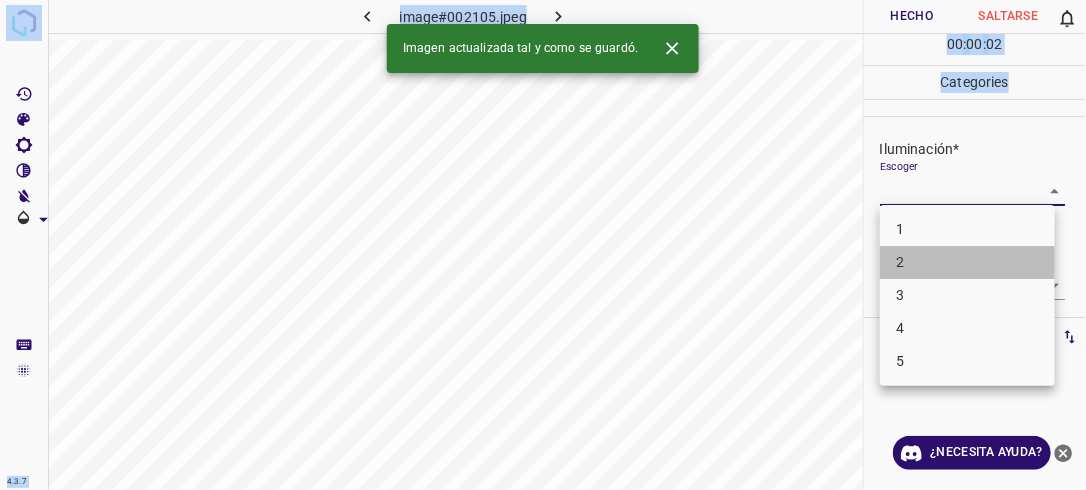 click on "2" at bounding box center [967, 262] 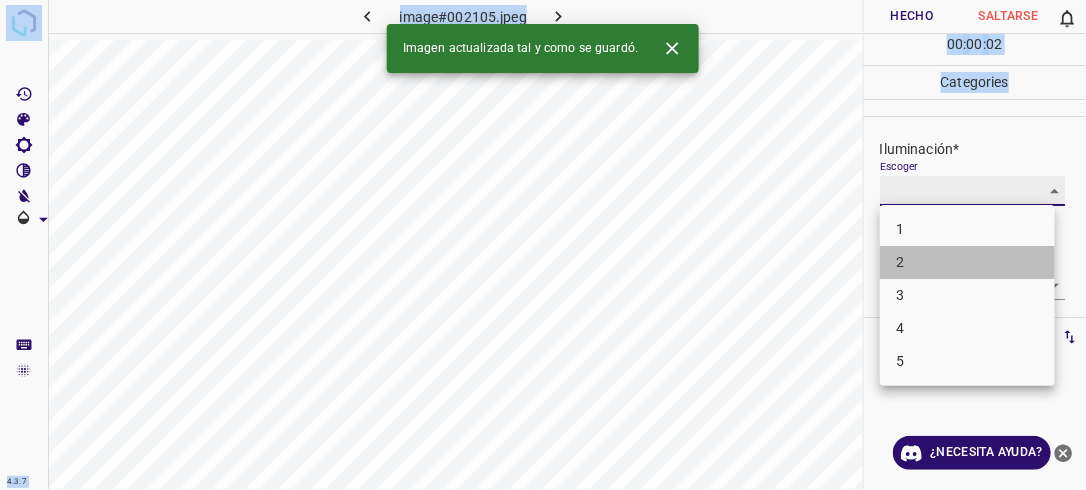 type on "2" 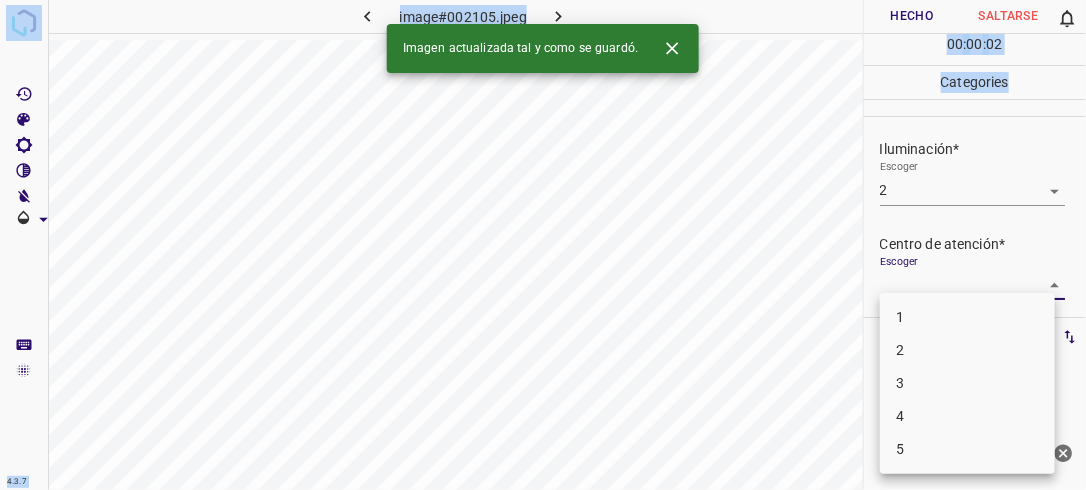 click on "4.3.7 image#002105.jpeg Hecho Saltarse 0 00   : 00   : 02   Categories Iluminación*  Escoger 2 2 Centro de atención*  Escoger ​ En general*  Escoger ​ Etiquetas 0 Categories 1 Lighting 2 Focus 3 Overall Tools Espacio Cambiar entre modos (Dibujar y Editar) Yo Etiquetado automático R Restaurar zoom M Acercar N Alejar Borrar Eliminar etiqueta de selección Filtros Z Restaurar filtros X Filtro de saturación C Filtro de brillo V Filtro de contraste B Filtro de escala de grises General O Descargar Imagen actualizada tal y como se guardó. ¿Necesita ayuda? -Mensaje de texto -Esconder -Borrar 1 2 3 4 5" at bounding box center (543, 245) 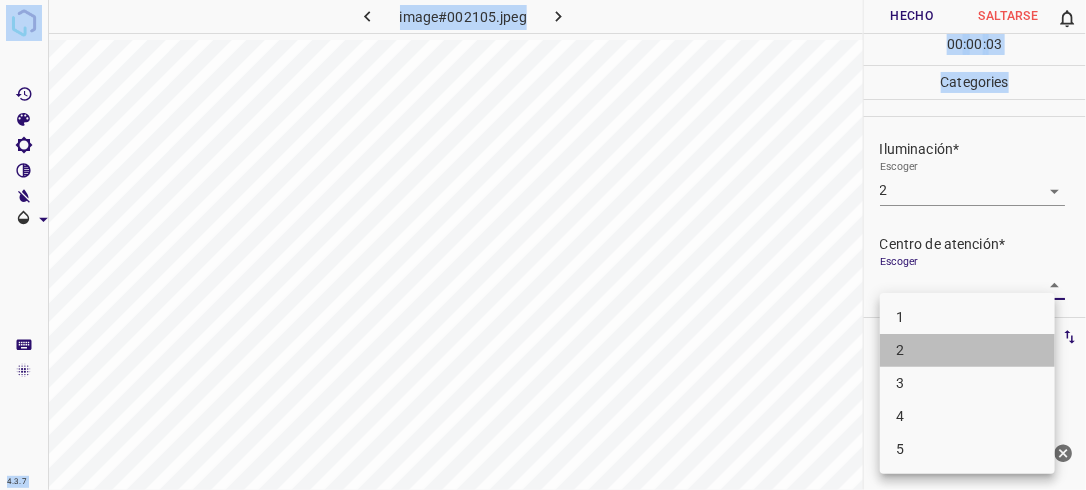 click on "2" at bounding box center [967, 350] 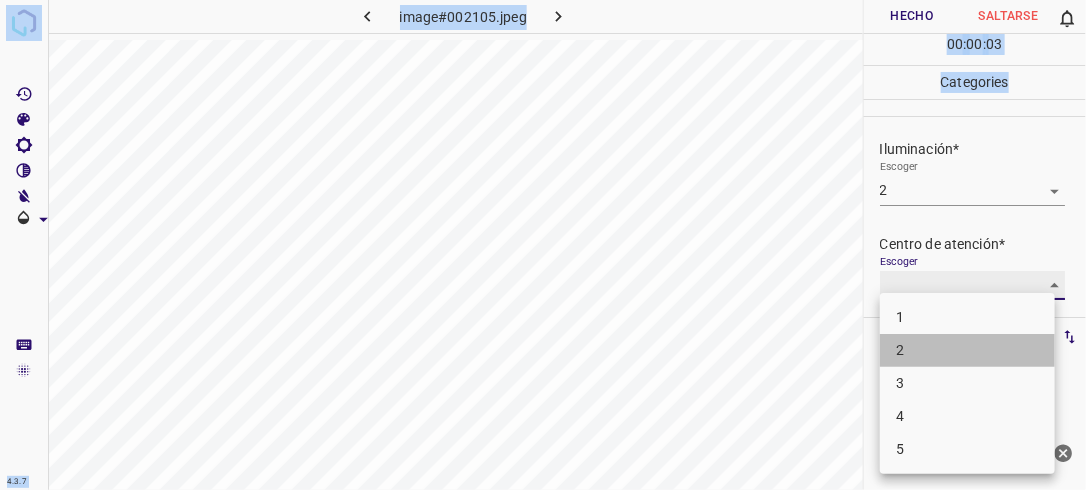 type on "2" 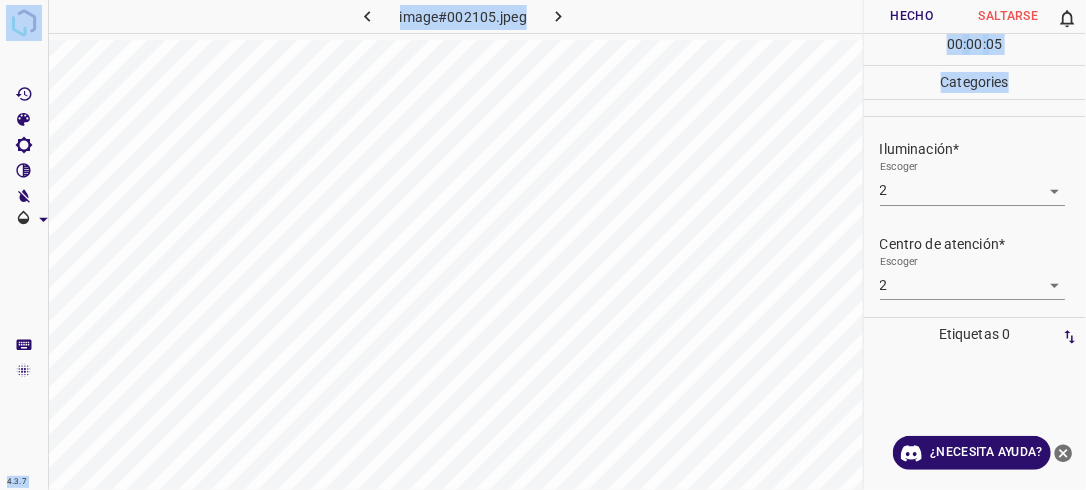 click on "Centro de atención*  Escoger 2 2" at bounding box center [983, 267] 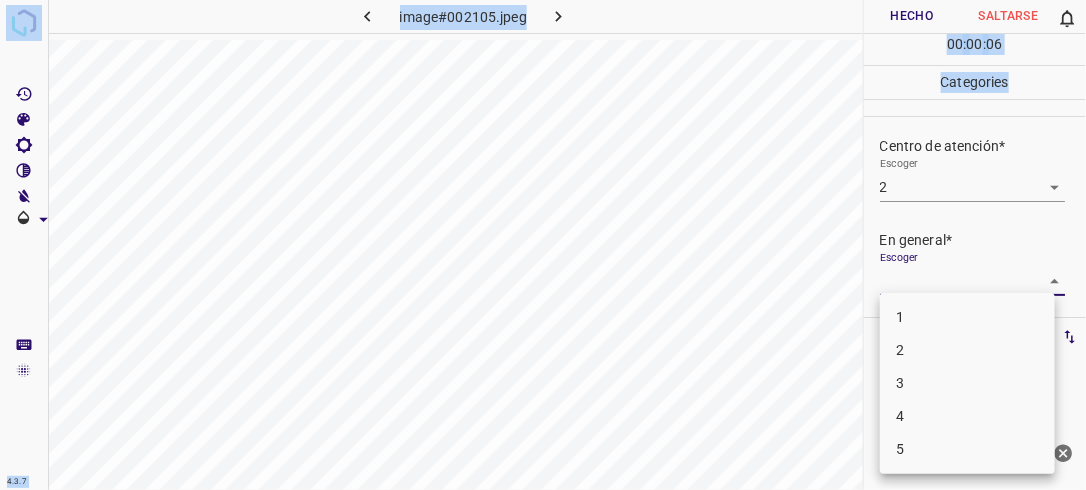 drag, startPoint x: 1046, startPoint y: 276, endPoint x: 992, endPoint y: 312, distance: 64.899925 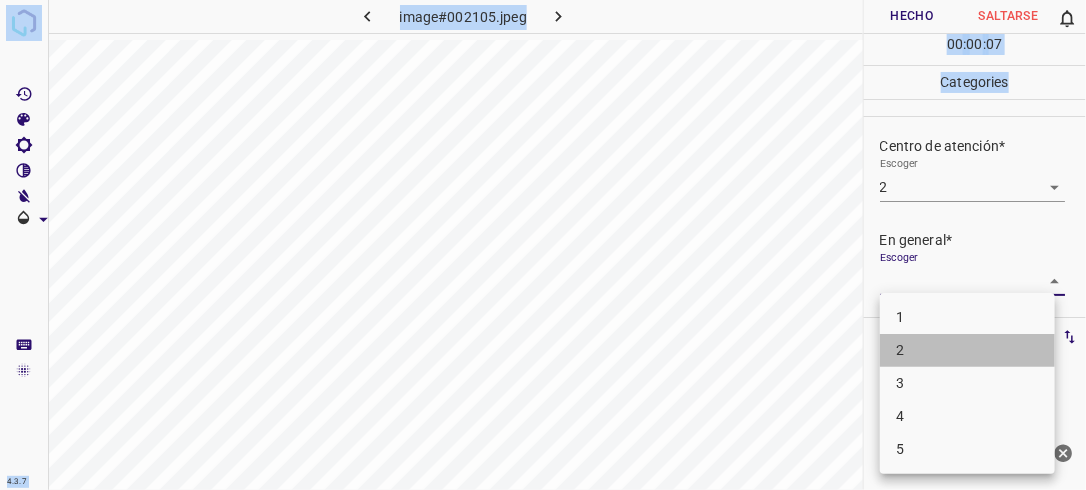 click on "2" at bounding box center (967, 350) 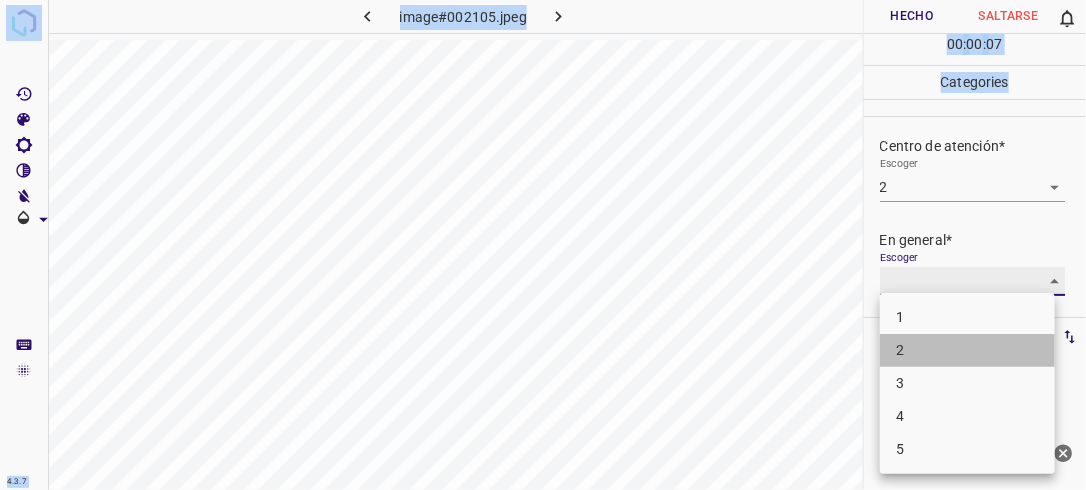 type on "2" 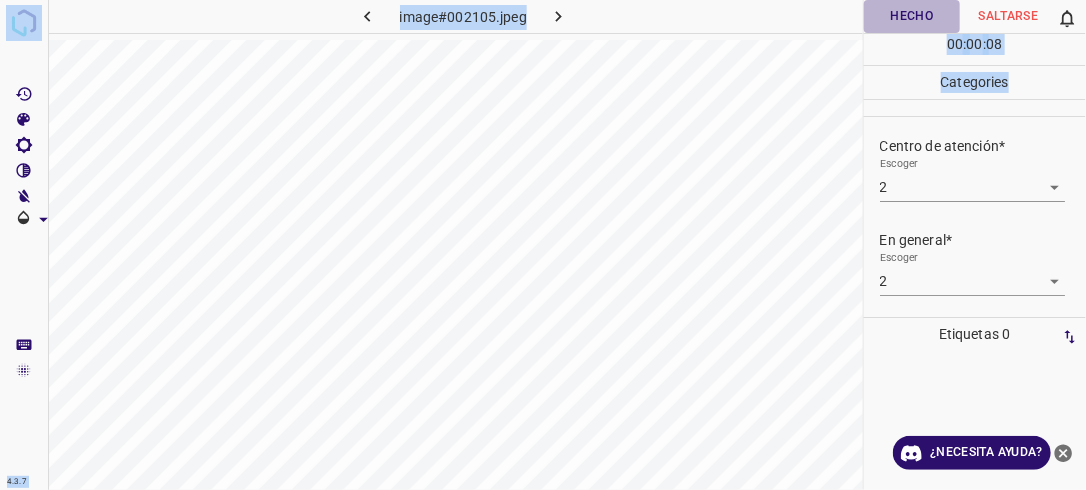 click on "Hecho" at bounding box center [912, 16] 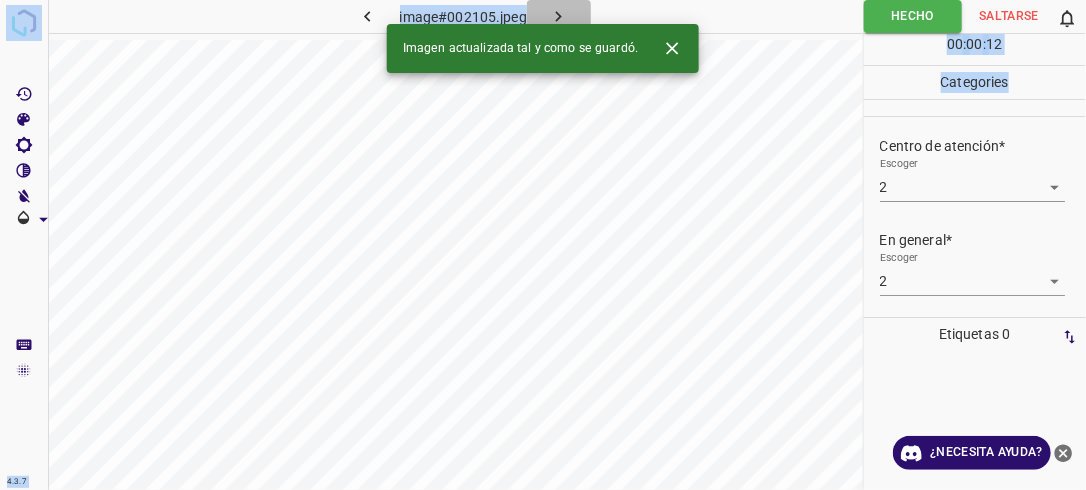 click 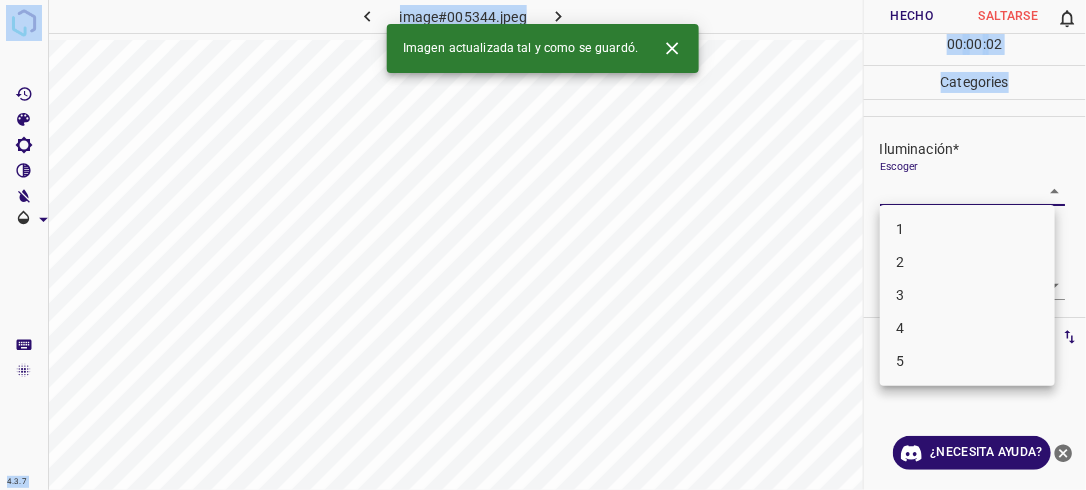 click on "4.3.7 image#005344.jpeg Hecho Saltarse 0 00   : 00   : 02   Categories Iluminación*  Escoger ​ Centro de atención*  Escoger ​ En general*  Escoger ​ Etiquetas 0 Categories 1 Lighting 2 Focus 3 Overall Tools Espacio Cambiar entre modos (Dibujar y Editar) Yo Etiquetado automático R Restaurar zoom M Acercar N Alejar Borrar Eliminar etiqueta de selección Filtros Z Restaurar filtros X Filtro de saturación C Filtro de brillo V Filtro de contraste B Filtro de escala de grises General O Descargar Imagen actualizada tal y como se guardó. ¿Necesita ayuda? -Mensaje de texto -Esconder -Borrar 1 2 3 4 5" at bounding box center [543, 245] 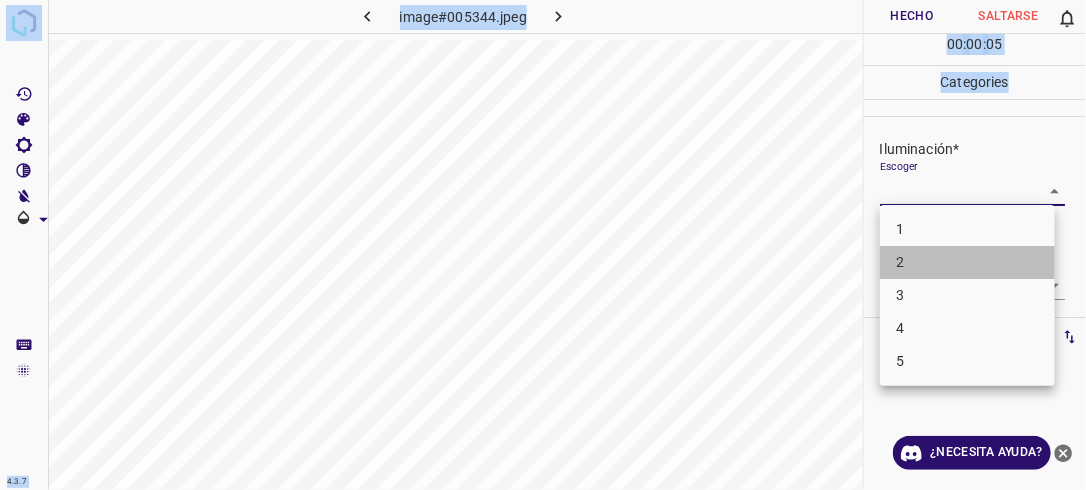 click on "2" at bounding box center (967, 262) 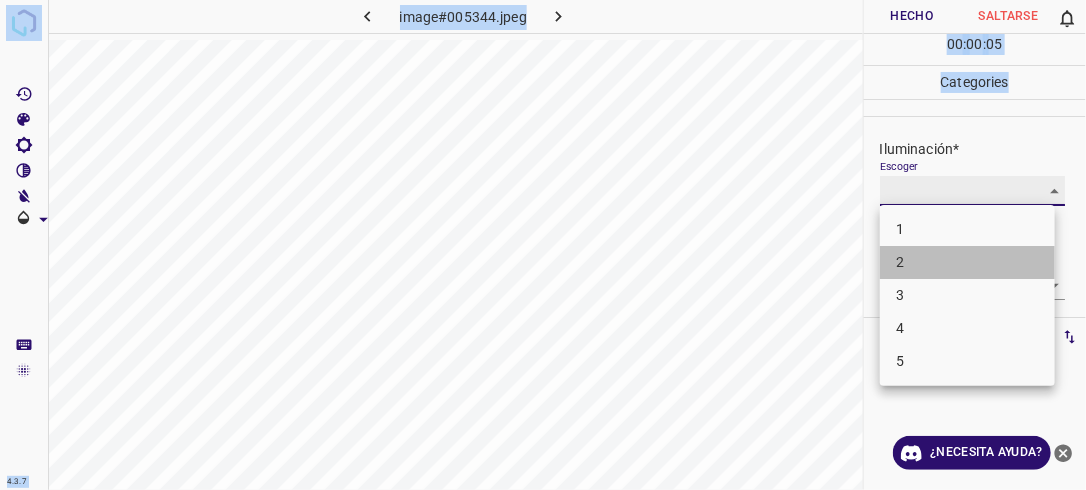 type on "2" 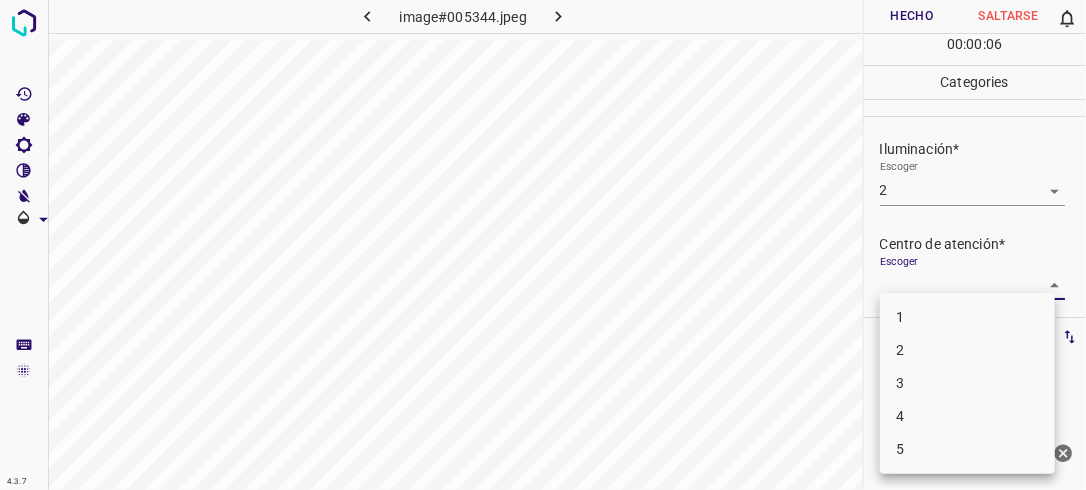 click on "4.3.7 image#005344.jpeg Hecho Saltarse 0 00   : 00   : 06   Categories Iluminación*  Escoger 2 2 Centro de atención*  Escoger ​ En general*  Escoger ​ Etiquetas 0 Categories 1 Lighting 2 Focus 3 Overall Tools Espacio Cambiar entre modos (Dibujar y Editar) Yo Etiquetado automático R Restaurar zoom M Acercar N Alejar Borrar Eliminar etiqueta de selección Filtros Z Restaurar filtros X Filtro de saturación C Filtro de brillo V Filtro de contraste B Filtro de escala de grises General O Descargar ¿Necesita ayuda? -Mensaje de texto -Esconder -Borrar 1 2 3 4 5" at bounding box center [543, 245] 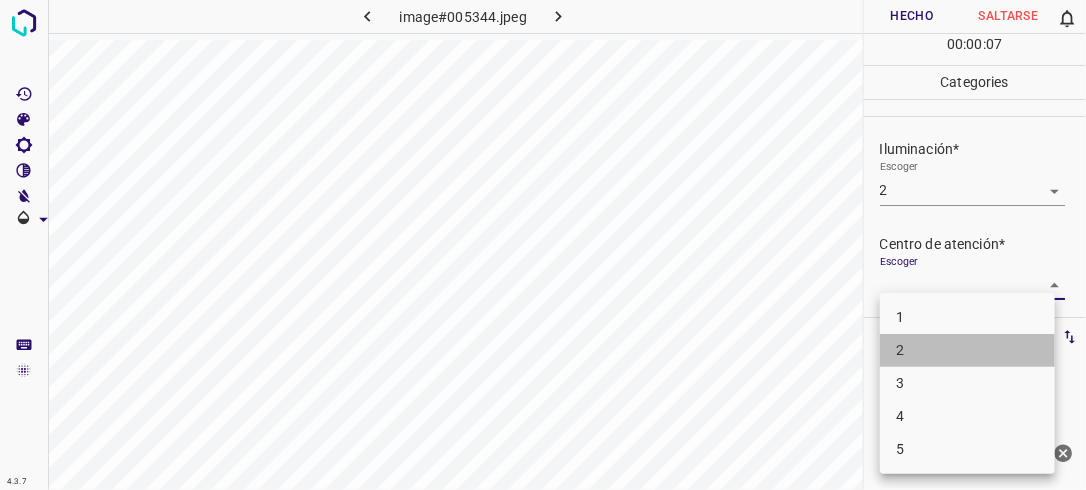 click on "2" at bounding box center [967, 350] 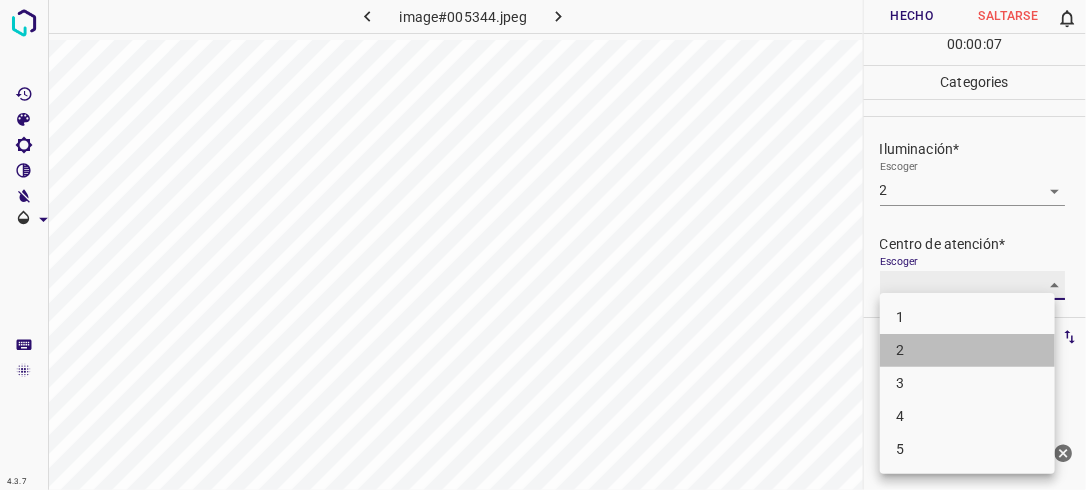 type on "2" 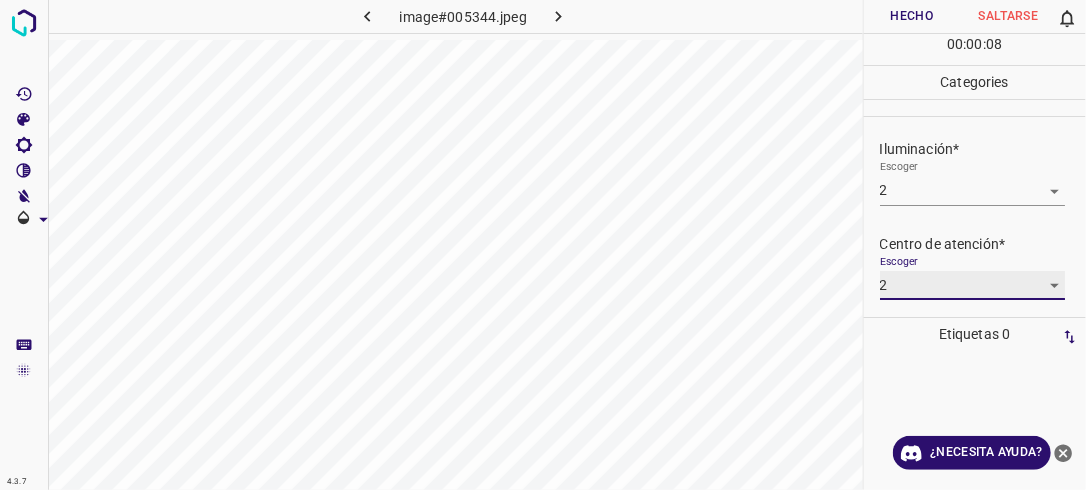 scroll, scrollTop: 98, scrollLeft: 0, axis: vertical 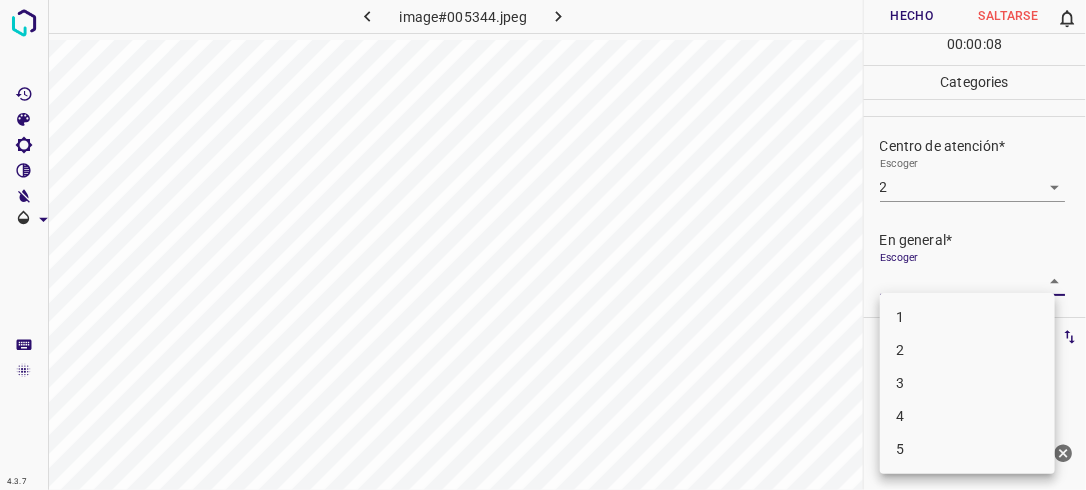 drag, startPoint x: 1046, startPoint y: 279, endPoint x: 1007, endPoint y: 316, distance: 53.75872 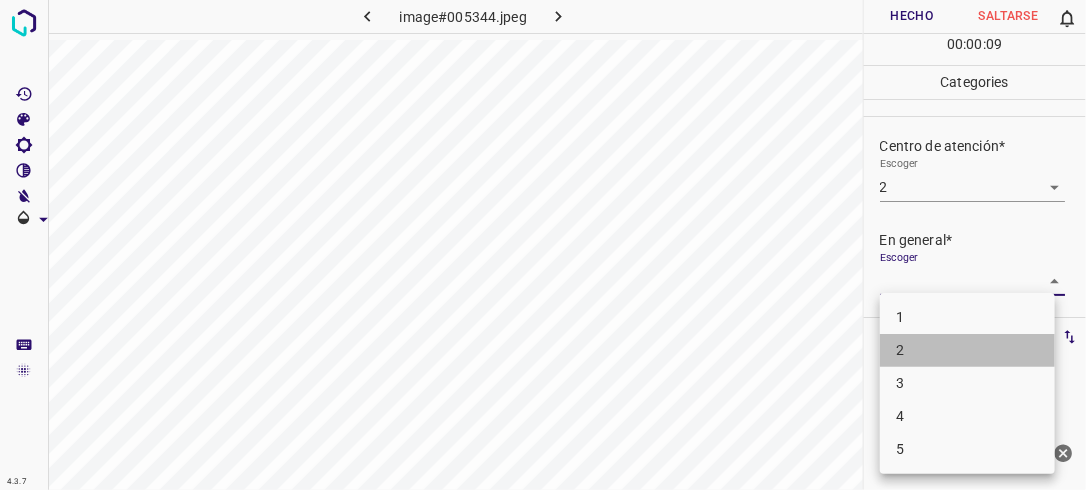 click on "2" at bounding box center (967, 350) 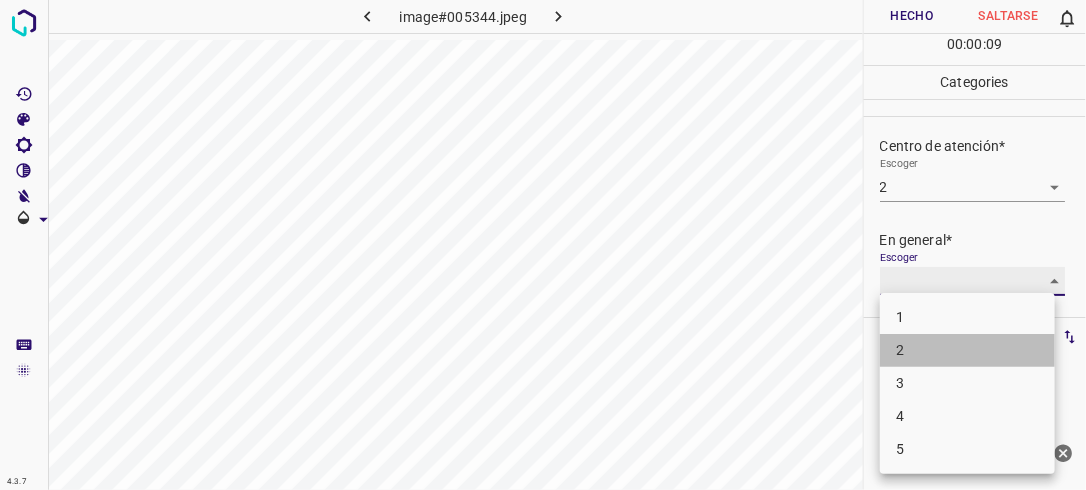 type on "2" 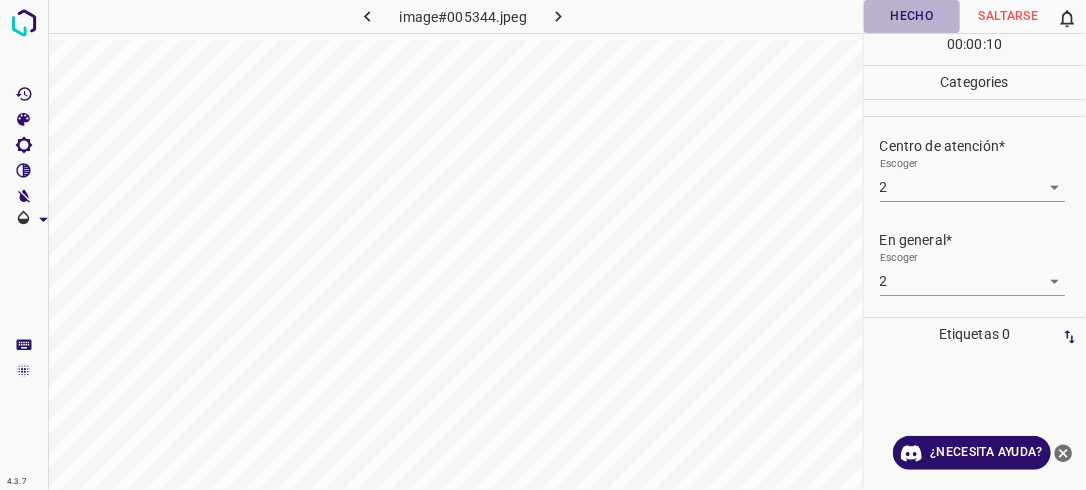 click on "Hecho" at bounding box center [912, 16] 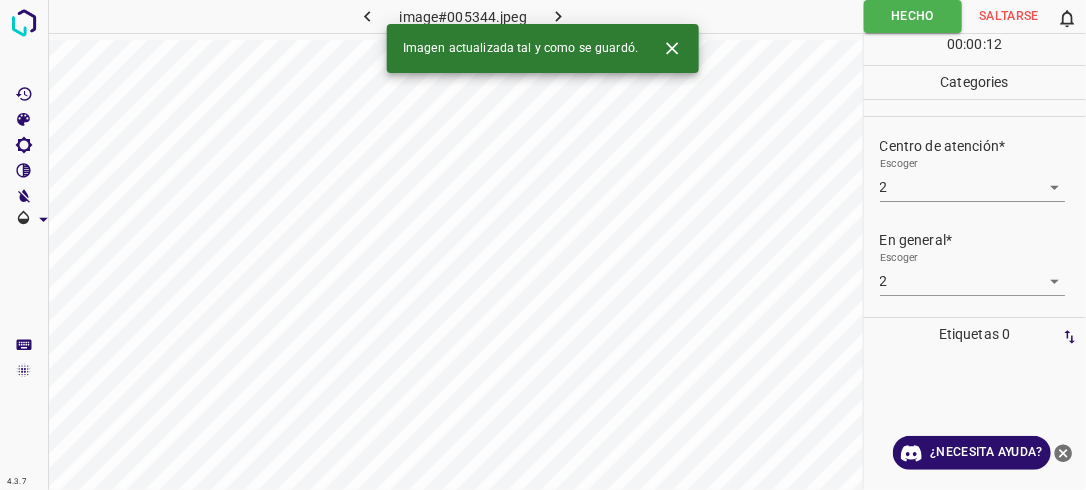 click 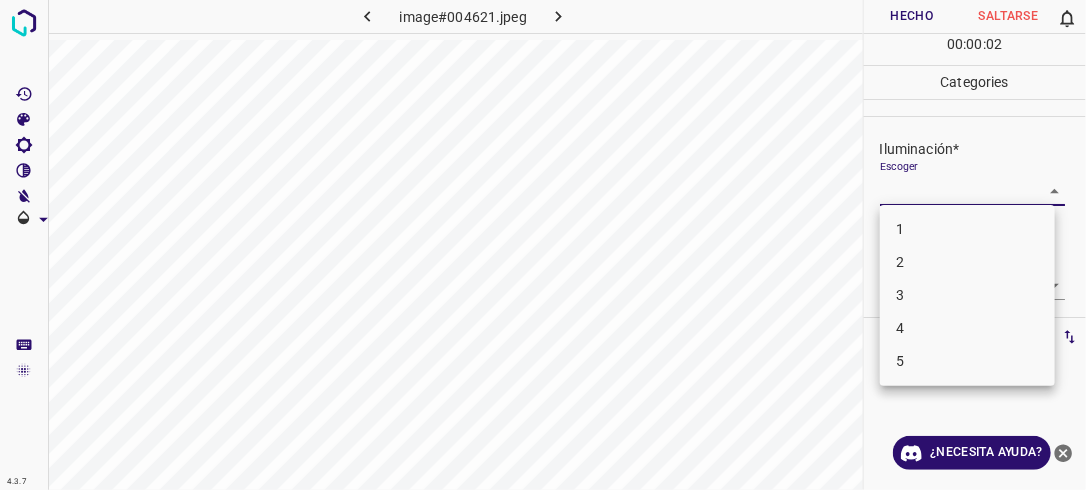 click on "4.3.7 image#004621.jpeg Hecho Saltarse 0 00   : 00   : 02   Categories Iluminación*  Escoger ​ Centro de atención*  Escoger ​ En general*  Escoger ​ Etiquetas 0 Categories 1 Lighting 2 Focus 3 Overall Tools Espacio Cambiar entre modos (Dibujar y Editar) Yo Etiquetado automático R Restaurar zoom M Acercar N Alejar Borrar Eliminar etiqueta de selección Filtros Z Restaurar filtros X Filtro de saturación C Filtro de brillo V Filtro de contraste B Filtro de escala de grises General O Descargar ¿Necesita ayuda? -Mensaje de texto -Esconder -Borrar 1 2 3 4 5" at bounding box center [543, 245] 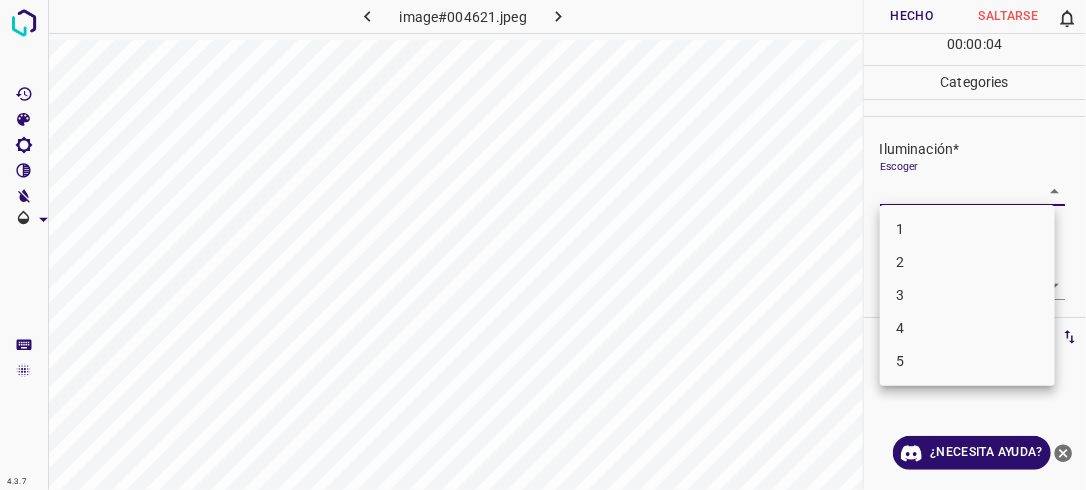 click on "3" at bounding box center [967, 295] 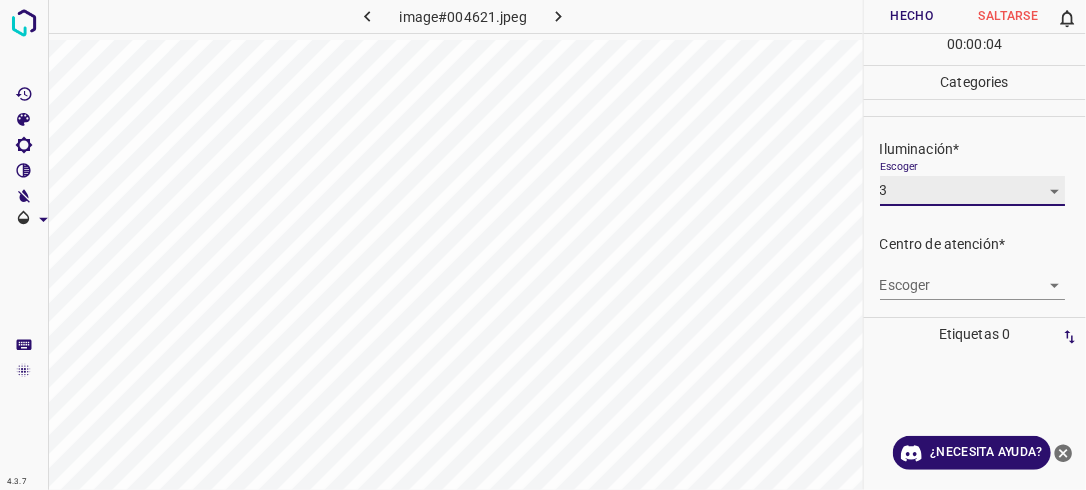 type on "3" 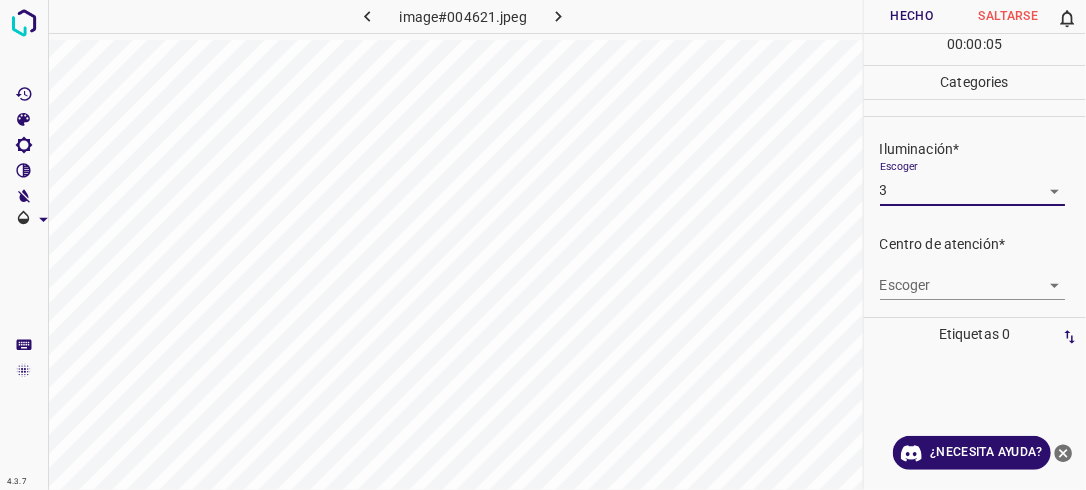 click on "4.3.7 image#004621.jpeg Hecho Saltarse 0 00   : 00   : 05   Categories Iluminación*  Escoger 3 3 Centro de atención*  Escoger ​ En general*  Escoger ​ Etiquetas 0 Categories 1 Lighting 2 Focus 3 Overall Tools Espacio Cambiar entre modos (Dibujar y Editar) Yo Etiquetado automático R Restaurar zoom M Acercar N Alejar Borrar Eliminar etiqueta de selección Filtros Z Restaurar filtros X Filtro de saturación C Filtro de brillo V Filtro de contraste B Filtro de escala de grises General O Descargar ¿Necesita ayuda? -Mensaje de texto -Esconder -Borrar" at bounding box center (543, 245) 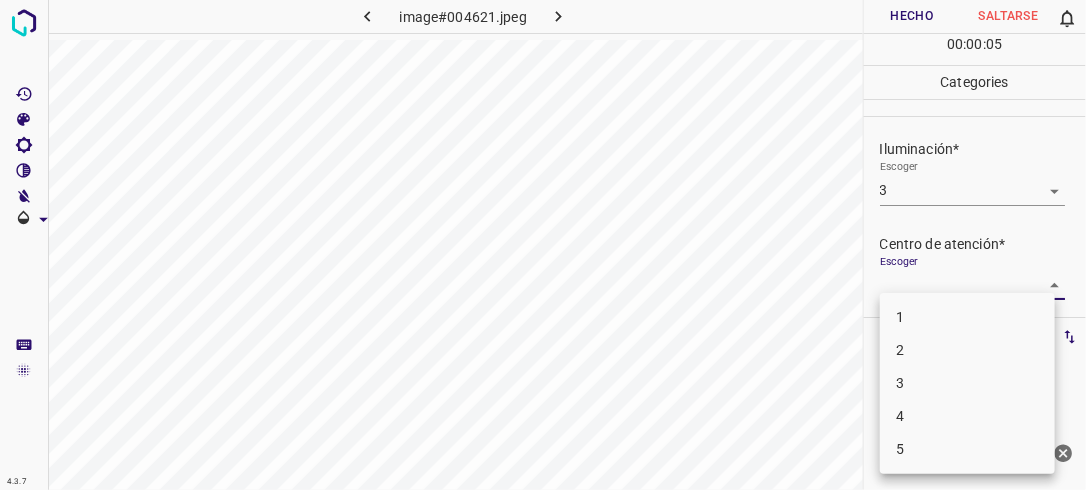 click on "2" at bounding box center [967, 350] 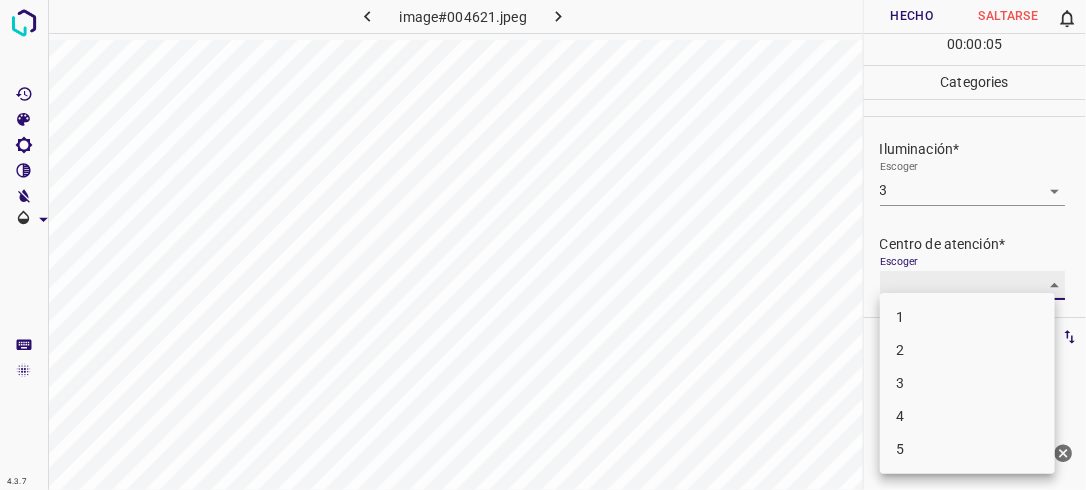 type on "2" 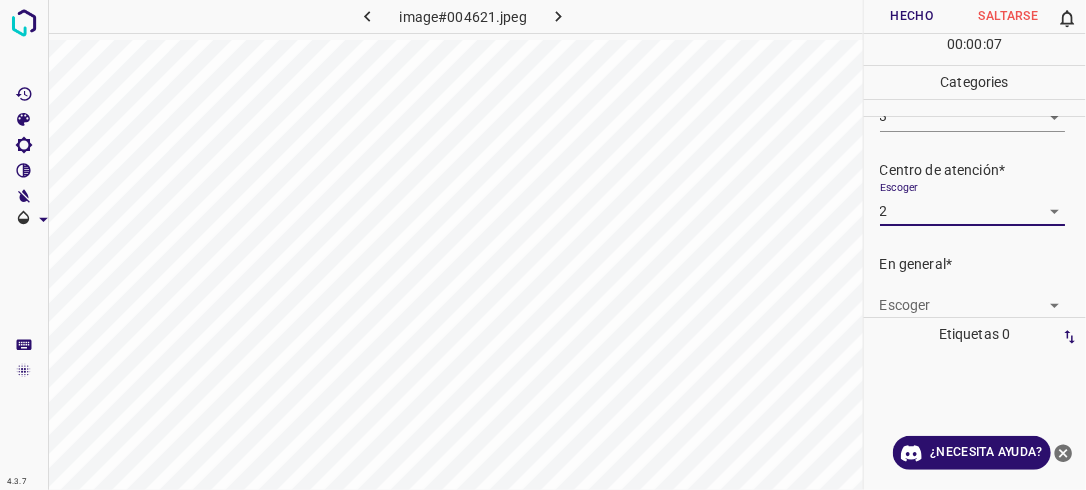 scroll, scrollTop: 76, scrollLeft: 0, axis: vertical 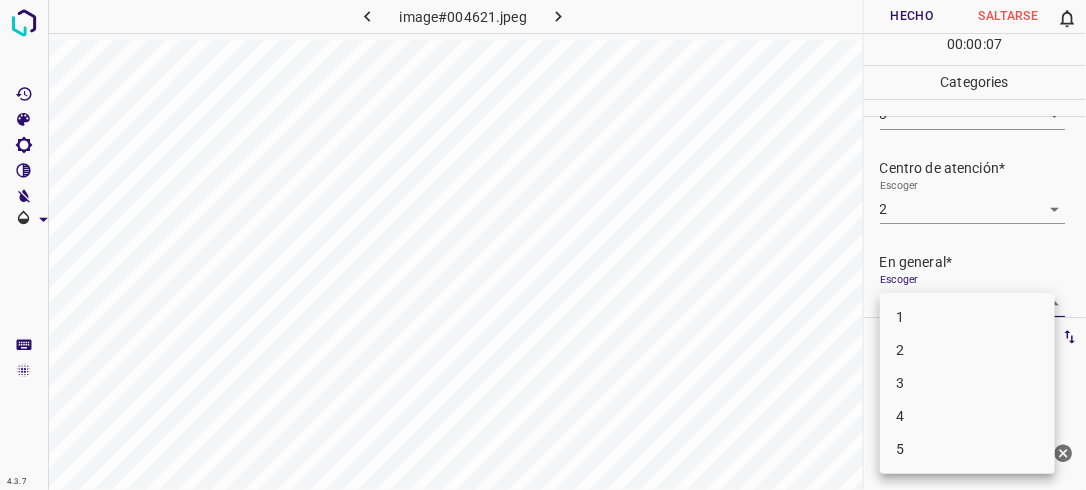 click on "4.3.7 image#004621.jpeg Hecho Saltarse 0 00   : 00   : 07   Categories Iluminación*  Escoger 3 3 Centro de atención*  Escoger 2 2 En general*  Escoger ​ Etiquetas 0 Categories 1 Lighting 2 Focus 3 Overall Tools Espacio Cambiar entre modos (Dibujar y Editar) Yo Etiquetado automático R Restaurar zoom M Acercar N Alejar Borrar Eliminar etiqueta de selección Filtros Z Restaurar filtros X Filtro de saturación C Filtro de brillo V Filtro de contraste B Filtro de escala de grises General O Descargar ¿Necesita ayuda? -Mensaje de texto -Esconder -Borrar 1 2 3 4 5" at bounding box center [543, 245] 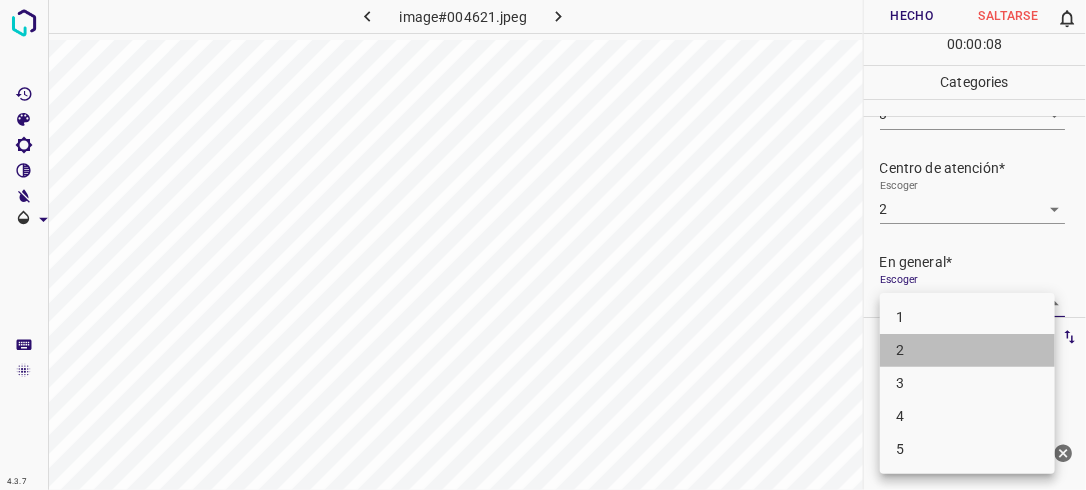 click on "2" at bounding box center [967, 350] 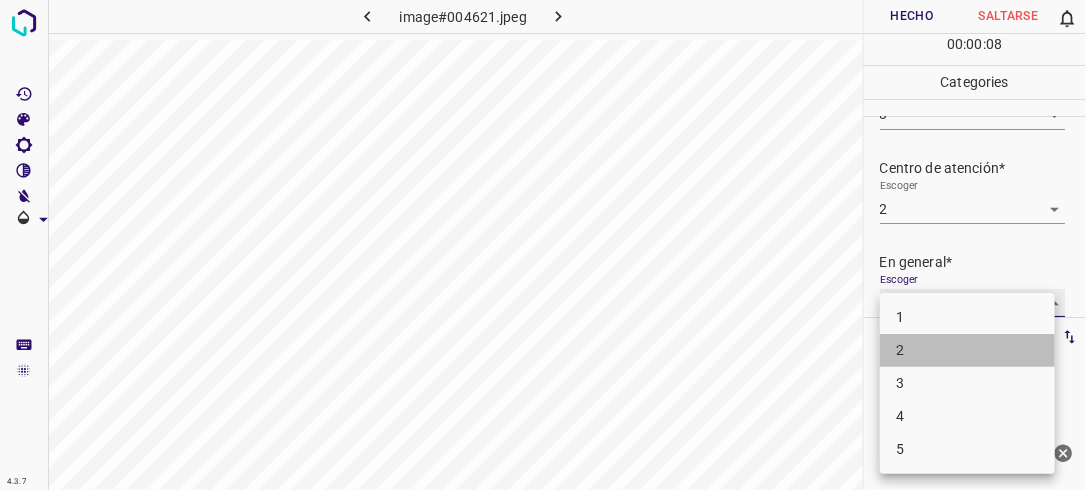 type on "2" 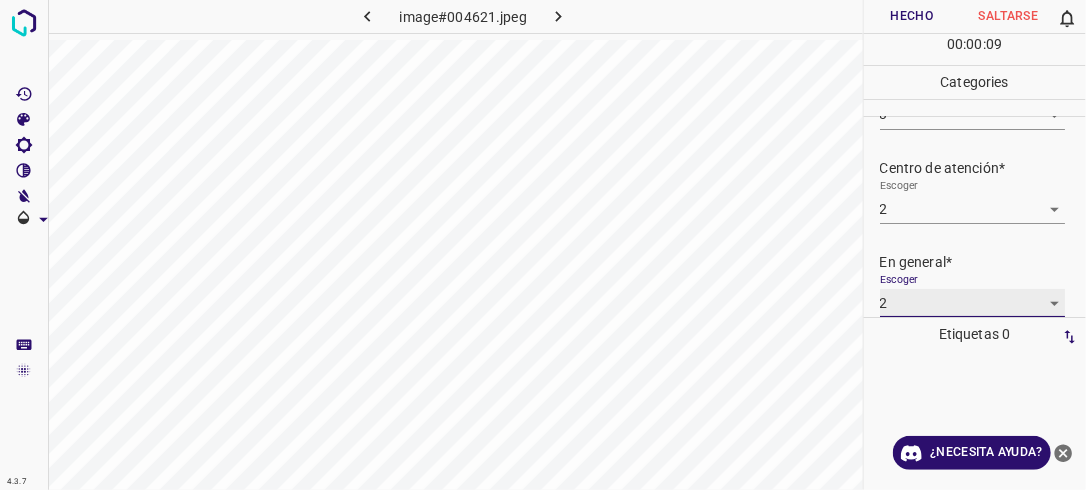 scroll, scrollTop: 76, scrollLeft: 0, axis: vertical 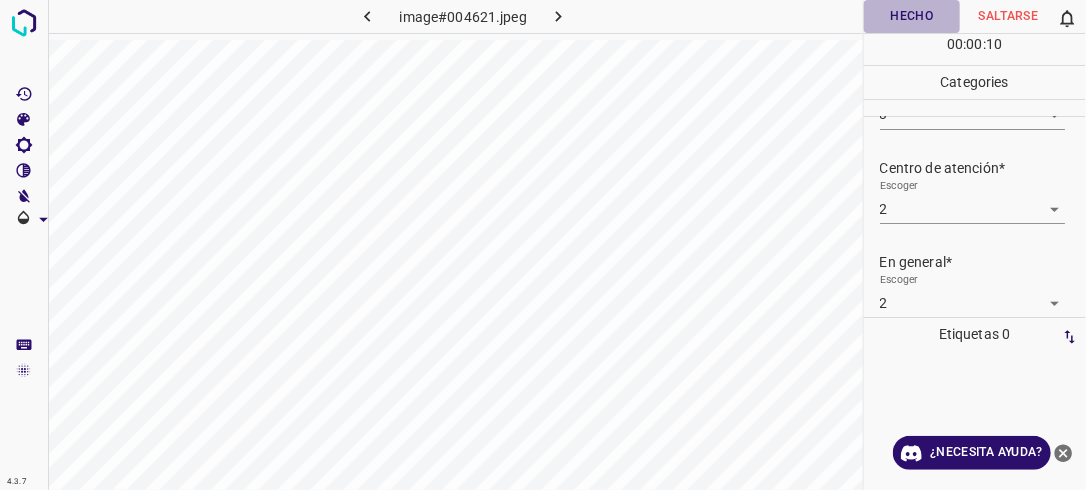 click on "Hecho" at bounding box center (912, 16) 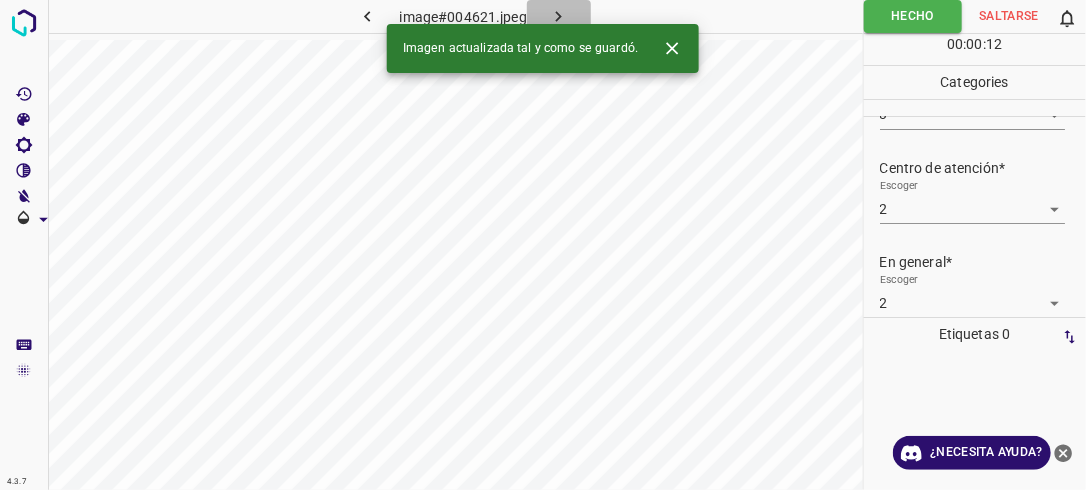 click at bounding box center [559, 16] 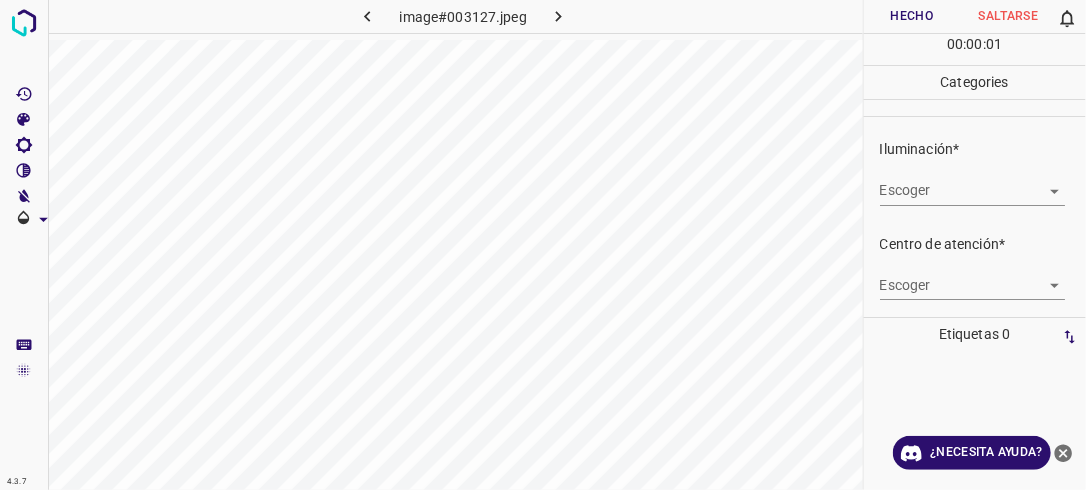 click on "4.3.7 image#003127.jpeg Hecho Saltarse 0 00   : 00   : 01   Categories Iluminación*  Escoger ​ Centro de atención*  Escoger ​ En general*  Escoger ​ Etiquetas 0 Categories 1 Lighting 2 Focus 3 Overall Tools Espacio Cambiar entre modos (Dibujar y Editar) Yo Etiquetado automático R Restaurar zoom M Acercar N Alejar Borrar Eliminar etiqueta de selección Filtros Z Restaurar filtros X Filtro de saturación C Filtro de brillo V Filtro de contraste B Filtro de escala de grises General O Descargar ¿Necesita ayuda? -Mensaje de texto -Esconder -Borrar" at bounding box center [543, 245] 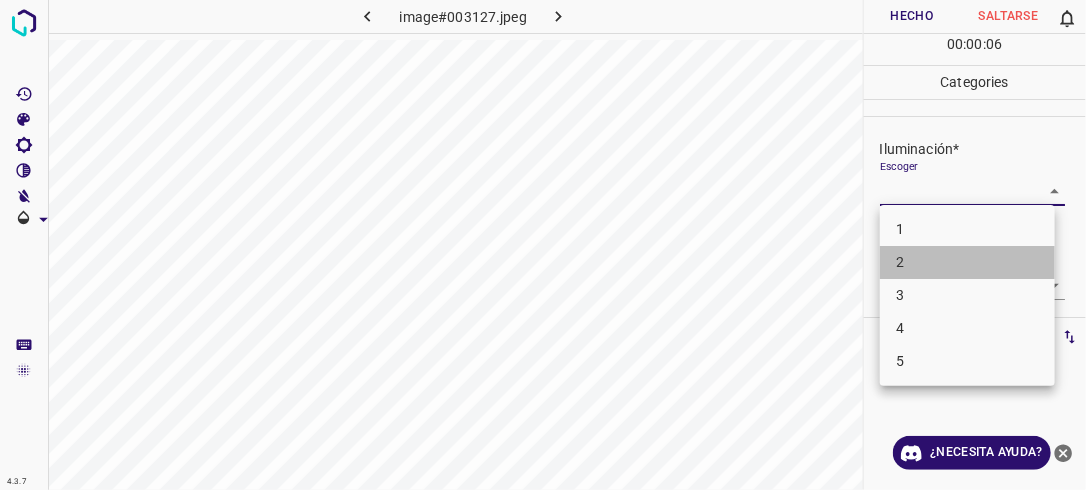 click on "2" at bounding box center [967, 262] 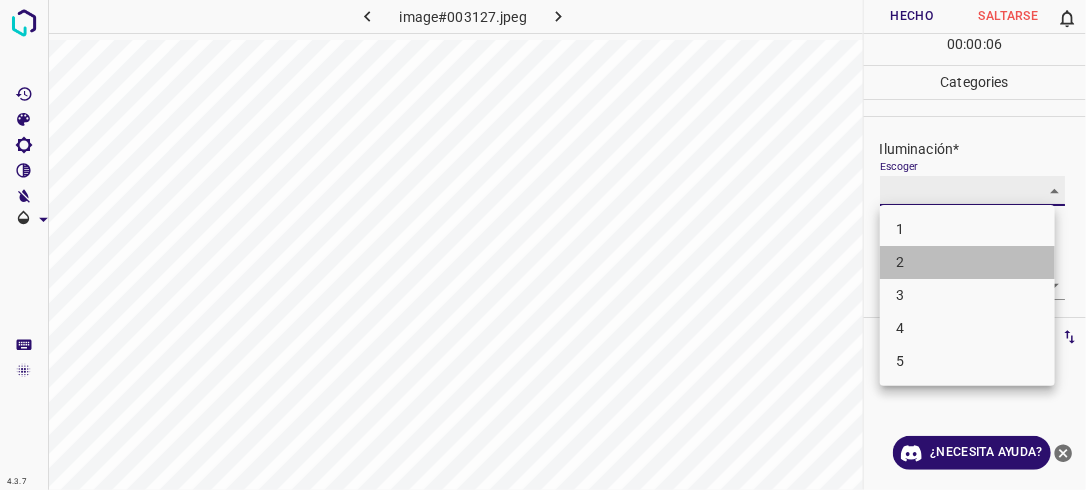 type on "2" 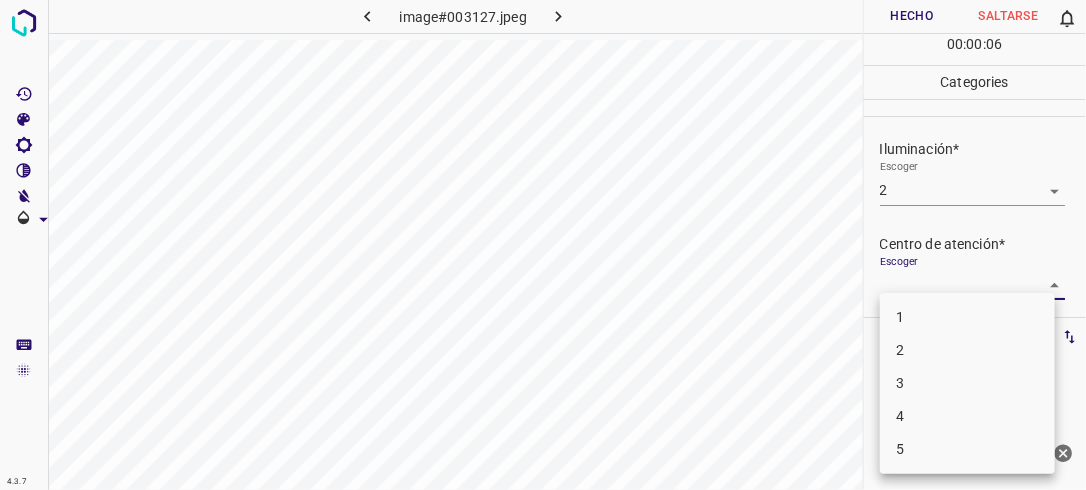 click on "4.3.7 image#003127.jpeg Hecho Saltarse 0 00   : 00   : 06   Categories Iluminación*  Escoger 2 2 Centro de atención*  Escoger ​ En general*  Escoger ​ Etiquetas 0 Categories 1 Lighting 2 Focus 3 Overall Tools Espacio Cambiar entre modos (Dibujar y Editar) Yo Etiquetado automático R Restaurar zoom M Acercar N Alejar Borrar Eliminar etiqueta de selección Filtros Z Restaurar filtros X Filtro de saturación C Filtro de brillo V Filtro de contraste B Filtro de escala de grises General O Descargar ¿Necesita ayuda? -Mensaje de texto -Esconder -Borrar 1 2 3 4 5" at bounding box center (543, 245) 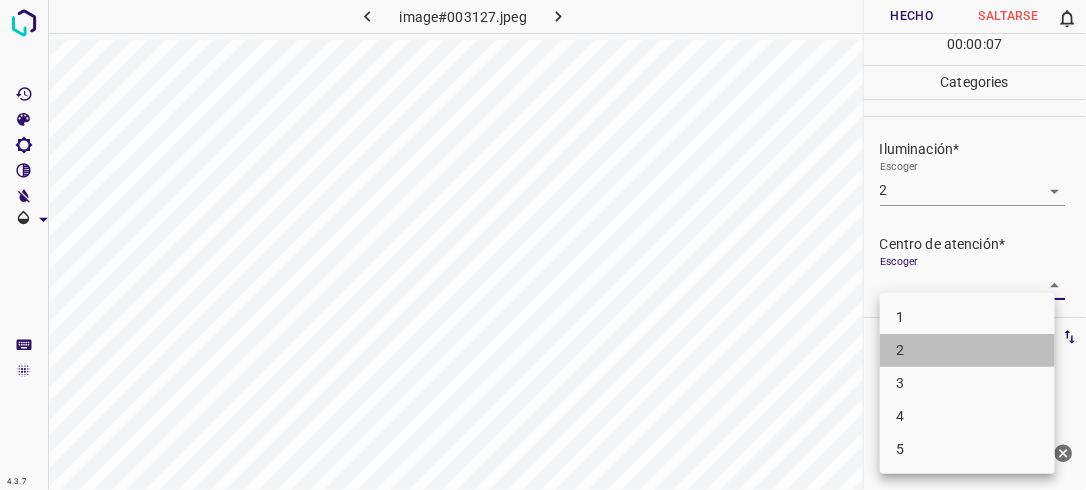 click on "2" at bounding box center [967, 350] 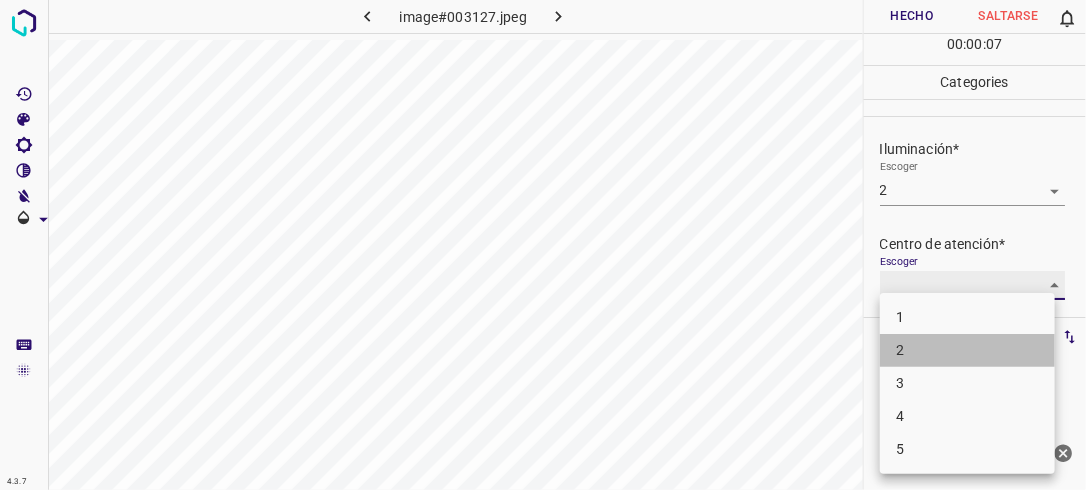 type on "2" 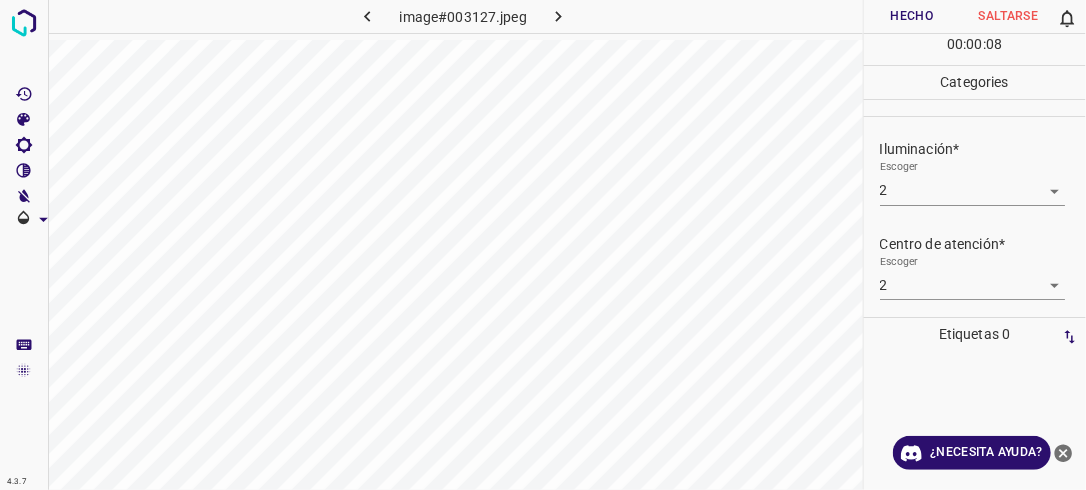 drag, startPoint x: 1072, startPoint y: 228, endPoint x: 1072, endPoint y: 277, distance: 49 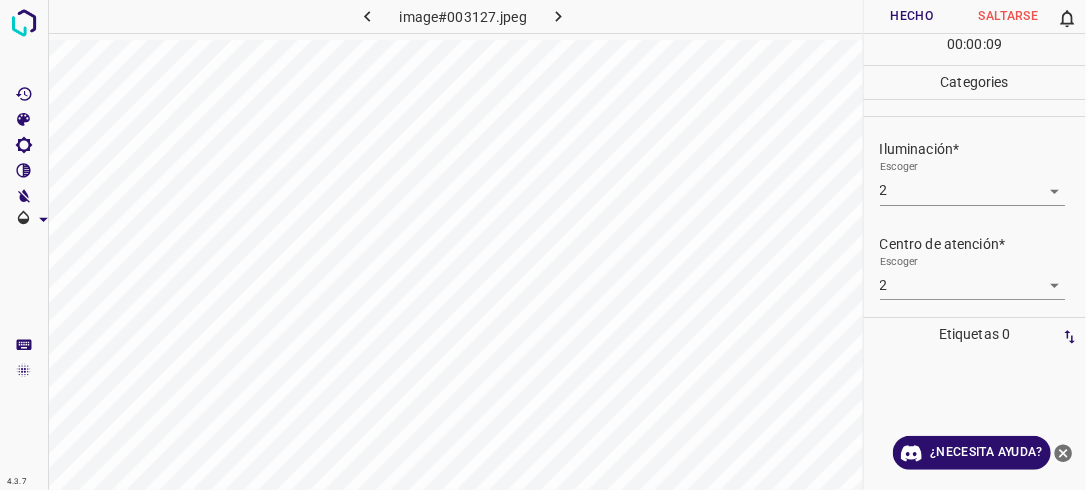 scroll, scrollTop: 98, scrollLeft: 0, axis: vertical 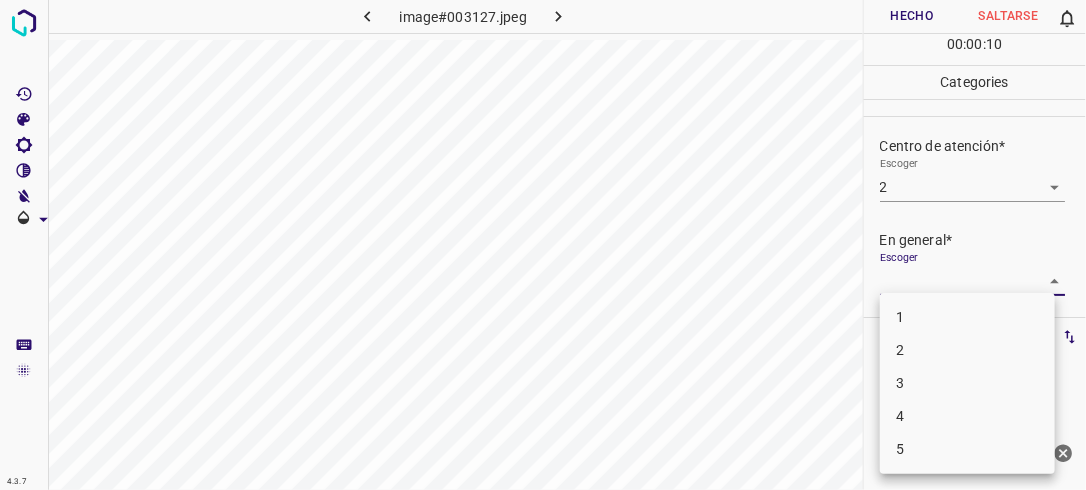 click on "4.3.7 image#003127.jpeg Hecho Saltarse 0 00   : 00   : 10   Categories Iluminación*  Escoger 2 2 Centro de atención*  Escoger 2 2 En general*  Escoger ​ Etiquetas 0 Categories 1 Lighting 2 Focus 3 Overall Tools Espacio Cambiar entre modos (Dibujar y Editar) Yo Etiquetado automático R Restaurar zoom M Acercar N Alejar Borrar Eliminar etiqueta de selección Filtros Z Restaurar filtros X Filtro de saturación C Filtro de brillo V Filtro de contraste B Filtro de escala de grises General O Descargar ¿Necesita ayuda? -Mensaje de texto -Esconder -Borrar 1 2 3 4 5" at bounding box center (543, 245) 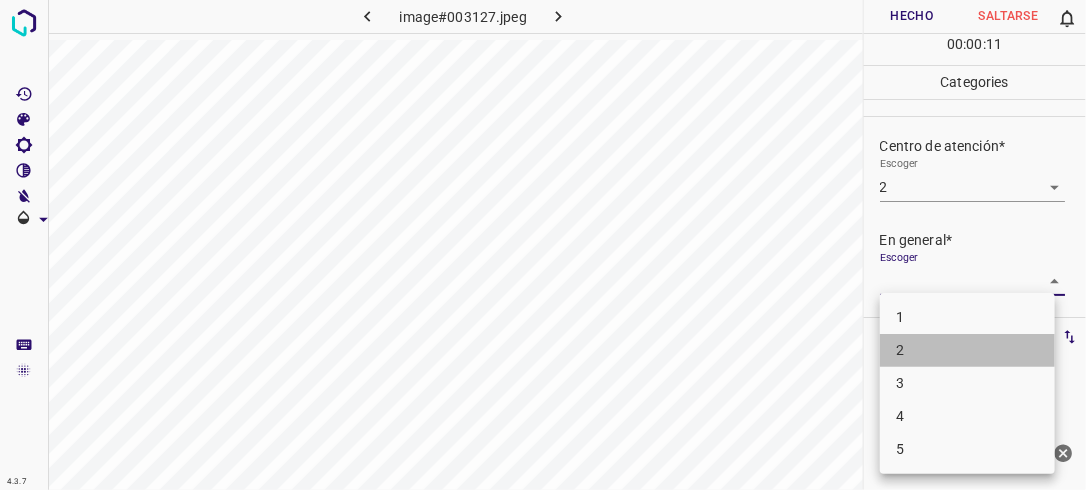 click on "2" at bounding box center [967, 350] 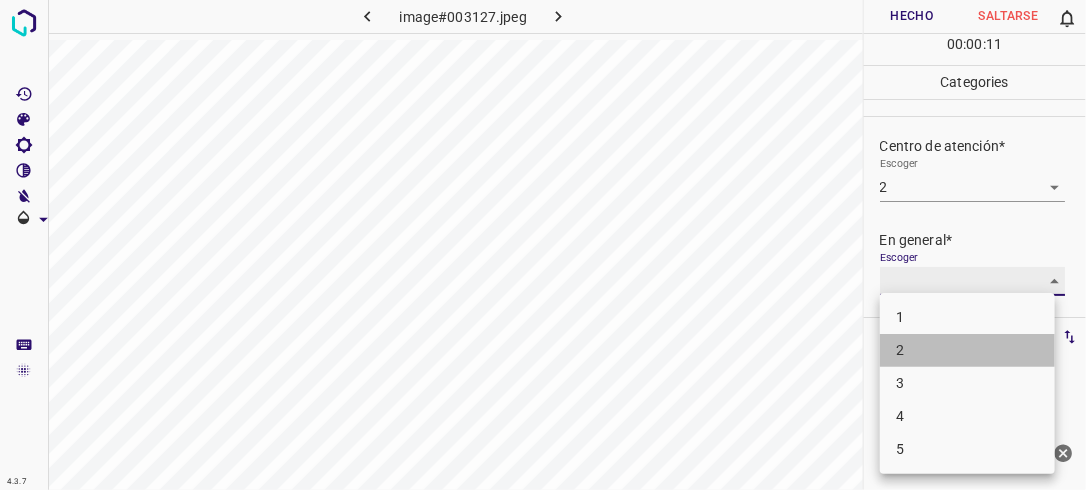 type on "2" 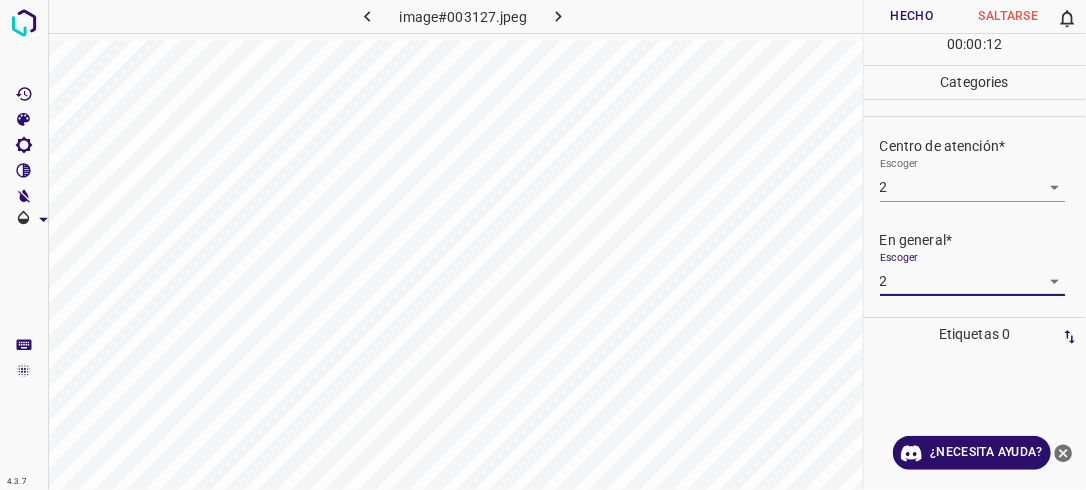 click on "Hecho" at bounding box center (912, 16) 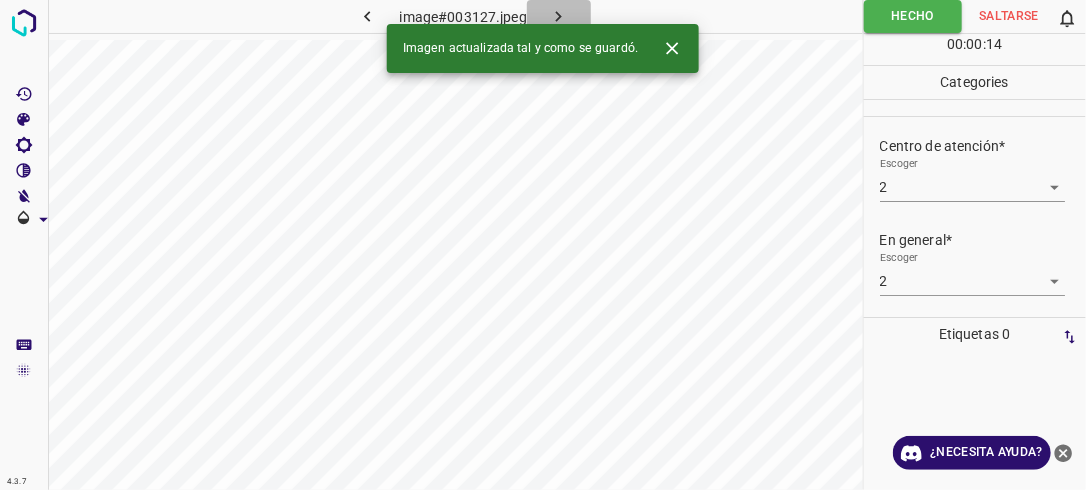 click at bounding box center [559, 16] 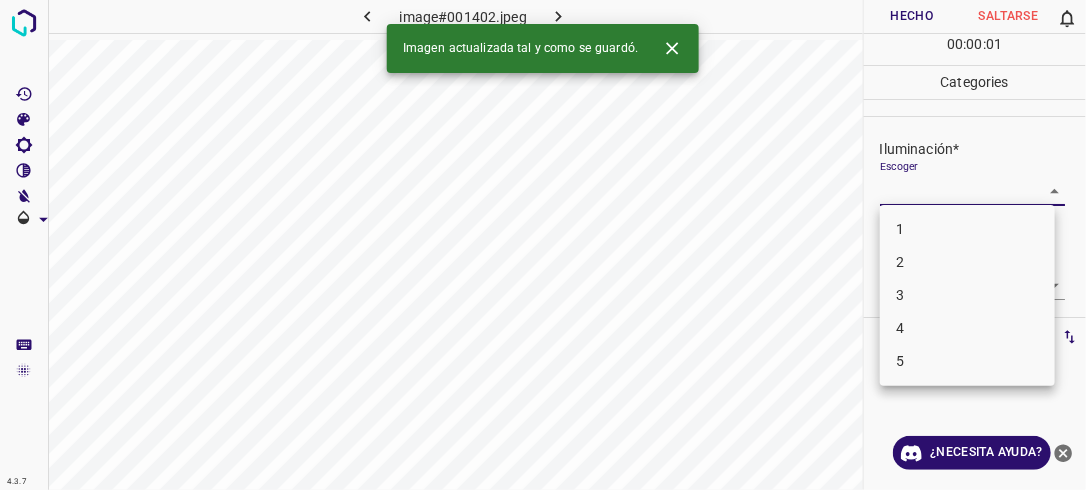 click on "4.3.7 image#001402.jpeg Hecho Saltarse 0 00   : 00   : 01   Categories Iluminación*  Escoger ​ Centro de atención*  Escoger ​ En general*  Escoger ​ Etiquetas 0 Categories 1 Lighting 2 Focus 3 Overall Tools Espacio Cambiar entre modos (Dibujar y Editar) Yo Etiquetado automático R Restaurar zoom M Acercar N Alejar Borrar Eliminar etiqueta de selección Filtros Z Restaurar filtros X Filtro de saturación C Filtro de brillo V Filtro de contraste B Filtro de escala de grises General O Descargar Imagen actualizada tal y como se guardó. ¿Necesita ayuda? -Mensaje de texto -Esconder -Borrar 1 2 3 4 5" at bounding box center (543, 245) 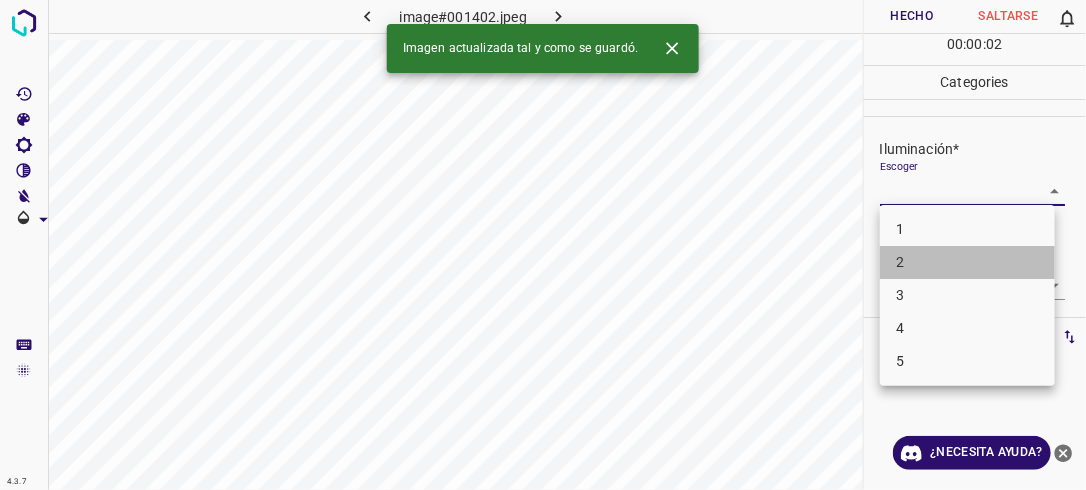 click on "2" at bounding box center (967, 262) 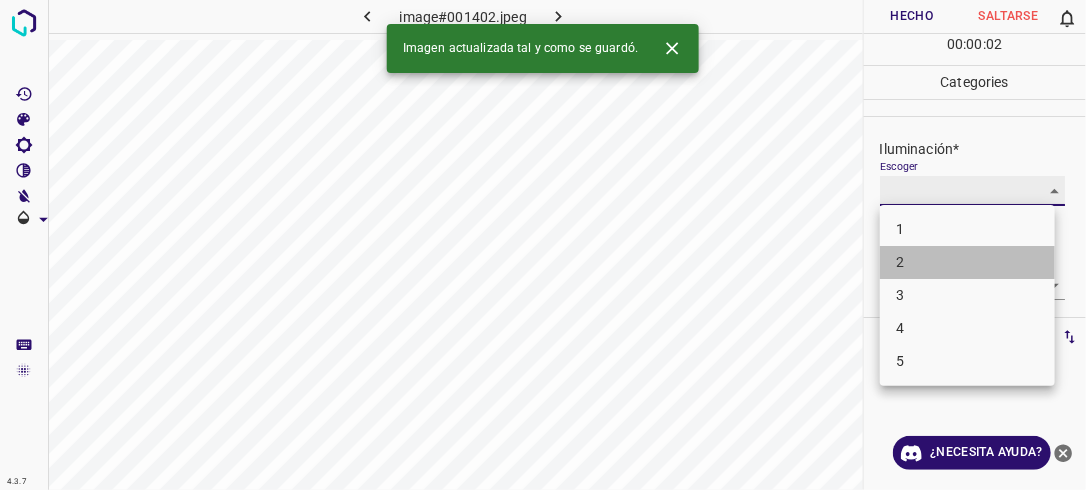 type on "2" 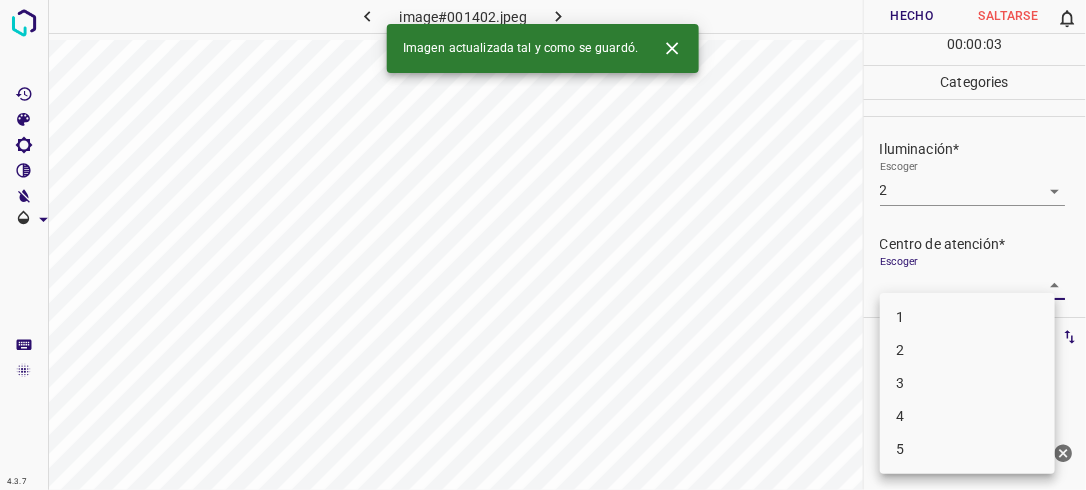 click on "4.3.7 image#001402.jpeg Hecho Saltarse 0 00   : 00   : 03   Categories Iluminación*  Escoger 2 2 Centro de atención*  Escoger ​ En general*  Escoger ​ Etiquetas 0 Categories 1 Lighting 2 Focus 3 Overall Tools Espacio Cambiar entre modos (Dibujar y Editar) Yo Etiquetado automático R Restaurar zoom M Acercar N Alejar Borrar Eliminar etiqueta de selección Filtros Z Restaurar filtros X Filtro de saturación C Filtro de brillo V Filtro de contraste B Filtro de escala de grises General O Descargar Imagen actualizada tal y como se guardó. ¿Necesita ayuda? -Mensaje de texto -Esconder -Borrar 1 2 3 4 5" at bounding box center [543, 245] 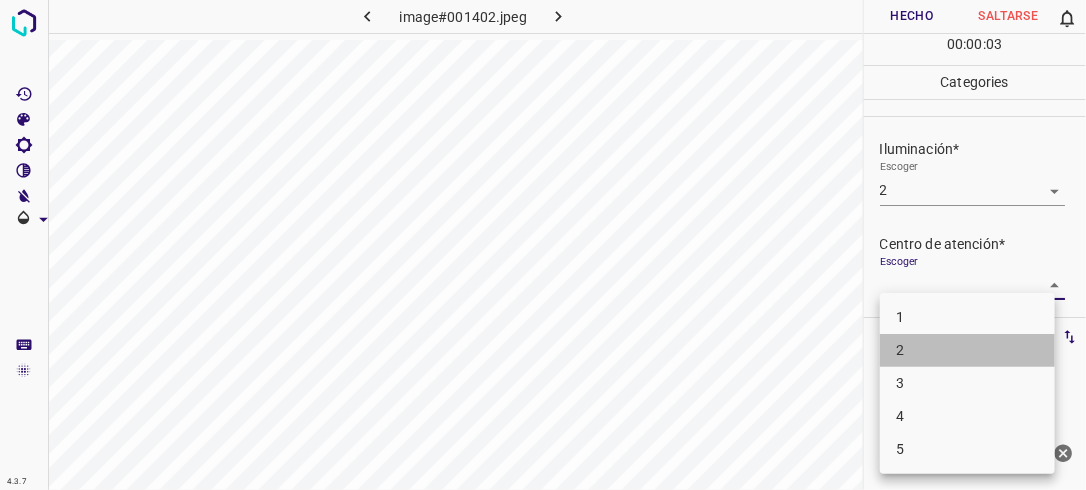 drag, startPoint x: 952, startPoint y: 357, endPoint x: 1012, endPoint y: 291, distance: 89.19641 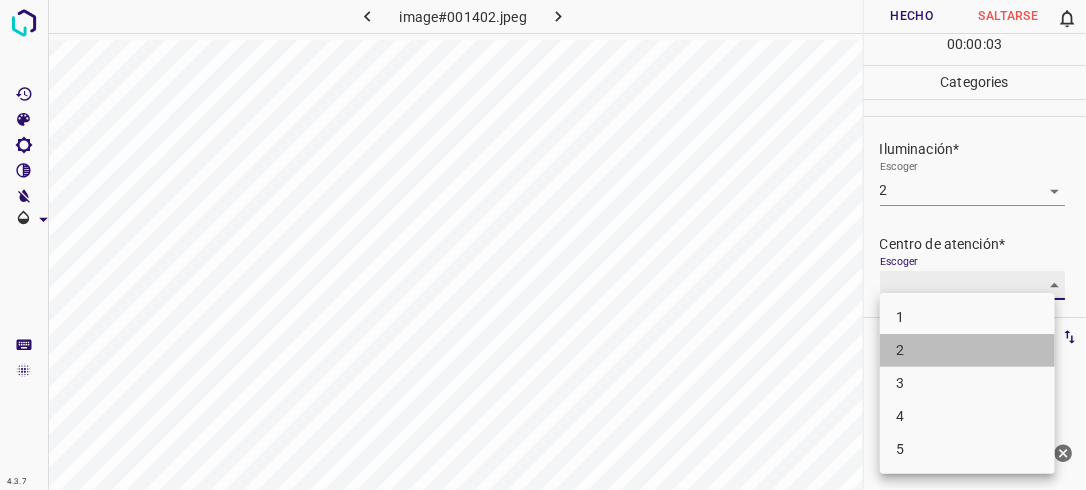 type on "2" 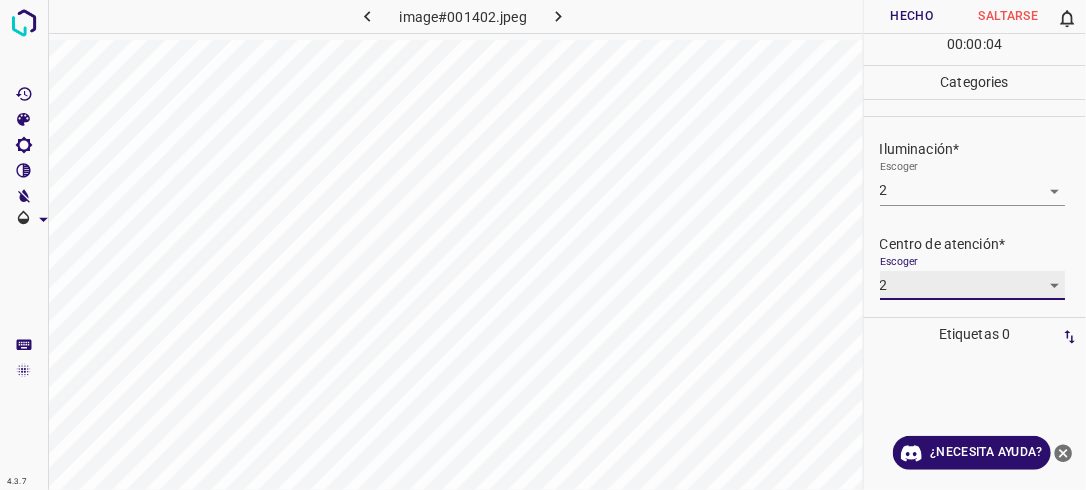 scroll, scrollTop: 98, scrollLeft: 0, axis: vertical 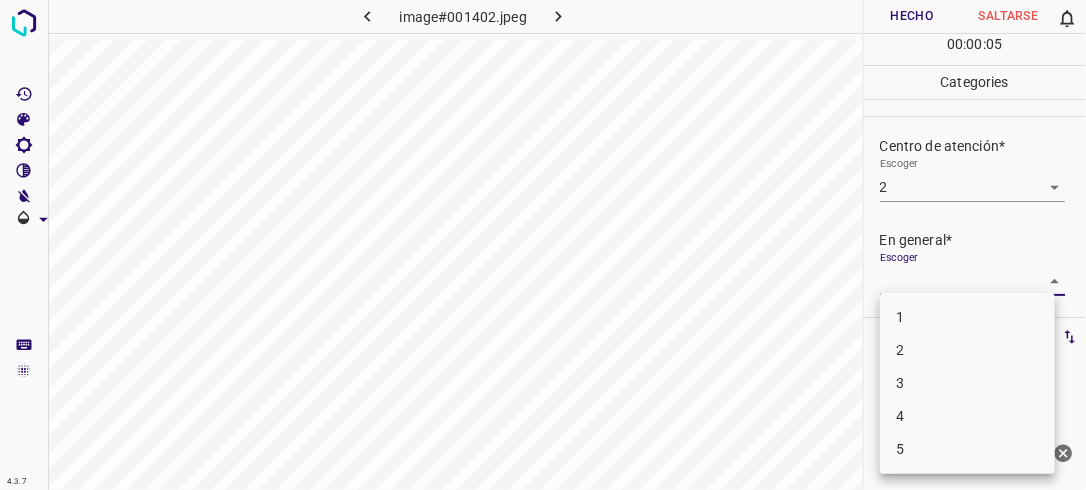 click on "4.3.7 image#001402.jpeg Hecho Saltarse 0 00   : 00   : 05   Categories Iluminación*  Escoger 2 2 Centro de atención*  Escoger 2 2 En general*  Escoger ​ Etiquetas 0 Categories 1 Lighting 2 Focus 3 Overall Tools Espacio Cambiar entre modos (Dibujar y Editar) Yo Etiquetado automático R Restaurar zoom M Acercar N Alejar Borrar Eliminar etiqueta de selección Filtros Z Restaurar filtros X Filtro de saturación C Filtro de brillo V Filtro de contraste B Filtro de escala de grises General O Descargar ¿Necesita ayuda? -Mensaje de texto -Esconder -Borrar 1 2 3 4 5" at bounding box center [543, 245] 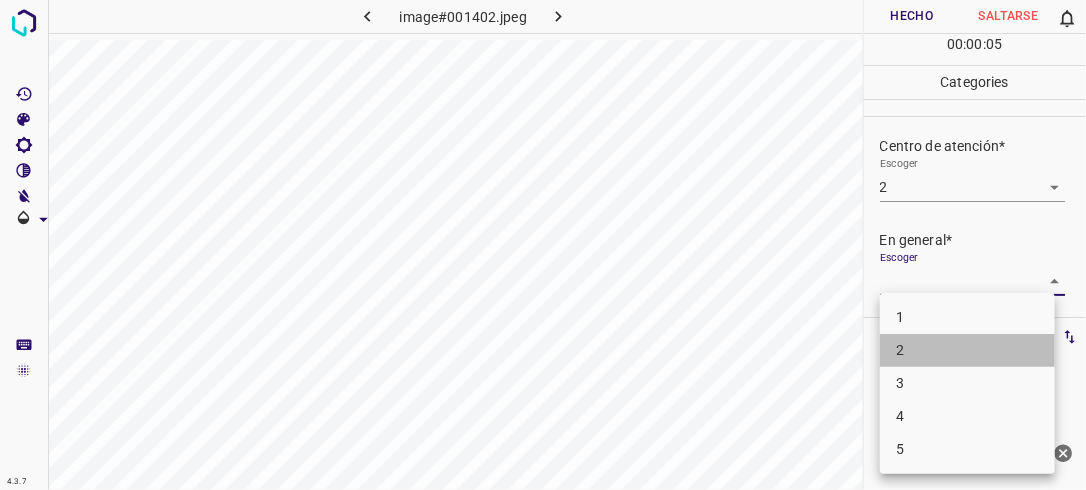 click on "2" at bounding box center (967, 350) 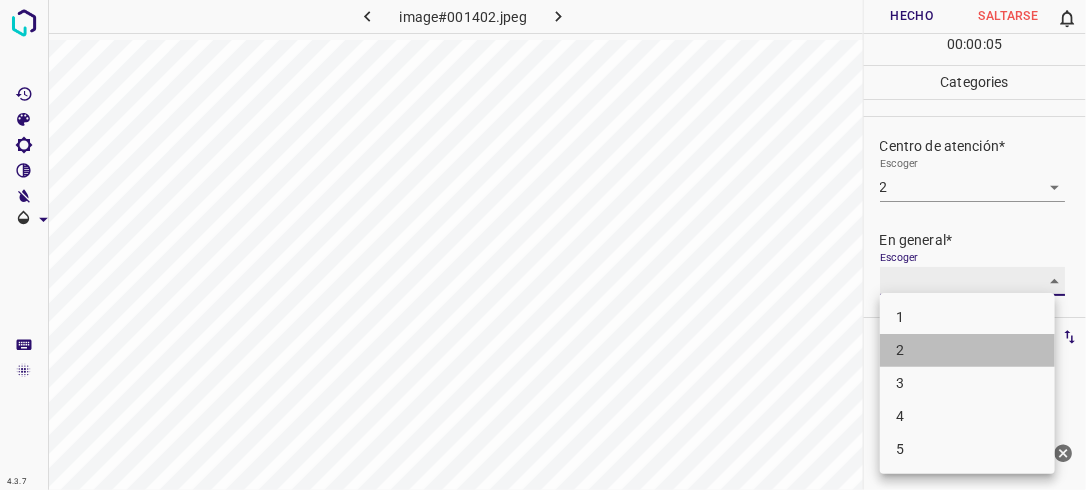 type on "2" 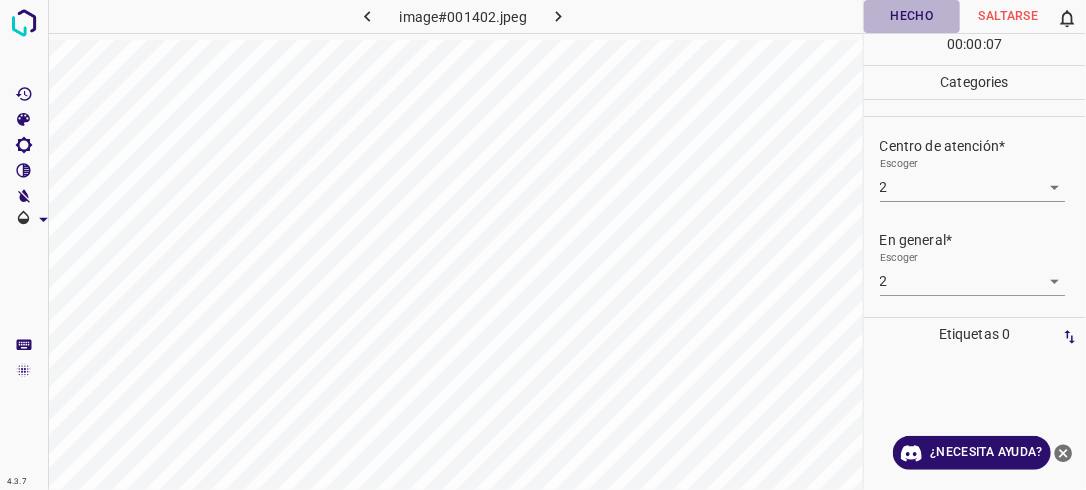click on "Hecho" at bounding box center [912, 16] 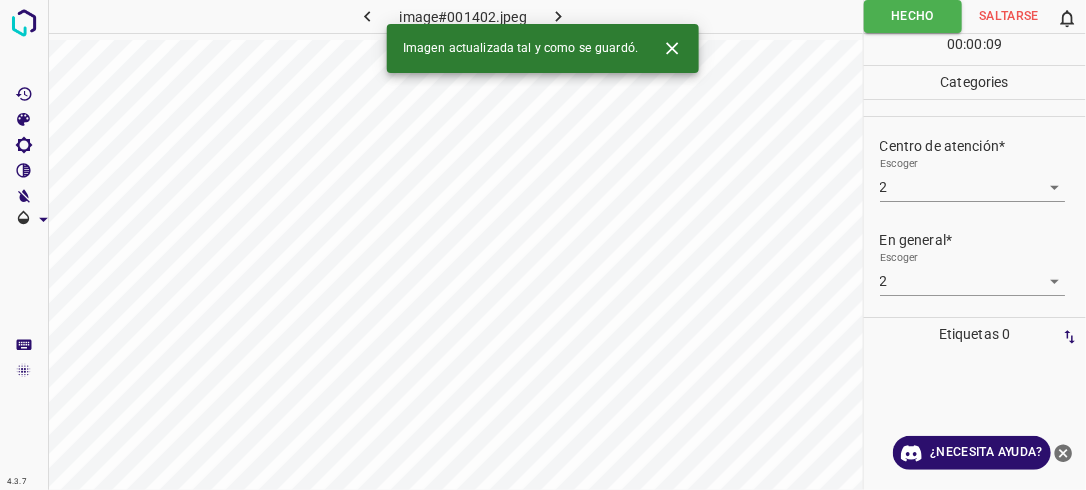 click 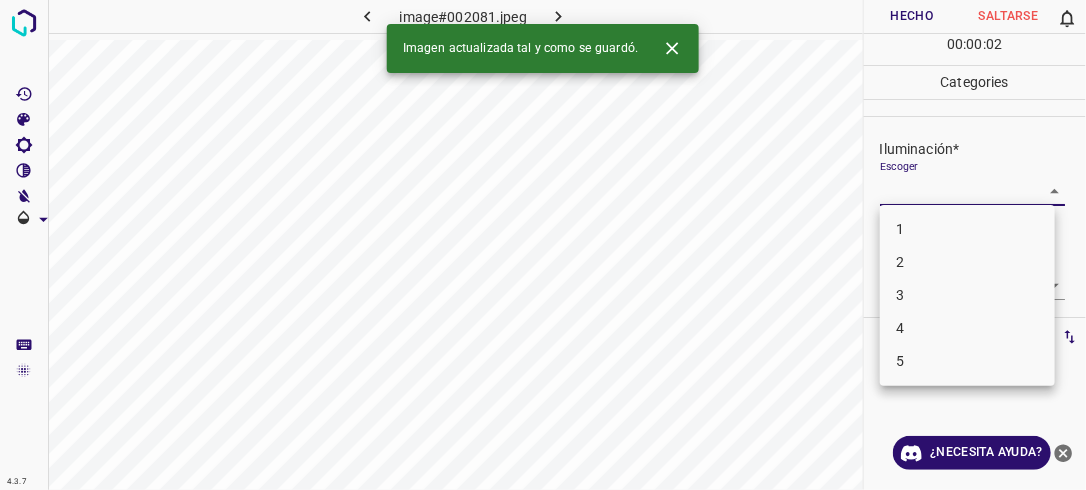 click on "4.3.7 image#002081.jpeg Hecho Saltarse 0 00   : 00   : 02   Categories Iluminación*  Escoger ​ Centro de atención*  Escoger ​ En general*  Escoger ​ Etiquetas 0 Categories 1 Lighting 2 Focus 3 Overall Tools Espacio Cambiar entre modos (Dibujar y Editar) Yo Etiquetado automático R Restaurar zoom M Acercar N Alejar Borrar Eliminar etiqueta de selección Filtros Z Restaurar filtros X Filtro de saturación C Filtro de brillo V Filtro de contraste B Filtro de escala de grises General O Descargar Imagen actualizada tal y como se guardó. ¿Necesita ayuda? -Mensaje de texto -Esconder -Borrar 1 2 3 4 5" at bounding box center [543, 245] 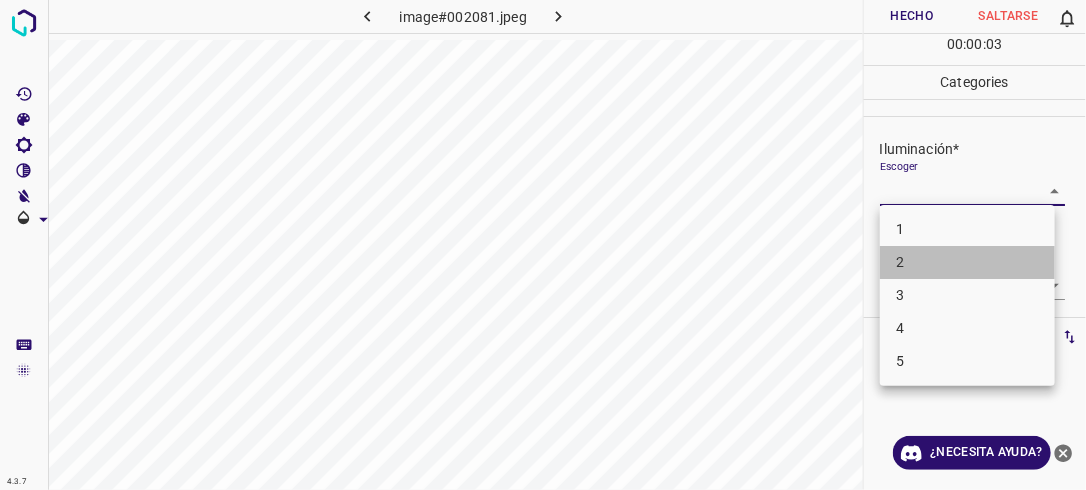 click on "2" at bounding box center (967, 262) 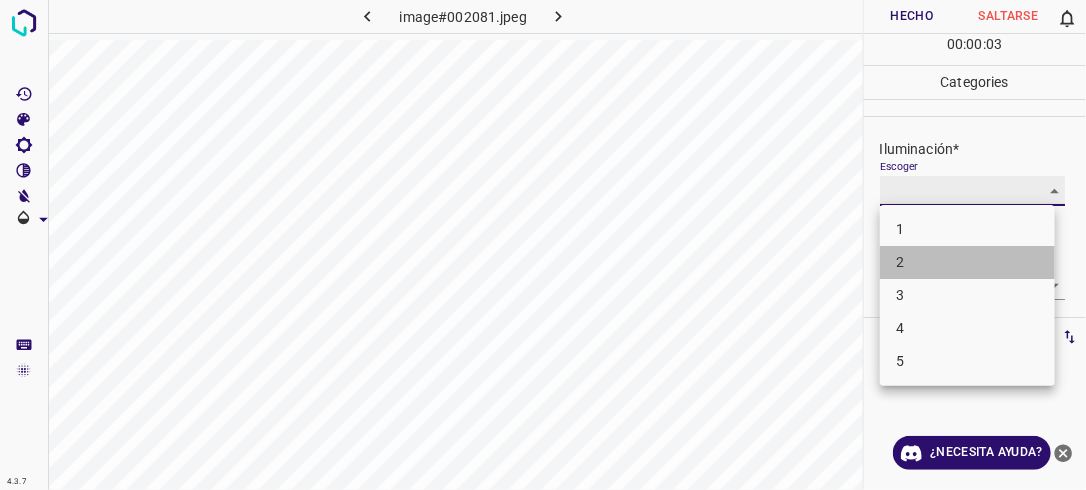 type on "2" 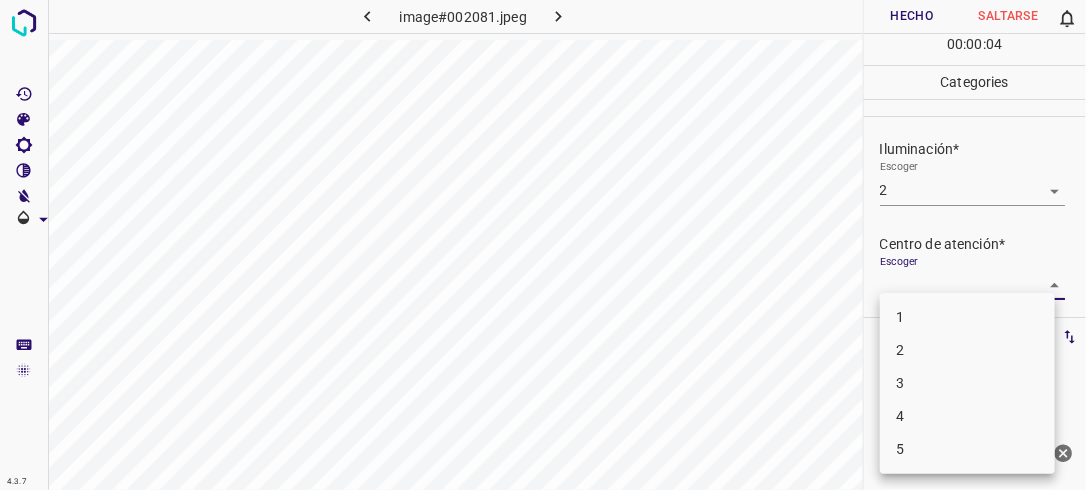 click on "4.3.7 image#002081.jpeg Hecho Saltarse 0 00   : 00   : 04   Categories Iluminación*  Escoger 2 2 Centro de atención*  Escoger ​ En general*  Escoger ​ Etiquetas 0 Categories 1 Lighting 2 Focus 3 Overall Tools Espacio Cambiar entre modos (Dibujar y Editar) Yo Etiquetado automático R Restaurar zoom M Acercar N Alejar Borrar Eliminar etiqueta de selección Filtros Z Restaurar filtros X Filtro de saturación C Filtro de brillo V Filtro de contraste B Filtro de escala de grises General O Descargar ¿Necesita ayuda? -Mensaje de texto -Esconder -Borrar 1 2 3 4 5" at bounding box center (543, 245) 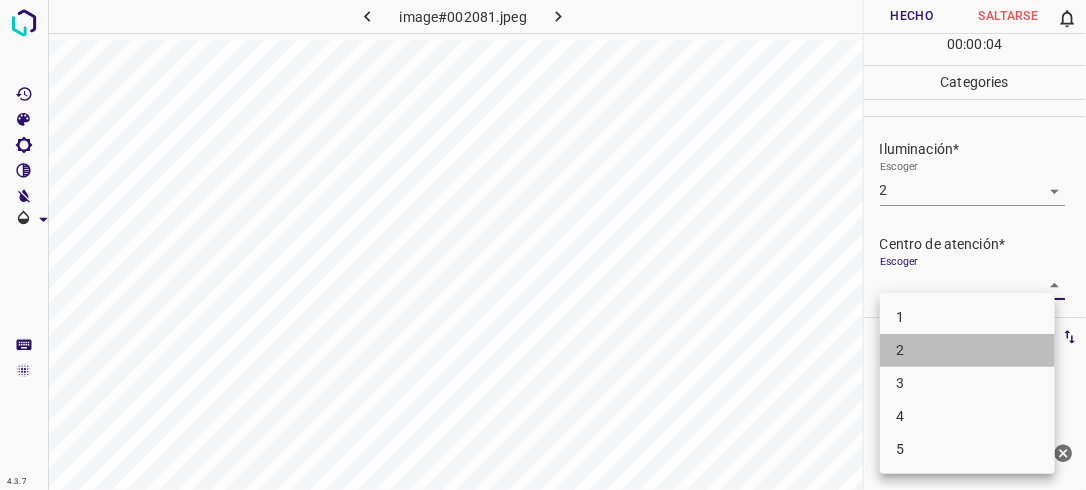 click on "2" at bounding box center [967, 350] 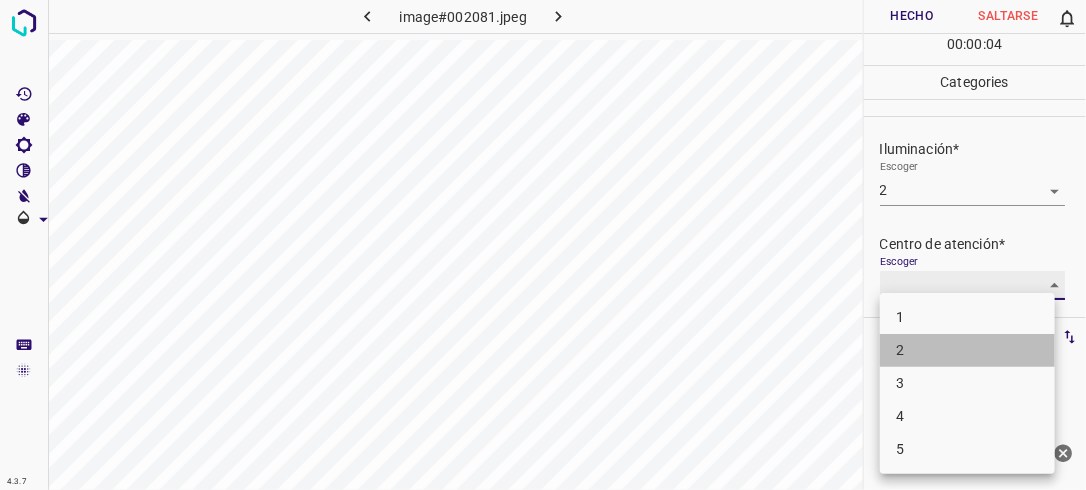 type on "2" 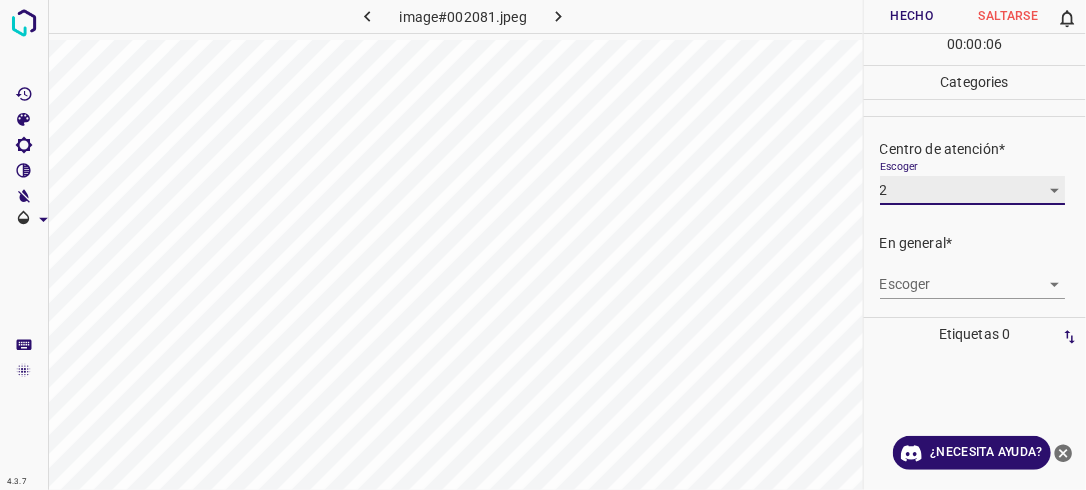 scroll, scrollTop: 98, scrollLeft: 0, axis: vertical 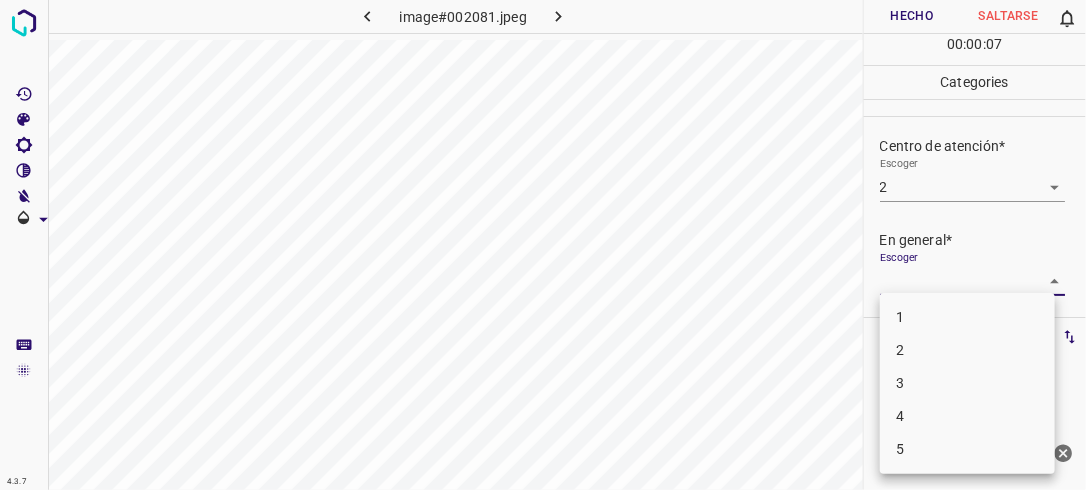 click on "4.3.7 image#002081.jpeg Hecho Saltarse 0 00   : 00   : 07   Categories Iluminación*  Escoger 2 2 Centro de atención*  Escoger 2 2 En general*  Escoger ​ Etiquetas 0 Categories 1 Lighting 2 Focus 3 Overall Tools Espacio Cambiar entre modos (Dibujar y Editar) Yo Etiquetado automático R Restaurar zoom M Acercar N Alejar Borrar Eliminar etiqueta de selección Filtros Z Restaurar filtros X Filtro de saturación C Filtro de brillo V Filtro de contraste B Filtro de escala de grises General O Descargar ¿Necesita ayuda? -Mensaje de texto -Esconder -Borrar 1 2 3 4 5" at bounding box center [543, 245] 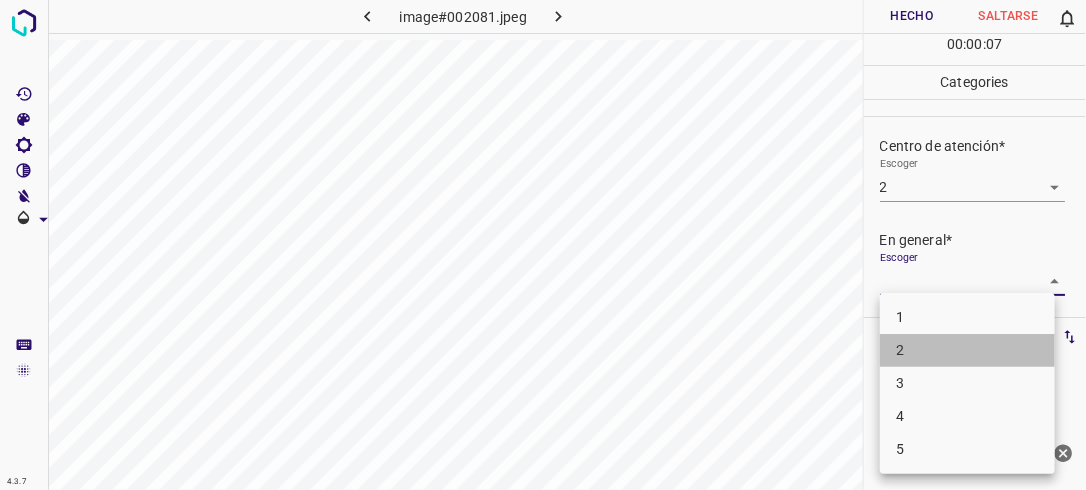 click on "2" at bounding box center (967, 350) 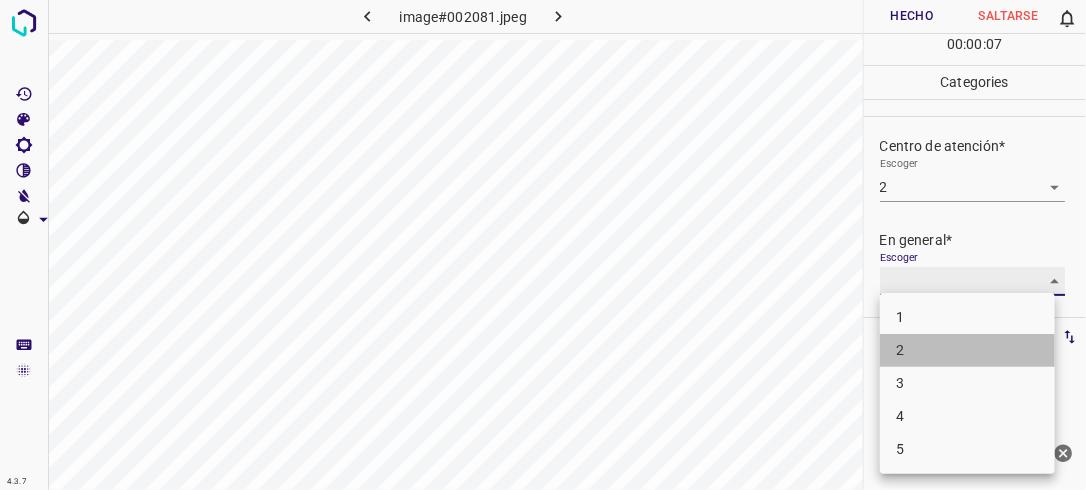 type on "2" 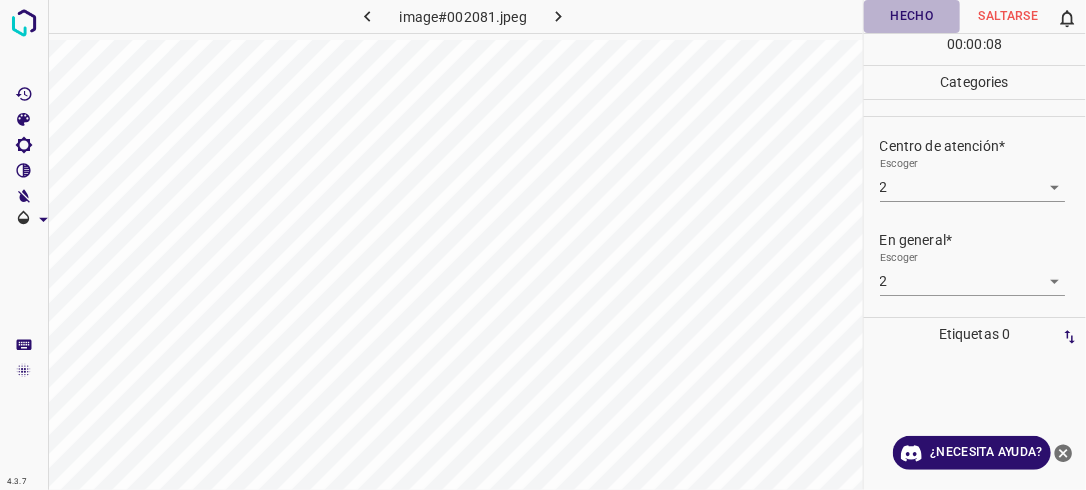 click on "Hecho" at bounding box center [912, 16] 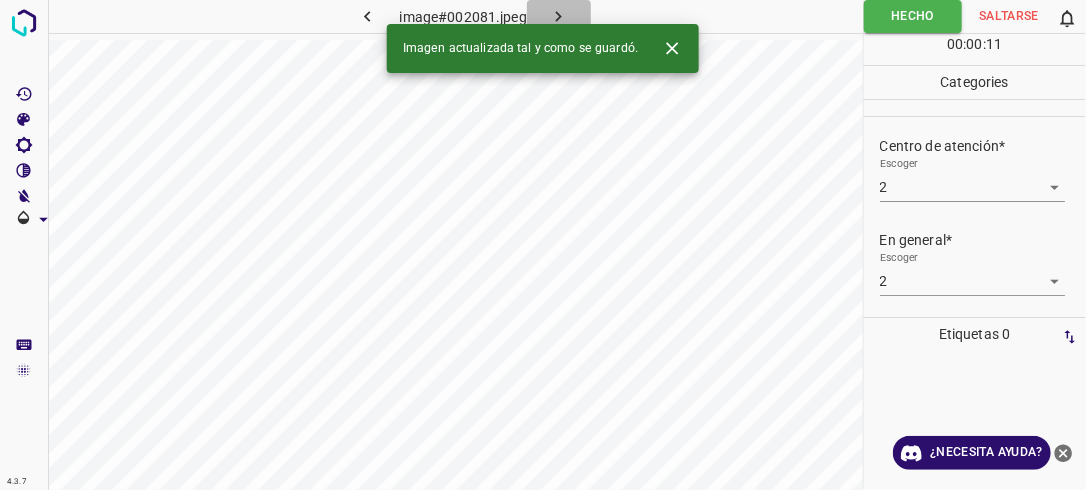 click 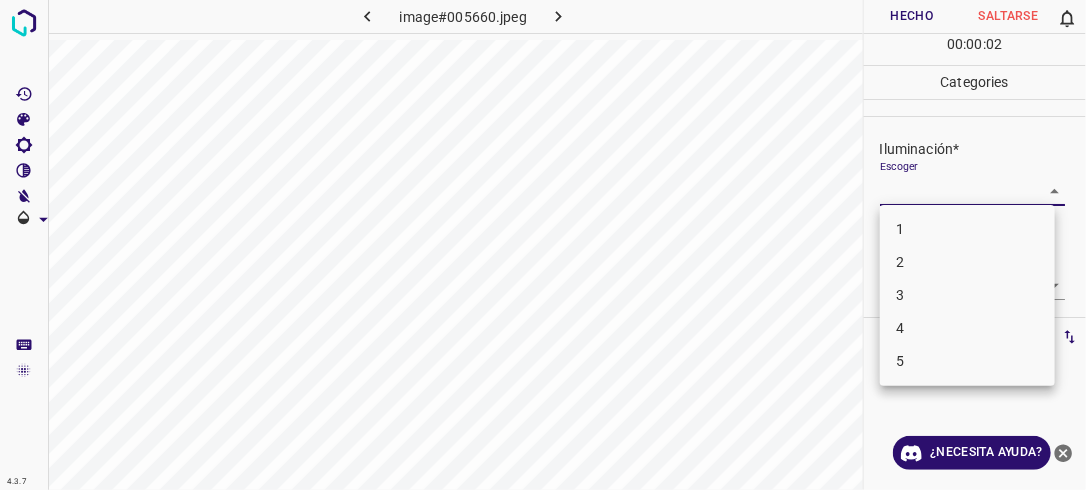 click on "4.3.7 image#005660.jpeg Hecho Saltarse 0 00   : 00   : 02   Categories Iluminación*  Escoger ​ Centro de atención*  Escoger ​ En general*  Escoger ​ Etiquetas 0 Categories 1 Lighting 2 Focus 3 Overall Tools Espacio Cambiar entre modos (Dibujar y Editar) Yo Etiquetado automático R Restaurar zoom M Acercar N Alejar Borrar Eliminar etiqueta de selección Filtros Z Restaurar filtros X Filtro de saturación C Filtro de brillo V Filtro de contraste B Filtro de escala de grises General O Descargar ¿Necesita ayuda? -Mensaje de texto -Esconder -Borrar 1 2 3 4 5" at bounding box center (543, 245) 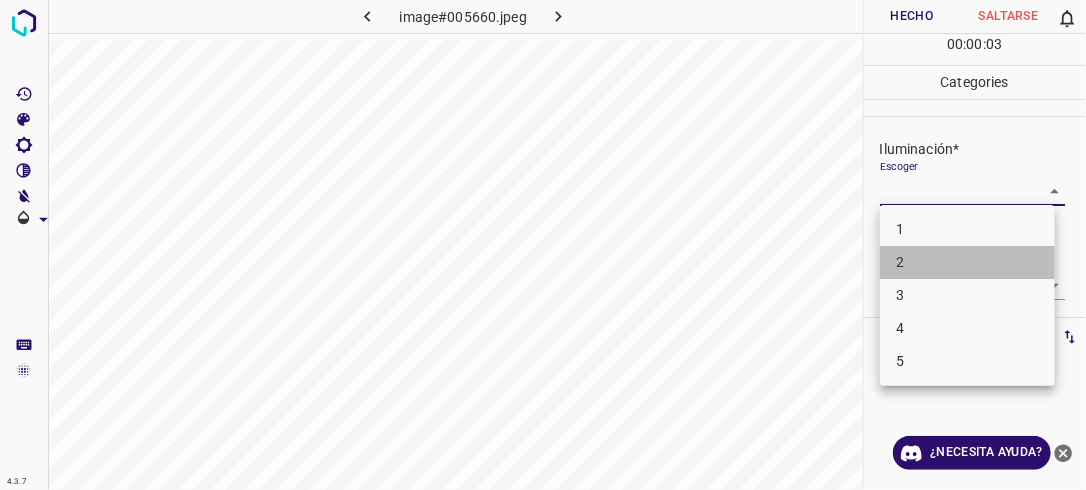 click on "2" at bounding box center (967, 262) 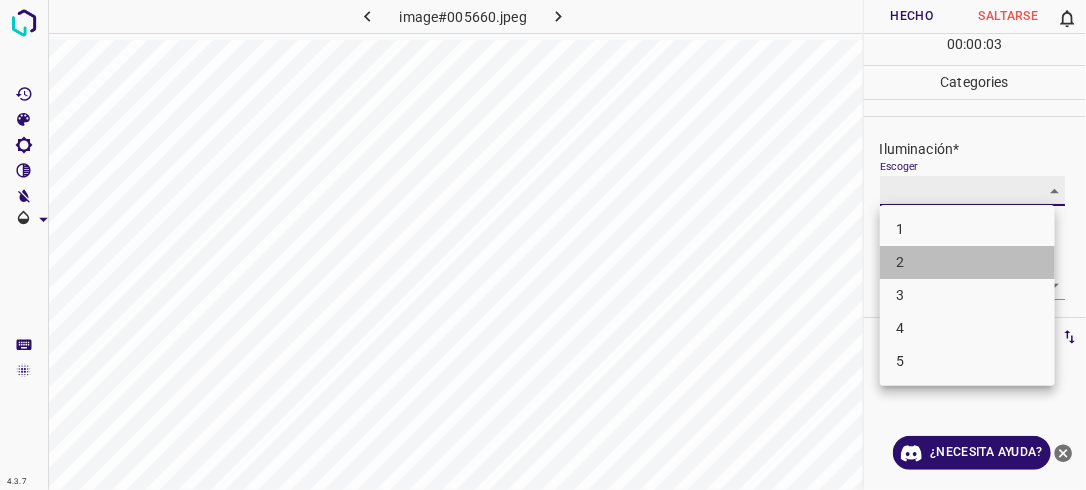 type on "2" 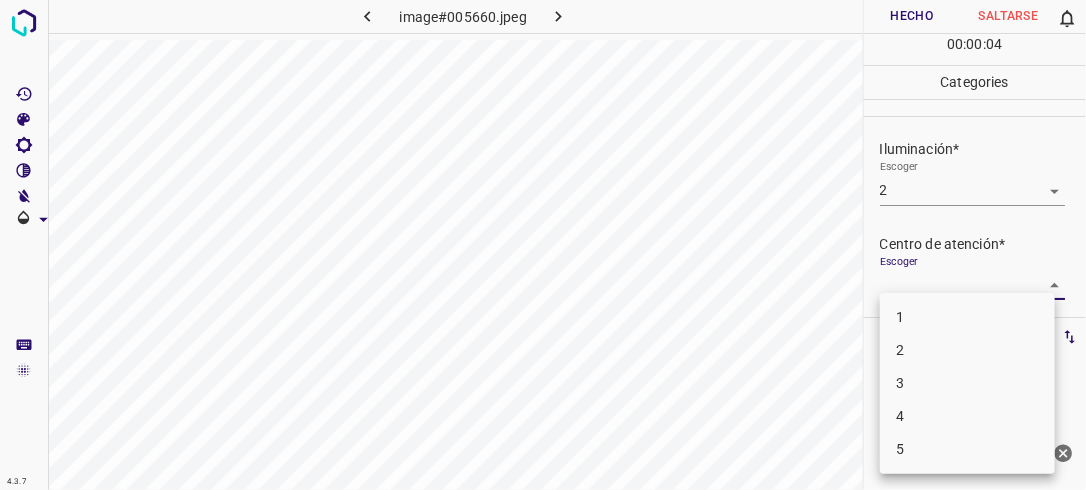 click on "4.3.7 image#005660.jpeg Hecho Saltarse 0 00   : 00   : 04   Categories Iluminación*  Escoger 2 2 Centro de atención*  Escoger ​ En general*  Escoger ​ Etiquetas 0 Categories 1 Lighting 2 Focus 3 Overall Tools Espacio Cambiar entre modos (Dibujar y Editar) Yo Etiquetado automático R Restaurar zoom M Acercar N Alejar Borrar Eliminar etiqueta de selección Filtros Z Restaurar filtros X Filtro de saturación C Filtro de brillo V Filtro de contraste B Filtro de escala de grises General O Descargar ¿Necesita ayuda? -Mensaje de texto -Esconder -Borrar 1 2 3 4 5" at bounding box center (543, 245) 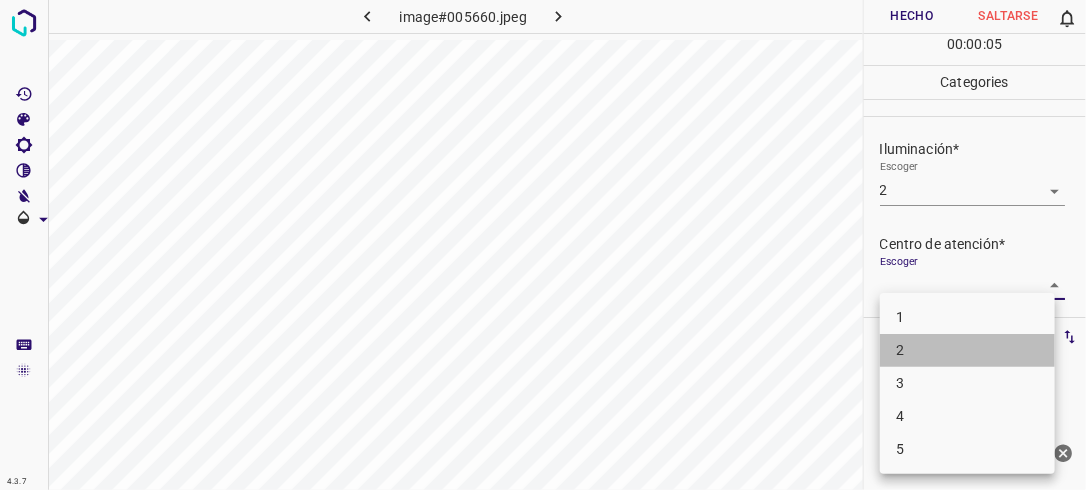 click on "2" at bounding box center (967, 350) 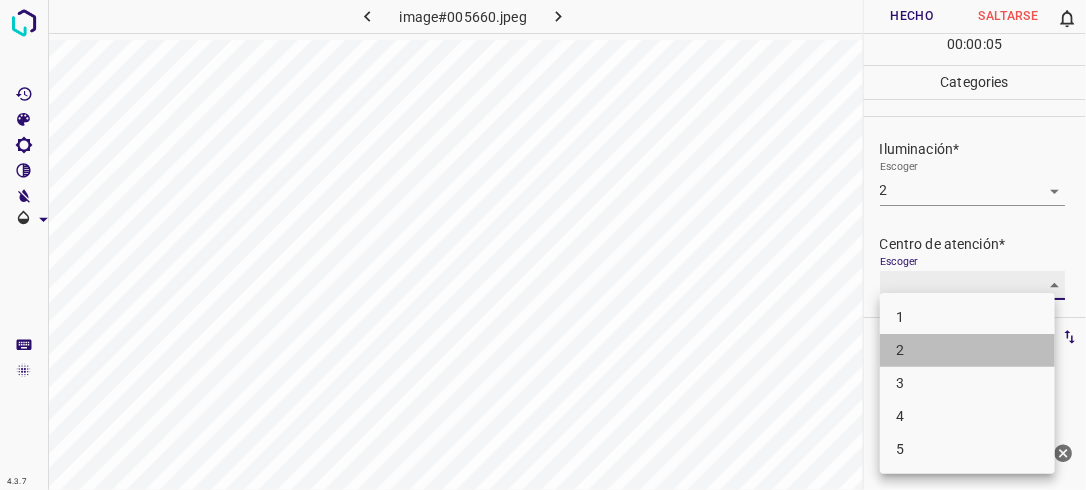 type on "2" 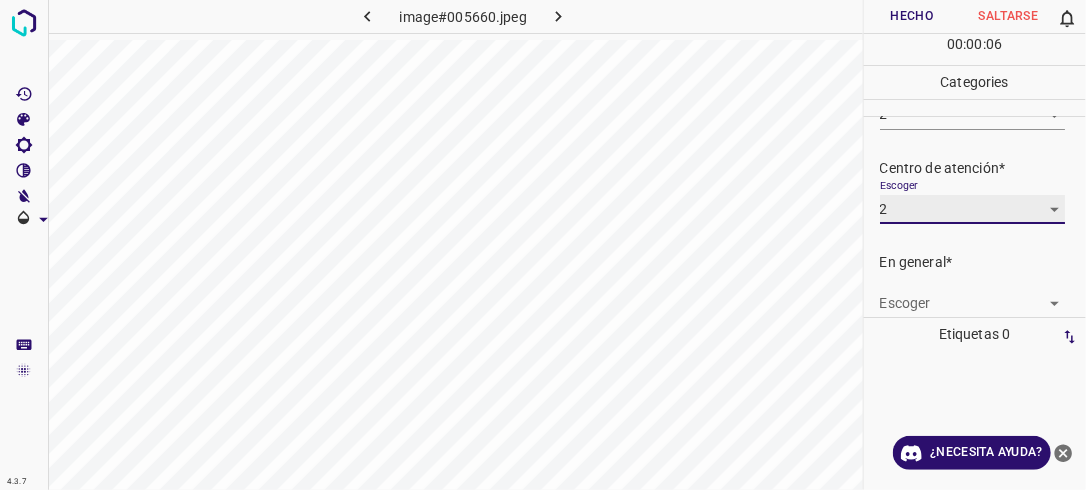 scroll, scrollTop: 83, scrollLeft: 0, axis: vertical 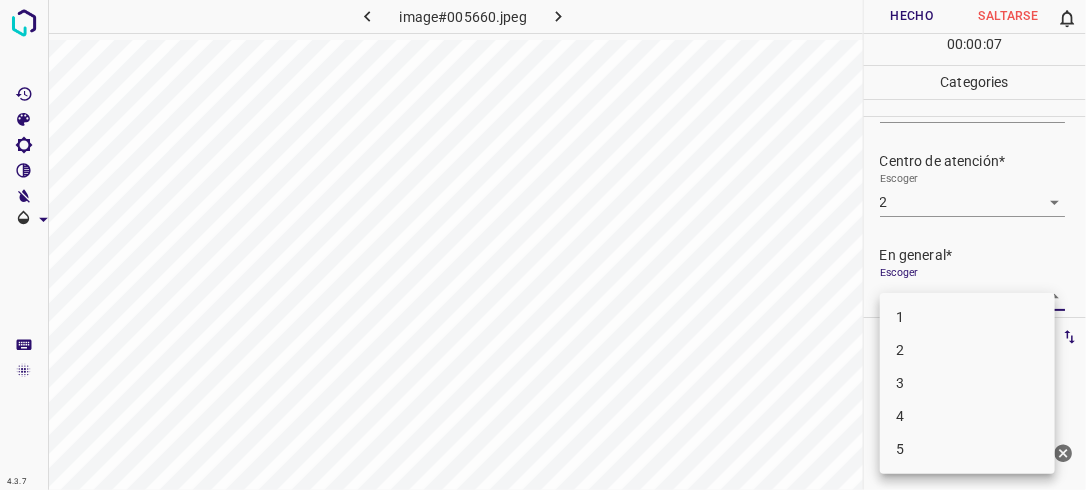 drag, startPoint x: 1046, startPoint y: 296, endPoint x: 972, endPoint y: 334, distance: 83.18654 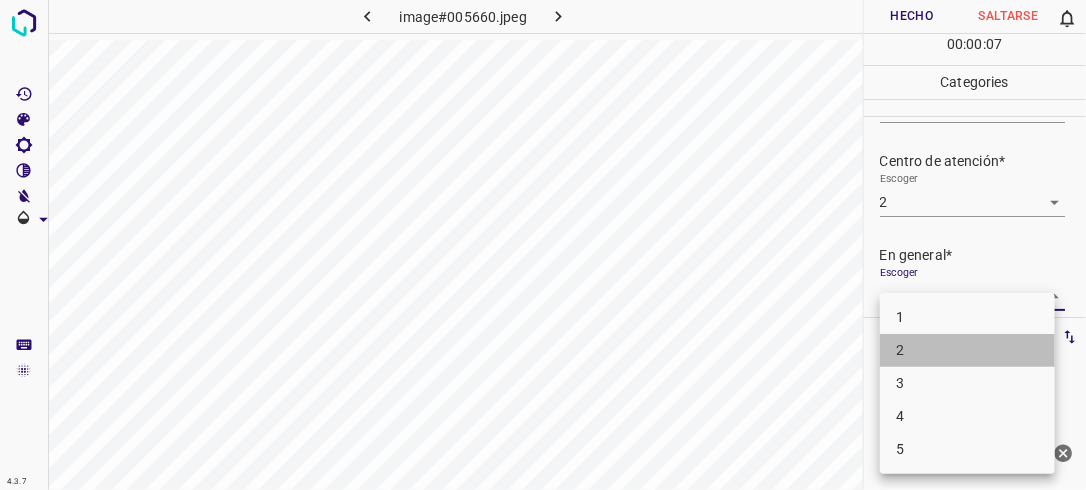click on "2" at bounding box center (967, 350) 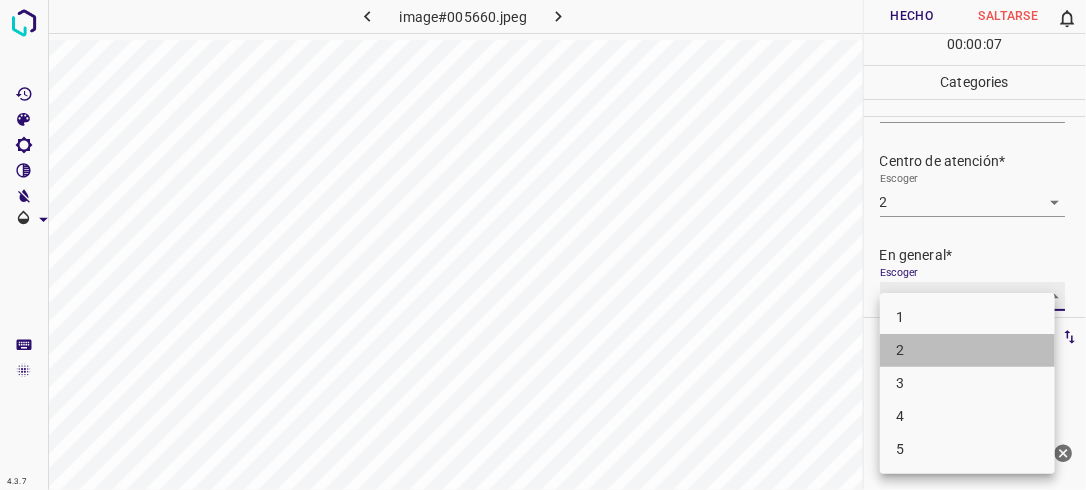 type on "2" 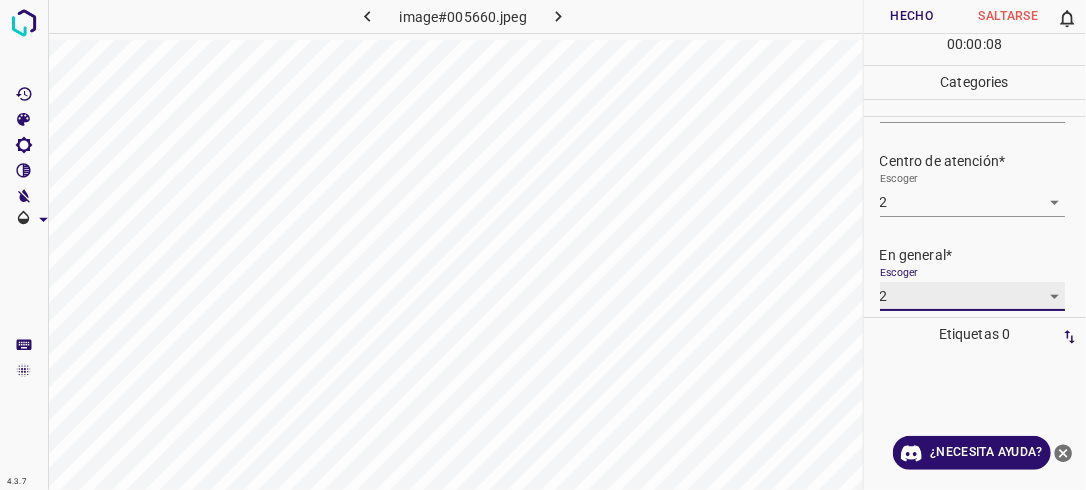 scroll, scrollTop: 83, scrollLeft: 0, axis: vertical 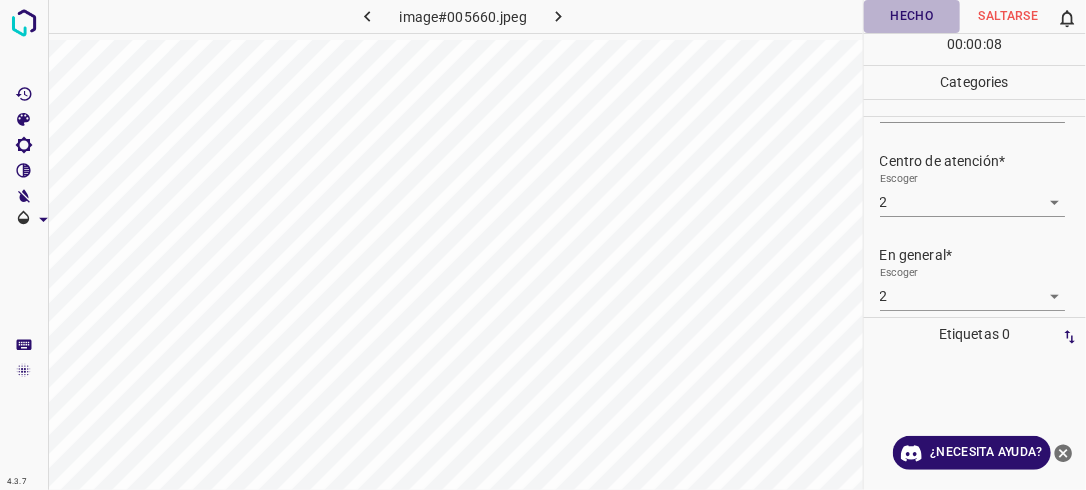 click on "Hecho" at bounding box center [912, 16] 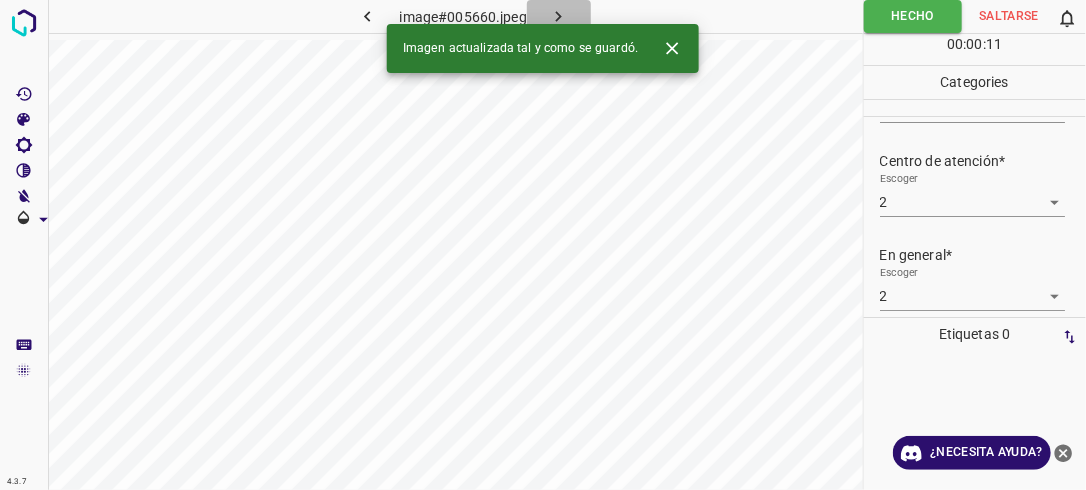 click at bounding box center [559, 16] 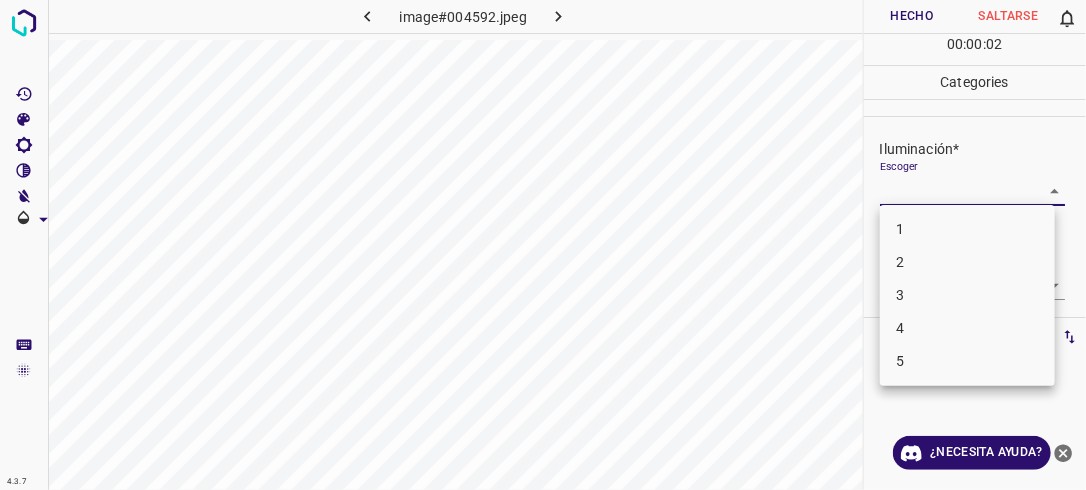 click on "4.3.7 image#004592.jpeg Hecho Saltarse 0 00   : 00   : 02   Categories Iluminación*  Escoger ​ Centro de atención*  Escoger ​ En general*  Escoger ​ Etiquetas 0 Categories 1 Lighting 2 Focus 3 Overall Tools Espacio Cambiar entre modos (Dibujar y Editar) Yo Etiquetado automático R Restaurar zoom M Acercar N Alejar Borrar Eliminar etiqueta de selección Filtros Z Restaurar filtros X Filtro de saturación C Filtro de brillo V Filtro de contraste B Filtro de escala de grises General O Descargar ¿Necesita ayuda? -Mensaje de texto -Esconder -Borrar 1 2 3 4 5" at bounding box center (543, 245) 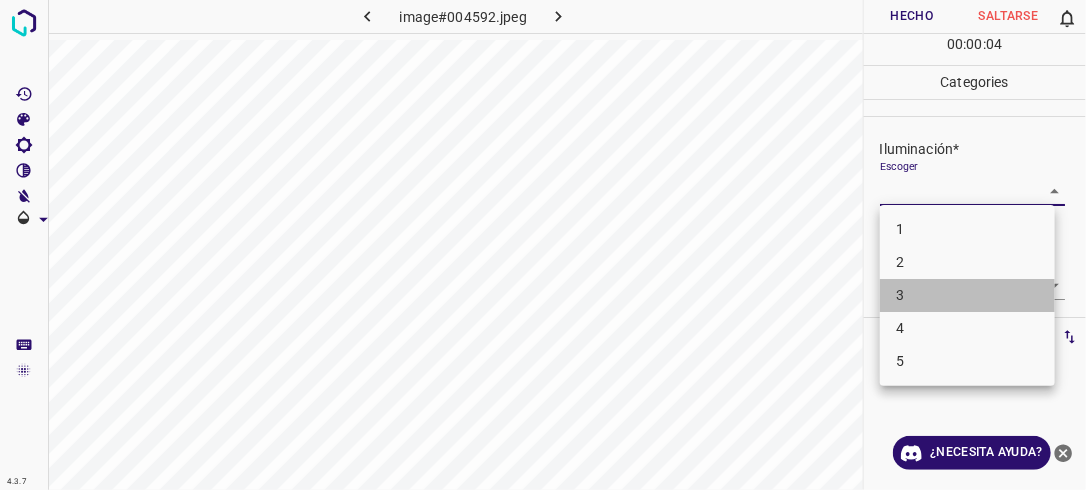 click on "3" at bounding box center [967, 295] 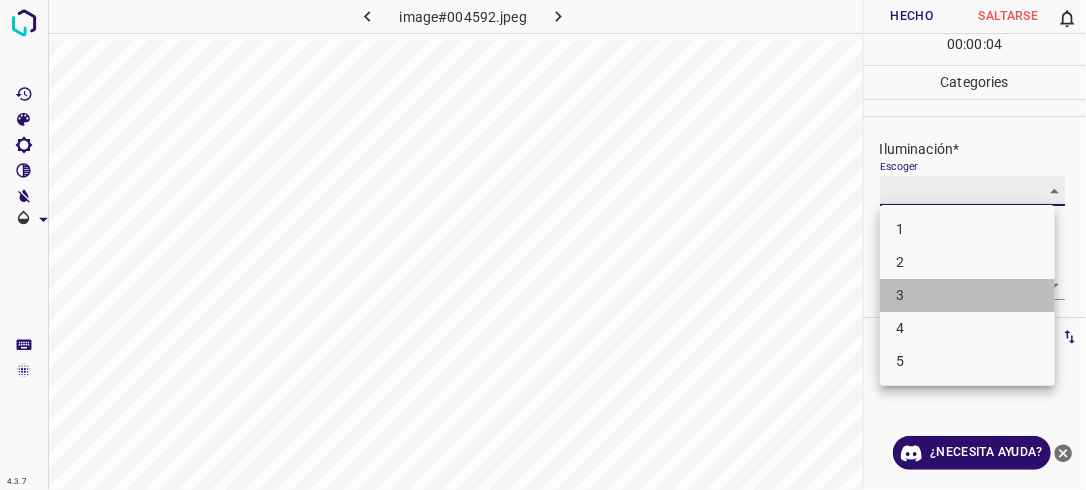 type on "3" 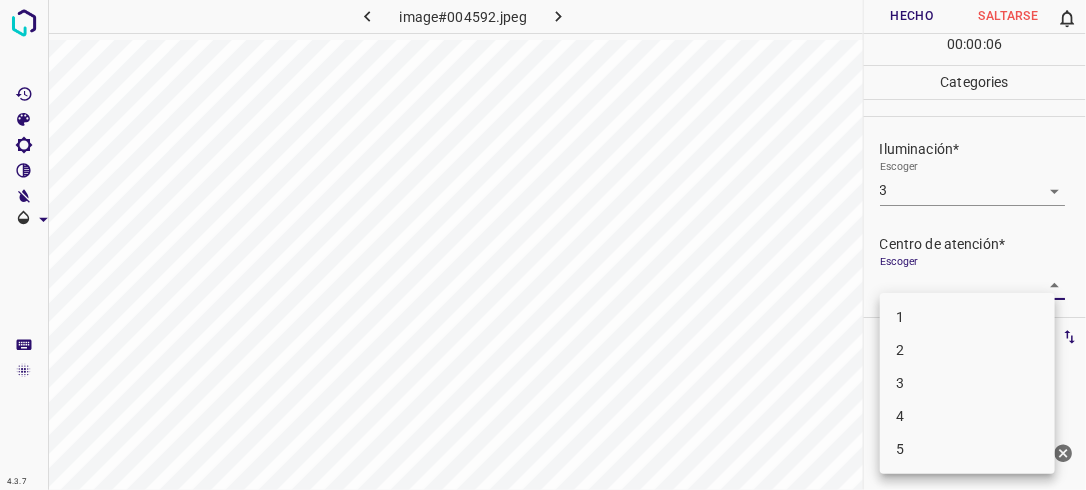 click on "4.3.7 image#004592.jpeg Hecho Saltarse 0 00   : 00   : 06   Categories Iluminación*  Escoger 3 3 Centro de atención*  Escoger ​ En general*  Escoger ​ Etiquetas 0 Categories 1 Lighting 2 Focus 3 Overall Tools Espacio Cambiar entre modos (Dibujar y Editar) Yo Etiquetado automático R Restaurar zoom M Acercar N Alejar Borrar Eliminar etiqueta de selección Filtros Z Restaurar filtros X Filtro de saturación C Filtro de brillo V Filtro de contraste B Filtro de escala de grises General O Descargar ¿Necesita ayuda? -Mensaje de texto -Esconder -Borrar 1 2 3 4 5" at bounding box center [543, 245] 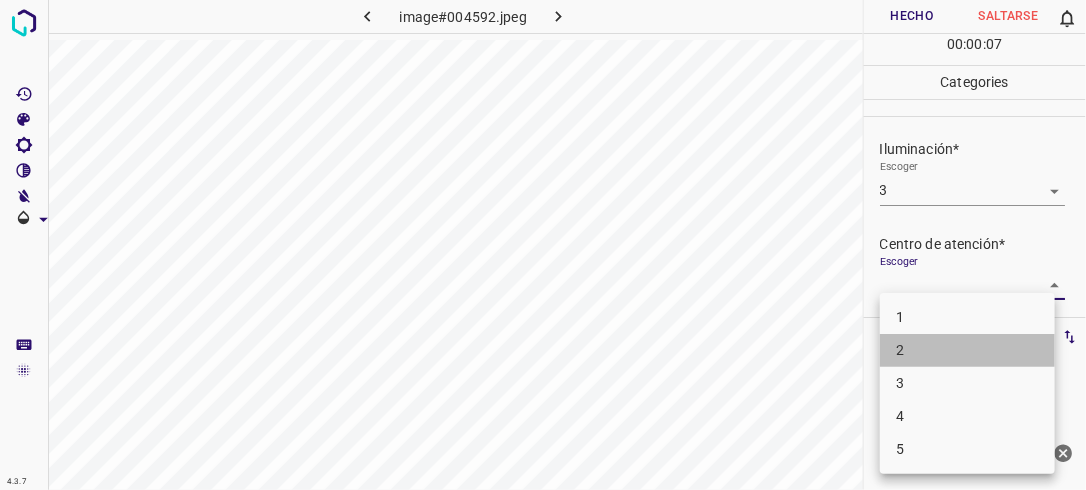 click on "2" at bounding box center [967, 350] 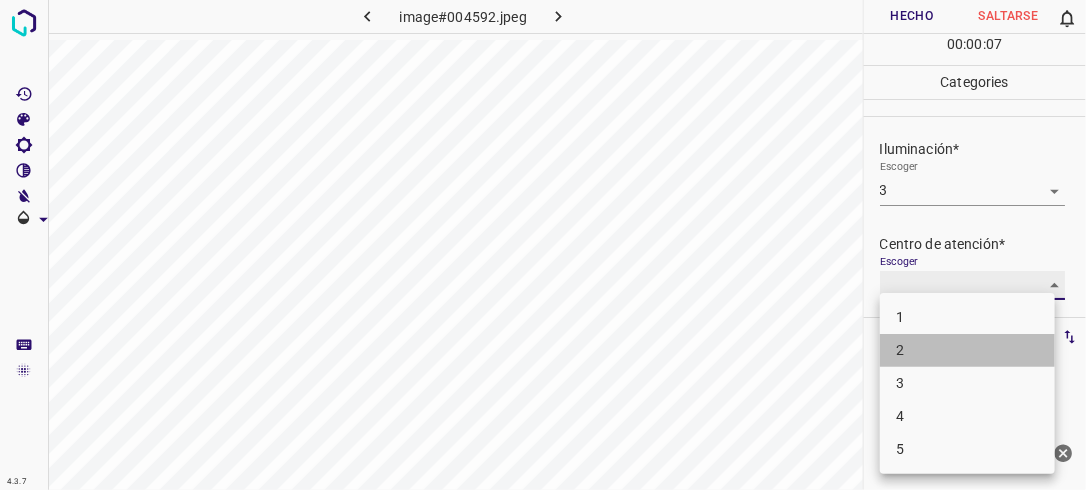 type on "2" 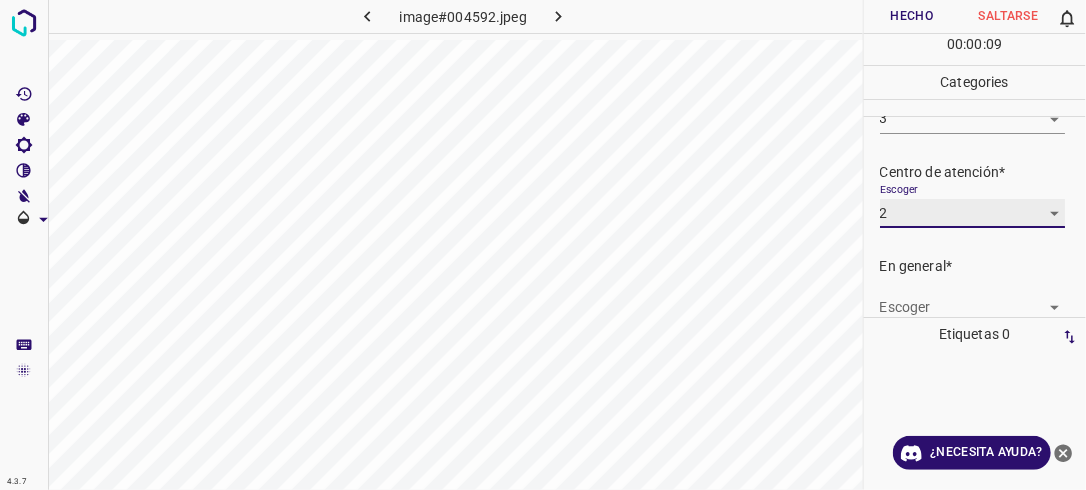scroll, scrollTop: 76, scrollLeft: 0, axis: vertical 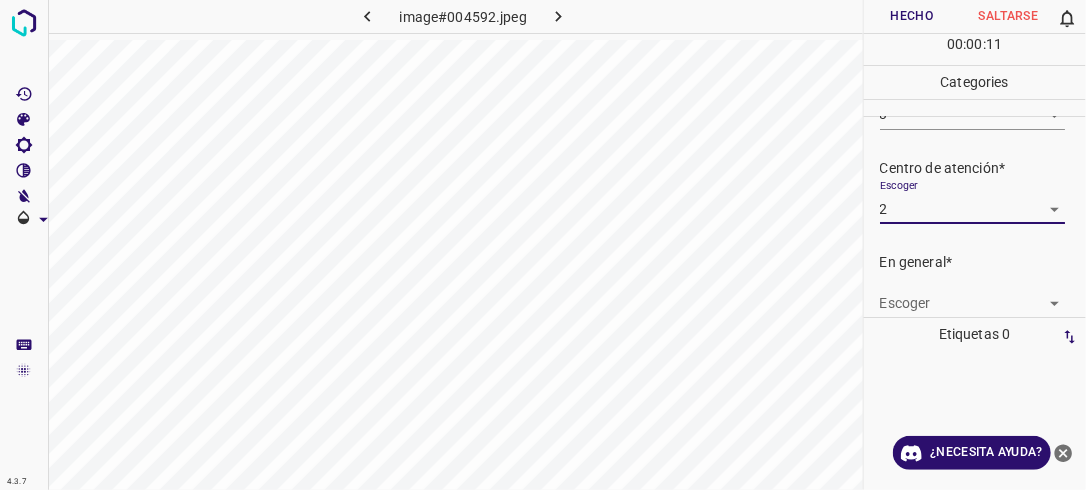 click on "4.3.7 image#004592.jpeg Hecho Saltarse 0 00   : 00   : 11   Categories Iluminación*  Escoger 3 3 Centro de atención*  Escoger 2 2 En general*  Escoger ​ Etiquetas 0 Categories 1 Lighting 2 Focus 3 Overall Tools Espacio Cambiar entre modos (Dibujar y Editar) Yo Etiquetado automático R Restaurar zoom M Acercar N Alejar Borrar Eliminar etiqueta de selección Filtros Z Restaurar filtros X Filtro de saturación C Filtro de brillo V Filtro de contraste B Filtro de escala de grises General O Descargar ¿Necesita ayuda? -Mensaje de texto -Esconder -Borrar" at bounding box center (543, 245) 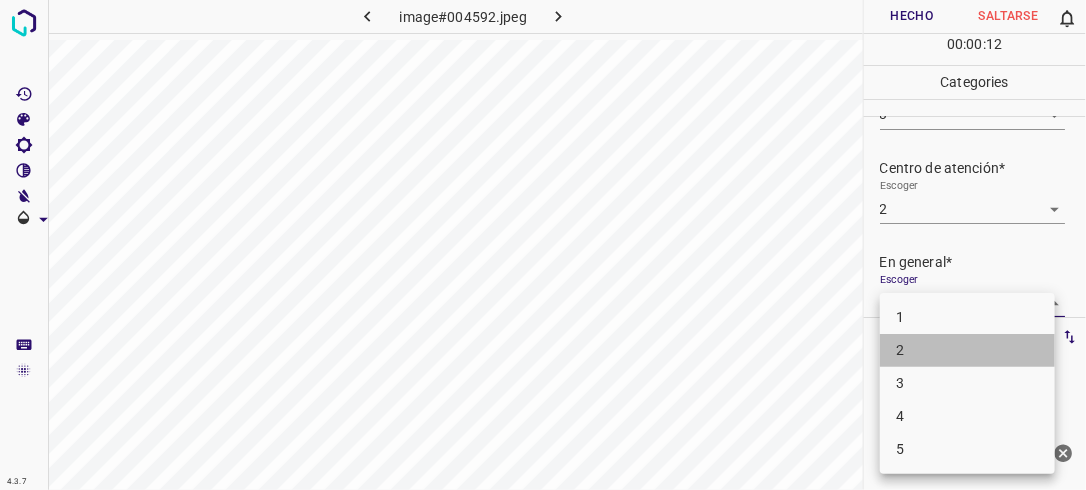 click on "2" at bounding box center (967, 350) 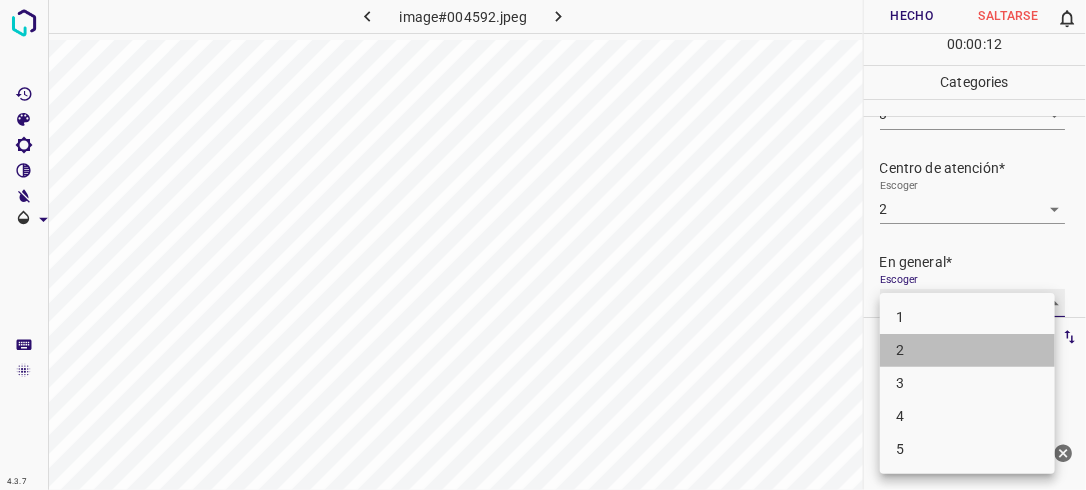 type on "2" 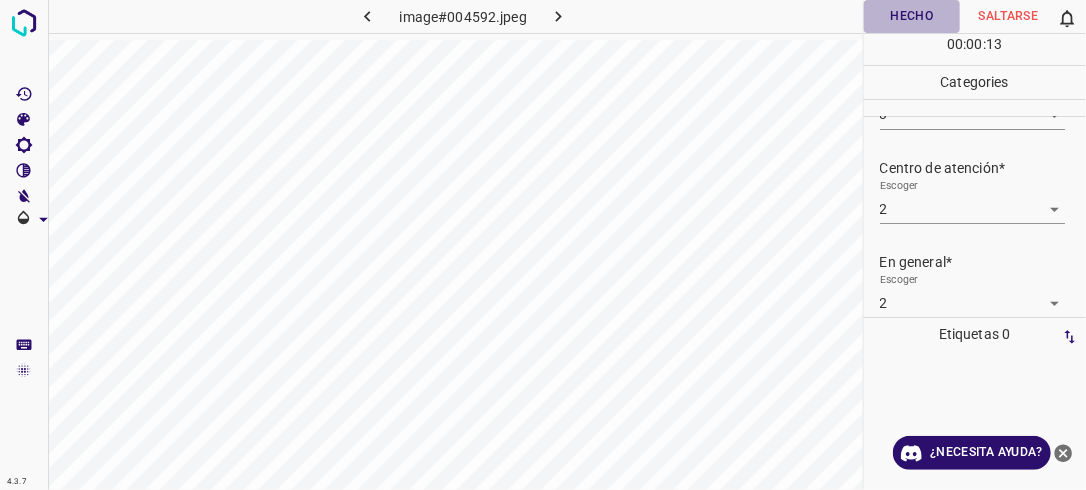 click on "Hecho" at bounding box center (912, 16) 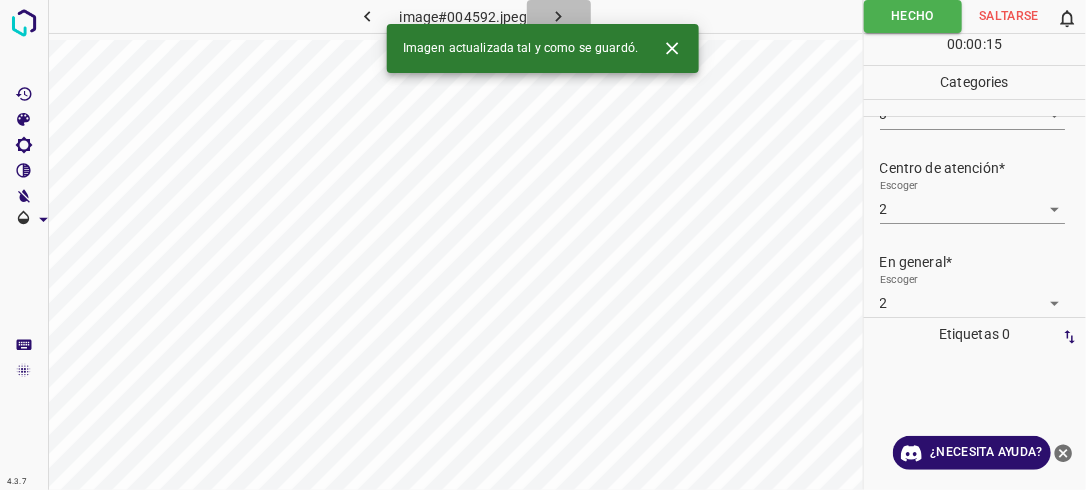 click at bounding box center (559, 16) 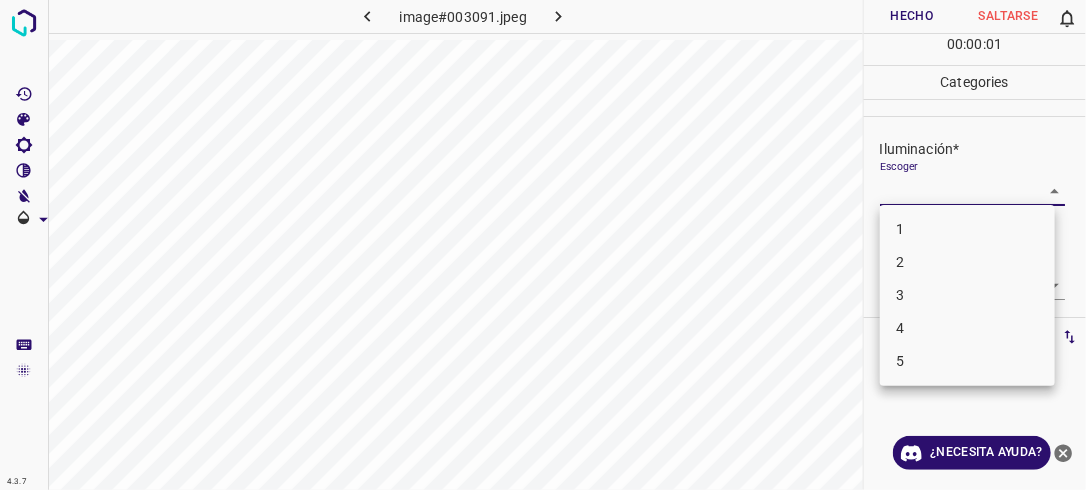 click on "4.3.7 image#003091.jpeg Hecho Saltarse 0 00   : 00   : 01   Categories Iluminación*  Escoger ​ Centro de atención*  Escoger ​ En general*  Escoger ​ Etiquetas 0 Categories 1 Lighting 2 Focus 3 Overall Tools Espacio Cambiar entre modos (Dibujar y Editar) Yo Etiquetado automático R Restaurar zoom M Acercar N Alejar Borrar Eliminar etiqueta de selección Filtros Z Restaurar filtros X Filtro de saturación C Filtro de brillo V Filtro de contraste B Filtro de escala de grises General O Descargar ¿Necesita ayuda? -Mensaje de texto -Esconder -Borrar 1 2 3 4 5" at bounding box center [543, 245] 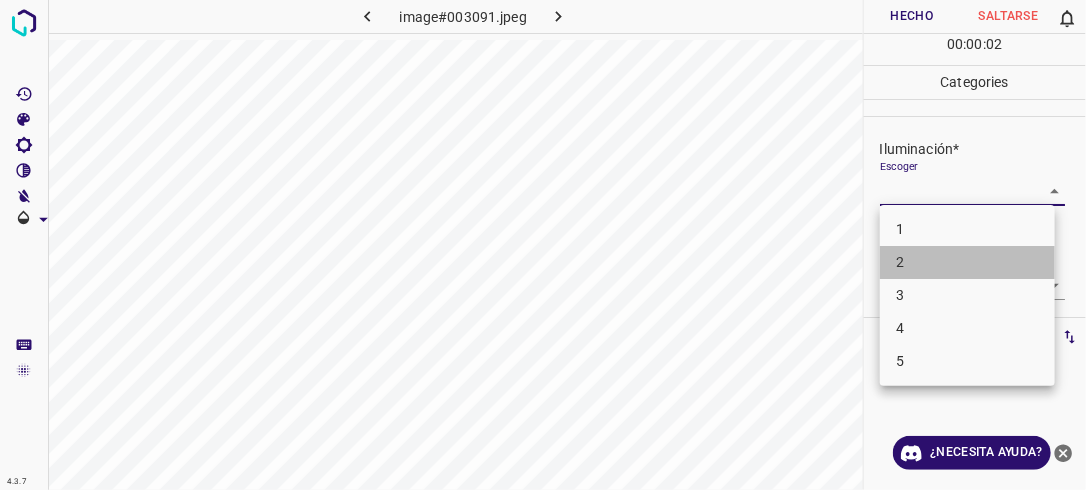 click on "2" at bounding box center (967, 262) 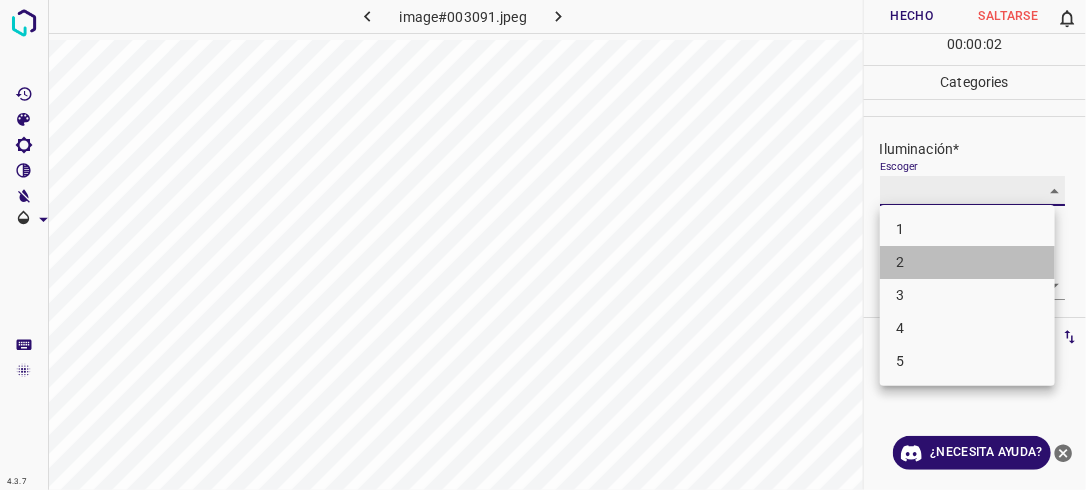 type on "2" 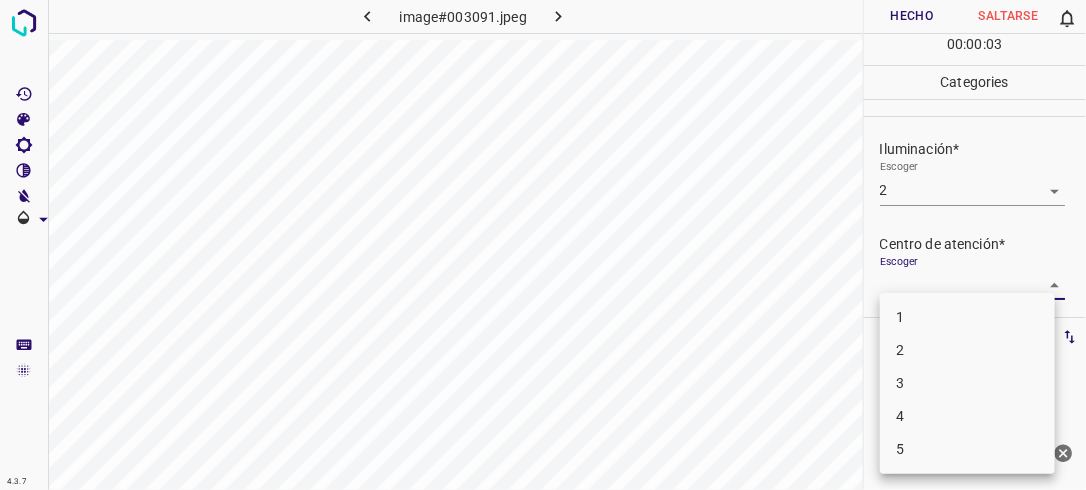 click on "4.3.7 image#003091.jpeg Hecho Saltarse 0 00   : 00   : 03   Categories Iluminación*  Escoger 2 2 Centro de atención*  Escoger ​ En general*  Escoger ​ Etiquetas 0 Categories 1 Lighting 2 Focus 3 Overall Tools Espacio Cambiar entre modos (Dibujar y Editar) Yo Etiquetado automático R Restaurar zoom M Acercar N Alejar Borrar Eliminar etiqueta de selección Filtros Z Restaurar filtros X Filtro de saturación C Filtro de brillo V Filtro de contraste B Filtro de escala de grises General O Descargar ¿Necesita ayuda? -Mensaje de texto -Esconder -Borrar 1 2 3 4 5" at bounding box center (543, 245) 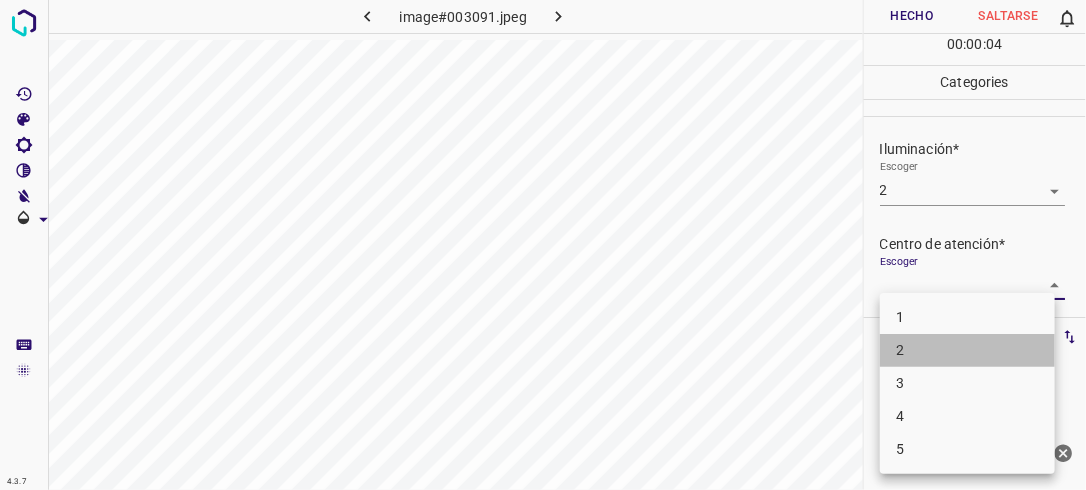 click on "2" at bounding box center (967, 350) 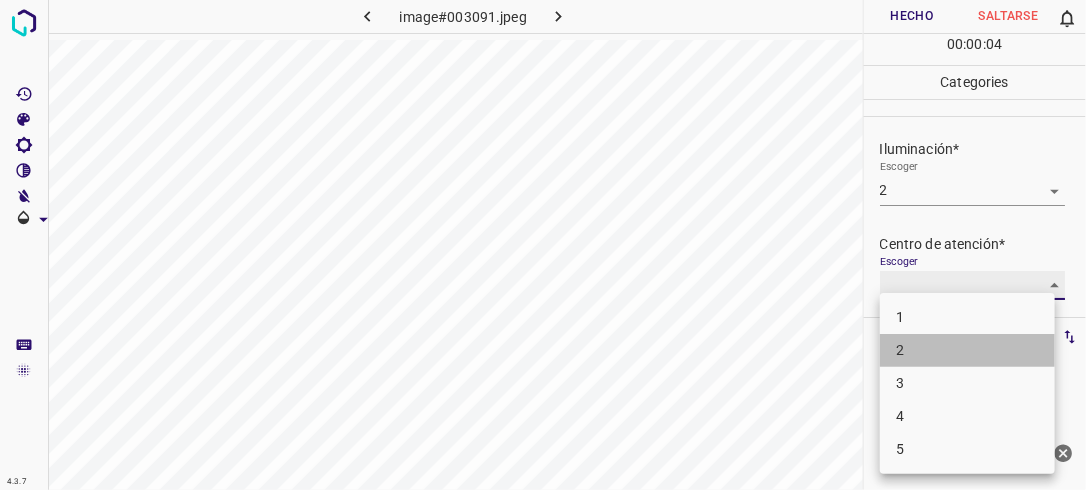 type on "2" 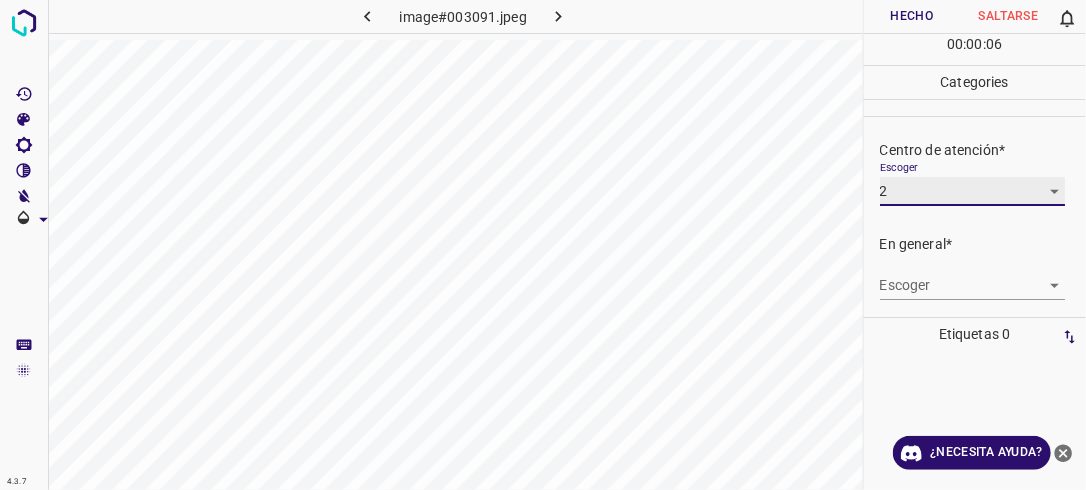 scroll, scrollTop: 98, scrollLeft: 0, axis: vertical 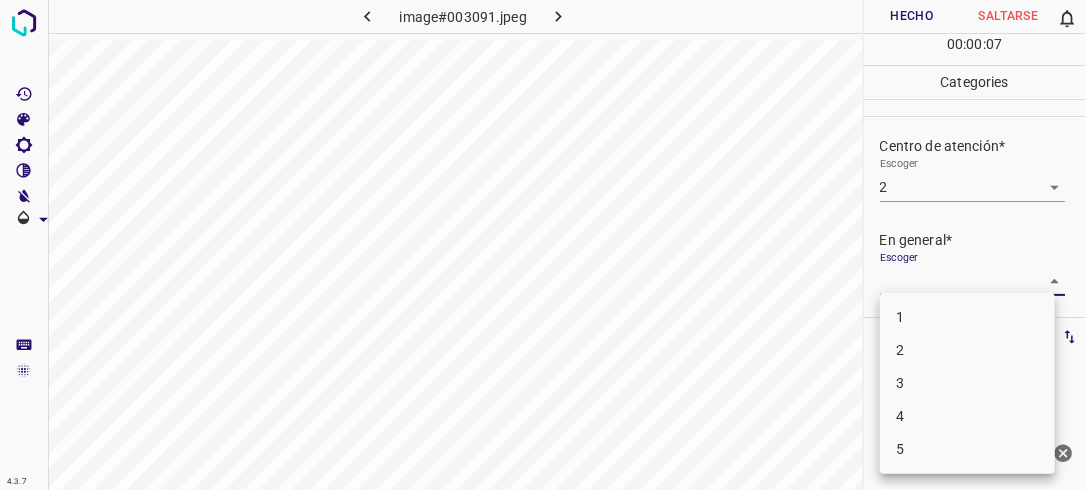 click on "4.3.7 image#003091.jpeg Hecho Saltarse 0 00   : 00   : 07   Categories Iluminación*  Escoger 2 2 Centro de atención*  Escoger 2 2 En general*  Escoger ​ Etiquetas 0 Categories 1 Lighting 2 Focus 3 Overall Tools Espacio Cambiar entre modos (Dibujar y Editar) Yo Etiquetado automático R Restaurar zoom M Acercar N Alejar Borrar Eliminar etiqueta de selección Filtros Z Restaurar filtros X Filtro de saturación C Filtro de brillo V Filtro de contraste B Filtro de escala de grises General O Descargar ¿Necesita ayuda? -Mensaje de texto -Esconder -Borrar 1 2 3 4 5" at bounding box center [543, 245] 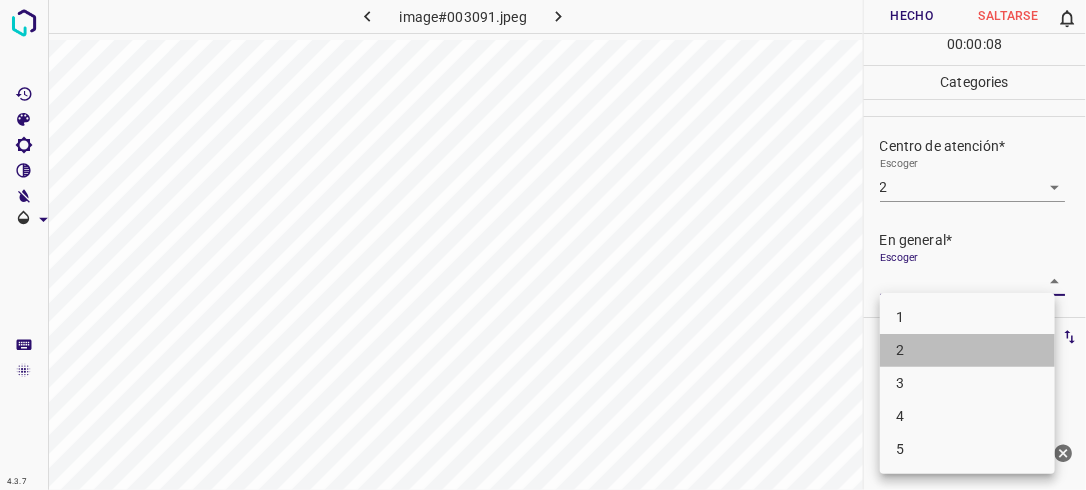 click on "2" at bounding box center [967, 350] 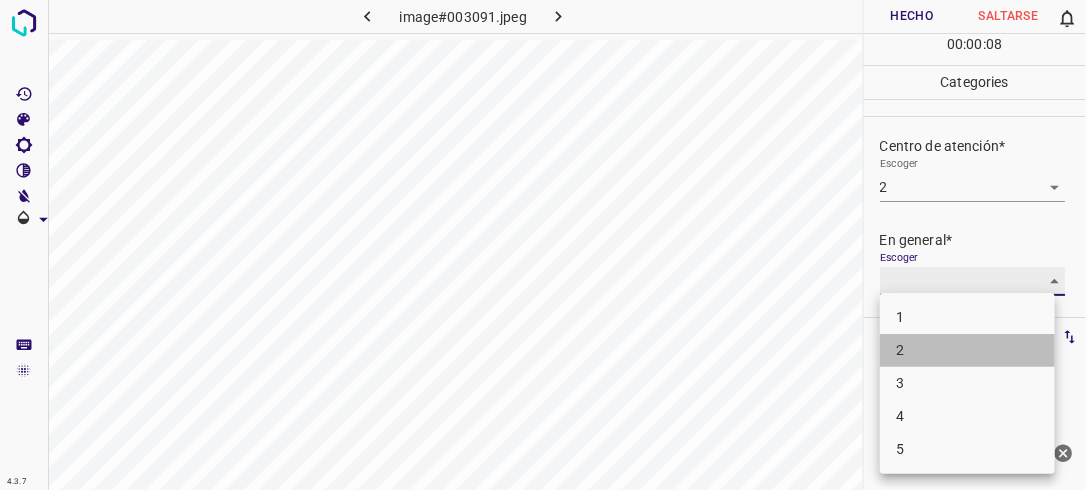 type on "2" 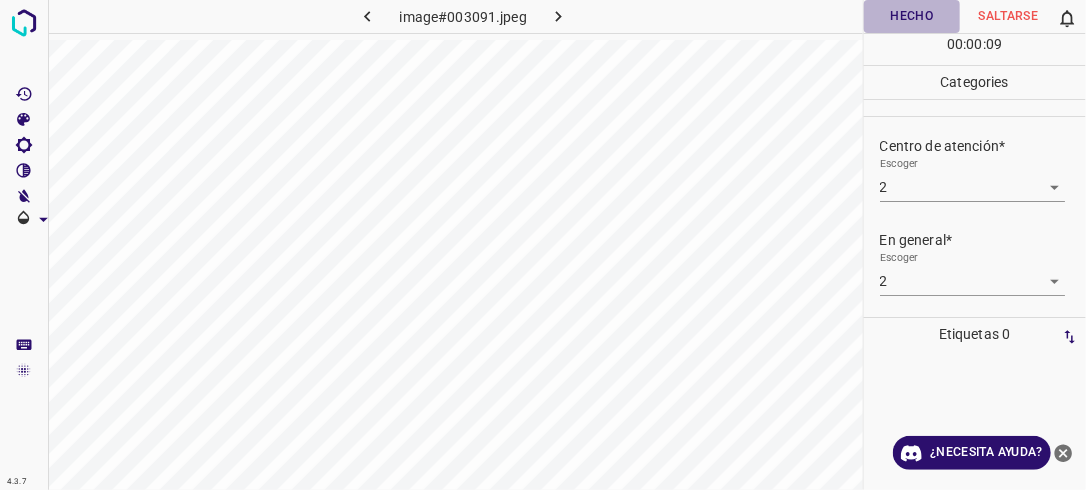 click on "Hecho" at bounding box center (912, 16) 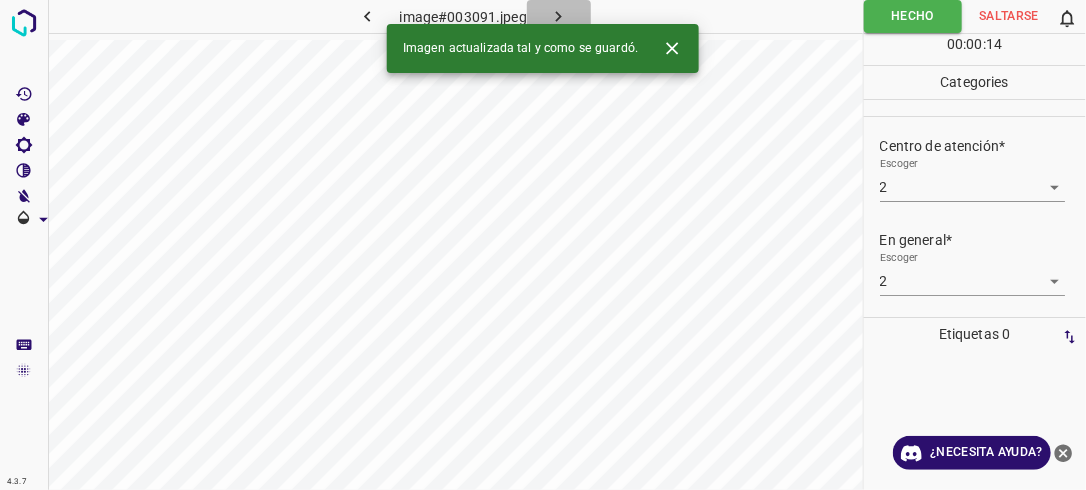 click 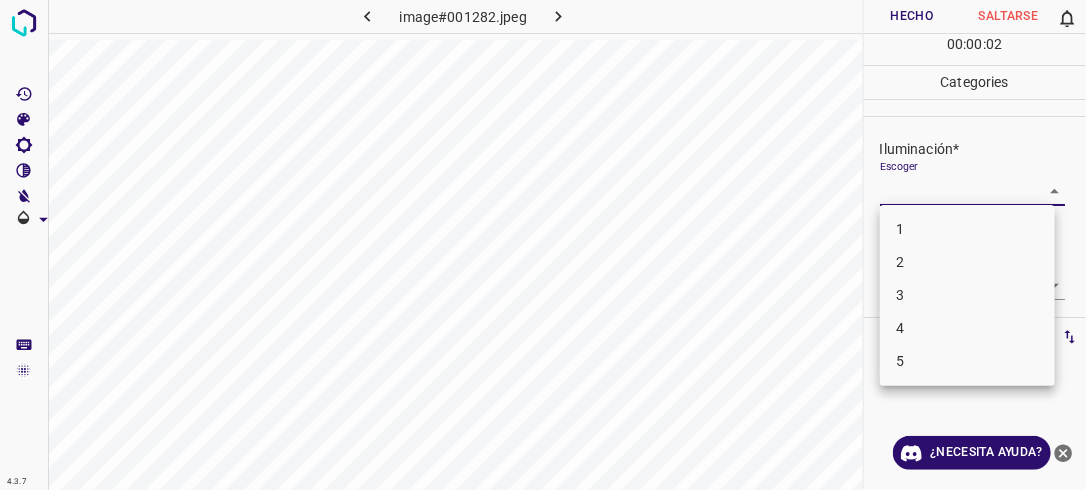 click on "4.3.7 image#001282.jpeg Hecho Saltarse 0 00   : 00   : 02   Categories Iluminación*  Escoger ​ Centro de atención*  Escoger ​ En general*  Escoger ​ Etiquetas 0 Categories 1 Lighting 2 Focus 3 Overall Tools Espacio Cambiar entre modos (Dibujar y Editar) Yo Etiquetado automático R Restaurar zoom M Acercar N Alejar Borrar Eliminar etiqueta de selección Filtros Z Restaurar filtros X Filtro de saturación C Filtro de brillo V Filtro de contraste B Filtro de escala de grises General O Descargar ¿Necesita ayuda? -Mensaje de texto -Esconder -Borrar 1 2 3 4 5" at bounding box center [543, 245] 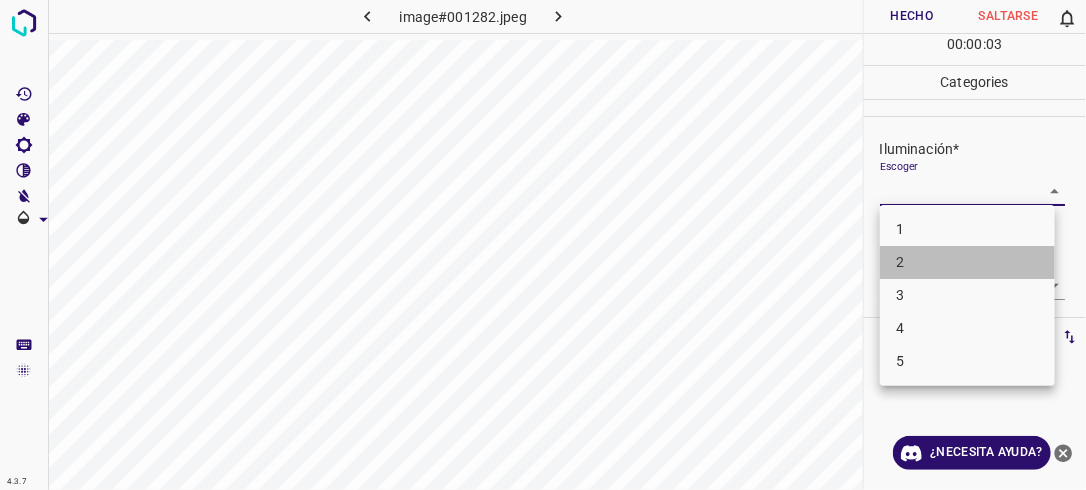 click on "2" at bounding box center (967, 262) 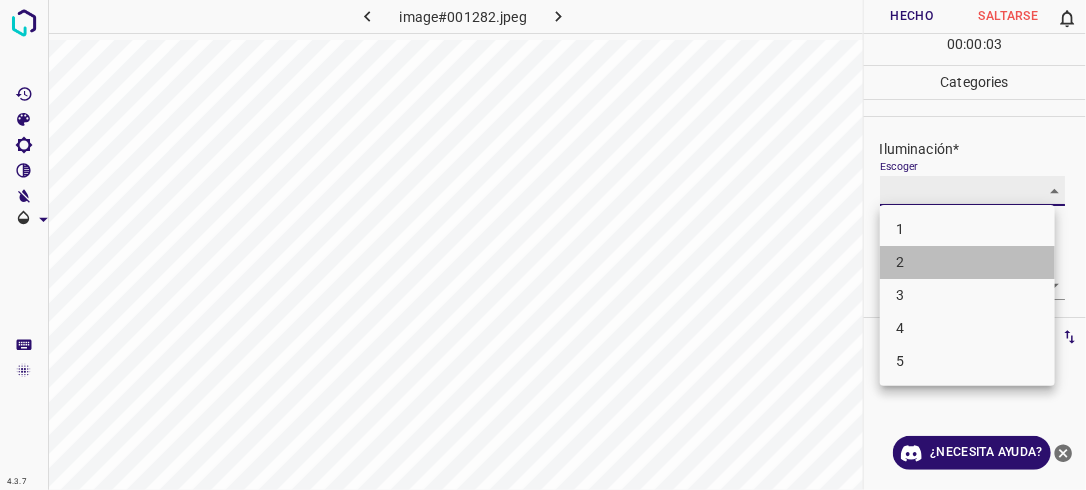 type on "2" 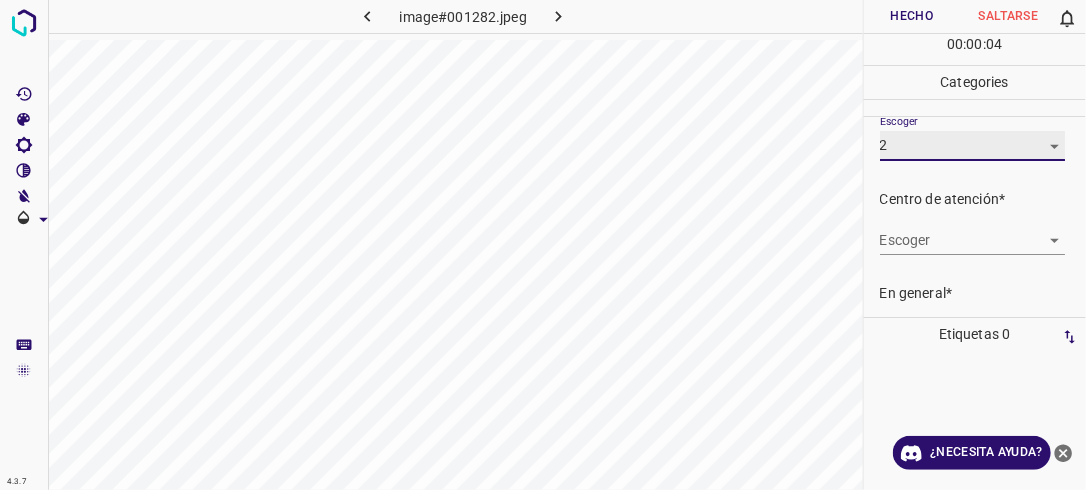 scroll, scrollTop: 57, scrollLeft: 0, axis: vertical 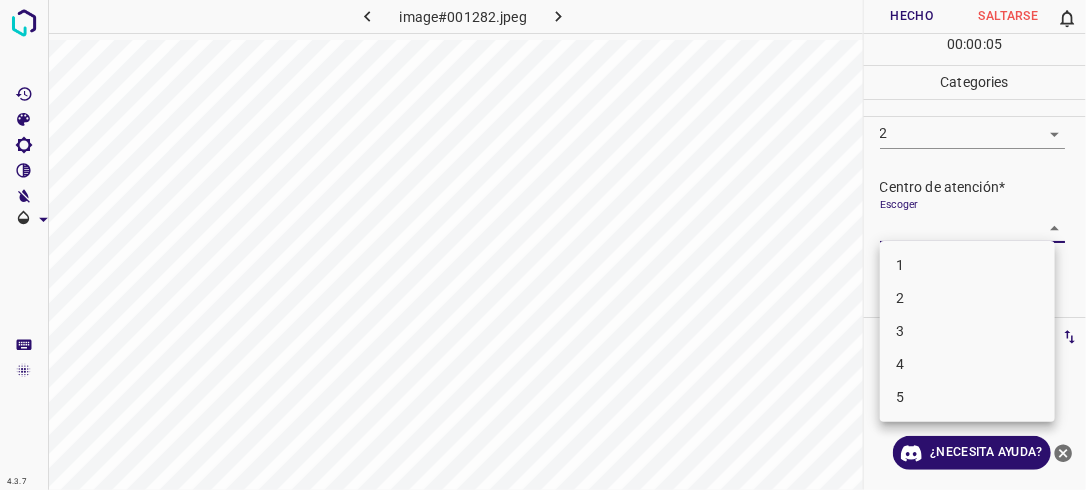 click on "4.3.7 image#001282.jpeg Hecho Saltarse 0 00   : 00   : 05   Categories Iluminación*  Escoger 2 2 Centro de atención*  Escoger ​ En general*  Escoger ​ Etiquetas 0 Categories 1 Lighting 2 Focus 3 Overall Tools Espacio Cambiar entre modos (Dibujar y Editar) Yo Etiquetado automático R Restaurar zoom M Acercar N Alejar Borrar Eliminar etiqueta de selección Filtros Z Restaurar filtros X Filtro de saturación C Filtro de brillo V Filtro de contraste B Filtro de escala de grises General O Descargar ¿Necesita ayuda? -Mensaje de texto -Esconder -Borrar 1 2 3 4 5" at bounding box center (543, 245) 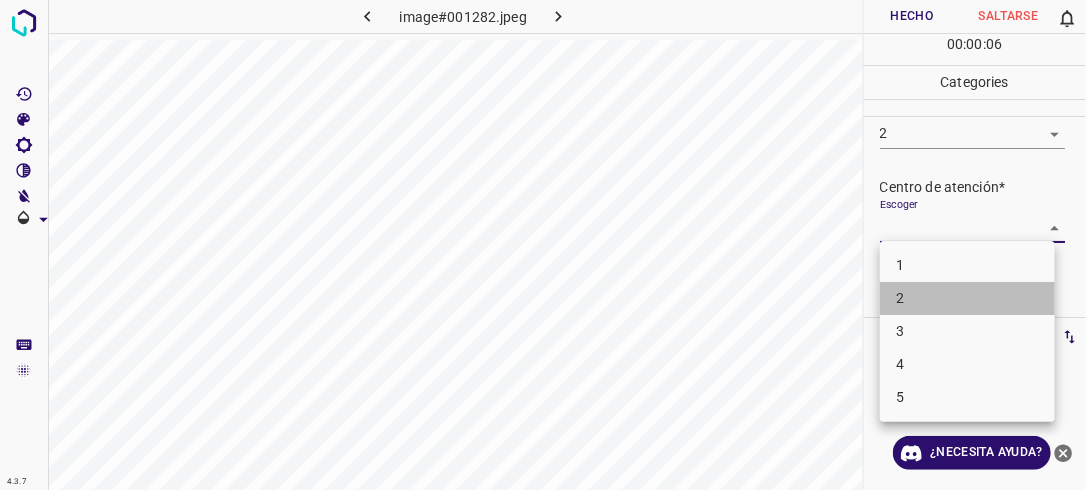 click on "2" at bounding box center [967, 298] 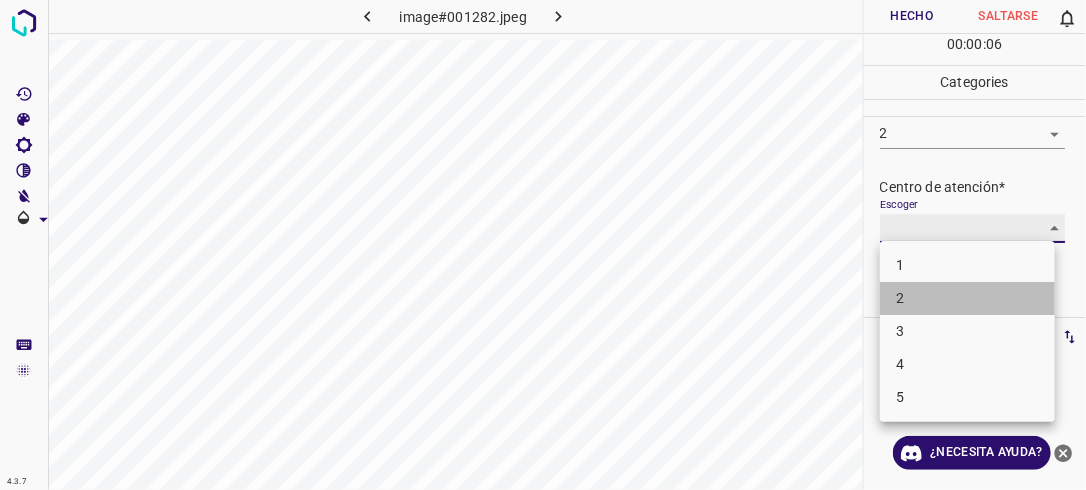 type on "2" 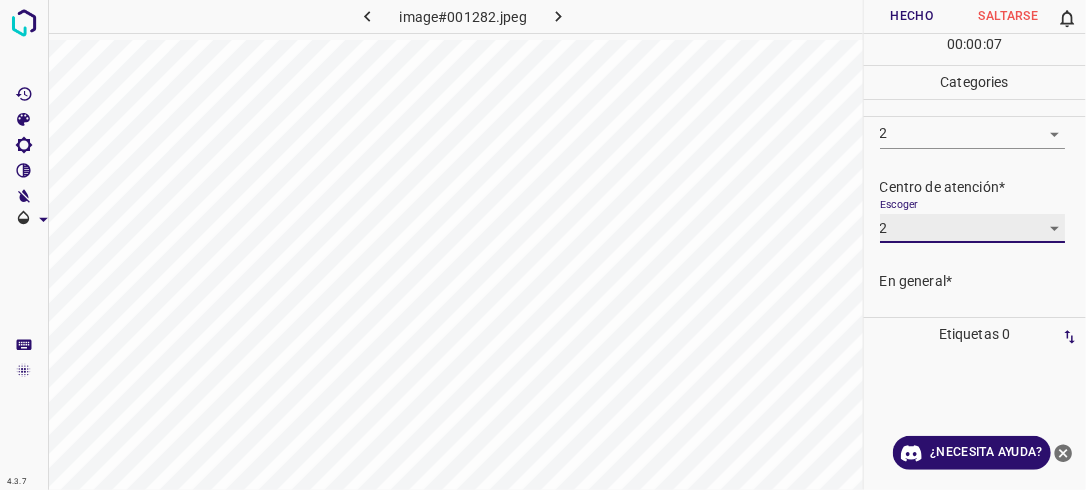 scroll, scrollTop: 98, scrollLeft: 0, axis: vertical 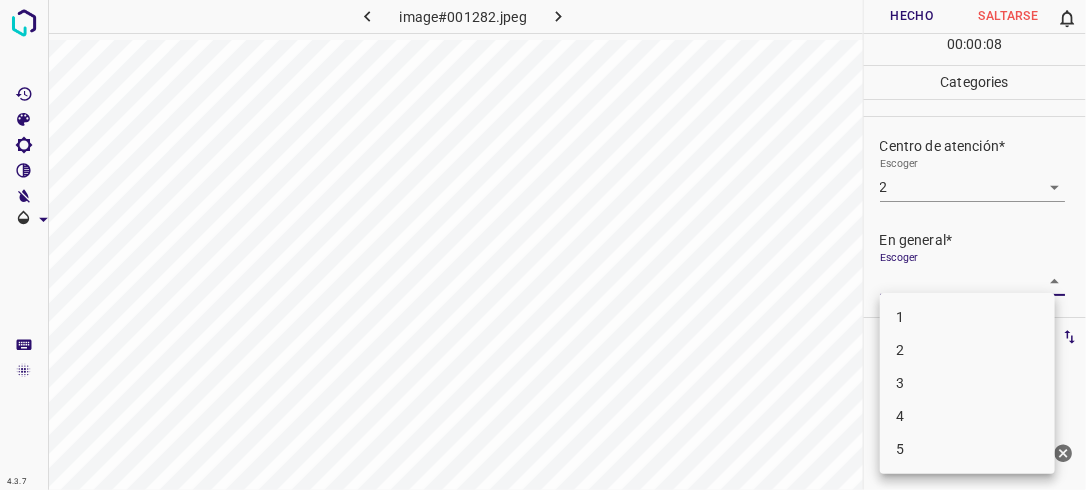 drag, startPoint x: 1049, startPoint y: 275, endPoint x: 1068, endPoint y: 252, distance: 29.832869 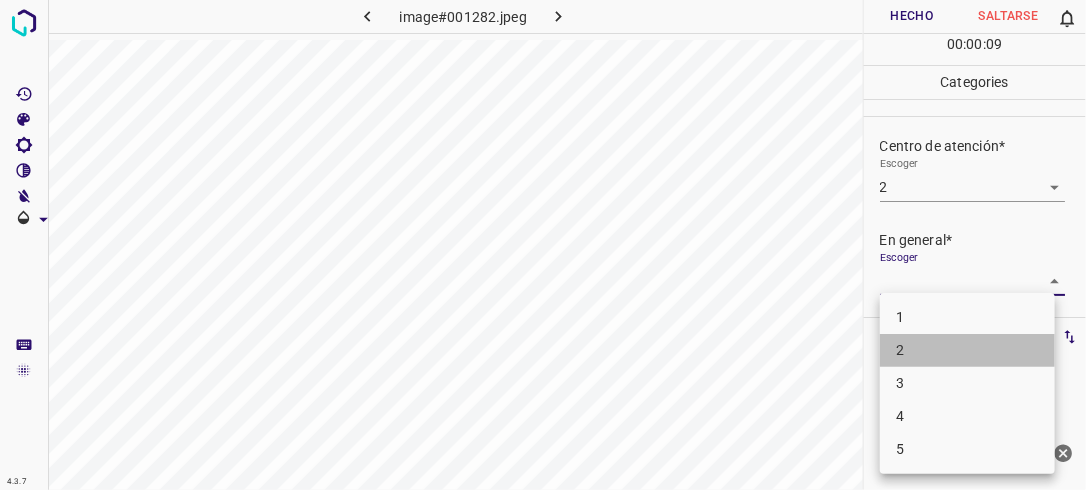 click on "2" at bounding box center (967, 350) 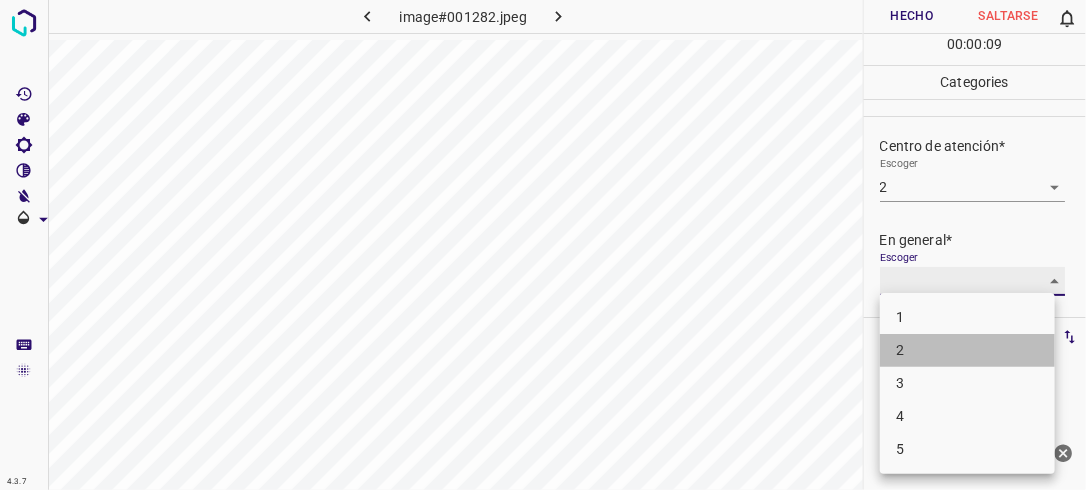 type on "2" 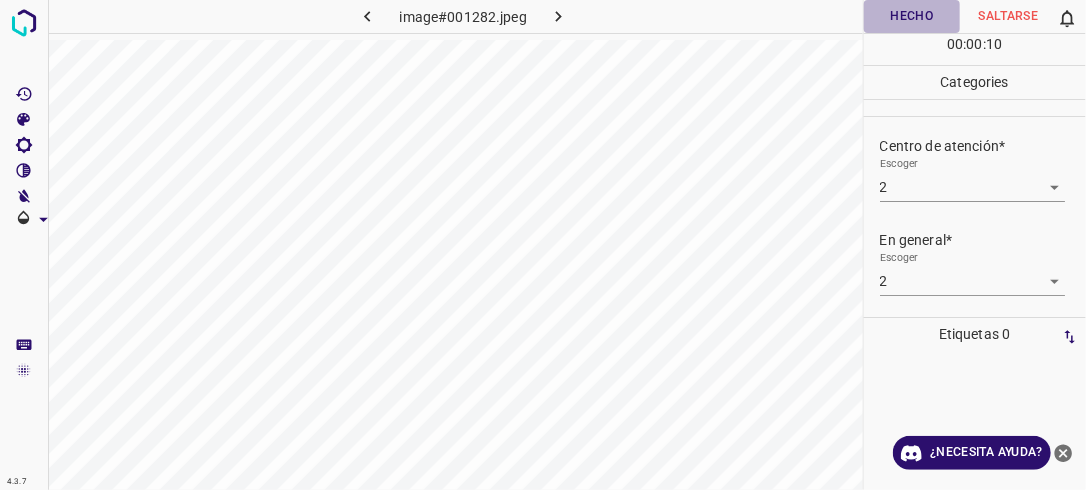 click on "Hecho" at bounding box center (912, 16) 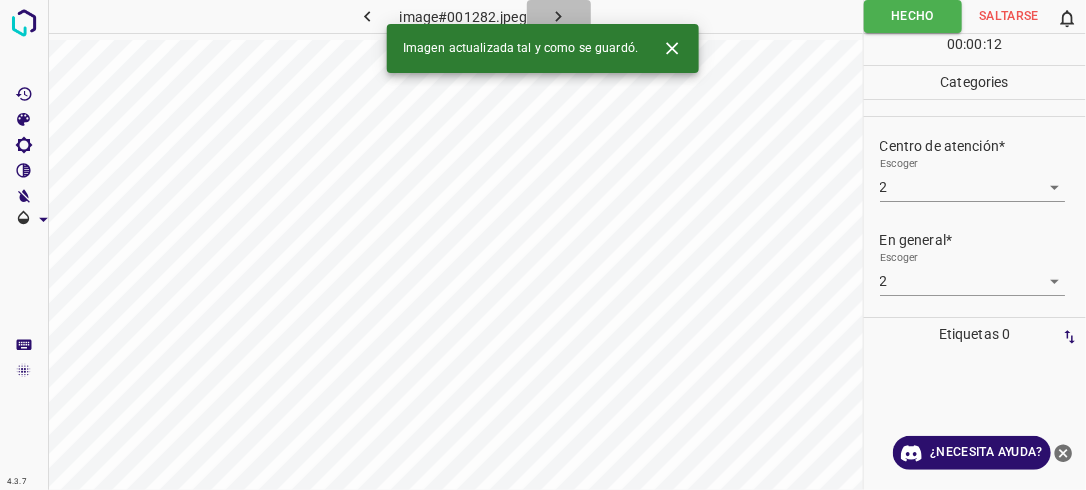 click 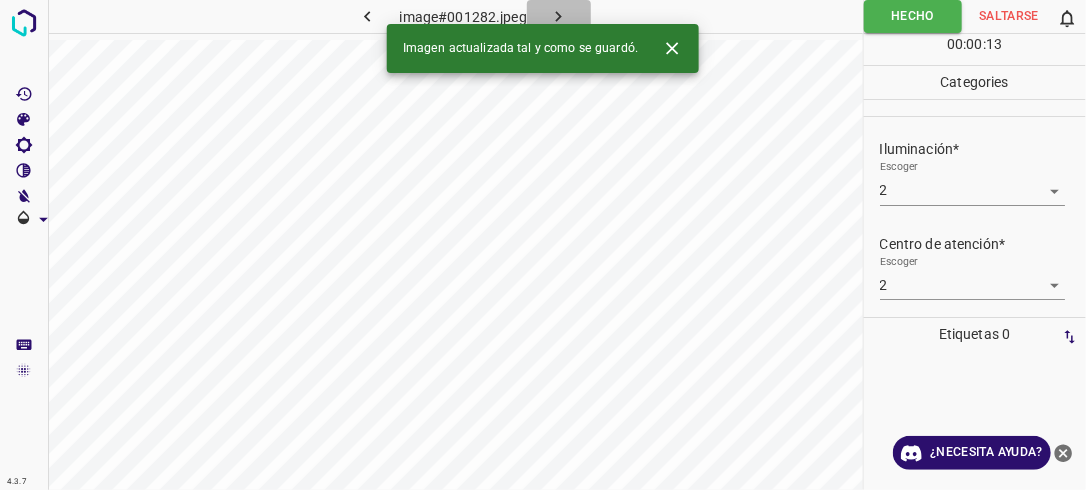 click at bounding box center (559, 16) 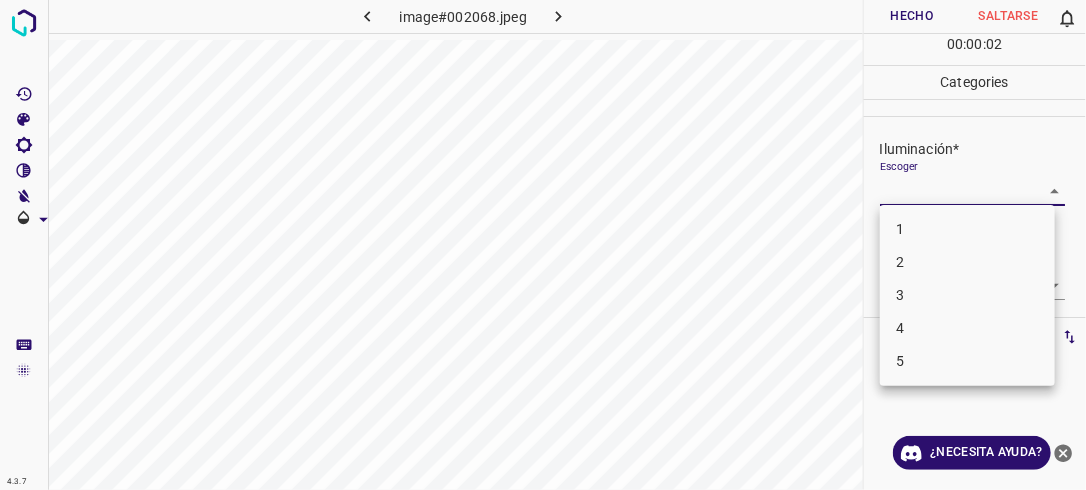click on "4.3.7 image#002068.jpeg Hecho Saltarse 0 00   : 00   : 02   Categories Iluminación*  Escoger ​ Centro de atención*  Escoger ​ En general*  Escoger ​ Etiquetas 0 Categories 1 Lighting 2 Focus 3 Overall Tools Espacio Cambiar entre modos (Dibujar y Editar) Yo Etiquetado automático R Restaurar zoom M Acercar N Alejar Borrar Eliminar etiqueta de selección Filtros Z Restaurar filtros X Filtro de saturación C Filtro de brillo V Filtro de contraste B Filtro de escala de grises General O Descargar ¿Necesita ayuda? -Mensaje de texto -Esconder -Borrar 1 2 3 4 5" at bounding box center [543, 245] 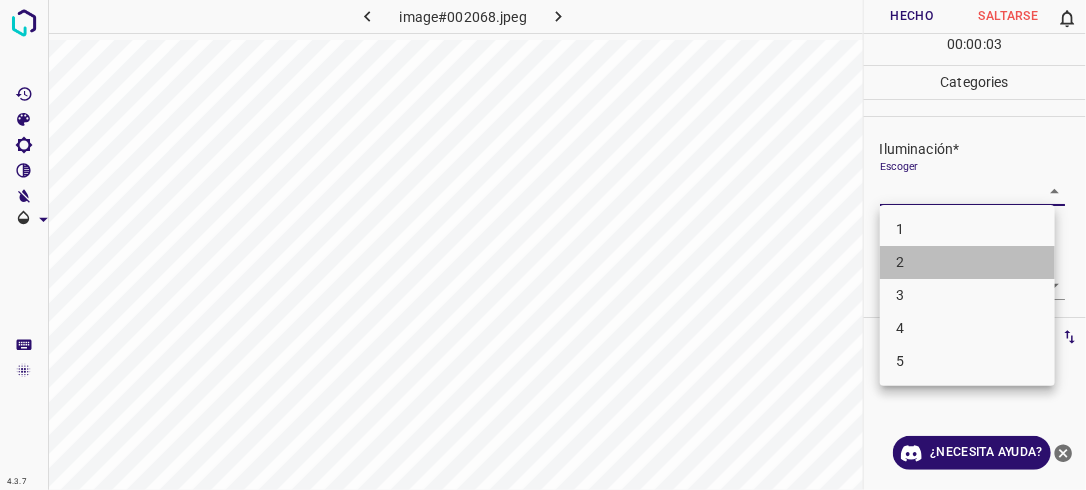 click on "2" at bounding box center [967, 262] 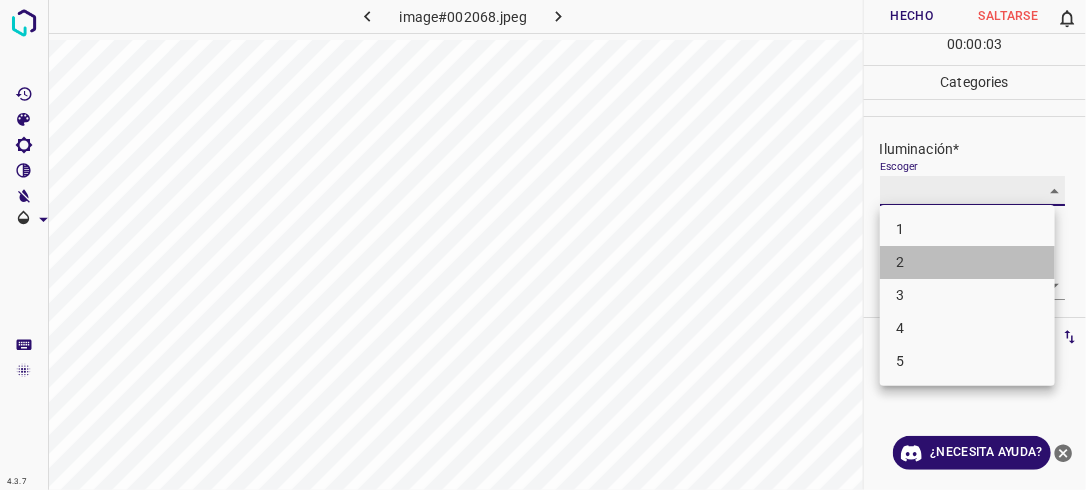 type on "2" 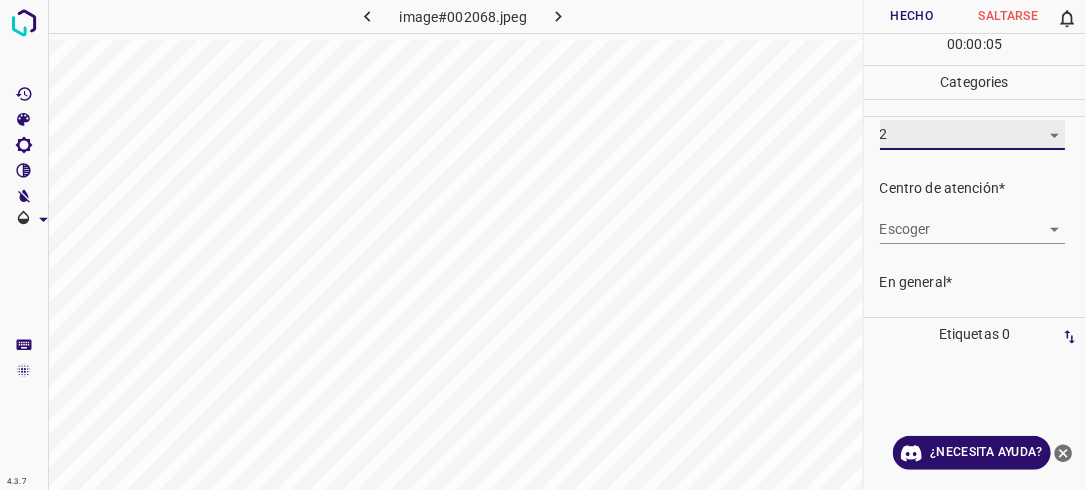 scroll, scrollTop: 70, scrollLeft: 0, axis: vertical 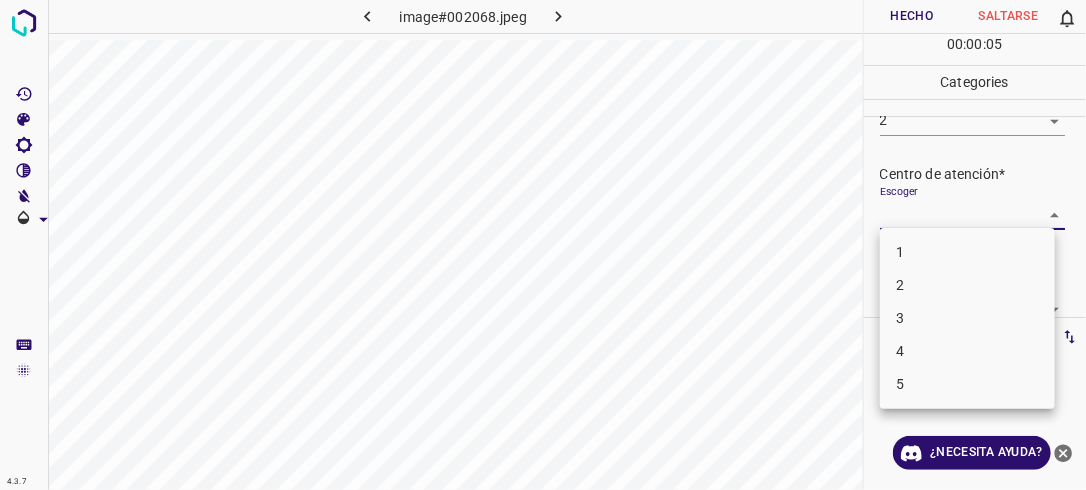 click on "4.3.7 image#002068.jpeg Hecho Saltarse 0 00   : 00   : 05   Categories Iluminación*  Escoger 2 2 Centro de atención*  Escoger ​ En general*  Escoger ​ Etiquetas 0 Categories 1 Lighting 2 Focus 3 Overall Tools Espacio Cambiar entre modos (Dibujar y Editar) Yo Etiquetado automático R Restaurar zoom M Acercar N Alejar Borrar Eliminar etiqueta de selección Filtros Z Restaurar filtros X Filtro de saturación C Filtro de brillo V Filtro de contraste B Filtro de escala de grises General O Descargar ¿Necesita ayuda? -Mensaje de texto -Esconder -Borrar 1 2 3 4 5" at bounding box center (543, 245) 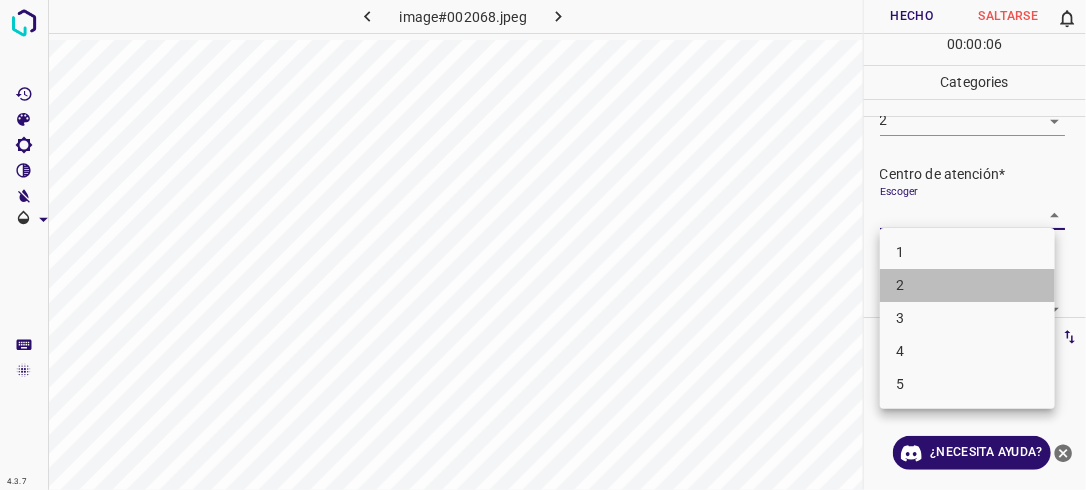 click on "2" at bounding box center [967, 285] 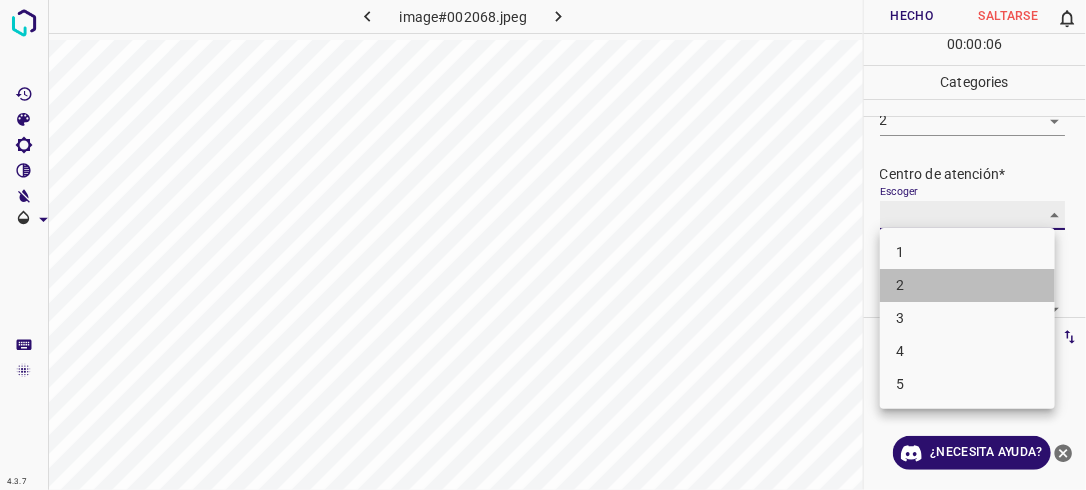 type on "2" 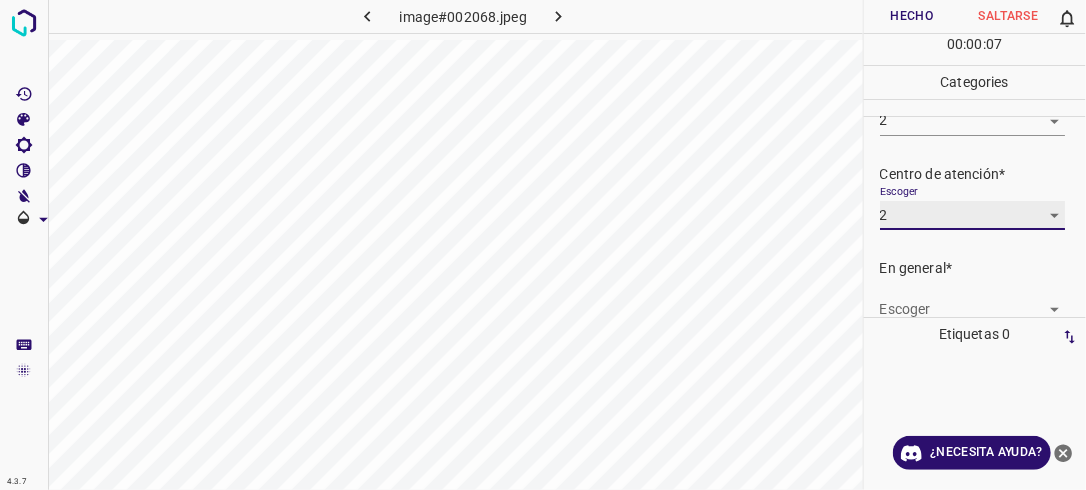 scroll, scrollTop: 98, scrollLeft: 0, axis: vertical 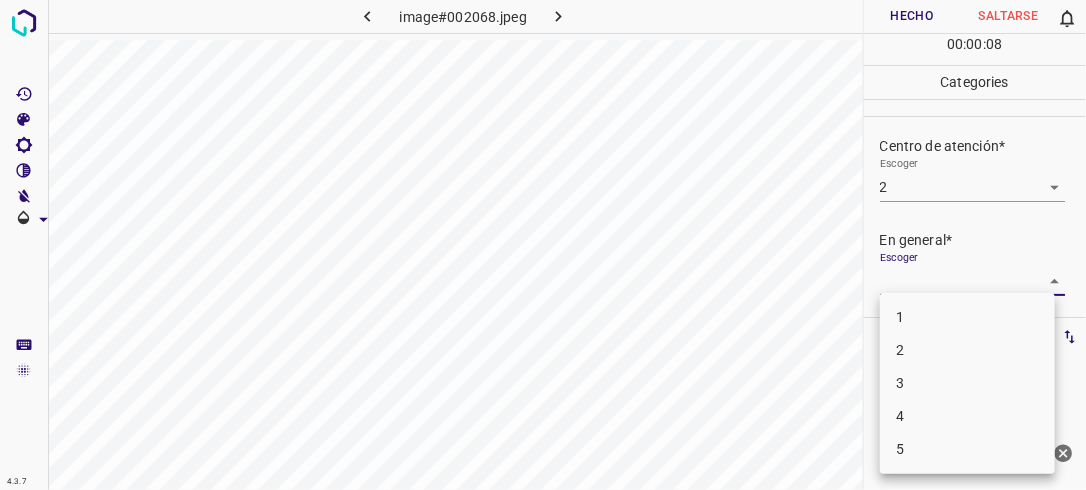 click on "4.3.7 image#002068.jpeg Hecho Saltarse 0 00   : 00   : 08   Categories Iluminación*  Escoger 2 2 Centro de atención*  Escoger 2 2 En general*  Escoger ​ Etiquetas 0 Categories 1 Lighting 2 Focus 3 Overall Tools Espacio Cambiar entre modos (Dibujar y Editar) Yo Etiquetado automático R Restaurar zoom M Acercar N Alejar Borrar Eliminar etiqueta de selección Filtros Z Restaurar filtros X Filtro de saturación C Filtro de brillo V Filtro de contraste B Filtro de escala de grises General O Descargar ¿Necesita ayuda? -Mensaje de texto -Esconder -Borrar 1 2 3 4 5" at bounding box center [543, 245] 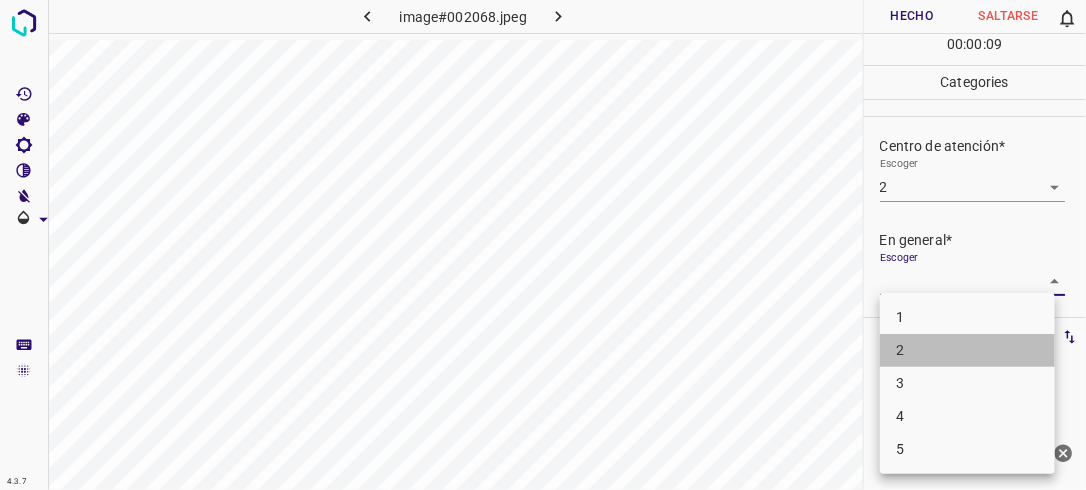 click on "2" at bounding box center (967, 350) 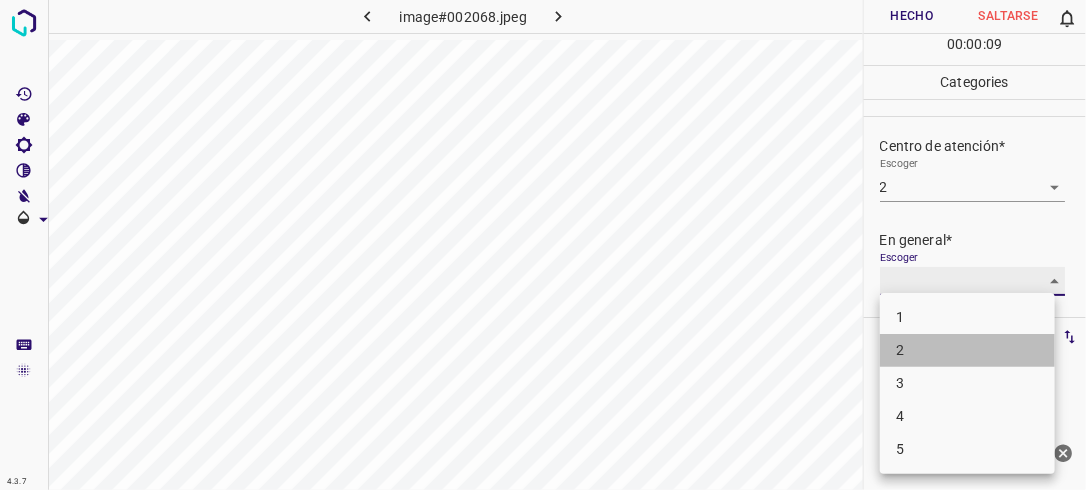 type on "2" 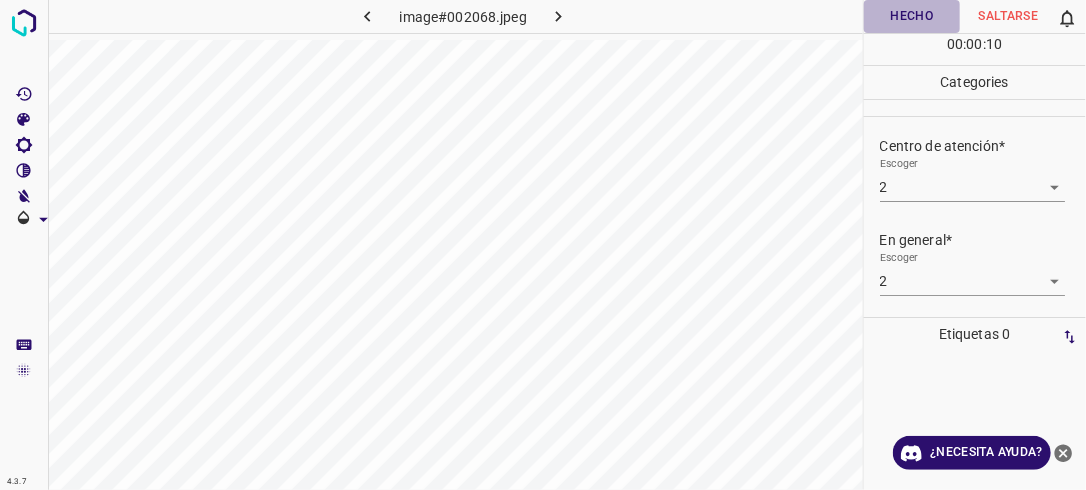 click on "Hecho" at bounding box center (912, 16) 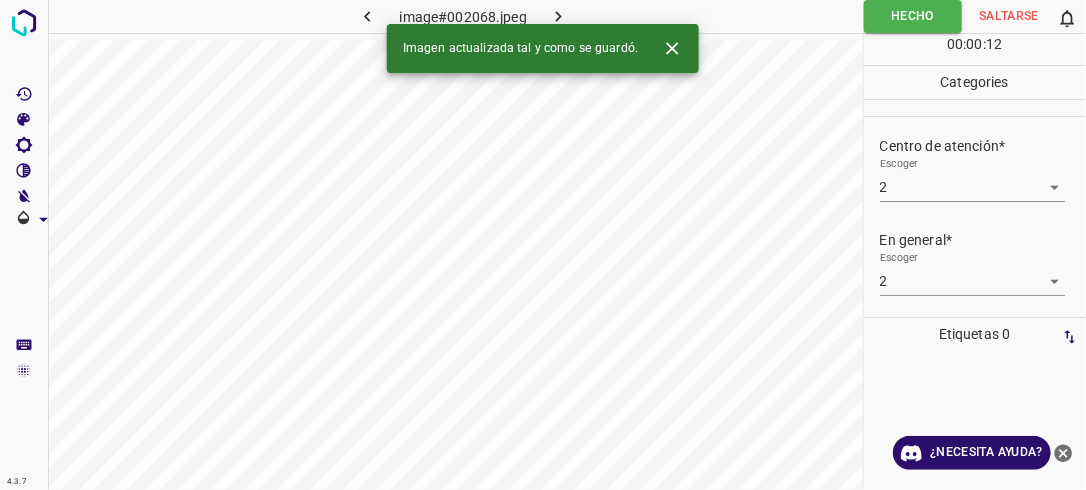 click 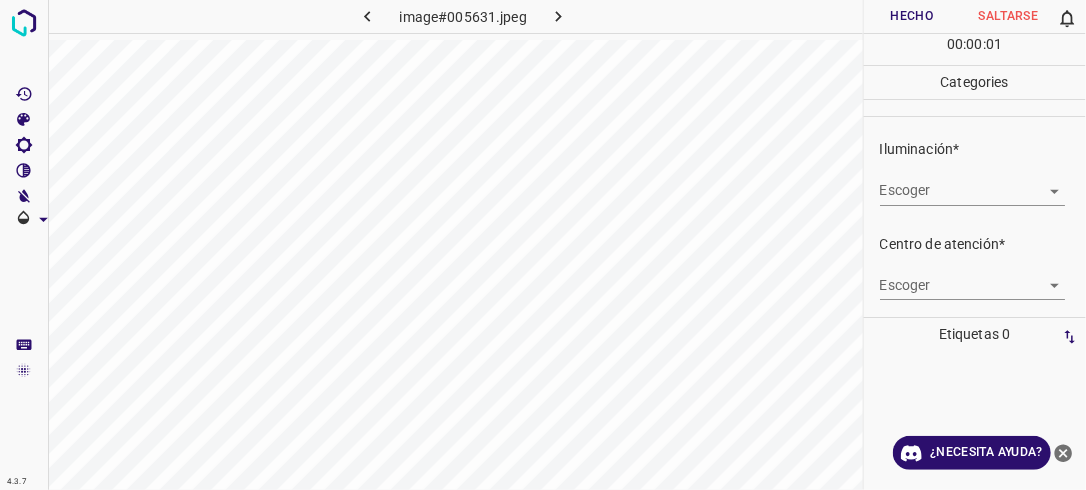 click on "4.3.7 image#005631.jpeg Hecho Saltarse 0 00   : 00   : 01   Categories Iluminación*  Escoger ​ Centro de atención*  Escoger ​ En general*  Escoger ​ Etiquetas 0 Categories 1 Lighting 2 Focus 3 Overall Tools Espacio Cambiar entre modos (Dibujar y Editar) Yo Etiquetado automático R Restaurar zoom M Acercar N Alejar Borrar Eliminar etiqueta de selección Filtros Z Restaurar filtros X Filtro de saturación C Filtro de brillo V Filtro de contraste B Filtro de escala de grises General O Descargar ¿Necesita ayuda? -Mensaje de texto -Esconder -Borrar" at bounding box center (543, 245) 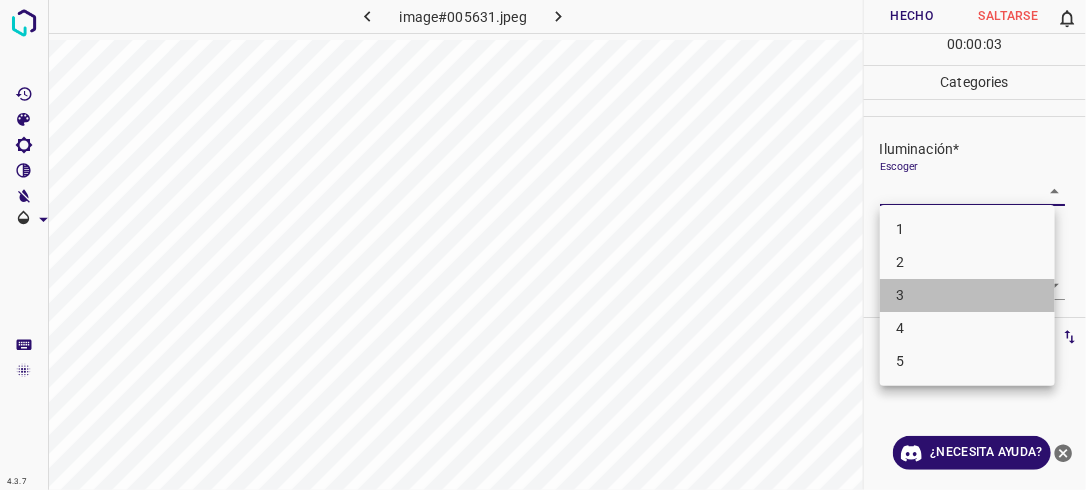 click on "3" at bounding box center (967, 295) 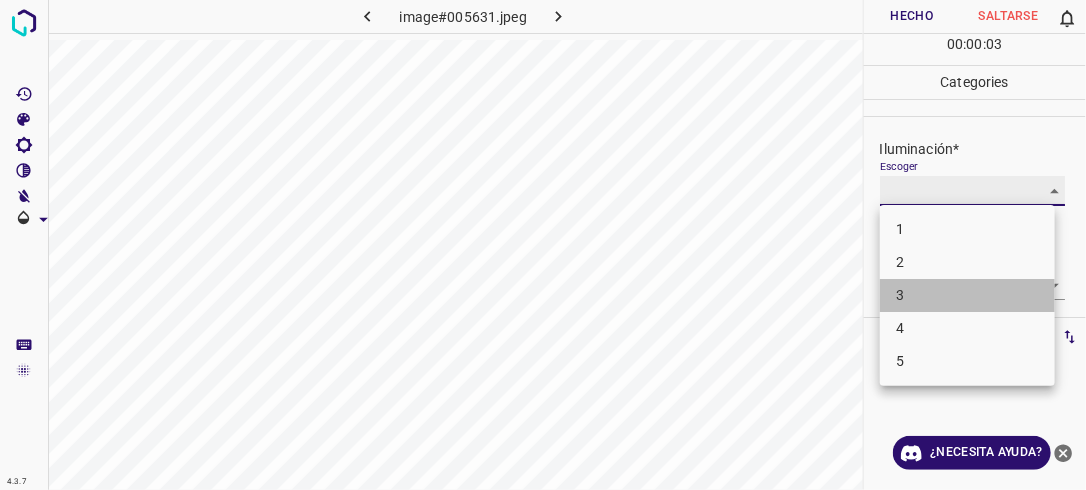 type on "3" 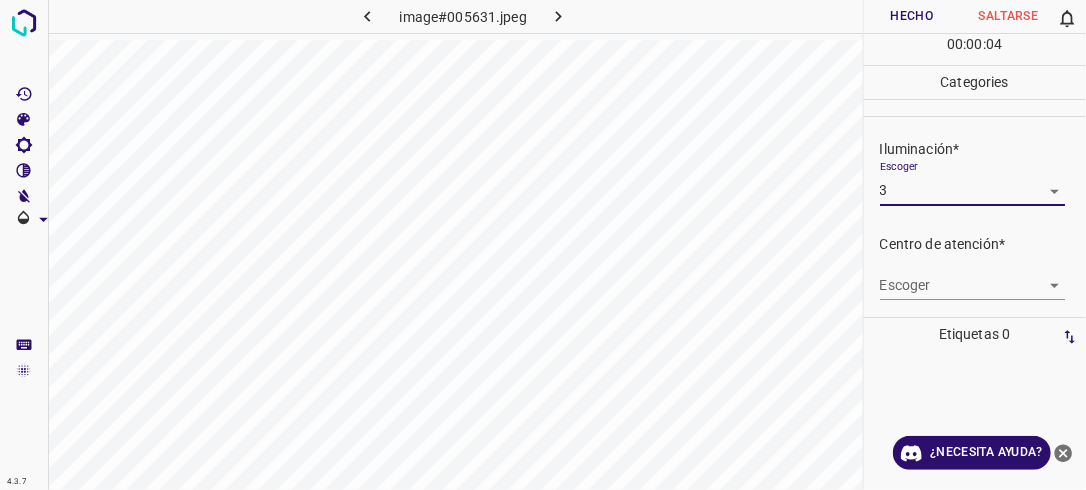 click on "4.3.7 image#005631.jpeg Hecho Saltarse 0 00   : 00   : 04   Categories Iluminación*  Escoger 3 3 Centro de atención*  Escoger ​ En general*  Escoger ​ Etiquetas 0 Categories 1 Lighting 2 Focus 3 Overall Tools Espacio Cambiar entre modos (Dibujar y Editar) Yo Etiquetado automático R Restaurar zoom M Acercar N Alejar Borrar Eliminar etiqueta de selección Filtros Z Restaurar filtros X Filtro de saturación C Filtro de brillo V Filtro de contraste B Filtro de escala de grises General O Descargar ¿Necesita ayuda? -Mensaje de texto -Esconder -Borrar" at bounding box center [543, 245] 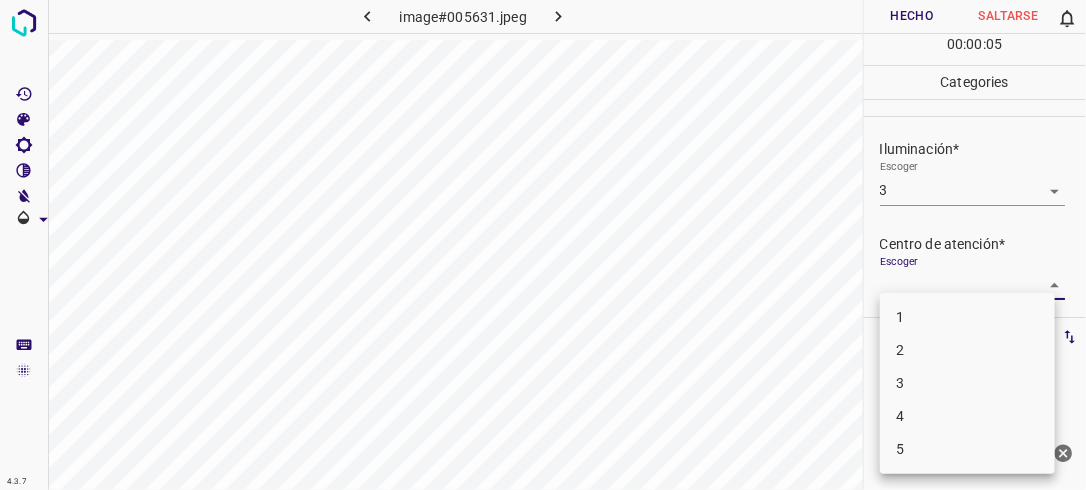 click on "2" at bounding box center (967, 350) 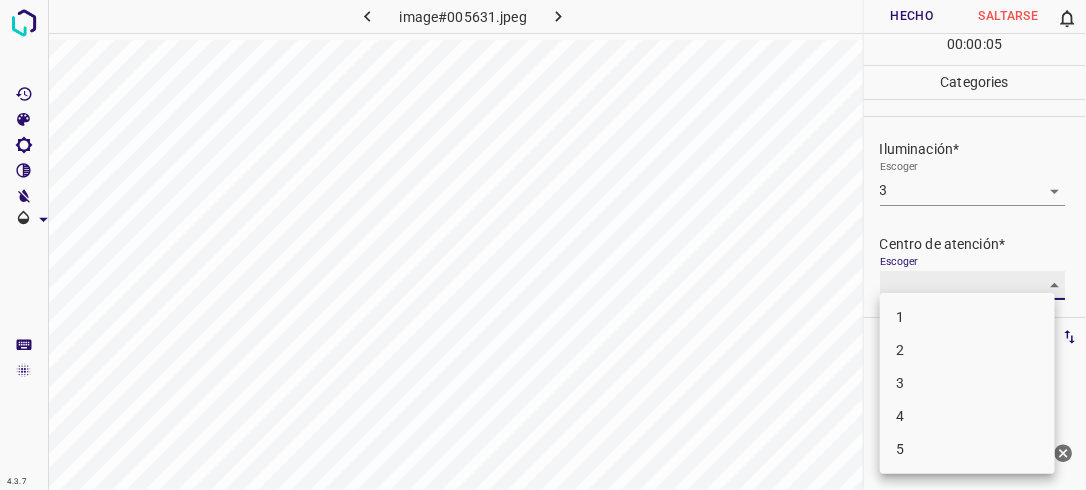 type on "2" 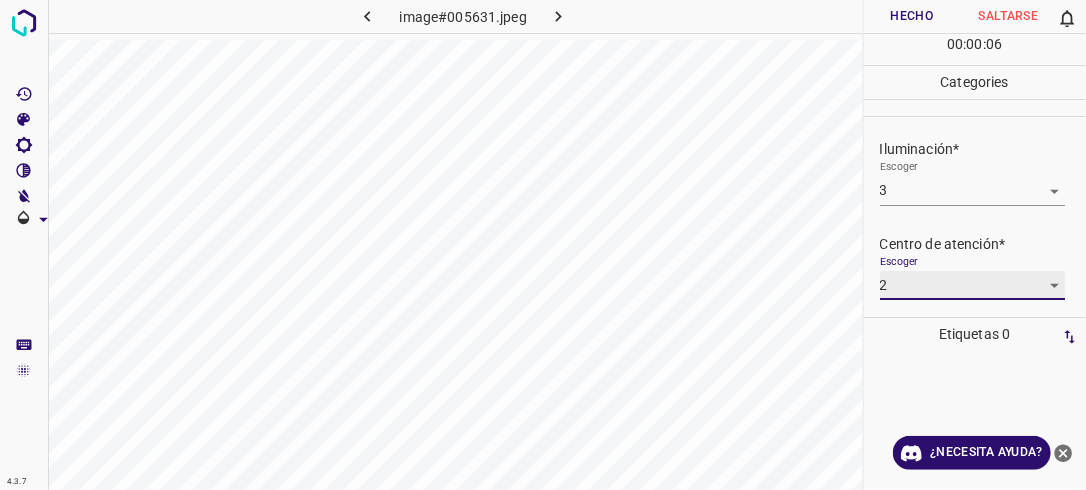 scroll, scrollTop: 98, scrollLeft: 0, axis: vertical 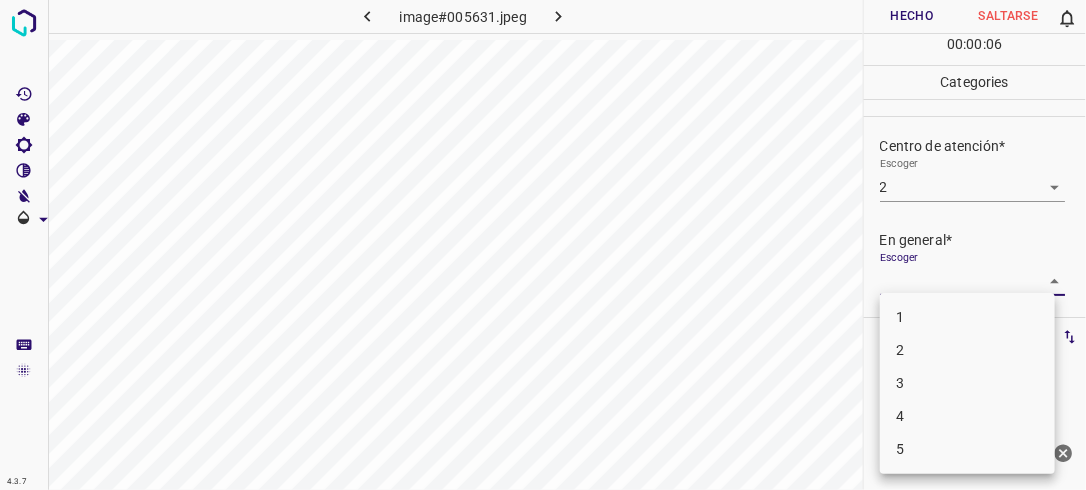 drag, startPoint x: 1033, startPoint y: 271, endPoint x: 1018, endPoint y: 319, distance: 50.289165 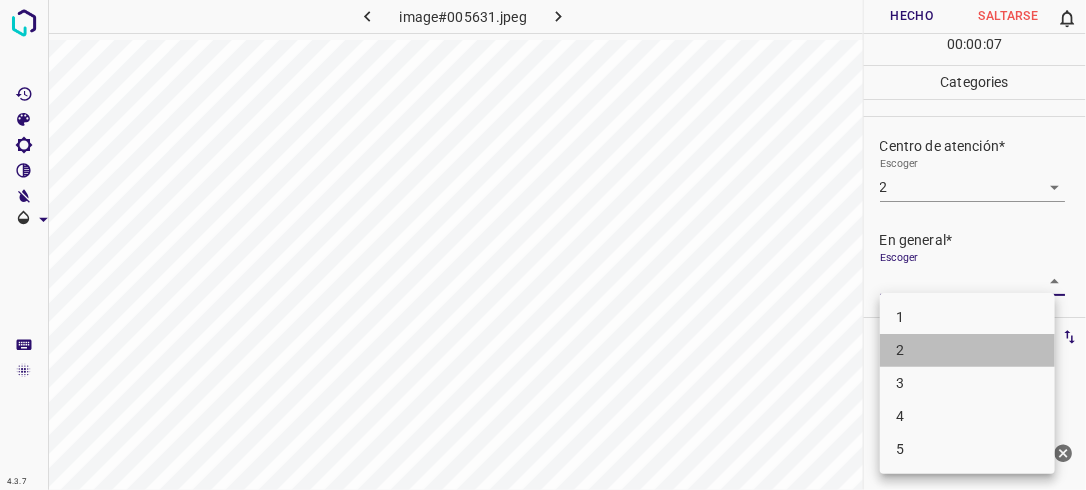 click on "2" at bounding box center (967, 350) 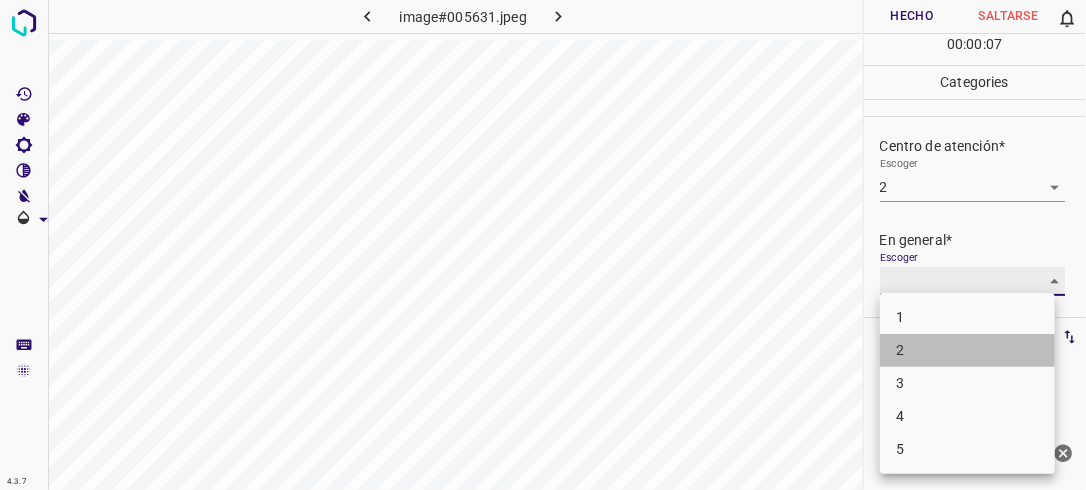 type on "2" 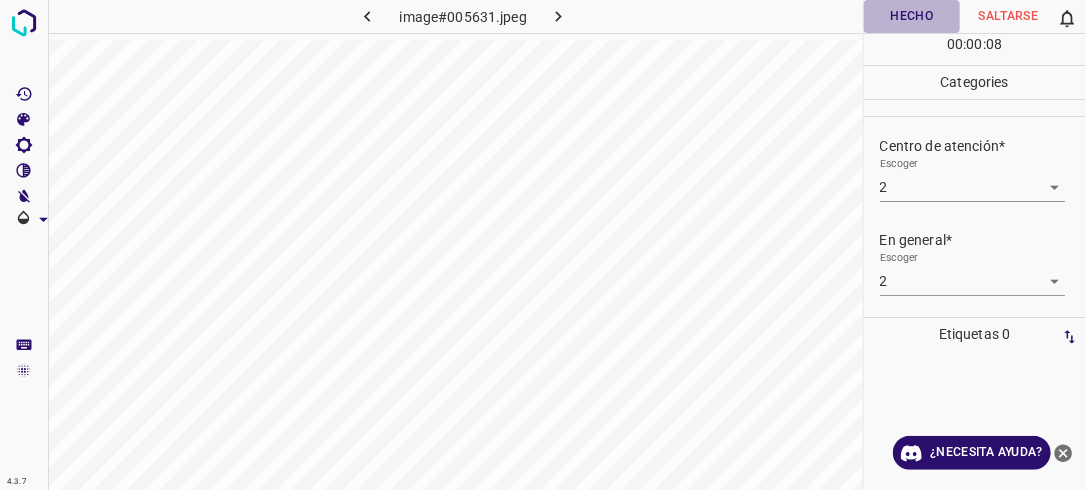 click on "Hecho" at bounding box center [912, 16] 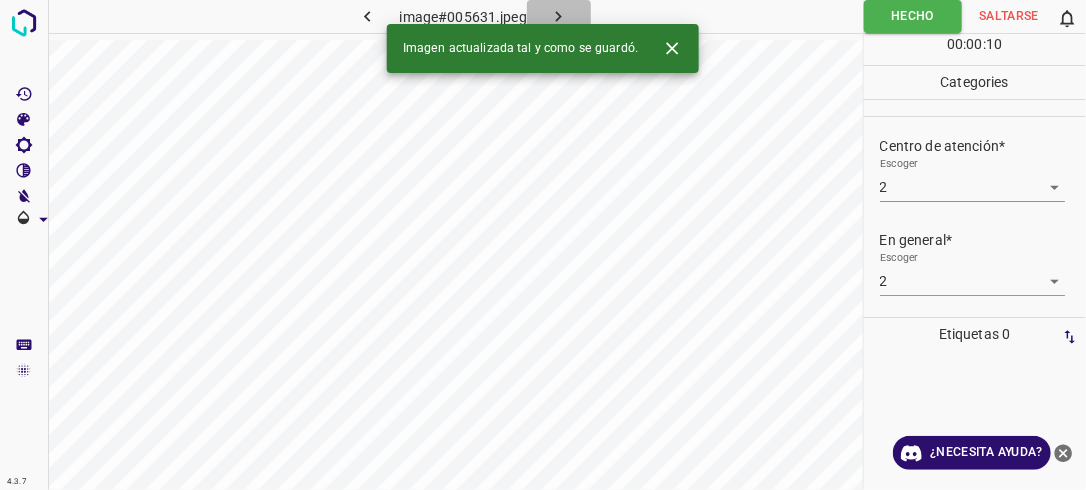 click 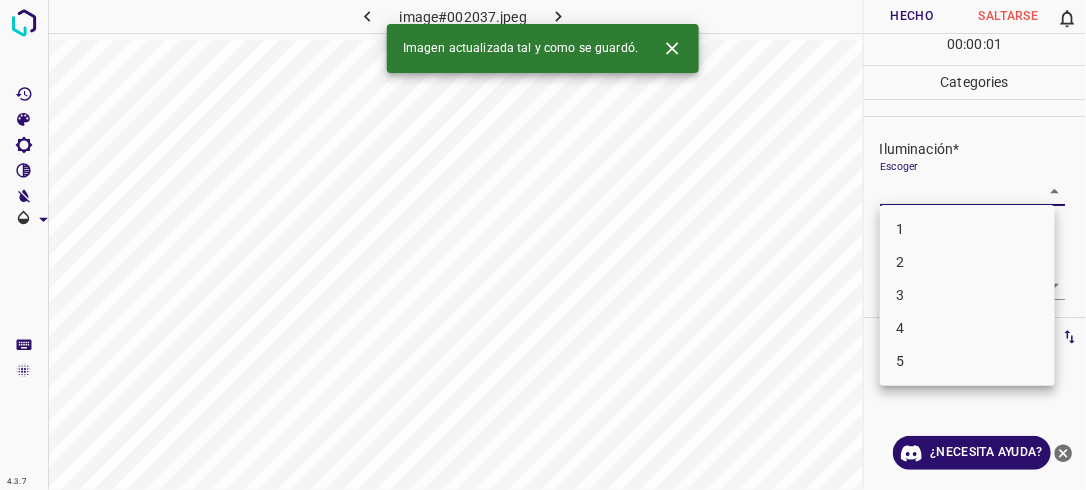 click on "4.3.7 image#002037.jpeg Hecho Saltarse 0 00   : 00   : 01   Categories Iluminación*  Escoger ​ Centro de atención*  Escoger ​ En general*  Escoger ​ Etiquetas 0 Categories 1 Lighting 2 Focus 3 Overall Tools Espacio Cambiar entre modos (Dibujar y Editar) Yo Etiquetado automático R Restaurar zoom M Acercar N Alejar Borrar Eliminar etiqueta de selección Filtros Z Restaurar filtros X Filtro de saturación C Filtro de brillo V Filtro de contraste B Filtro de escala de grises General O Descargar Imagen actualizada tal y como se guardó. ¿Necesita ayuda? -Mensaje de texto -Esconder -Borrar 1 2 3 4 5" at bounding box center (543, 245) 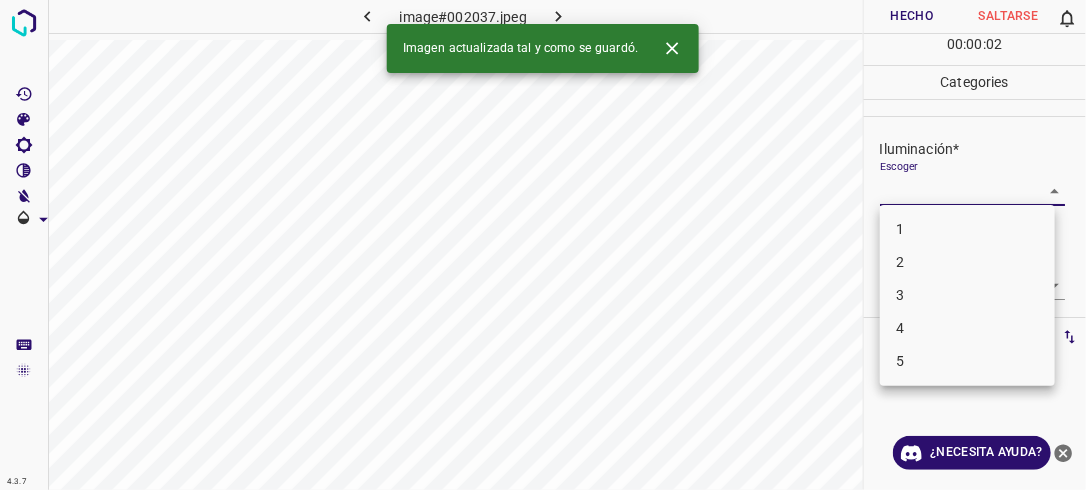 click on "2" at bounding box center (967, 262) 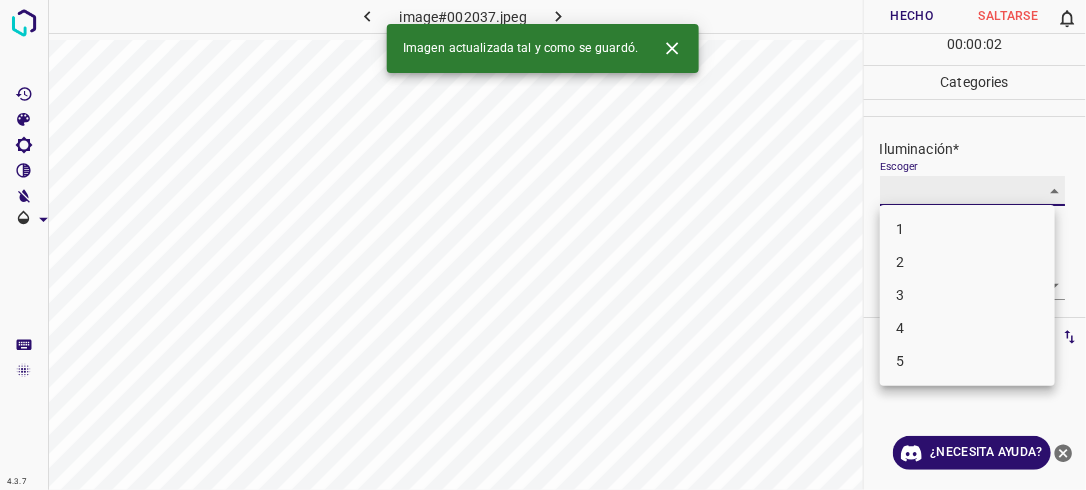 type on "2" 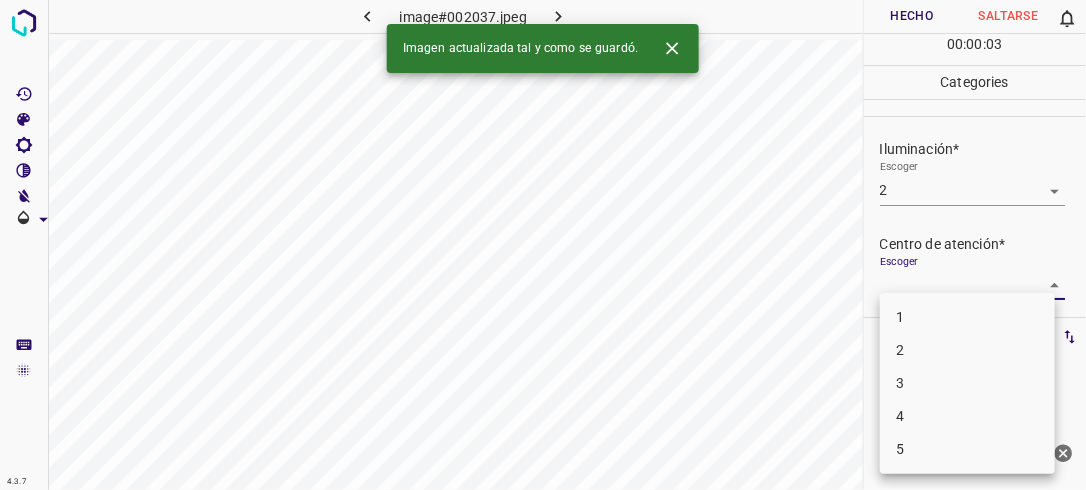 drag, startPoint x: 1040, startPoint y: 279, endPoint x: 1020, endPoint y: 298, distance: 27.58623 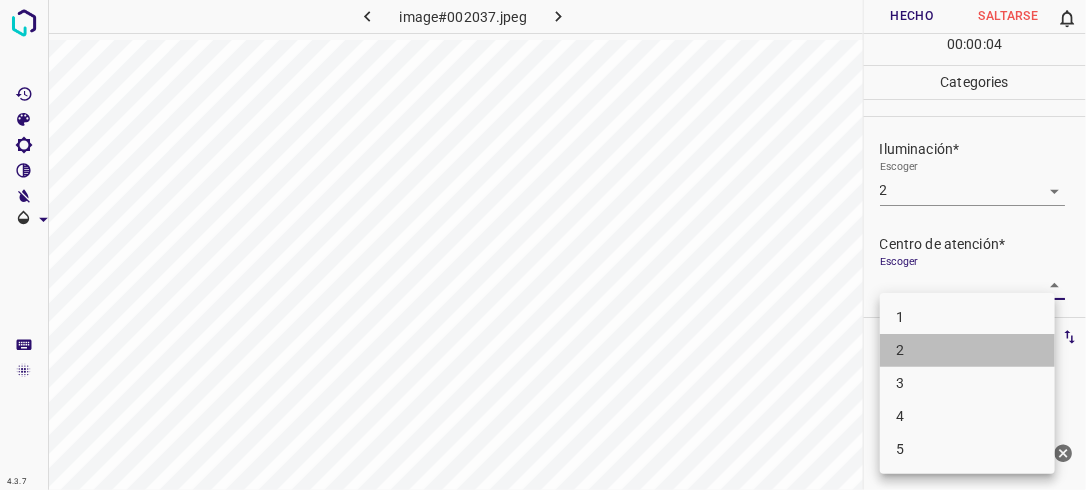 click on "2" at bounding box center [967, 350] 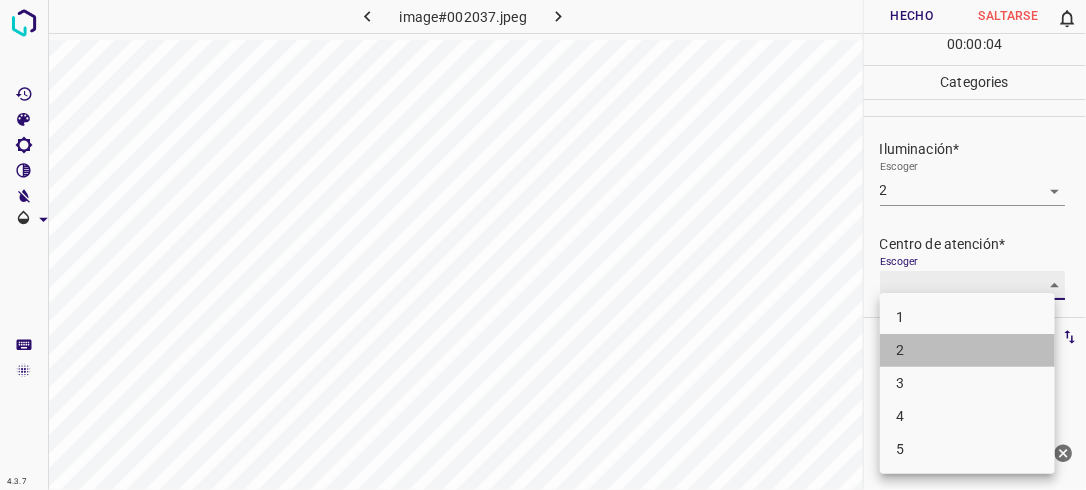 type on "2" 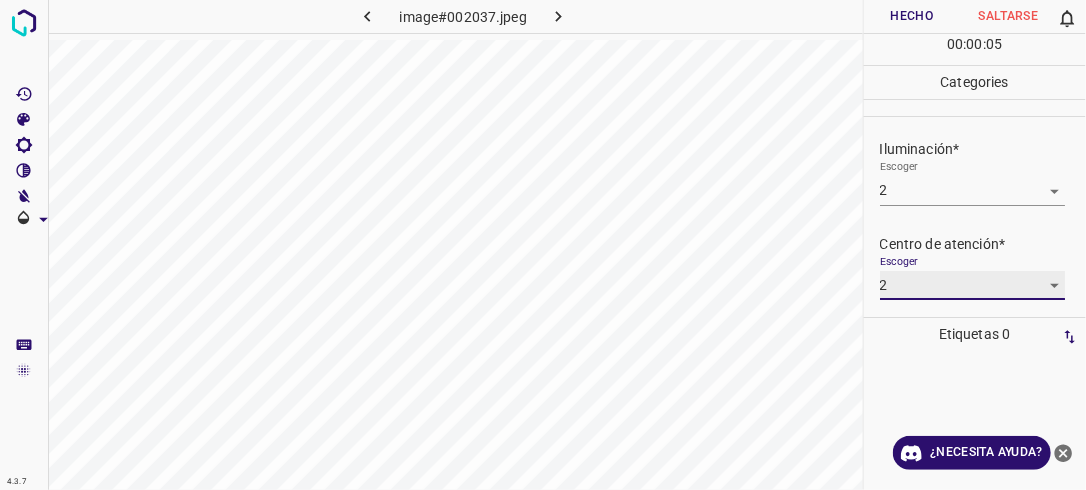 scroll, scrollTop: 98, scrollLeft: 0, axis: vertical 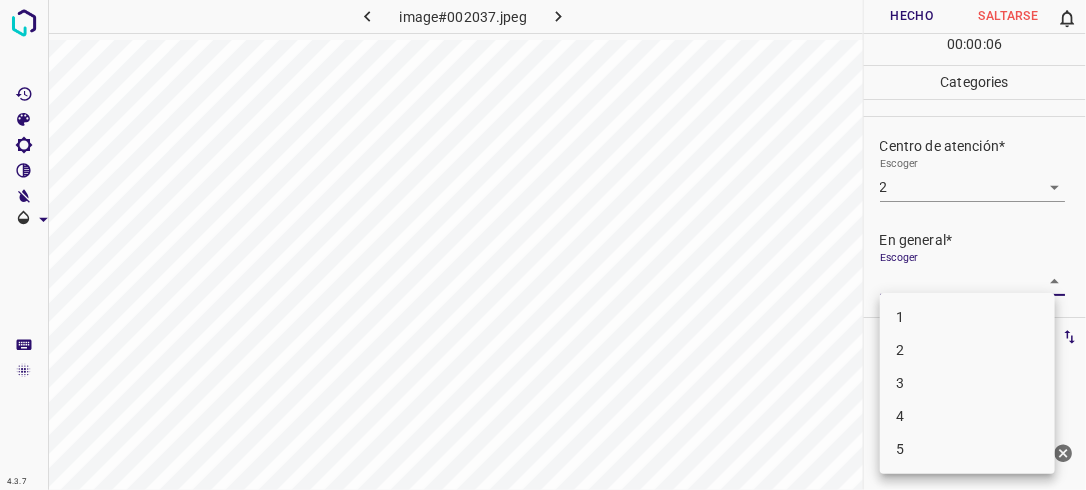 drag, startPoint x: 1040, startPoint y: 275, endPoint x: 979, endPoint y: 316, distance: 73.4983 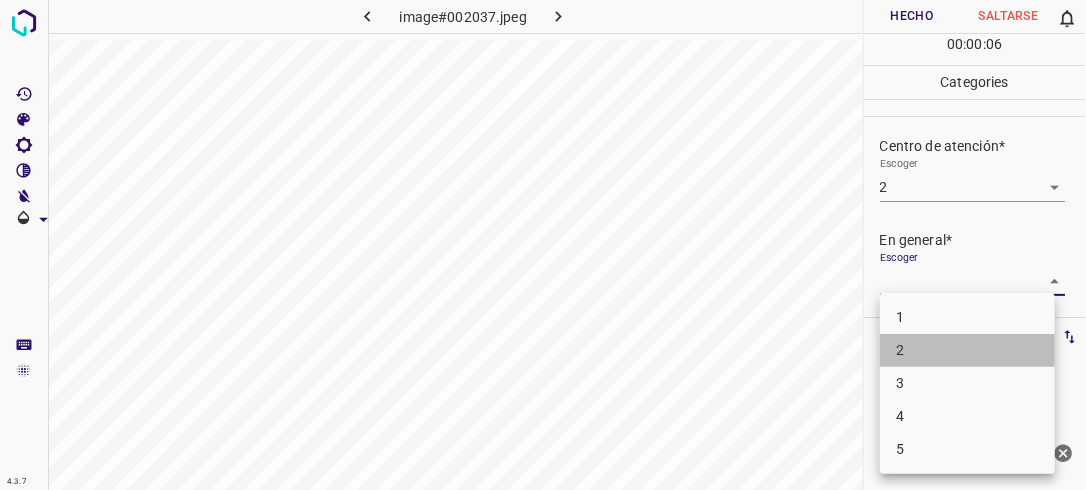 click on "2" at bounding box center [967, 350] 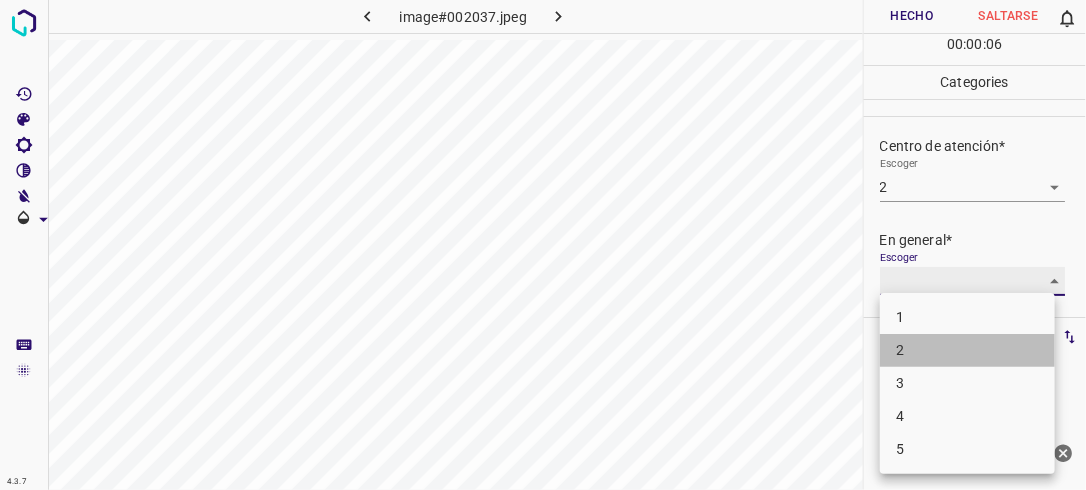 type on "2" 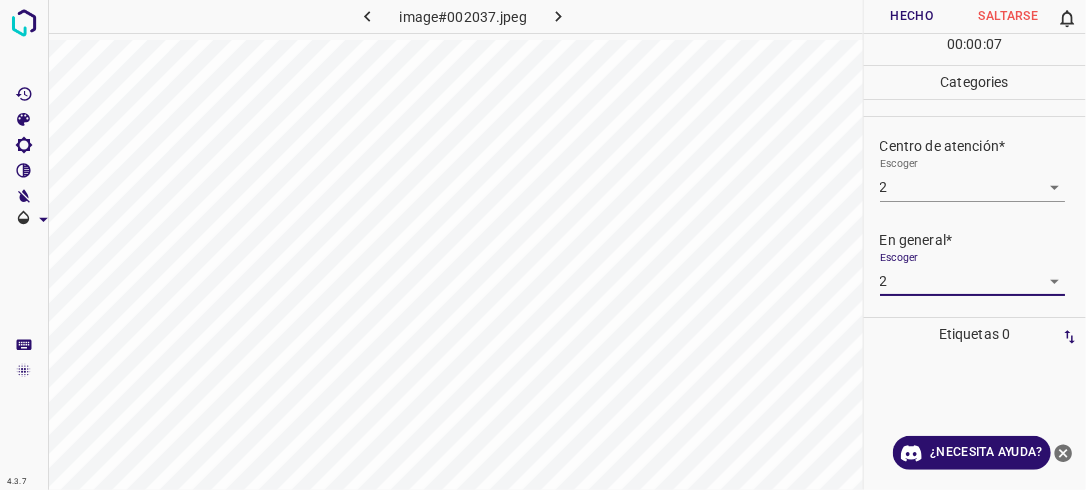 click on "Hecho" at bounding box center (912, 16) 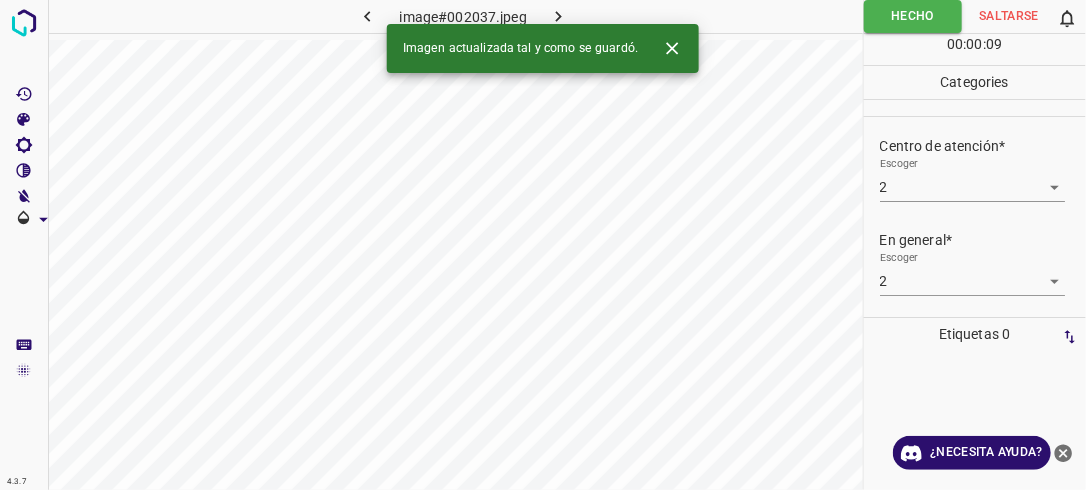 click at bounding box center [559, 16] 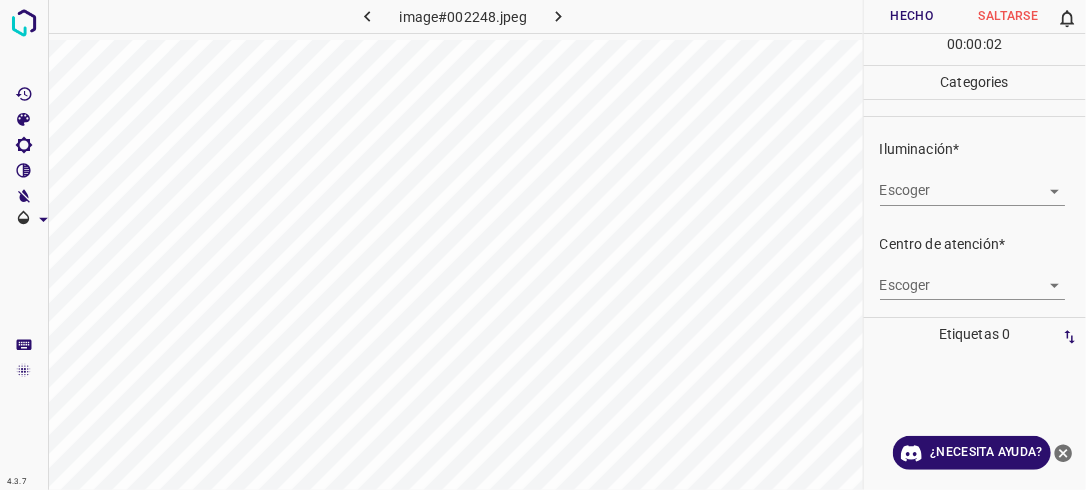 click on "4.3.7 image#002248.jpeg Hecho Saltarse 0 00   : 00   : 02   Categories Iluminación*  Escoger ​ Centro de atención*  Escoger ​ En general*  Escoger ​ Etiquetas 0 Categories 1 Lighting 2 Focus 3 Overall Tools Espacio Cambiar entre modos (Dibujar y Editar) Yo Etiquetado automático R Restaurar zoom M Acercar N Alejar Borrar Eliminar etiqueta de selección Filtros Z Restaurar filtros X Filtro de saturación C Filtro de brillo V Filtro de contraste B Filtro de escala de grises General O Descargar ¿Necesita ayuda? -Mensaje de texto -Esconder -Borrar" at bounding box center [543, 245] 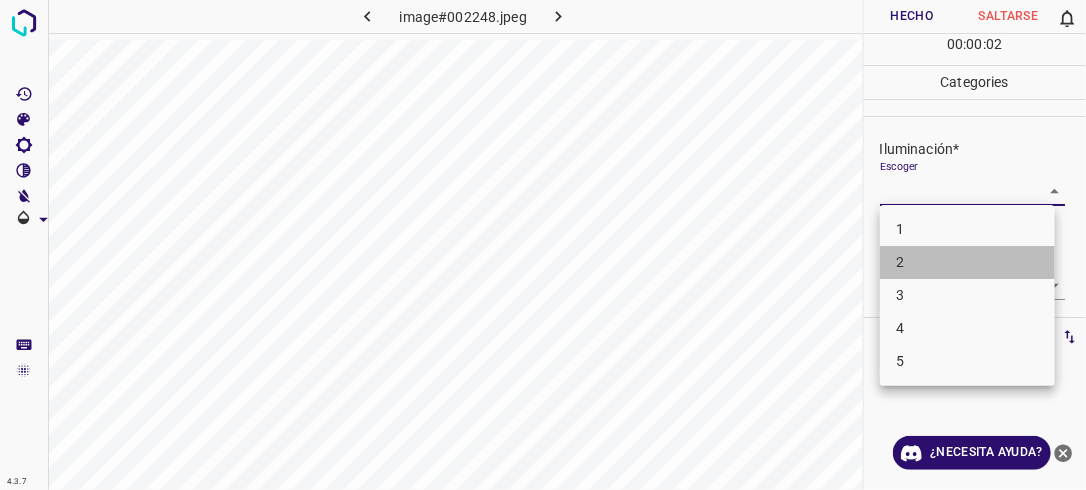 click on "2" at bounding box center [967, 262] 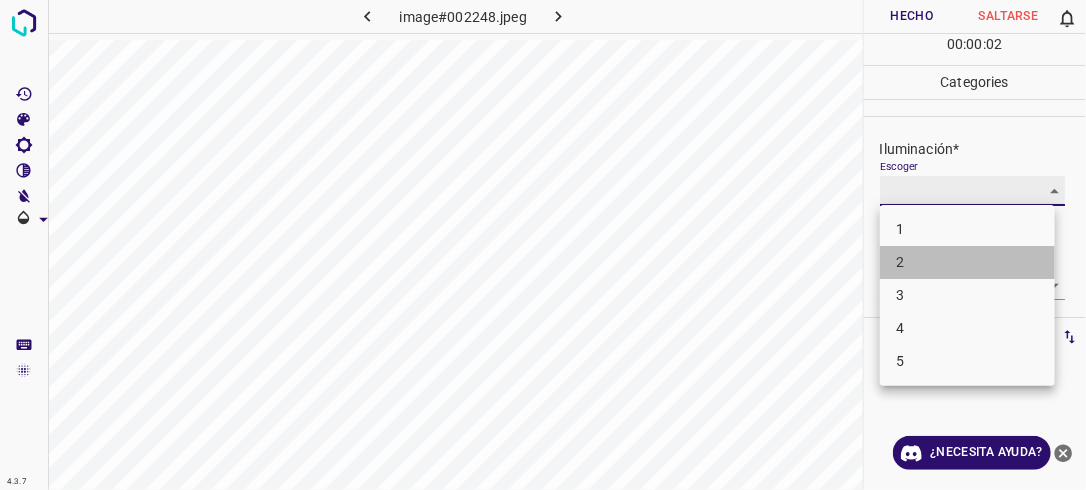 type on "2" 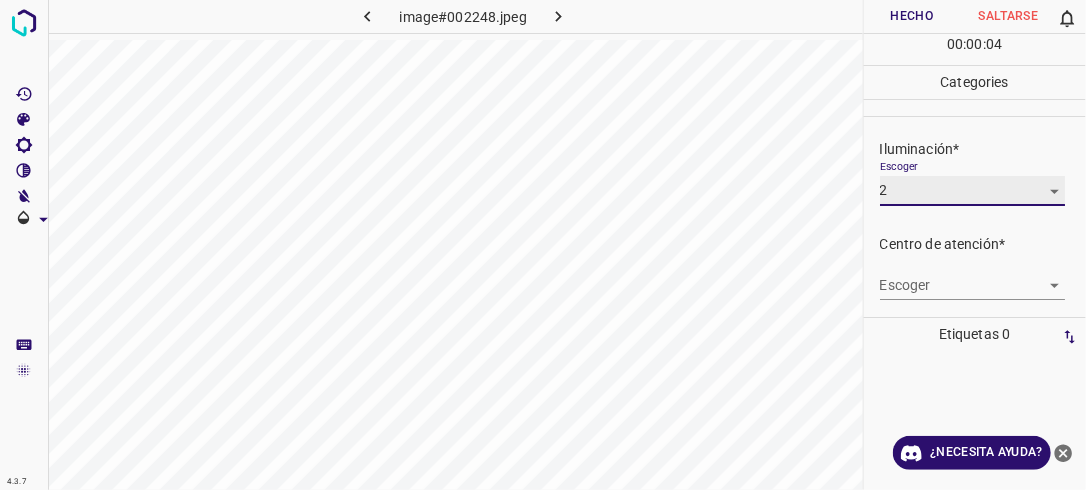 scroll, scrollTop: 89, scrollLeft: 0, axis: vertical 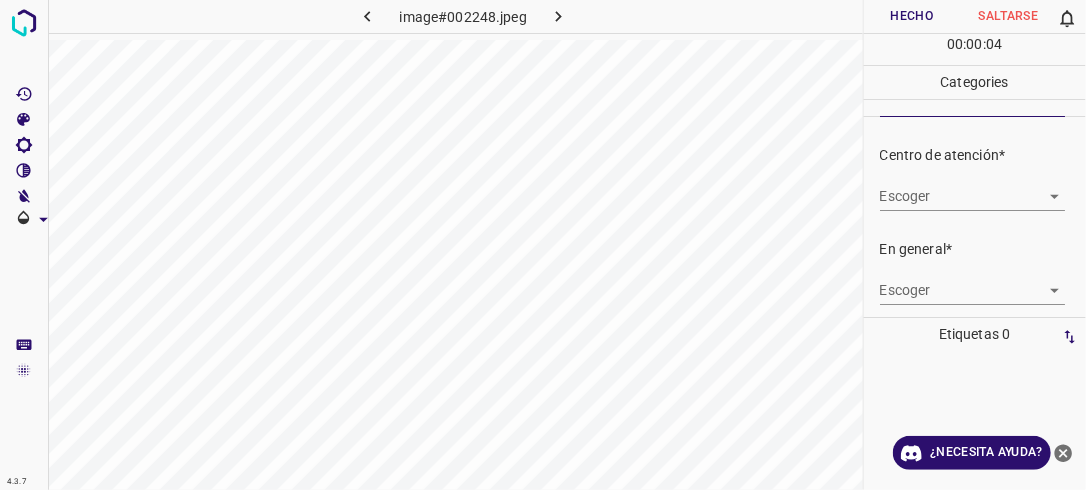 click on "4.3.7 image#002248.jpeg Hecho Saltarse 0 00   : 00   : 04   Categories Iluminación*  Escoger 2 2 Centro de atención*  Escoger ​ En general*  Escoger ​ Etiquetas 0 Categories 1 Lighting 2 Focus 3 Overall Tools Espacio Cambiar entre modos (Dibujar y Editar) Yo Etiquetado automático R Restaurar zoom M Acercar N Alejar Borrar Eliminar etiqueta de selección Filtros Z Restaurar filtros X Filtro de saturación C Filtro de brillo V Filtro de contraste B Filtro de escala de grises General O Descargar ¿Necesita ayuda? -Mensaje de texto -Esconder -Borrar" at bounding box center [543, 245] 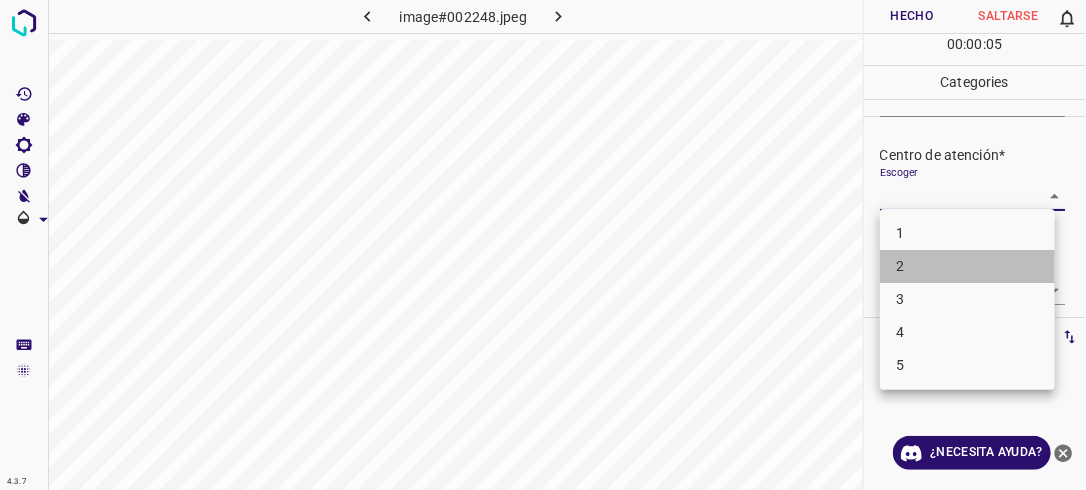 click on "2" at bounding box center (967, 266) 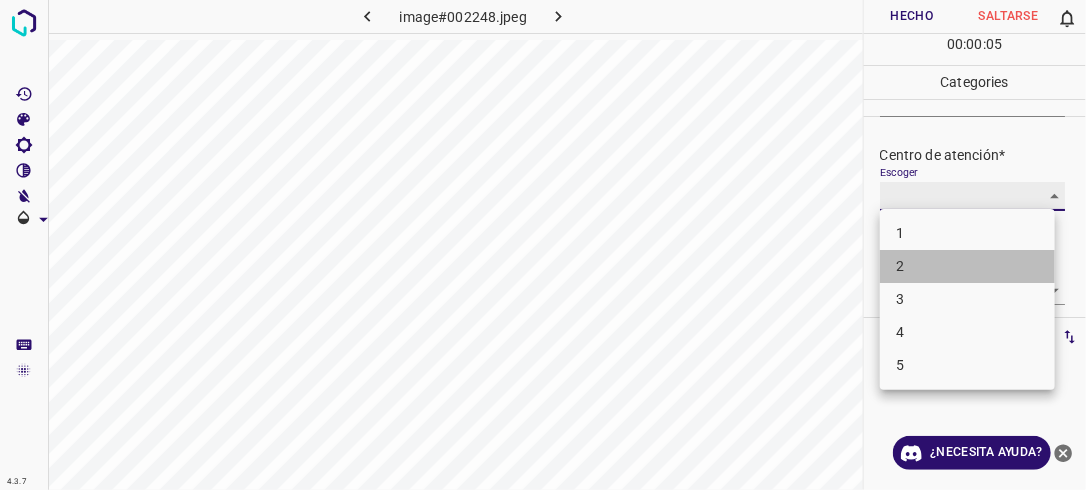 type on "2" 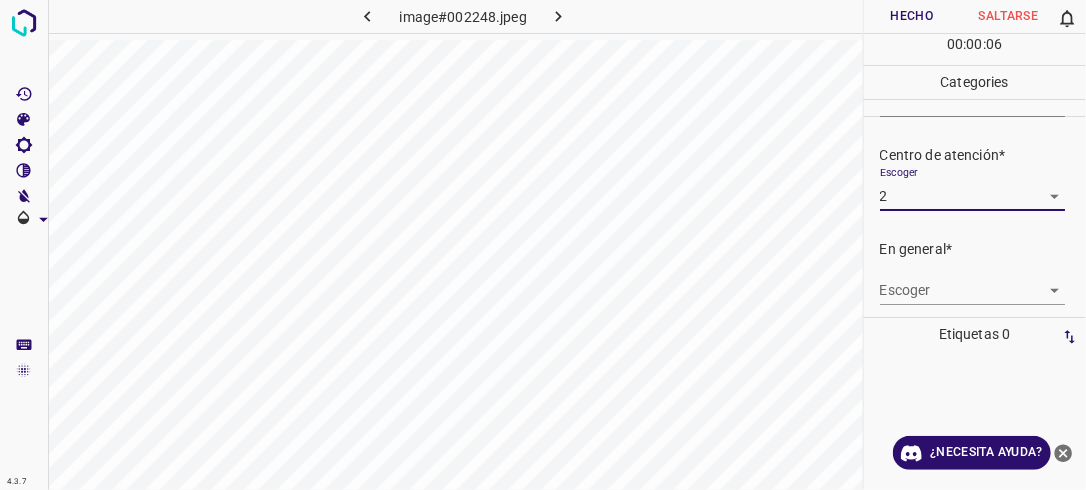 click on "4.3.7 image#002248.jpeg Hecho Saltarse 0 00   : 00   : 06   Categories Iluminación*  Escoger 2 2 Centro de atención*  Escoger 2 2 En general*  Escoger ​ Etiquetas 0 Categories 1 Lighting 2 Focus 3 Overall Tools Espacio Cambiar entre modos (Dibujar y Editar) Yo Etiquetado automático R Restaurar zoom M Acercar N Alejar Borrar Eliminar etiqueta de selección Filtros Z Restaurar filtros X Filtro de saturación C Filtro de brillo V Filtro de contraste B Filtro de escala de grises General O Descargar ¿Necesita ayuda? -Mensaje de texto -Esconder -Borrar" at bounding box center (543, 245) 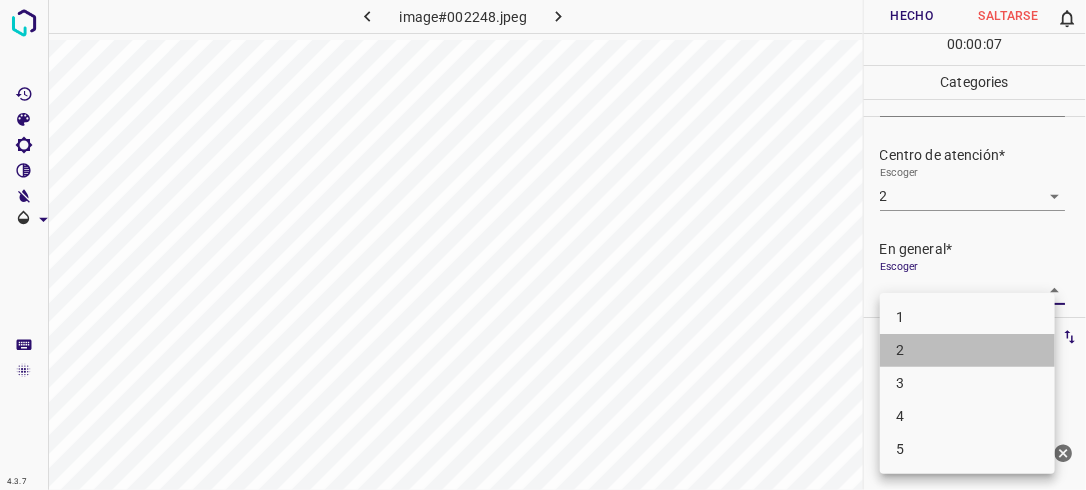 click on "2" at bounding box center [967, 350] 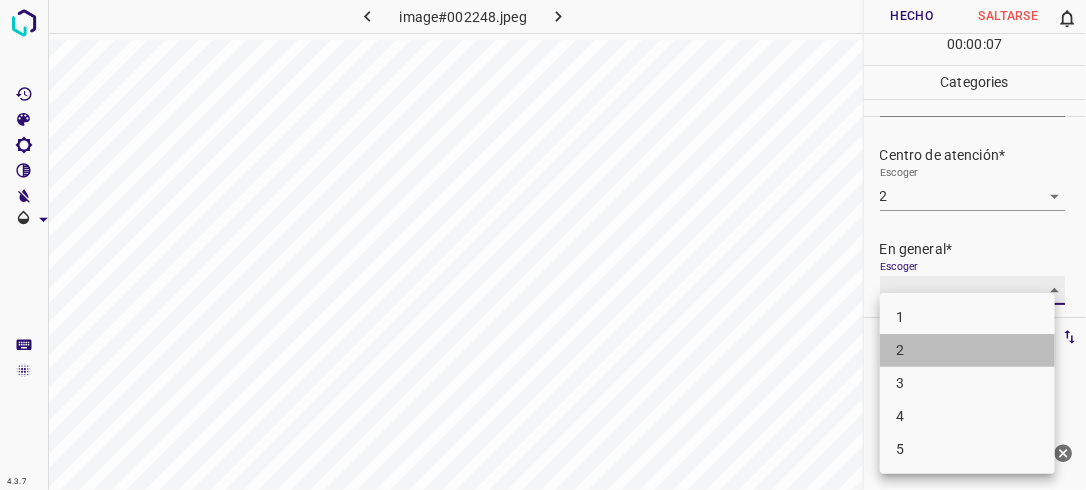 type on "2" 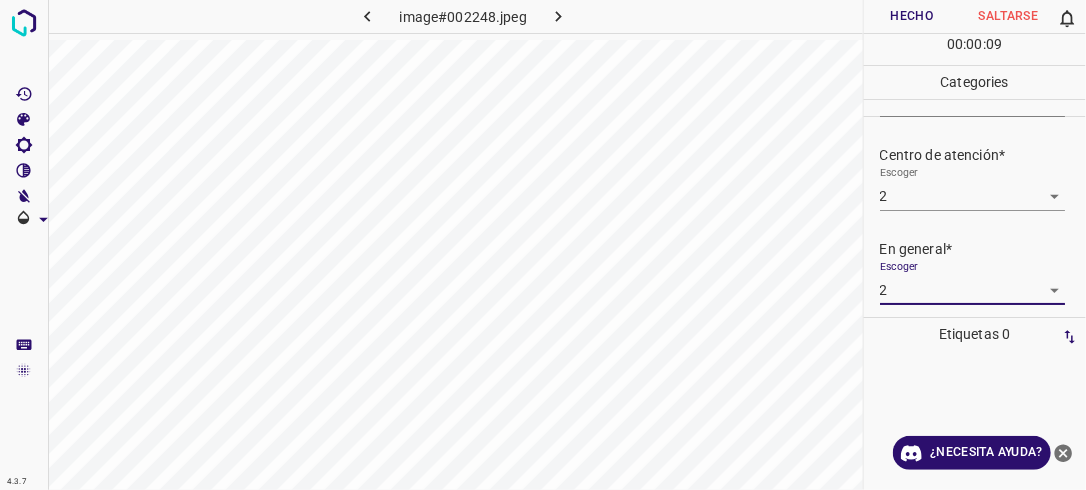 click on "Hecho" at bounding box center (912, 16) 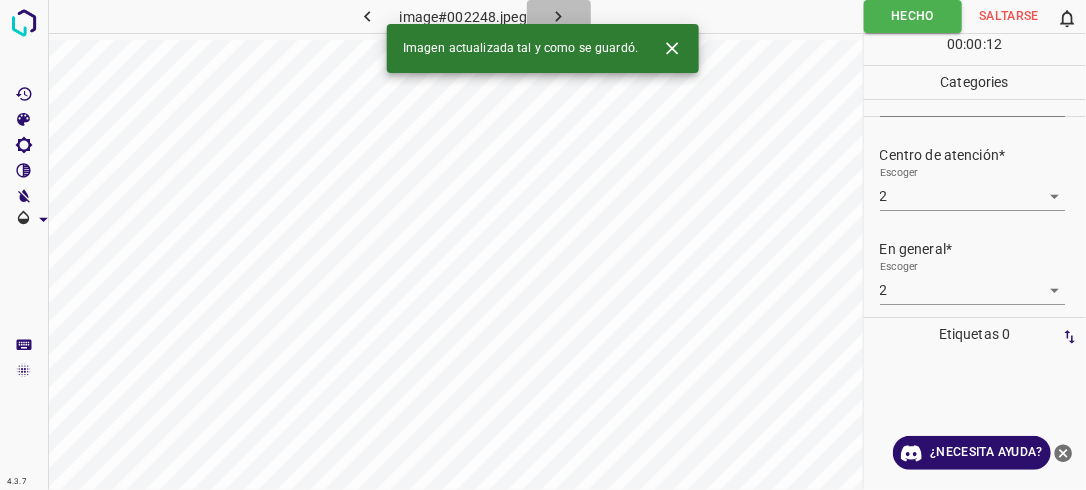 click at bounding box center (559, 16) 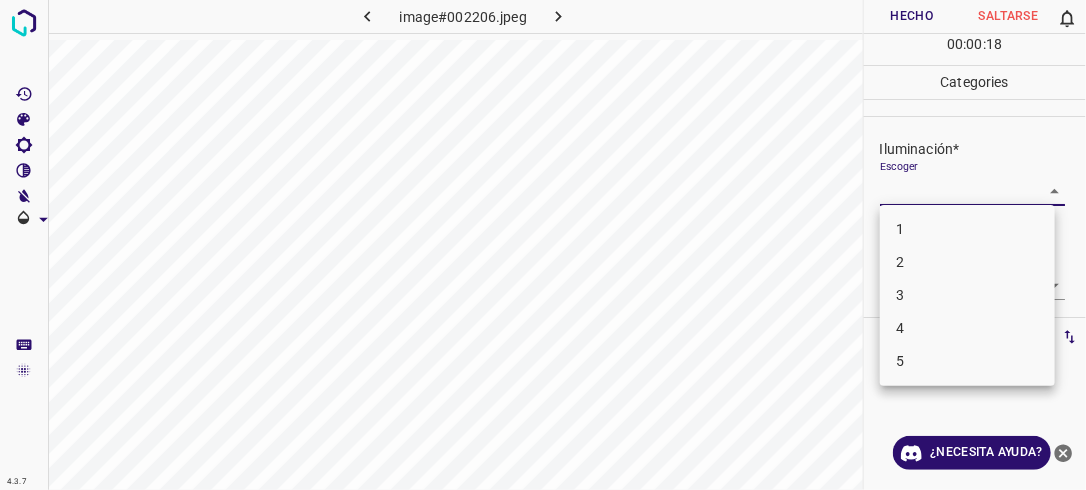 click on "4.3.7 image#002206.jpeg Hecho Saltarse 0 00   : 00   : 18   Categories Iluminación*  Escoger ​ Centro de atención*  Escoger ​ En general*  Escoger ​ Etiquetas 0 Categories 1 Lighting 2 Focus 3 Overall Tools Espacio Cambiar entre modos (Dibujar y Editar) Yo Etiquetado automático R Restaurar zoom M Acercar N Alejar Borrar Eliminar etiqueta de selección Filtros Z Restaurar filtros X Filtro de saturación C Filtro de brillo V Filtro de contraste B Filtro de escala de grises General O Descargar ¿Necesita ayuda? -Mensaje de texto -Esconder -Borrar 1 2 3 4 5" at bounding box center (543, 245) 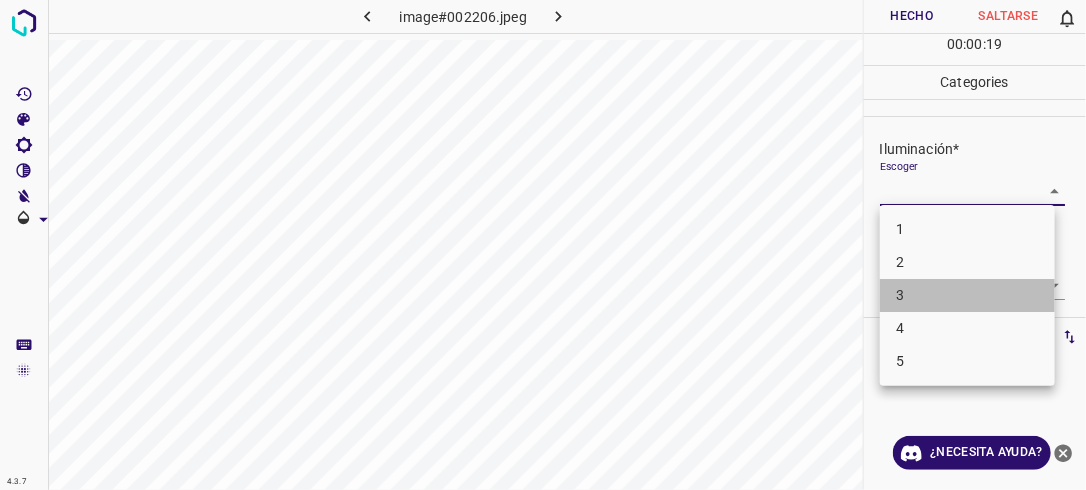 click on "3" at bounding box center (967, 295) 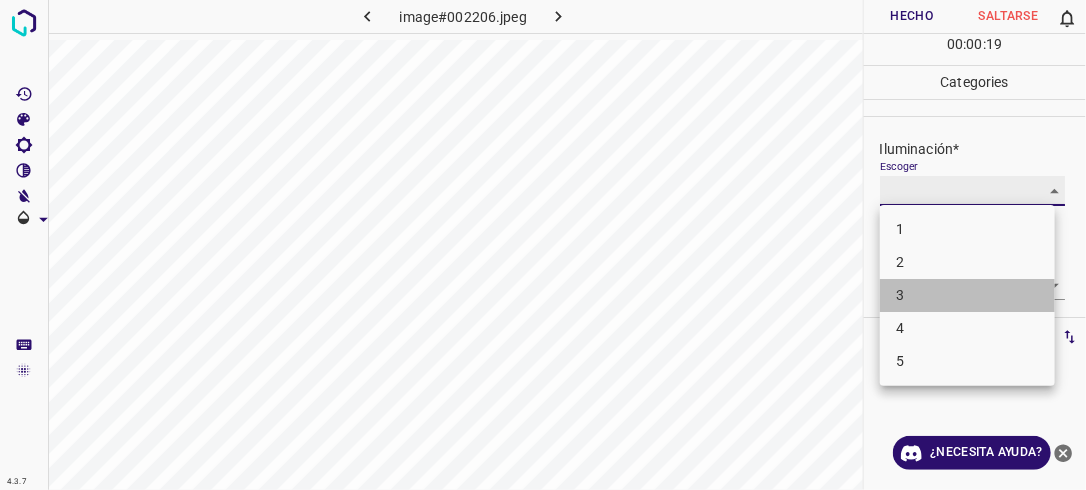 type on "3" 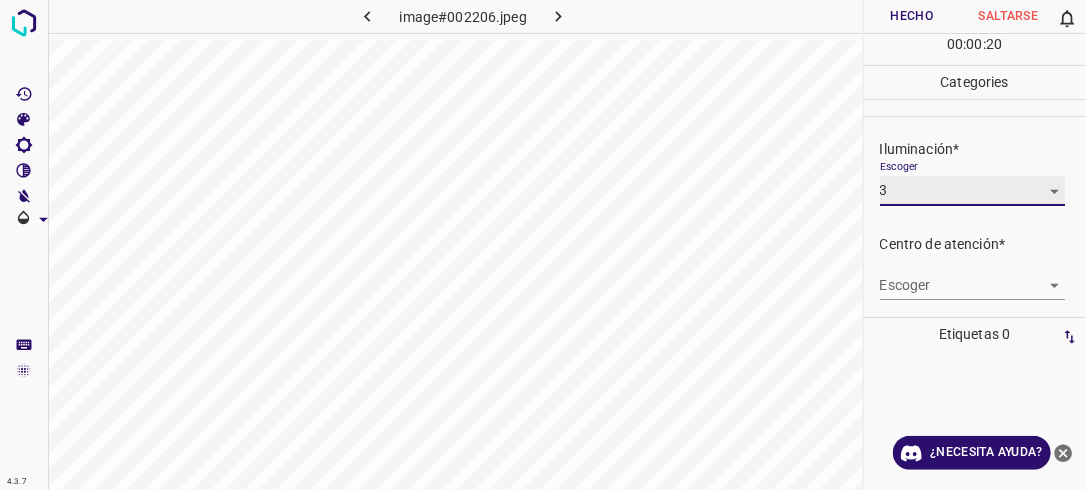 scroll, scrollTop: 98, scrollLeft: 0, axis: vertical 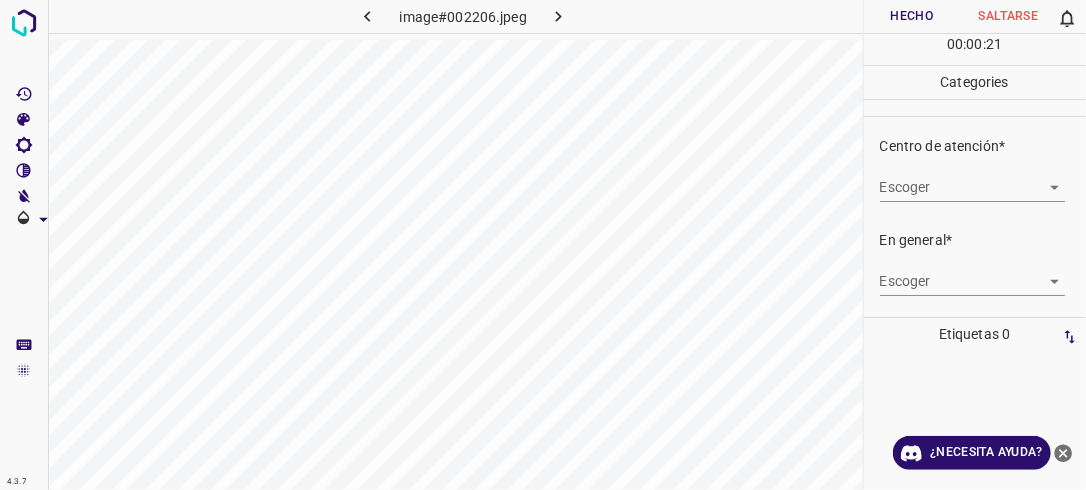 click on "4.3.7 image#002206.jpeg Hecho Saltarse 0 00   : 00   : 21   Categories Iluminación*  Escoger 3 3 Centro de atención*  Escoger ​ En general*  Escoger ​ Etiquetas 0 Categories 1 Lighting 2 Focus 3 Overall Tools Espacio Cambiar entre modos (Dibujar y Editar) Yo Etiquetado automático R Restaurar zoom M Acercar N Alejar Borrar Eliminar etiqueta de selección Filtros Z Restaurar filtros X Filtro de saturación C Filtro de brillo V Filtro de contraste B Filtro de escala de grises General O Descargar ¿Necesita ayuda? -Mensaje de texto -Esconder -Borrar" at bounding box center [543, 245] 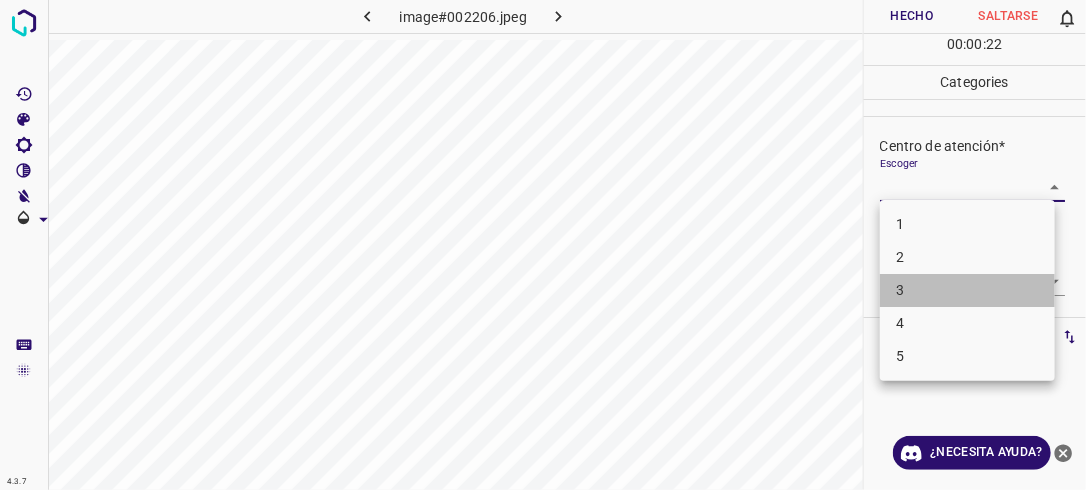 click on "3" at bounding box center (967, 290) 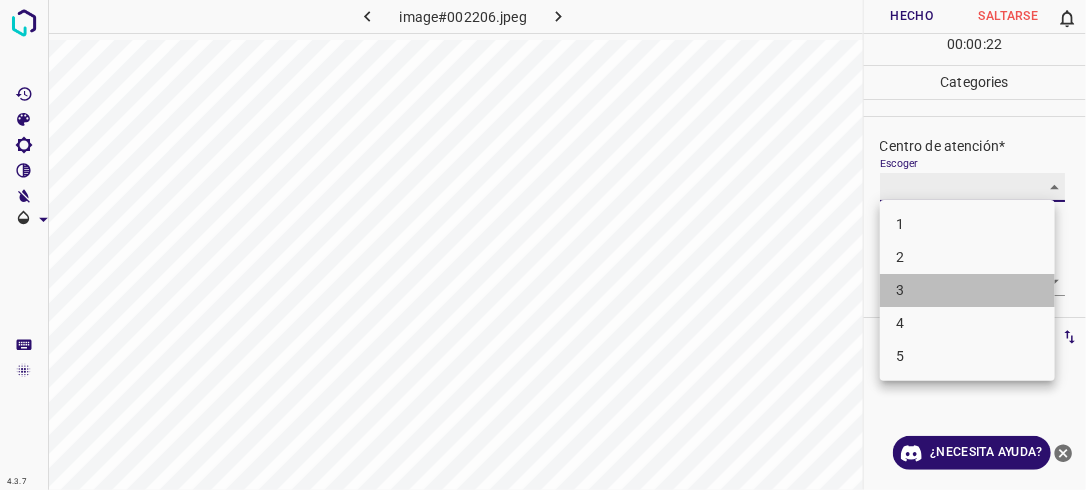 type on "3" 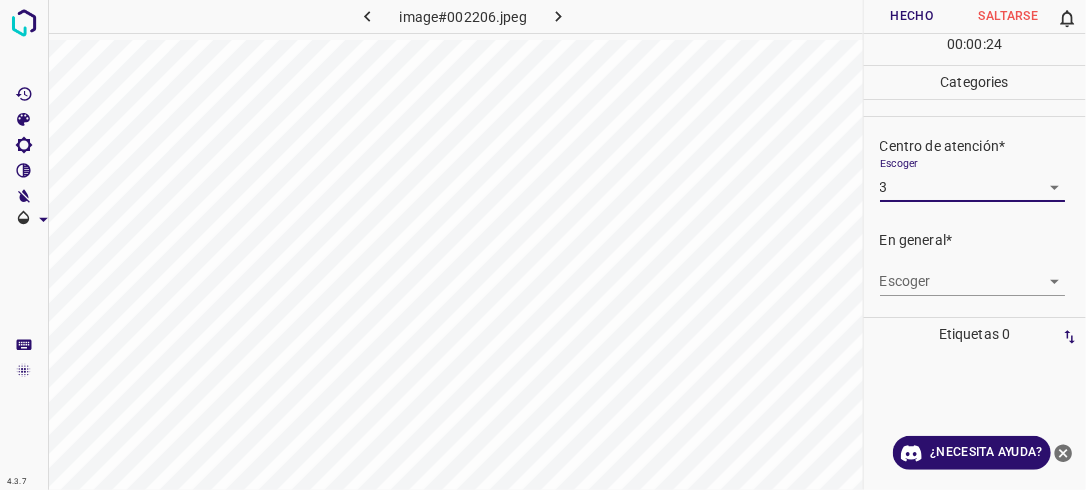 click on "4.3.7 image#002206.jpeg Hecho Saltarse 0 00   : 00   : 24   Categories Iluminación*  Escoger 3 3 Centro de atención*  Escoger 3 3 En general*  Escoger ​ Etiquetas 0 Categories 1 Lighting 2 Focus 3 Overall Tools Espacio Cambiar entre modos (Dibujar y Editar) Yo Etiquetado automático R Restaurar zoom M Acercar N Alejar Borrar Eliminar etiqueta de selección Filtros Z Restaurar filtros X Filtro de saturación C Filtro de brillo V Filtro de contraste B Filtro de escala de grises General O Descargar ¿Necesita ayuda? -Mensaje de texto -Esconder -Borrar" at bounding box center (543, 245) 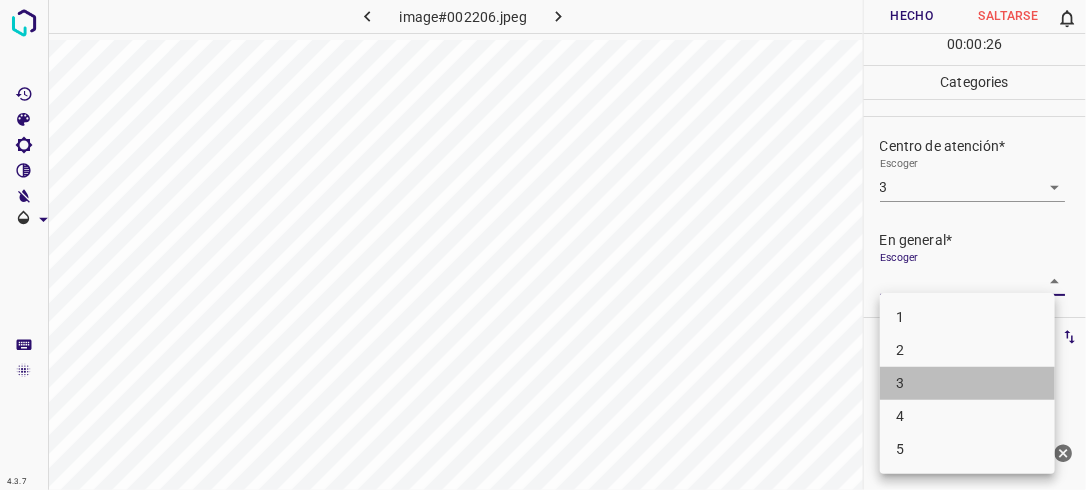 click on "3" at bounding box center [967, 383] 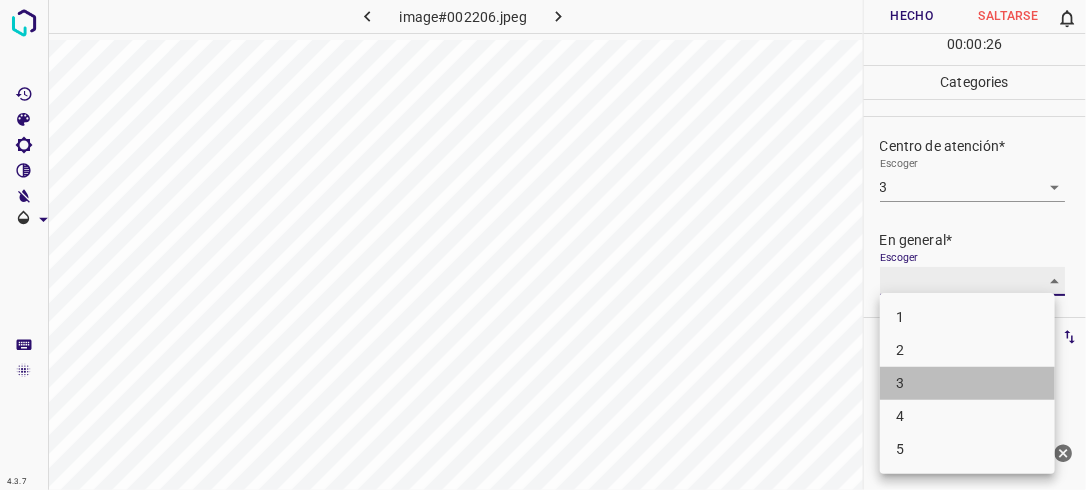 type on "3" 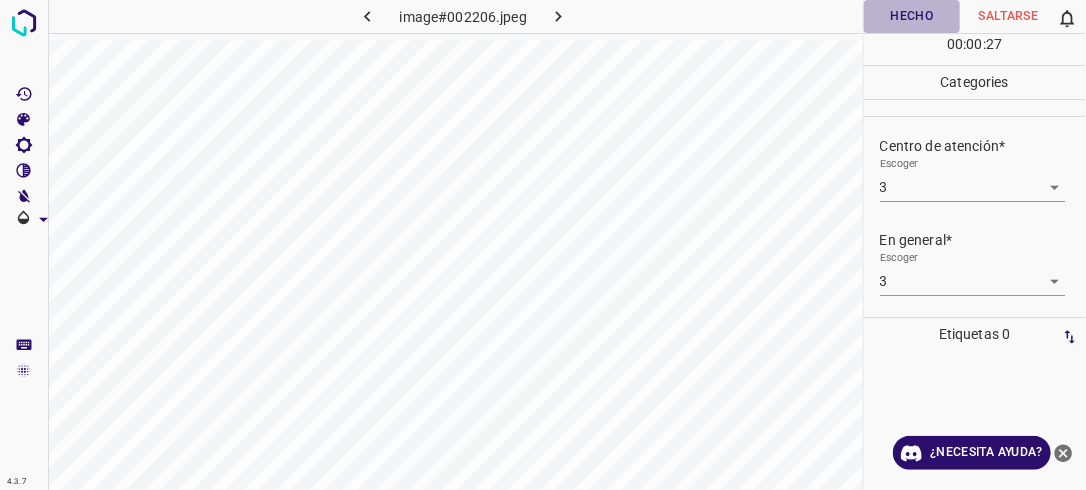 click on "Hecho" at bounding box center [912, 16] 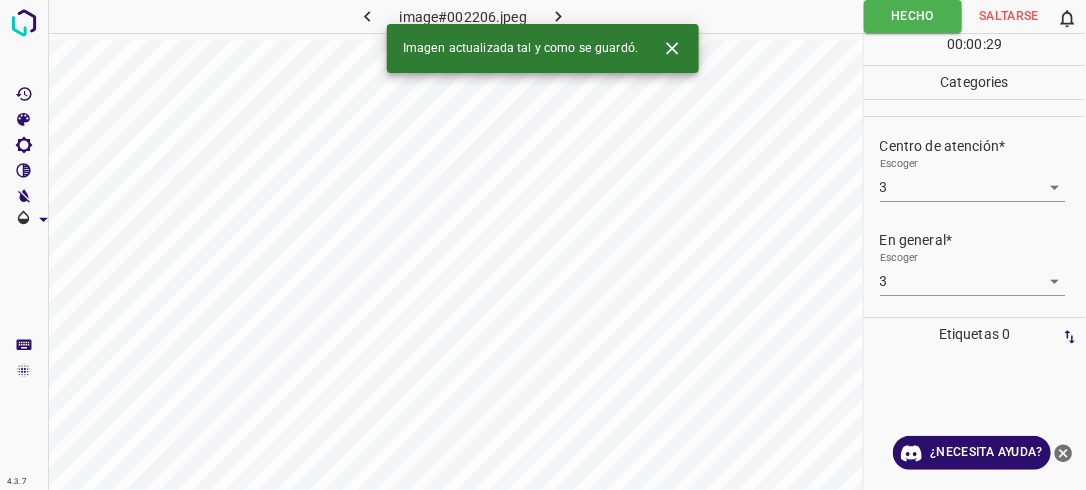 click at bounding box center (559, 16) 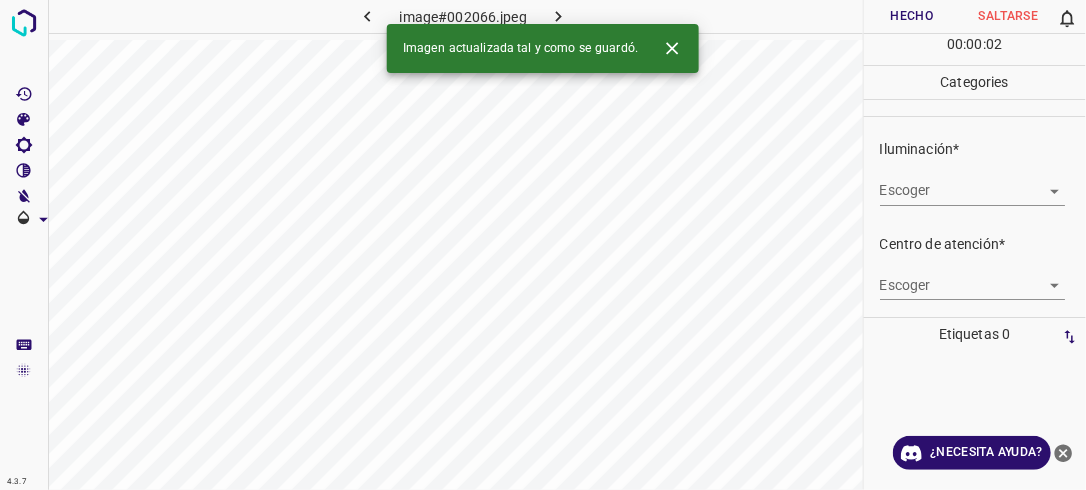click on "4.3.7 image#002066.jpeg Hecho Saltarse 0 00   : 00   : 02   Categories Iluminación*  Escoger ​ Centro de atención*  Escoger ​ En general*  Escoger ​ Etiquetas 0 Categories 1 Lighting 2 Focus 3 Overall Tools Espacio Cambiar entre modos (Dibujar y Editar) Yo Etiquetado automático R Restaurar zoom M Acercar N Alejar Borrar Eliminar etiqueta de selección Filtros Z Restaurar filtros X Filtro de saturación C Filtro de brillo V Filtro de contraste B Filtro de escala de grises General O Descargar Imagen actualizada tal y como se guardó. ¿Necesita ayuda? -Mensaje de texto -Esconder -Borrar" at bounding box center (543, 245) 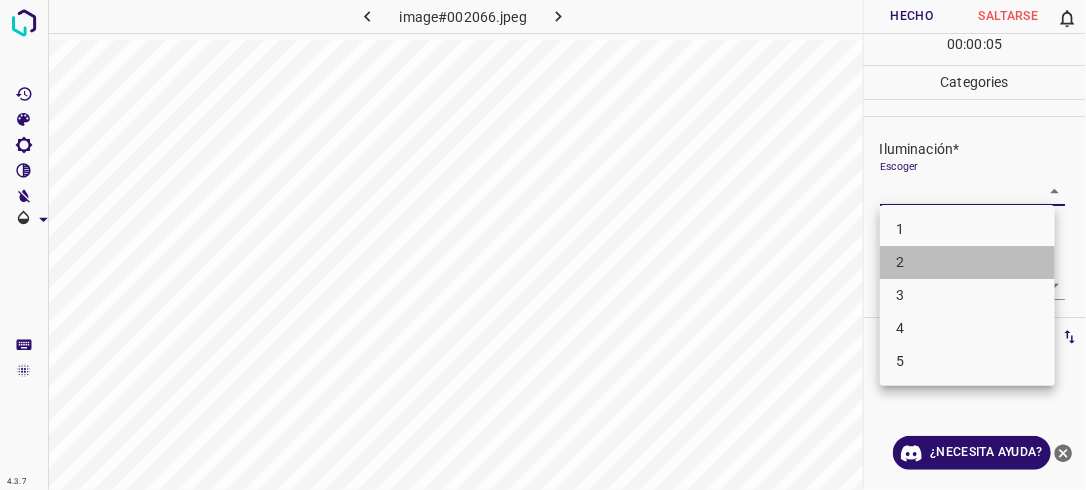 click on "2" at bounding box center (967, 262) 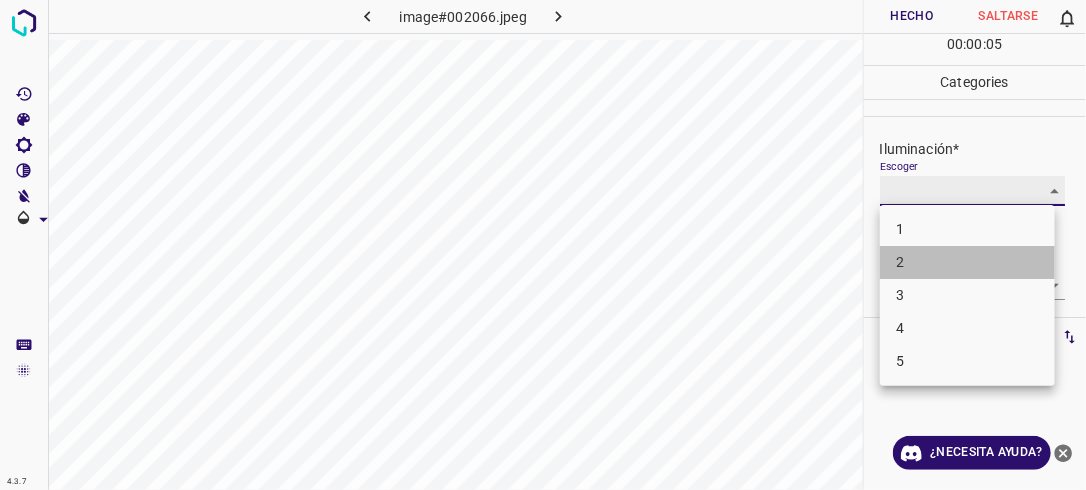 type on "2" 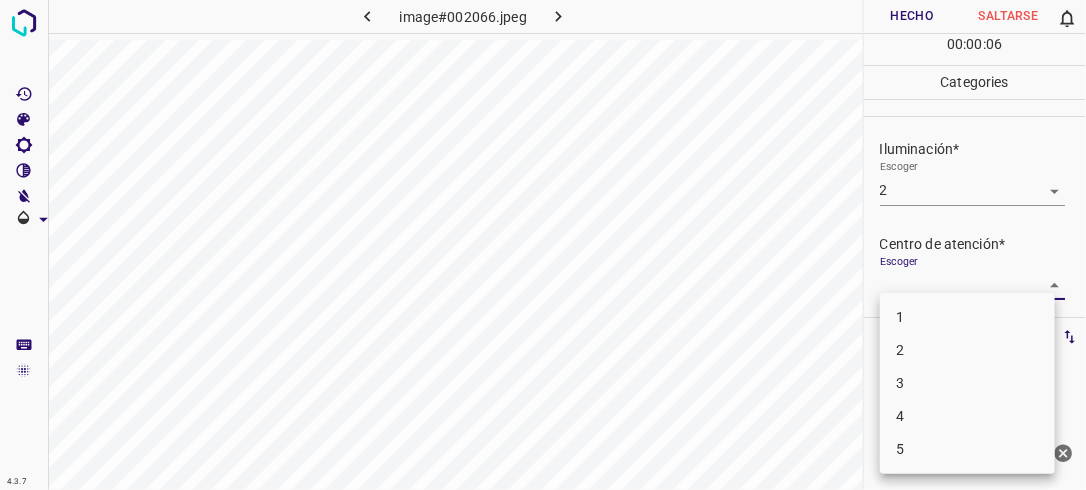 drag, startPoint x: 1040, startPoint y: 276, endPoint x: 964, endPoint y: 356, distance: 110.34492 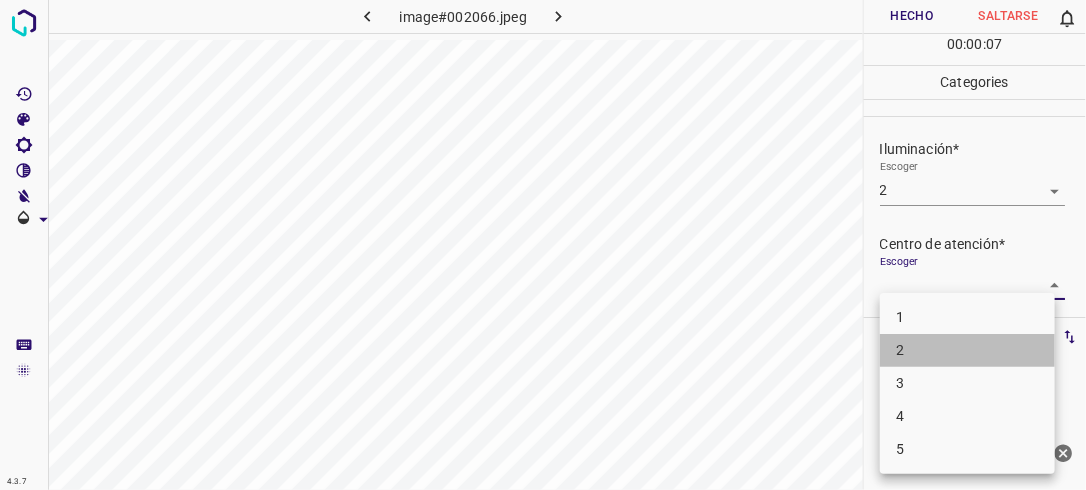 click on "2" at bounding box center [967, 350] 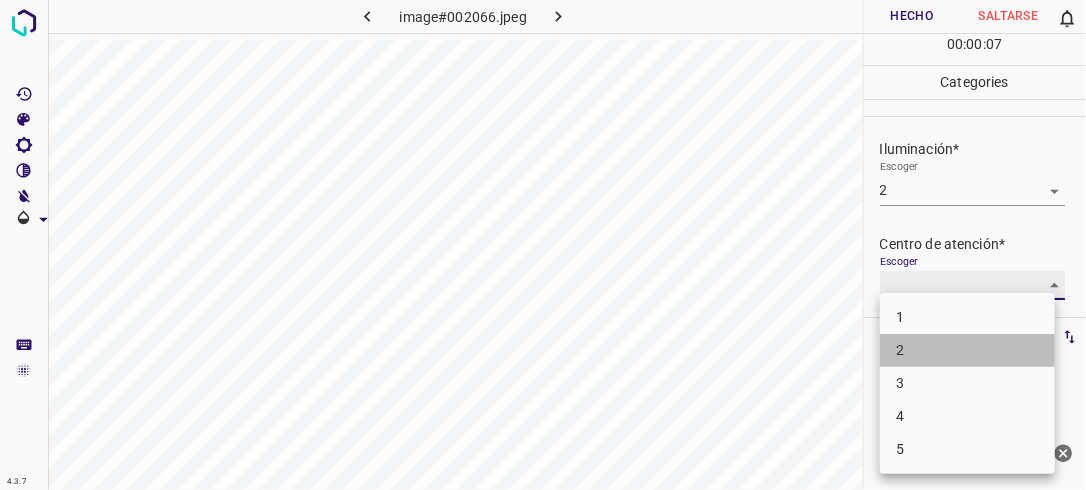 type on "2" 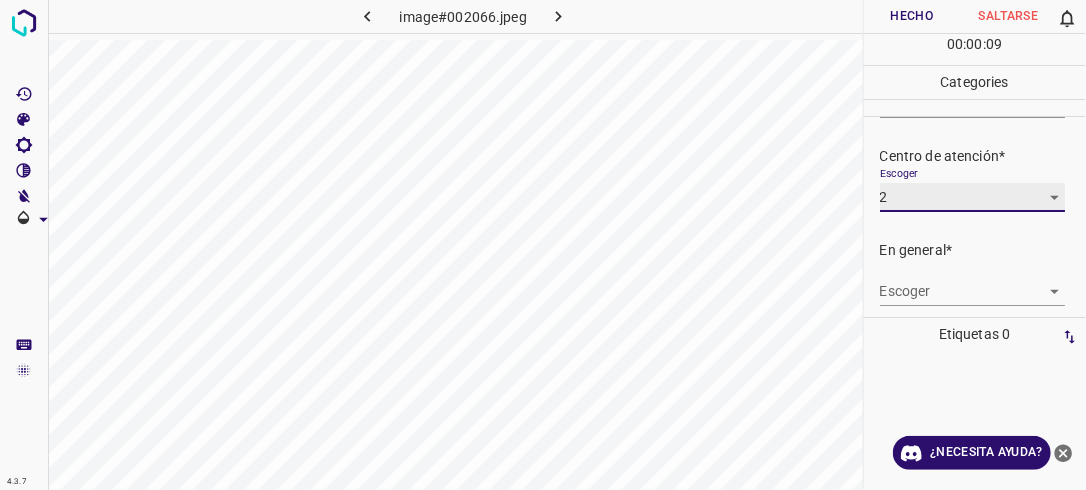 scroll, scrollTop: 98, scrollLeft: 0, axis: vertical 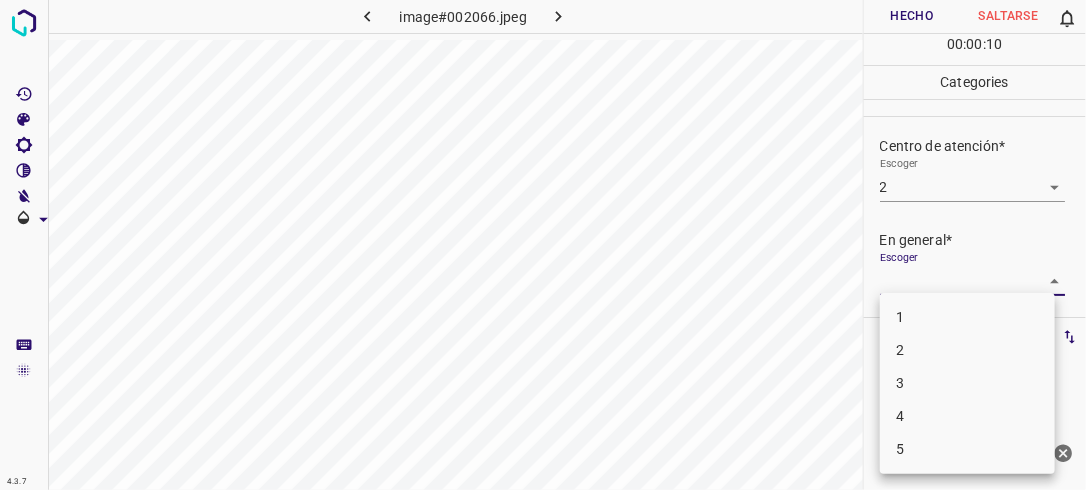 drag, startPoint x: 1044, startPoint y: 277, endPoint x: 976, endPoint y: 348, distance: 98.31073 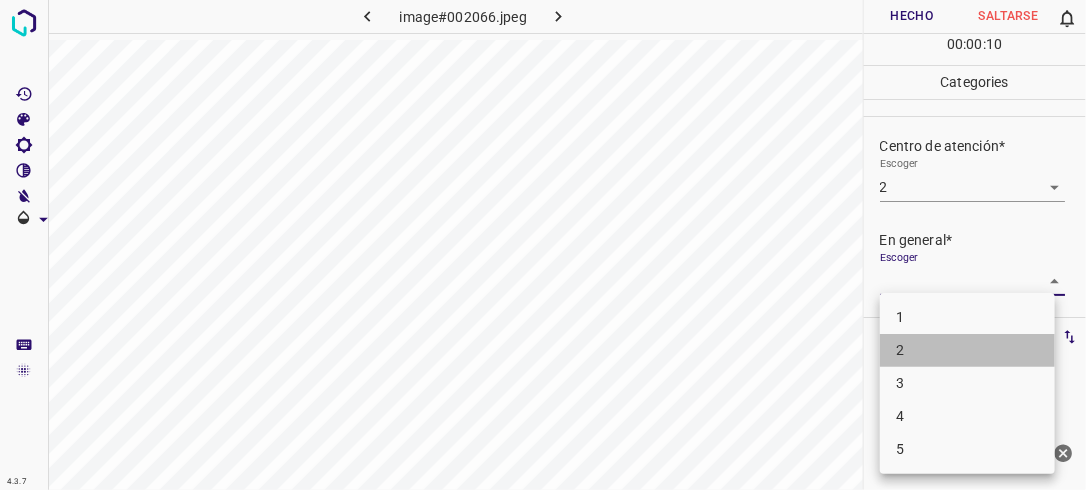 click on "2" at bounding box center [967, 350] 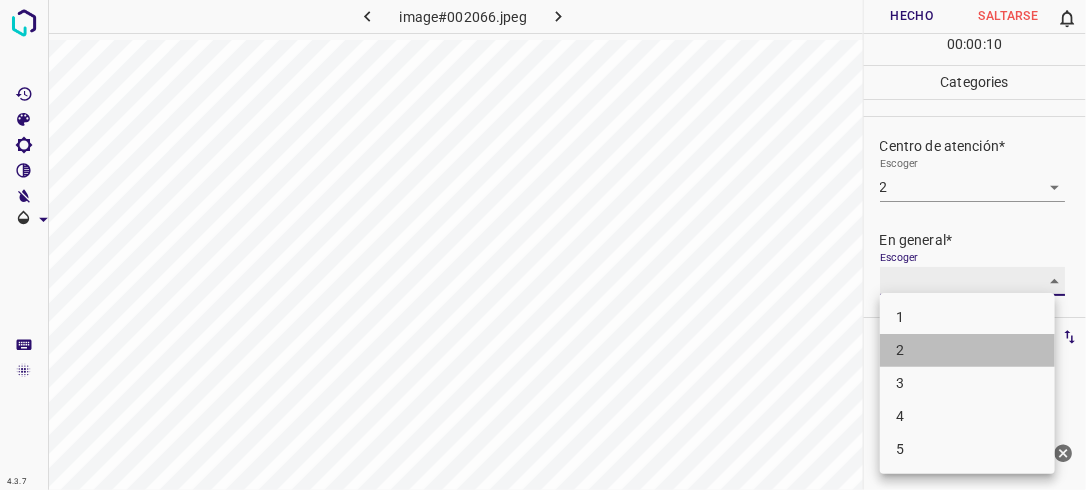 type on "2" 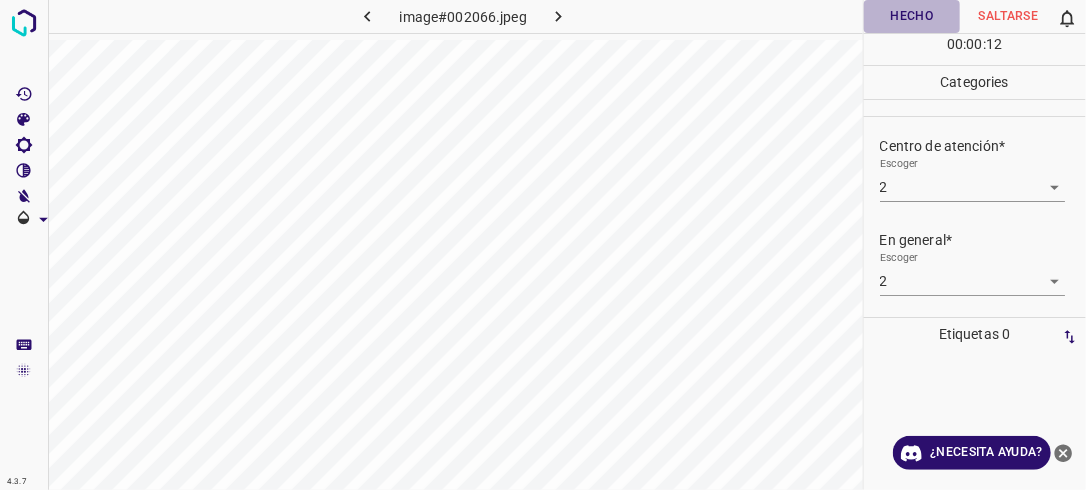 click on "Hecho" at bounding box center [912, 16] 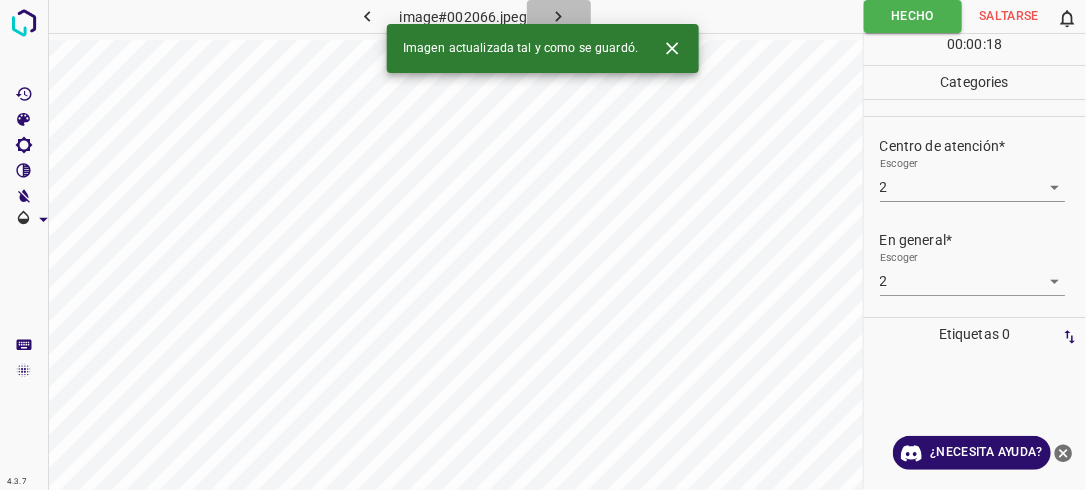 click at bounding box center (559, 16) 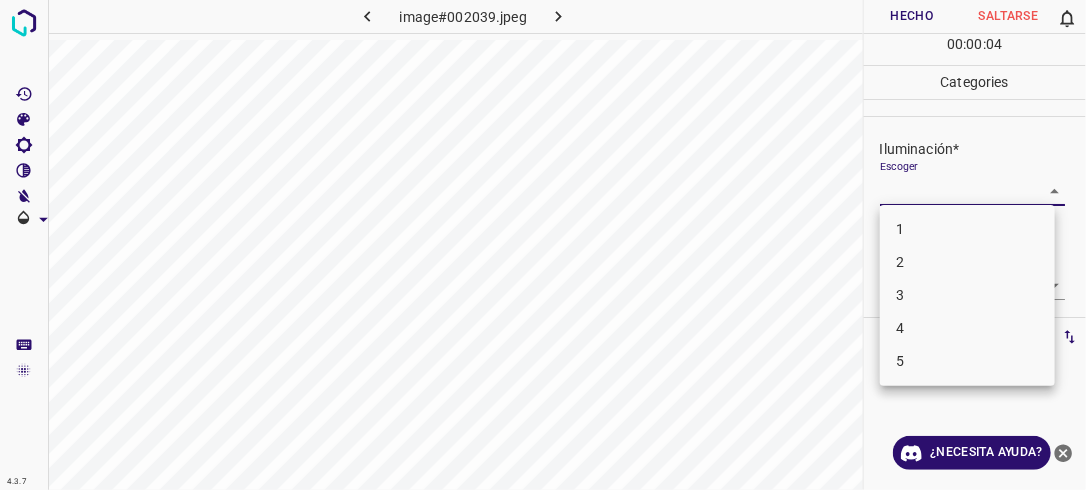 click on "4.3.7 image#002039.jpeg Hecho Saltarse 0 00   : 00   : 04   Categories Iluminación*  Escoger ​ Centro de atención*  Escoger ​ En general*  Escoger ​ Etiquetas 0 Categories 1 Lighting 2 Focus 3 Overall Tools Espacio Cambiar entre modos (Dibujar y Editar) Yo Etiquetado automático R Restaurar zoom M Acercar N Alejar Borrar Eliminar etiqueta de selección Filtros Z Restaurar filtros X Filtro de saturación C Filtro de brillo V Filtro de contraste B Filtro de escala de grises General O Descargar ¿Necesita ayuda? -Mensaje de texto -Esconder -Borrar 1 2 3 4 5" at bounding box center (543, 245) 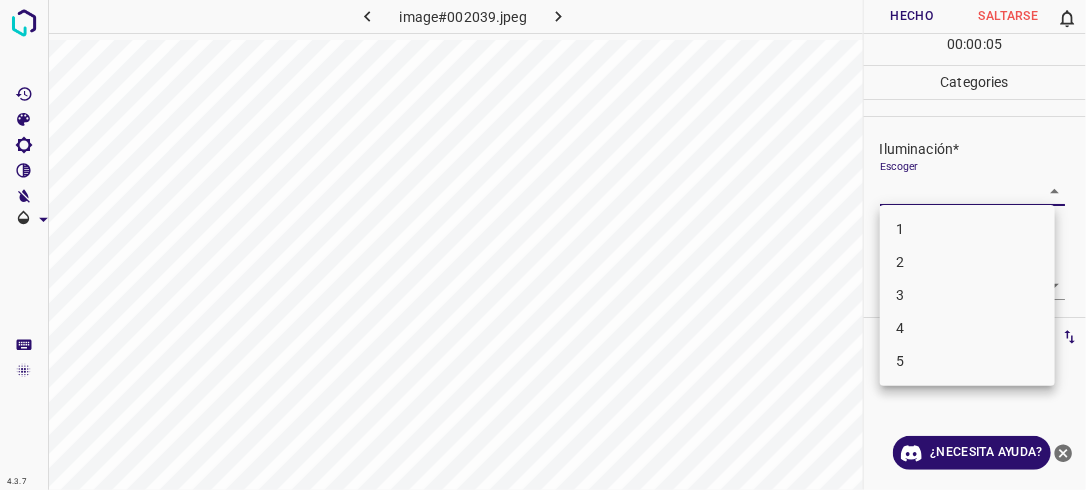 click on "2" at bounding box center [967, 262] 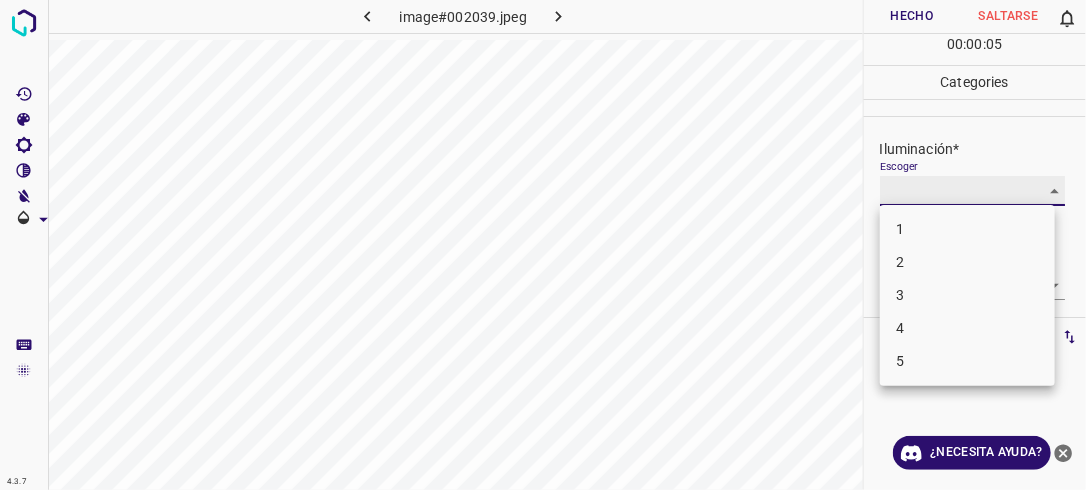 type on "2" 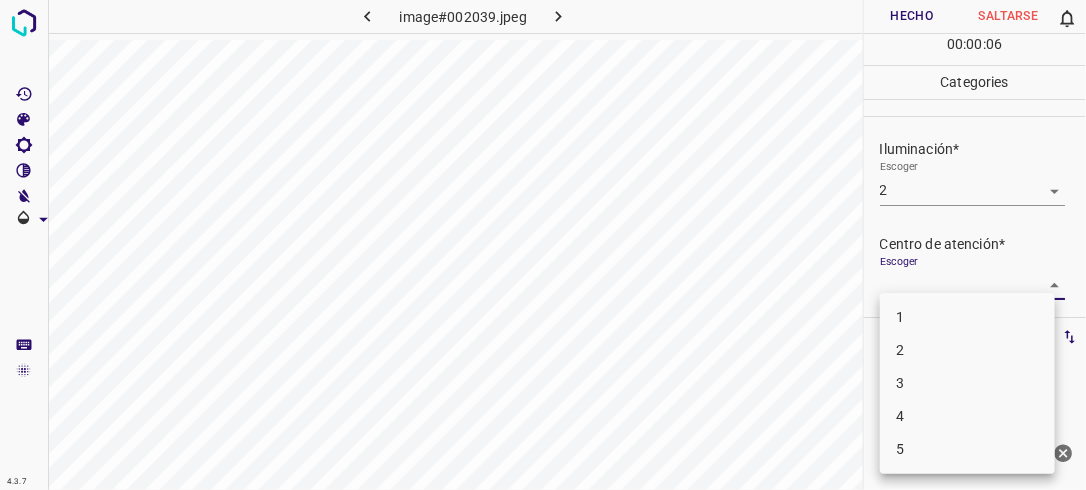 click on "4.3.7 image#002039.jpeg Hecho Saltarse 0 00   : 00   : 06   Categories Iluminación*  Escoger 2 2 Centro de atención*  Escoger ​ En general*  Escoger ​ Etiquetas 0 Categories 1 Lighting 2 Focus 3 Overall Tools Espacio Cambiar entre modos (Dibujar y Editar) Yo Etiquetado automático R Restaurar zoom M Acercar N Alejar Borrar Eliminar etiqueta de selección Filtros Z Restaurar filtros X Filtro de saturación C Filtro de brillo V Filtro de contraste B Filtro de escala de grises General O Descargar ¿Necesita ayuda? -Mensaje de texto -Esconder -Borrar 1 2 3 4 5" at bounding box center [543, 245] 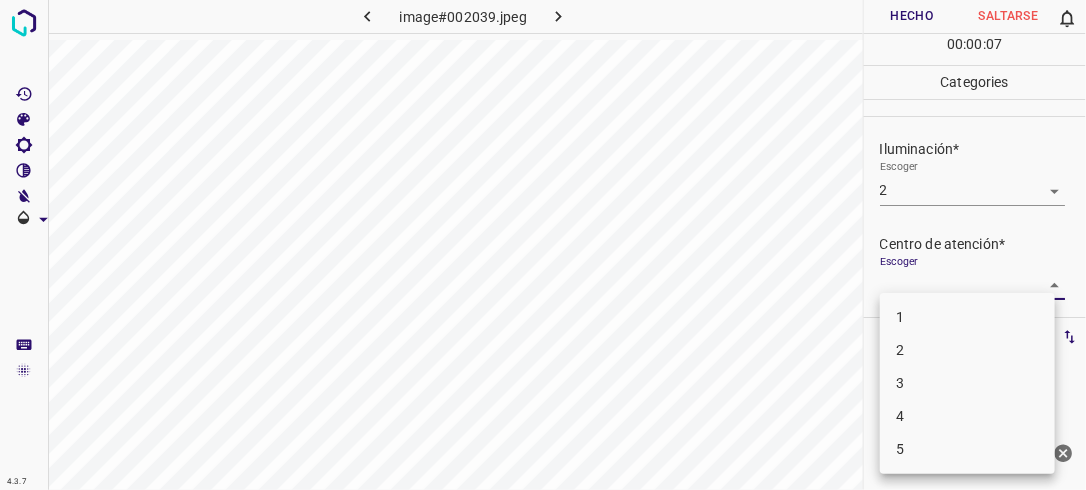 click on "2" at bounding box center [967, 350] 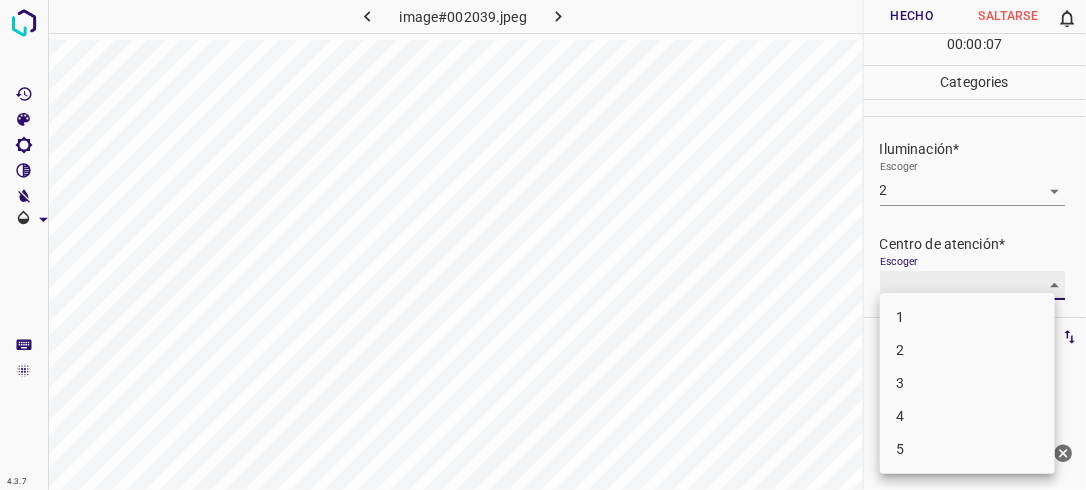type on "2" 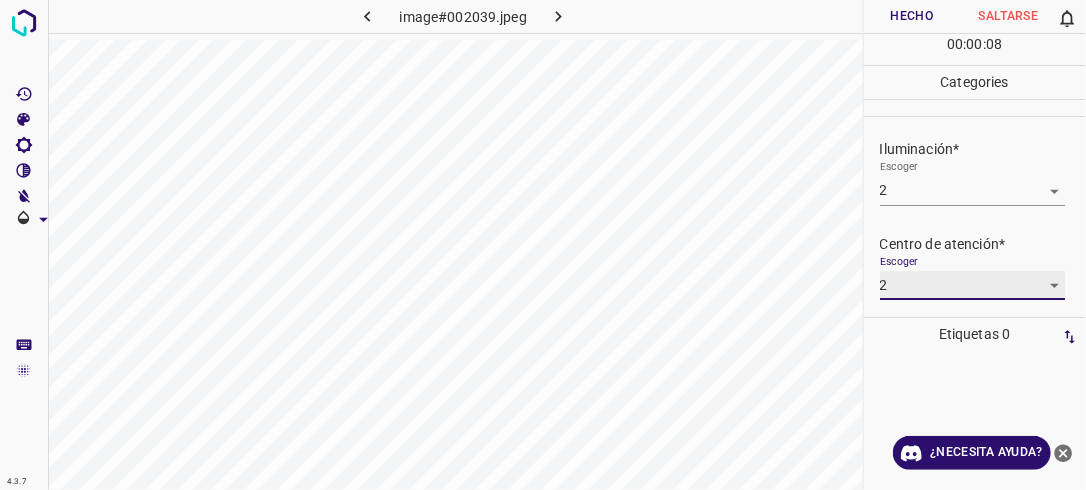scroll, scrollTop: 95, scrollLeft: 0, axis: vertical 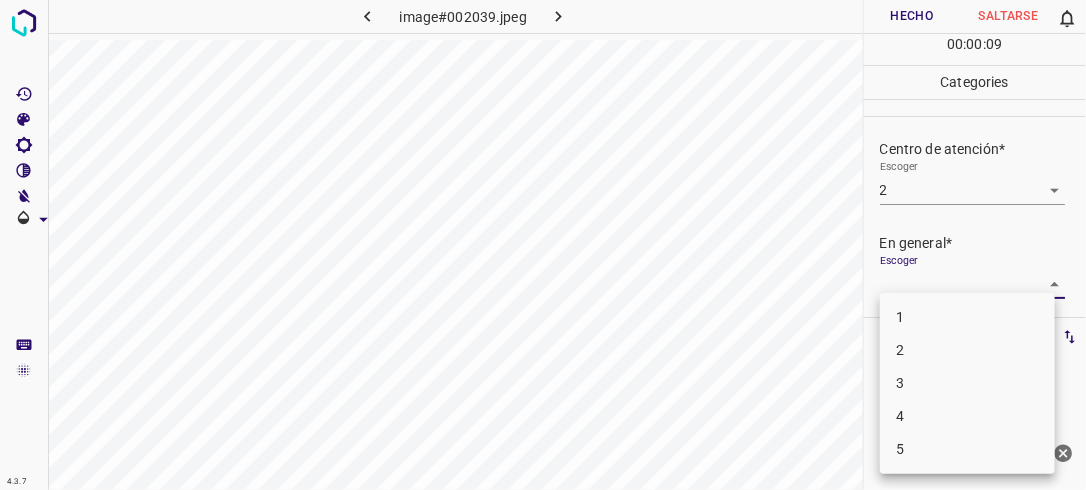 click on "4.3.7 image#002039.jpeg Hecho Saltarse 0 00   : 00   : 09   Categories Iluminación*  Escoger 2 2 Centro de atención*  Escoger 2 2 En general*  Escoger ​ Etiquetas 0 Categories 1 Lighting 2 Focus 3 Overall Tools Espacio Cambiar entre modos (Dibujar y Editar) Yo Etiquetado automático R Restaurar zoom M Acercar N Alejar Borrar Eliminar etiqueta de selección Filtros Z Restaurar filtros X Filtro de saturación C Filtro de brillo V Filtro de contraste B Filtro de escala de grises General O Descargar ¿Necesita ayuda? -Mensaje de texto -Esconder -Borrar 1 2 3 4 5" at bounding box center [543, 245] 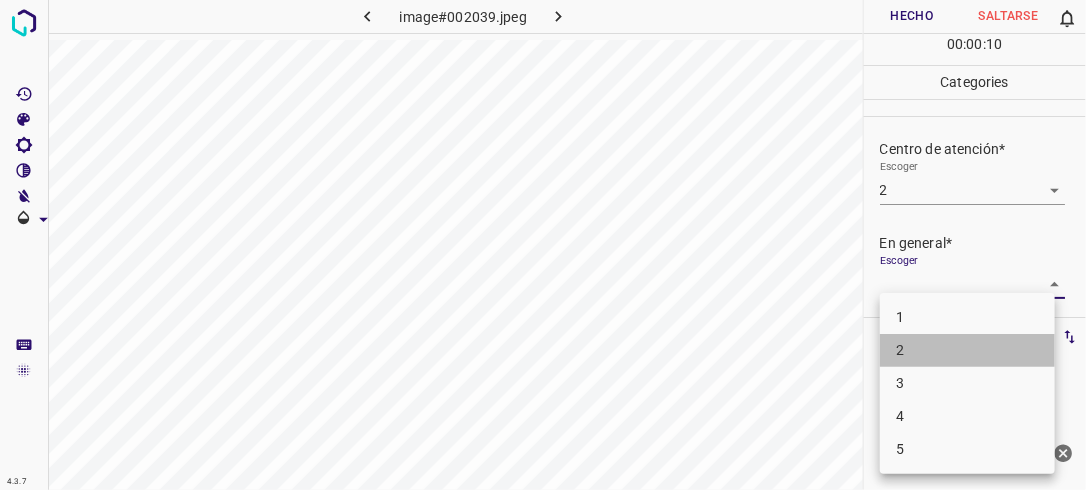 click on "2" at bounding box center (967, 350) 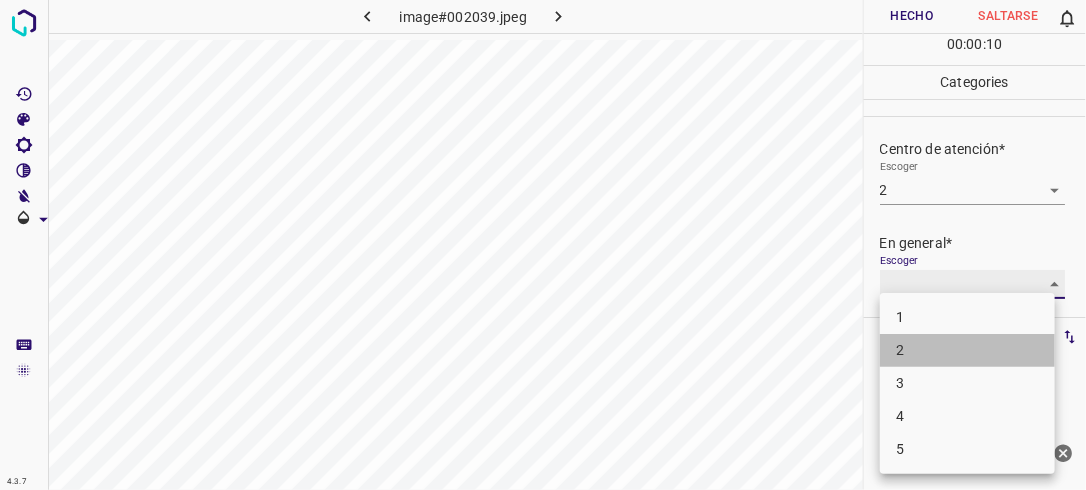 type on "2" 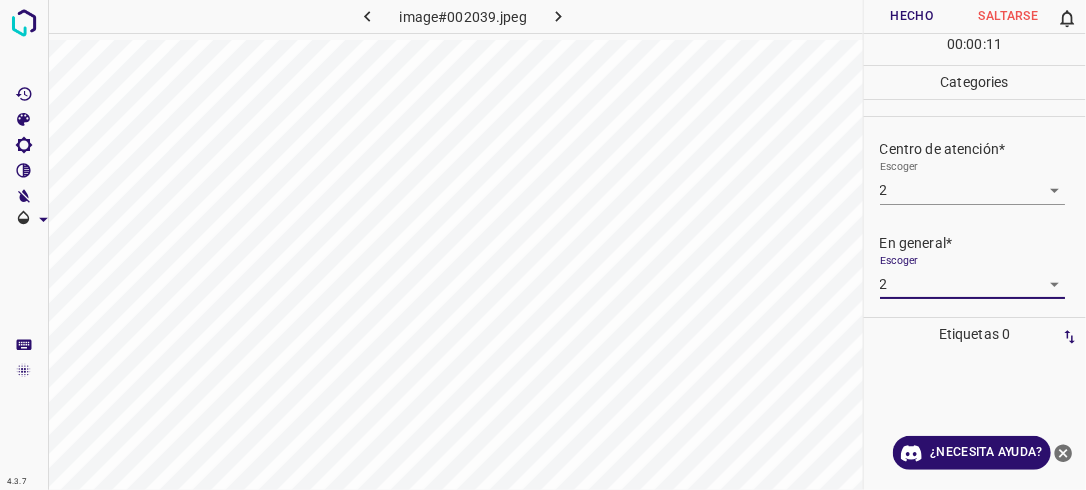 click on "Hecho" at bounding box center (912, 16) 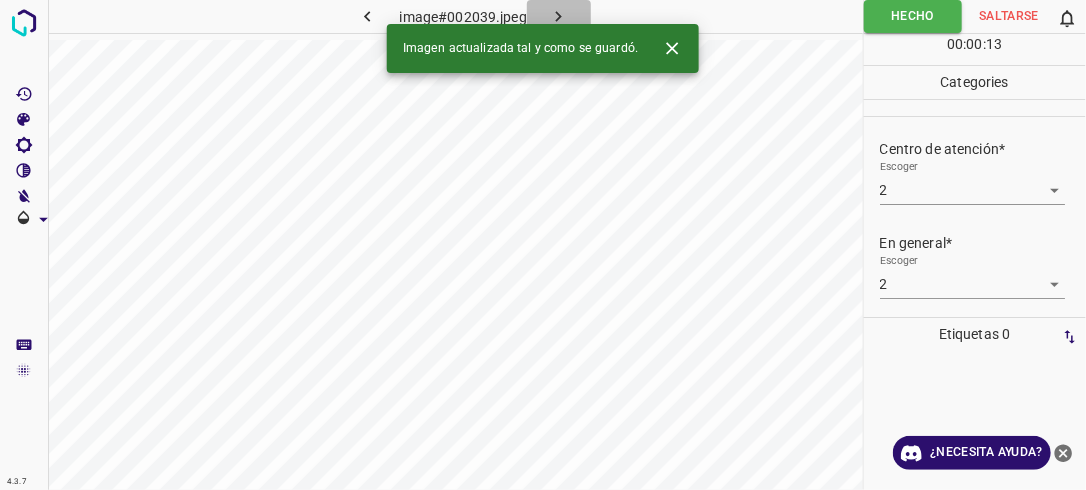 click 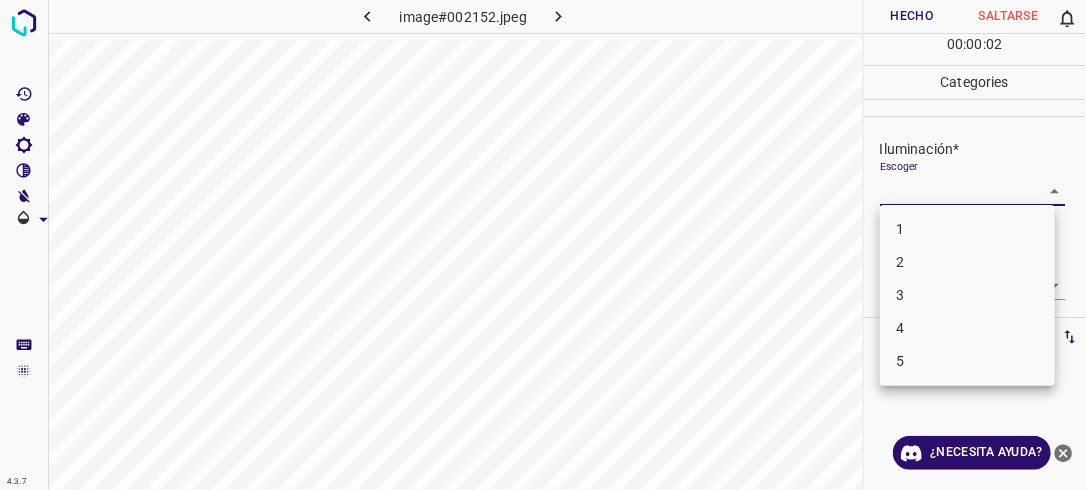 click on "4.3.7 image#002152.jpeg Hecho Saltarse 0 00   : 00   : 02   Categories Iluminación*  Escoger ​ Centro de atención*  Escoger ​ En general*  Escoger ​ Etiquetas 0 Categories 1 Lighting 2 Focus 3 Overall Tools Espacio Cambiar entre modos (Dibujar y Editar) Yo Etiquetado automático R Restaurar zoom M Acercar N Alejar Borrar Eliminar etiqueta de selección Filtros Z Restaurar filtros X Filtro de saturación C Filtro de brillo V Filtro de contraste B Filtro de escala de grises General O Descargar ¿Necesita ayuda? -Mensaje de texto -Esconder -Borrar 1 2 3 4 5" at bounding box center (543, 245) 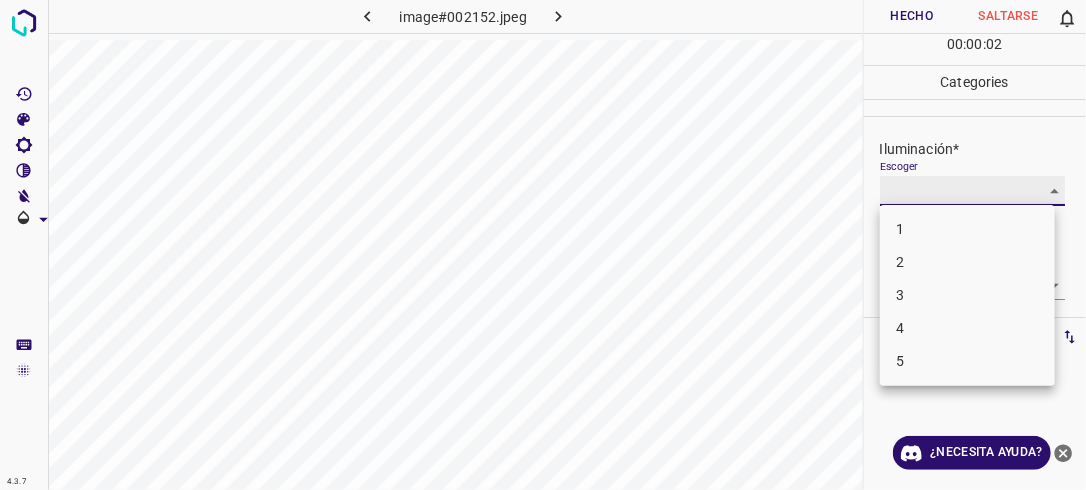 type on "2" 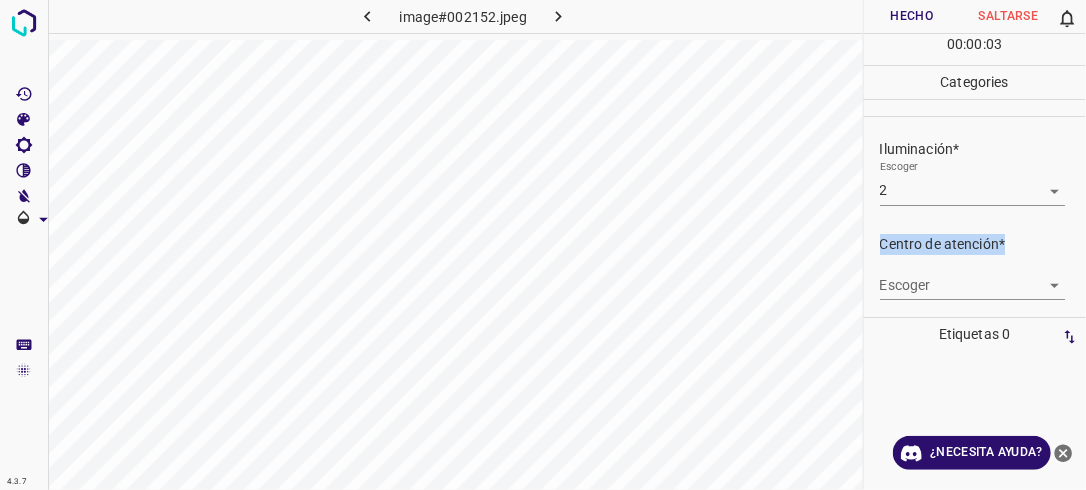 drag, startPoint x: 1085, startPoint y: 208, endPoint x: 1078, endPoint y: 240, distance: 32.75668 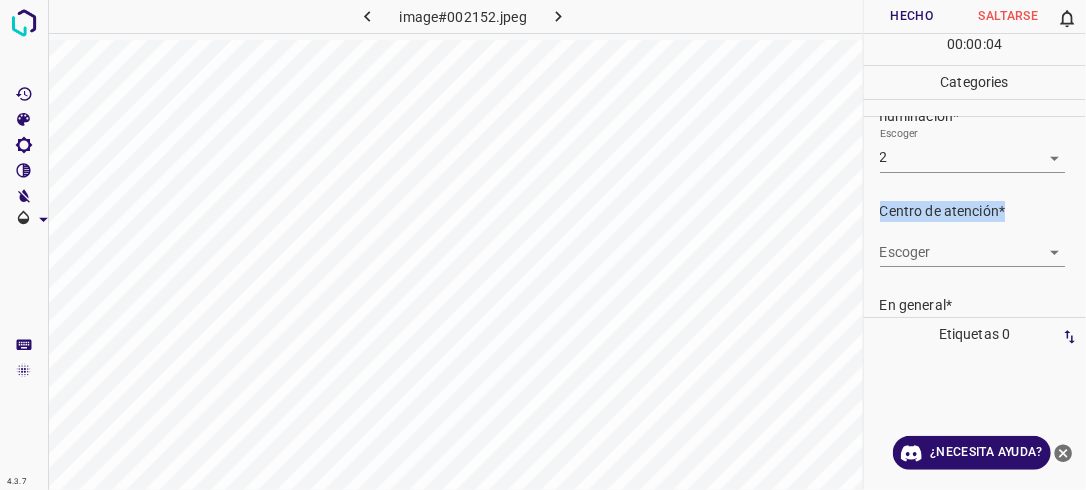 scroll, scrollTop: 54, scrollLeft: 0, axis: vertical 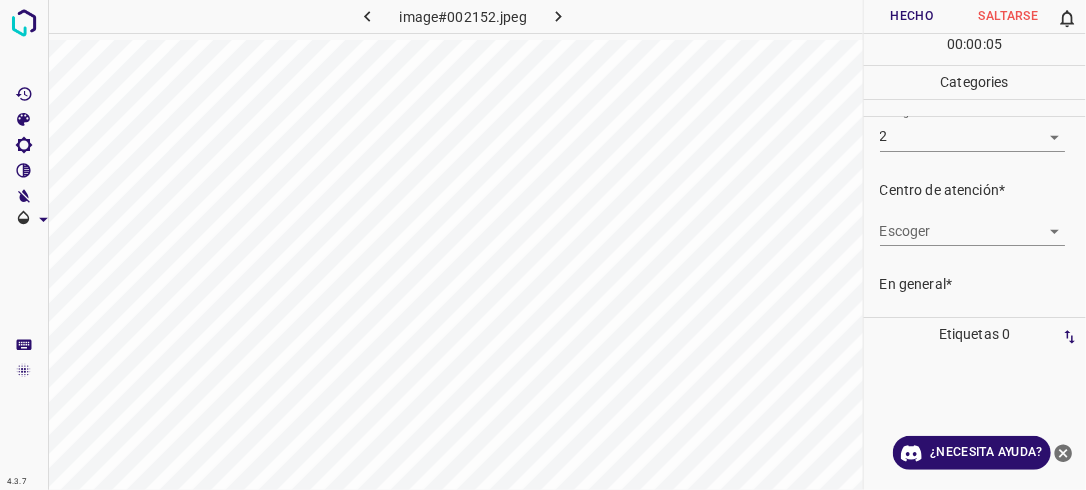 click on "Escoger ​" at bounding box center (973, 223) 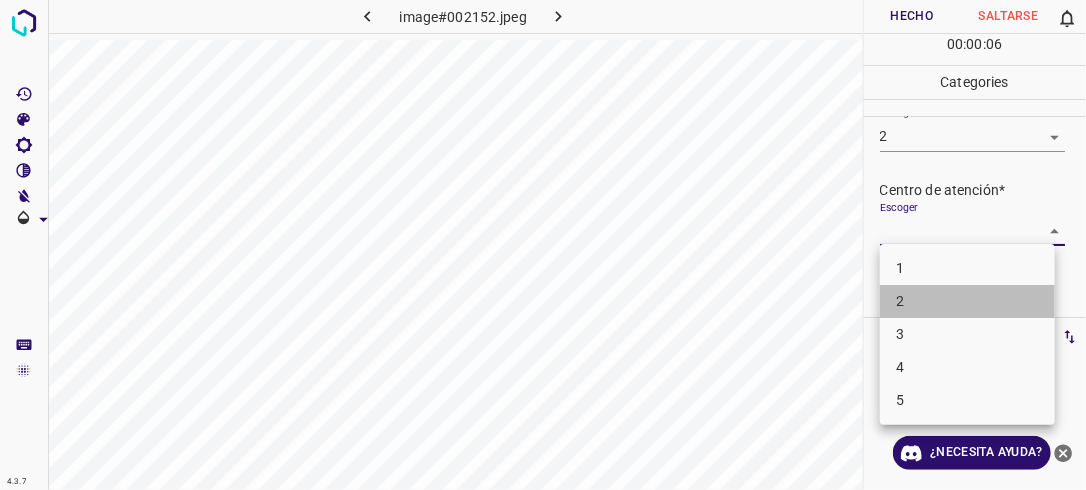 click on "2" at bounding box center [967, 301] 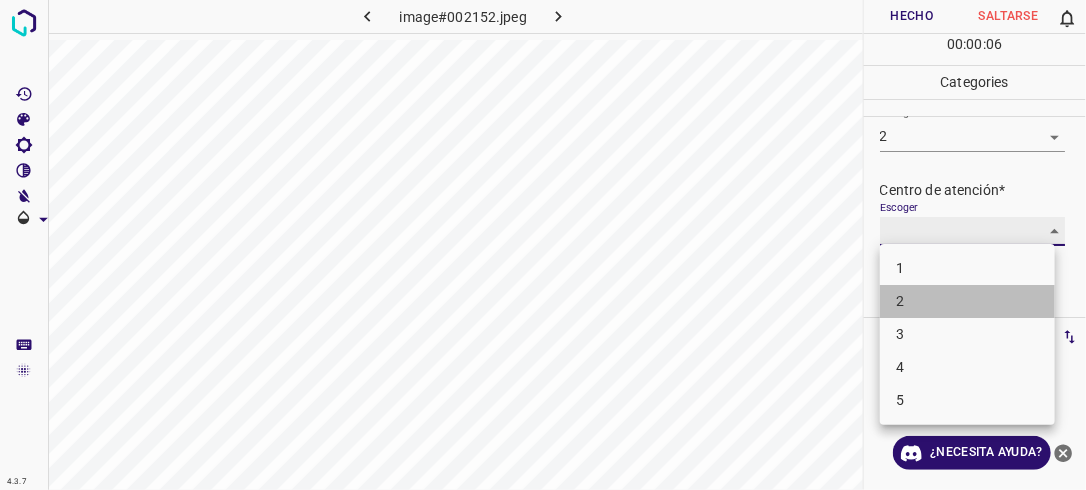 type on "2" 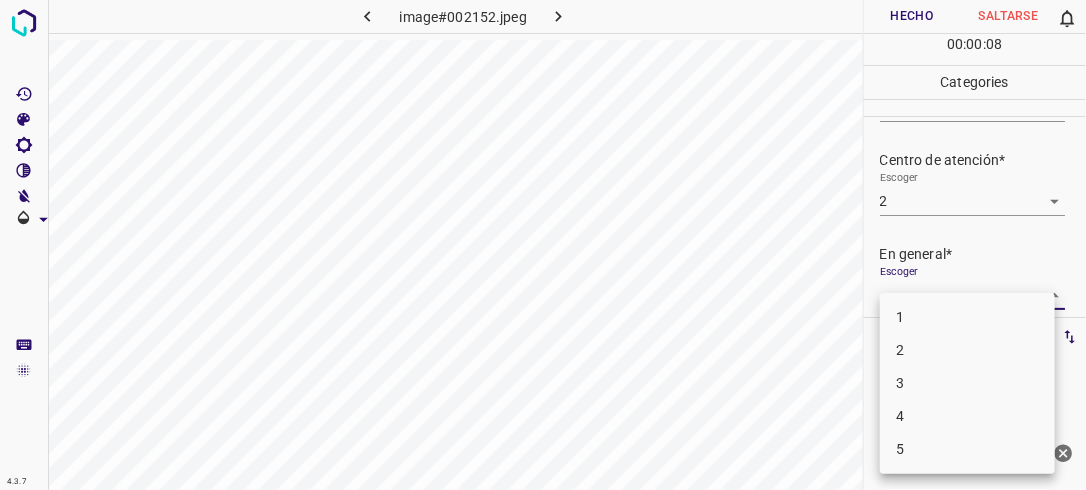 click on "4.3.7 image#002152.jpeg Hecho Saltarse 0 00   : 00   : 08   Categories Iluminación*  Escoger 2 2 Centro de atención*  Escoger 2 2 En general*  Escoger ​ Etiquetas 0 Categories 1 Lighting 2 Focus 3 Overall Tools Espacio Cambiar entre modos (Dibujar y Editar) Yo Etiquetado automático R Restaurar zoom M Acercar N Alejar Borrar Eliminar etiqueta de selección Filtros Z Restaurar filtros X Filtro de saturación C Filtro de brillo V Filtro de contraste B Filtro de escala de grises General O Descargar ¿Necesita ayuda? -Mensaje de texto -Esconder -Borrar 1 2 3 4 5" at bounding box center [543, 245] 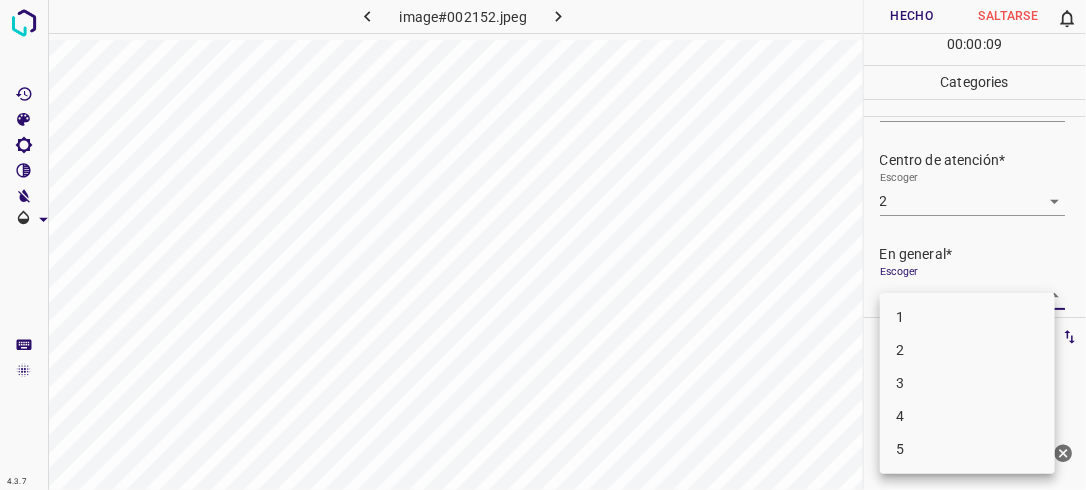 click on "2" at bounding box center [967, 350] 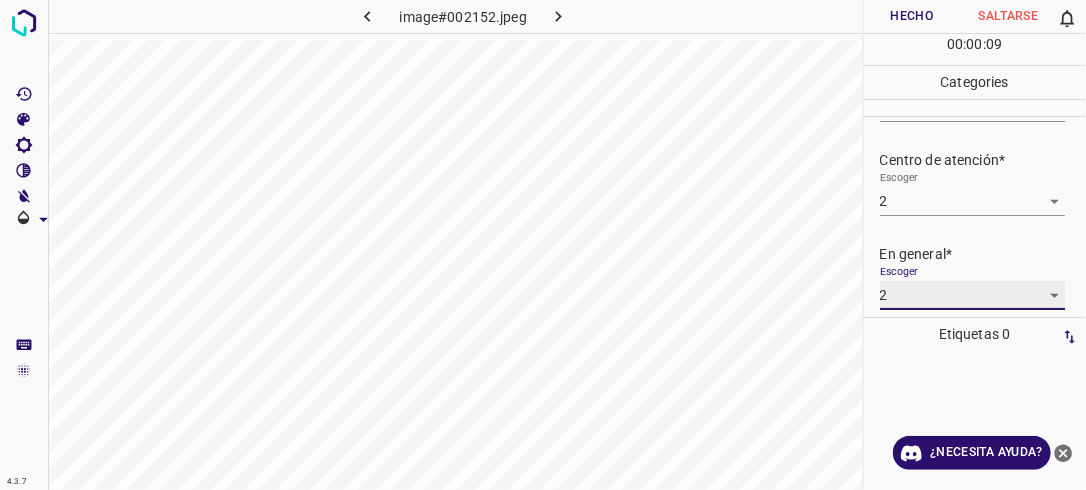 type on "2" 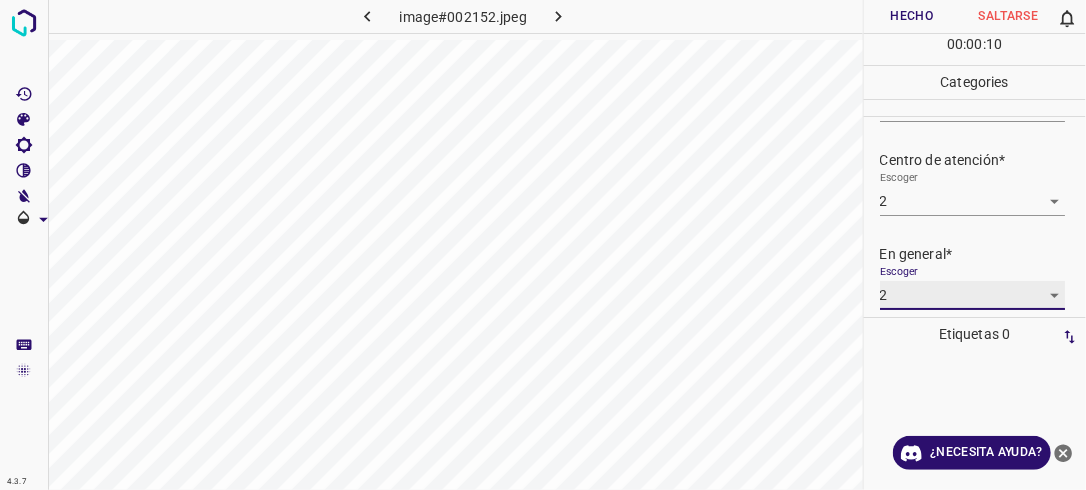scroll, scrollTop: 84, scrollLeft: 0, axis: vertical 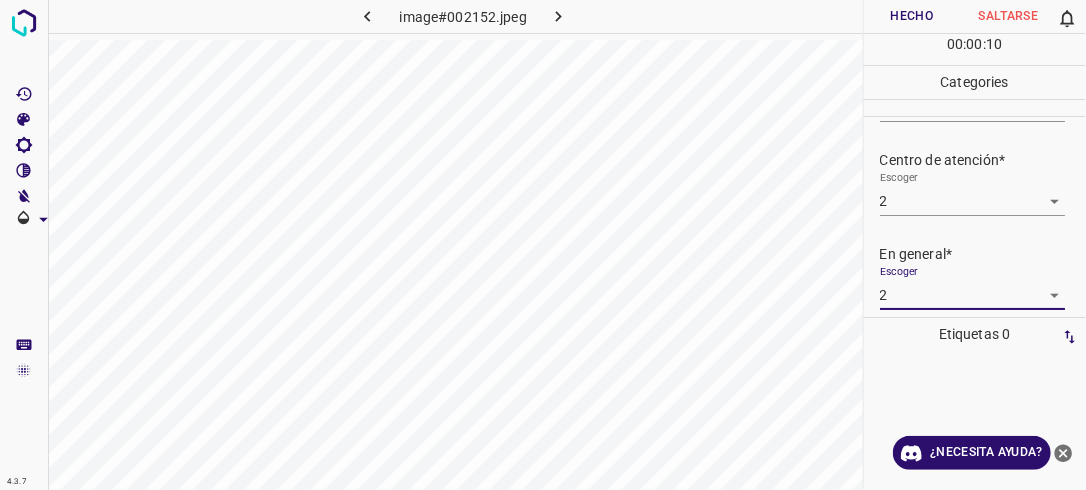 click on "Hecho" at bounding box center [912, 16] 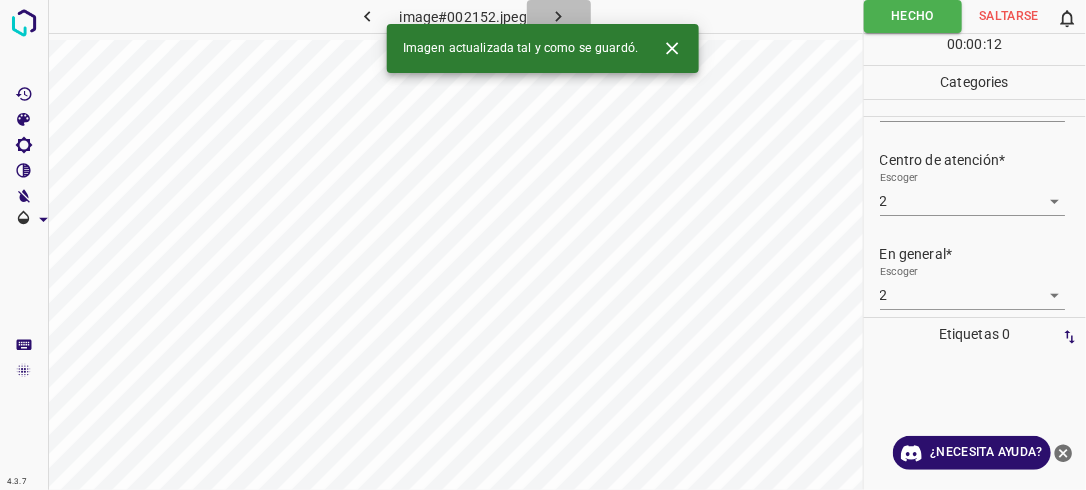 click 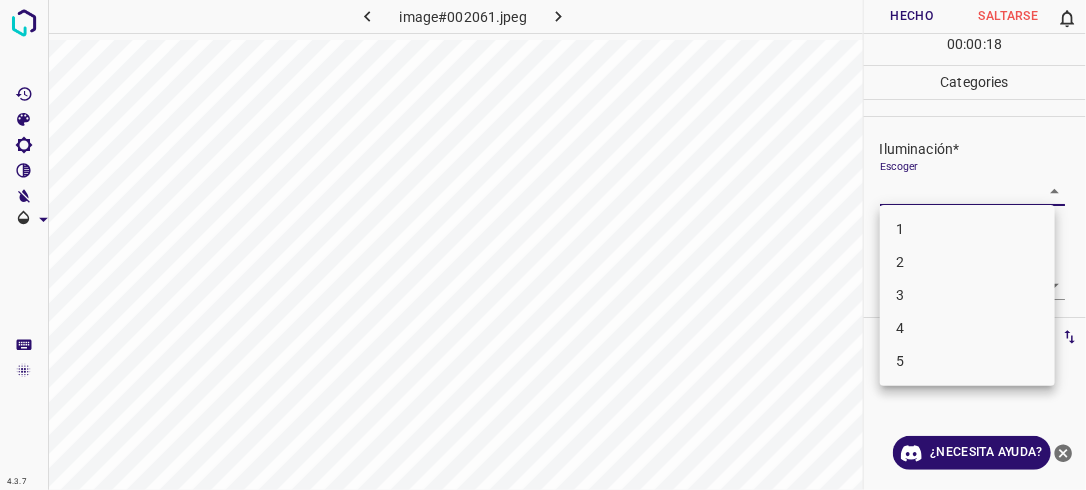 drag, startPoint x: 1040, startPoint y: 188, endPoint x: 1018, endPoint y: 205, distance: 27.802877 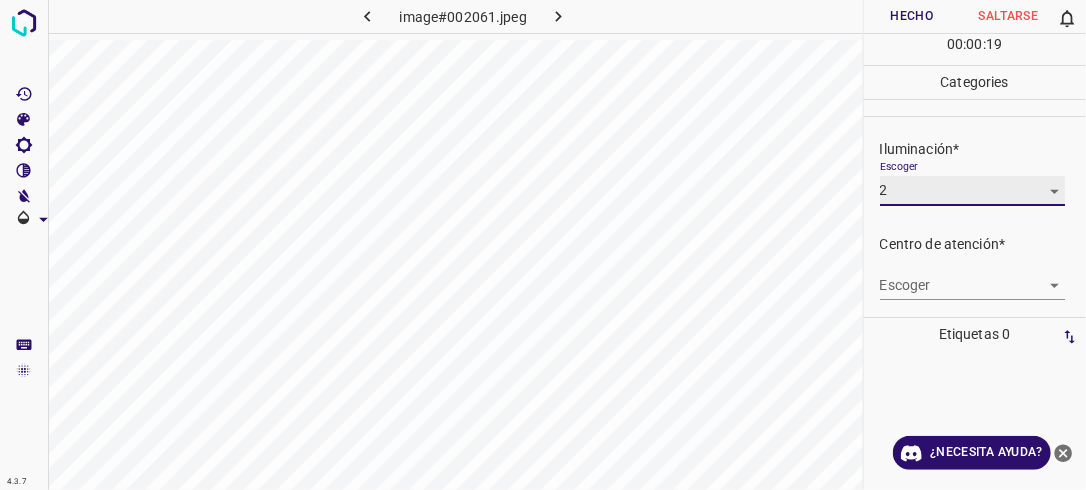 type on "2" 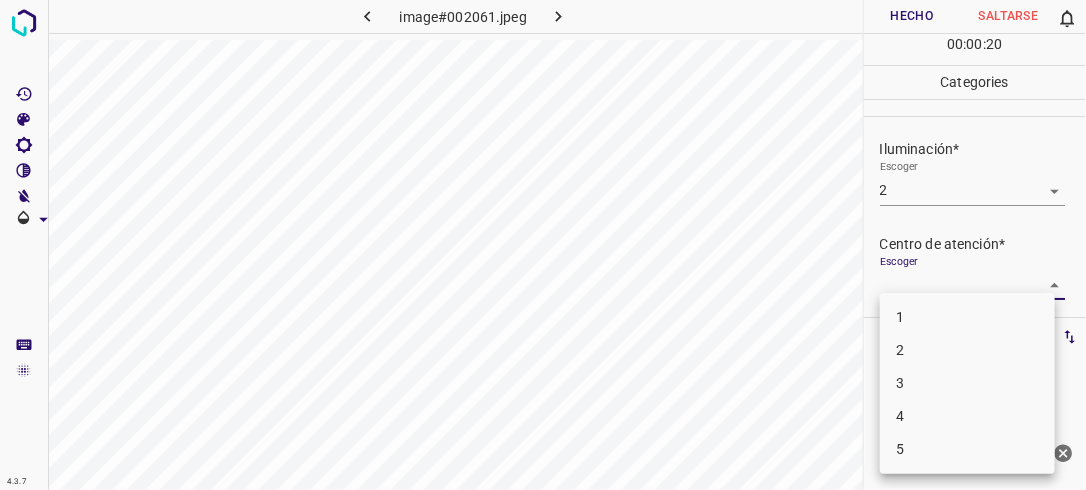click on "4.3.7 image#002061.jpeg Hecho Saltarse 0 00   : 00   : 20   Categories Iluminación*  Escoger 2 2 Centro de atención*  Escoger ​ En general*  Escoger ​ Etiquetas 0 Categories 1 Lighting 2 Focus 3 Overall Tools Espacio Cambiar entre modos (Dibujar y Editar) Yo Etiquetado automático R Restaurar zoom M Acercar N Alejar Borrar Eliminar etiqueta de selección Filtros Z Restaurar filtros X Filtro de saturación C Filtro de brillo V Filtro de contraste B Filtro de escala de grises General O Descargar ¿Necesita ayuda? -Mensaje de texto -Esconder -Borrar 1 2 3 4 5" at bounding box center (543, 245) 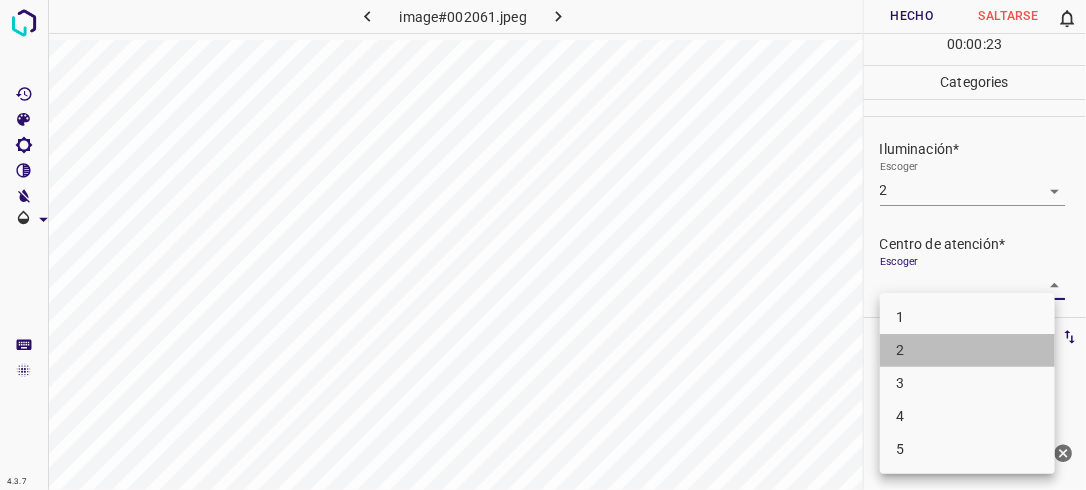 click on "2" at bounding box center [967, 350] 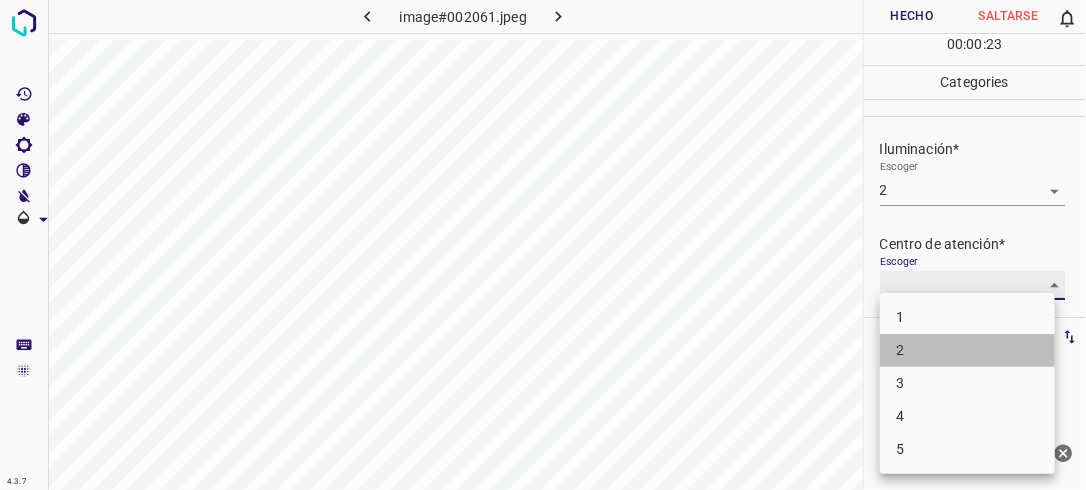 type on "2" 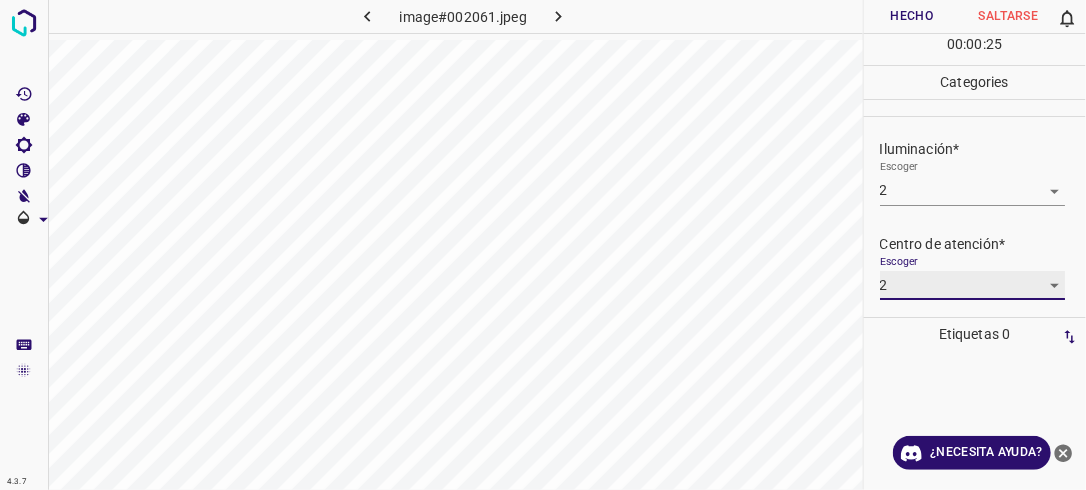 scroll, scrollTop: 98, scrollLeft: 0, axis: vertical 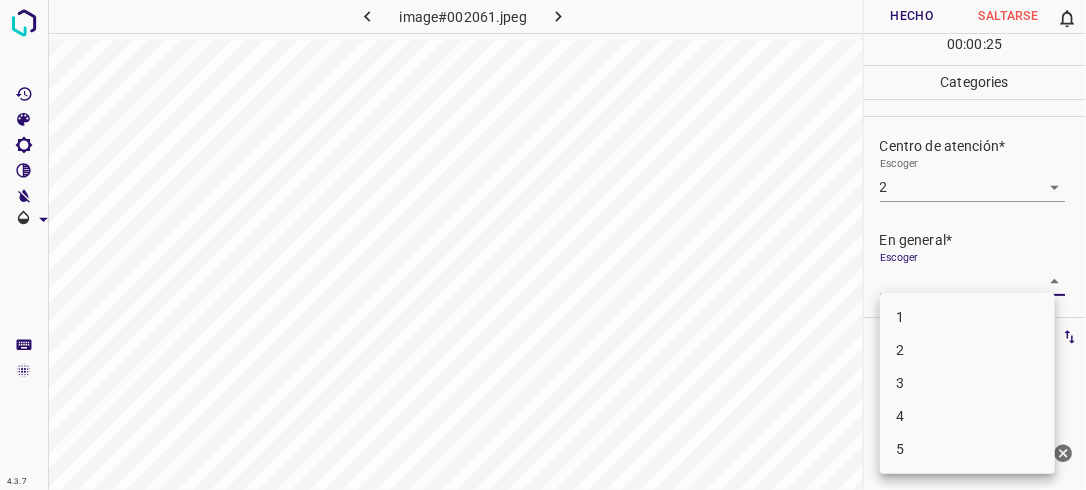 click on "4.3.7 image#002061.jpeg Hecho Saltarse 0 00   : 00   : 25   Categories Iluminación*  Escoger 2 2 Centro de atención*  Escoger 2 2 En general*  Escoger ​ Etiquetas 0 Categories 1 Lighting 2 Focus 3 Overall Tools Espacio Cambiar entre modos (Dibujar y Editar) Yo Etiquetado automático R Restaurar zoom M Acercar N Alejar Borrar Eliminar etiqueta de selección Filtros Z Restaurar filtros X Filtro de saturación C Filtro de brillo V Filtro de contraste B Filtro de escala de grises General O Descargar ¿Necesita ayuda? -Mensaje de texto -Esconder -Borrar 1 2 3 4 5" at bounding box center [543, 245] 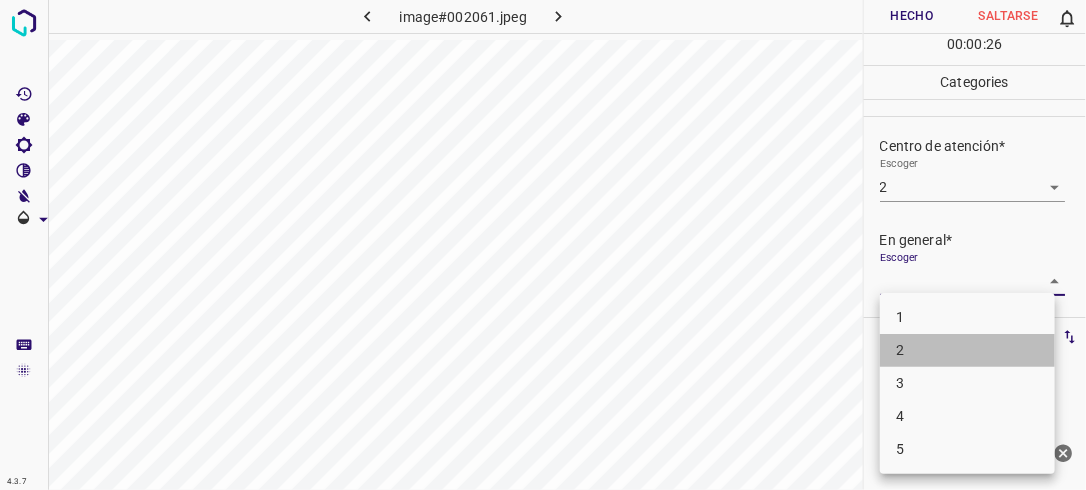 click on "2" at bounding box center (967, 350) 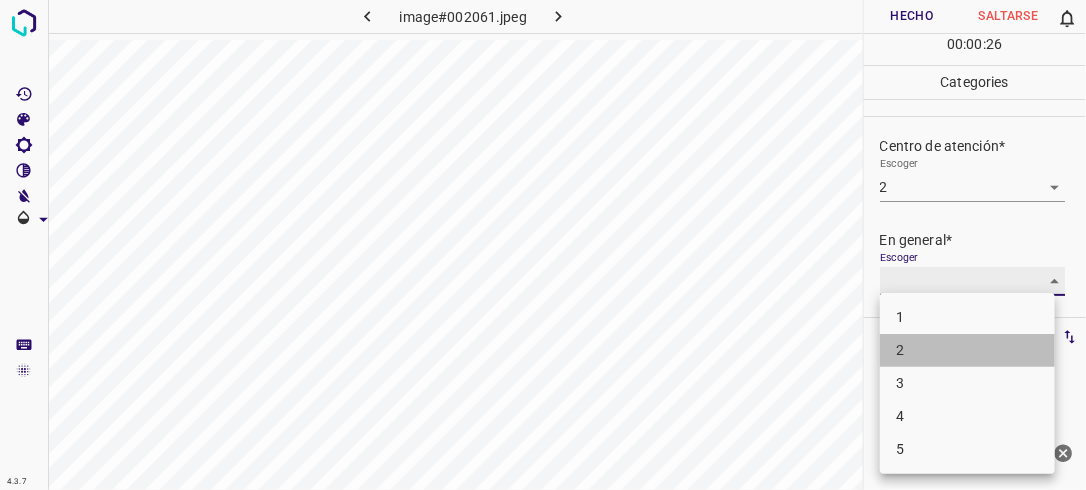 type on "2" 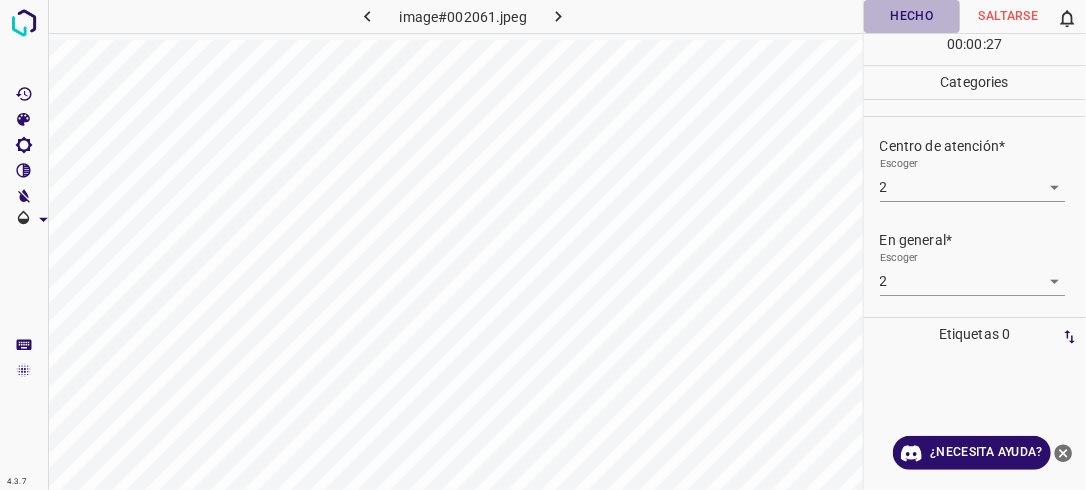 click on "Hecho" at bounding box center [912, 16] 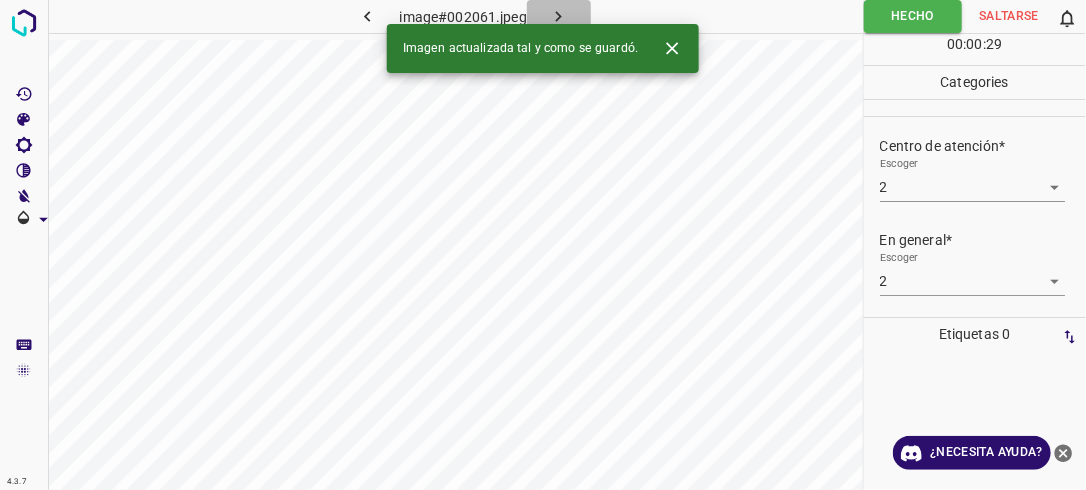 click 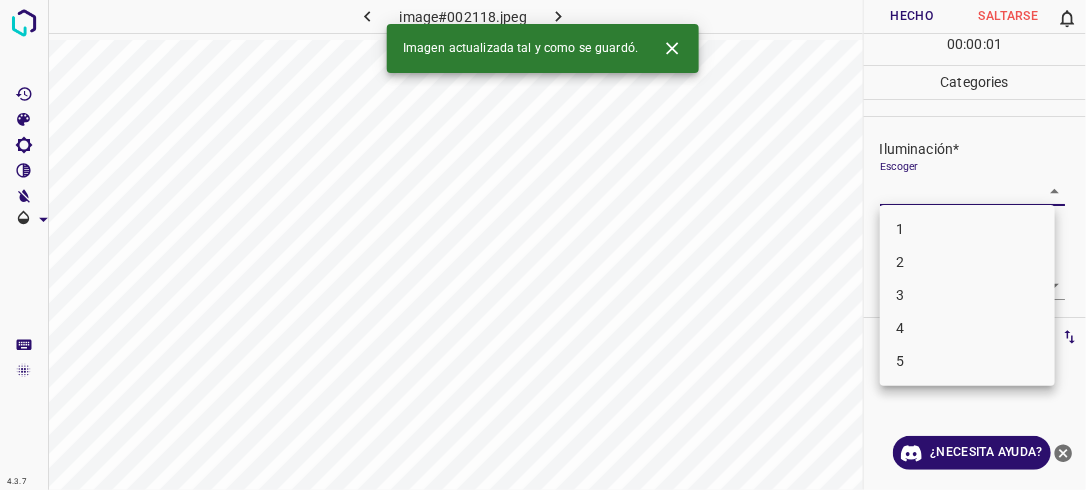 click on "4.3.7 image#002118.jpeg Hecho Saltarse 0 00   : 00   : 01   Categories Iluminación*  Escoger ​ Centro de atención*  Escoger ​ En general*  Escoger ​ Etiquetas 0 Categories 1 Lighting 2 Focus 3 Overall Tools Espacio Cambiar entre modos (Dibujar y Editar) Yo Etiquetado automático R Restaurar zoom M Acercar N Alejar Borrar Eliminar etiqueta de selección Filtros Z Restaurar filtros X Filtro de saturación C Filtro de brillo V Filtro de contraste B Filtro de escala de grises General O Descargar Imagen actualizada tal y como se guardó. ¿Necesita ayuda? -Mensaje de texto -Esconder -Borrar 1 2 3 4 5" at bounding box center [543, 245] 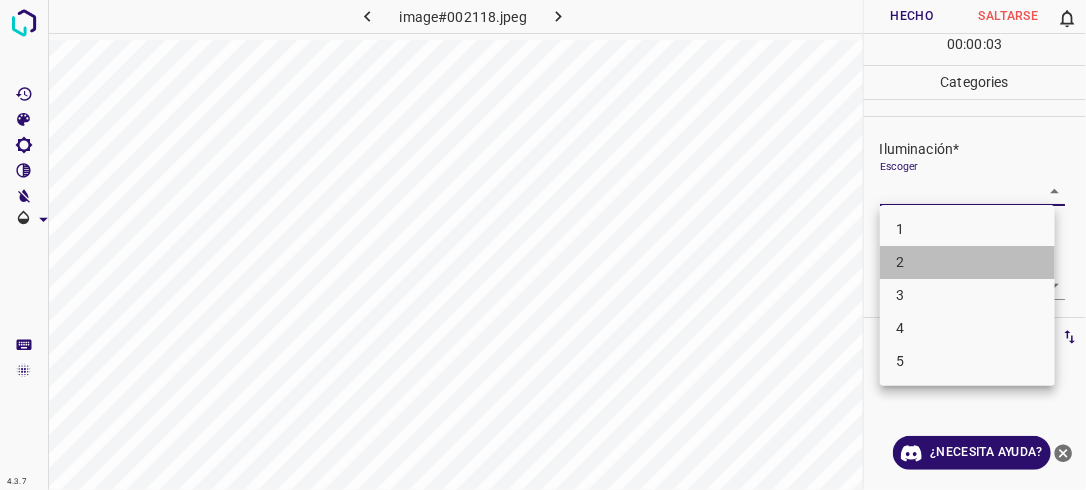 click on "2" at bounding box center [967, 262] 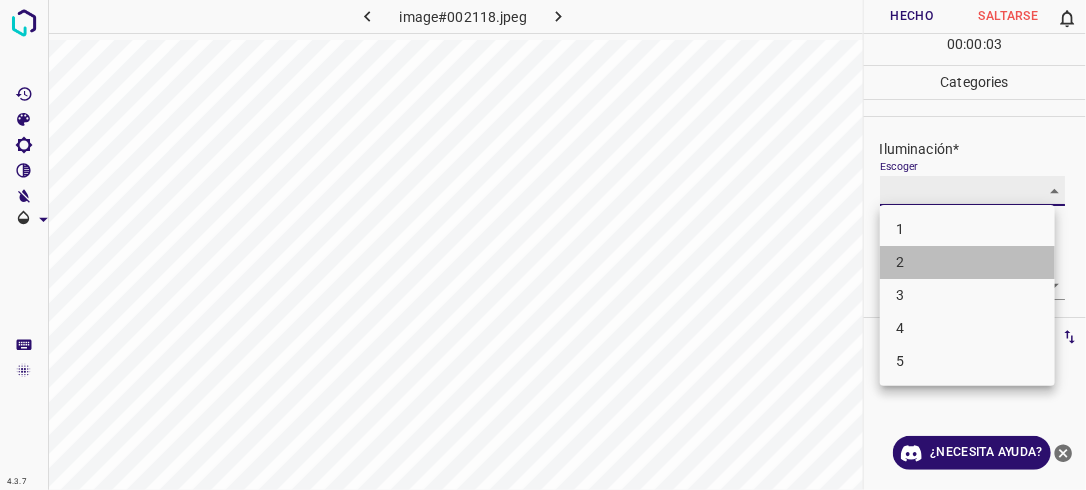 type on "2" 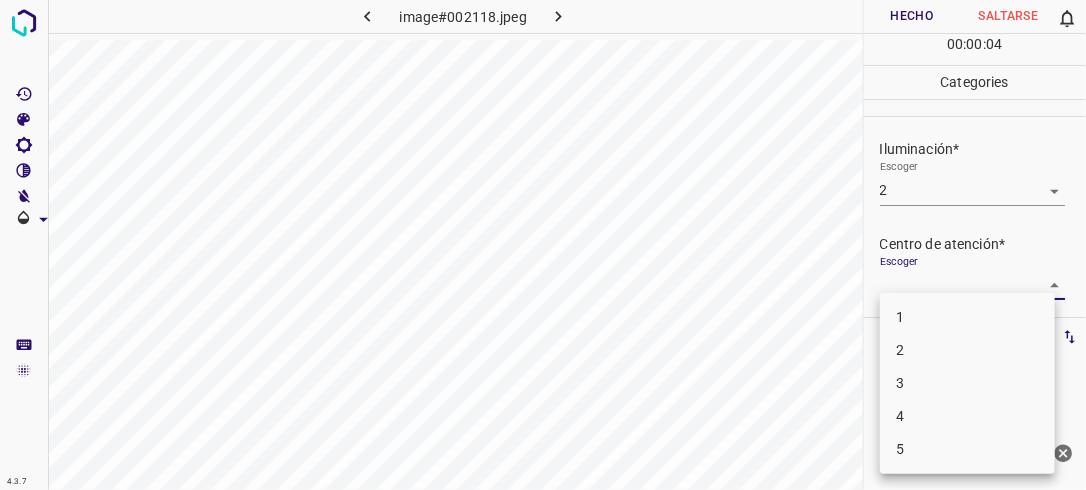 drag, startPoint x: 1037, startPoint y: 275, endPoint x: 1012, endPoint y: 293, distance: 30.805843 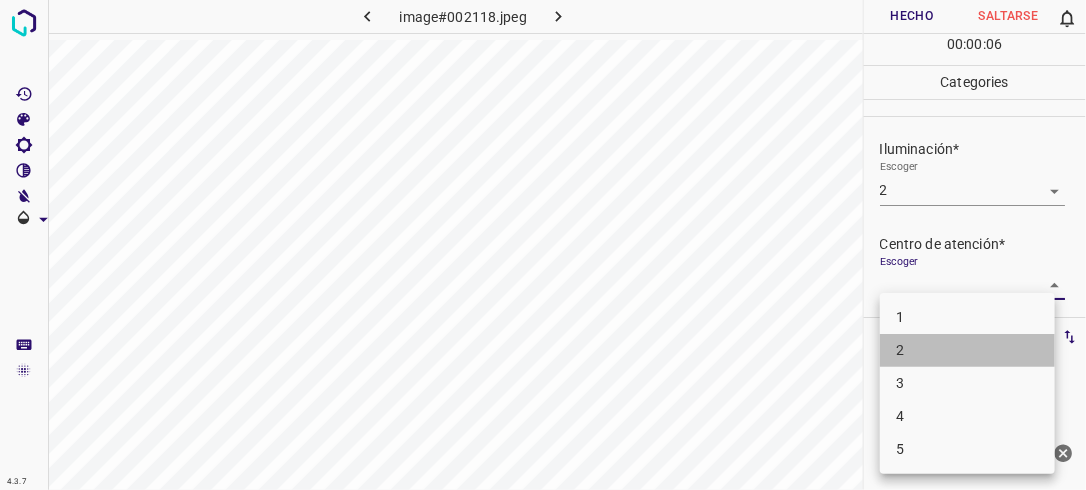 click on "2" at bounding box center [967, 350] 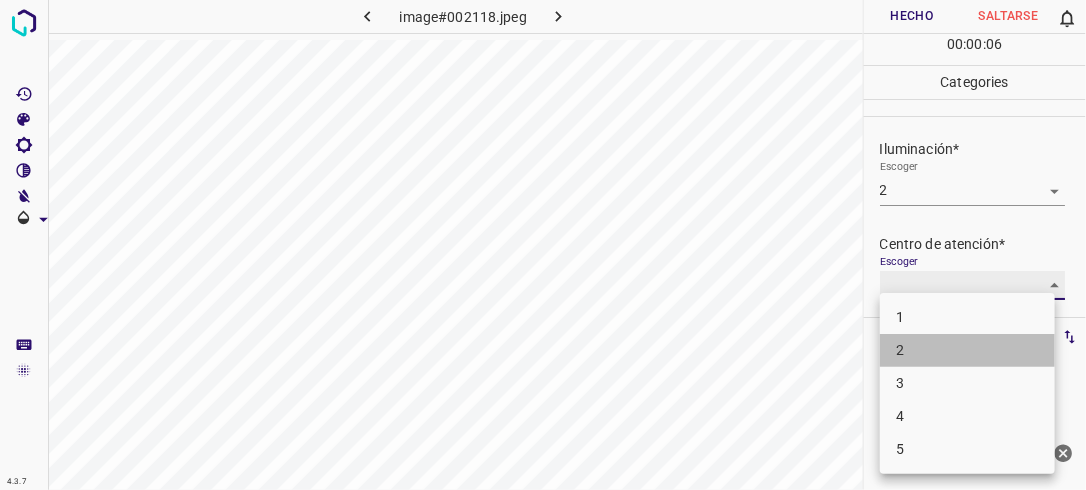 type on "2" 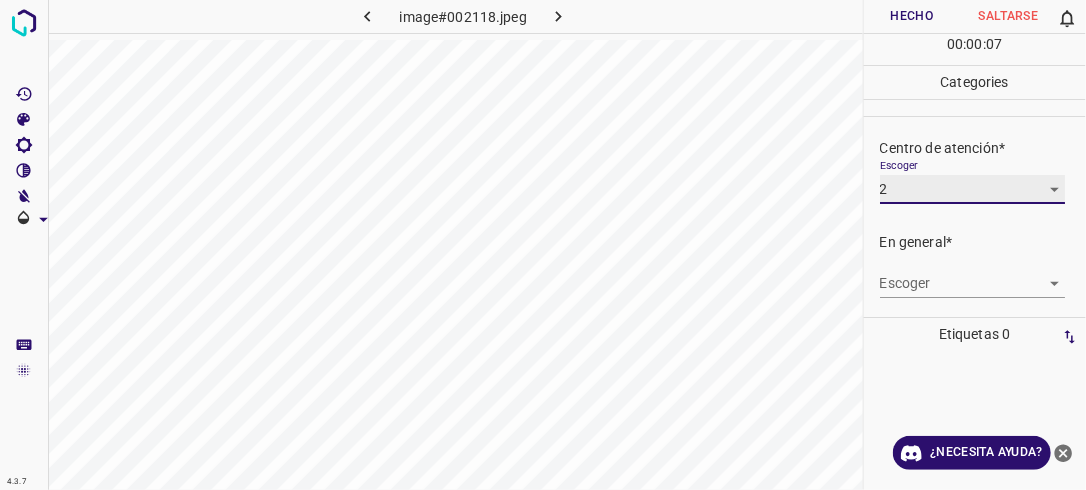 scroll, scrollTop: 98, scrollLeft: 0, axis: vertical 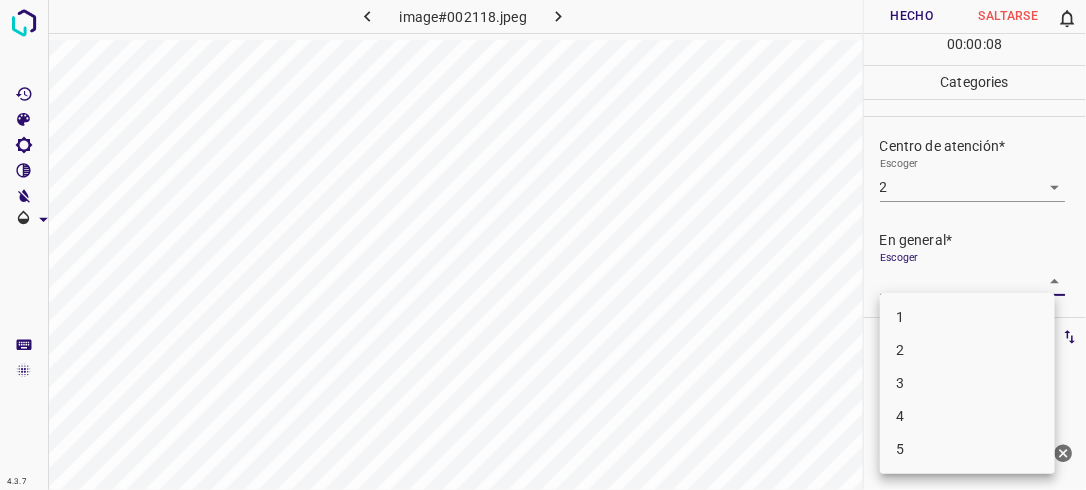 click on "4.3.7 image#002118.jpeg Hecho Saltarse 0 00   : 00   : 08   Categories Iluminación*  Escoger 2 2 Centro de atención*  Escoger 2 2 En general*  Escoger ​ Etiquetas 0 Categories 1 Lighting 2 Focus 3 Overall Tools Espacio Cambiar entre modos (Dibujar y Editar) Yo Etiquetado automático R Restaurar zoom M Acercar N Alejar Borrar Eliminar etiqueta de selección Filtros Z Restaurar filtros X Filtro de saturación C Filtro de brillo V Filtro de contraste B Filtro de escala de grises General O Descargar ¿Necesita ayuda? -Mensaje de texto -Esconder -Borrar 1 2 3 4 5" at bounding box center (543, 245) 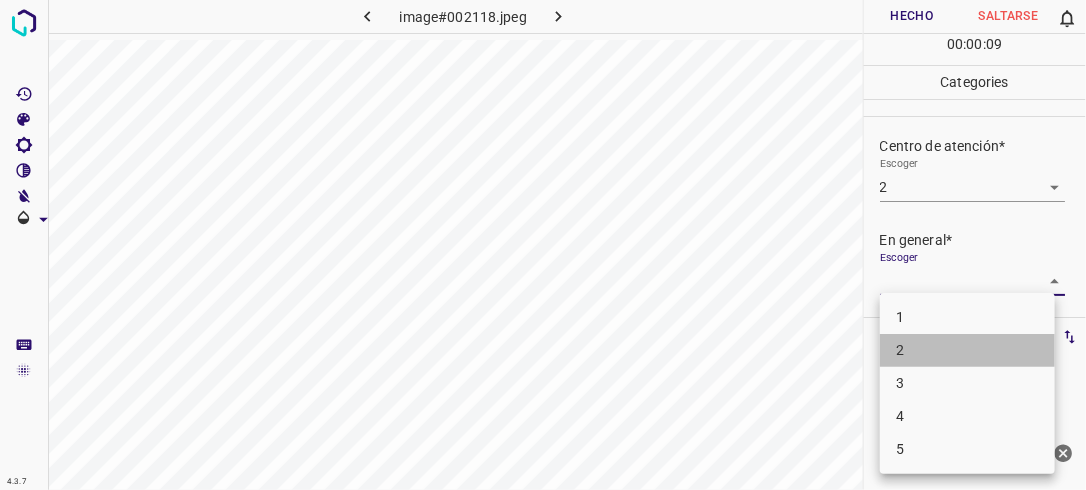 click on "2" at bounding box center [967, 350] 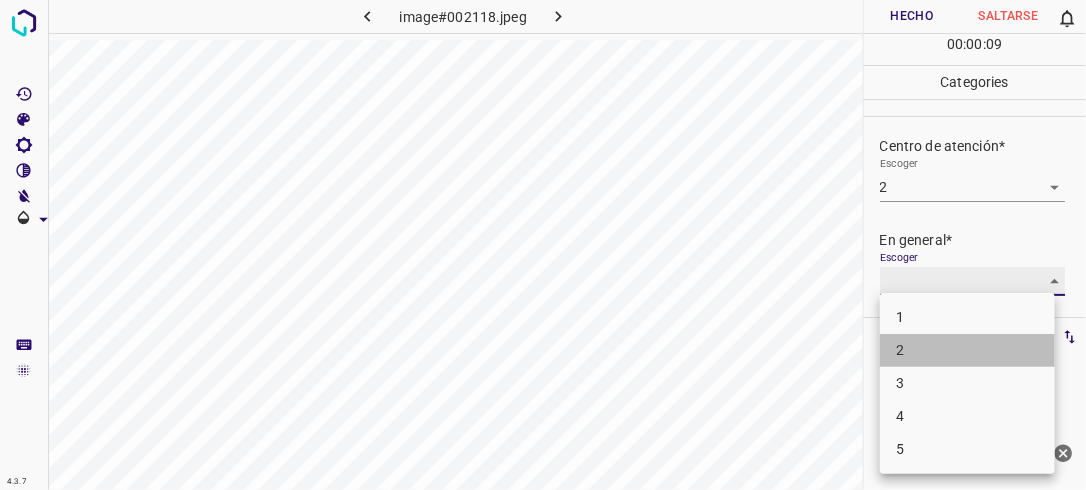 type on "2" 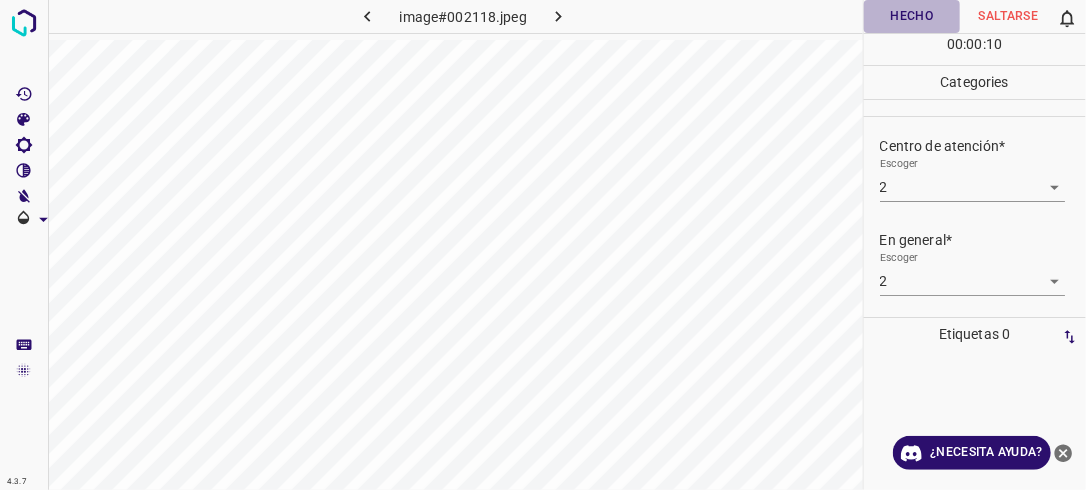click on "Hecho" at bounding box center [912, 16] 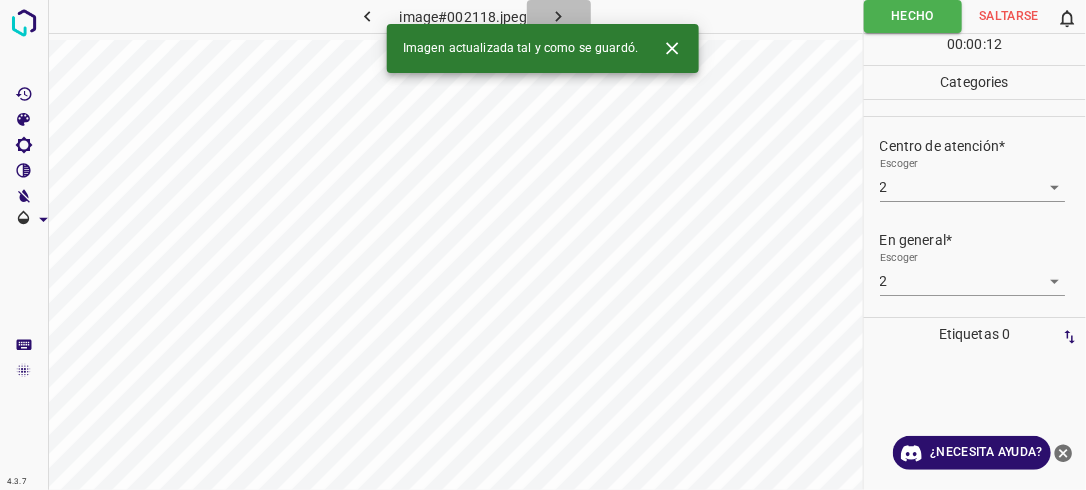 click 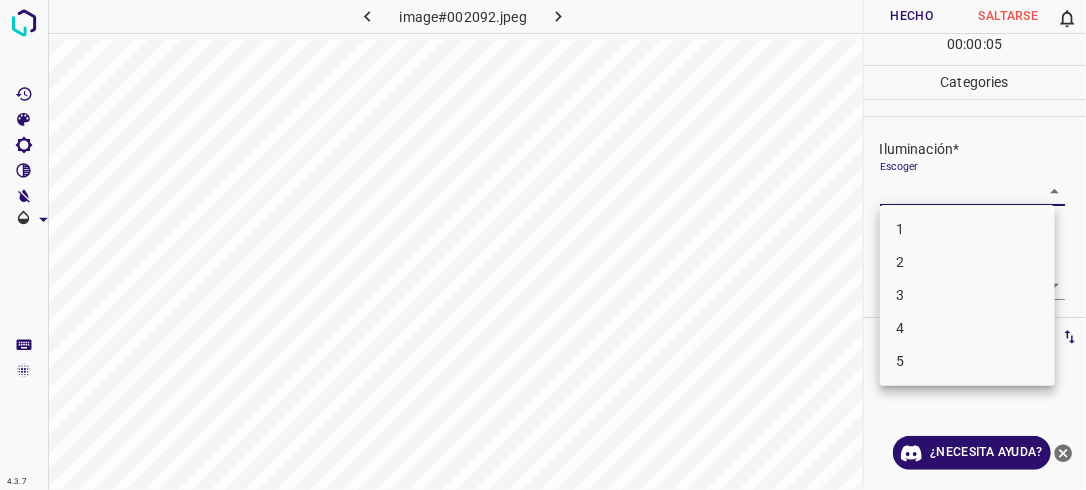 click on "4.3.7 image#002092.jpeg Hecho Saltarse 0 00   : 00   : 05   Categories Iluminación*  Escoger ​ Centro de atención*  Escoger ​ En general*  Escoger ​ Etiquetas 0 Categories 1 Lighting 2 Focus 3 Overall Tools Espacio Cambiar entre modos (Dibujar y Editar) Yo Etiquetado automático R Restaurar zoom M Acercar N Alejar Borrar Eliminar etiqueta de selección Filtros Z Restaurar filtros X Filtro de saturación C Filtro de brillo V Filtro de contraste B Filtro de escala de grises General O Descargar ¿Necesita ayuda? -Mensaje de texto -Esconder -Borrar 1 2 3 4 5" at bounding box center (543, 245) 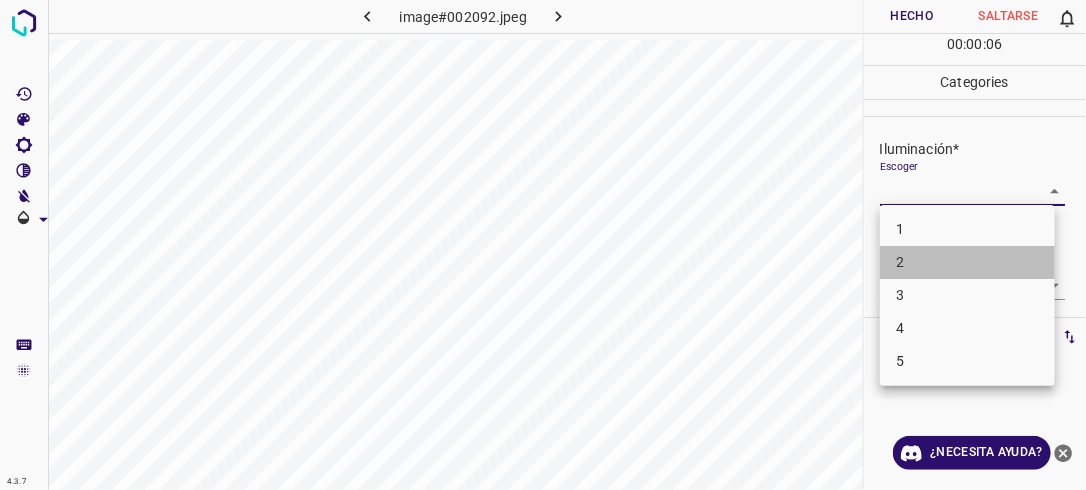 click on "2" at bounding box center [967, 262] 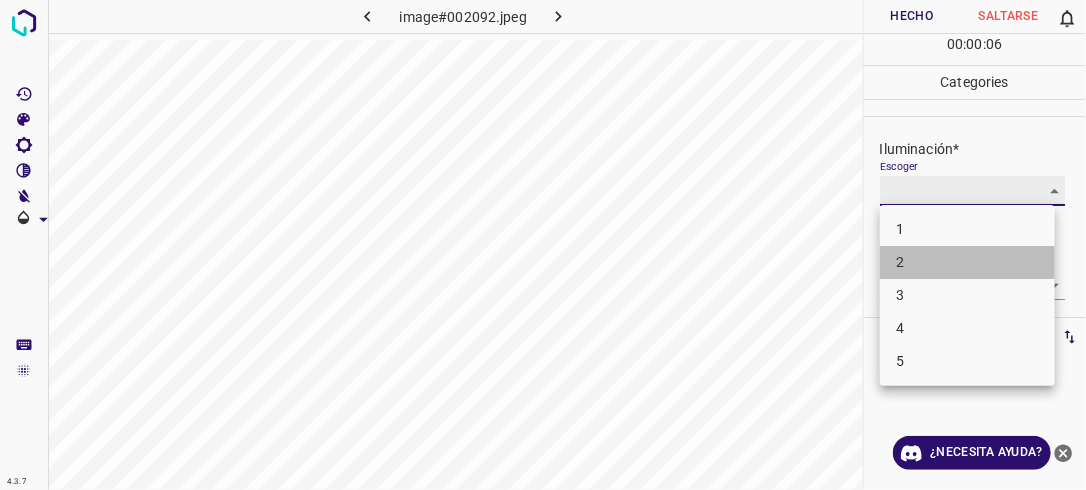 type on "2" 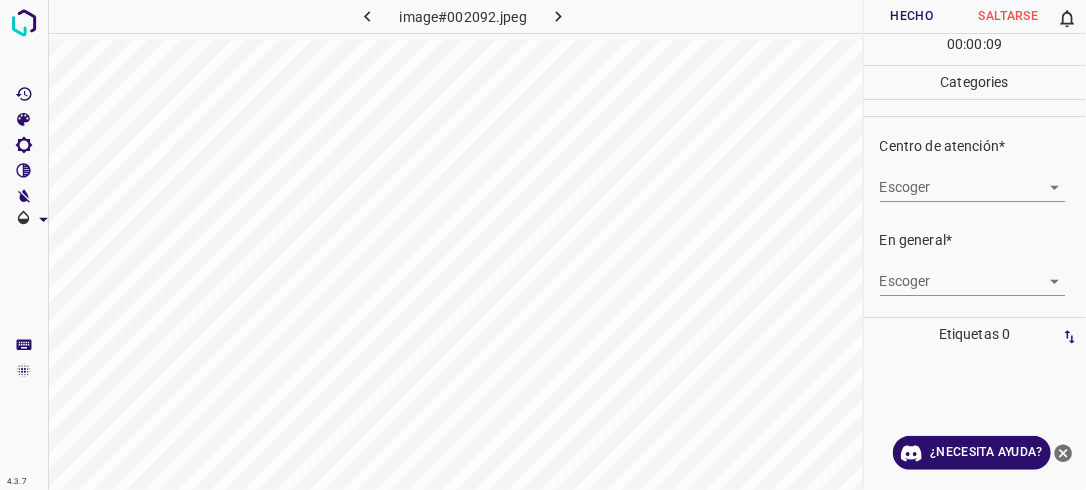 scroll, scrollTop: 72, scrollLeft: 0, axis: vertical 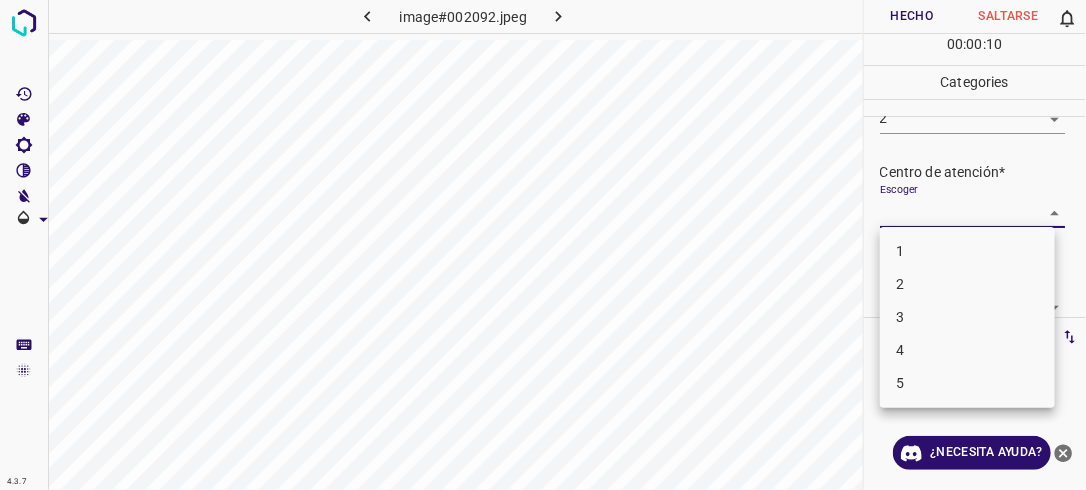drag, startPoint x: 1048, startPoint y: 208, endPoint x: 983, endPoint y: 275, distance: 93.34881 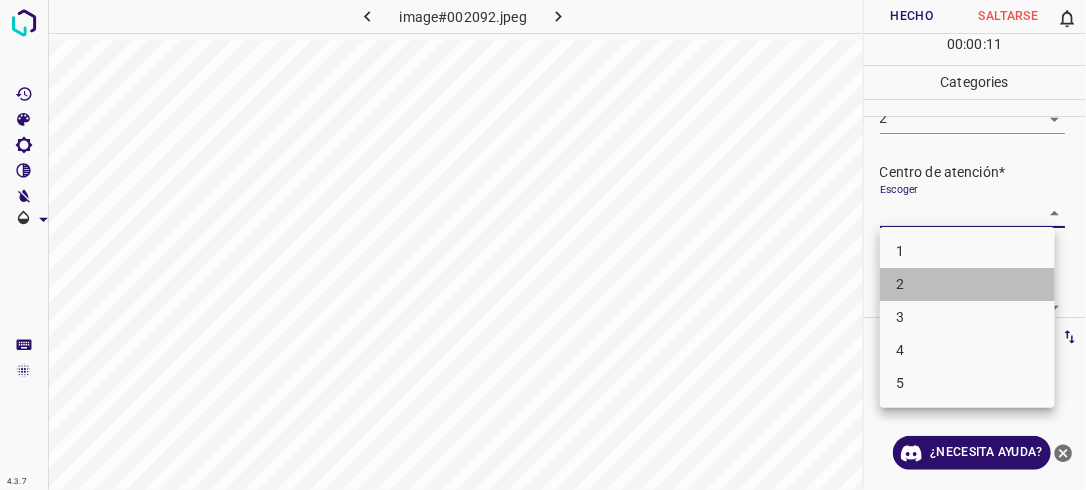 drag, startPoint x: 961, startPoint y: 290, endPoint x: 1044, endPoint y: 271, distance: 85.146935 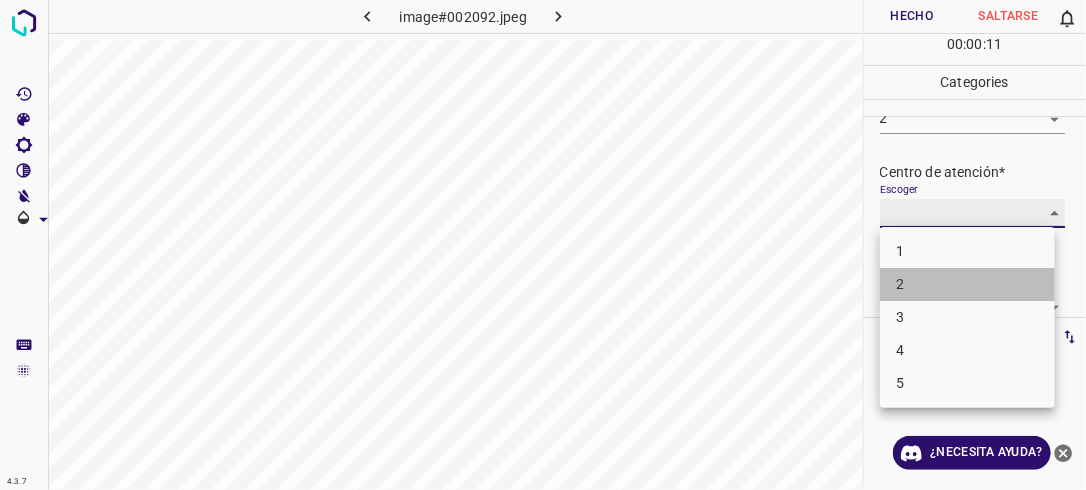 type on "2" 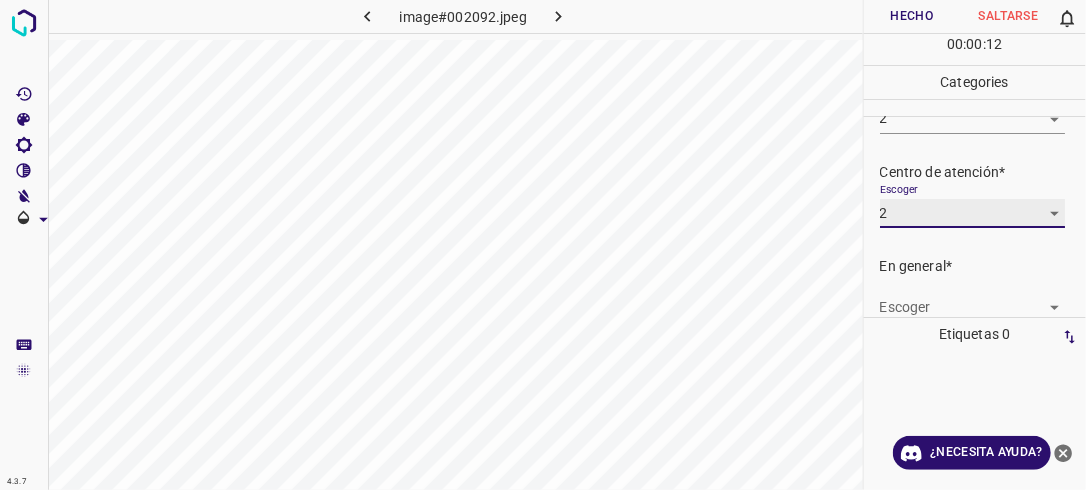scroll, scrollTop: 98, scrollLeft: 0, axis: vertical 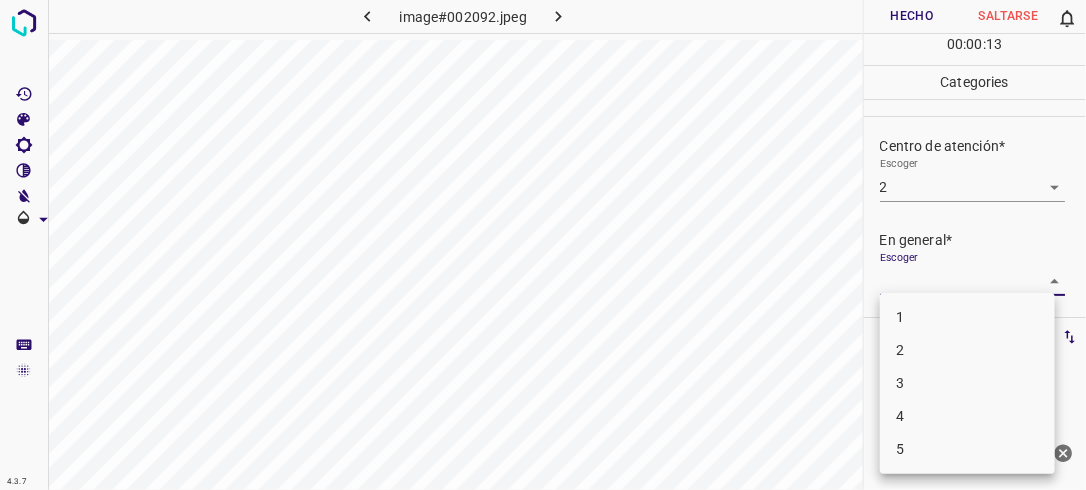 drag, startPoint x: 1046, startPoint y: 272, endPoint x: 983, endPoint y: 321, distance: 79.81228 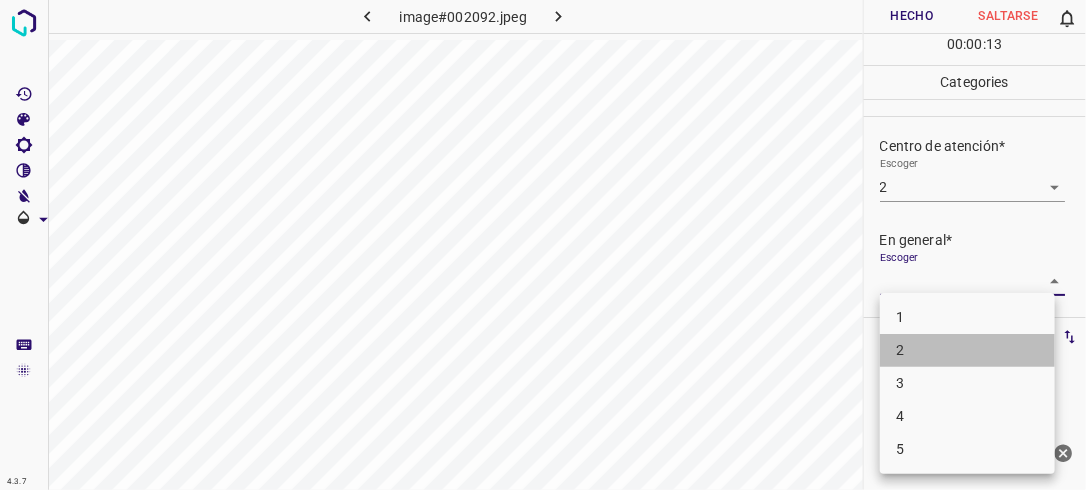 click on "2" at bounding box center (967, 350) 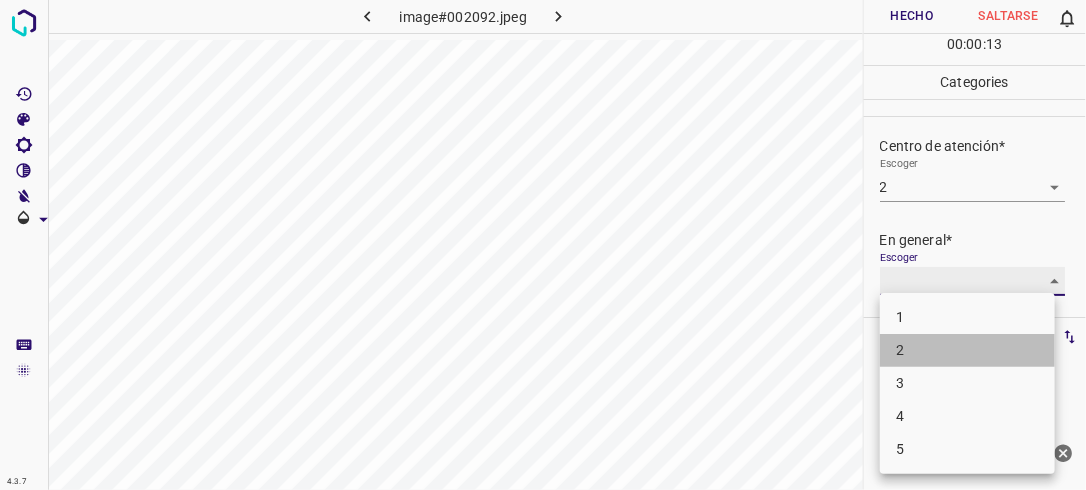 type on "2" 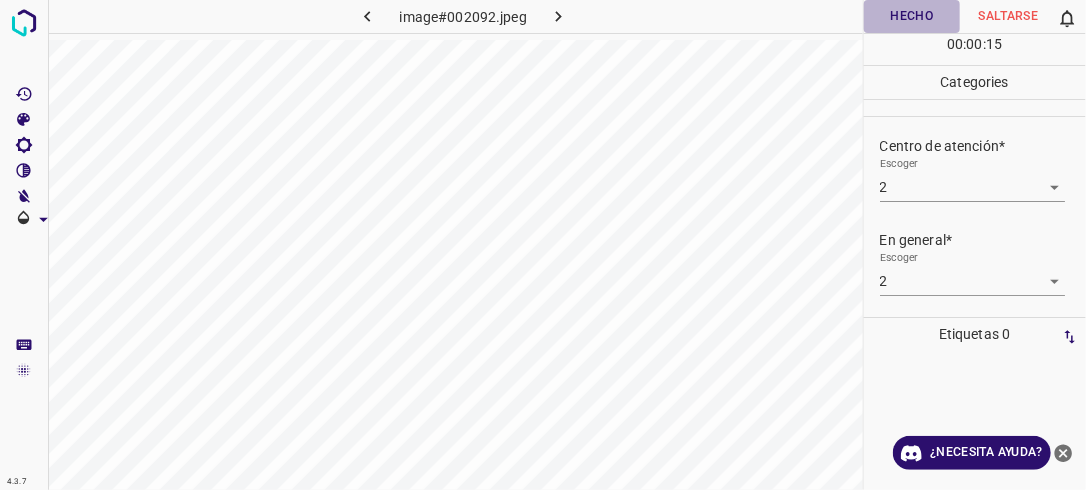 click on "Hecho" at bounding box center (912, 16) 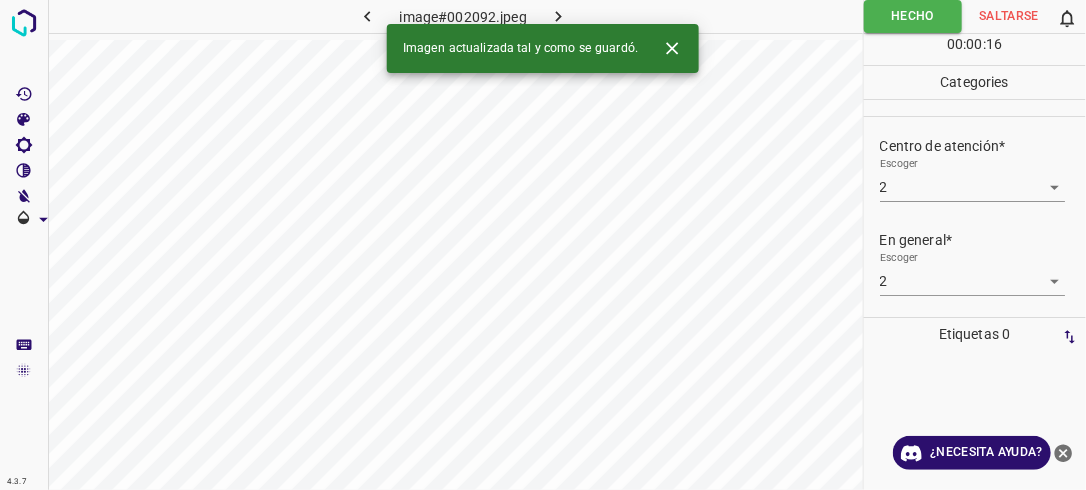 click 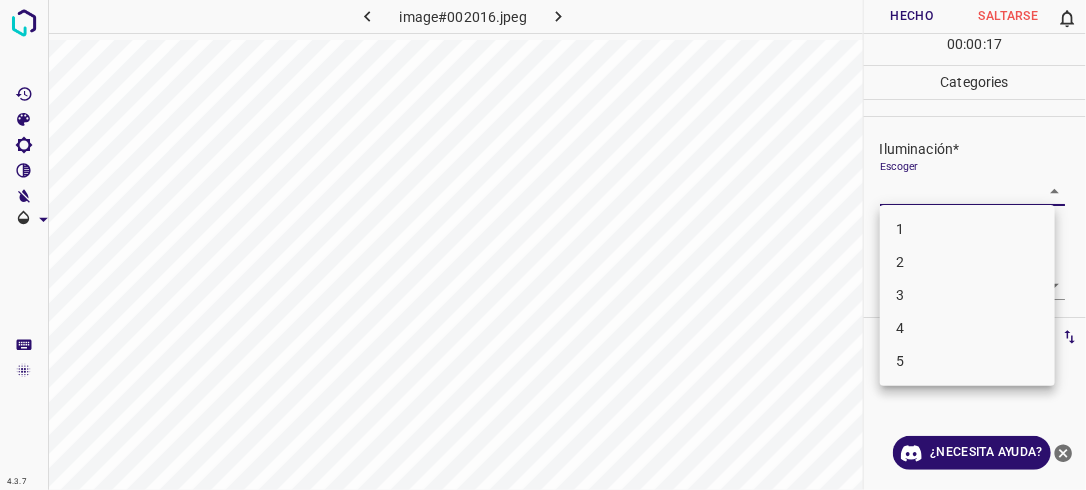 click on "4.3.7 image#002016.jpeg Hecho Saltarse 0 00   : 00   : 17   Categories Iluminación*  Escoger ​ Centro de atención*  Escoger ​ En general*  Escoger ​ Etiquetas 0 Categories 1 Lighting 2 Focus 3 Overall Tools Espacio Cambiar entre modos (Dibujar y Editar) Yo Etiquetado automático R Restaurar zoom M Acercar N Alejar Borrar Eliminar etiqueta de selección Filtros Z Restaurar filtros X Filtro de saturación C Filtro de brillo V Filtro de contraste B Filtro de escala de grises General O Descargar ¿Necesita ayuda? -Mensaje de texto -Esconder -Borrar 1 2 3 4 5" at bounding box center [543, 245] 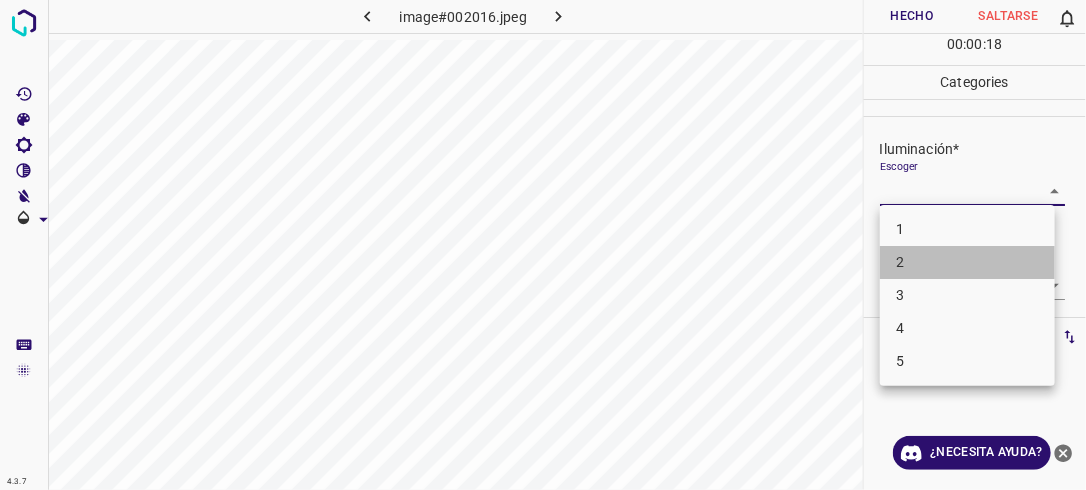 click on "2" at bounding box center (967, 262) 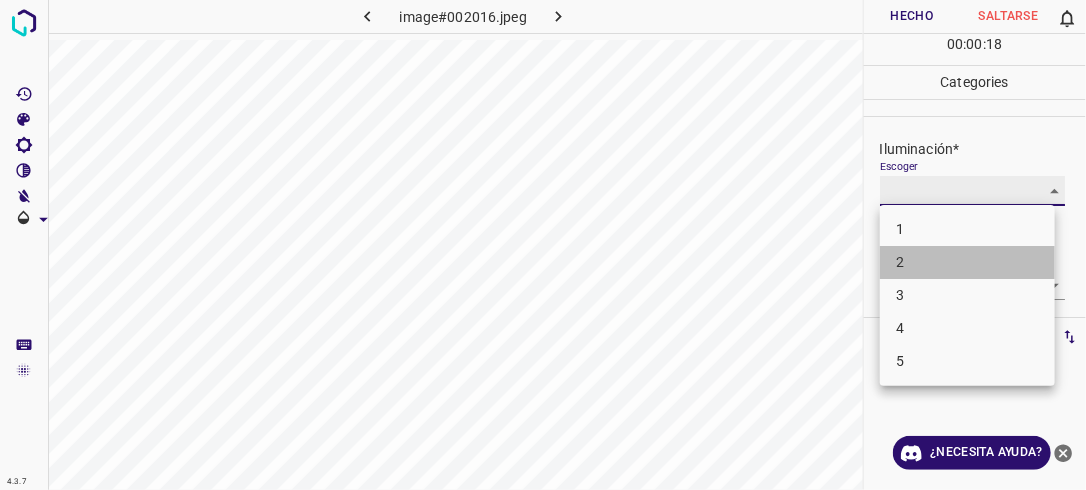 type on "2" 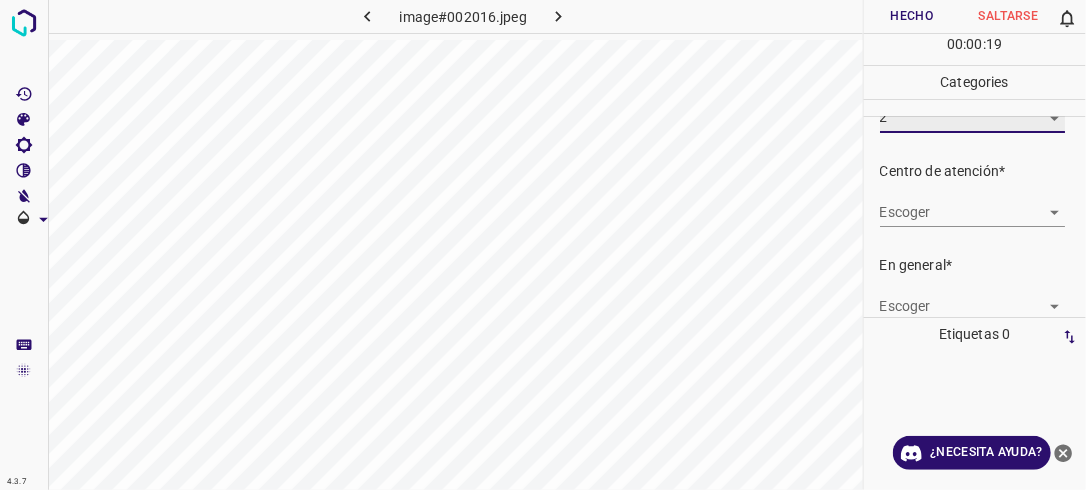 scroll, scrollTop: 79, scrollLeft: 0, axis: vertical 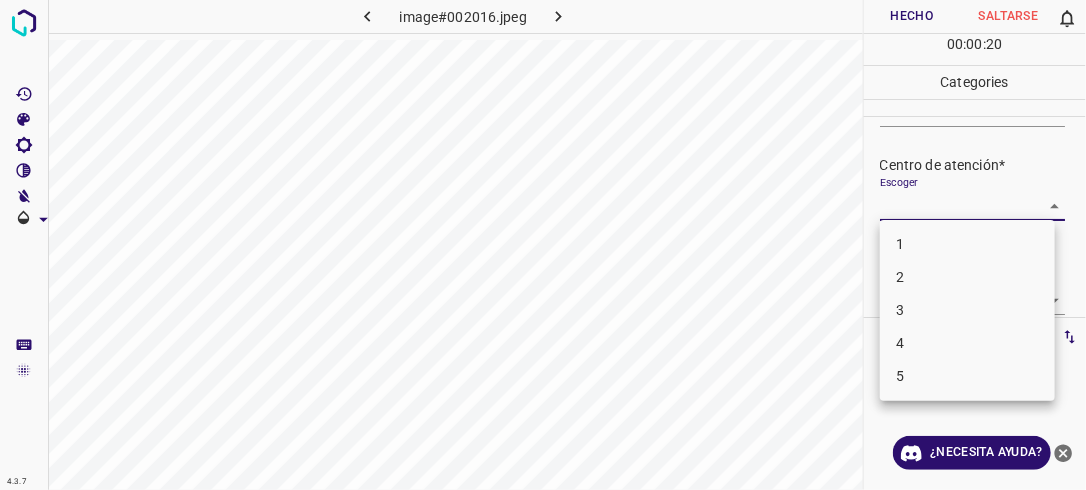 drag, startPoint x: 1048, startPoint y: 210, endPoint x: 1024, endPoint y: 245, distance: 42.43819 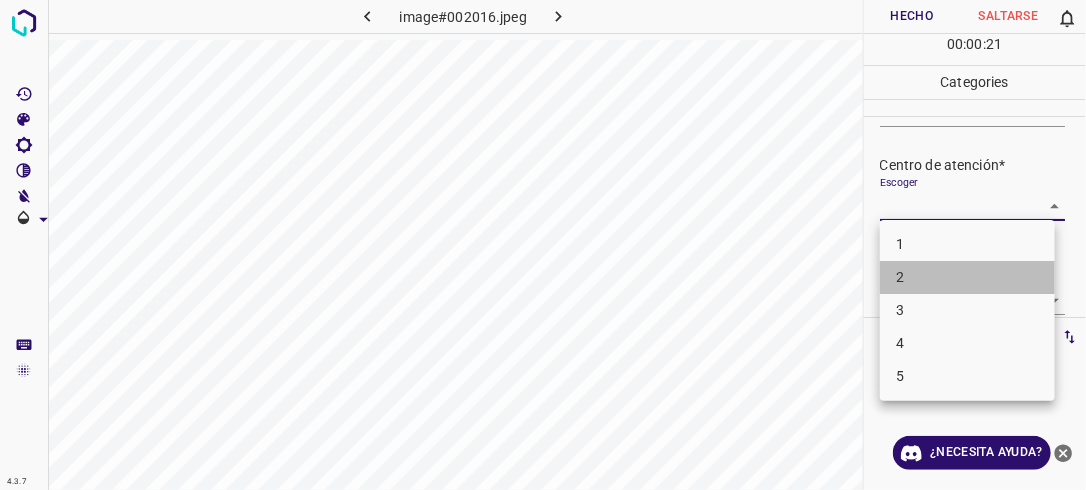 drag, startPoint x: 1006, startPoint y: 275, endPoint x: 1032, endPoint y: 267, distance: 27.202942 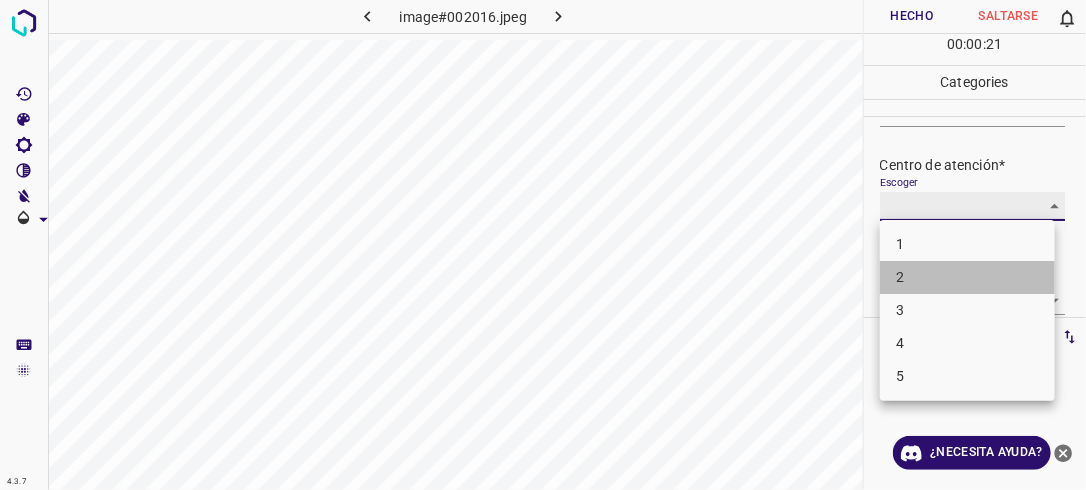 type on "2" 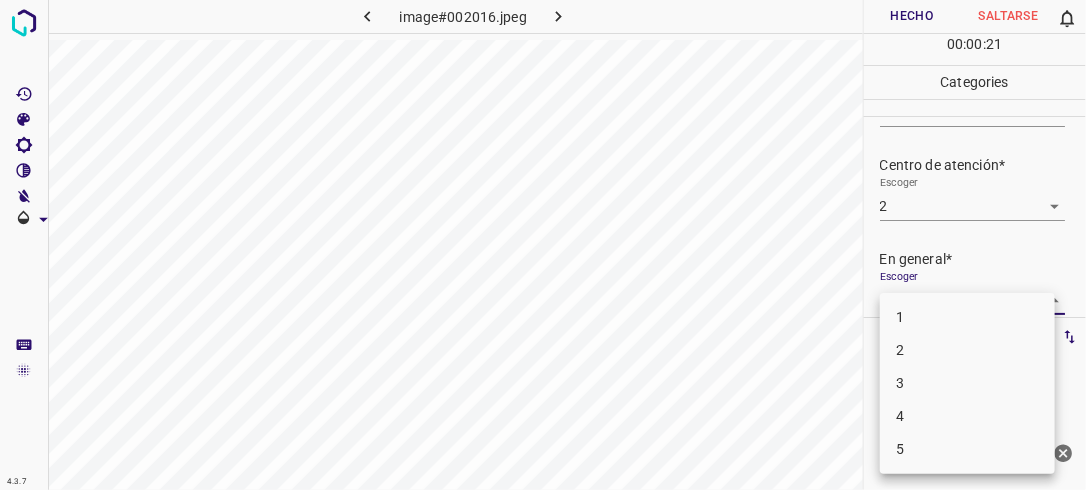 click on "4.3.7 image#002016.jpeg Hecho Saltarse 0 00   : 00   : 21   Categories Iluminación*  Escoger 2 2 Centro de atención*  Escoger 2 2 En general*  Escoger ​ Etiquetas 0 Categories 1 Lighting 2 Focus 3 Overall Tools Espacio Cambiar entre modos (Dibujar y Editar) Yo Etiquetado automático R Restaurar zoom M Acercar N Alejar Borrar Eliminar etiqueta de selección Filtros Z Restaurar filtros X Filtro de saturación C Filtro de brillo V Filtro de contraste B Filtro de escala de grises General O Descargar ¿Necesita ayuda? -Mensaje de texto -Esconder -Borrar 1 2 3 4 5" at bounding box center [543, 245] 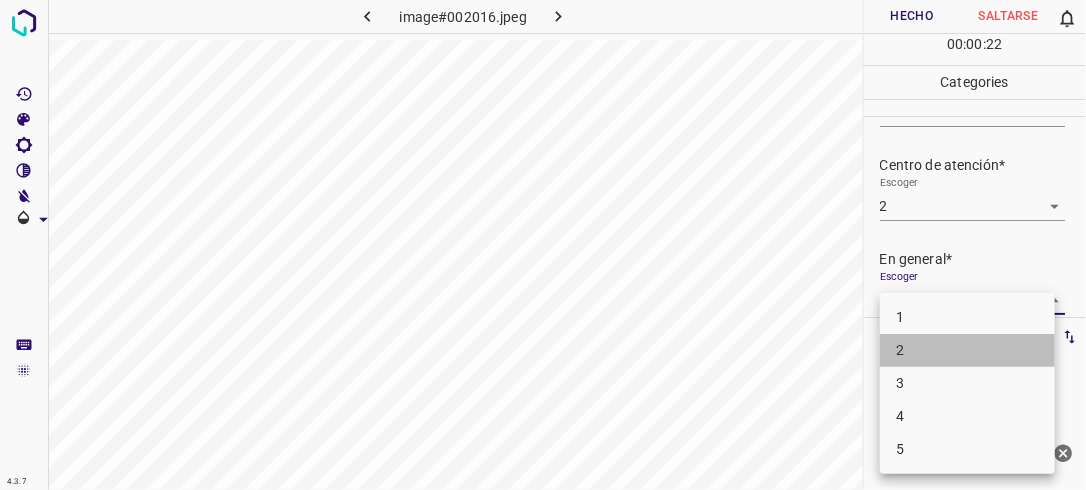 click on "2" at bounding box center (967, 350) 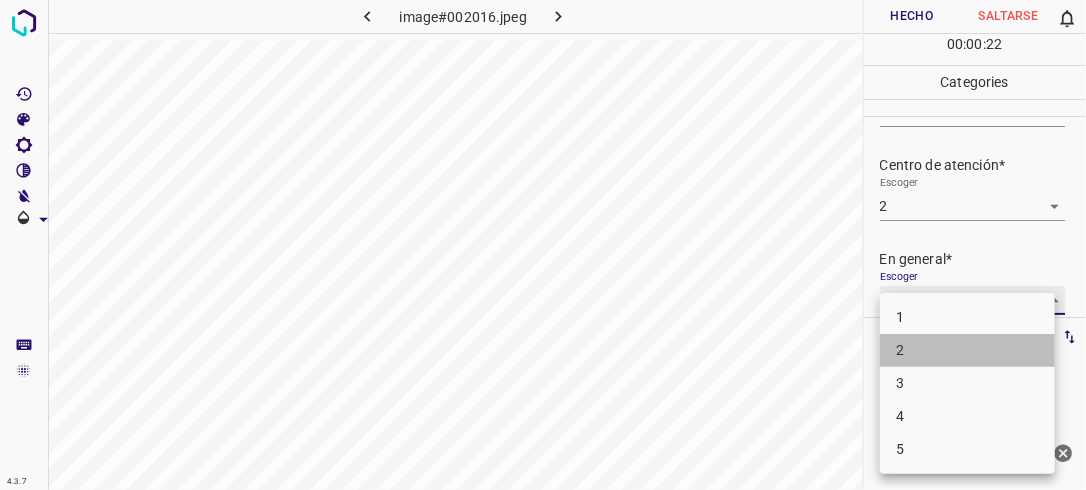 type on "2" 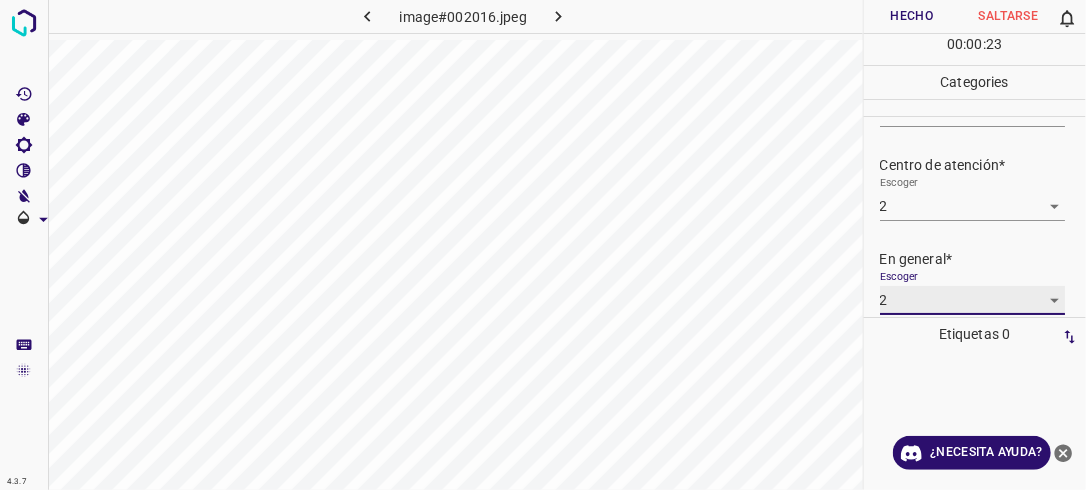 scroll, scrollTop: 79, scrollLeft: 0, axis: vertical 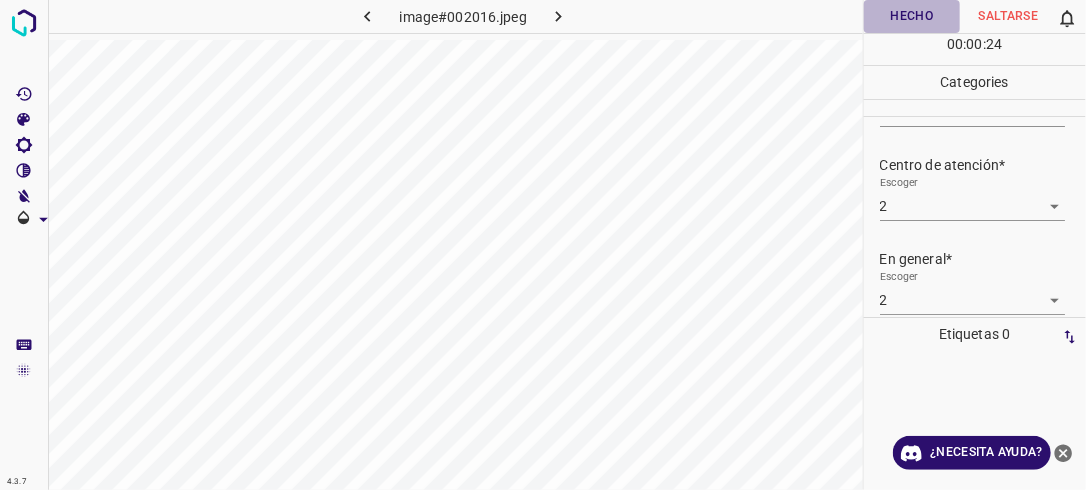 click on "Hecho" at bounding box center [912, 16] 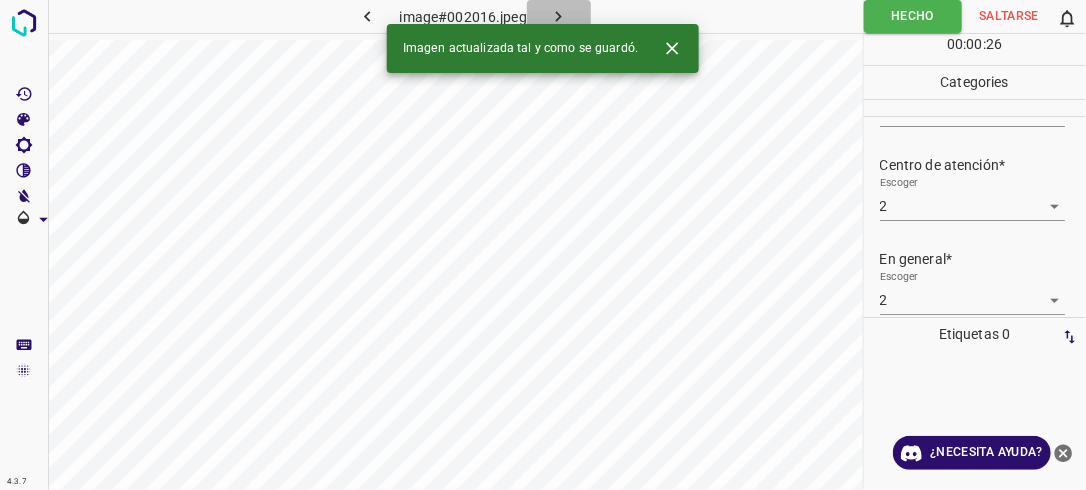 click at bounding box center [559, 16] 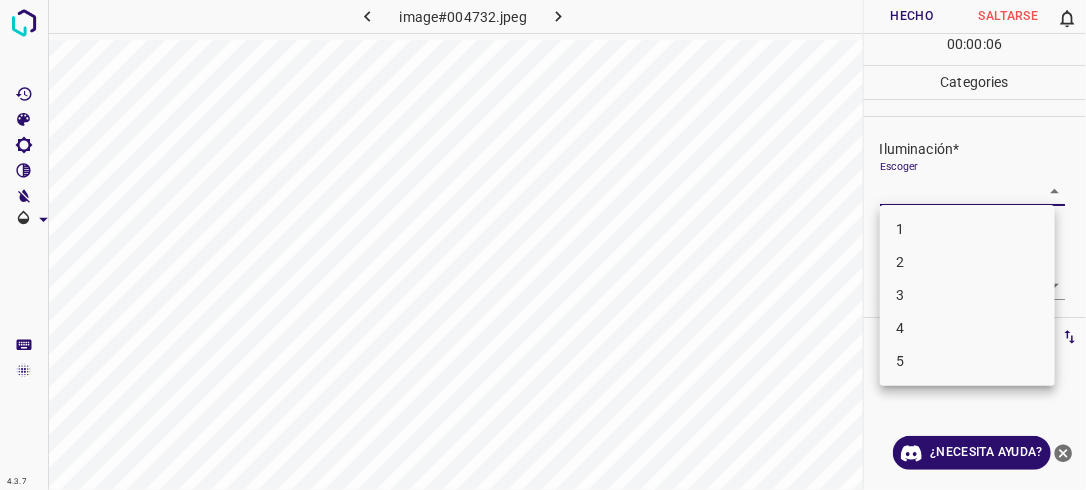 click on "4.3.7 image#004732.jpeg Hecho Saltarse 0 00   : 00   : 06   Categories Iluminación*  Escoger ​ Centro de atención*  Escoger ​ En general*  Escoger ​ Etiquetas 0 Categories 1 Lighting 2 Focus 3 Overall Tools Espacio Cambiar entre modos (Dibujar y Editar) Yo Etiquetado automático R Restaurar zoom M Acercar N Alejar Borrar Eliminar etiqueta de selección Filtros Z Restaurar filtros X Filtro de saturación C Filtro de brillo V Filtro de contraste B Filtro de escala de grises General O Descargar ¿Necesita ayuda? -Mensaje de texto -Esconder -Borrar 1 2 3 4 5" at bounding box center [543, 245] 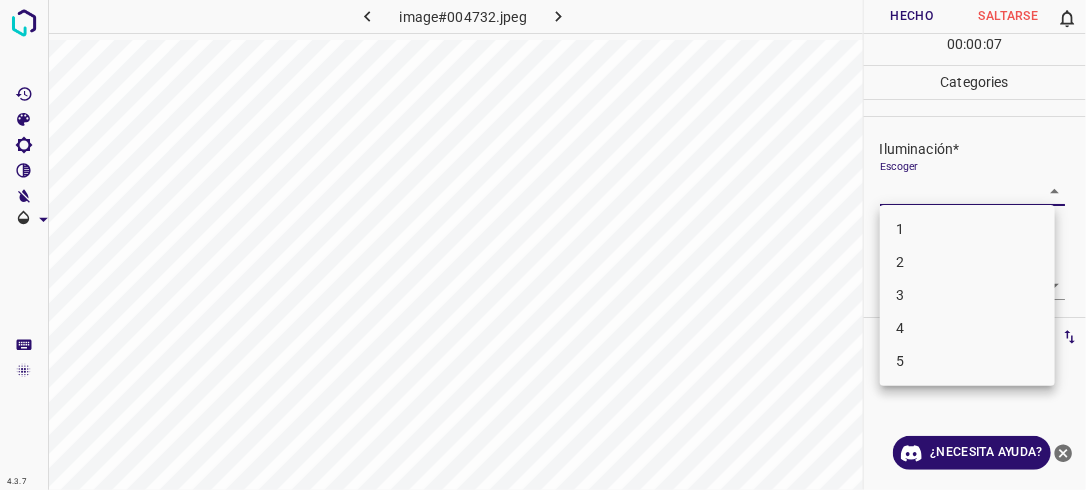 click on "2" at bounding box center (967, 262) 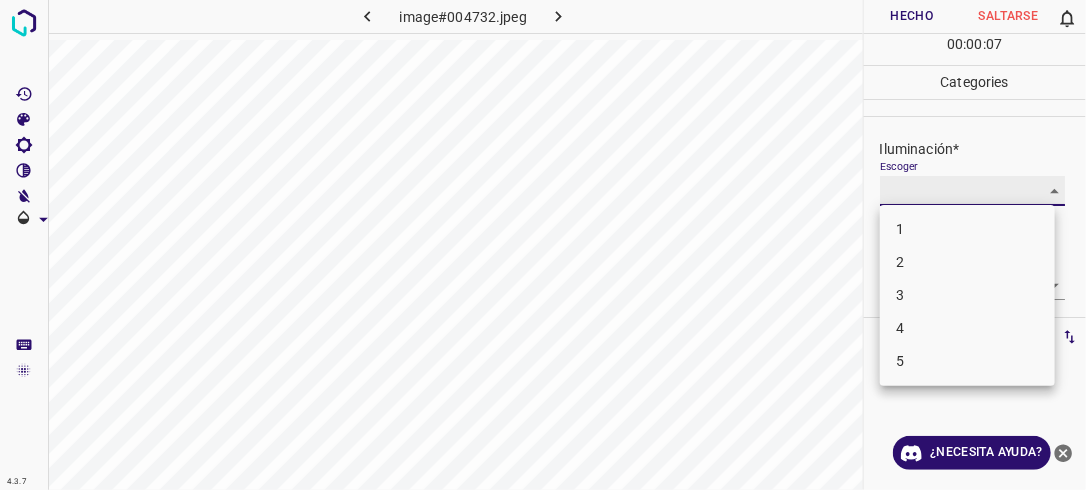 type on "2" 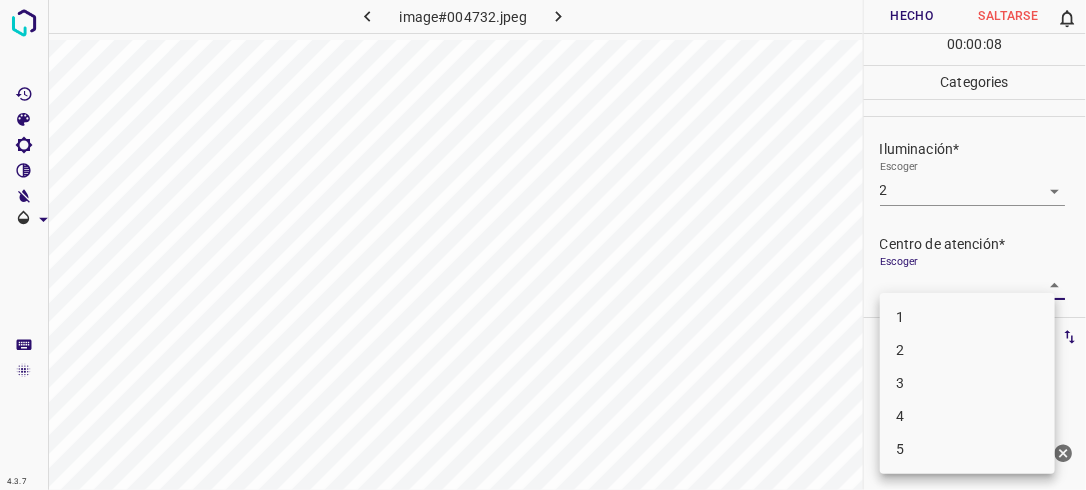 click on "4.3.7 image#004732.jpeg Hecho Saltarse 0 00   : 00   : 08   Categories Iluminación*  Escoger 2 2 Centro de atención*  Escoger ​ En general*  Escoger ​ Etiquetas 0 Categories 1 Lighting 2 Focus 3 Overall Tools Espacio Cambiar entre modos (Dibujar y Editar) Yo Etiquetado automático R Restaurar zoom M Acercar N Alejar Borrar Eliminar etiqueta de selección Filtros Z Restaurar filtros X Filtro de saturación C Filtro de brillo V Filtro de contraste B Filtro de escala de grises General O Descargar ¿Necesita ayuda? -Mensaje de texto -Esconder -Borrar 1 2 3 4 5" at bounding box center [543, 245] 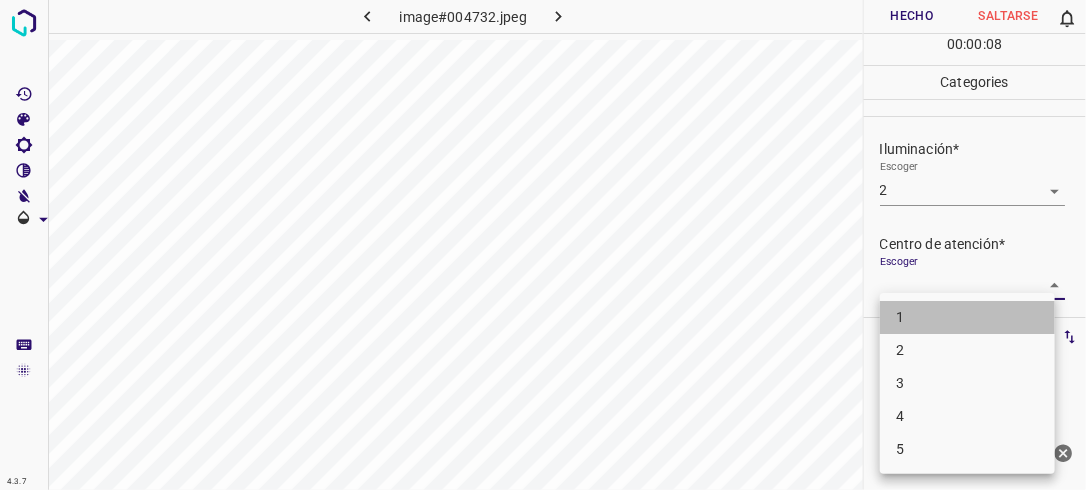click on "1" at bounding box center (967, 317) 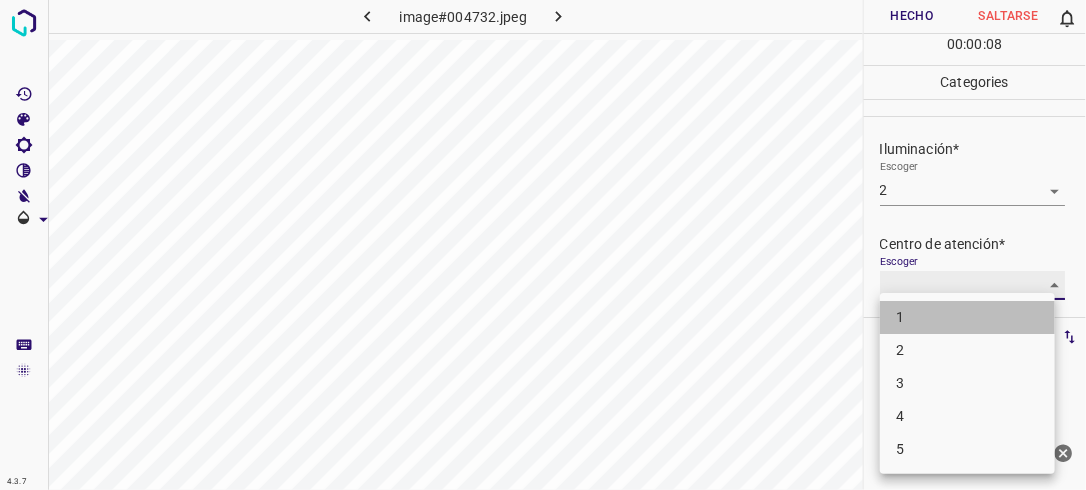 type on "1" 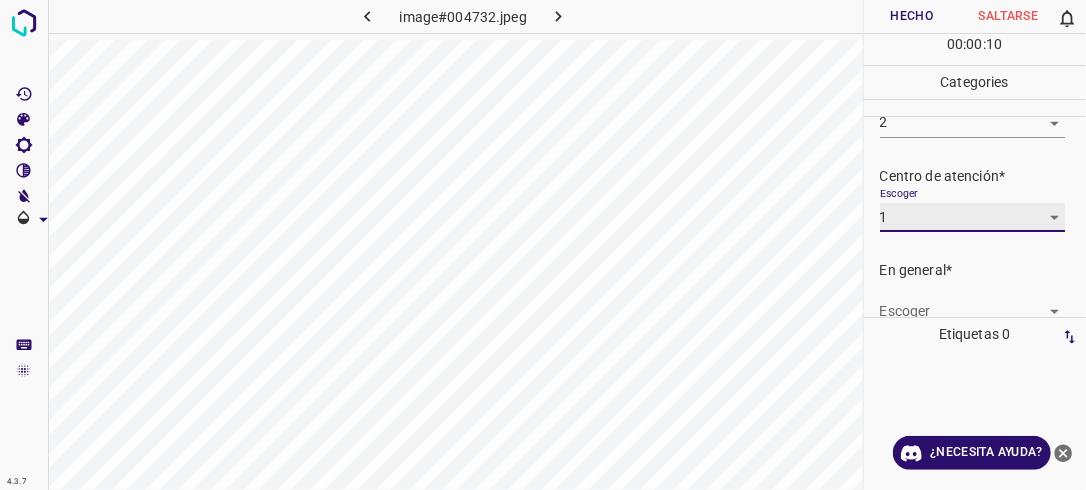 scroll, scrollTop: 98, scrollLeft: 0, axis: vertical 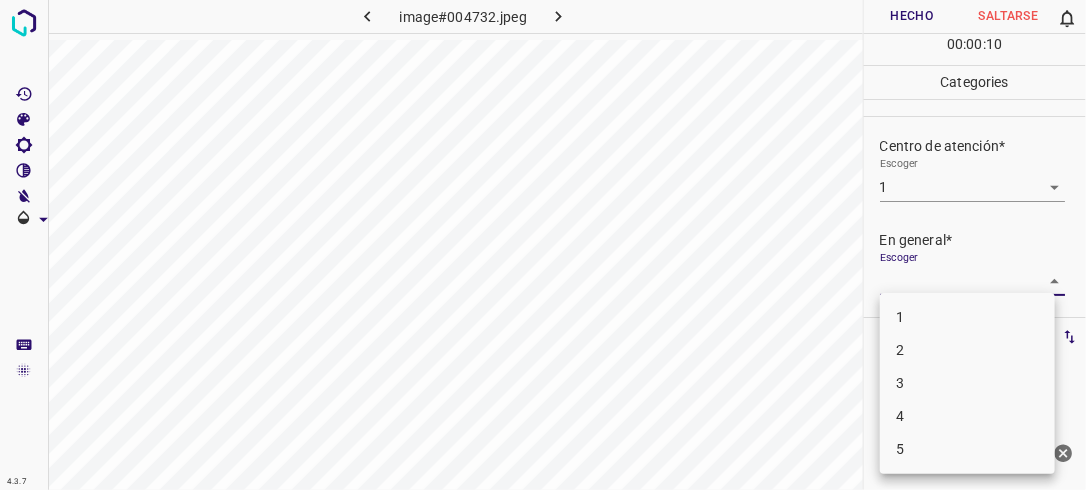drag, startPoint x: 1050, startPoint y: 279, endPoint x: 1003, endPoint y: 318, distance: 61.073727 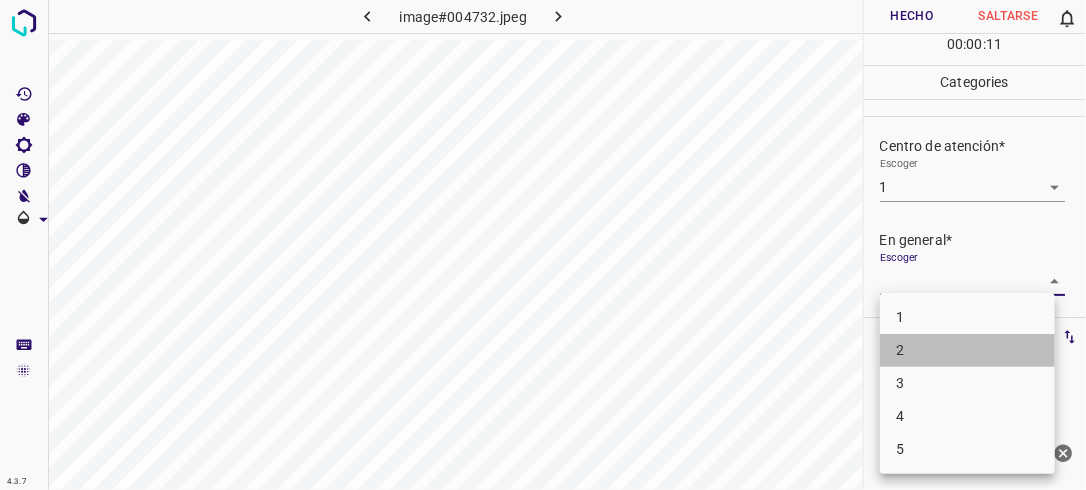 click on "2" at bounding box center (967, 350) 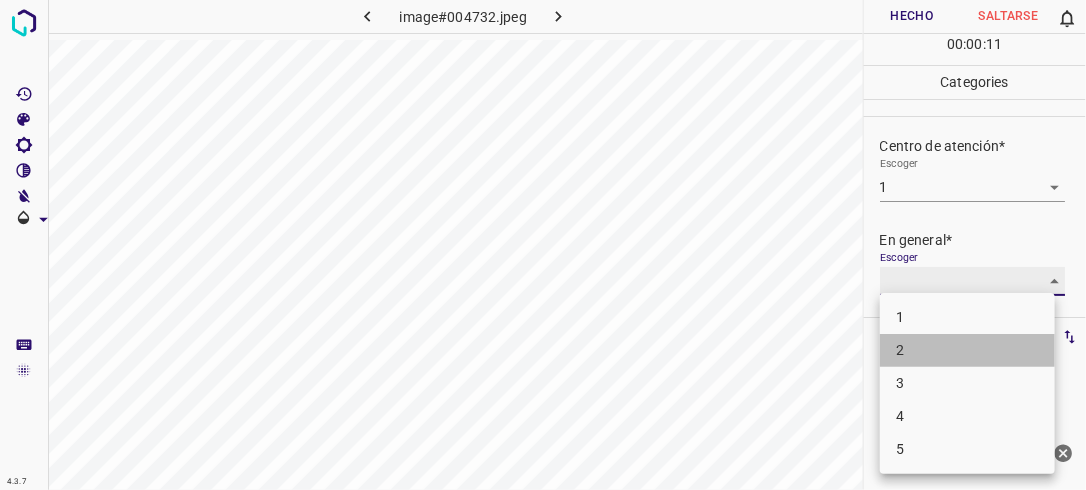 type on "2" 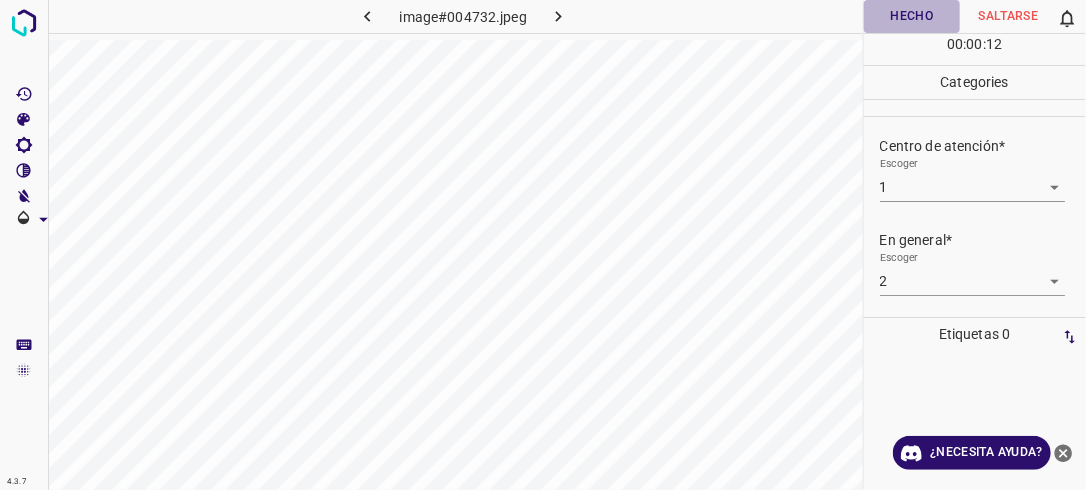 click on "Hecho" at bounding box center (912, 16) 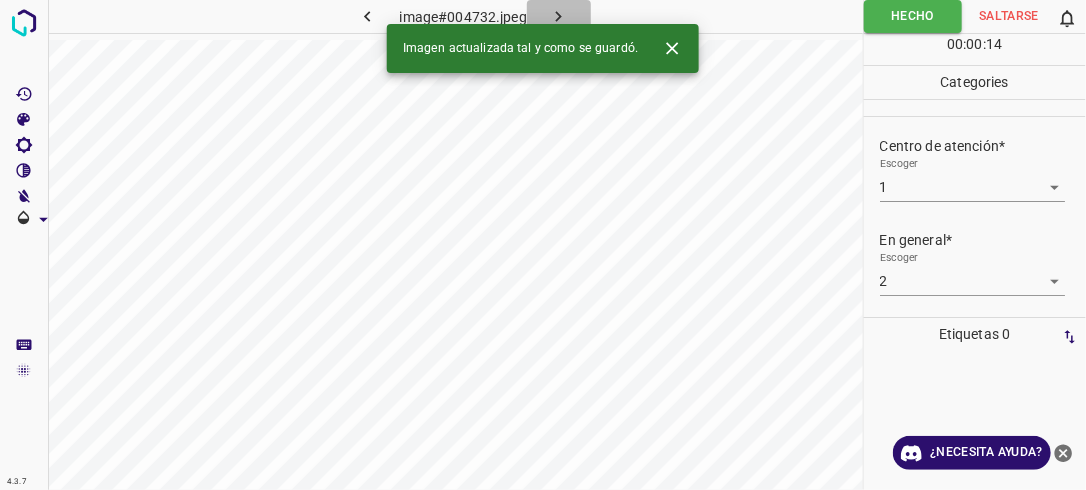 click at bounding box center [559, 16] 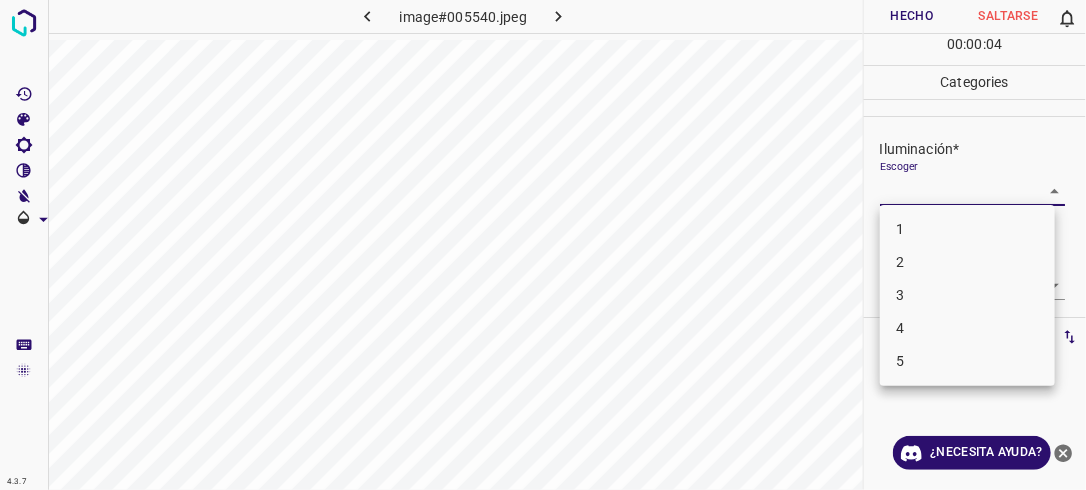 click on "4.3.7 image#005540.jpeg Hecho Saltarse 0 00   : 00   : 04   Categories Iluminación*  Escoger ​ Centro de atención*  Escoger ​ En general*  Escoger ​ Etiquetas 0 Categories 1 Lighting 2 Focus 3 Overall Tools Espacio Cambiar entre modos (Dibujar y Editar) Yo Etiquetado automático R Restaurar zoom M Acercar N Alejar Borrar Eliminar etiqueta de selección Filtros Z Restaurar filtros X Filtro de saturación C Filtro de brillo V Filtro de contraste B Filtro de escala de grises General O Descargar ¿Necesita ayuda? -Mensaje de texto -Esconder -Borrar 1 2 3 4 5" at bounding box center [543, 245] 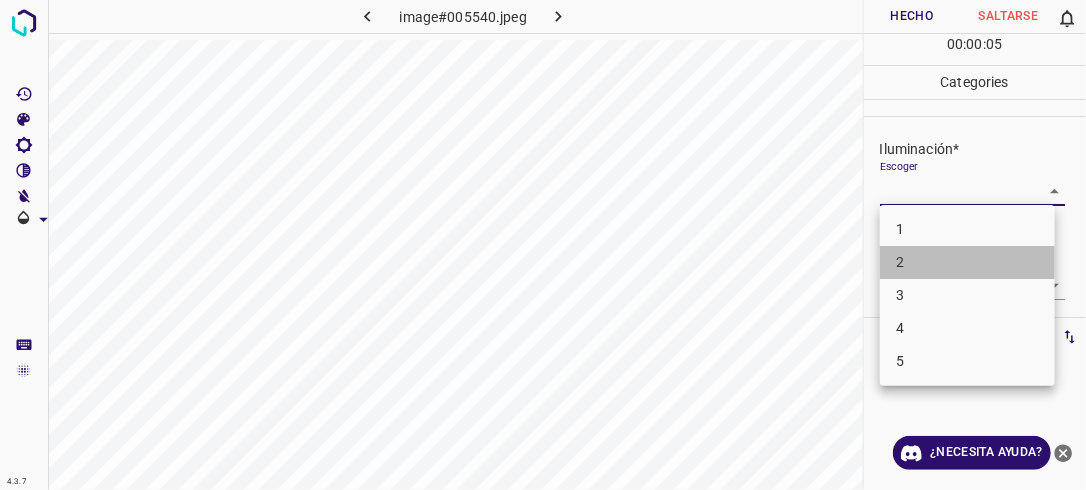 click on "2" at bounding box center [967, 262] 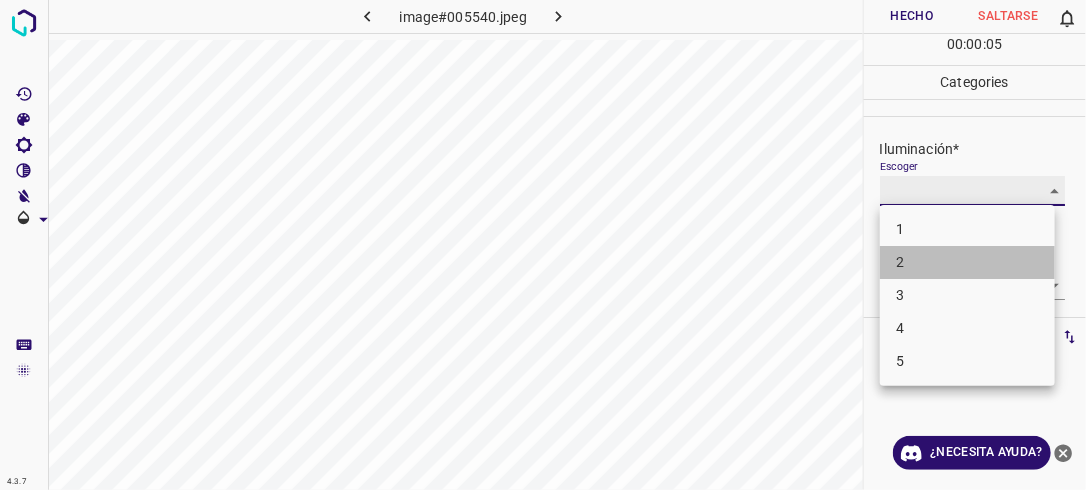 type on "2" 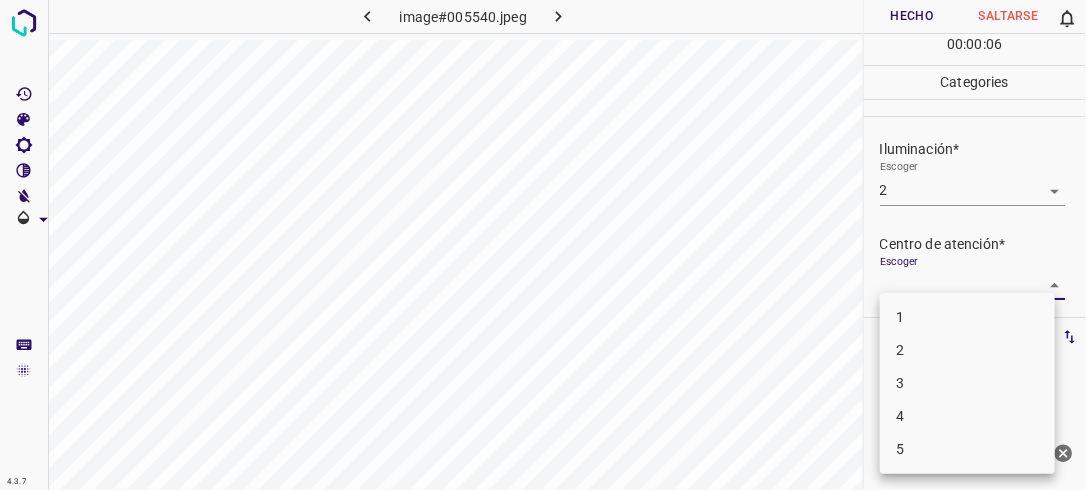 drag, startPoint x: 1036, startPoint y: 288, endPoint x: 997, endPoint y: 313, distance: 46.32494 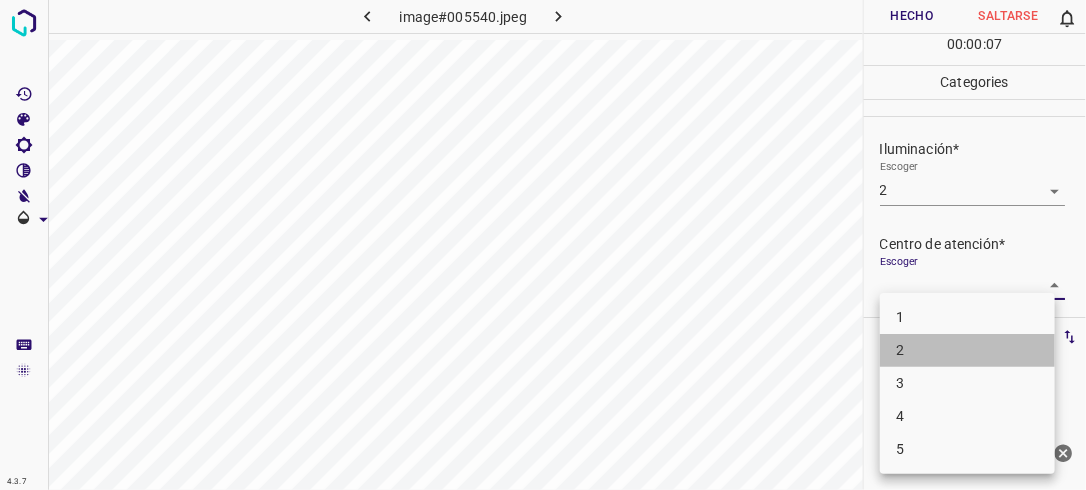 drag, startPoint x: 964, startPoint y: 344, endPoint x: 1010, endPoint y: 321, distance: 51.42956 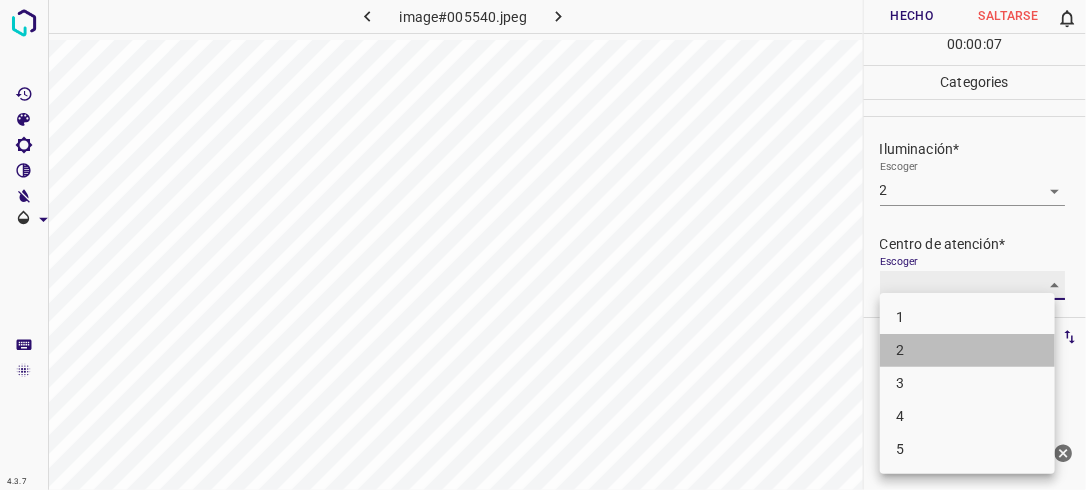 type on "2" 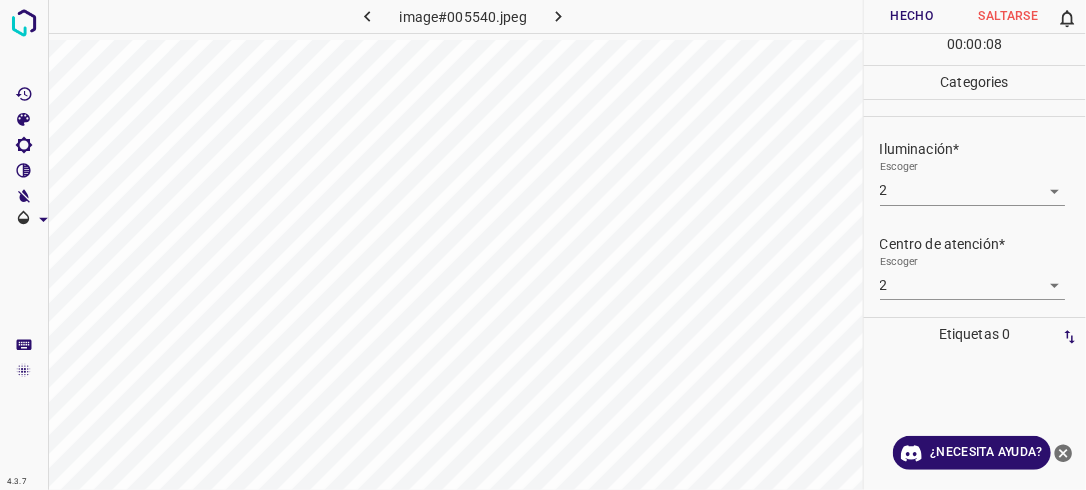 drag, startPoint x: 1085, startPoint y: 220, endPoint x: 1080, endPoint y: 285, distance: 65.192024 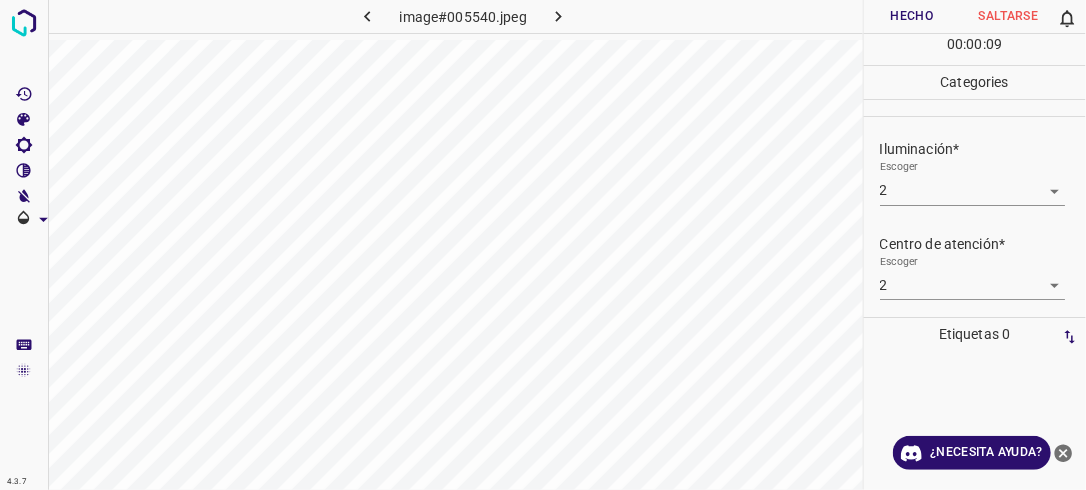 scroll, scrollTop: 98, scrollLeft: 0, axis: vertical 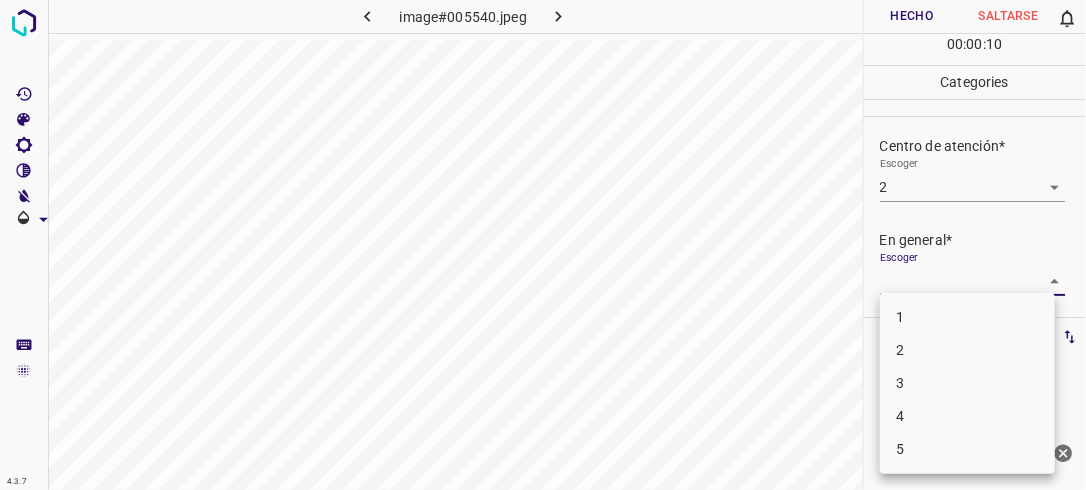 drag, startPoint x: 1043, startPoint y: 283, endPoint x: 987, endPoint y: 327, distance: 71.21797 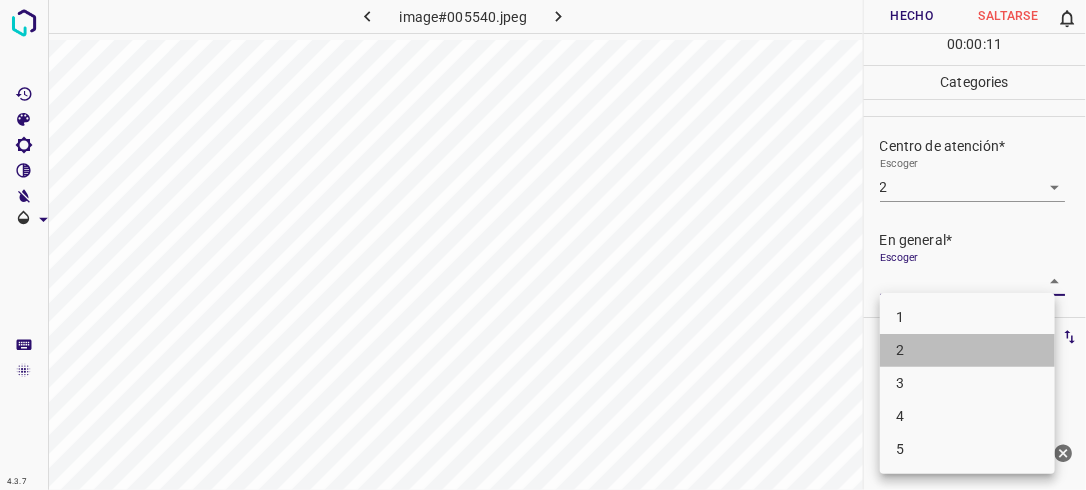click on "2" at bounding box center [967, 350] 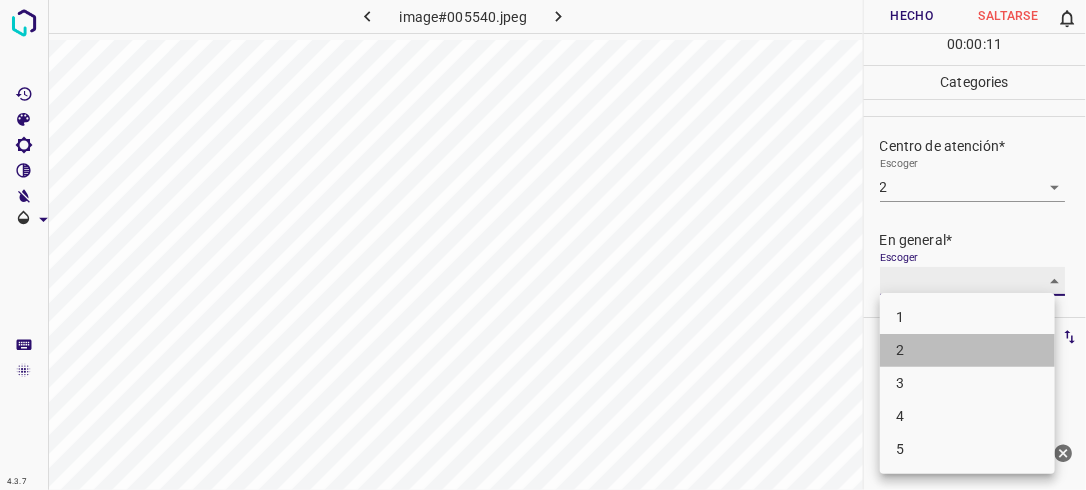 type on "2" 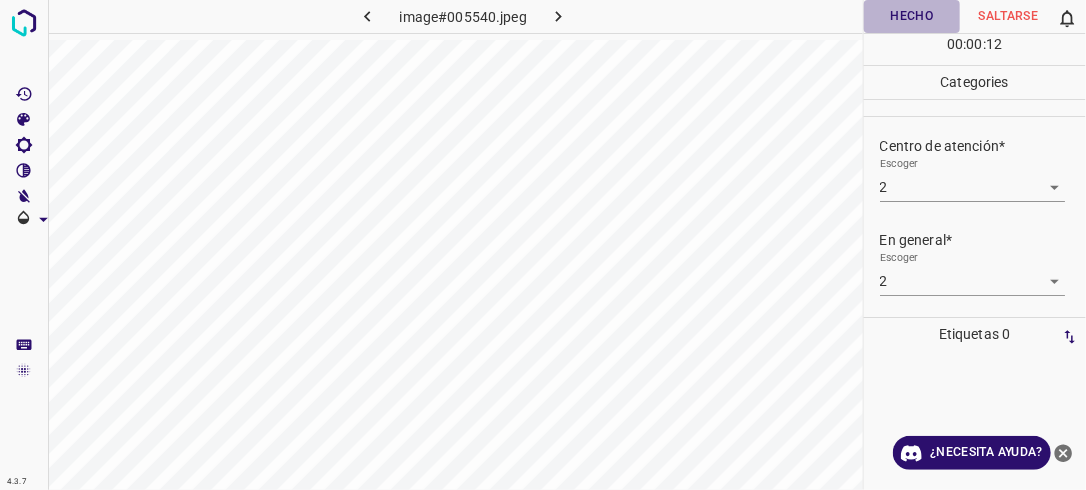 click on "Hecho" at bounding box center (912, 16) 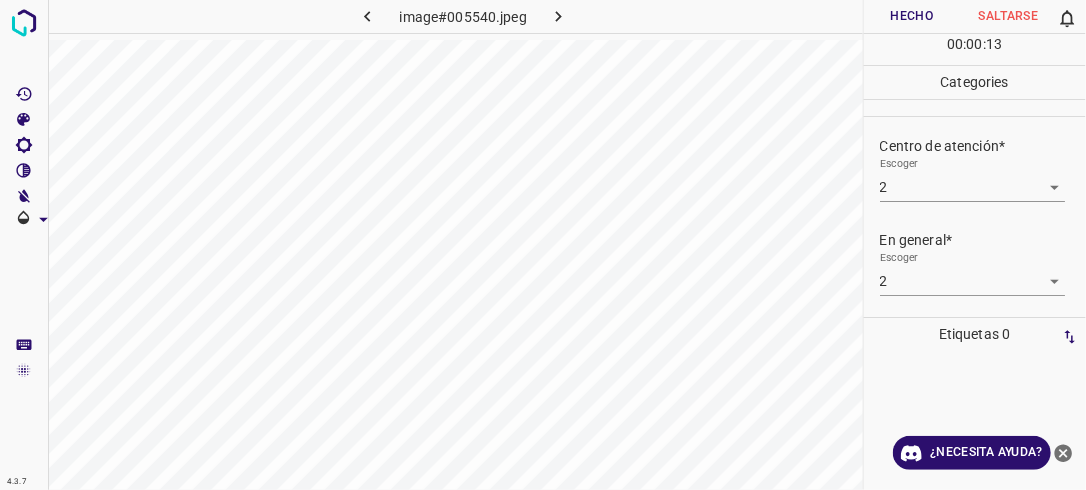 click 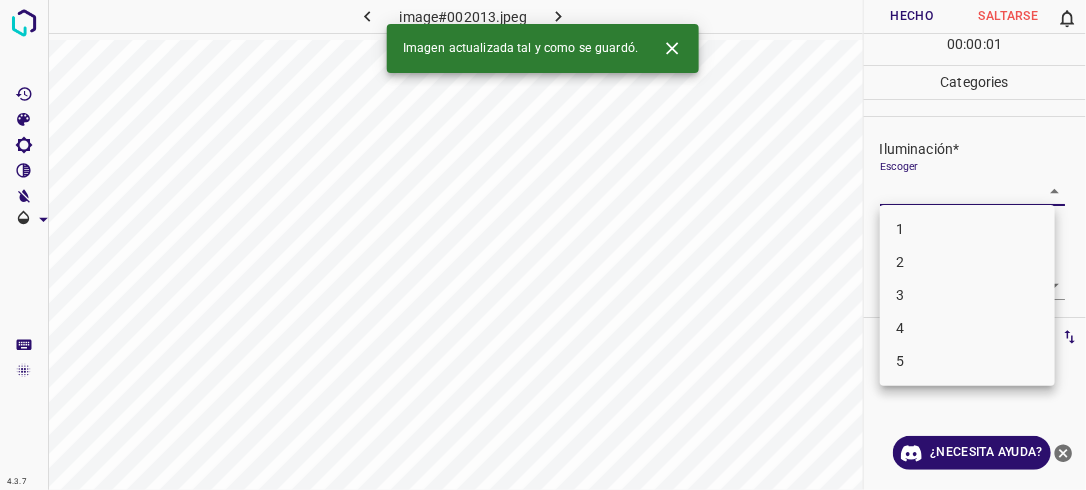 click on "4.3.7 image#002013.jpeg Hecho Saltarse 0 00   : 00   : 01   Categories Iluminación*  Escoger ​ Centro de atención*  Escoger ​ En general*  Escoger ​ Etiquetas 0 Categories 1 Lighting 2 Focus 3 Overall Tools Espacio Cambiar entre modos (Dibujar y Editar) Yo Etiquetado automático R Restaurar zoom M Acercar N Alejar Borrar Eliminar etiqueta de selección Filtros Z Restaurar filtros X Filtro de saturación C Filtro de brillo V Filtro de contraste B Filtro de escala de grises General O Descargar Imagen actualizada tal y como se guardó. ¿Necesita ayuda? -Mensaje de texto -Esconder -Borrar 1 2 3 4 5" at bounding box center [543, 245] 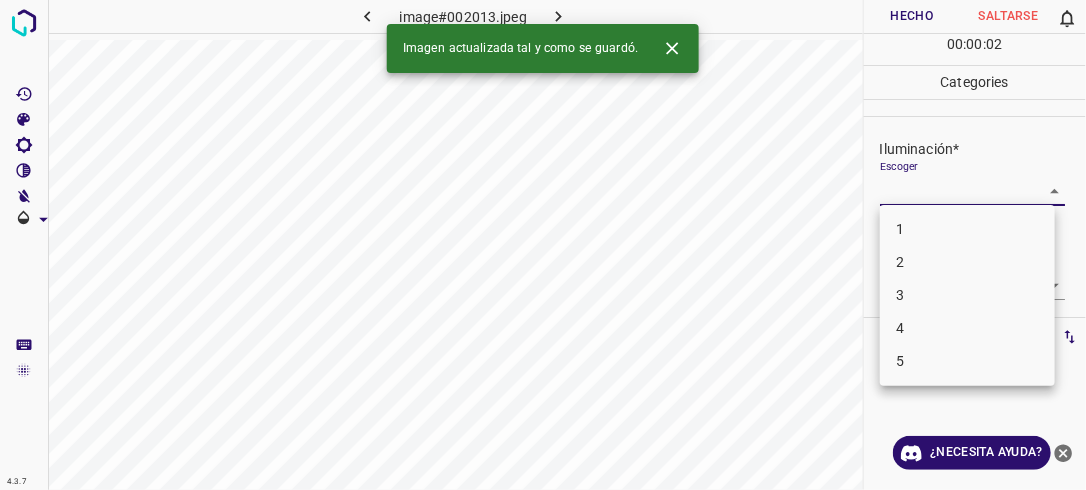 click on "2" at bounding box center [967, 262] 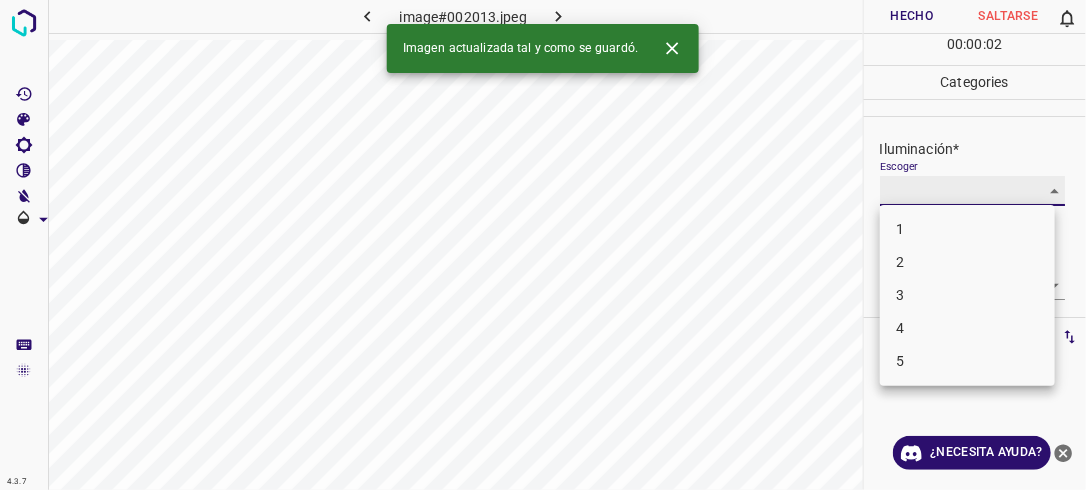 type on "2" 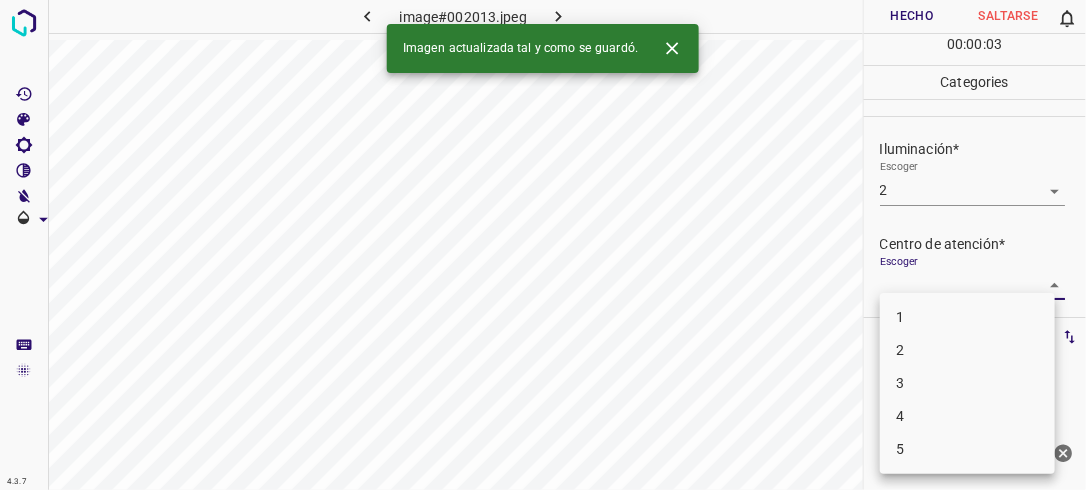 click on "4.3.7 image#002013.jpeg Hecho Saltarse 0 00   : 00   : 03   Categories Iluminación*  Escoger 2 2 Centro de atención*  Escoger ​ En general*  Escoger ​ Etiquetas 0 Categories 1 Lighting 2 Focus 3 Overall Tools Espacio Cambiar entre modos (Dibujar y Editar) Yo Etiquetado automático R Restaurar zoom M Acercar N Alejar Borrar Eliminar etiqueta de selección Filtros Z Restaurar filtros X Filtro de saturación C Filtro de brillo V Filtro de contraste B Filtro de escala de grises General O Descargar Imagen actualizada tal y como se guardó. ¿Necesita ayuda? -Mensaje de texto -Esconder -Borrar 1 2 3 4 5" at bounding box center (543, 245) 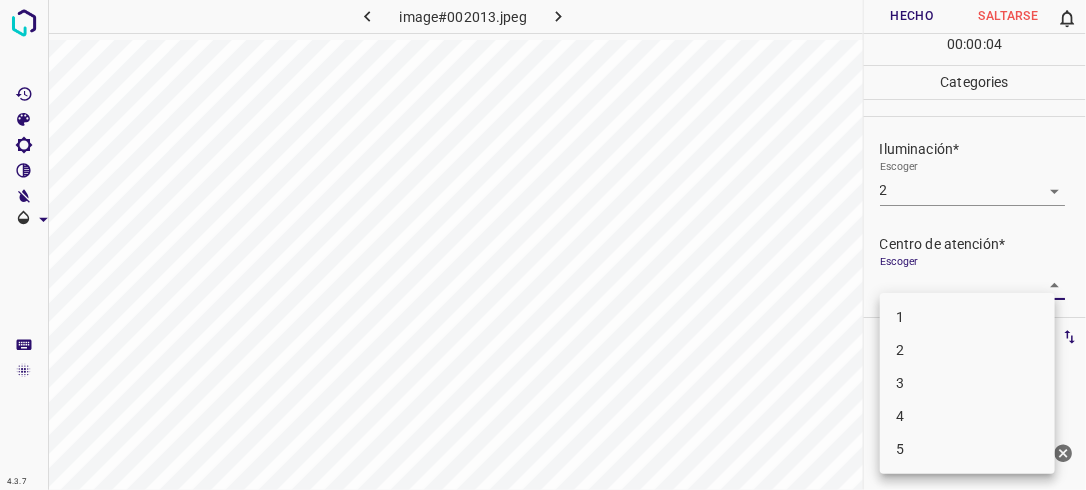 click on "2" at bounding box center (967, 350) 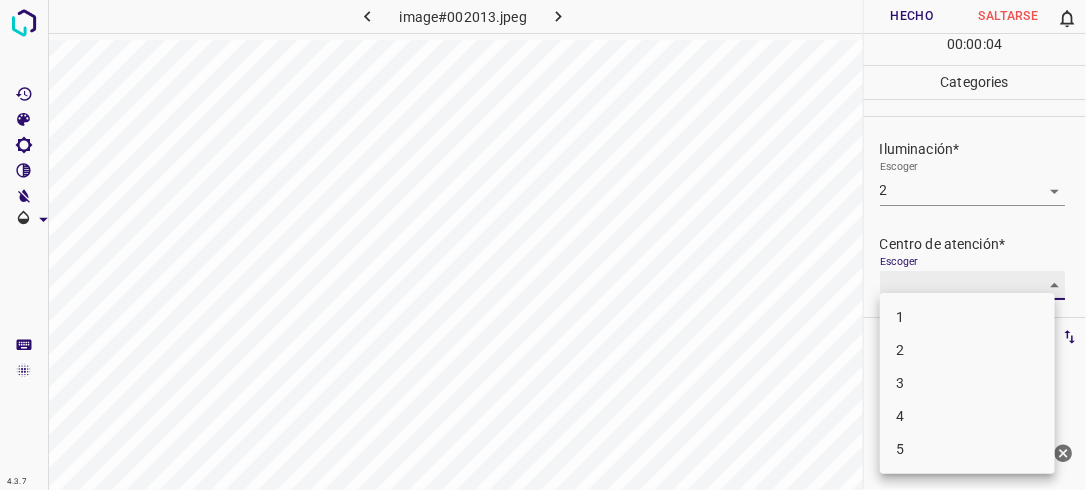 type on "2" 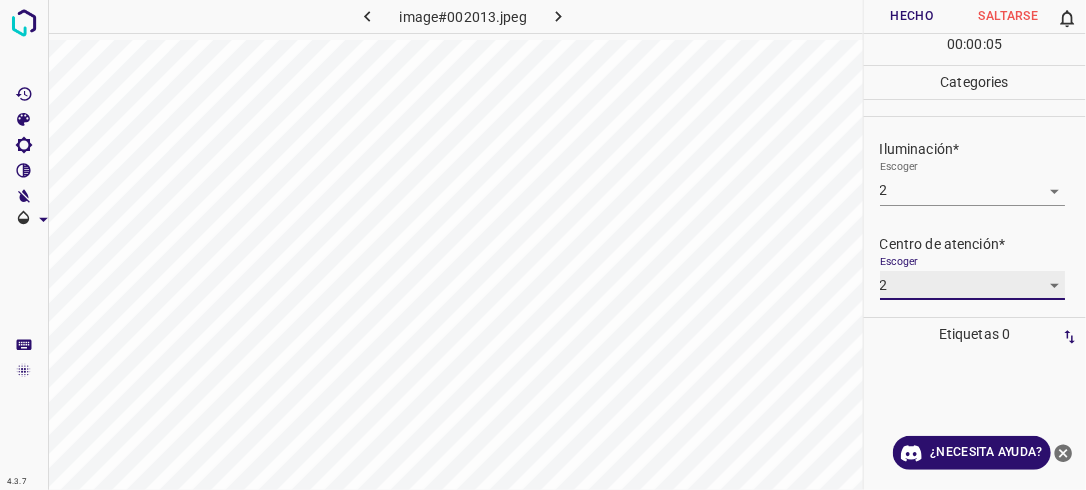 scroll, scrollTop: 98, scrollLeft: 0, axis: vertical 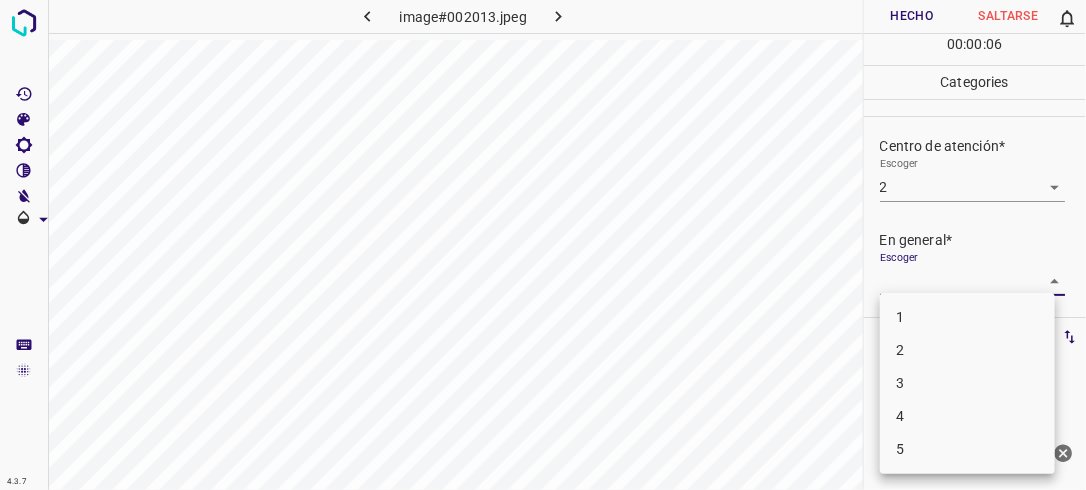 click on "4.3.7 image#002013.jpeg Hecho Saltarse 0 00   : 00   : 06   Categories Iluminación*  Escoger 2 2 Centro de atención*  Escoger 2 2 En general*  Escoger ​ Etiquetas 0 Categories 1 Lighting 2 Focus 3 Overall Tools Espacio Cambiar entre modos (Dibujar y Editar) Yo Etiquetado automático R Restaurar zoom M Acercar N Alejar Borrar Eliminar etiqueta de selección Filtros Z Restaurar filtros X Filtro de saturación C Filtro de brillo V Filtro de contraste B Filtro de escala de grises General O Descargar ¿Necesita ayuda? -Mensaje de texto -Esconder -Borrar 1 2 3 4 5" at bounding box center [543, 245] 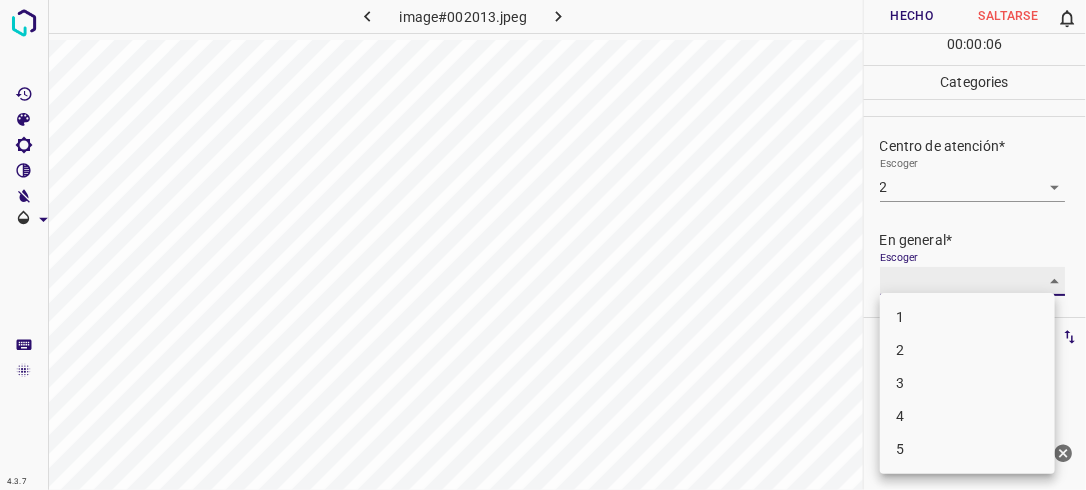 type on "2" 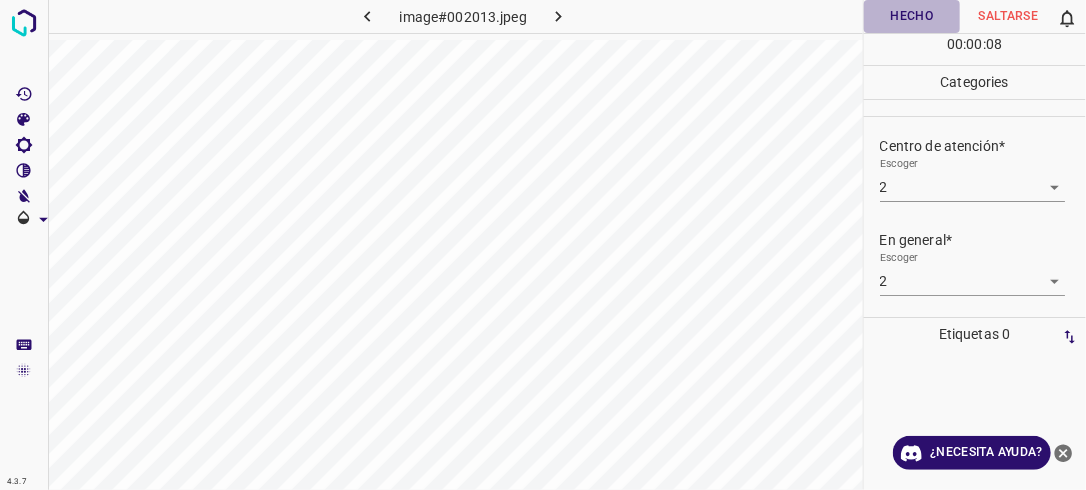 click on "Hecho" at bounding box center (912, 16) 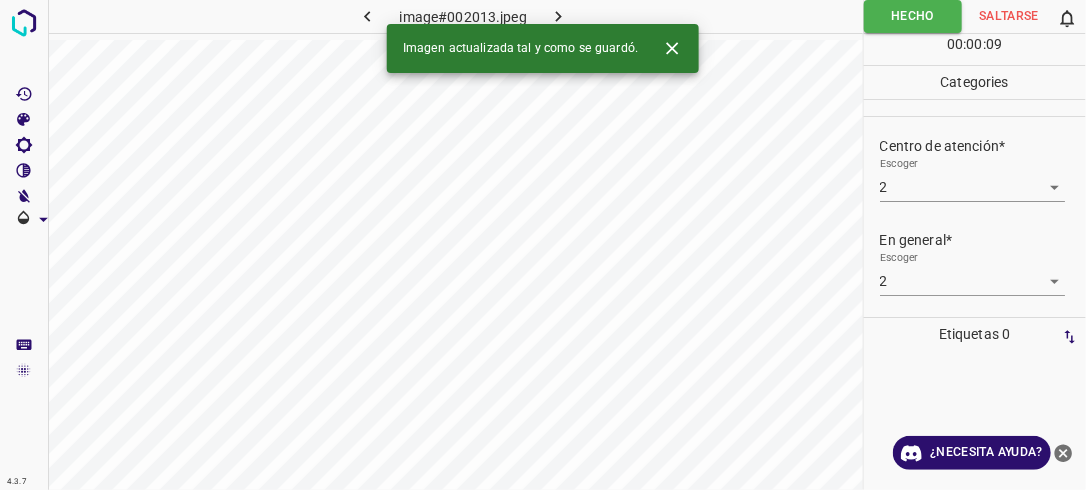 click at bounding box center (559, 16) 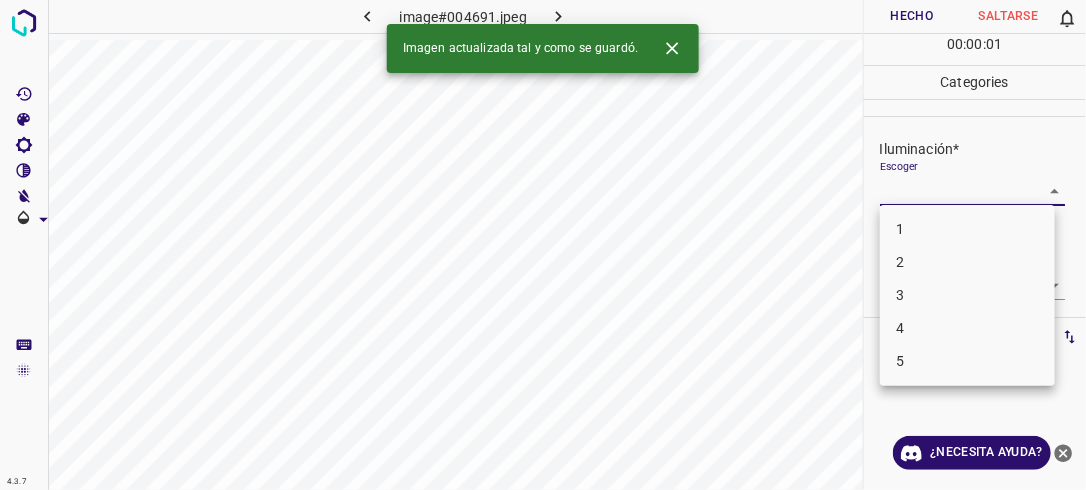 click on "4.3.7 image#004691.jpeg Hecho Saltarse 0 00   : 00   : 01   Categories Iluminación*  Escoger ​ Centro de atención*  Escoger ​ En general*  Escoger ​ Etiquetas 0 Categories 1 Lighting 2 Focus 3 Overall Tools Espacio Cambiar entre modos (Dibujar y Editar) Yo Etiquetado automático R Restaurar zoom M Acercar N Alejar Borrar Eliminar etiqueta de selección Filtros Z Restaurar filtros X Filtro de saturación C Filtro de brillo V Filtro de contraste B Filtro de escala de grises General O Descargar Imagen actualizada tal y como se guardó. ¿Necesita ayuda? -Mensaje de texto -Esconder -Borrar 1 2 3 4 5" at bounding box center (543, 245) 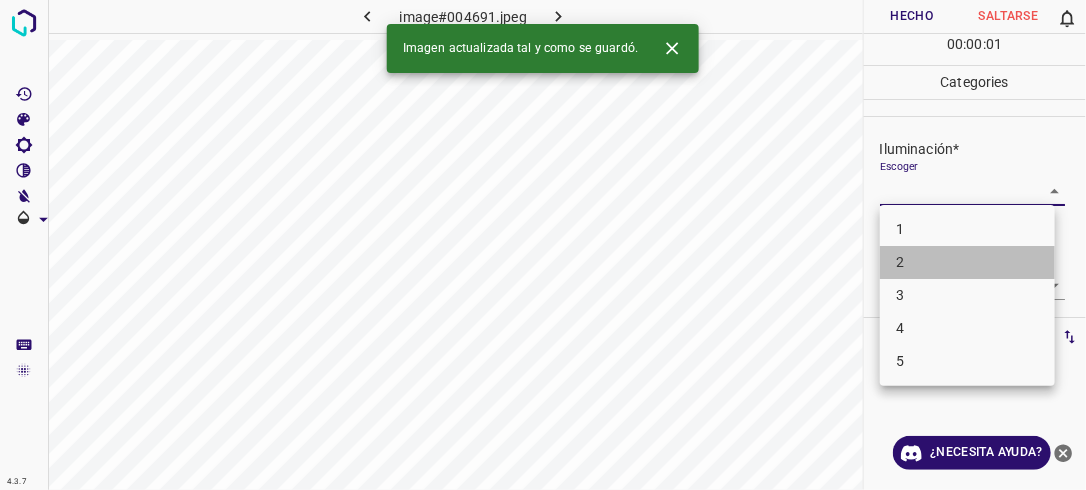 click on "2" at bounding box center (967, 262) 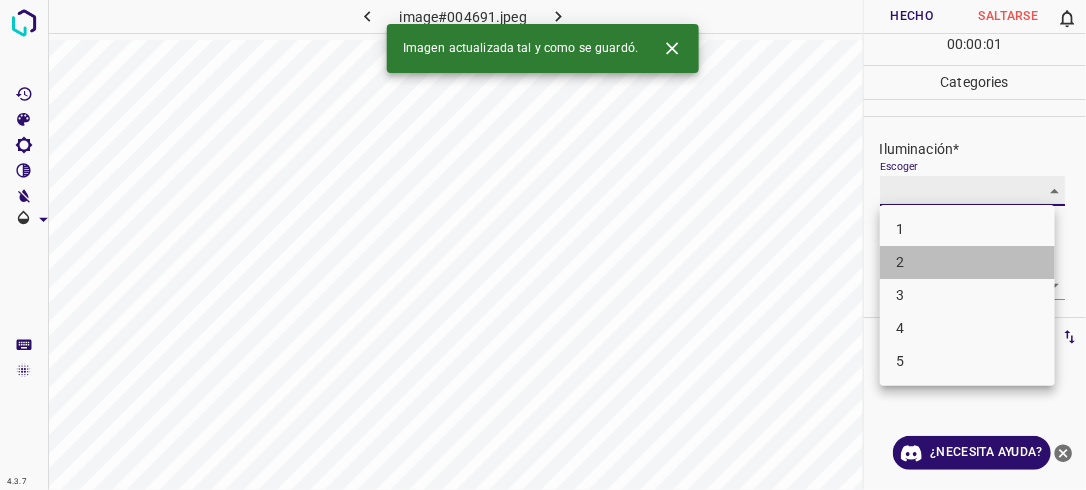 type on "2" 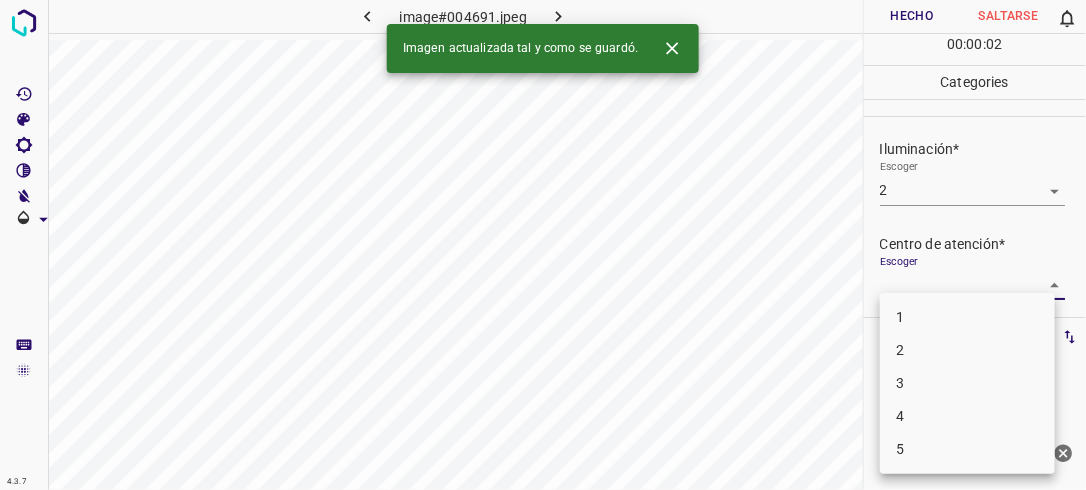 click on "4.3.7 image#004691.jpeg Hecho Saltarse 0 00   : 00   : 02   Categories Iluminación*  Escoger 2 2 Centro de atención*  Escoger ​ En general*  Escoger ​ Etiquetas 0 Categories 1 Lighting 2 Focus 3 Overall Tools Espacio Cambiar entre modos (Dibujar y Editar) Yo Etiquetado automático R Restaurar zoom M Acercar N Alejar Borrar Eliminar etiqueta de selección Filtros Z Restaurar filtros X Filtro de saturación C Filtro de brillo V Filtro de contraste B Filtro de escala de grises General O Descargar Imagen actualizada tal y como se guardó. ¿Necesita ayuda? -Mensaje de texto -Esconder -Borrar 1 2 3 4 5" at bounding box center (543, 245) 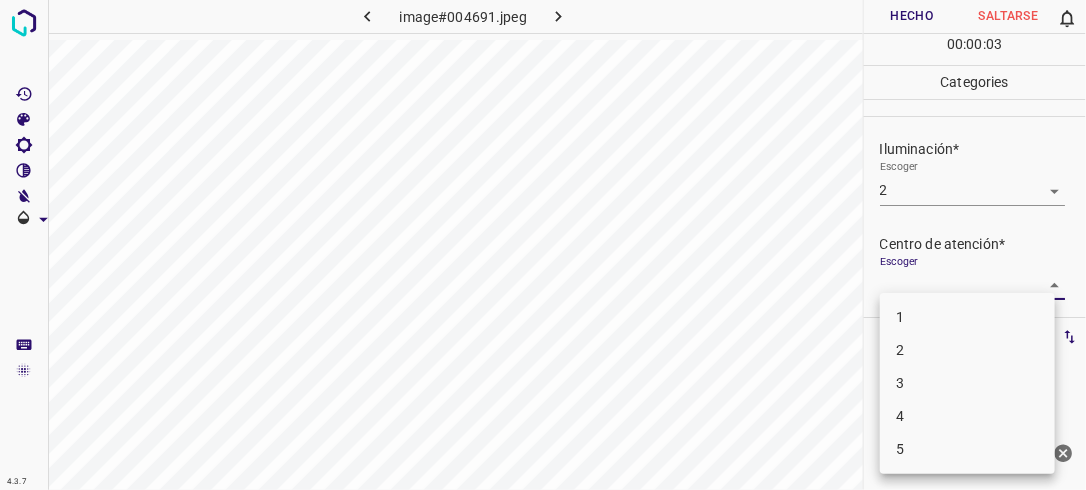 click on "2" at bounding box center [967, 350] 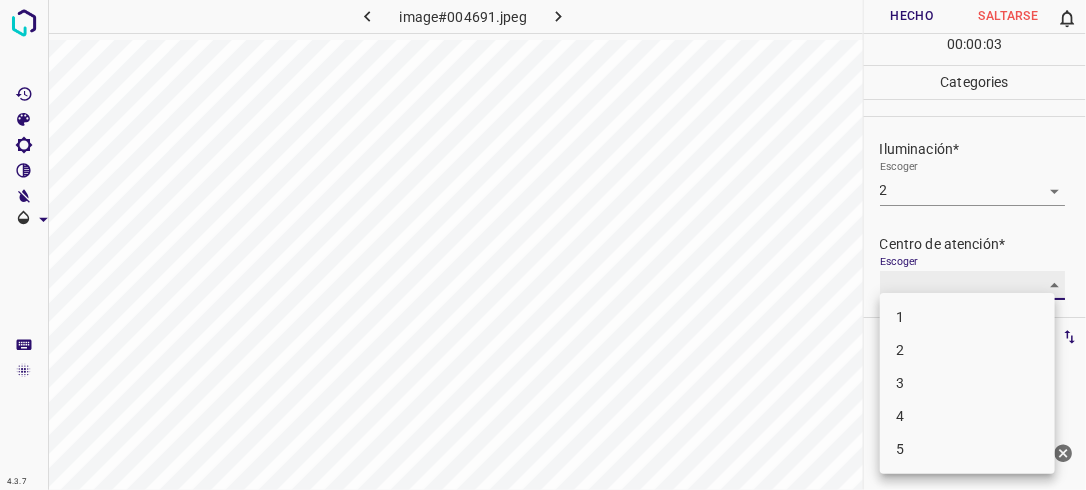 type on "2" 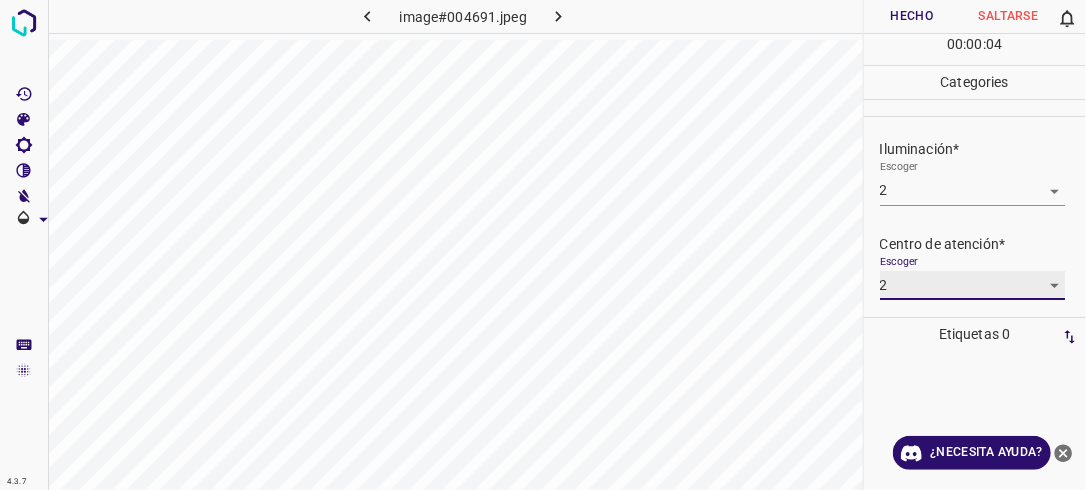 scroll, scrollTop: 98, scrollLeft: 0, axis: vertical 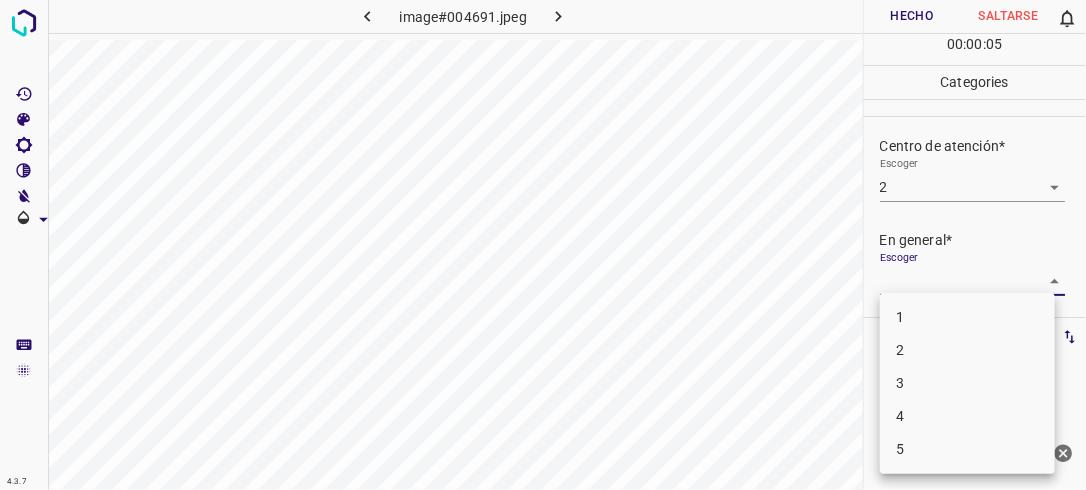 click on "4.3.7 image#004691.jpeg Hecho Saltarse 0 00   : 00   : 05   Categories Iluminación*  Escoger 2 2 Centro de atención*  Escoger 2 2 En general*  Escoger ​ Etiquetas 0 Categories 1 Lighting 2 Focus 3 Overall Tools Espacio Cambiar entre modos (Dibujar y Editar) Yo Etiquetado automático R Restaurar zoom M Acercar N Alejar Borrar Eliminar etiqueta de selección Filtros Z Restaurar filtros X Filtro de saturación C Filtro de brillo V Filtro de contraste B Filtro de escala de grises General O Descargar ¿Necesita ayuda? -Mensaje de texto -Esconder -Borrar 1 2 3 4 5" at bounding box center (543, 245) 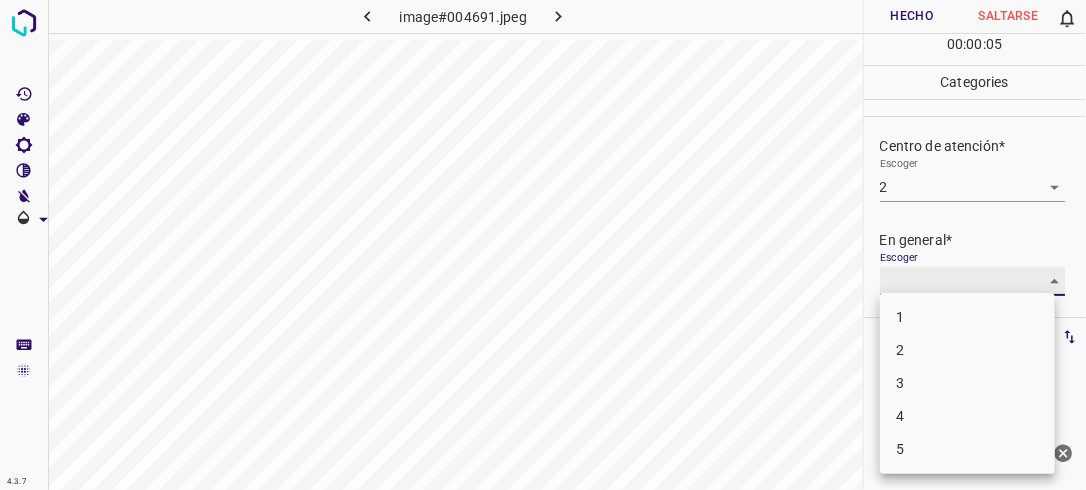 type on "2" 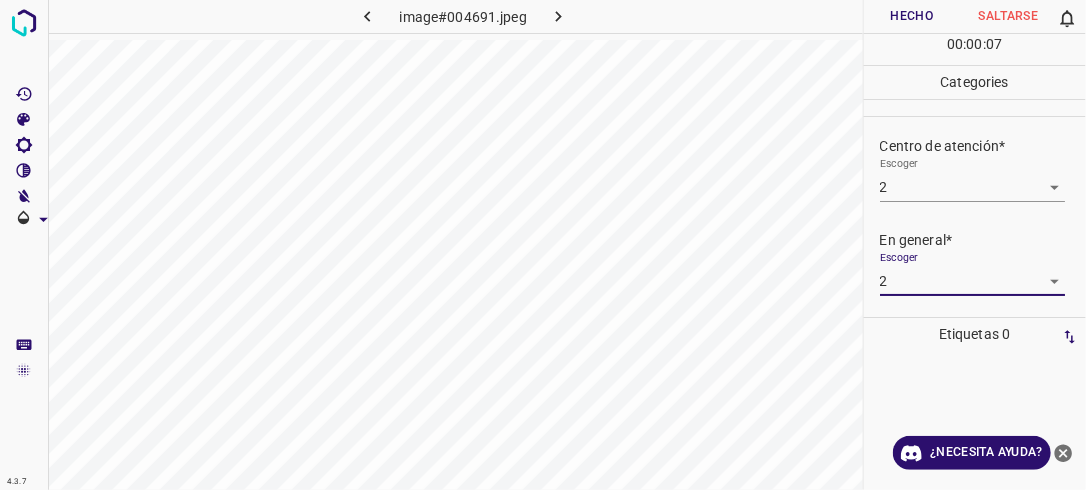 click on "Hecho" at bounding box center (912, 16) 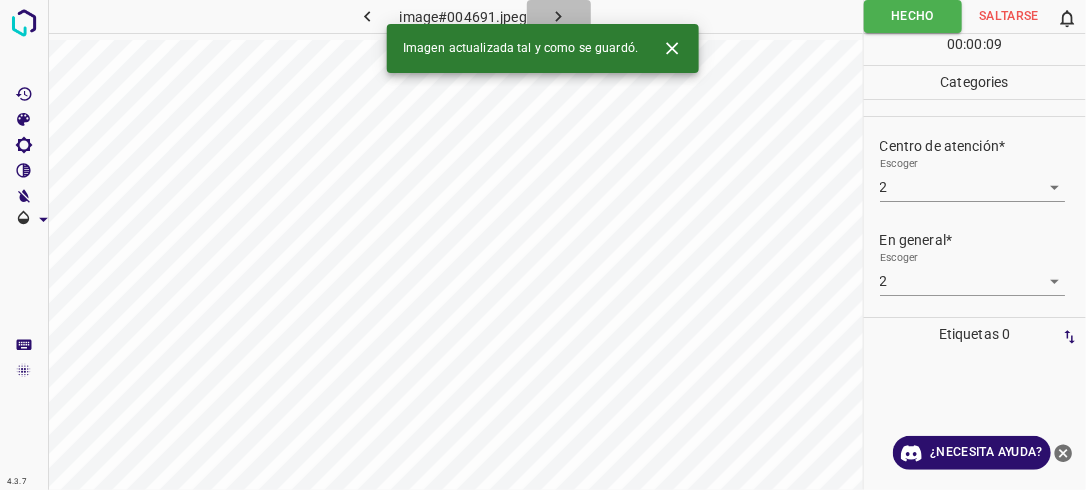 click 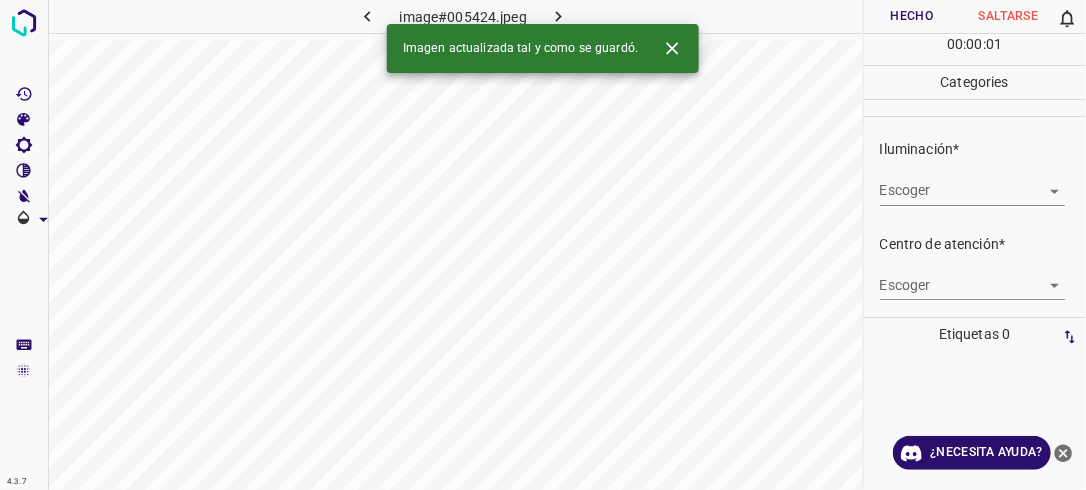 click on "4.3.7 image#005424.jpeg Hecho Saltarse 0 00   : 00   : 01   Categories Iluminación*  Escoger ​ Centro de atención*  Escoger ​ En general*  Escoger ​ Etiquetas 0 Categories 1 Lighting 2 Focus 3 Overall Tools Espacio Cambiar entre modos (Dibujar y Editar) Yo Etiquetado automático R Restaurar zoom M Acercar N Alejar Borrar Eliminar etiqueta de selección Filtros Z Restaurar filtros X Filtro de saturación C Filtro de brillo V Filtro de contraste B Filtro de escala de grises General O Descargar Imagen actualizada tal y como se guardó. ¿Necesita ayuda? -Mensaje de texto -Esconder -Borrar" at bounding box center [543, 245] 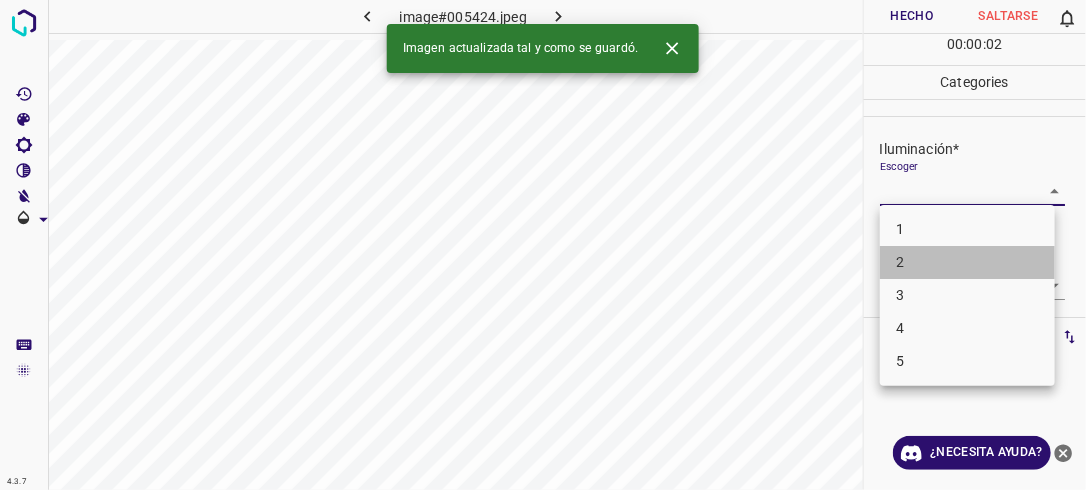 click on "2" at bounding box center (967, 262) 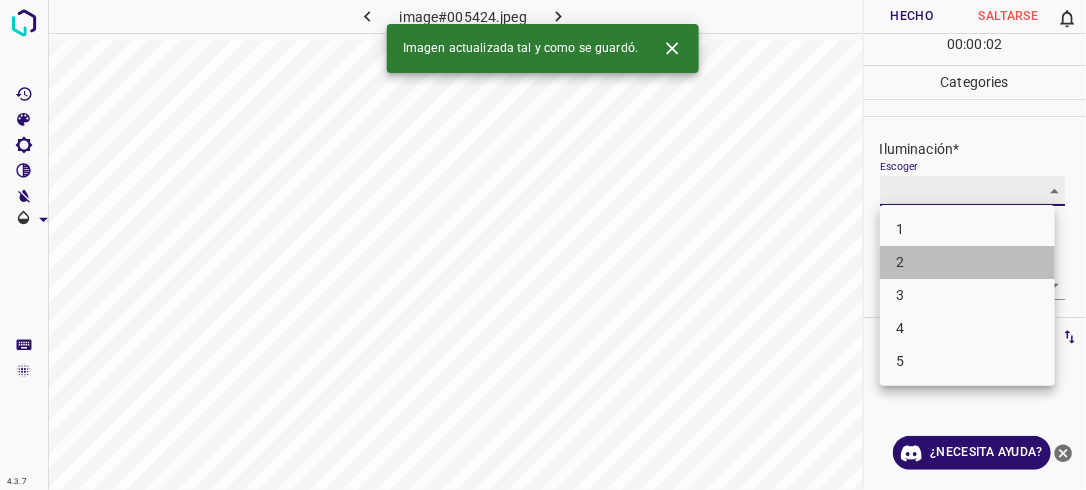 type on "2" 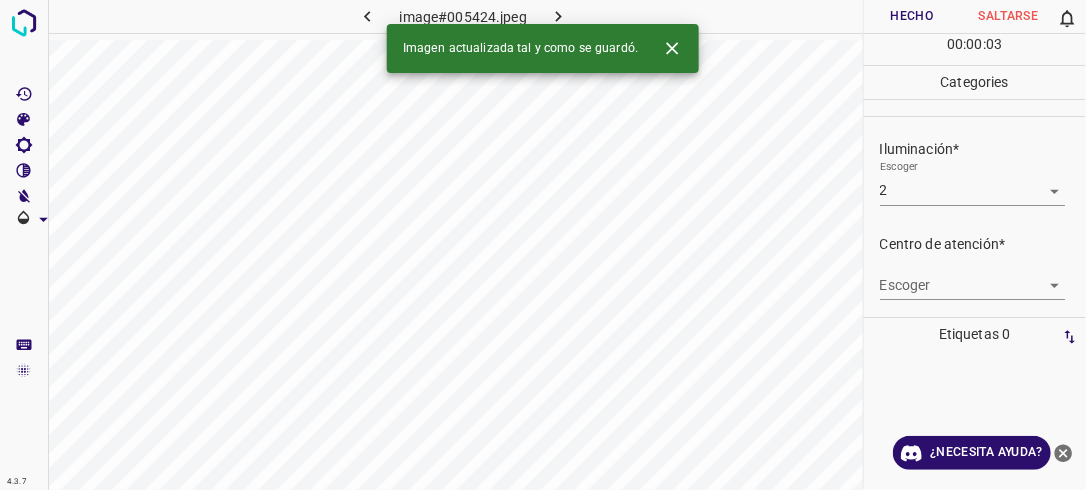 click on "Escoger ​" at bounding box center [983, 277] 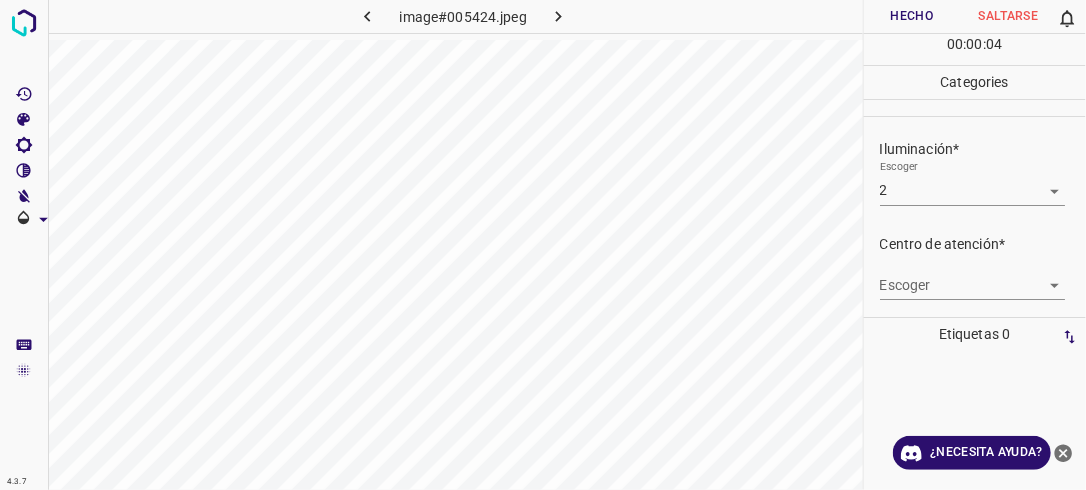 click on "4.3.7 image#005424.jpeg Hecho Saltarse 0 00   : 00   : 04   Categories Iluminación*  Escoger 2 2 Centro de atención*  Escoger ​ En general*  Escoger ​ Etiquetas 0 Categories 1 Lighting 2 Focus 3 Overall Tools Espacio Cambiar entre modos (Dibujar y Editar) Yo Etiquetado automático R Restaurar zoom M Acercar N Alejar Borrar Eliminar etiqueta de selección Filtros Z Restaurar filtros X Filtro de saturación C Filtro de brillo V Filtro de contraste B Filtro de escala de grises General O Descargar ¿Necesita ayuda? -Mensaje de texto -Esconder -Borrar" at bounding box center [543, 245] 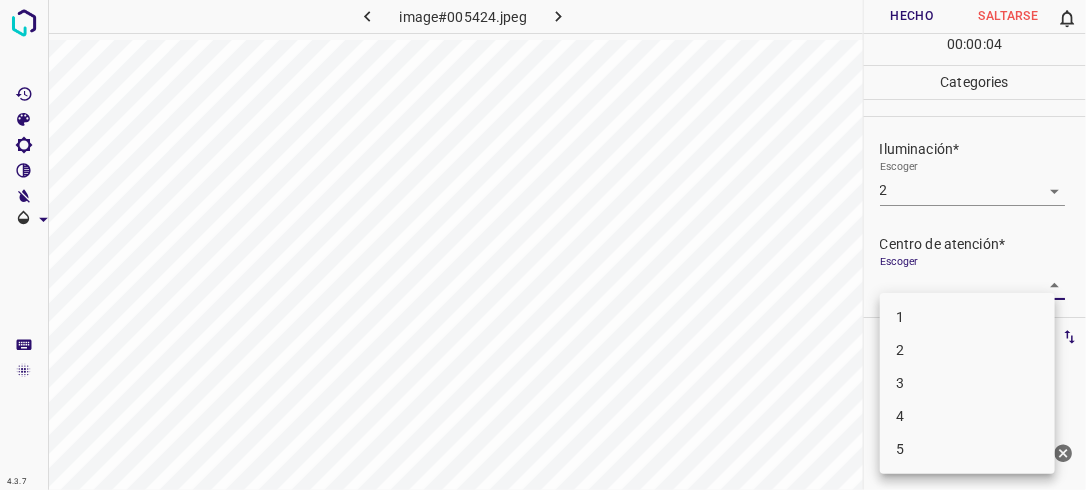 click on "2" at bounding box center (967, 350) 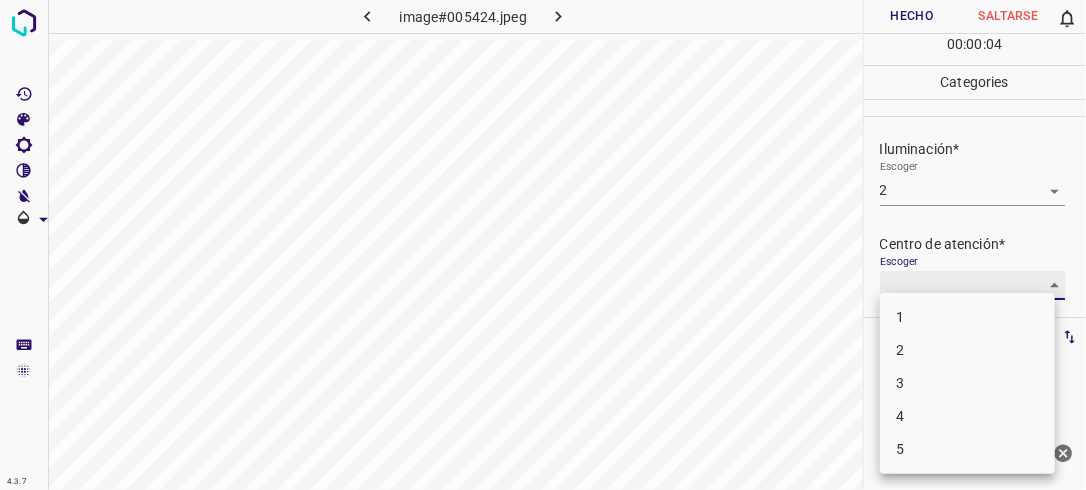 type on "2" 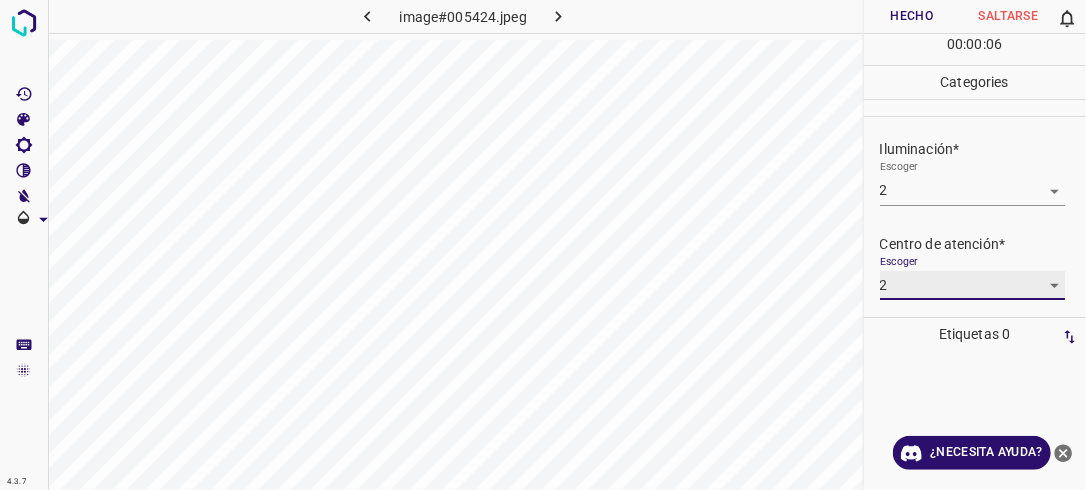 scroll, scrollTop: 79, scrollLeft: 0, axis: vertical 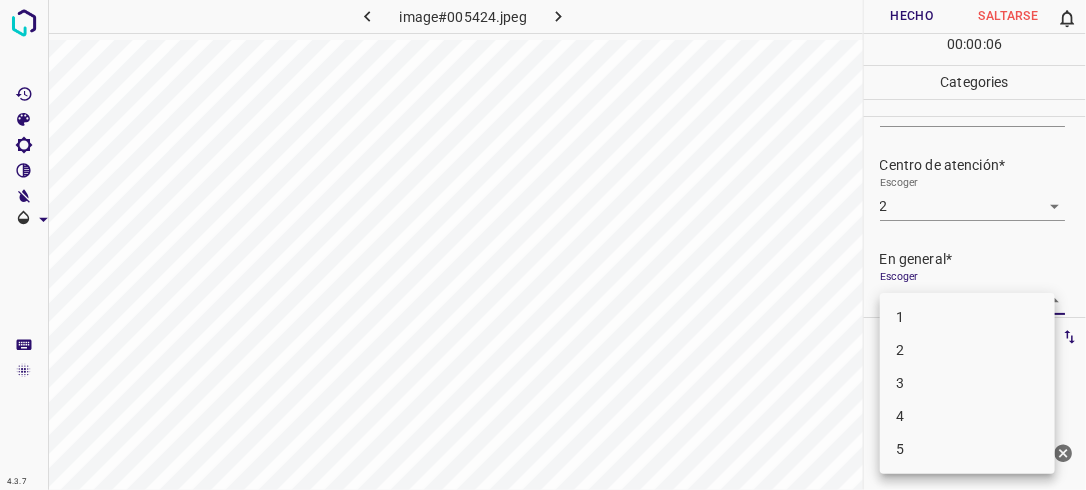 drag, startPoint x: 1043, startPoint y: 296, endPoint x: 942, endPoint y: 364, distance: 121.75796 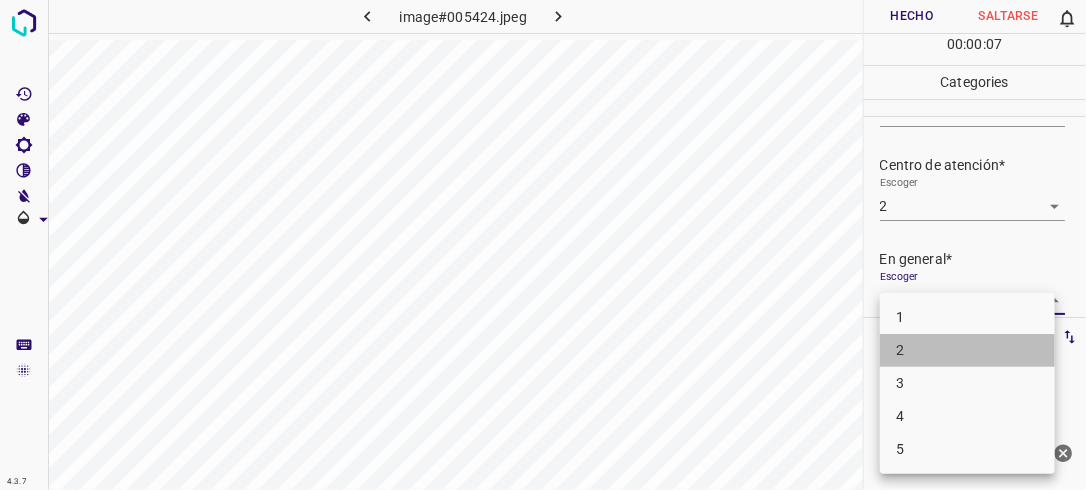 click on "2" at bounding box center [967, 350] 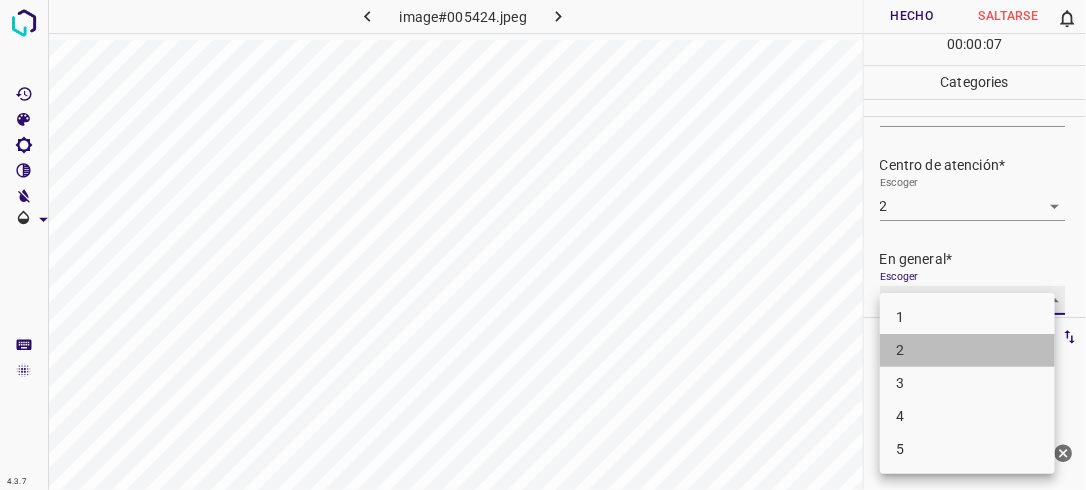 type on "2" 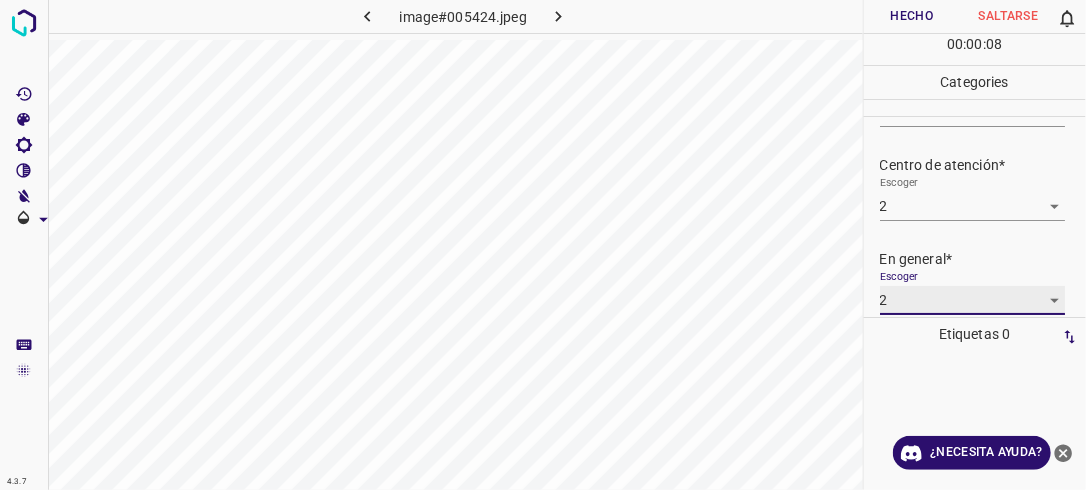scroll, scrollTop: 79, scrollLeft: 0, axis: vertical 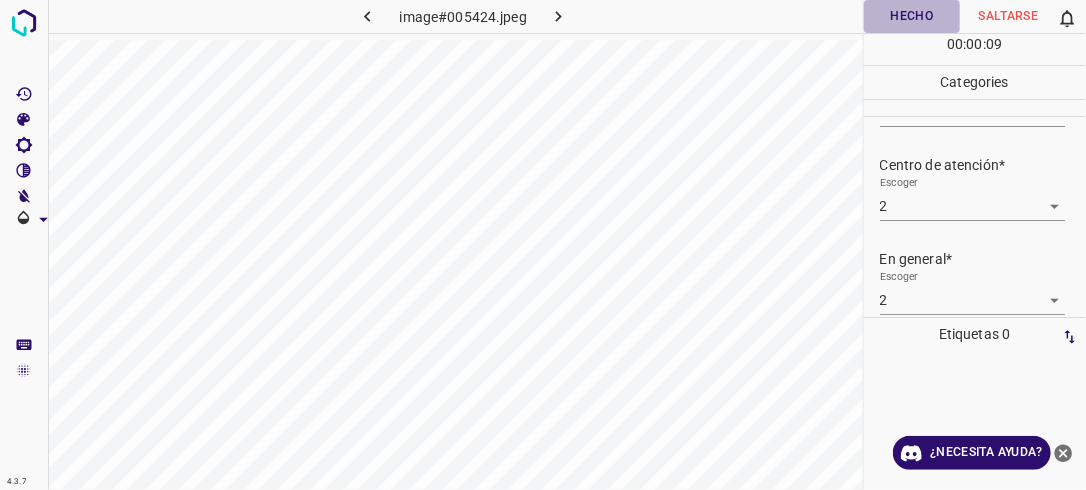click on "Hecho" at bounding box center [912, 16] 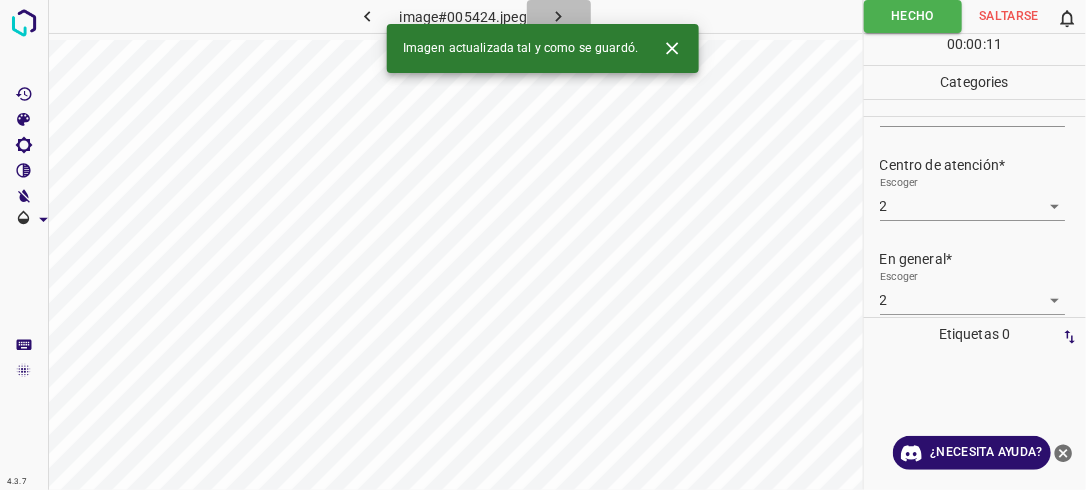 click at bounding box center [559, 16] 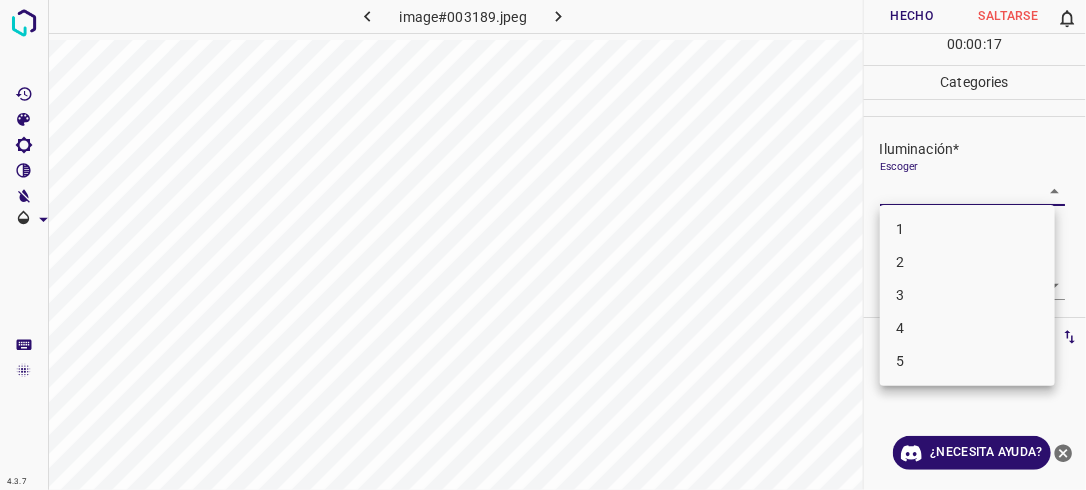 click on "4.3.7 image#003189.jpeg Hecho Saltarse 0 00   : 00   : 17   Categories Iluminación*  Escoger ​ Centro de atención*  Escoger ​ En general*  Escoger ​ Etiquetas 0 Categories 1 Lighting 2 Focus 3 Overall Tools Espacio Cambiar entre modos (Dibujar y Editar) Yo Etiquetado automático R Restaurar zoom M Acercar N Alejar Borrar Eliminar etiqueta de selección Filtros Z Restaurar filtros X Filtro de saturación C Filtro de brillo V Filtro de contraste B Filtro de escala de grises General O Descargar ¿Necesita ayuda? -Mensaje de texto -Esconder -Borrar 1 2 3 4 5" at bounding box center [543, 245] 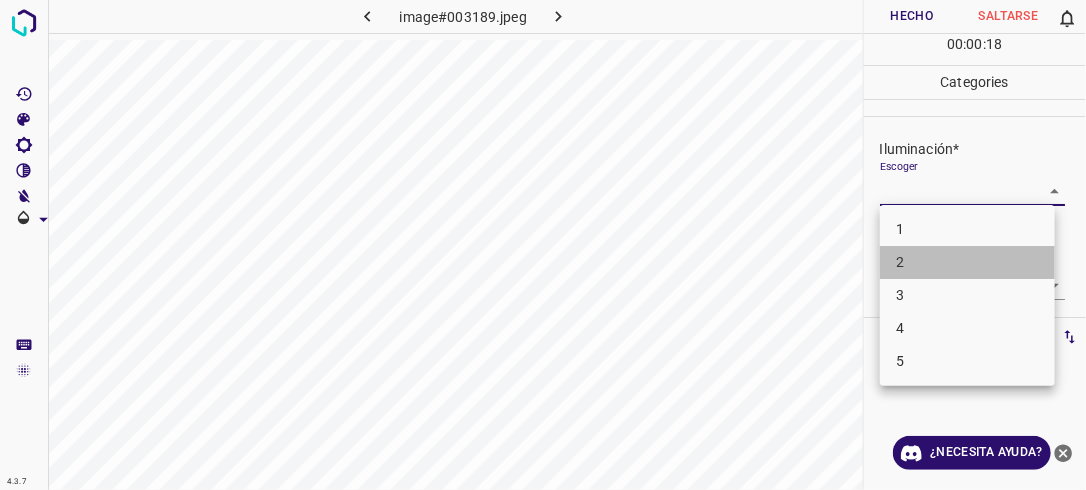 click on "2" at bounding box center (967, 262) 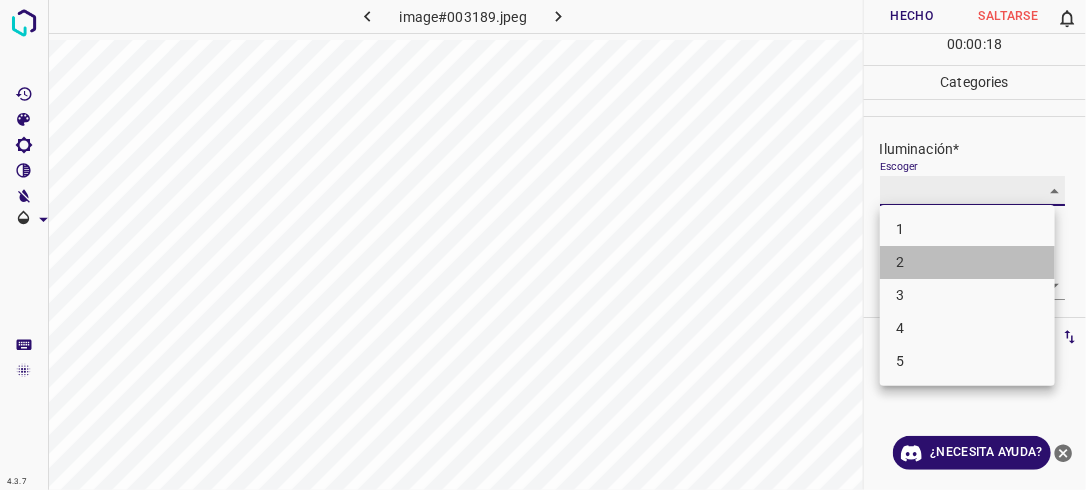 type on "2" 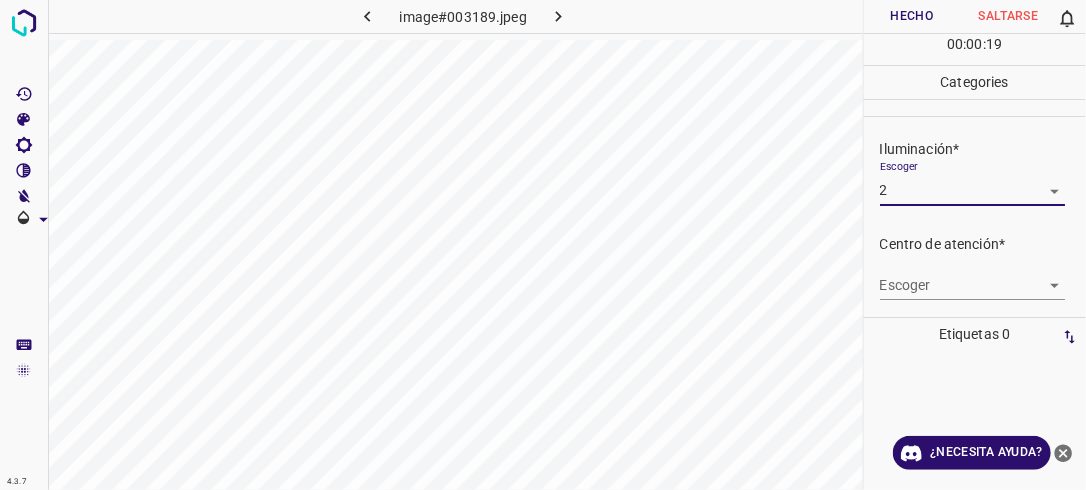 click on "4.3.7 image#003189.jpeg Hecho Saltarse 0 00   : 00   : 19   Categories Iluminación*  Escoger 2 2 Centro de atención*  Escoger ​ En general*  Escoger ​ Etiquetas 0 Categories 1 Lighting 2 Focus 3 Overall Tools Espacio Cambiar entre modos (Dibujar y Editar) Yo Etiquetado automático R Restaurar zoom M Acercar N Alejar Borrar Eliminar etiqueta de selección Filtros Z Restaurar filtros X Filtro de saturación C Filtro de brillo V Filtro de contraste B Filtro de escala de grises General O Descargar ¿Necesita ayuda? -Mensaje de texto -Esconder -Borrar" at bounding box center [543, 245] 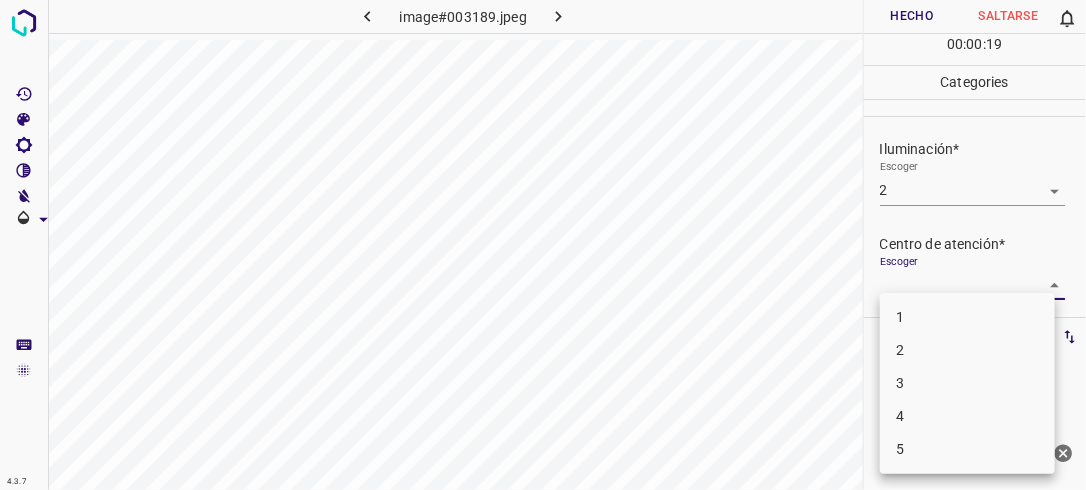 click on "2" at bounding box center [967, 350] 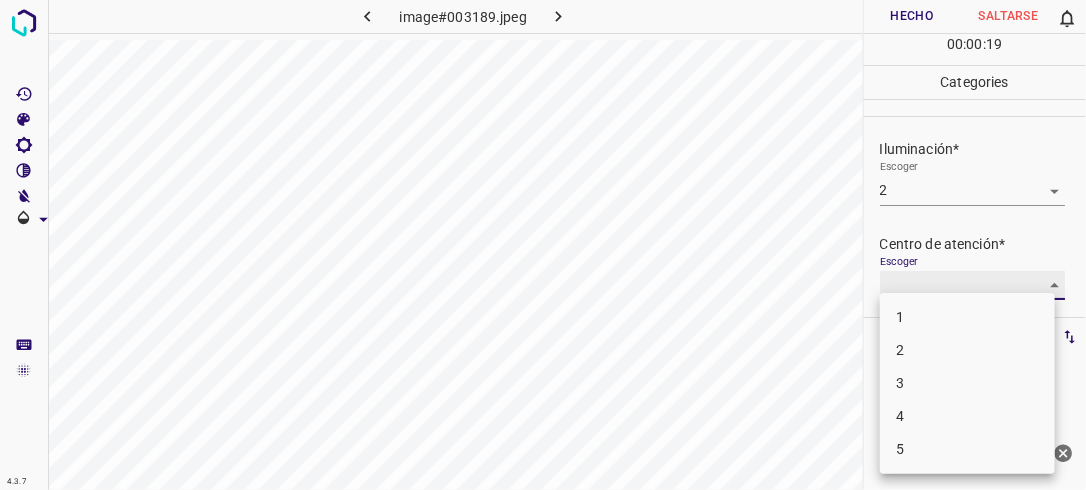 type on "2" 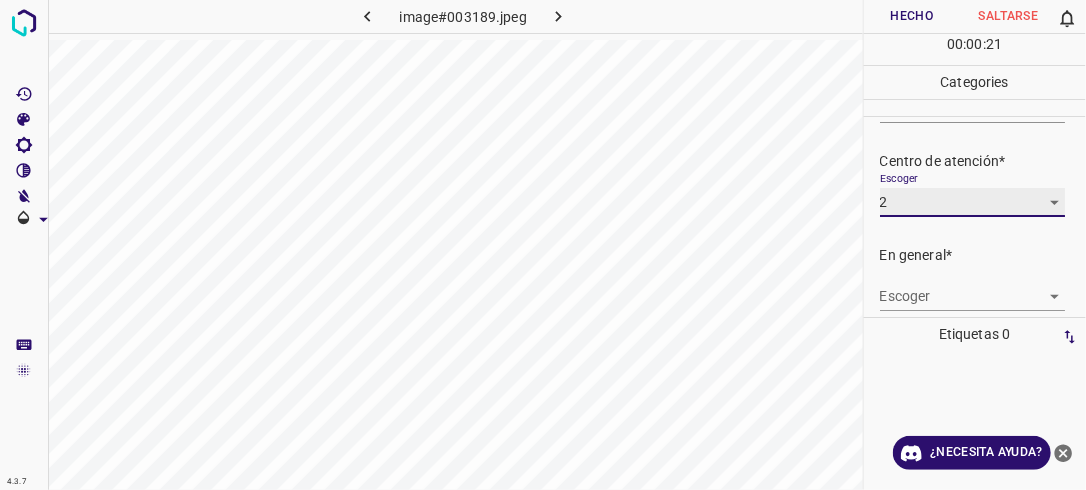 scroll, scrollTop: 89, scrollLeft: 0, axis: vertical 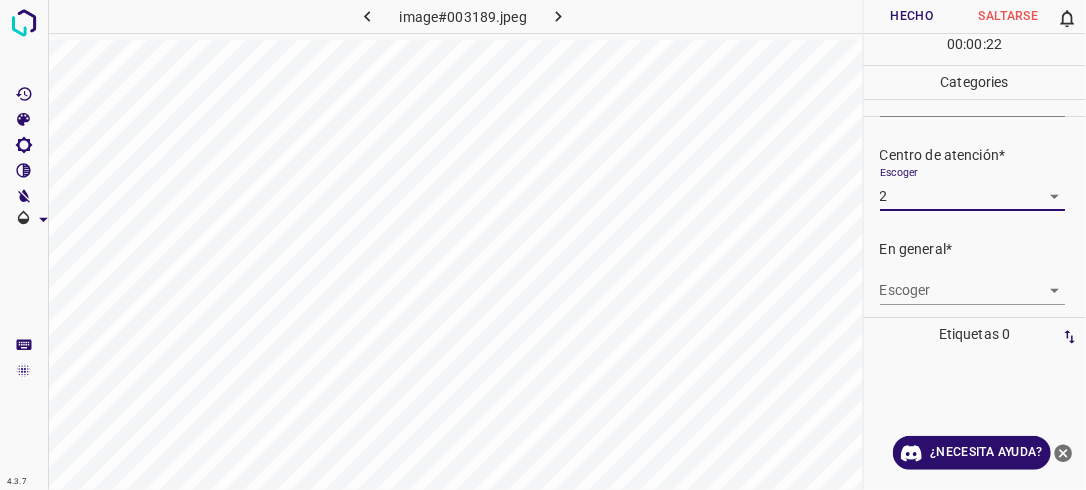 click on "4.3.7 image#003189.jpeg Hecho Saltarse 0 00   : 00   : 22   Categories Iluminación*  Escoger 2 2 Centro de atención*  Escoger 2 2 En general*  Escoger ​ Etiquetas 0 Categories 1 Lighting 2 Focus 3 Overall Tools Espacio Cambiar entre modos (Dibujar y Editar) Yo Etiquetado automático R Restaurar zoom M Acercar N Alejar Borrar Eliminar etiqueta de selección Filtros Z Restaurar filtros X Filtro de saturación C Filtro de brillo V Filtro de contraste B Filtro de escala de grises General O Descargar ¿Necesita ayuda? -Mensaje de texto -Esconder -Borrar" at bounding box center [543, 245] 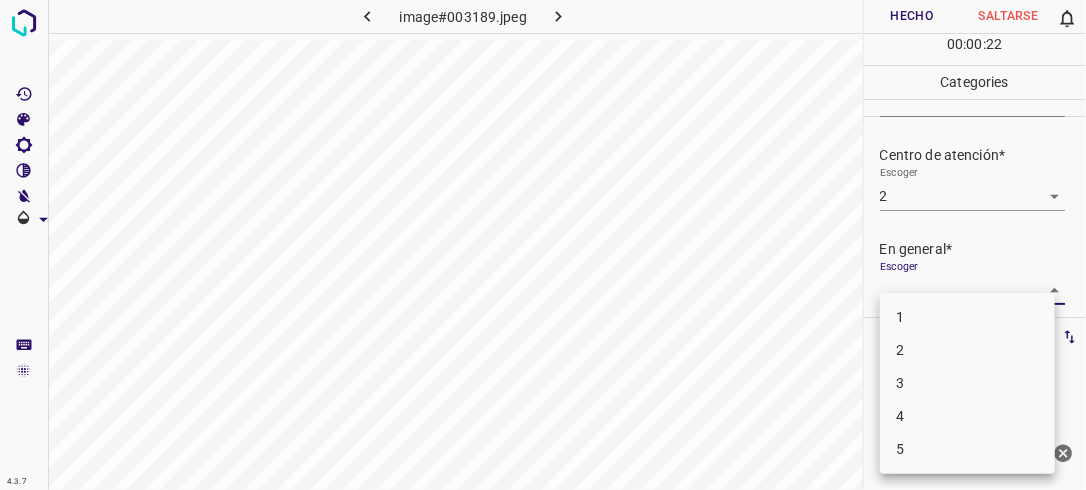 click on "2" at bounding box center (967, 350) 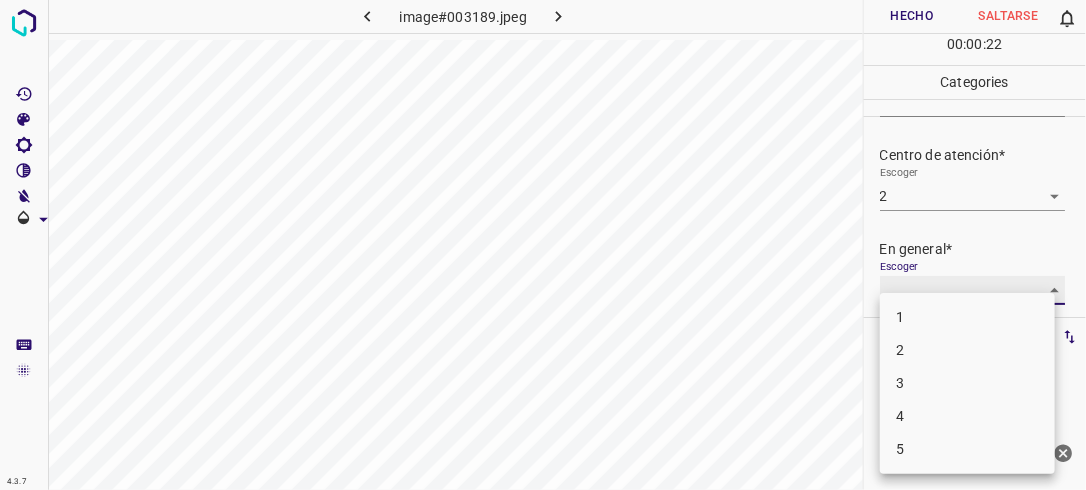 type on "2" 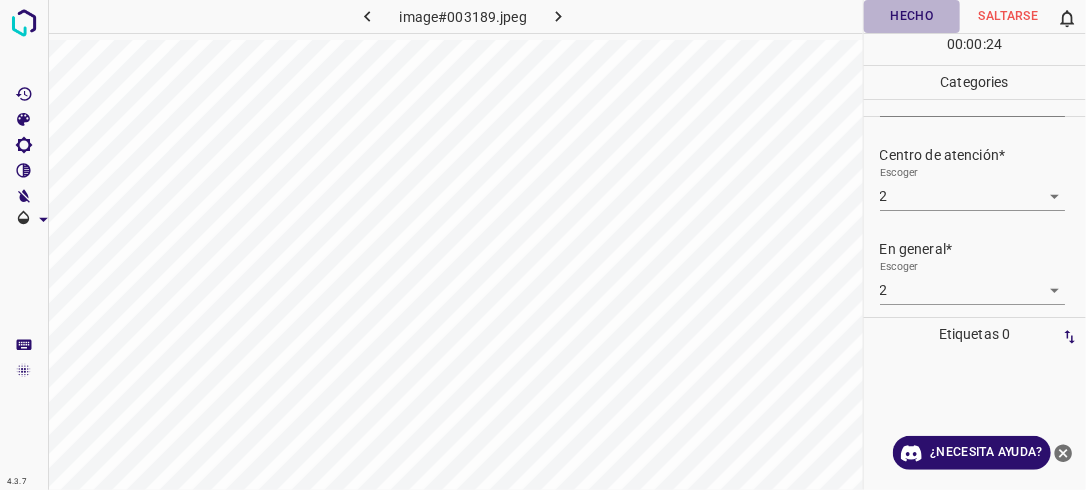 click on "Hecho" at bounding box center [912, 16] 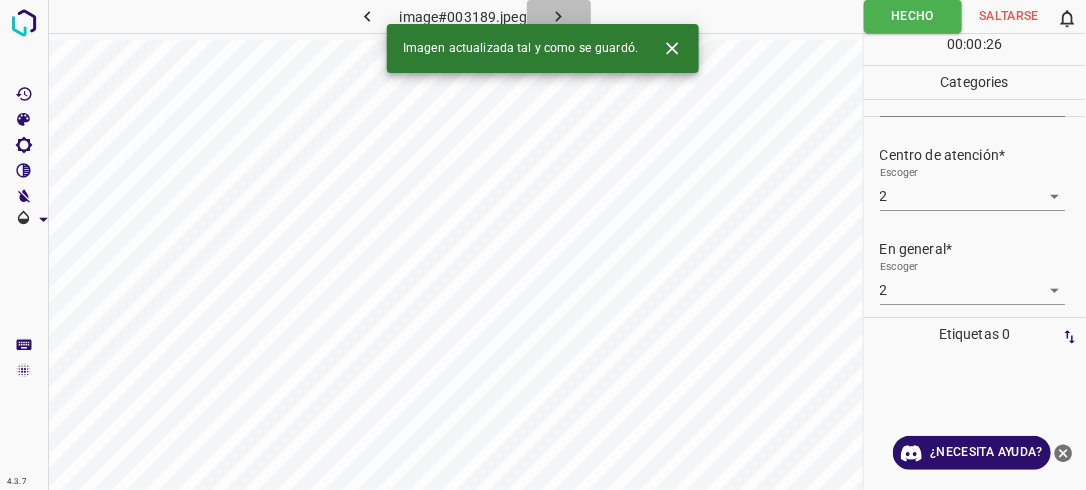click at bounding box center [559, 16] 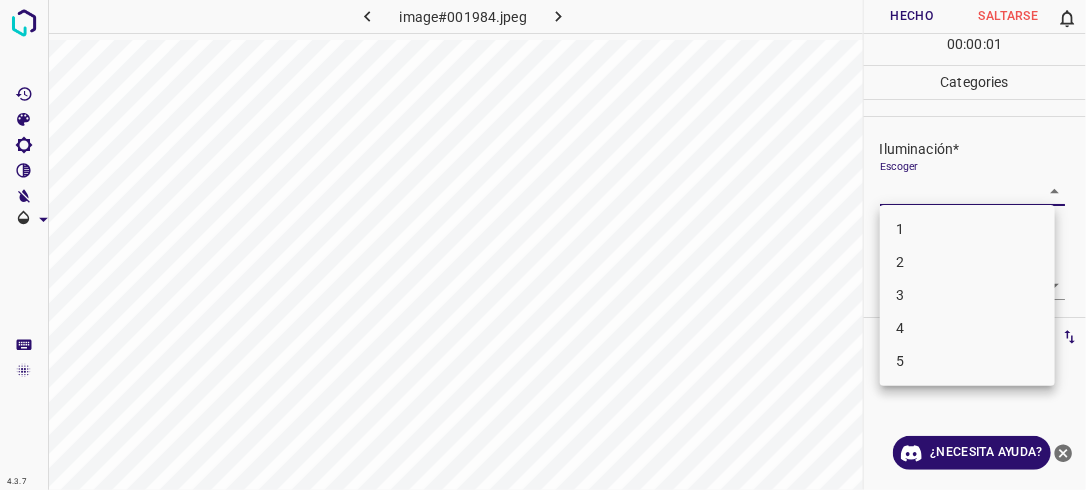 click on "4.3.7 image#001984.jpeg Hecho Saltarse 0 00   : 00   : 01   Categories Iluminación*  Escoger ​ Centro de atención*  Escoger ​ En general*  Escoger ​ Etiquetas 0 Categories 1 Lighting 2 Focus 3 Overall Tools Espacio Cambiar entre modos (Dibujar y Editar) Yo Etiquetado automático R Restaurar zoom M Acercar N Alejar Borrar Eliminar etiqueta de selección Filtros Z Restaurar filtros X Filtro de saturación C Filtro de brillo V Filtro de contraste B Filtro de escala de grises General O Descargar ¿Necesita ayuda? -Mensaje de texto -Esconder -Borrar 1 2 3 4 5" at bounding box center (543, 245) 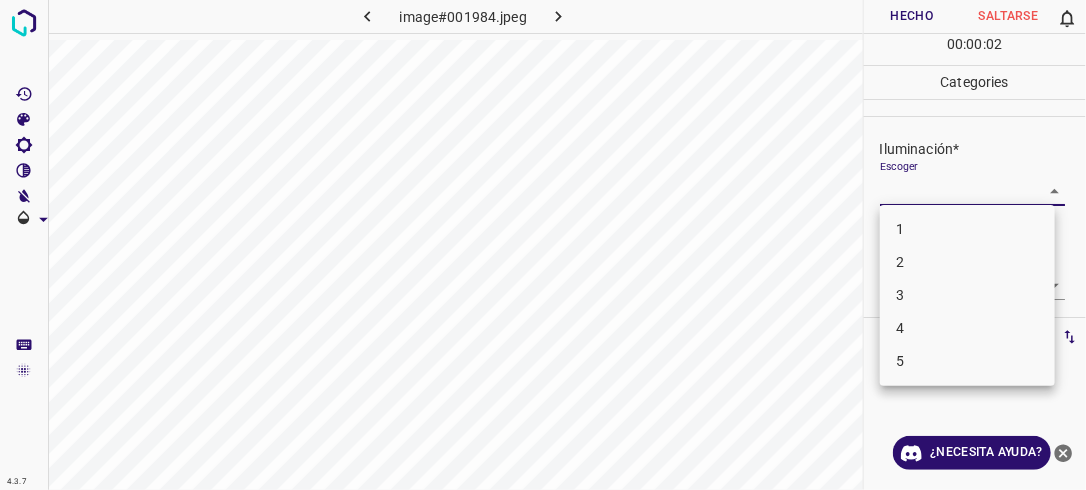 click on "2" at bounding box center [967, 262] 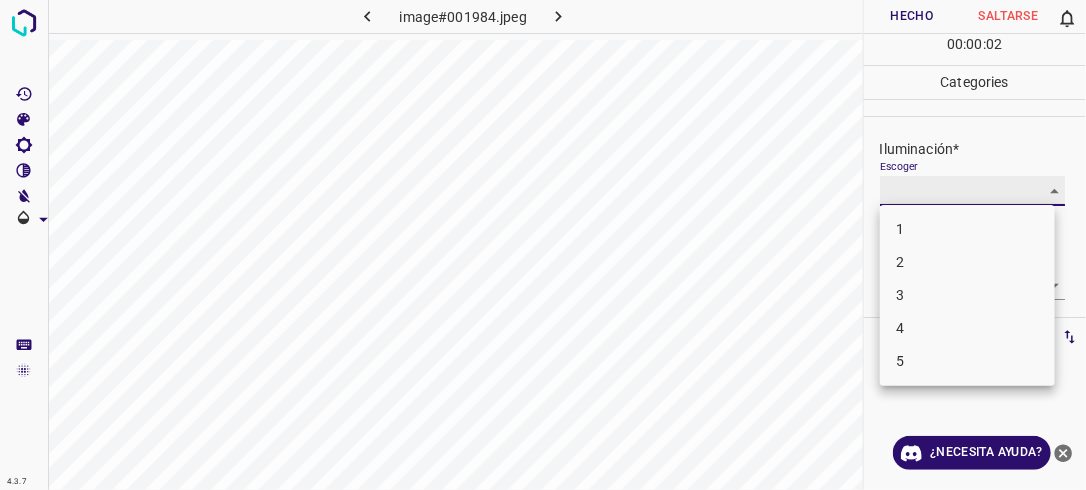 type on "2" 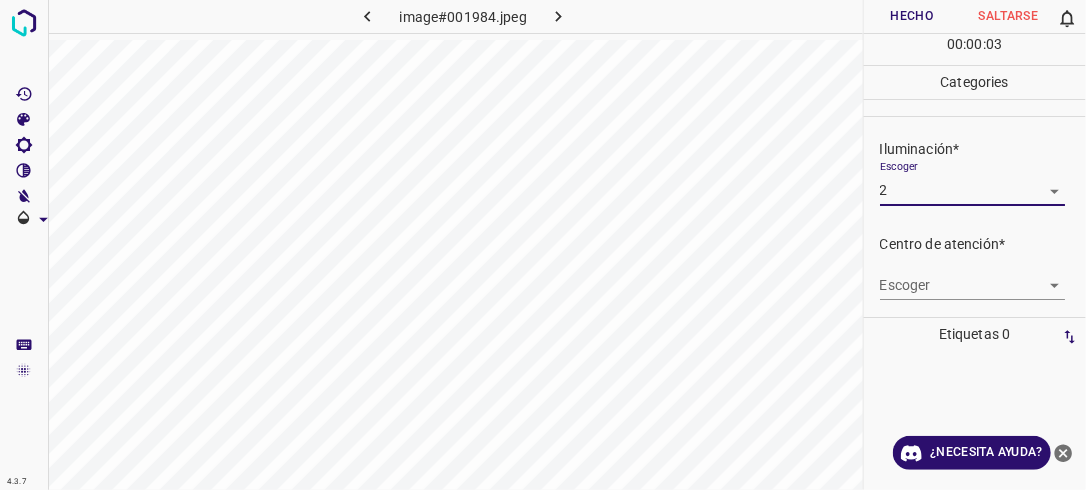 click on "4.3.7 image#001984.jpeg Hecho Saltarse 0 00   : 00   : 03   Categories Iluminación*  Escoger 2 2 Centro de atención*  Escoger ​ En general*  Escoger ​ Etiquetas 0 Categories 1 Lighting 2 Focus 3 Overall Tools Espacio Cambiar entre modos (Dibujar y Editar) Yo Etiquetado automático R Restaurar zoom M Acercar N Alejar Borrar Eliminar etiqueta de selección Filtros Z Restaurar filtros X Filtro de saturación C Filtro de brillo V Filtro de contraste B Filtro de escala de grises General O Descargar ¿Necesita ayuda? -Mensaje de texto -Esconder -Borrar" at bounding box center [543, 245] 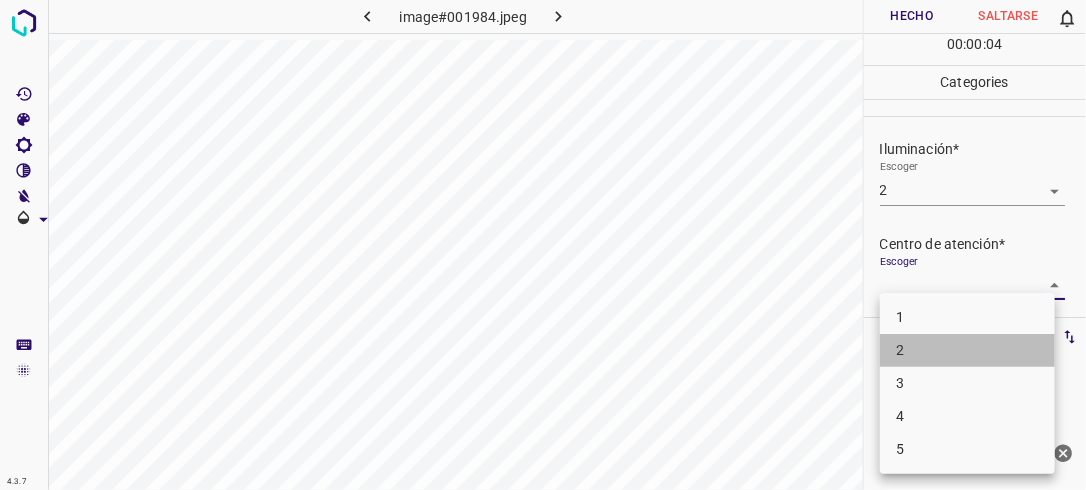 click on "2" at bounding box center [967, 350] 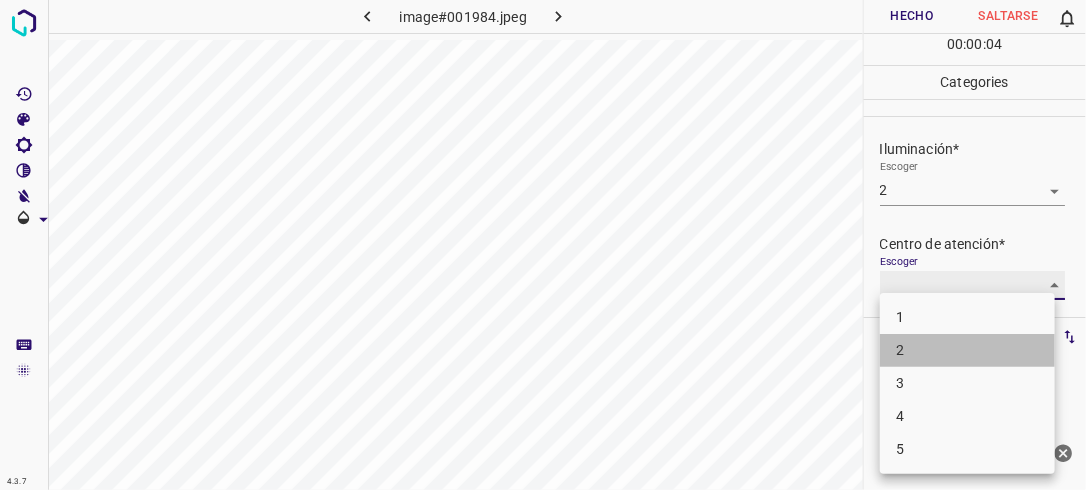 type on "2" 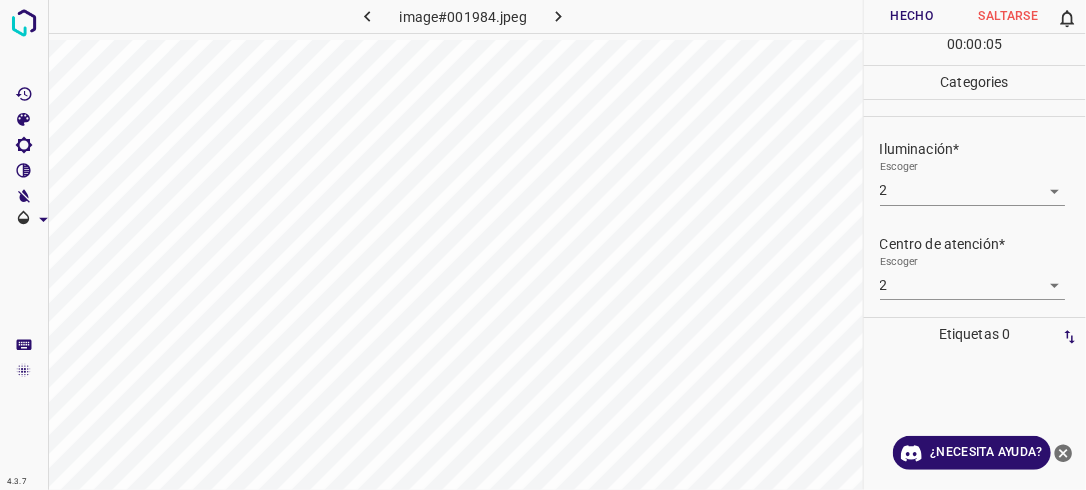 drag, startPoint x: 1072, startPoint y: 240, endPoint x: 1069, endPoint y: 307, distance: 67.06713 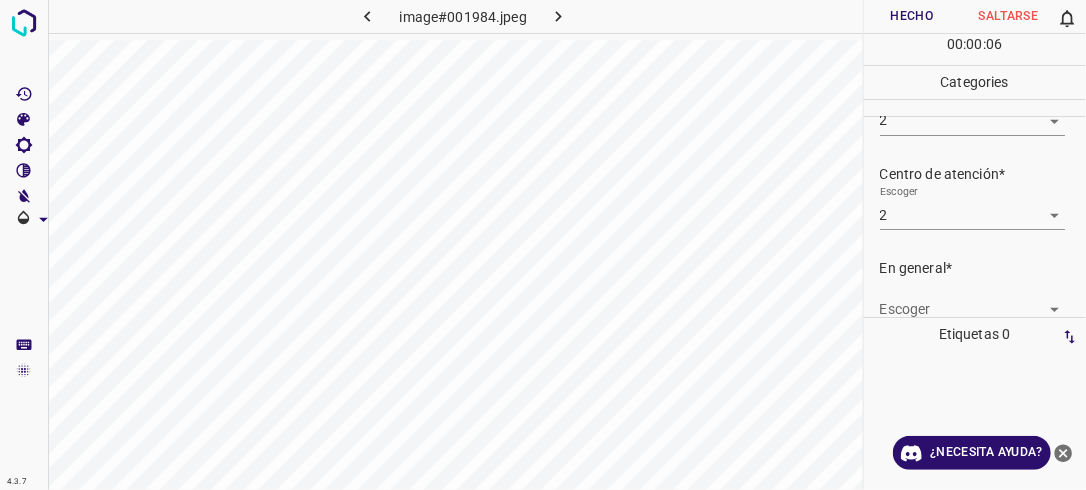 scroll, scrollTop: 98, scrollLeft: 0, axis: vertical 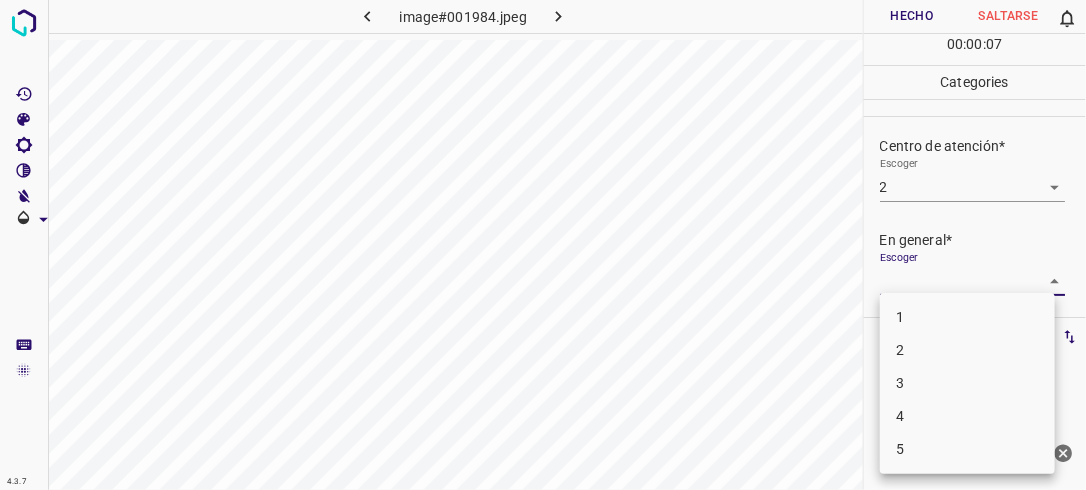 click on "4.3.7 image#001984.jpeg Hecho Saltarse 0 00   : 00   : 07   Categories Iluminación*  Escoger 2 2 Centro de atención*  Escoger 2 2 En general*  Escoger ​ Etiquetas 0 Categories 1 Lighting 2 Focus 3 Overall Tools Espacio Cambiar entre modos (Dibujar y Editar) Yo Etiquetado automático R Restaurar zoom M Acercar N Alejar Borrar Eliminar etiqueta de selección Filtros Z Restaurar filtros X Filtro de saturación C Filtro de brillo V Filtro de contraste B Filtro de escala de grises General O Descargar ¿Necesita ayuda? -Mensaje de texto -Esconder -Borrar 1 2 3 4 5" at bounding box center (543, 245) 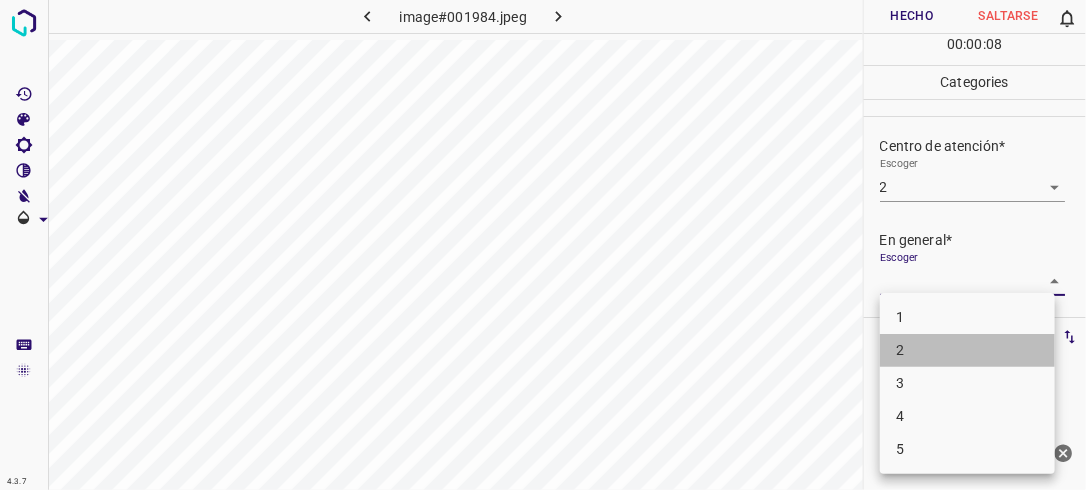 click on "2" at bounding box center [967, 350] 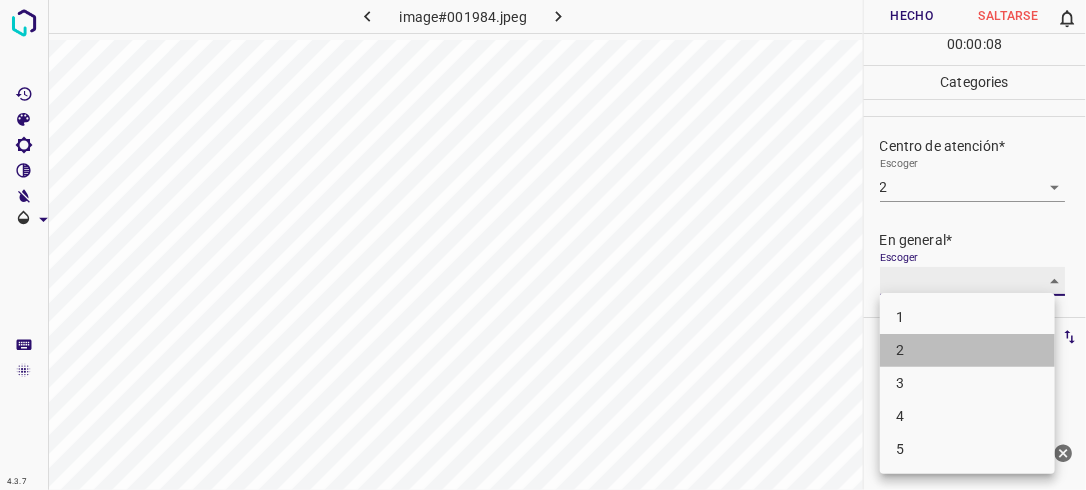 type on "2" 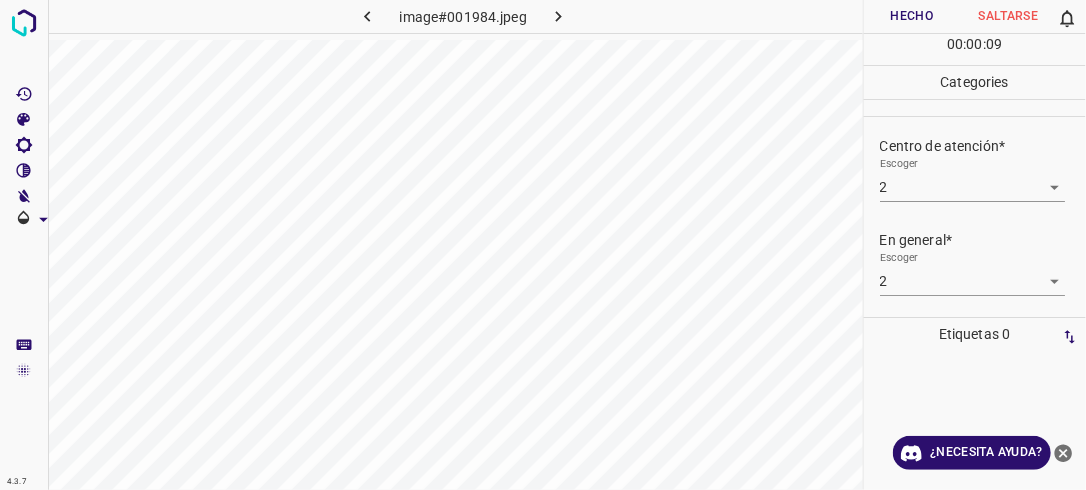 click on "00   : 00   : 09" at bounding box center (975, 49) 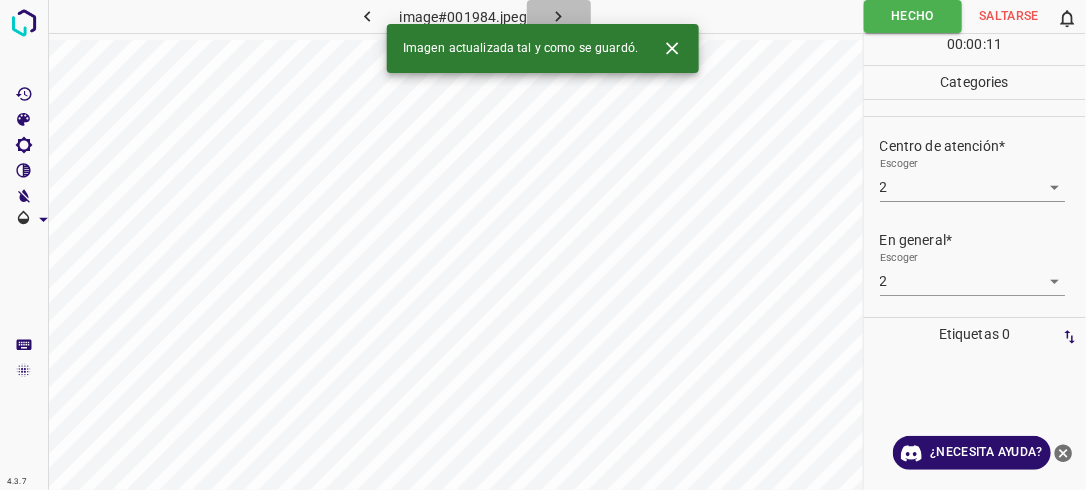 click 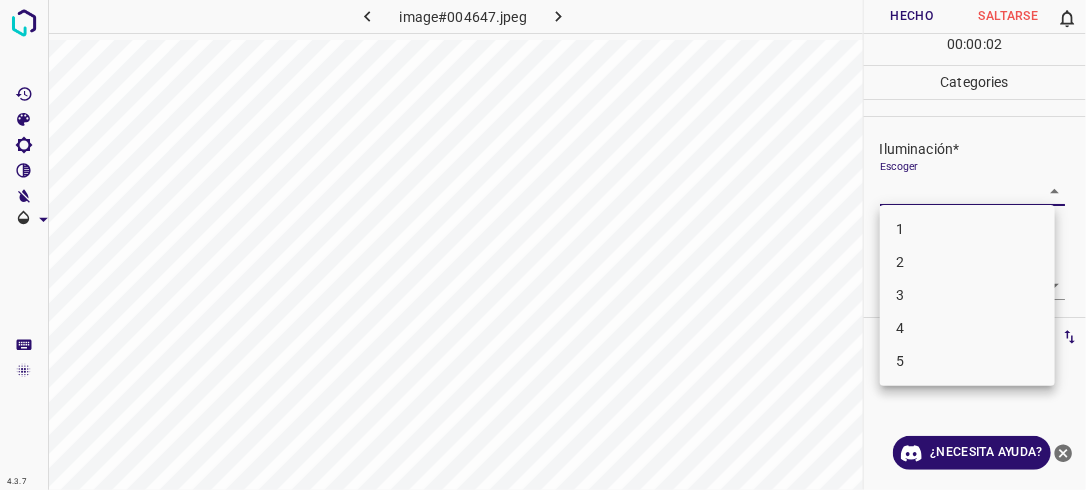 click on "4.3.7 image#004647.jpeg Hecho Saltarse 0 00   : 00   : 02   Categories Iluminación*  Escoger ​ Centro de atención*  Escoger ​ En general*  Escoger ​ Etiquetas 0 Categories 1 Lighting 2 Focus 3 Overall Tools Espacio Cambiar entre modos (Dibujar y Editar) Yo Etiquetado automático R Restaurar zoom M Acercar N Alejar Borrar Eliminar etiqueta de selección Filtros Z Restaurar filtros X Filtro de saturación C Filtro de brillo V Filtro de contraste B Filtro de escala de grises General O Descargar ¿Necesita ayuda? -Mensaje de texto -Esconder -Borrar 1 2 3 4 5" at bounding box center (543, 245) 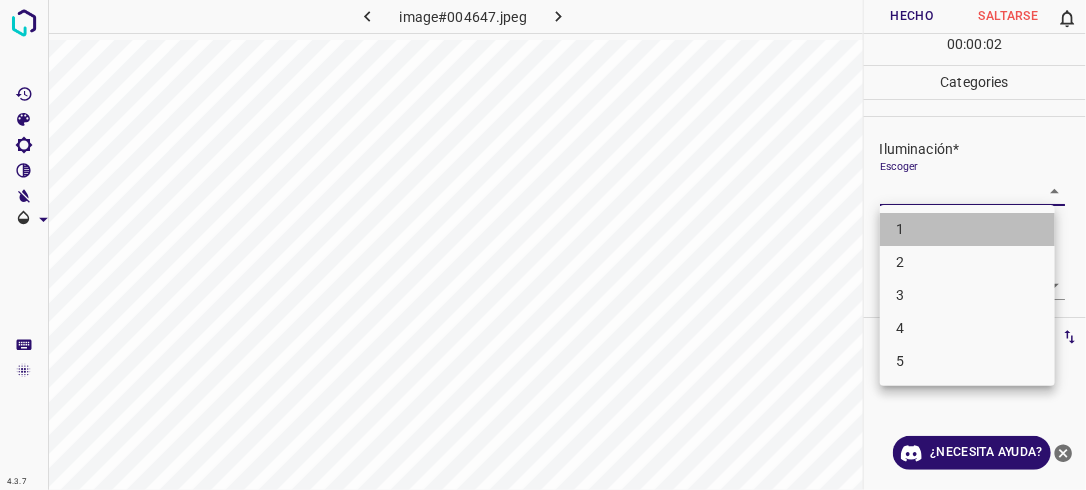click on "1" at bounding box center (967, 229) 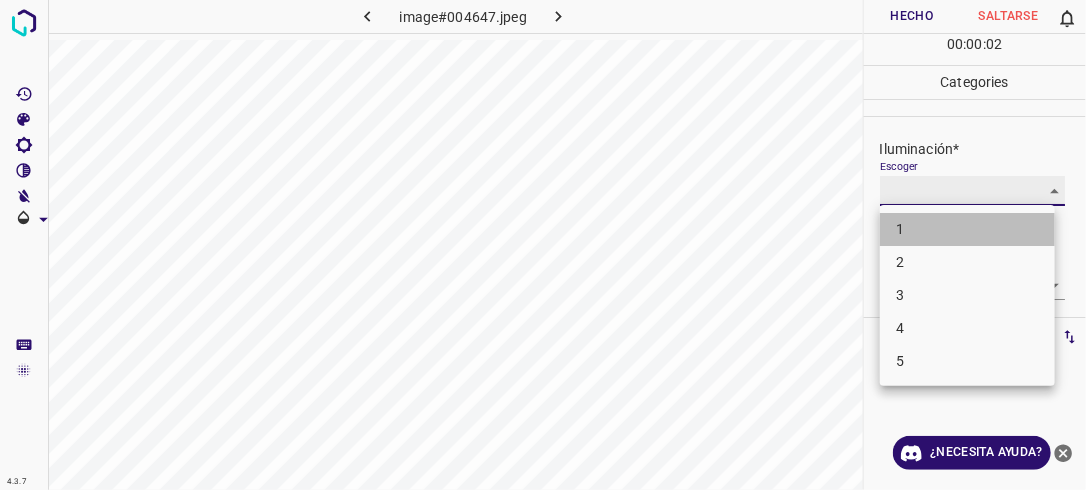 type on "1" 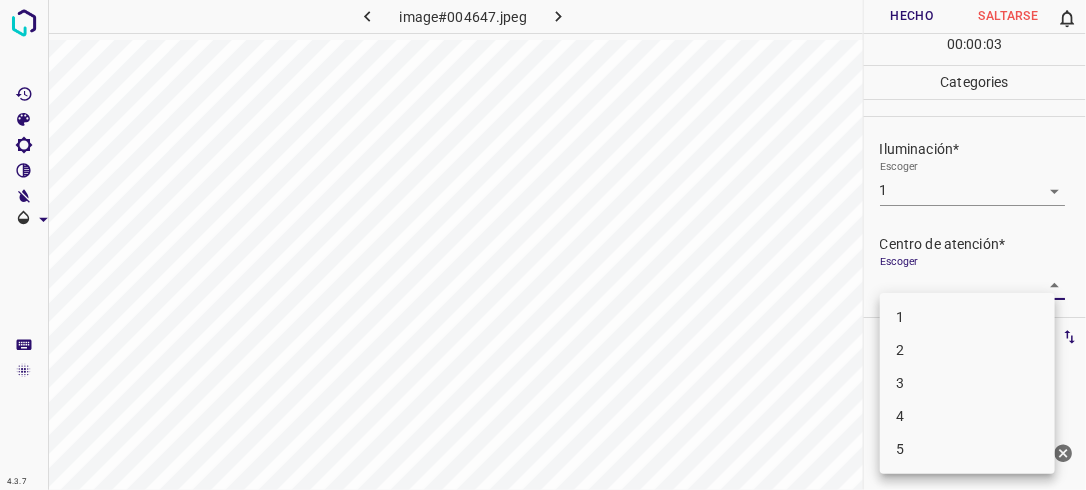 click on "4.3.7 image#004647.jpeg Hecho Saltarse 0 00   : 00   : 03   Categories Iluminación*  Escoger 1 1 Centro de atención*  Escoger ​ En general*  Escoger ​ Etiquetas 0 Categories 1 Lighting 2 Focus 3 Overall Tools Espacio Cambiar entre modos (Dibujar y Editar) Yo Etiquetado automático R Restaurar zoom M Acercar N Alejar Borrar Eliminar etiqueta de selección Filtros Z Restaurar filtros X Filtro de saturación C Filtro de brillo V Filtro de contraste B Filtro de escala de grises General O Descargar ¿Necesita ayuda? -Mensaje de texto -Esconder -Borrar 1 2 3 4 5" at bounding box center [543, 245] 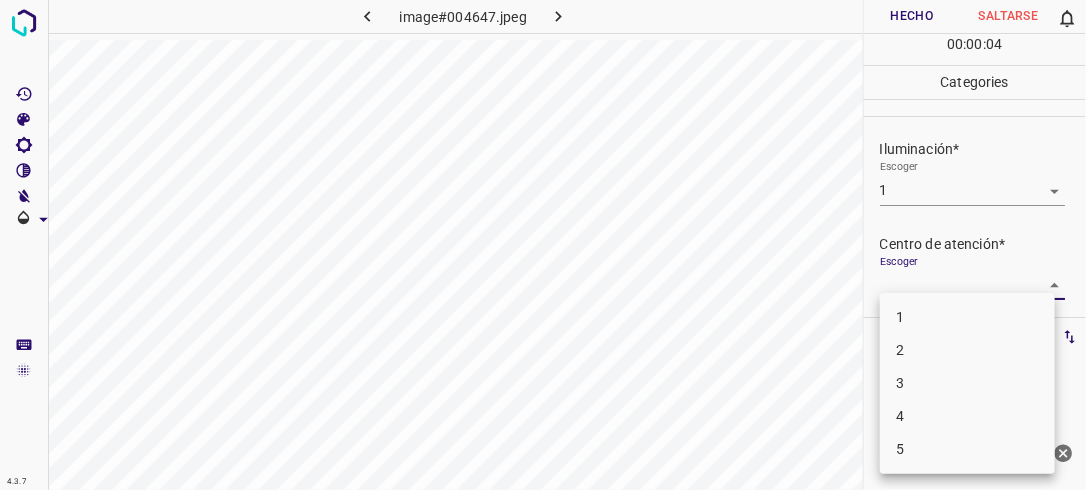 click on "2" at bounding box center [967, 350] 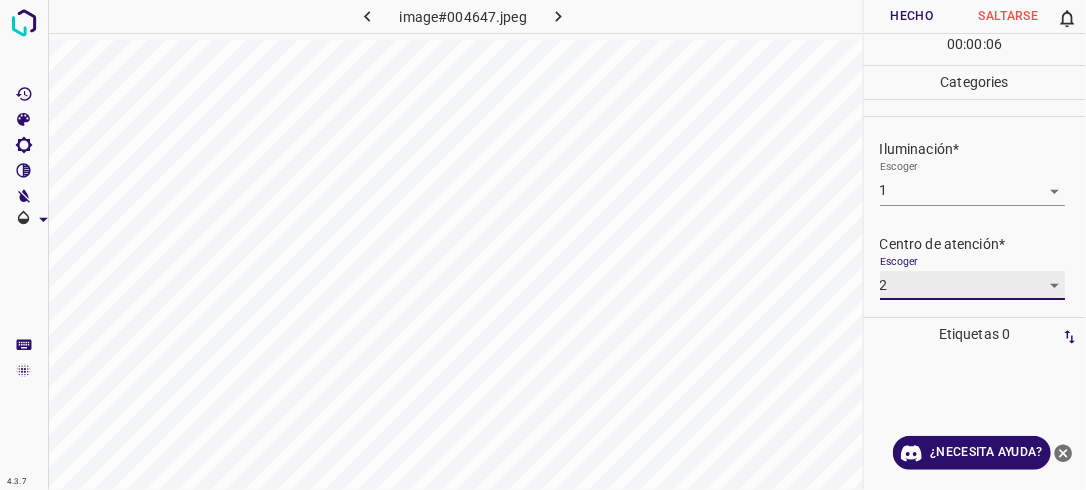 scroll, scrollTop: 77, scrollLeft: 0, axis: vertical 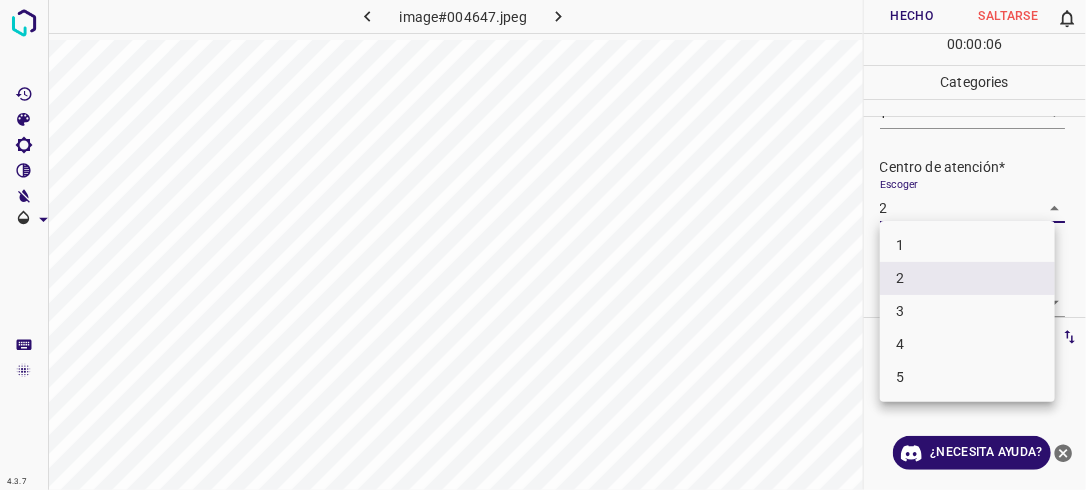 click on "4.3.7 image#004647.jpeg Hecho Saltarse 0 00   : 00   : 06   Categories Iluminación*  Escoger 1 1 Centro de atención*  Escoger 2 2 En general*  Escoger ​ Etiquetas 0 Categories 1 Lighting 2 Focus 3 Overall Tools Espacio Cambiar entre modos (Dibujar y Editar) Yo Etiquetado automático R Restaurar zoom M Acercar N Alejar Borrar Eliminar etiqueta de selección Filtros Z Restaurar filtros X Filtro de saturación C Filtro de brillo V Filtro de contraste B Filtro de escala de grises General O Descargar ¿Necesita ayuda? -Mensaje de texto -Esconder -Borrar 1 2 3 4 5" at bounding box center [543, 245] 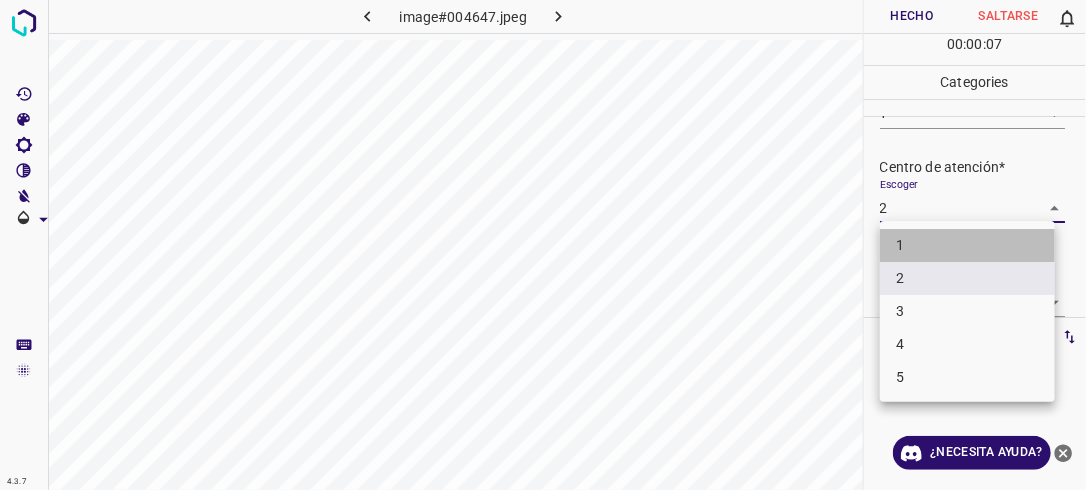 click on "1" at bounding box center [967, 245] 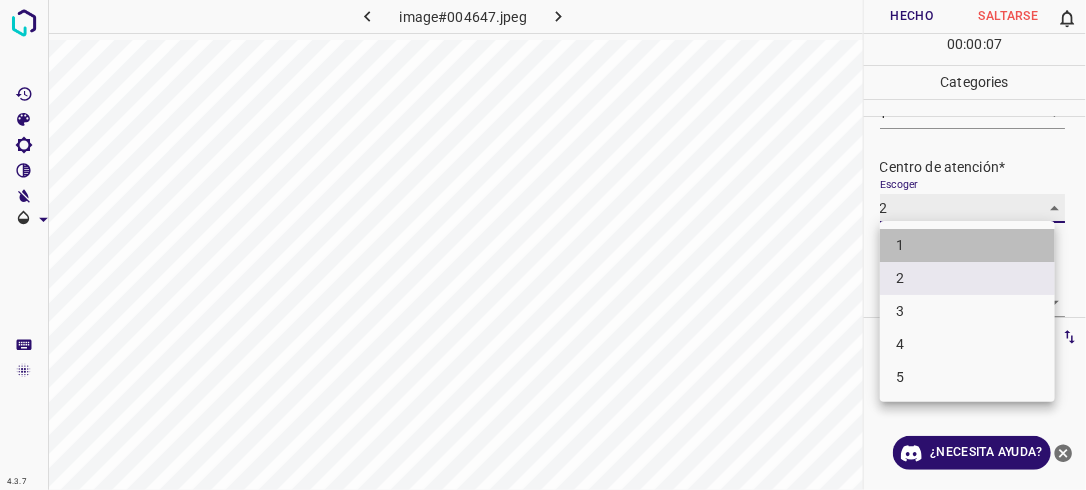 type on "1" 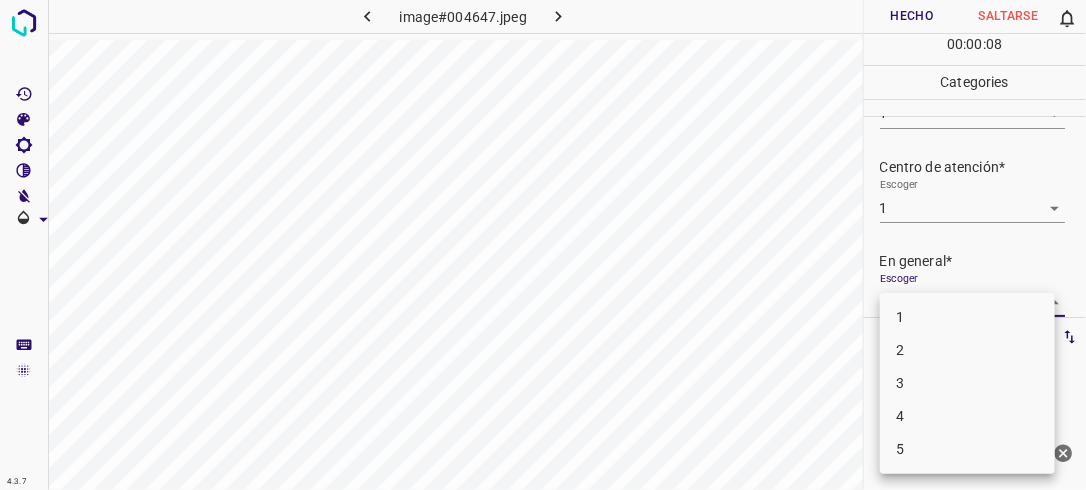 click on "4.3.7 image#004647.jpeg Hecho Saltarse 0 00   : 00   : 08   Categories Iluminación*  Escoger 1 1 Centro de atención*  Escoger 1 1 En general*  Escoger ​ Etiquetas 0 Categories 1 Lighting 2 Focus 3 Overall Tools Espacio Cambiar entre modos (Dibujar y Editar) Yo Etiquetado automático R Restaurar zoom M Acercar N Alejar Borrar Eliminar etiqueta de selección Filtros Z Restaurar filtros X Filtro de saturación C Filtro de brillo V Filtro de contraste B Filtro de escala de grises General O Descargar ¿Necesita ayuda? -Mensaje de texto -Esconder -Borrar 1 2 3 4 5" at bounding box center [543, 245] 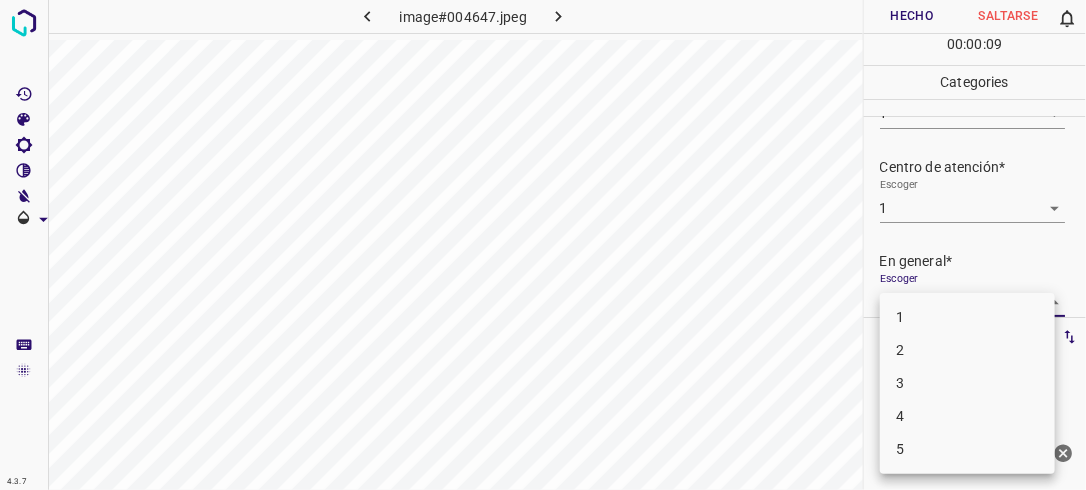 click on "1 2 3 4 5" at bounding box center [967, 383] 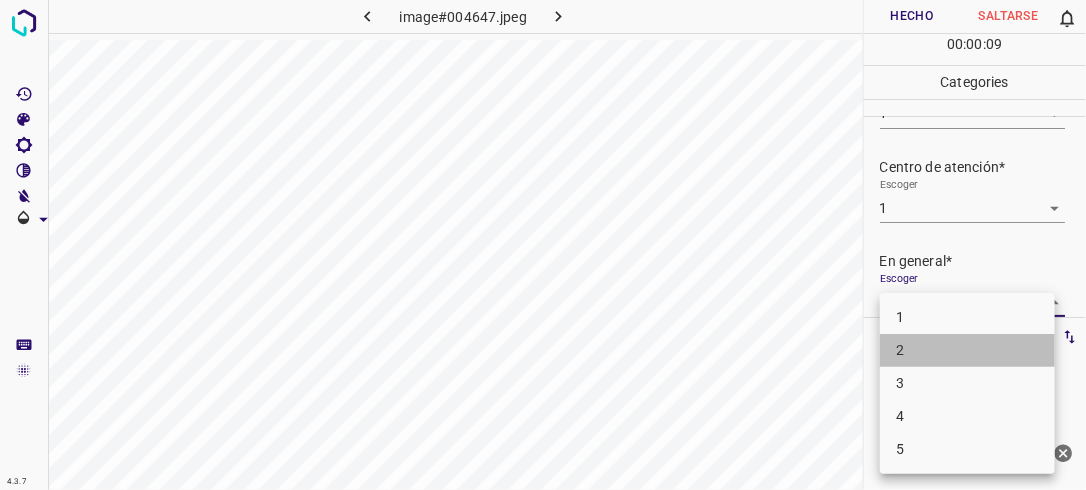 click on "2" at bounding box center [967, 350] 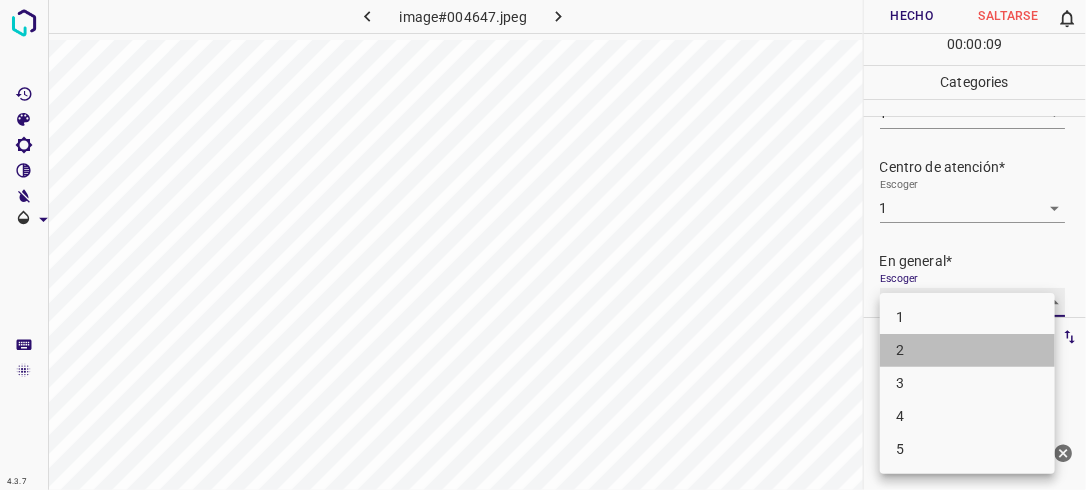 type on "2" 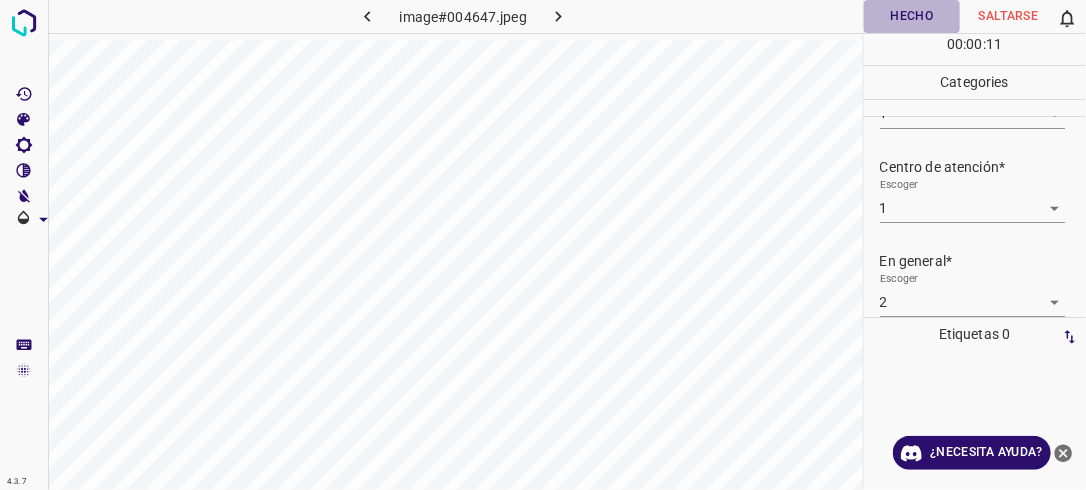 click on "Hecho" at bounding box center [912, 16] 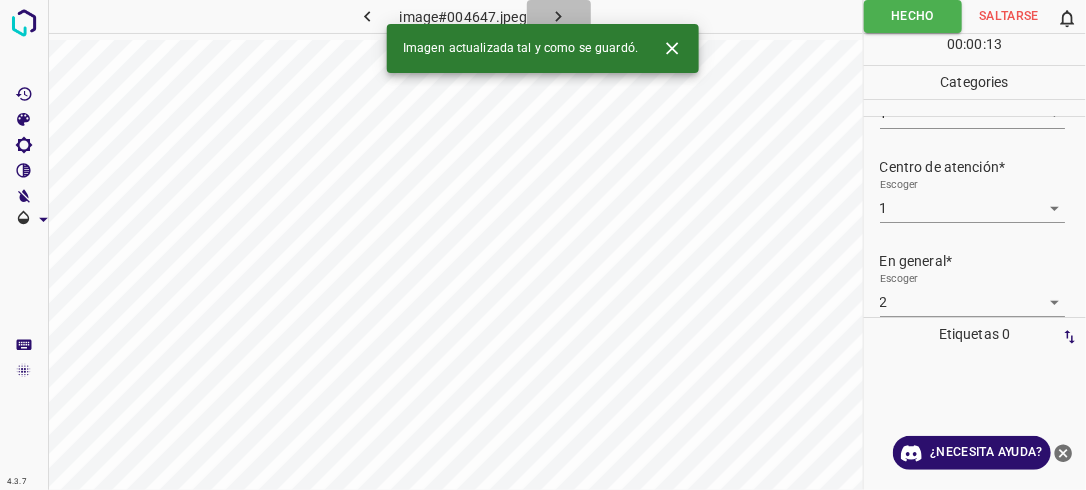 click at bounding box center [559, 16] 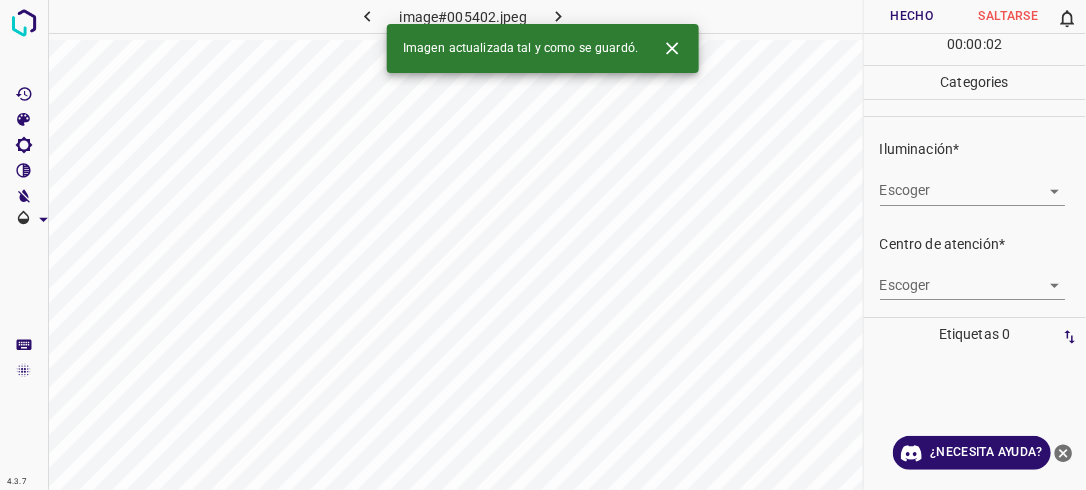 click on "4.3.7 image#005402.jpeg Hecho Saltarse 0 00   : 00   : 02   Categories Iluminación*  Escoger ​ Centro de atención*  Escoger ​ En general*  Escoger ​ Etiquetas 0 Categories 1 Lighting 2 Focus 3 Overall Tools Espacio Cambiar entre modos (Dibujar y Editar) Yo Etiquetado automático R Restaurar zoom M Acercar N Alejar Borrar Eliminar etiqueta de selección Filtros Z Restaurar filtros X Filtro de saturación C Filtro de brillo V Filtro de contraste B Filtro de escala de grises General O Descargar Imagen actualizada tal y como se guardó. ¿Necesita ayuda? -Mensaje de texto -Esconder -Borrar" at bounding box center (543, 245) 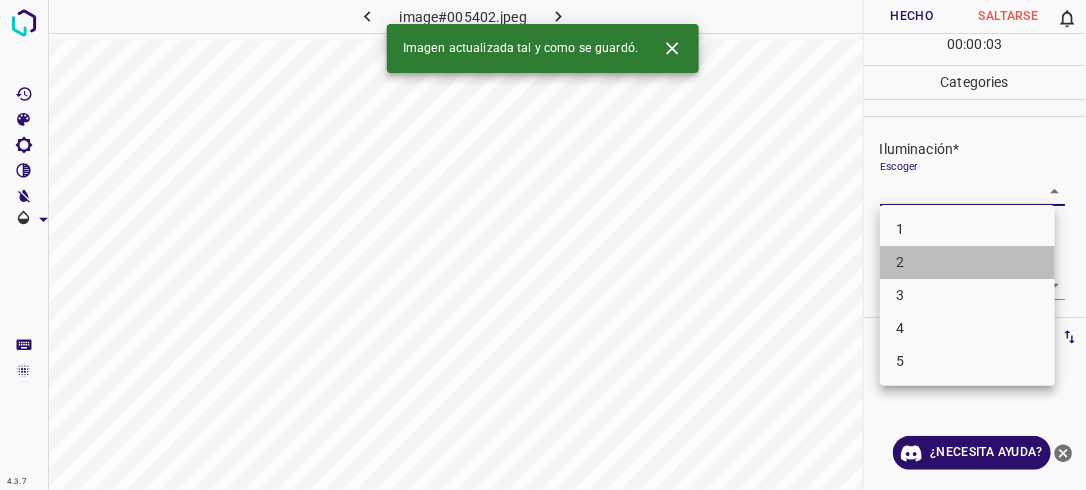 click on "2" at bounding box center [967, 262] 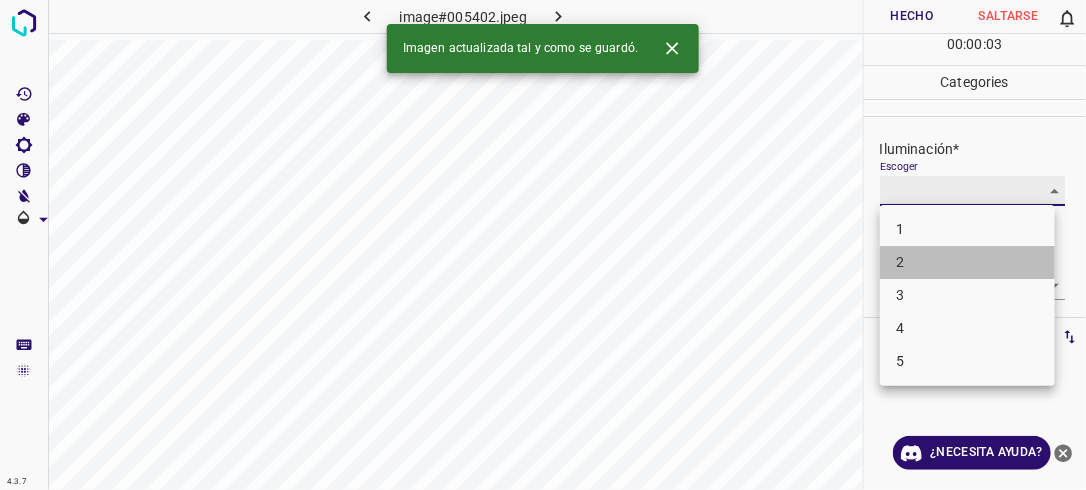 type on "2" 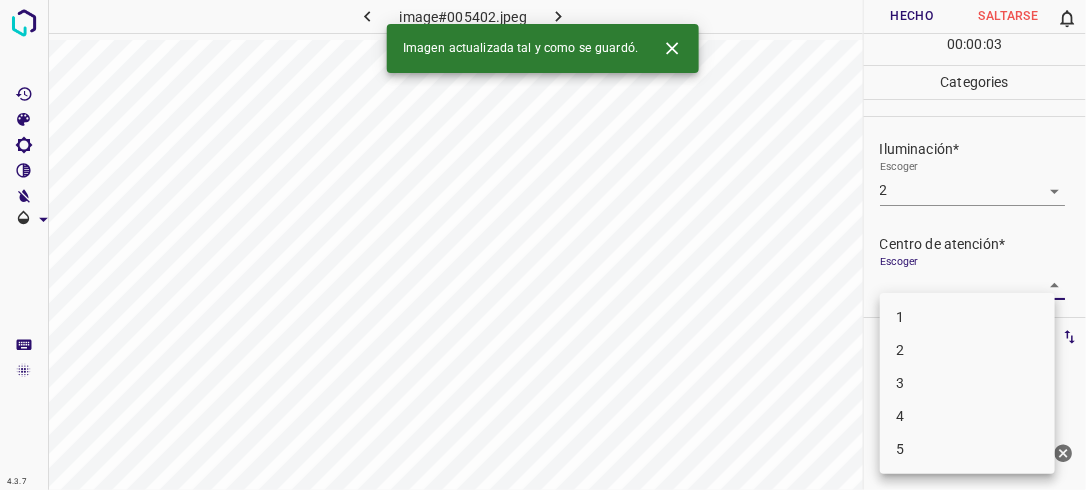 drag, startPoint x: 1028, startPoint y: 277, endPoint x: 1020, endPoint y: 284, distance: 10.630146 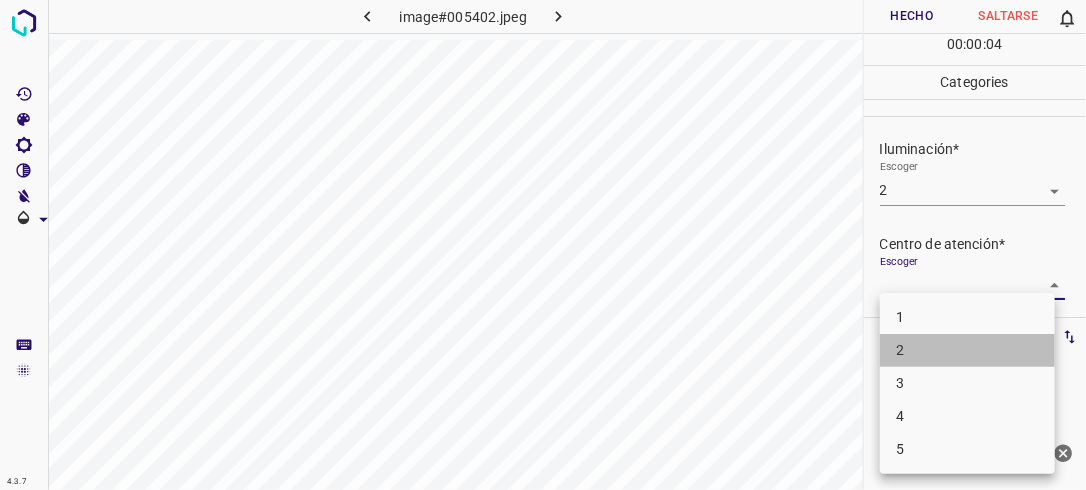 drag, startPoint x: 941, startPoint y: 344, endPoint x: 998, endPoint y: 278, distance: 87.20665 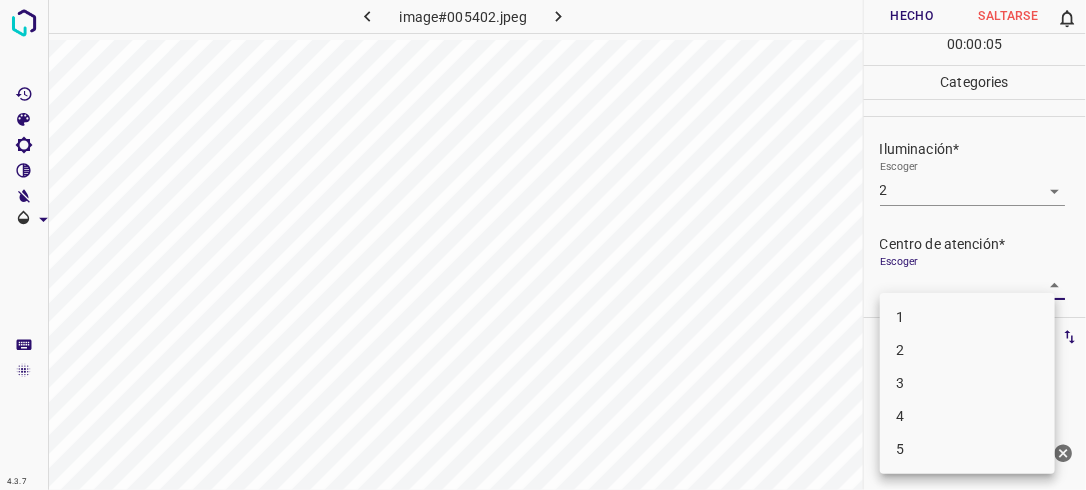 click on "2" at bounding box center (967, 350) 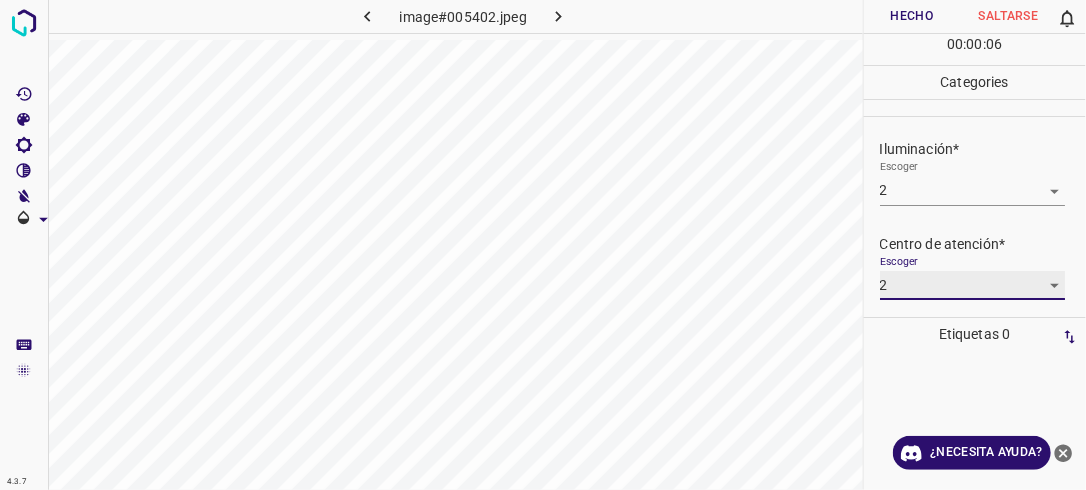 type on "2" 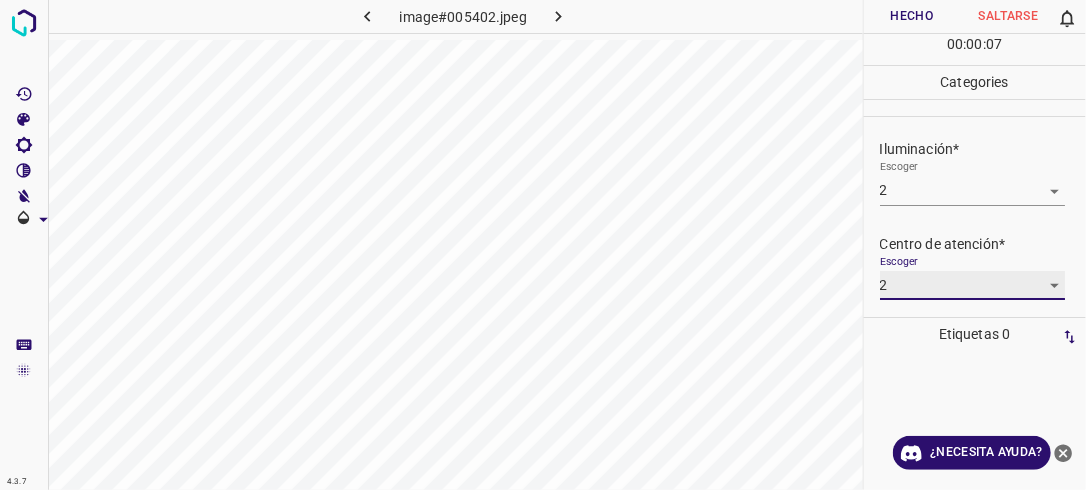 scroll, scrollTop: 98, scrollLeft: 0, axis: vertical 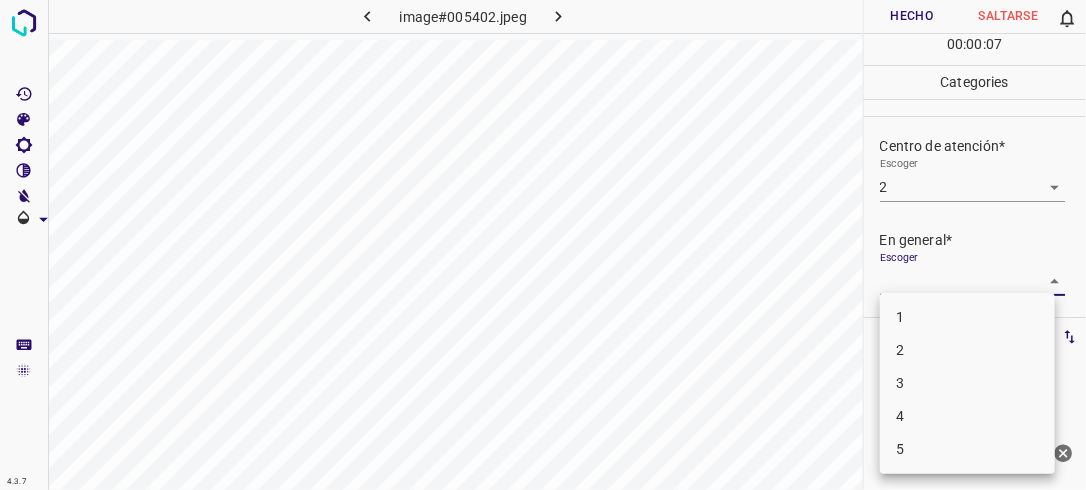 drag, startPoint x: 1048, startPoint y: 281, endPoint x: 1007, endPoint y: 320, distance: 56.586216 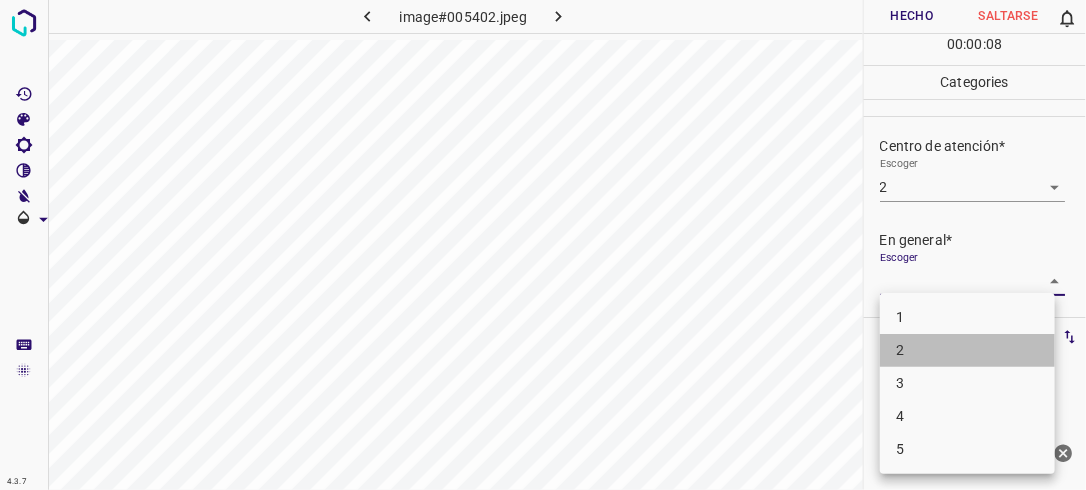 click on "2" at bounding box center (967, 350) 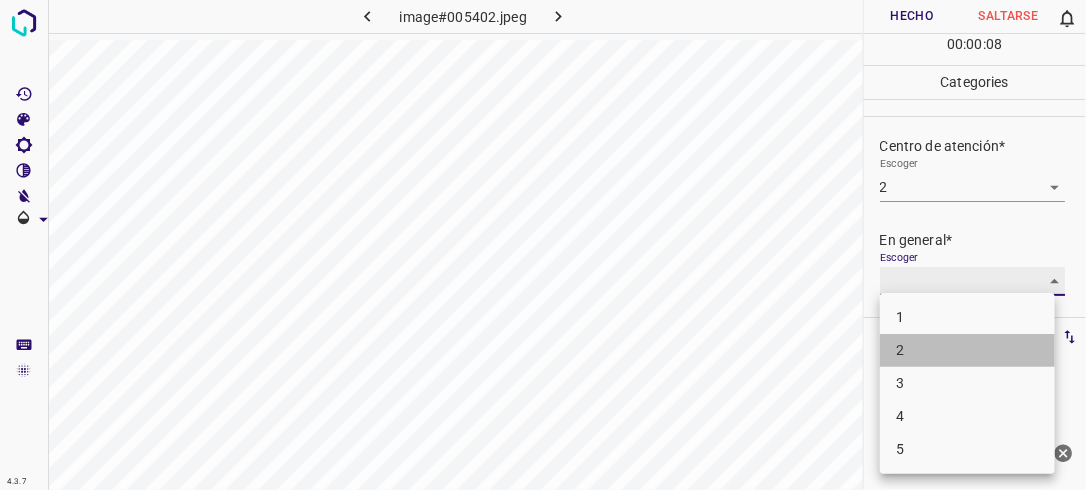 type on "2" 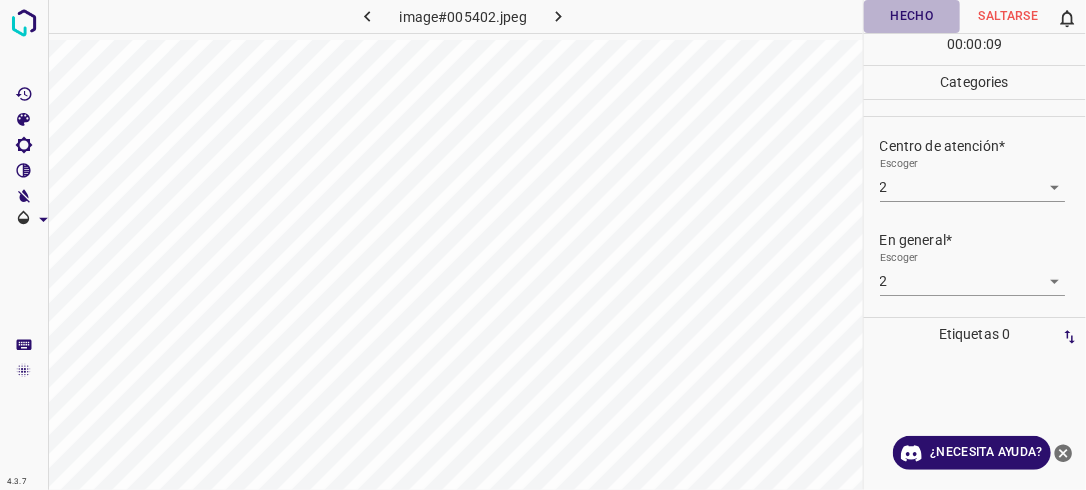 click on "Hecho" at bounding box center (912, 16) 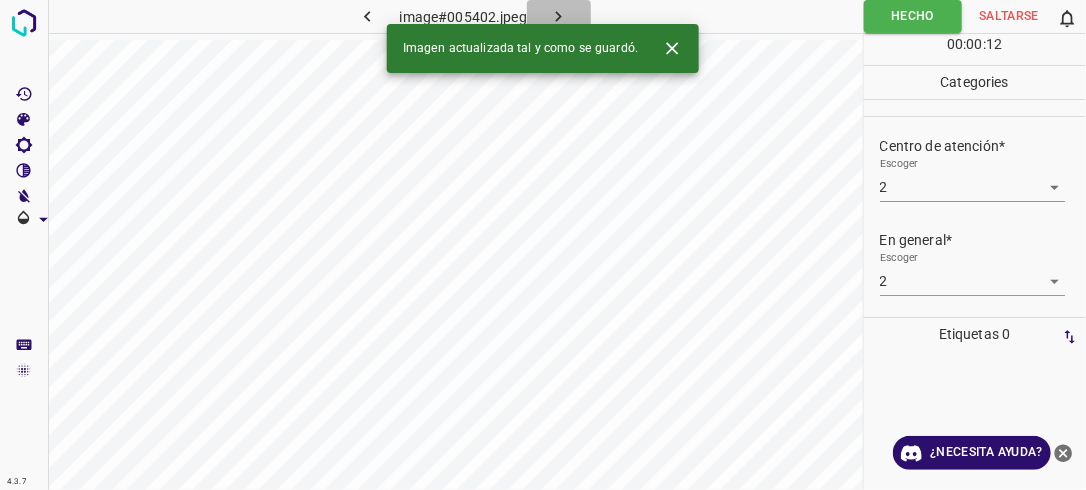 click at bounding box center (559, 16) 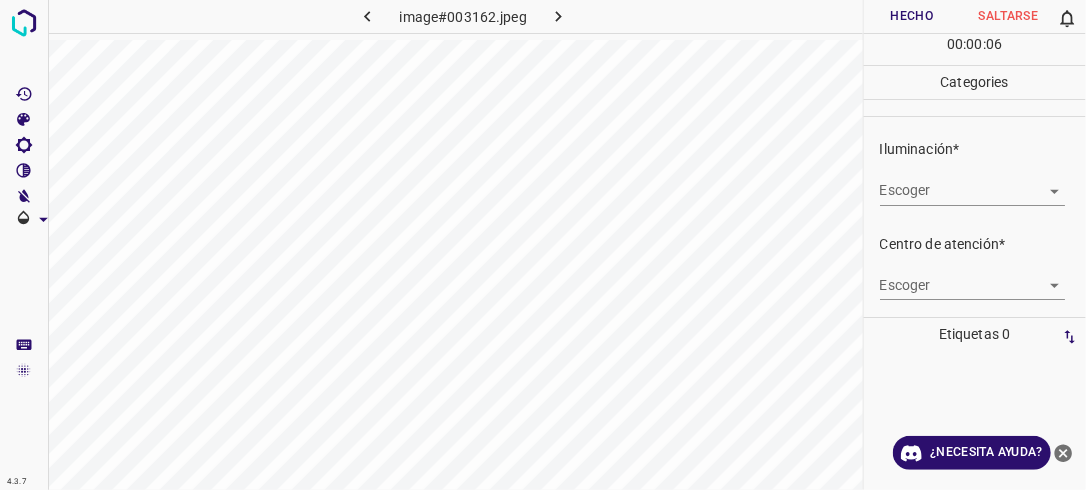 click on "4.3.7 image#003162.jpeg Hecho Saltarse 0 00   : 00   : 06   Categories Iluminación*  Escoger ​ Centro de atención*  Escoger ​ En general*  Escoger ​ Etiquetas 0 Categories 1 Lighting 2 Focus 3 Overall Tools Espacio Cambiar entre modos (Dibujar y Editar) Yo Etiquetado automático R Restaurar zoom M Acercar N Alejar Borrar Eliminar etiqueta de selección Filtros Z Restaurar filtros X Filtro de saturación C Filtro de brillo V Filtro de contraste B Filtro de escala de grises General O Descargar ¿Necesita ayuda? -Mensaje de texto -Esconder -Borrar" at bounding box center [543, 245] 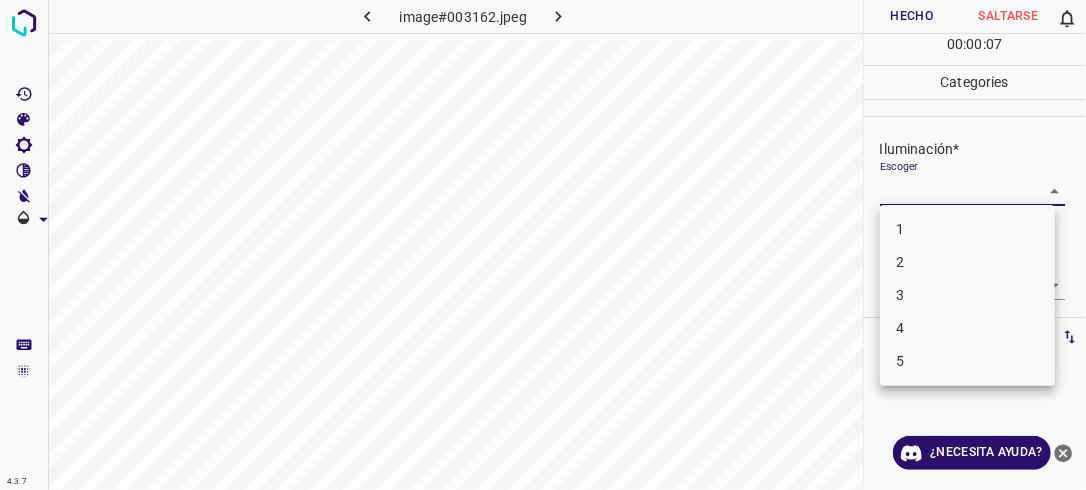 click on "3" at bounding box center (967, 295) 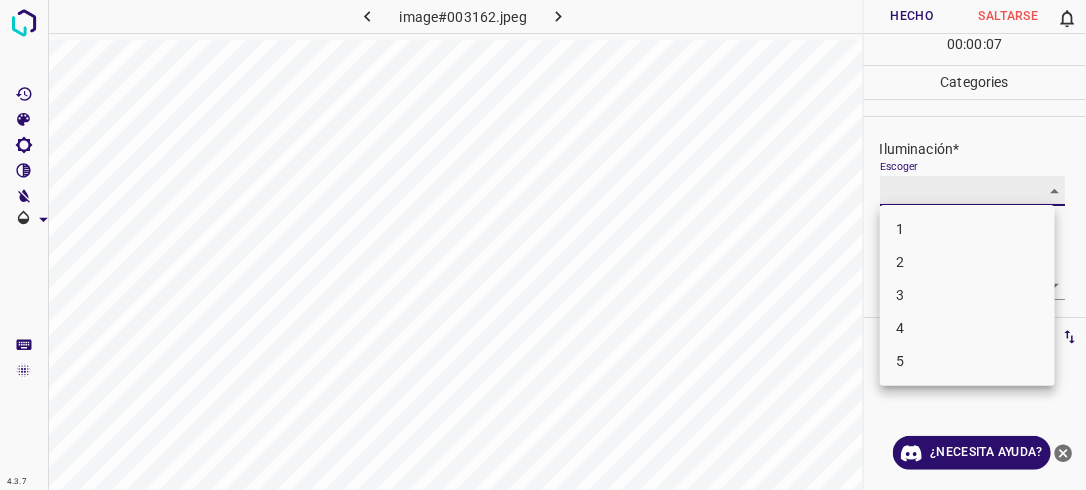 type on "3" 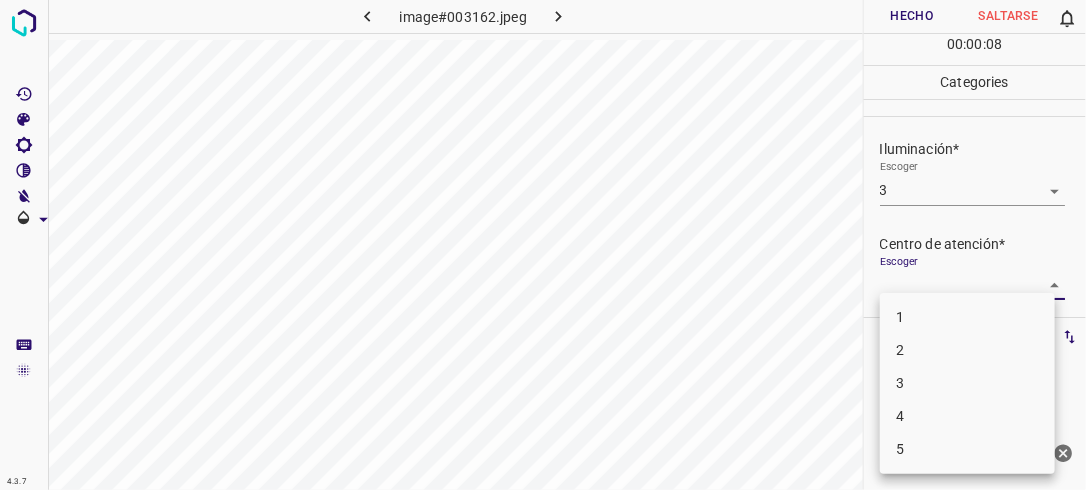 drag, startPoint x: 1050, startPoint y: 287, endPoint x: 1036, endPoint y: 292, distance: 14.866069 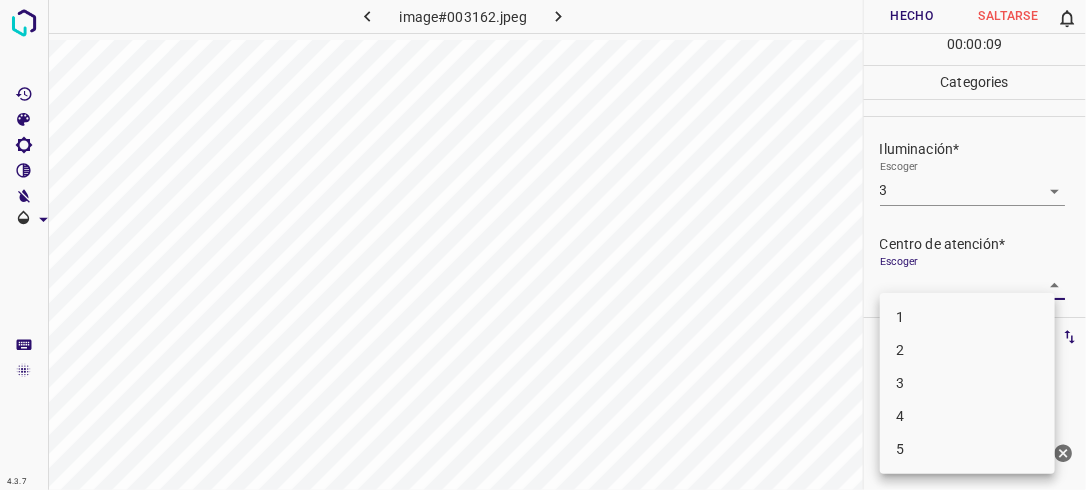 click on "1" at bounding box center [967, 317] 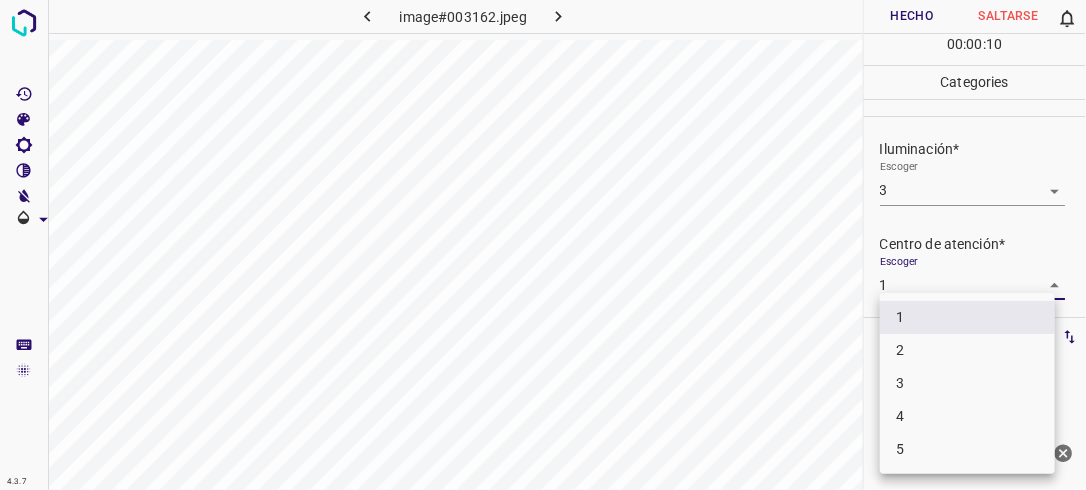 drag, startPoint x: 1047, startPoint y: 289, endPoint x: 1012, endPoint y: 322, distance: 48.104053 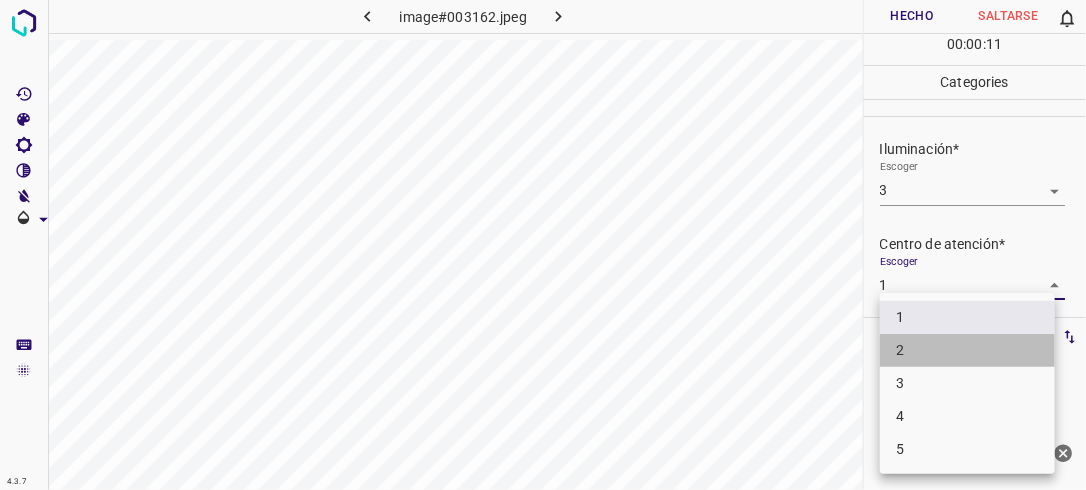 click on "2" at bounding box center [967, 350] 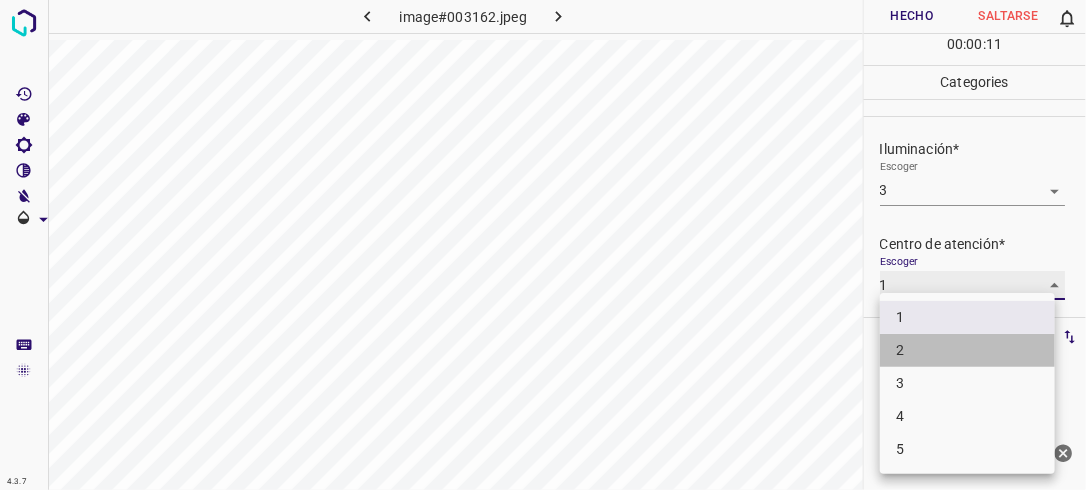 type on "2" 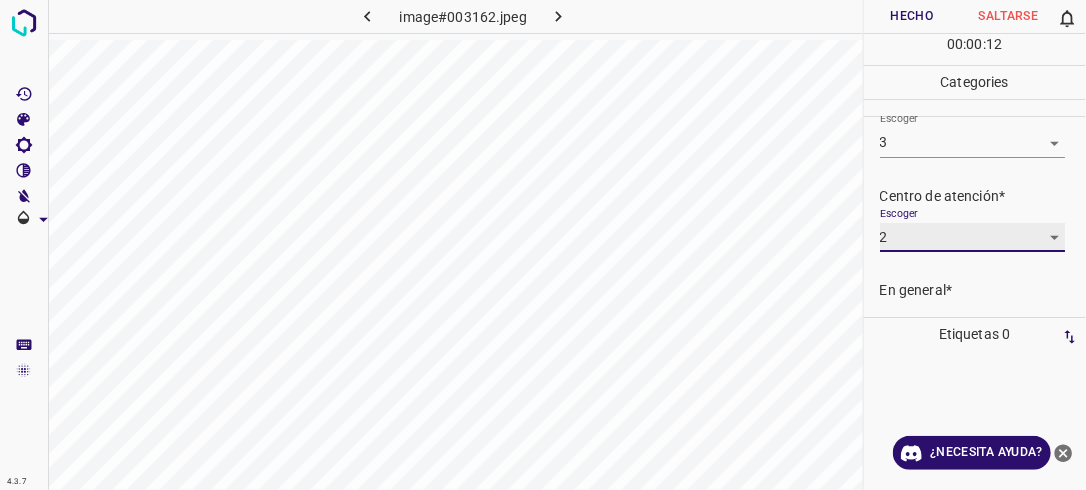 scroll, scrollTop: 98, scrollLeft: 0, axis: vertical 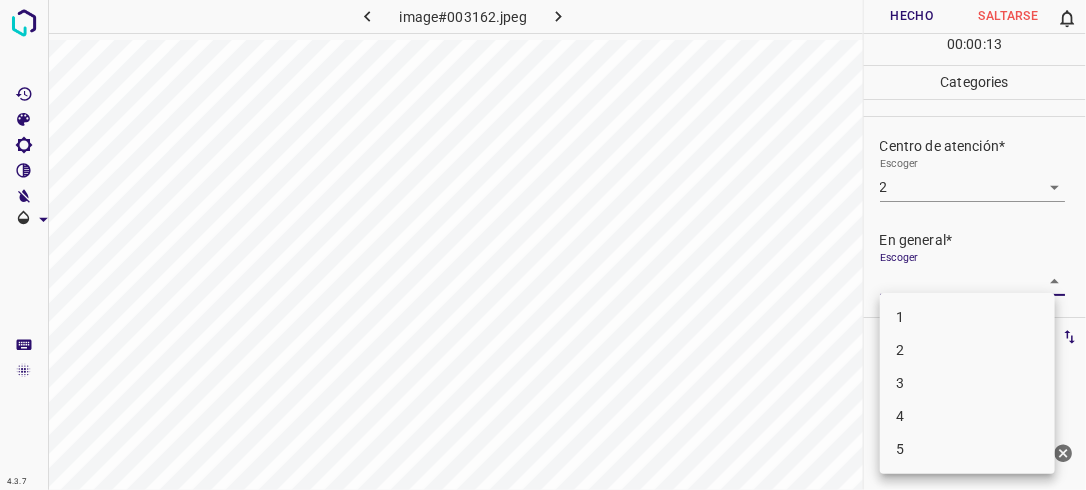 click on "4.3.7 image#003162.jpeg Hecho Saltarse 0 00   : 00   : 13   Categories Iluminación*  Escoger 3 3 Centro de atención*  Escoger 2 2 En general*  Escoger ​ Etiquetas 0 Categories 1 Lighting 2 Focus 3 Overall Tools Espacio Cambiar entre modos (Dibujar y Editar) Yo Etiquetado automático R Restaurar zoom M Acercar N Alejar Borrar Eliminar etiqueta de selección Filtros Z Restaurar filtros X Filtro de saturación C Filtro de brillo V Filtro de contraste B Filtro de escala de grises General O Descargar ¿Necesita ayuda? -Mensaje de texto -Esconder -Borrar 1 2 3 4 5" at bounding box center [543, 245] 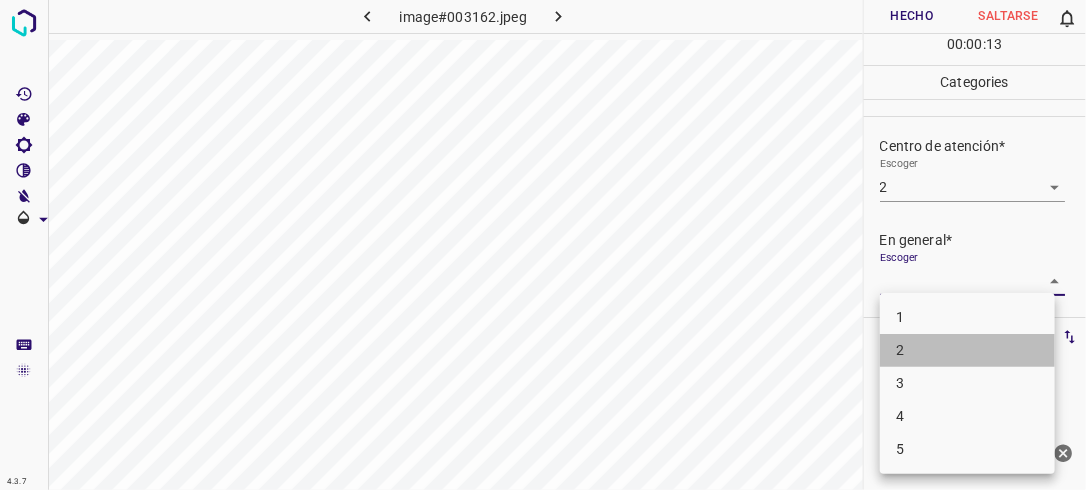 click on "2" at bounding box center (967, 350) 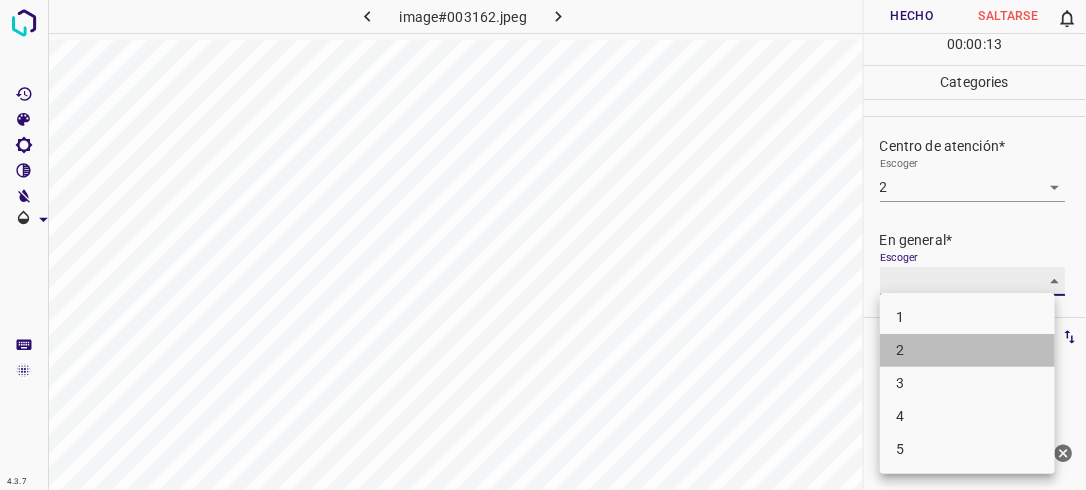 type on "2" 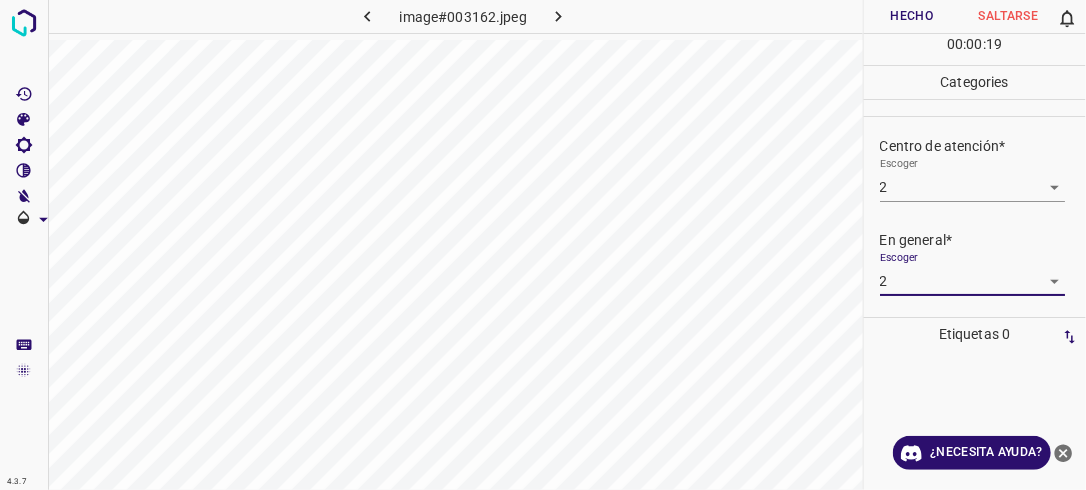 click on "Hecho" at bounding box center (912, 16) 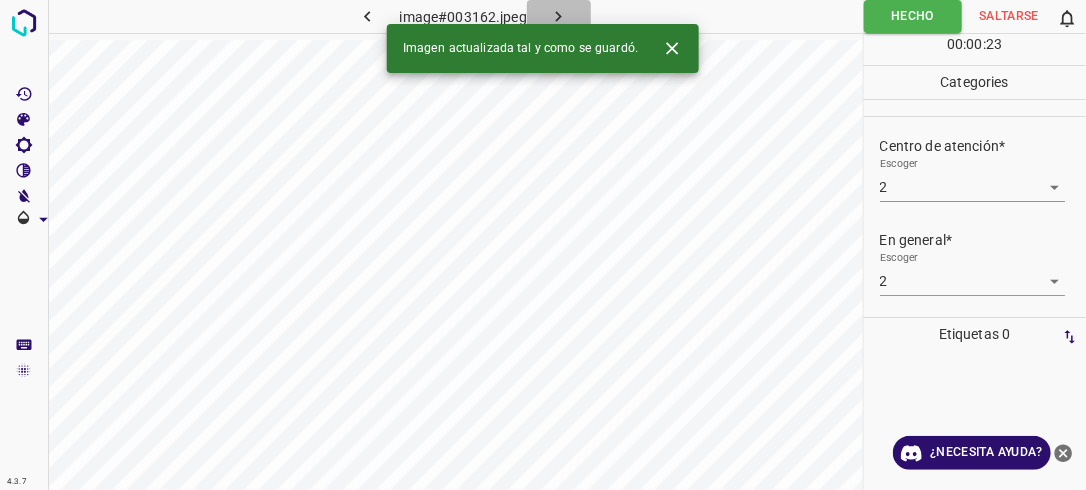 click 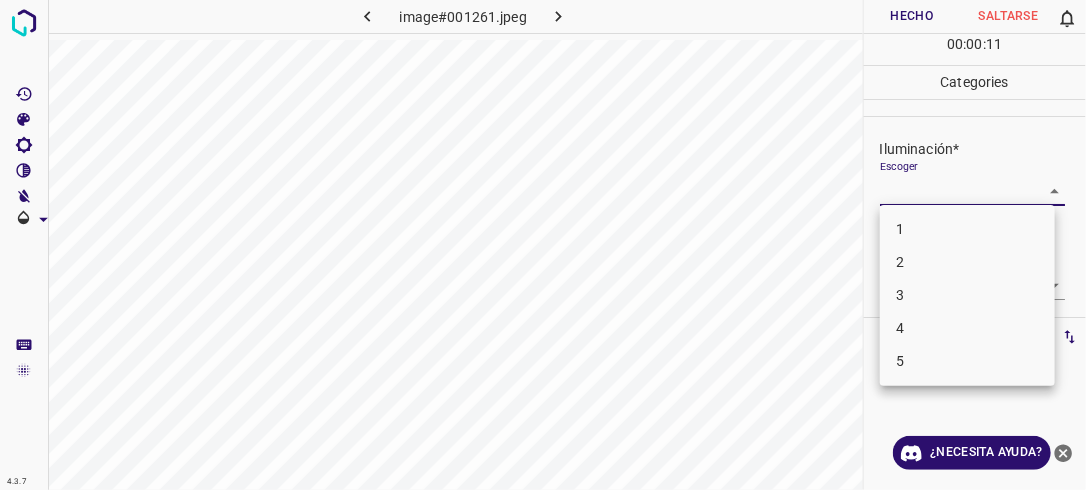 click on "4.3.7 image#001261.jpeg Hecho Saltarse 0 00   : 00   : 11   Categories Iluminación*  Escoger ​ Centro de atención*  Escoger ​ En general*  Escoger ​ Etiquetas 0 Categories 1 Lighting 2 Focus 3 Overall Tools Espacio Cambiar entre modos (Dibujar y Editar) Yo Etiquetado automático R Restaurar zoom M Acercar N Alejar Borrar Eliminar etiqueta de selección Filtros Z Restaurar filtros X Filtro de saturación C Filtro de brillo V Filtro de contraste B Filtro de escala de grises General O Descargar ¿Necesita ayuda? -Mensaje de texto -Esconder -Borrar 1 2 3 4 5" at bounding box center (543, 245) 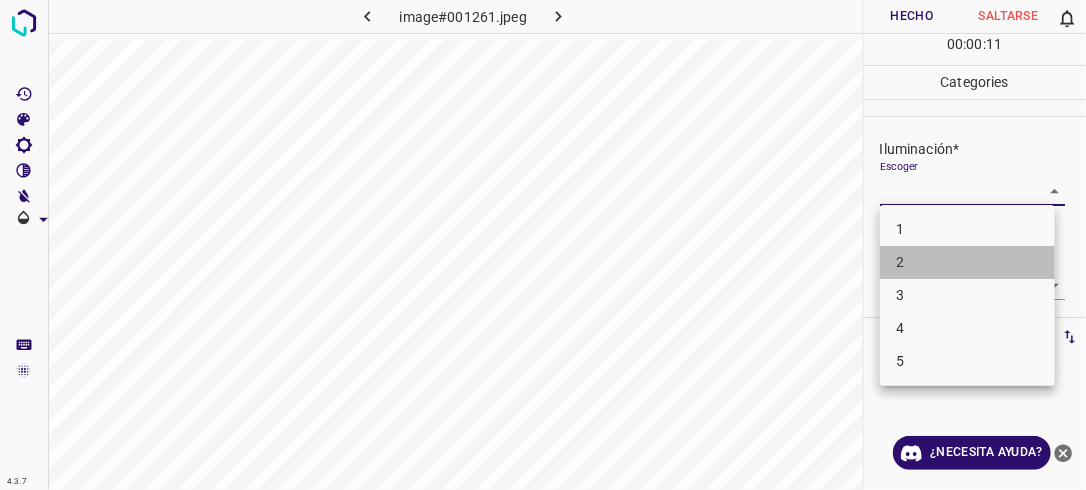 click on "2" at bounding box center (967, 262) 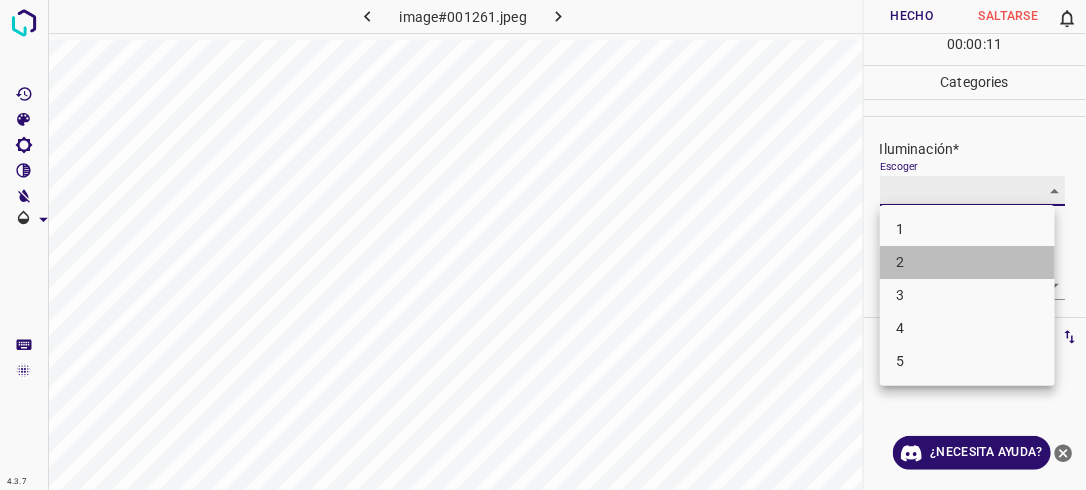 type on "2" 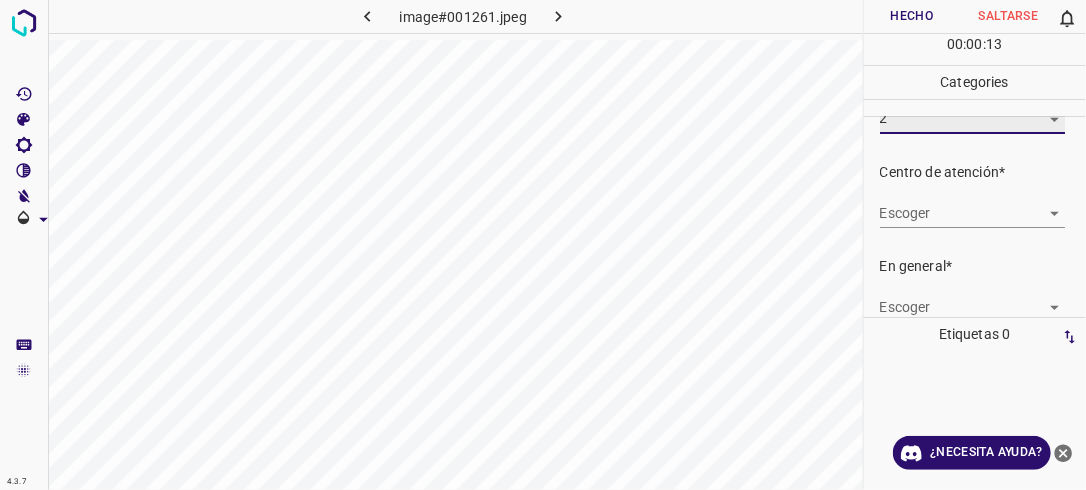 scroll, scrollTop: 98, scrollLeft: 0, axis: vertical 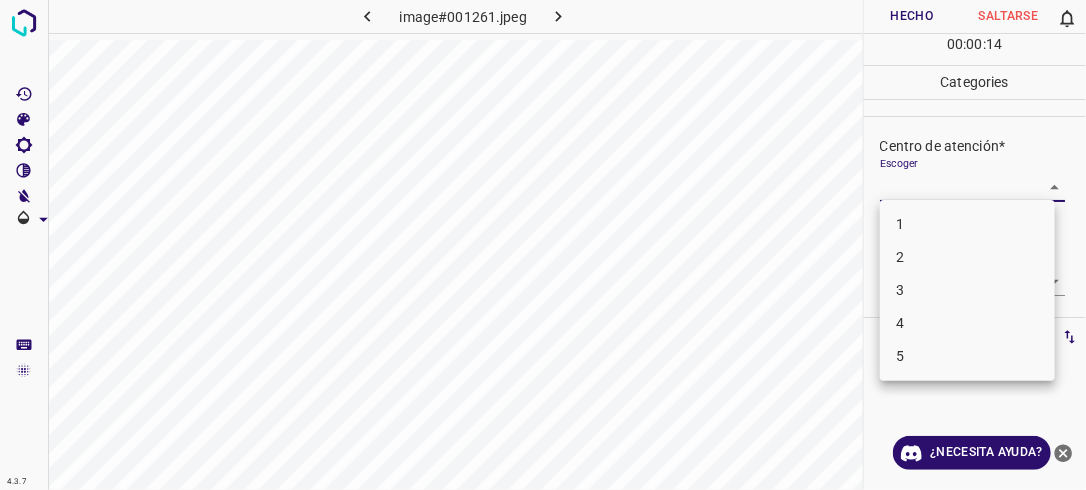 drag, startPoint x: 1050, startPoint y: 187, endPoint x: 1036, endPoint y: 215, distance: 31.304953 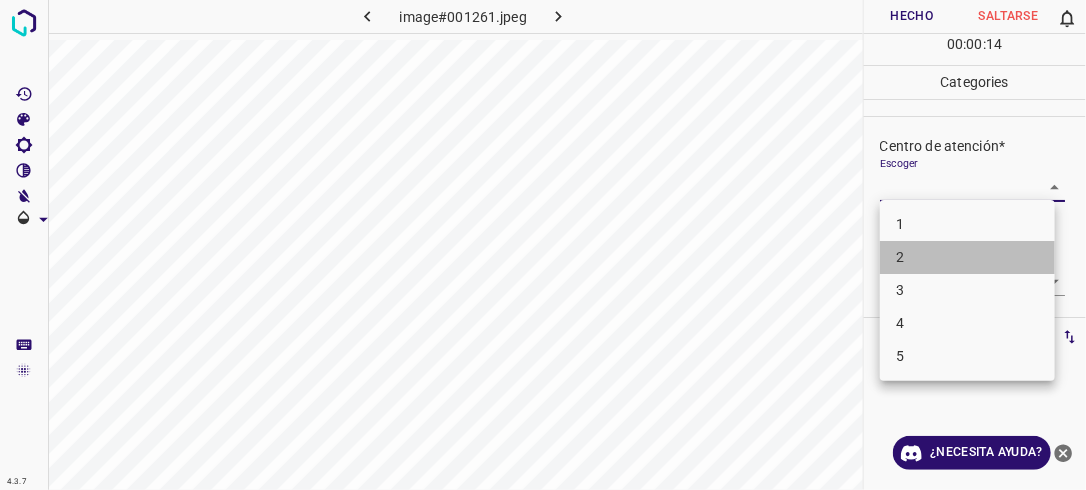 click on "2" at bounding box center [967, 257] 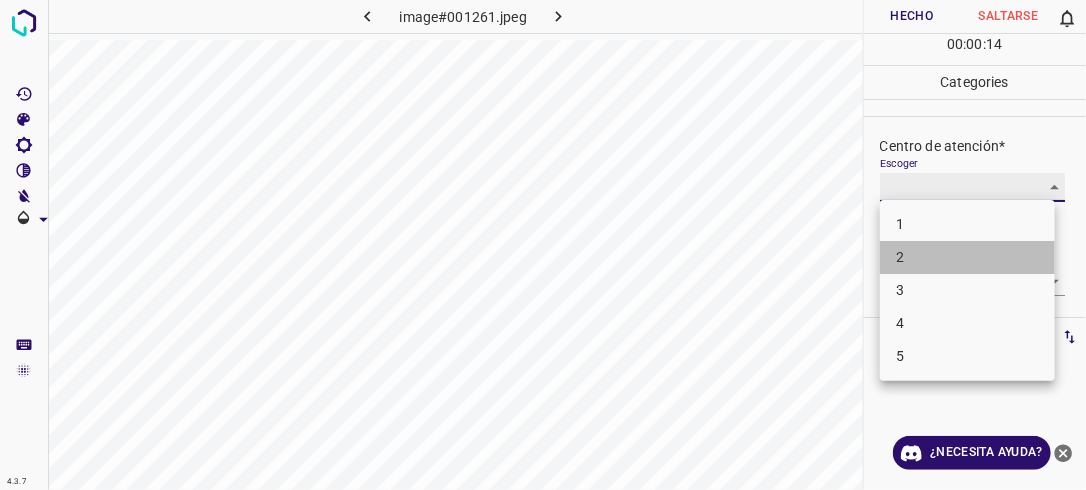 type on "2" 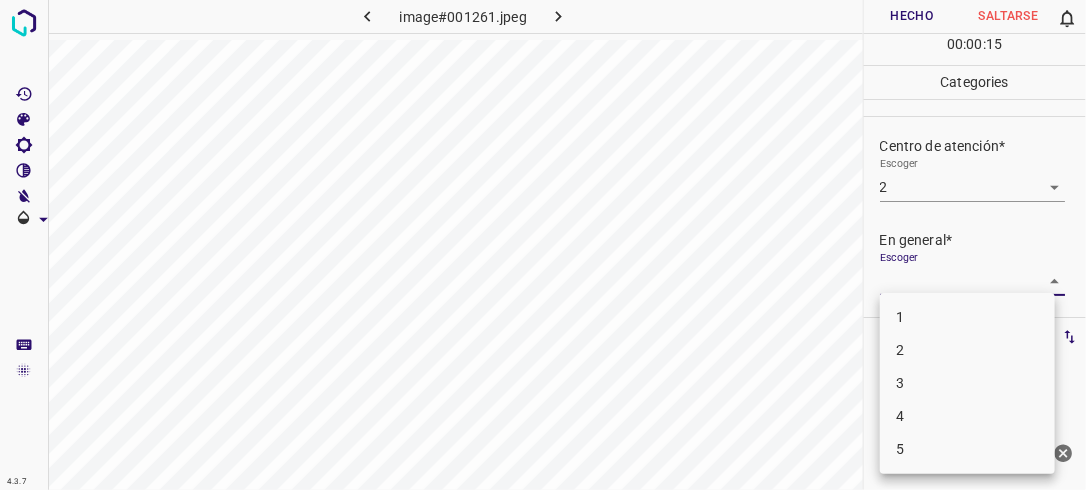 drag, startPoint x: 1040, startPoint y: 272, endPoint x: 1020, endPoint y: 285, distance: 23.853722 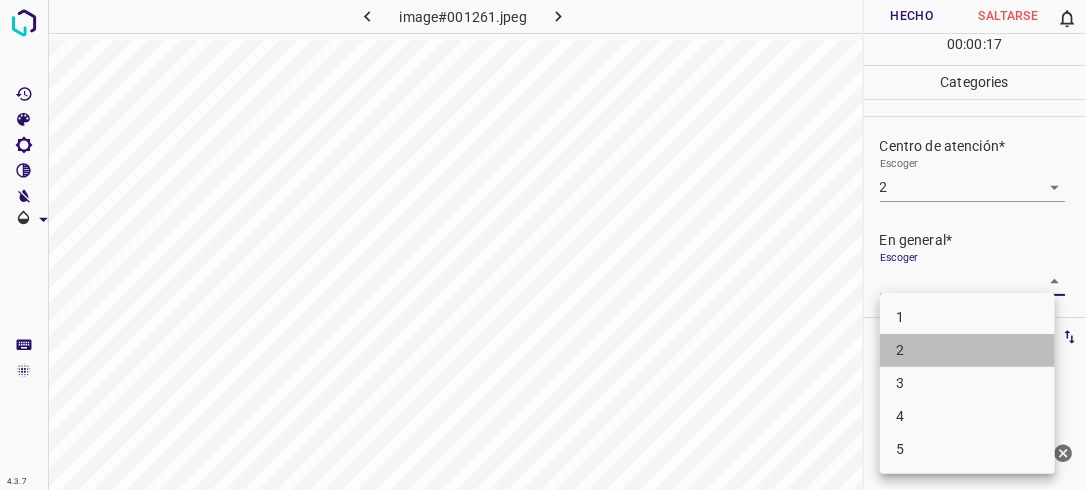 click on "2" at bounding box center [967, 350] 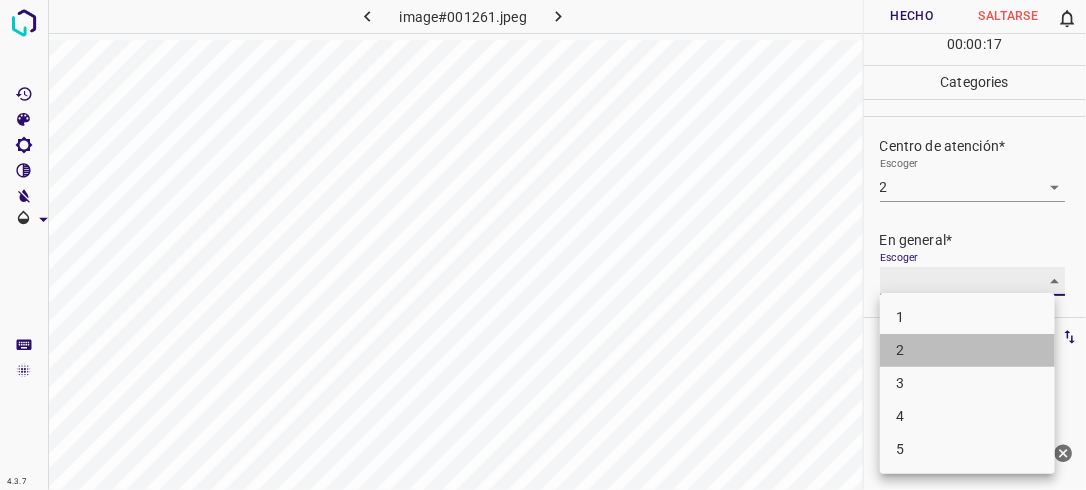 type on "2" 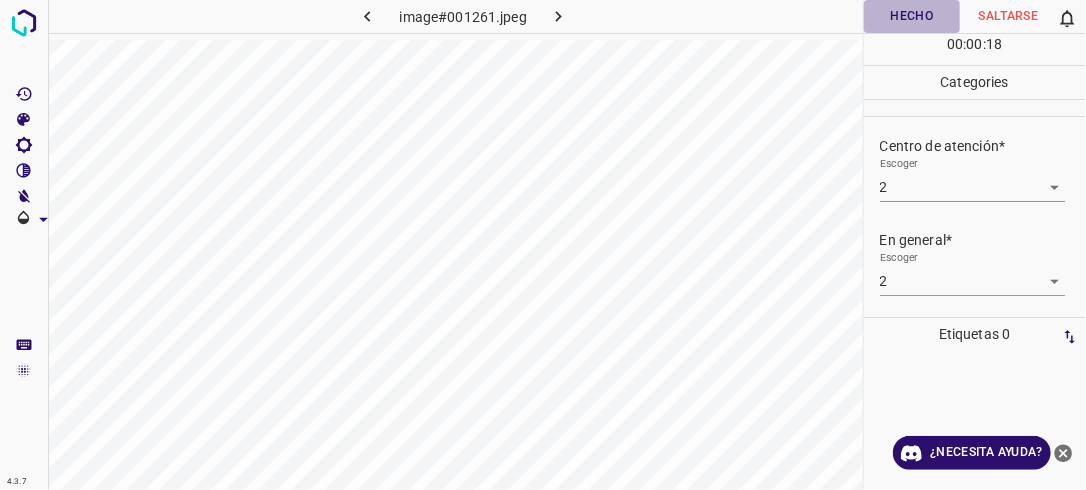 click on "Hecho" at bounding box center [912, 16] 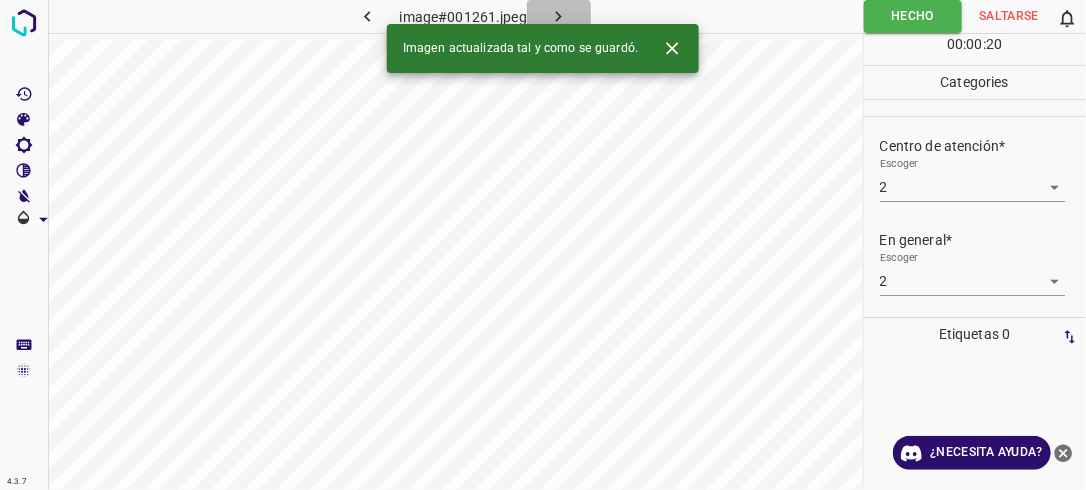click at bounding box center [559, 16] 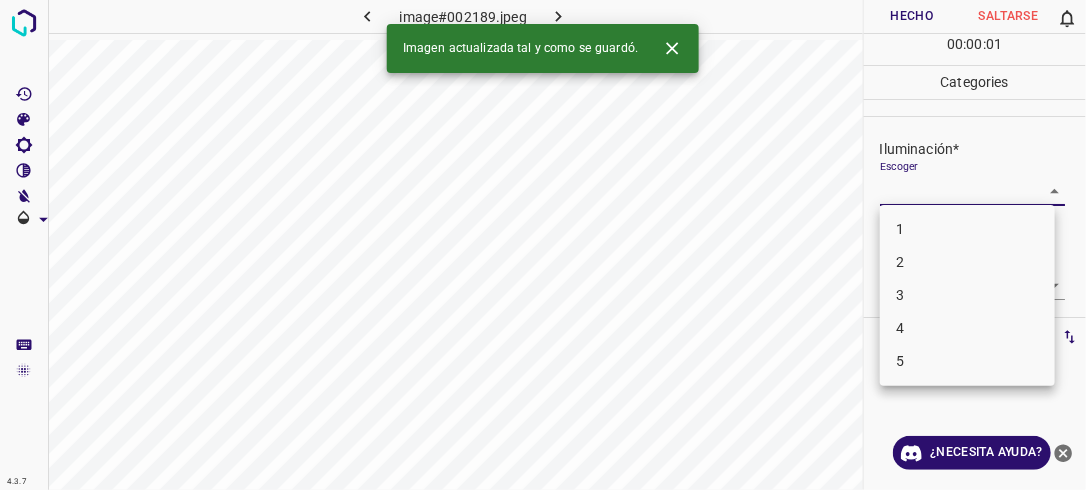 click on "4.3.7 image#002189.jpeg Hecho Saltarse 0 00   : 00   : 01   Categories Iluminación*  Escoger ​ Centro de atención*  Escoger ​ En general*  Escoger ​ Etiquetas 0 Categories 1 Lighting 2 Focus 3 Overall Tools Espacio Cambiar entre modos (Dibujar y Editar) Yo Etiquetado automático R Restaurar zoom M Acercar N Alejar Borrar Eliminar etiqueta de selección Filtros Z Restaurar filtros X Filtro de saturación C Filtro de brillo V Filtro de contraste B Filtro de escala de grises General O Descargar Imagen actualizada tal y como se guardó. ¿Necesita ayuda? -Mensaje de texto -Esconder -Borrar 1 2 3 4 5" at bounding box center (543, 245) 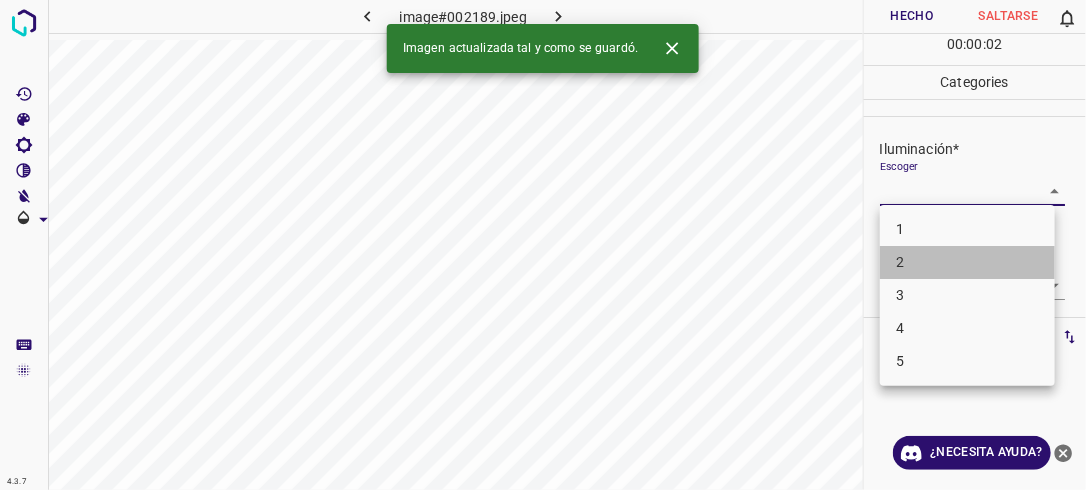 click on "2" at bounding box center [967, 262] 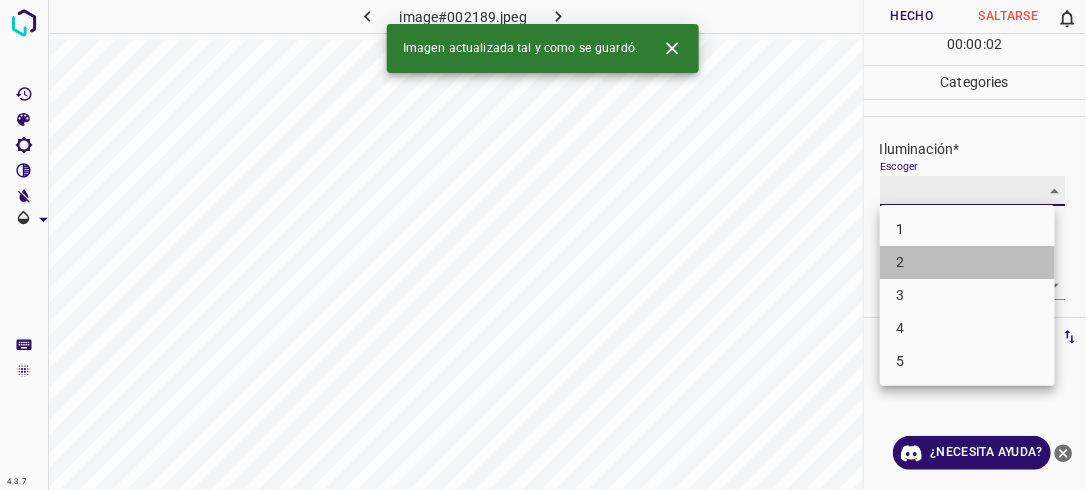 type on "2" 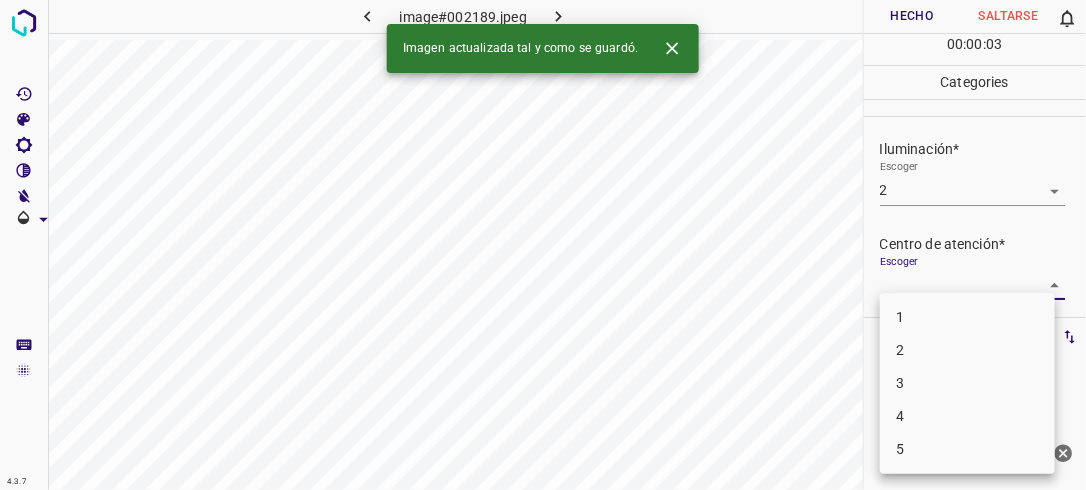 click on "4.3.7 image#002189.jpeg Hecho Saltarse 0 00   : 00   : 03   Categories Iluminación*  Escoger 2 2 Centro de atención*  Escoger ​ En general*  Escoger ​ Etiquetas 0 Categories 1 Lighting 2 Focus 3 Overall Tools Espacio Cambiar entre modos (Dibujar y Editar) Yo Etiquetado automático R Restaurar zoom M Acercar N Alejar Borrar Eliminar etiqueta de selección Filtros Z Restaurar filtros X Filtro de saturación C Filtro de brillo V Filtro de contraste B Filtro de escala de grises General O Descargar Imagen actualizada tal y como se guardó. ¿Necesita ayuda? -Mensaje de texto -Esconder -Borrar 1 2 3 4 5" at bounding box center (543, 245) 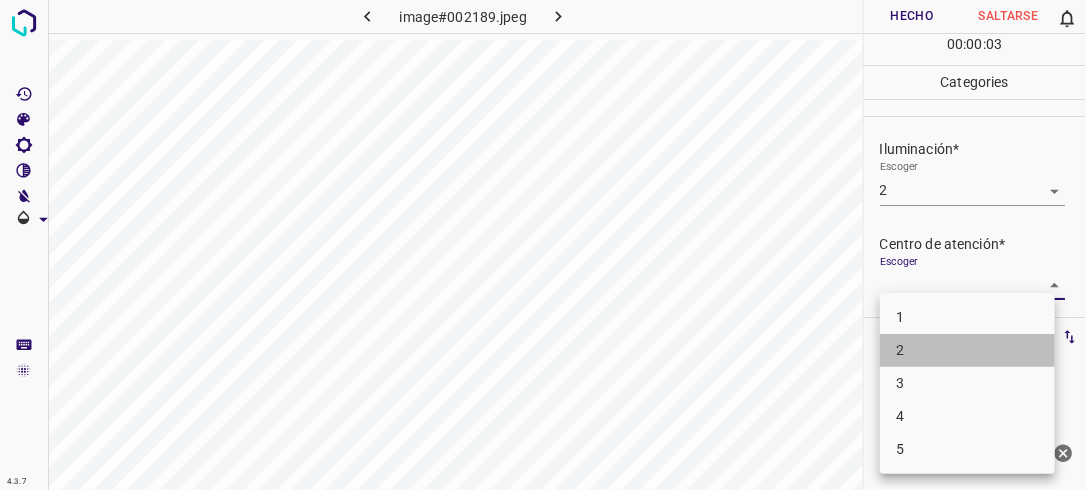 click on "2" at bounding box center [967, 350] 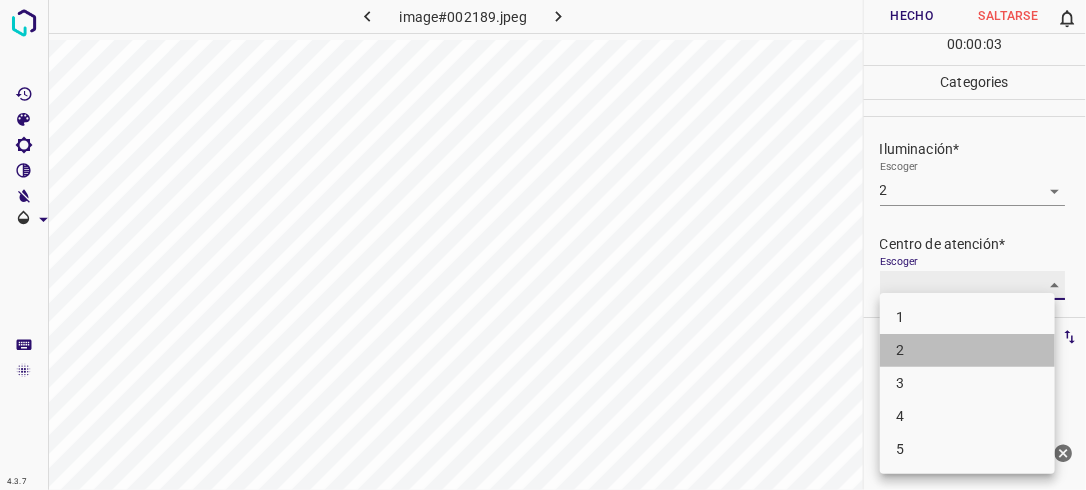 type on "2" 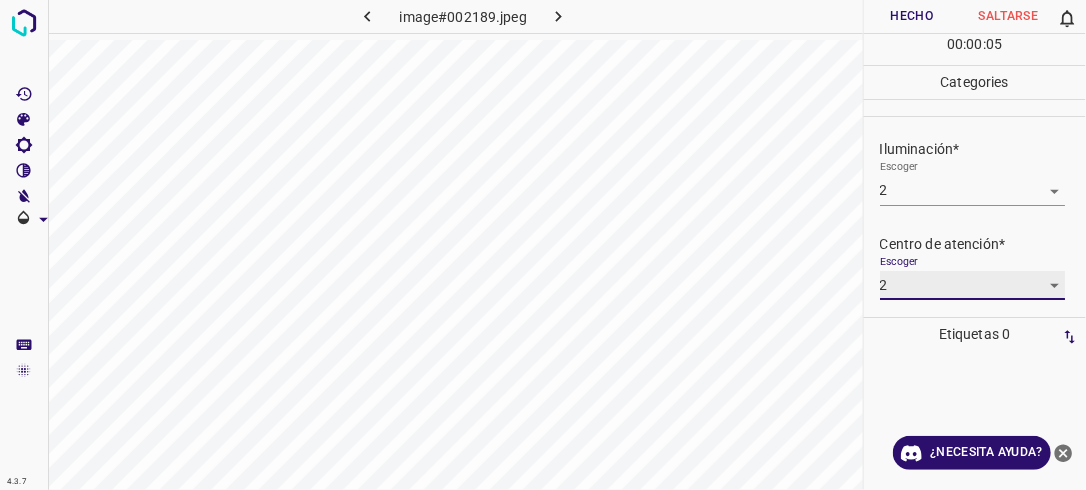 scroll, scrollTop: 98, scrollLeft: 0, axis: vertical 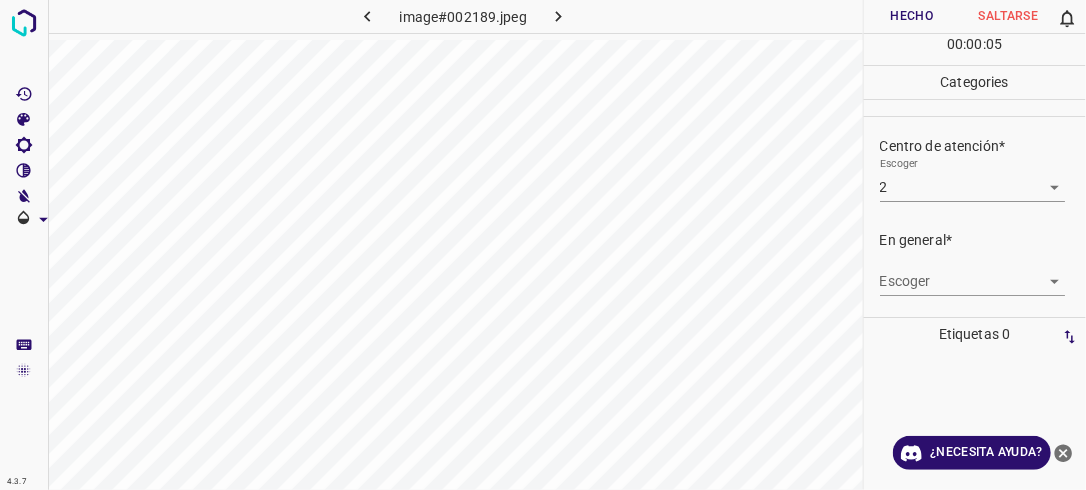 click on "Escoger ​" at bounding box center (983, 273) 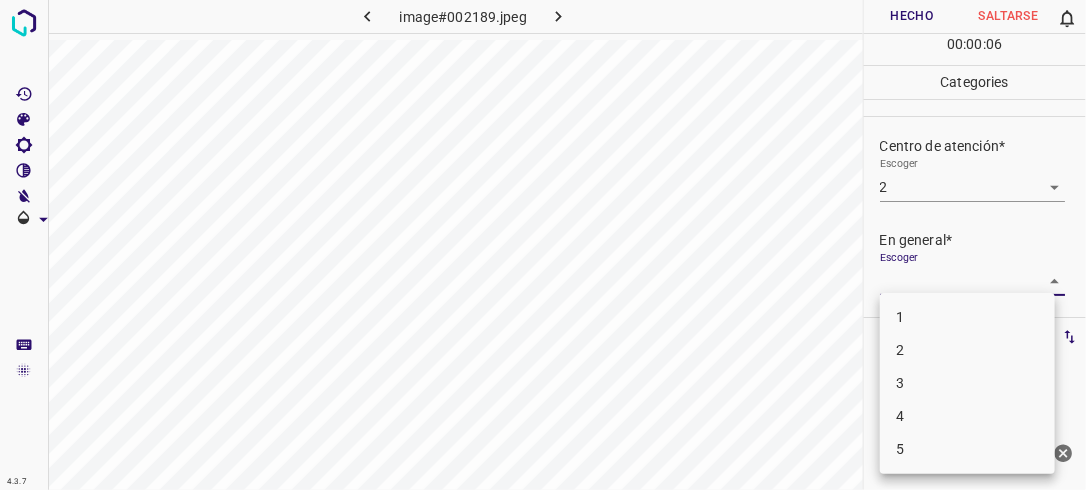 click on "4.3.7 image#002189.jpeg Hecho Saltarse 0 00   : 00   : 06   Categories Iluminación*  Escoger 2 2 Centro de atención*  Escoger 2 2 En general*  Escoger ​ Etiquetas 0 Categories 1 Lighting 2 Focus 3 Overall Tools Espacio Cambiar entre modos (Dibujar y Editar) Yo Etiquetado automático R Restaurar zoom M Acercar N Alejar Borrar Eliminar etiqueta de selección Filtros Z Restaurar filtros X Filtro de saturación C Filtro de brillo V Filtro de contraste B Filtro de escala de grises General O Descargar ¿Necesita ayuda? -Mensaje de texto -Esconder -Borrar 1 2 3 4 5" at bounding box center (543, 245) 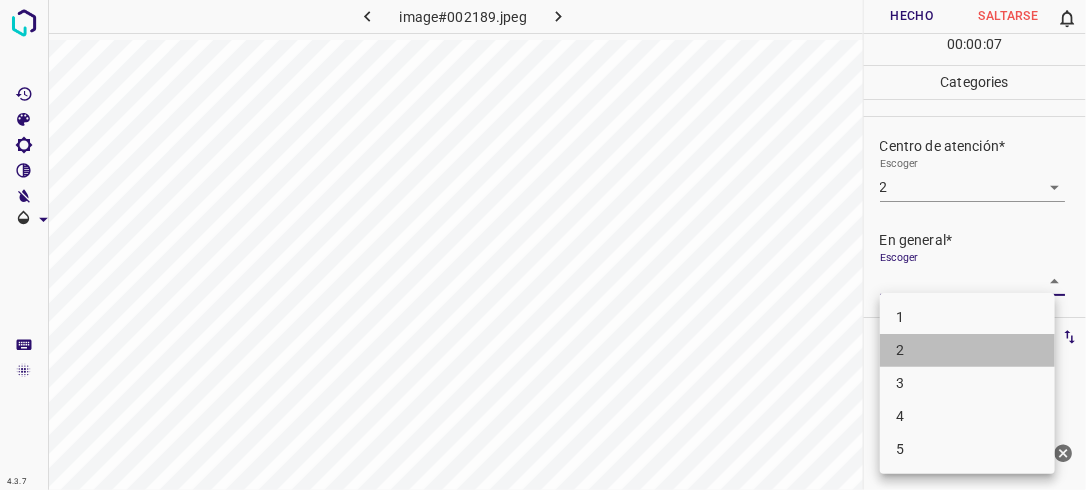 click on "2" at bounding box center (967, 350) 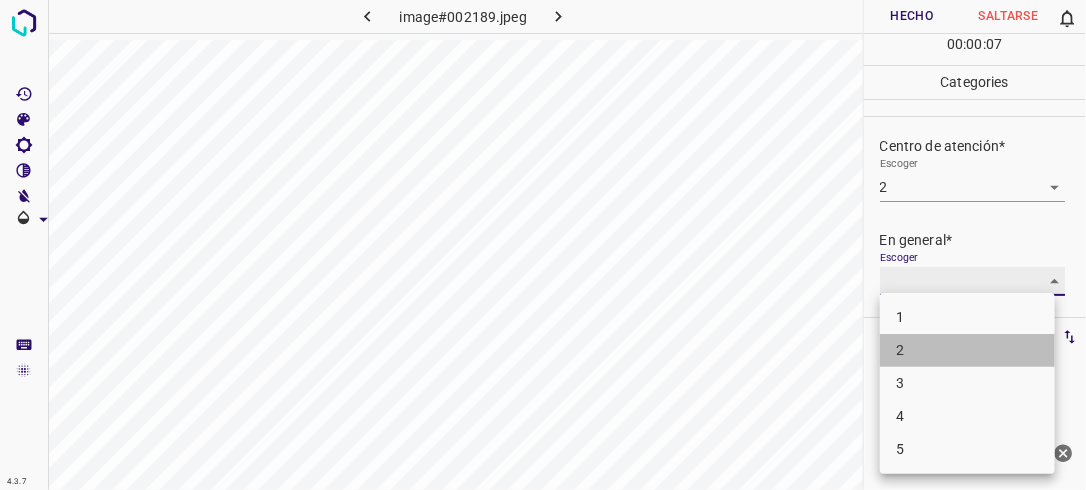 type on "2" 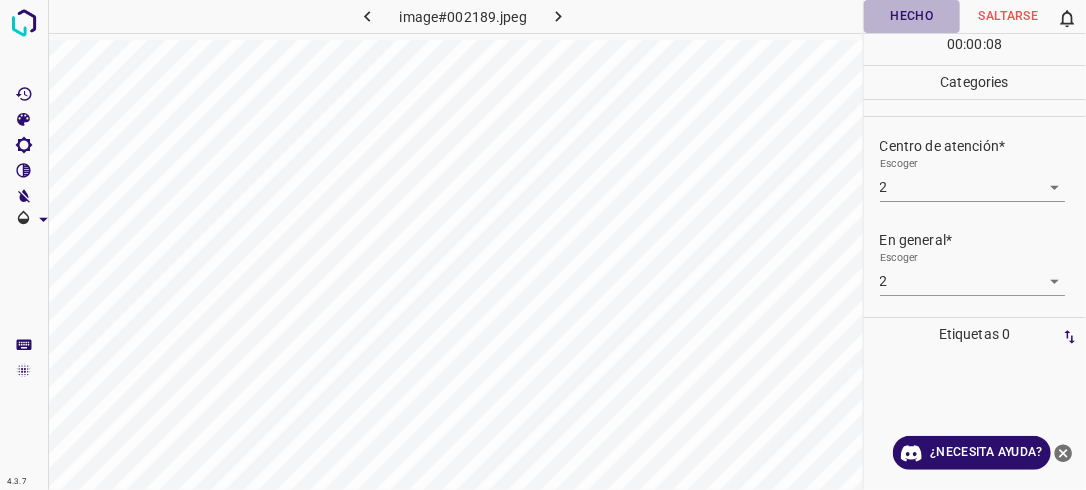 click on "Hecho" at bounding box center (912, 16) 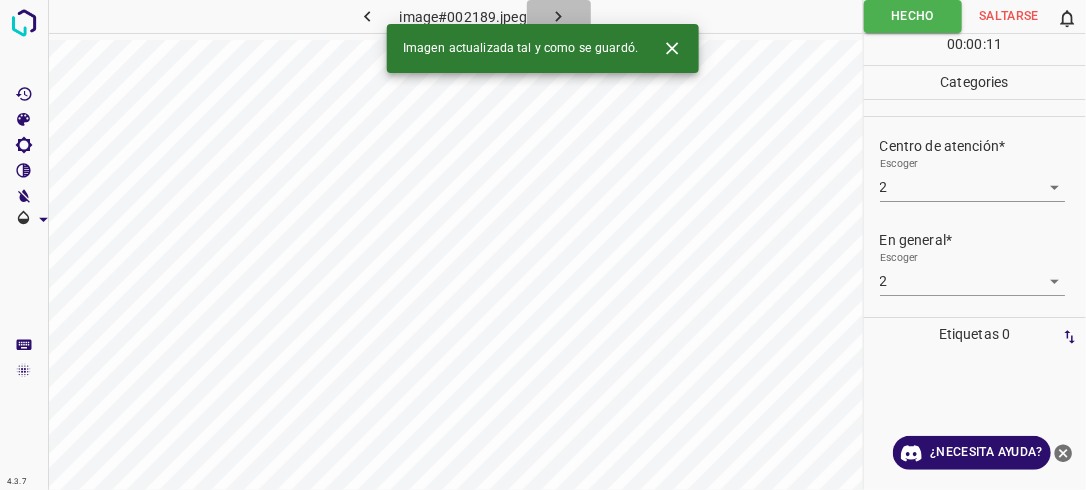 click at bounding box center (559, 16) 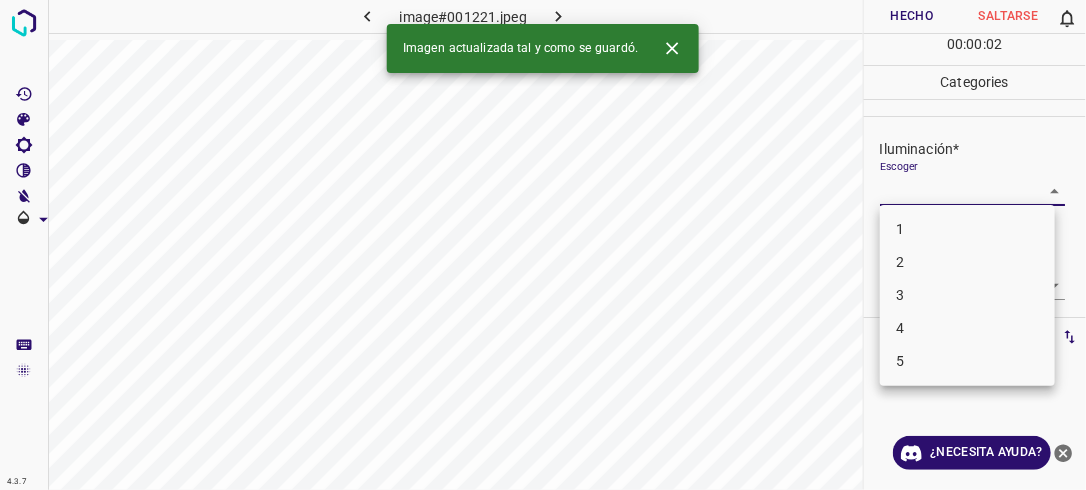 click on "4.3.7 image#001221.jpeg Hecho Saltarse 0 00   : 00   : 02   Categories Iluminación*  Escoger ​ Centro de atención*  Escoger ​ En general*  Escoger ​ Etiquetas 0 Categories 1 Lighting 2 Focus 3 Overall Tools Espacio Cambiar entre modos (Dibujar y Editar) Yo Etiquetado automático R Restaurar zoom M Acercar N Alejar Borrar Eliminar etiqueta de selección Filtros Z Restaurar filtros X Filtro de saturación C Filtro de brillo V Filtro de contraste B Filtro de escala de grises General O Descargar Imagen actualizada tal y como se guardó. ¿Necesita ayuda? -Mensaje de texto -Esconder -Borrar 1 2 3 4 5" at bounding box center [543, 245] 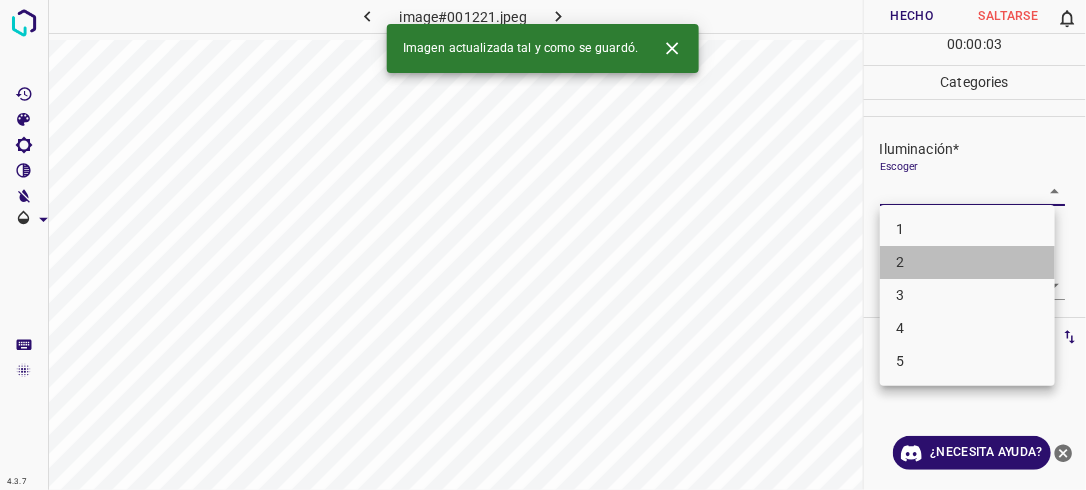 click on "2" at bounding box center (967, 262) 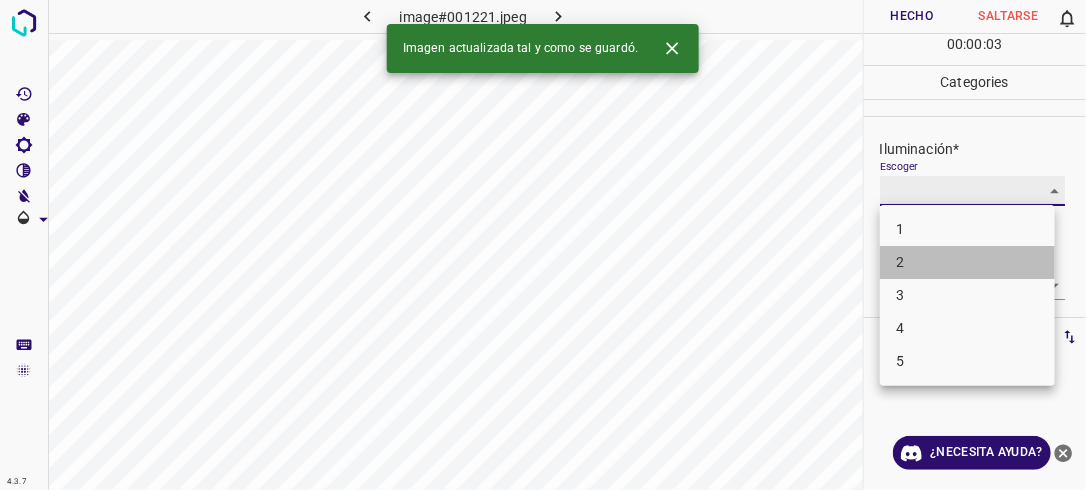 type on "2" 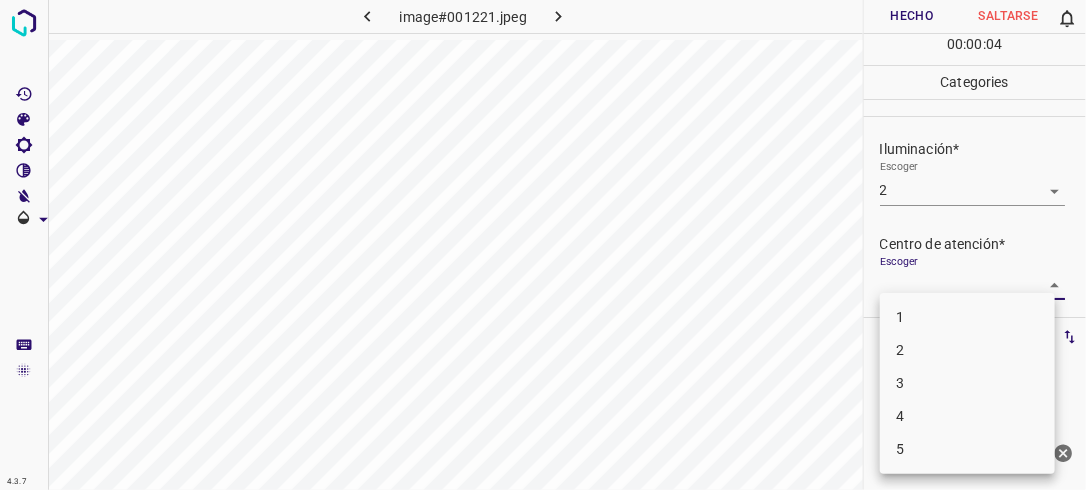 click on "4.3.7 image#001221.jpeg Hecho Saltarse 0 00   : 00   : 04   Categories Iluminación*  Escoger 2 2 Centro de atención*  Escoger ​ En general*  Escoger ​ Etiquetas 0 Categories 1 Lighting 2 Focus 3 Overall Tools Espacio Cambiar entre modos (Dibujar y Editar) Yo Etiquetado automático R Restaurar zoom M Acercar N Alejar Borrar Eliminar etiqueta de selección Filtros Z Restaurar filtros X Filtro de saturación C Filtro de brillo V Filtro de contraste B Filtro de escala de grises General O Descargar ¿Necesita ayuda? -Mensaje de texto -Esconder -Borrar 1 2 3 4 5" at bounding box center (543, 245) 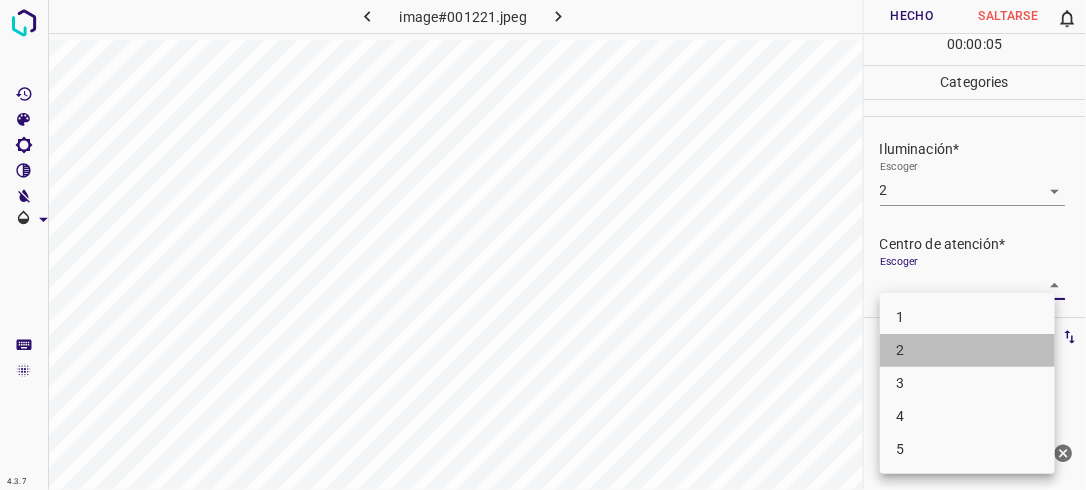 click on "2" at bounding box center (967, 350) 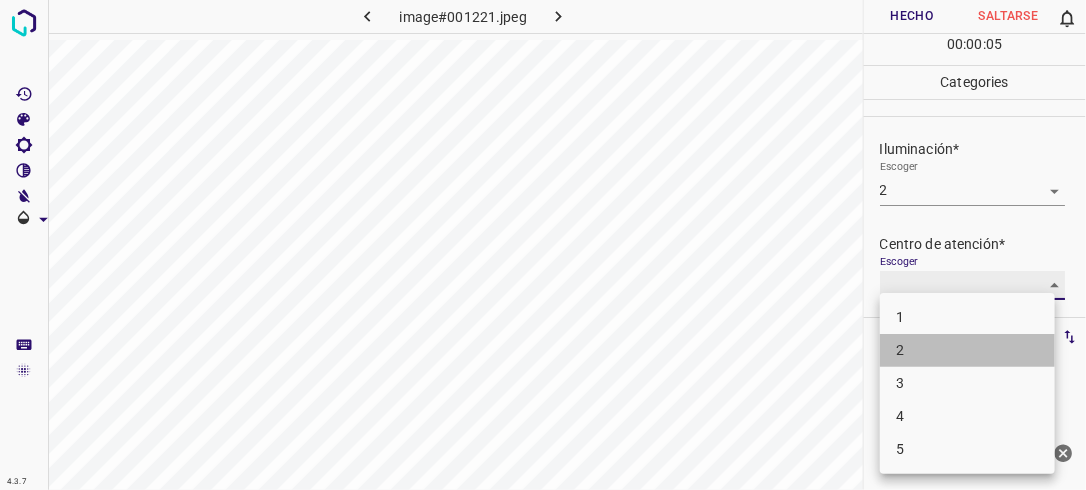 type on "2" 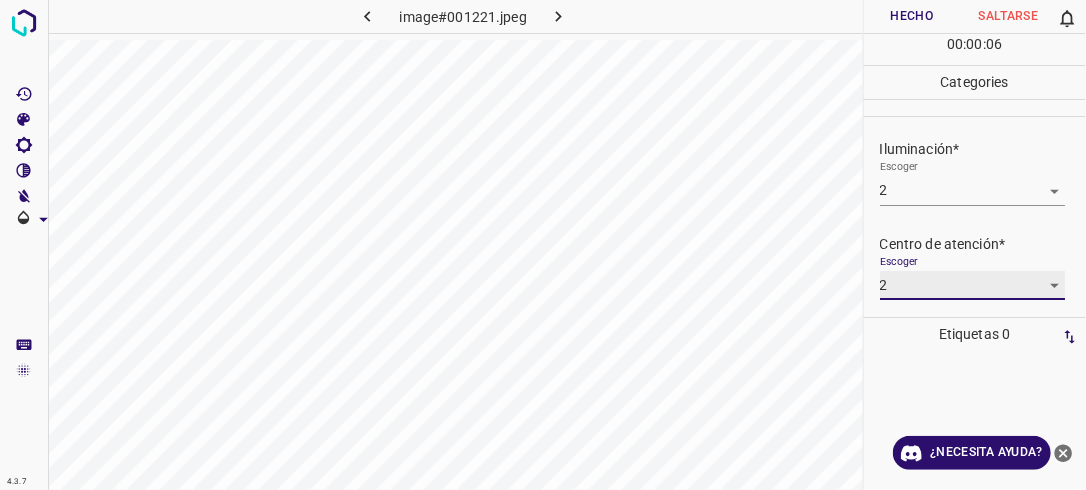 scroll, scrollTop: 98, scrollLeft: 0, axis: vertical 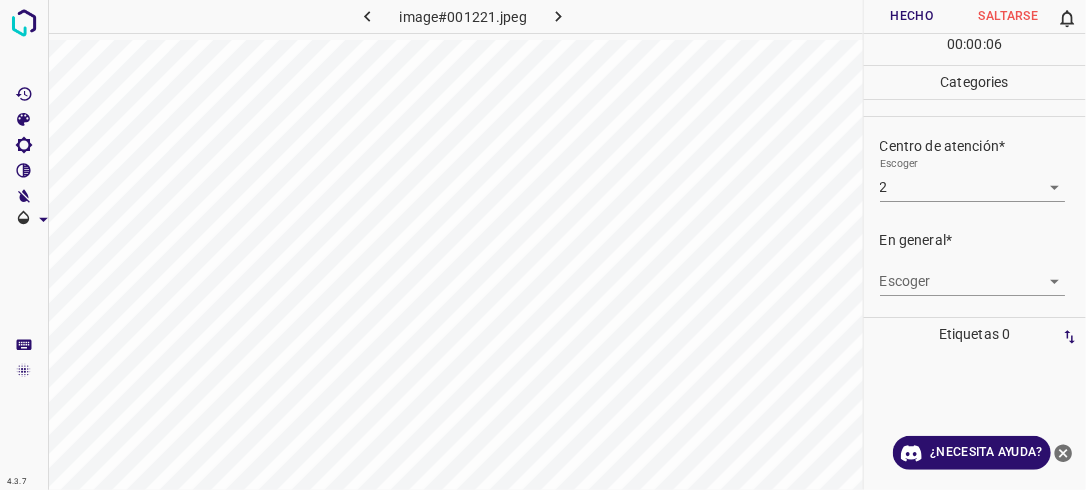 click on "Escoger ​" at bounding box center [983, 273] 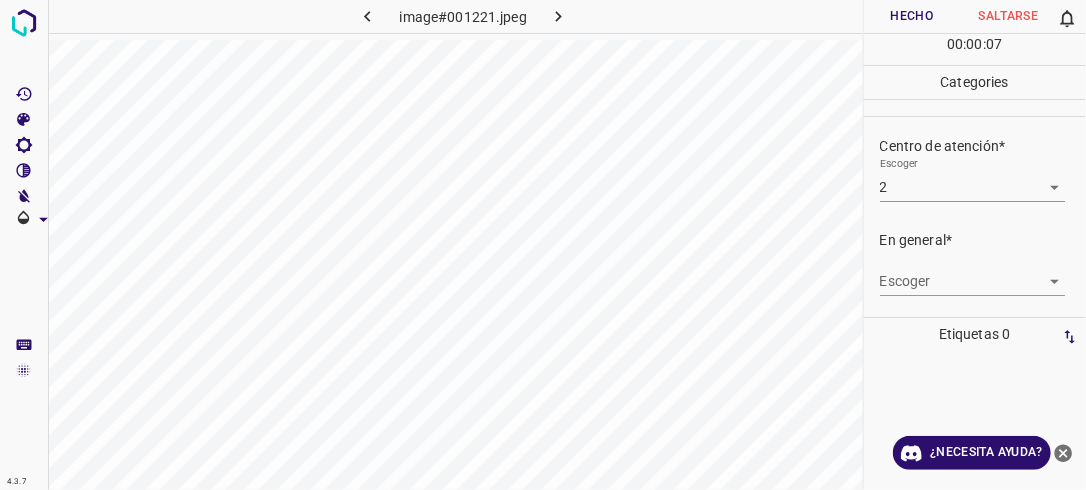 click on "Escoger ​" at bounding box center (983, 273) 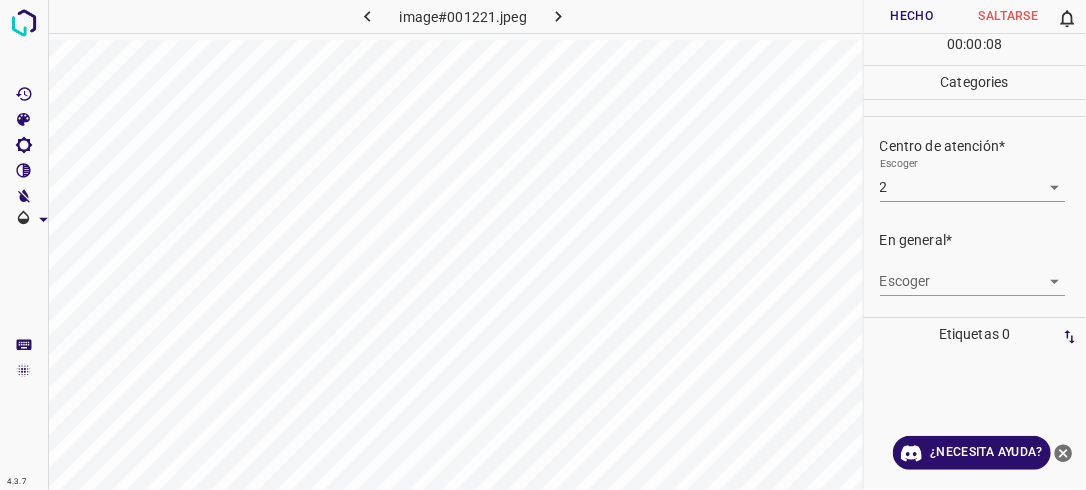 click on "4.3.7 image#001221.jpeg Hecho Saltarse 0 00   : 00   : 08   Categories Iluminación*  Escoger 2 2 Centro de atención*  Escoger 2 2 En general*  Escoger ​ Etiquetas 0 Categories 1 Lighting 2 Focus 3 Overall Tools Espacio Cambiar entre modos (Dibujar y Editar) Yo Etiquetado automático R Restaurar zoom M Acercar N Alejar Borrar Eliminar etiqueta de selección Filtros Z Restaurar filtros X Filtro de saturación C Filtro de brillo V Filtro de contraste B Filtro de escala de grises General O Descargar ¿Necesita ayuda? -Mensaje de texto -Esconder -Borrar" at bounding box center (543, 245) 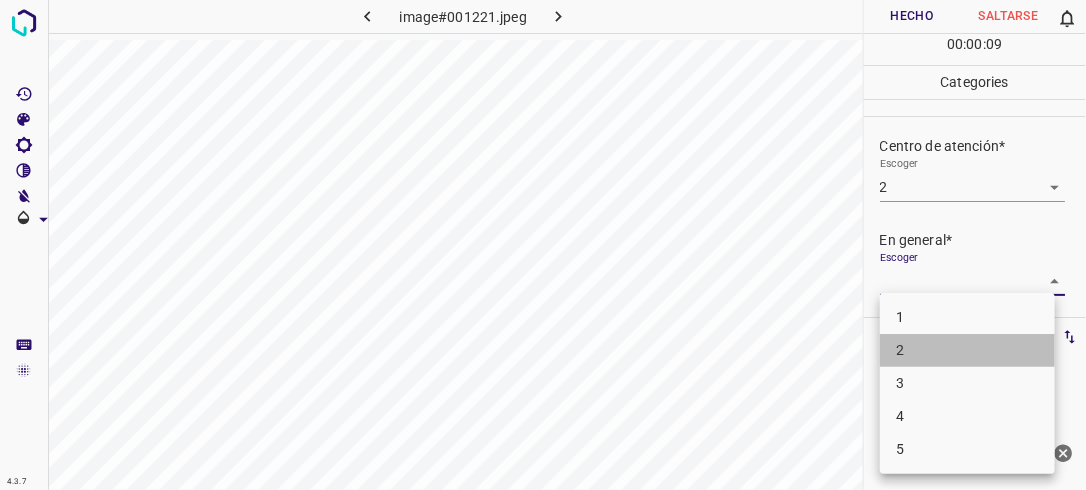 click on "2" at bounding box center (967, 350) 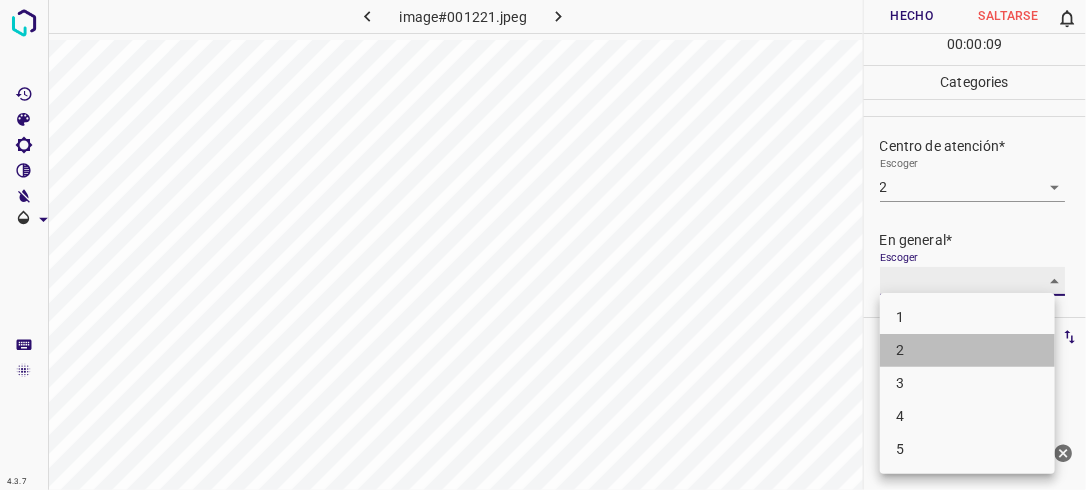 type on "2" 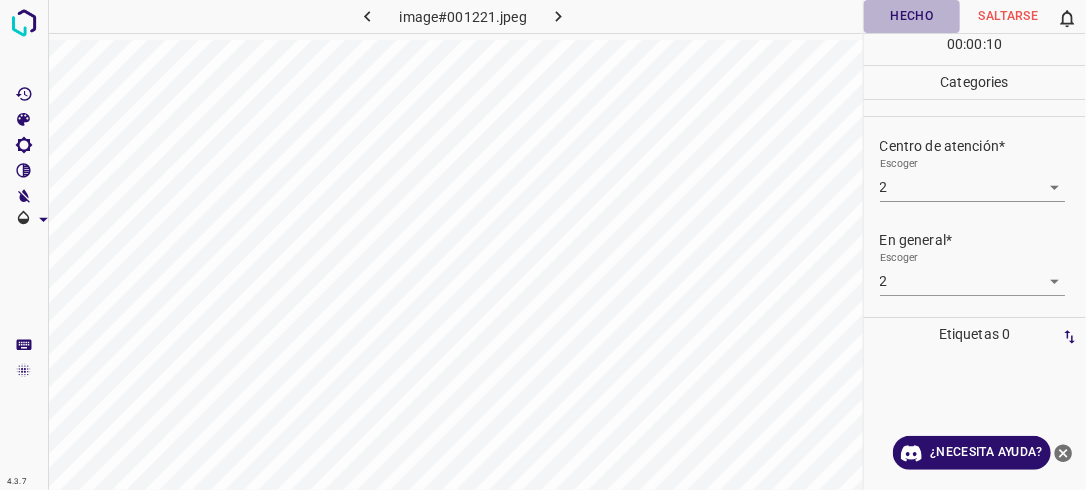 click on "Hecho" at bounding box center [912, 16] 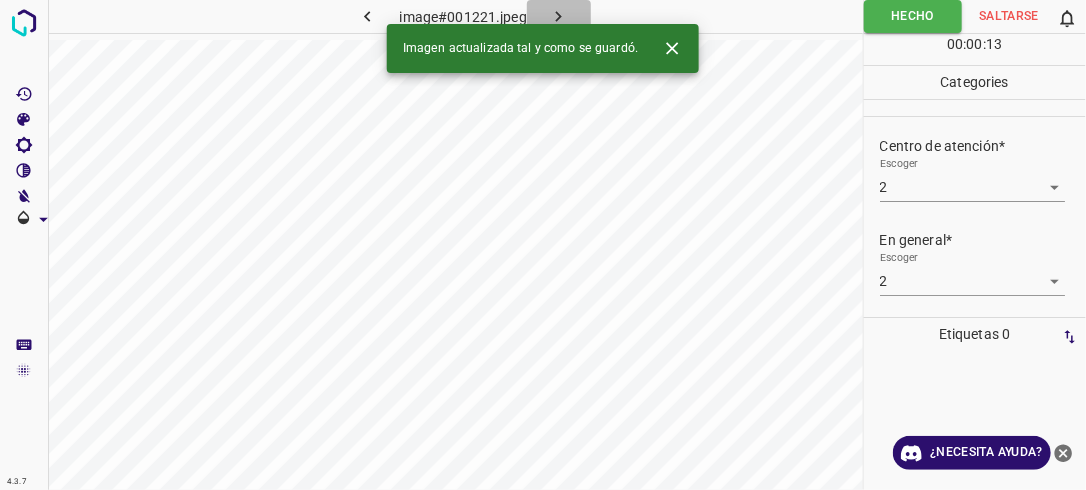 click at bounding box center (559, 16) 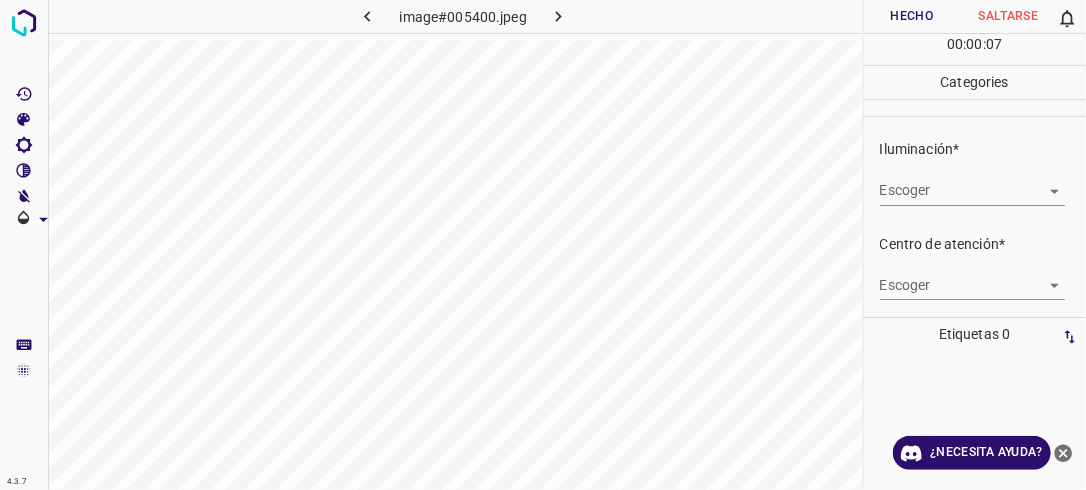 click on "4.3.7 image#005400.jpeg Hecho Saltarse 0 00   : 00   : 07   Categories Iluminación*  Escoger ​ Centro de atención*  Escoger ​ En general*  Escoger ​ Etiquetas 0 Categories 1 Lighting 2 Focus 3 Overall Tools Espacio Cambiar entre modos (Dibujar y Editar) Yo Etiquetado automático R Restaurar zoom M Acercar N Alejar Borrar Eliminar etiqueta de selección Filtros Z Restaurar filtros X Filtro de saturación C Filtro de brillo V Filtro de contraste B Filtro de escala de grises General O Descargar ¿Necesita ayuda? -Mensaje de texto -Esconder -Borrar" at bounding box center [543, 245] 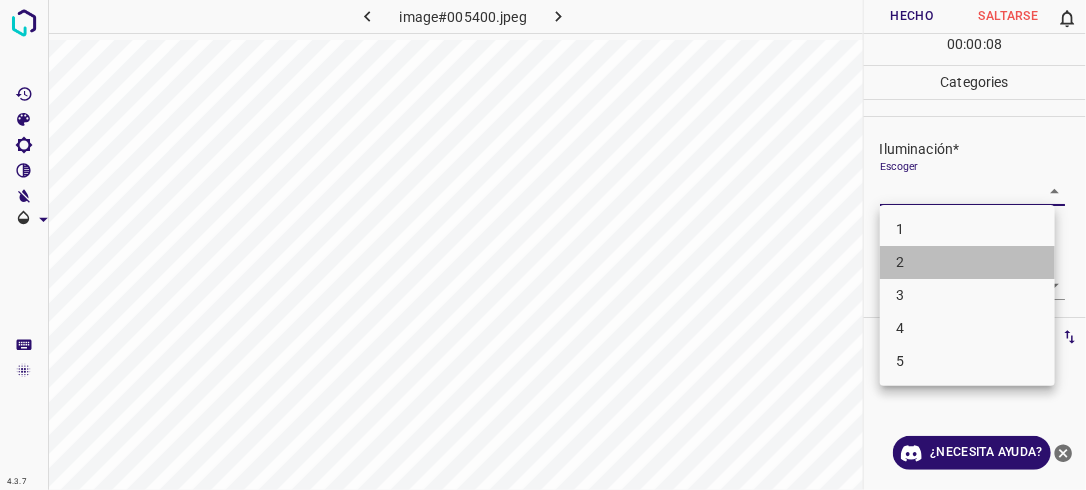 click on "2" at bounding box center [967, 262] 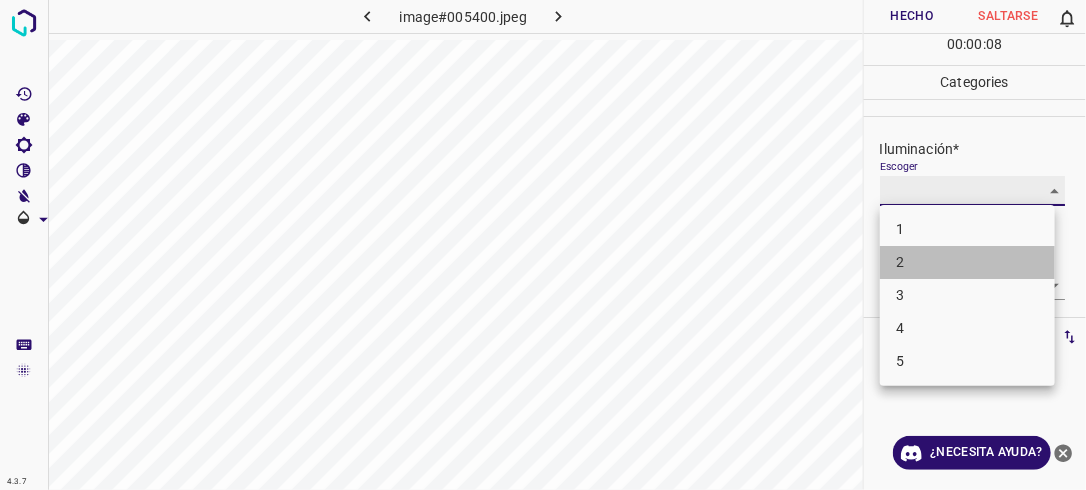 type on "2" 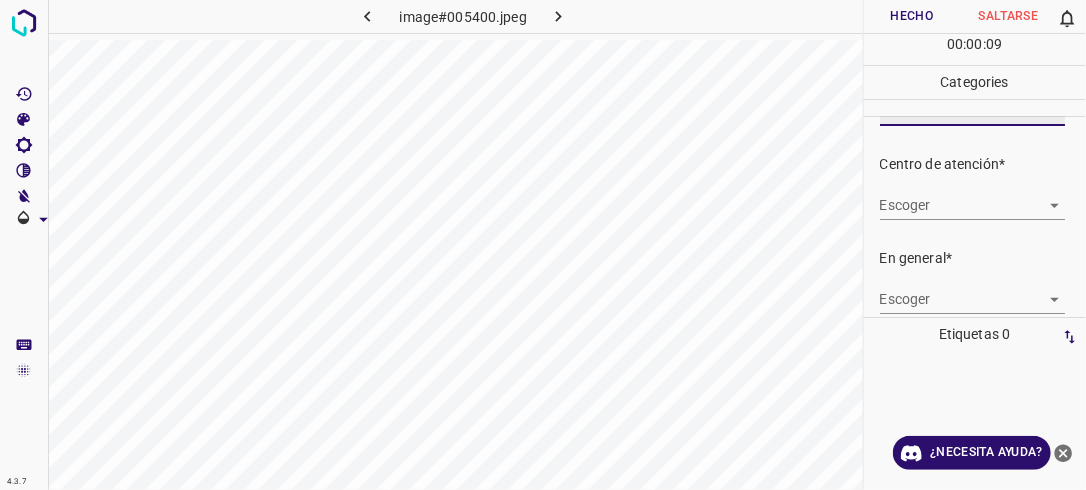 scroll, scrollTop: 98, scrollLeft: 0, axis: vertical 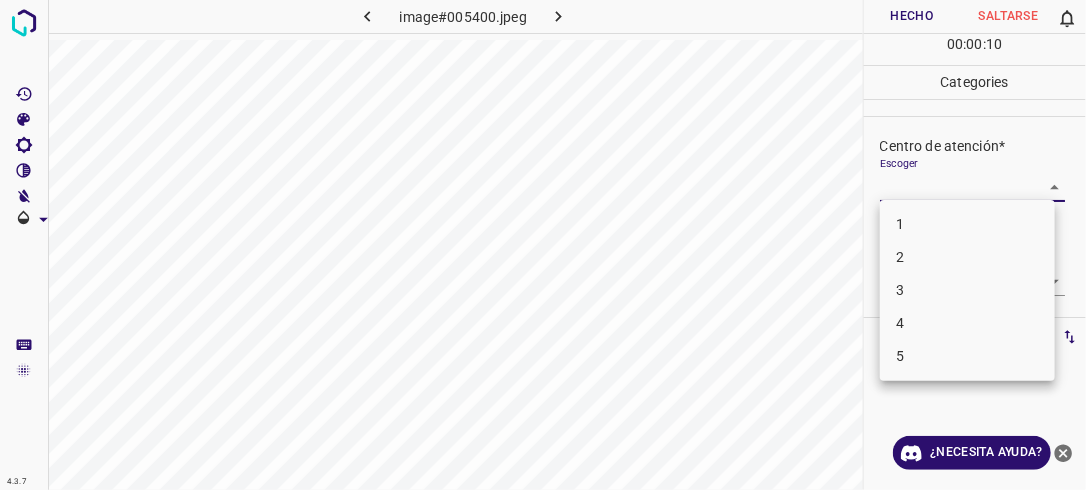 click on "4.3.7 image#005400.jpeg Hecho Saltarse 0 00   : 00   : 10   Categories Iluminación*  Escoger 2 2 Centro de atención*  Escoger ​ En general*  Escoger ​ Etiquetas 0 Categories 1 Lighting 2 Focus 3 Overall Tools Espacio Cambiar entre modos (Dibujar y Editar) Yo Etiquetado automático R Restaurar zoom M Acercar N Alejar Borrar Eliminar etiqueta de selección Filtros Z Restaurar filtros X Filtro de saturación C Filtro de brillo V Filtro de contraste B Filtro de escala de grises General O Descargar ¿Necesita ayuda? -Mensaje de texto -Esconder -Borrar 1 2 3 4 5" at bounding box center [543, 245] 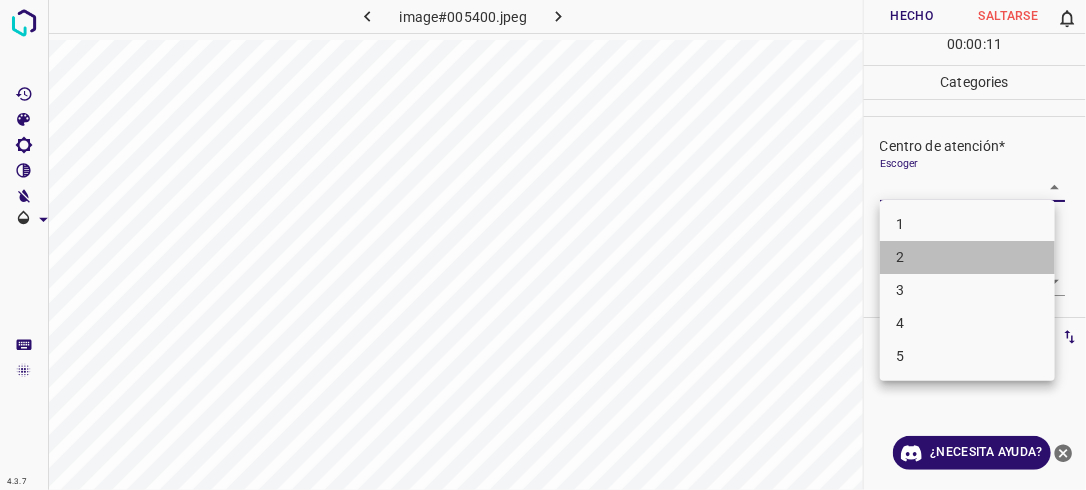 click on "2" at bounding box center (967, 257) 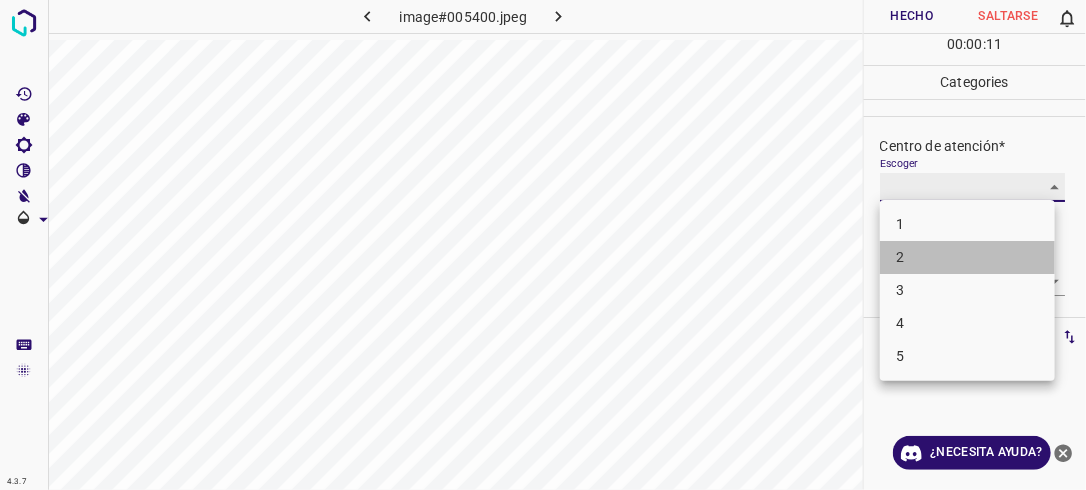 type on "2" 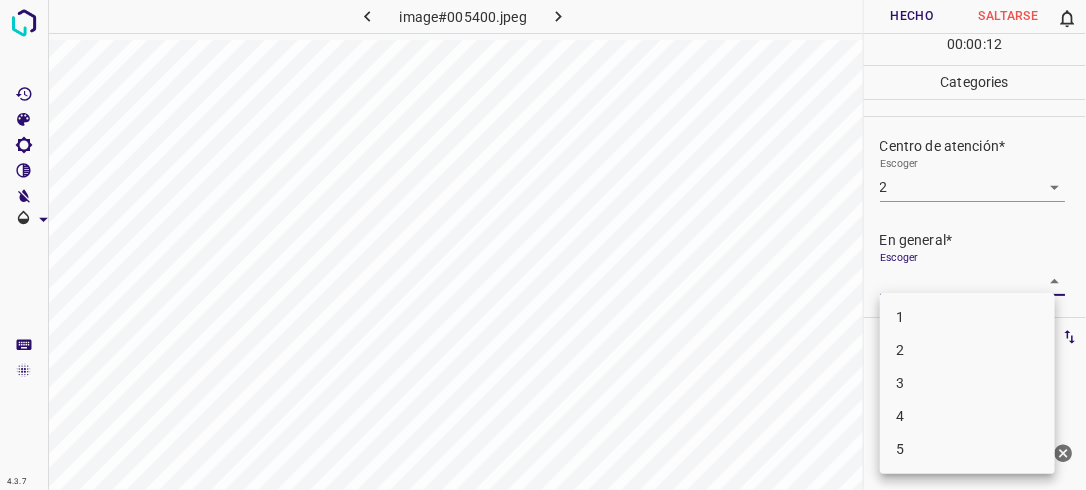 click on "4.3.7 image#005400.jpeg Hecho Saltarse 0 00   : 00   : 12   Categories Iluminación*  Escoger 2 2 Centro de atención*  Escoger 2 2 En general*  Escoger ​ Etiquetas 0 Categories 1 Lighting 2 Focus 3 Overall Tools Espacio Cambiar entre modos (Dibujar y Editar) Yo Etiquetado automático R Restaurar zoom M Acercar N Alejar Borrar Eliminar etiqueta de selección Filtros Z Restaurar filtros X Filtro de saturación C Filtro de brillo V Filtro de contraste B Filtro de escala de grises General O Descargar ¿Necesita ayuda? -Mensaje de texto -Esconder -Borrar 1 2 3 4 5" at bounding box center (543, 245) 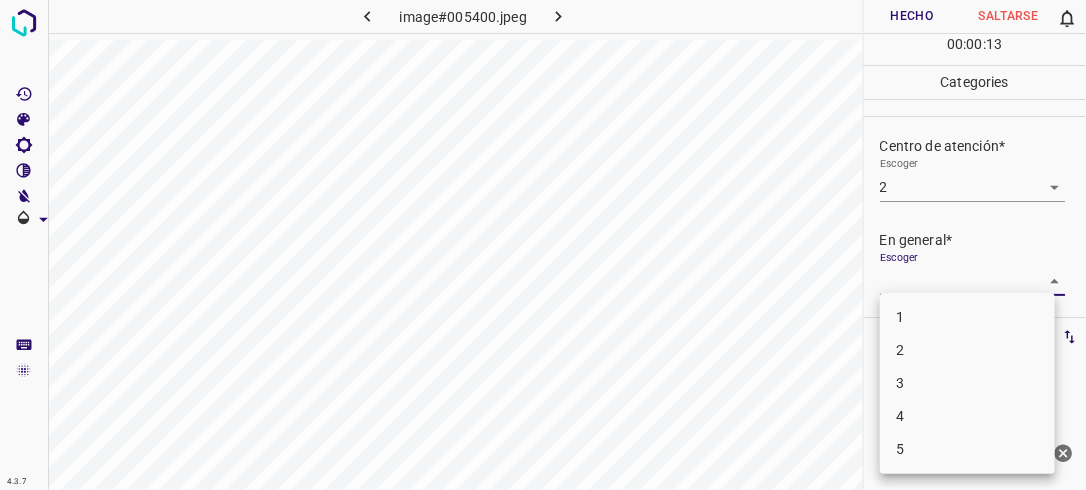 click on "2" at bounding box center (967, 350) 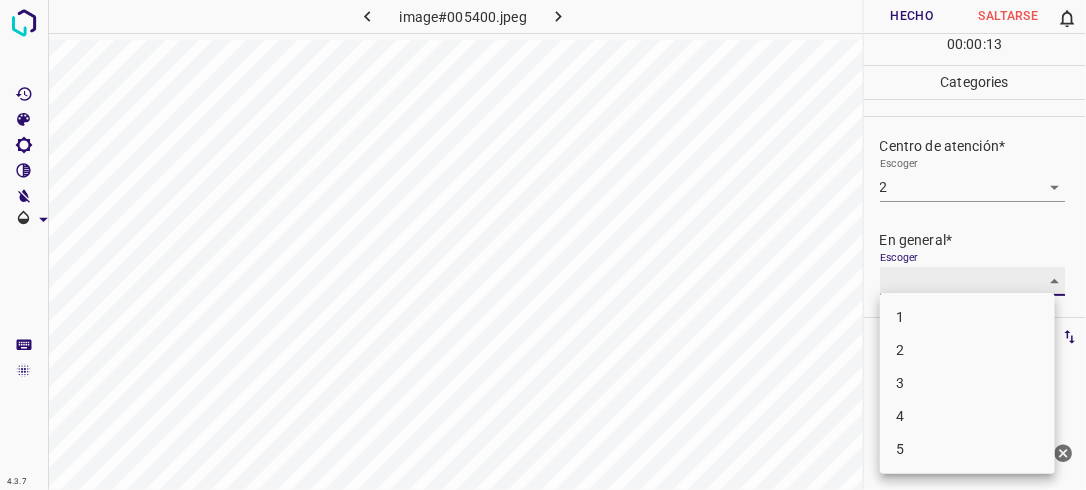 type on "2" 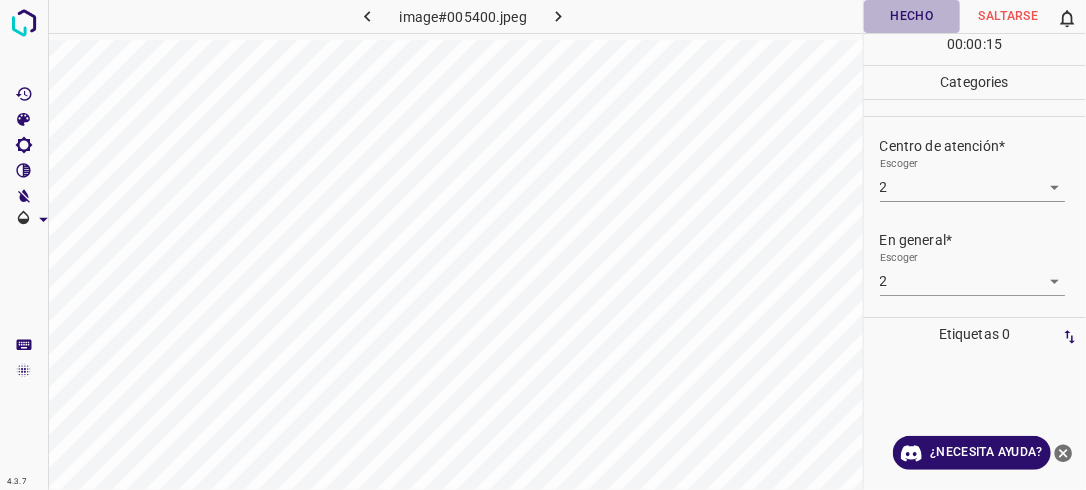 click on "Hecho" at bounding box center [912, 16] 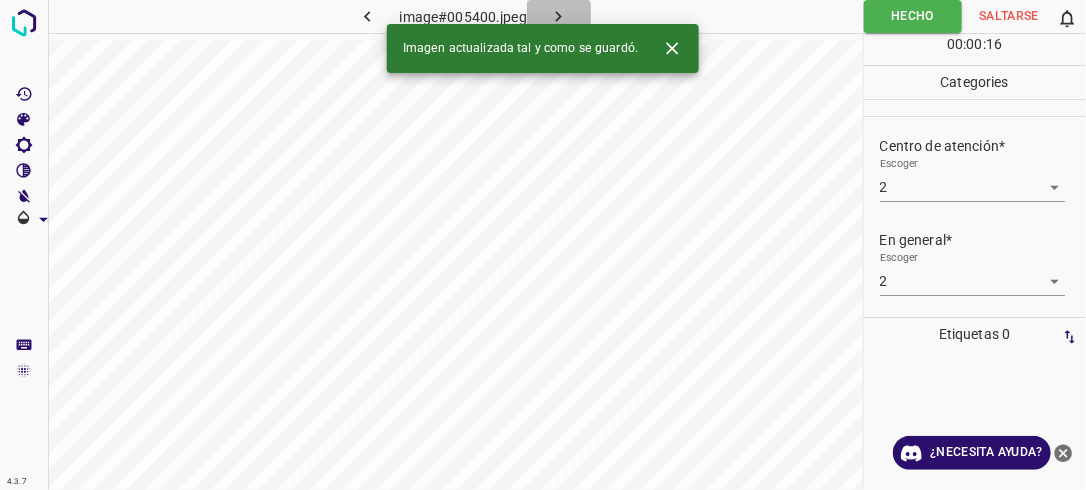 click at bounding box center [559, 16] 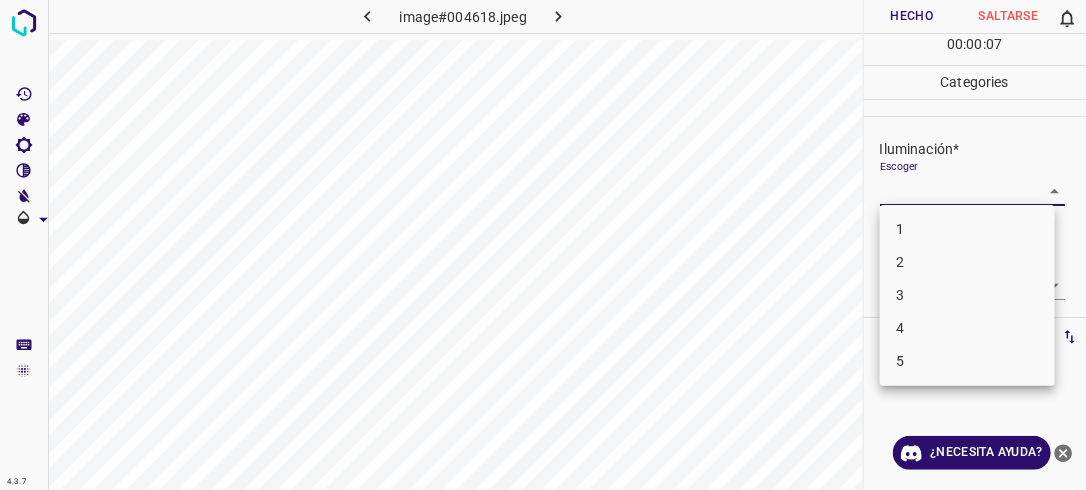 click on "4.3.7 image#004618.jpeg Hecho Saltarse 0 00   : 00   : 07   Categories Iluminación*  Escoger ​ Centro de atención*  Escoger ​ En general*  Escoger ​ Etiquetas 0 Categories 1 Lighting 2 Focus 3 Overall Tools Espacio Cambiar entre modos (Dibujar y Editar) Yo Etiquetado automático R Restaurar zoom M Acercar N Alejar Borrar Eliminar etiqueta de selección Filtros Z Restaurar filtros X Filtro de saturación C Filtro de brillo V Filtro de contraste B Filtro de escala de grises General O Descargar ¿Necesita ayuda? -Mensaje de texto -Esconder -Borrar 1 2 3 4 5" at bounding box center (543, 245) 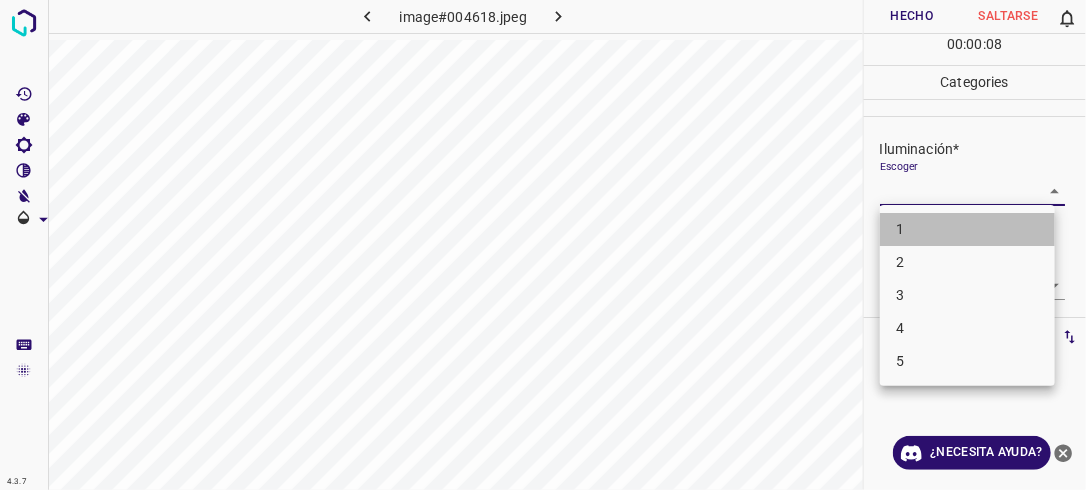 click on "1" at bounding box center (967, 229) 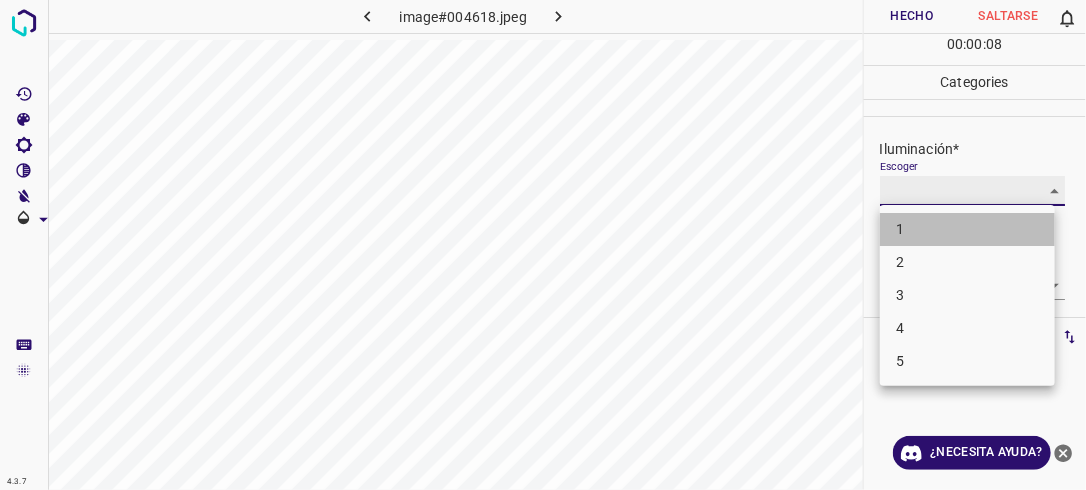 type on "1" 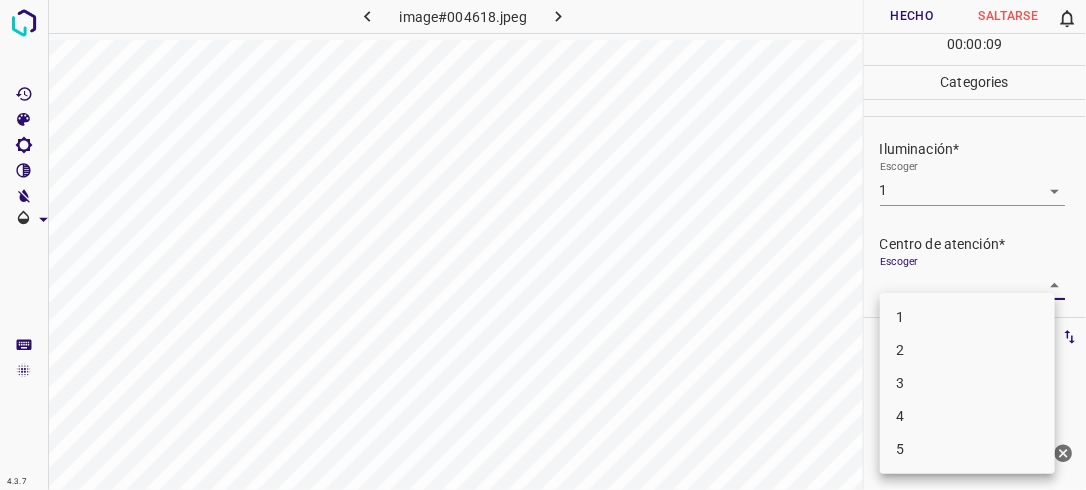 click on "4.3.7 image#004618.jpeg Hecho Saltarse 0 00   : 00   : 09   Categories Iluminación*  Escoger 1 1 Centro de atención*  Escoger ​ En general*  Escoger ​ Etiquetas 0 Categories 1 Lighting 2 Focus 3 Overall Tools Espacio Cambiar entre modos (Dibujar y Editar) Yo Etiquetado automático R Restaurar zoom M Acercar N Alejar Borrar Eliminar etiqueta de selección Filtros Z Restaurar filtros X Filtro de saturación C Filtro de brillo V Filtro de contraste B Filtro de escala de grises General O Descargar ¿Necesita ayuda? -Mensaje de texto -Esconder -Borrar 1 2 3 4 5" at bounding box center (543, 245) 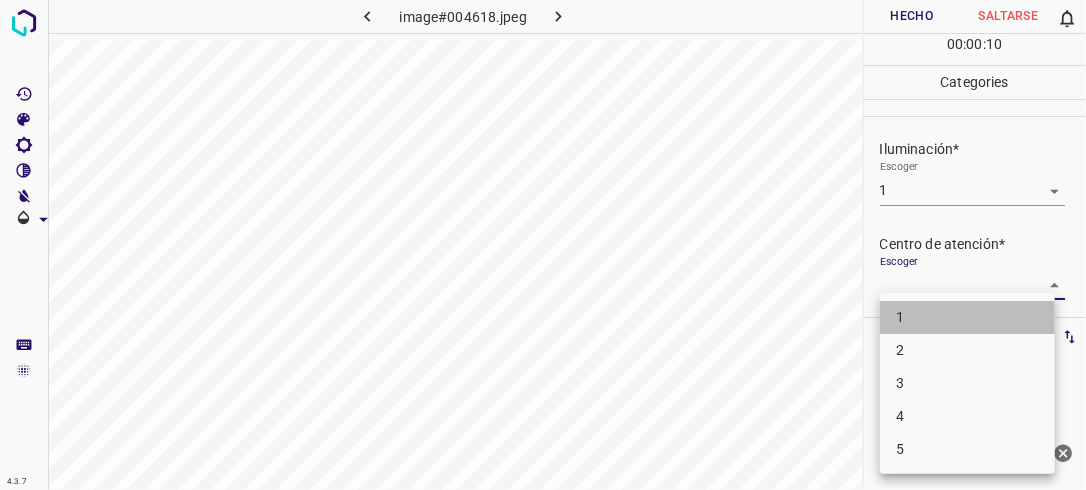 drag, startPoint x: 999, startPoint y: 322, endPoint x: 1004, endPoint y: 309, distance: 13.928389 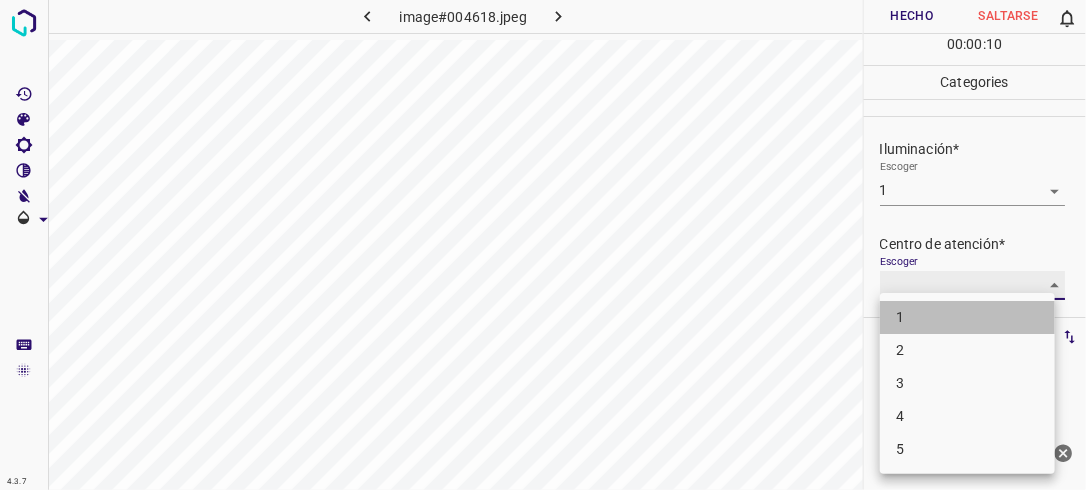 type on "1" 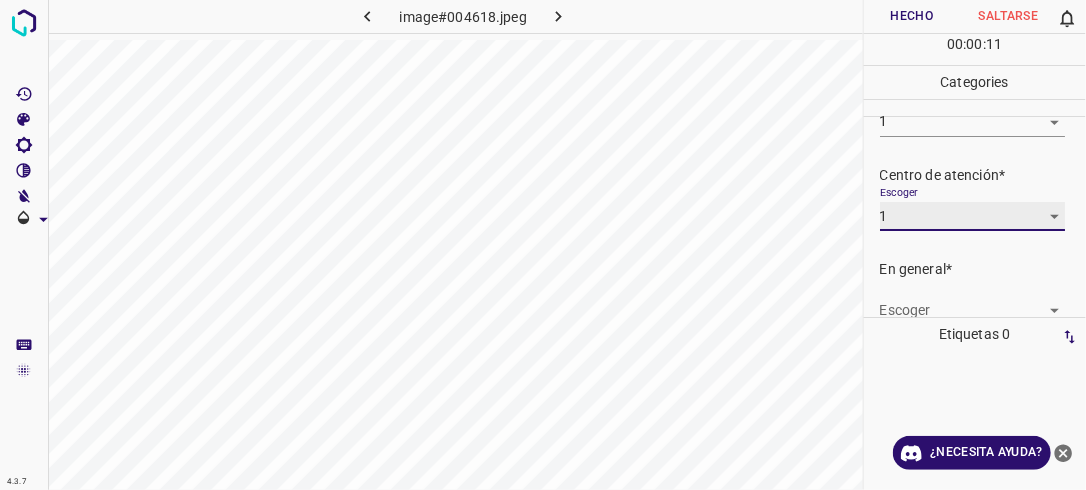 scroll, scrollTop: 93, scrollLeft: 0, axis: vertical 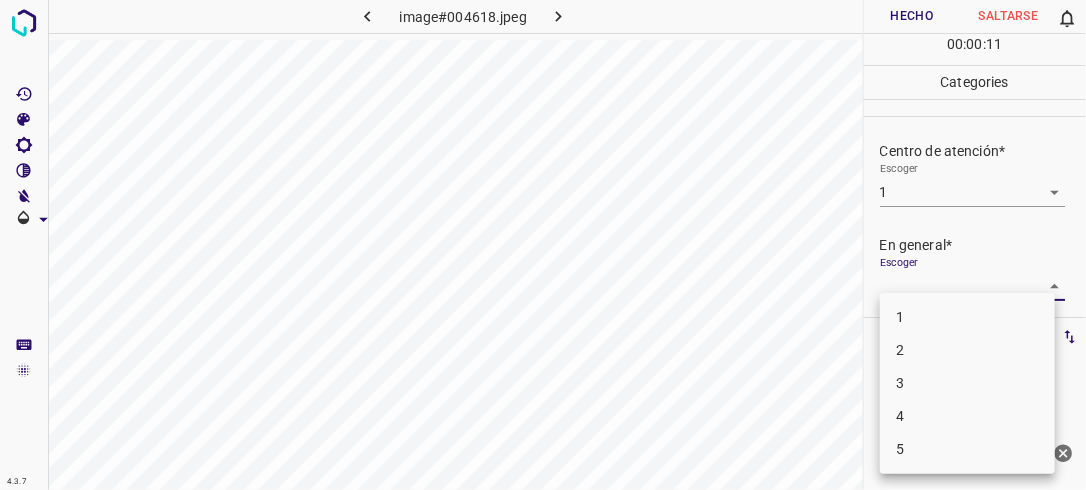 click on "4.3.7 image#004618.jpeg Hecho Saltarse 0 00   : 00   : 11   Categories Iluminación*  Escoger 1 1 Centro de atención*  Escoger 1 1 En general*  Escoger ​ Etiquetas 0 Categories 1 Lighting 2 Focus 3 Overall Tools Espacio Cambiar entre modos (Dibujar y Editar) Yo Etiquetado automático R Restaurar zoom M Acercar N Alejar Borrar Eliminar etiqueta de selección Filtros Z Restaurar filtros X Filtro de saturación C Filtro de brillo V Filtro de contraste B Filtro de escala de grises General O Descargar ¿Necesita ayuda? -Mensaje de texto -Esconder -Borrar 1 2 3 4 5" at bounding box center [543, 245] 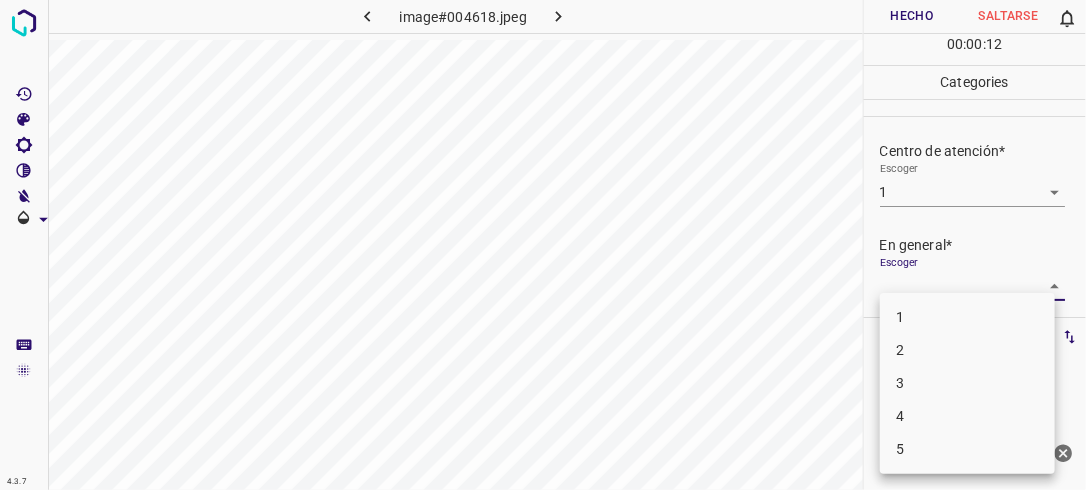 click on "1" at bounding box center [967, 317] 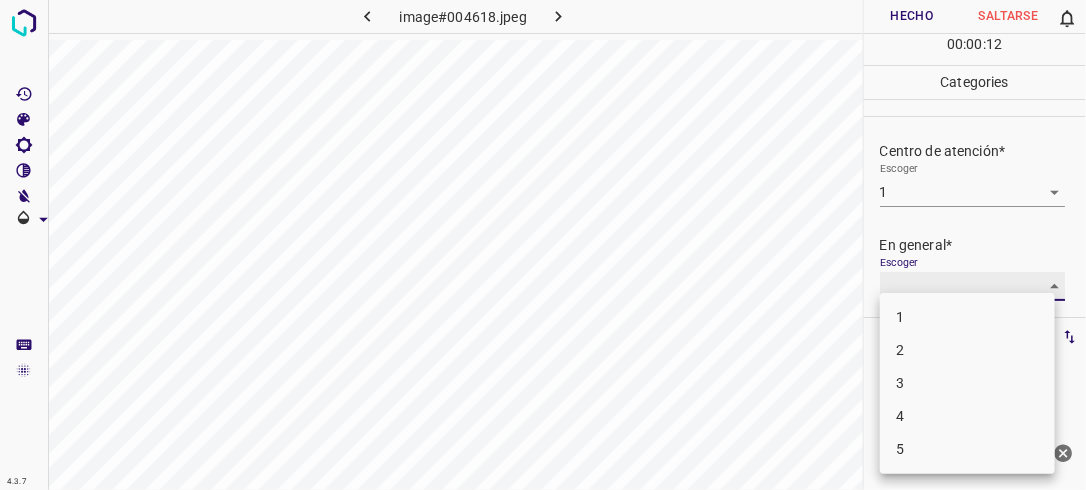 type on "1" 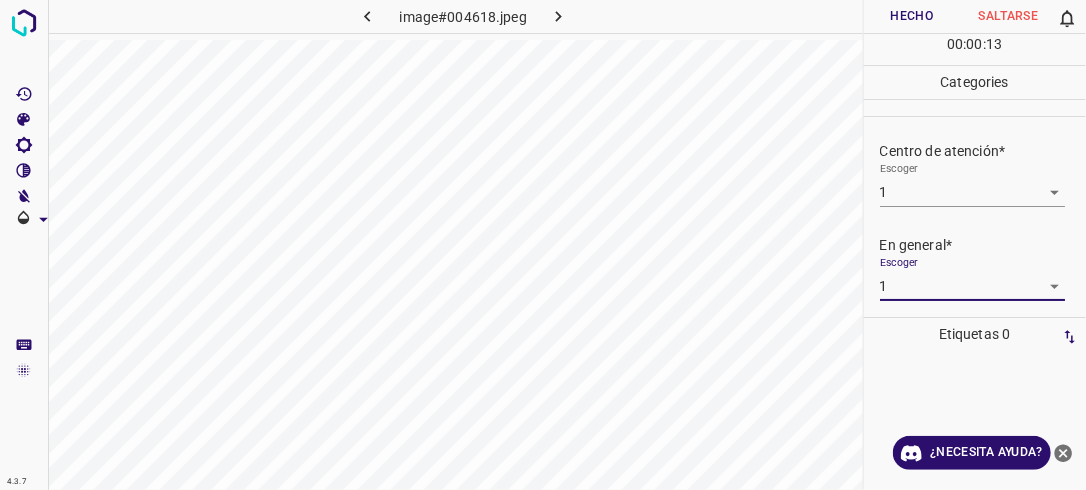 click on "Hecho" at bounding box center [912, 16] 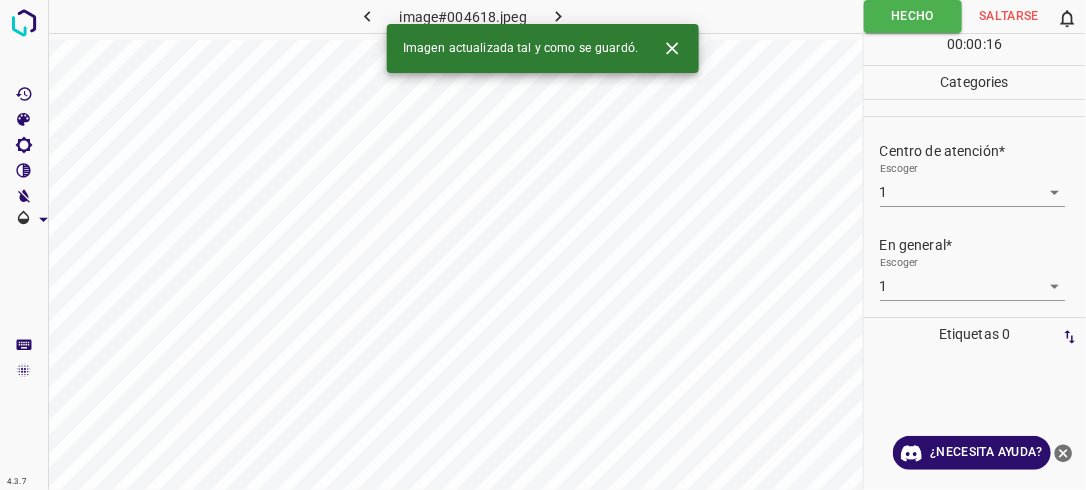 click at bounding box center (559, 16) 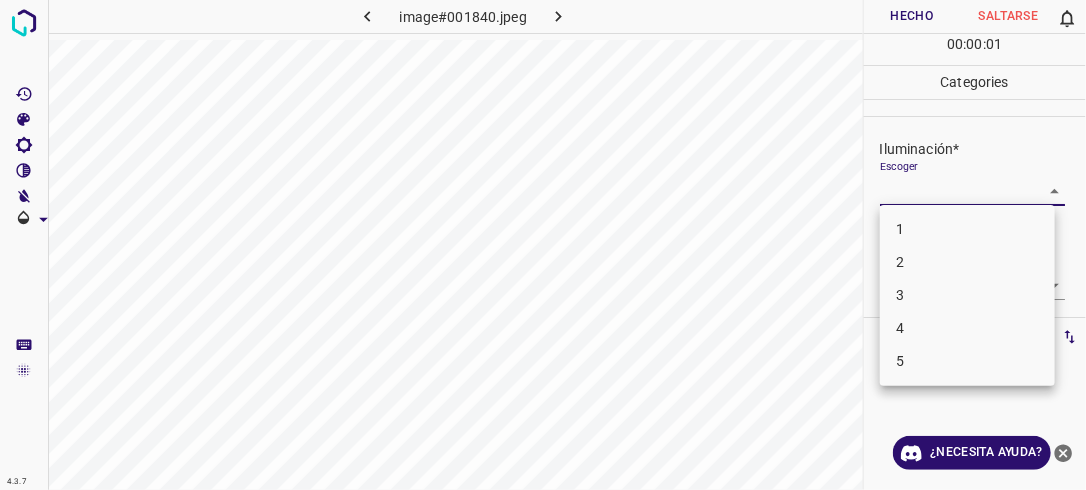 click on "4.3.7 image#001840.jpeg Hecho Saltarse 0 00   : 00   : 01   Categories Iluminación*  Escoger ​ Centro de atención*  Escoger ​ En general*  Escoger ​ Etiquetas 0 Categories 1 Lighting 2 Focus 3 Overall Tools Espacio Cambiar entre modos (Dibujar y Editar) Yo Etiquetado automático R Restaurar zoom M Acercar N Alejar Borrar Eliminar etiqueta de selección Filtros Z Restaurar filtros X Filtro de saturación C Filtro de brillo V Filtro de contraste B Filtro de escala de grises General O Descargar ¿Necesita ayuda? -Mensaje de texto -Esconder -Borrar 1 2 3 4 5" at bounding box center (543, 245) 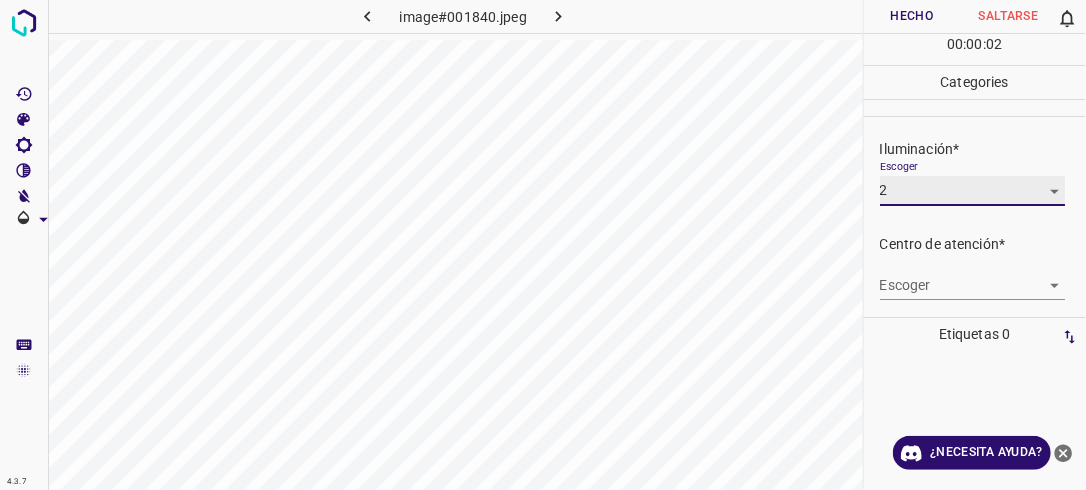 type on "2" 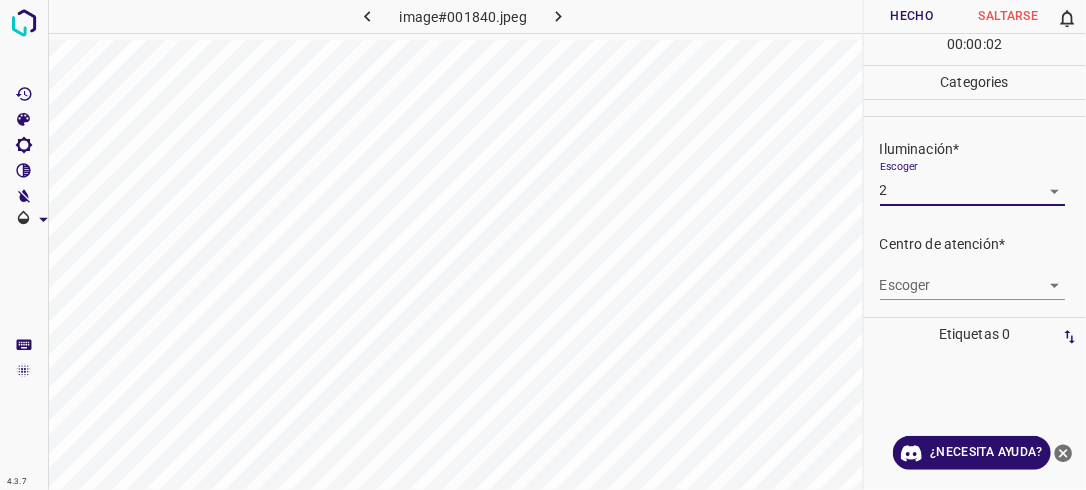 click on "4.3.7 image#001840.jpeg Hecho Saltarse 0 00   : 00   : 02   Categories Iluminación*  Escoger 2 2 Centro de atención*  Escoger ​ En general*  Escoger ​ Etiquetas 0 Categories 1 Lighting 2 Focus 3 Overall Tools Espacio Cambiar entre modos (Dibujar y Editar) Yo Etiquetado automático R Restaurar zoom M Acercar N Alejar Borrar Eliminar etiqueta de selección Filtros Z Restaurar filtros X Filtro de saturación C Filtro de brillo V Filtro de contraste B Filtro de escala de grises General O Descargar ¿Necesita ayuda? -Mensaje de texto -Esconder -Borrar" at bounding box center [543, 245] 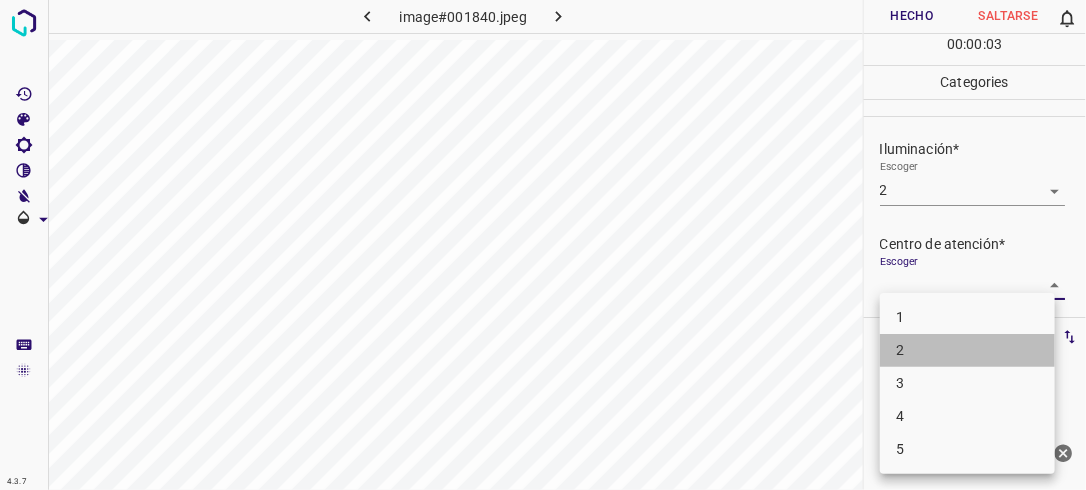 click on "2" at bounding box center [967, 350] 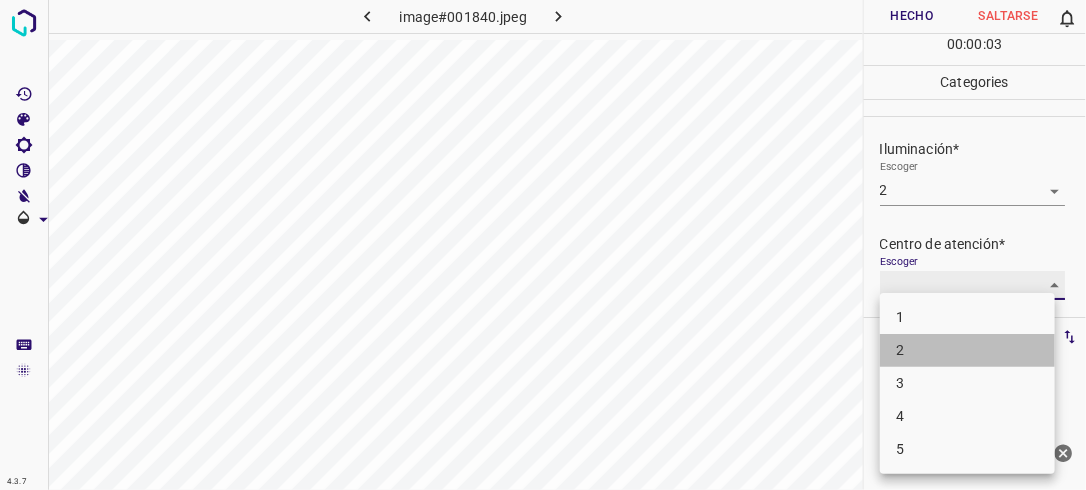 type on "2" 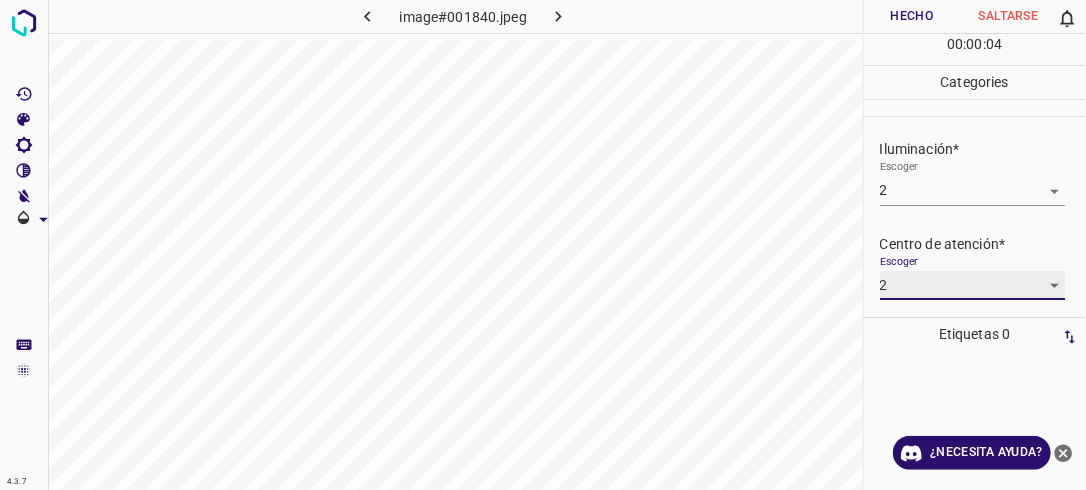 scroll, scrollTop: 91, scrollLeft: 0, axis: vertical 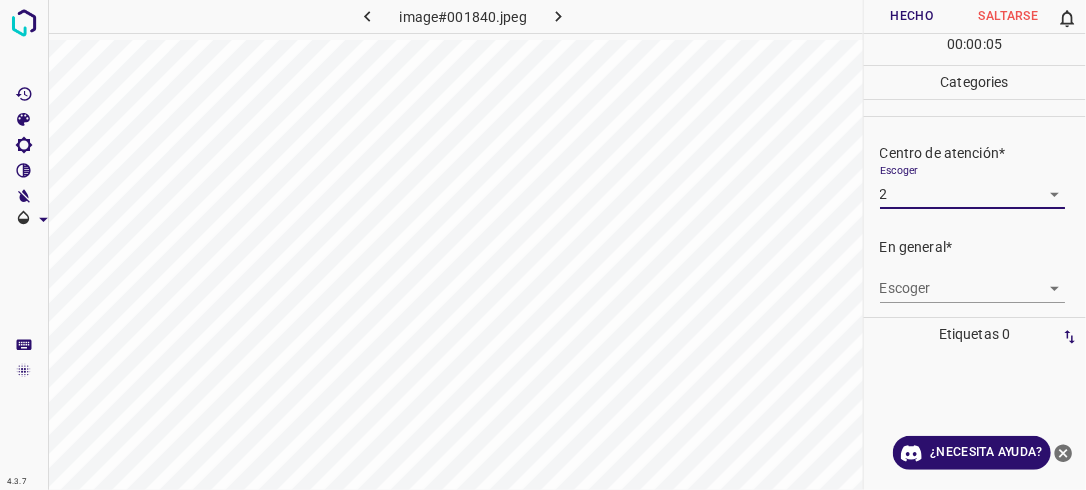 click on "4.3.7 image#001840.jpeg Hecho Saltarse 0 00   : 00   : 05   Categories Iluminación*  Escoger 2 2 Centro de atención*  Escoger 2 2 En general*  Escoger ​ Etiquetas 0 Categories 1 Lighting 2 Focus 3 Overall Tools Espacio Cambiar entre modos (Dibujar y Editar) Yo Etiquetado automático R Restaurar zoom M Acercar N Alejar Borrar Eliminar etiqueta de selección Filtros Z Restaurar filtros X Filtro de saturación C Filtro de brillo V Filtro de contraste B Filtro de escala de grises General O Descargar ¿Necesita ayuda? -Mensaje de texto -Esconder -Borrar" at bounding box center [543, 245] 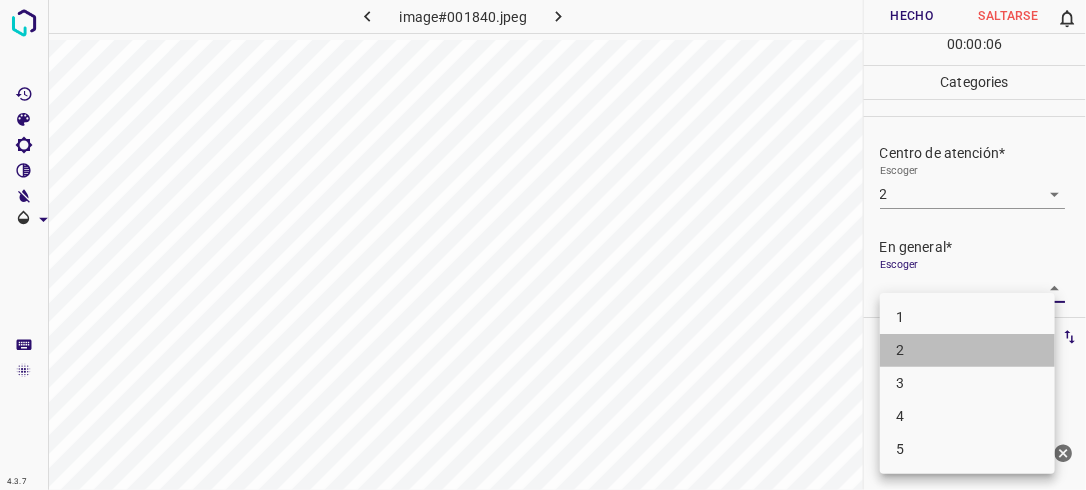 click on "2" at bounding box center [967, 350] 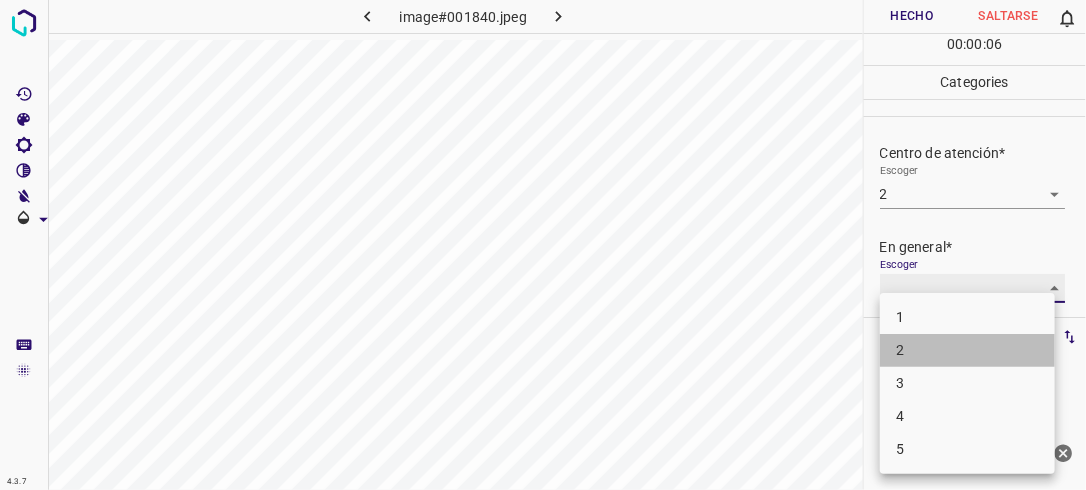 type on "2" 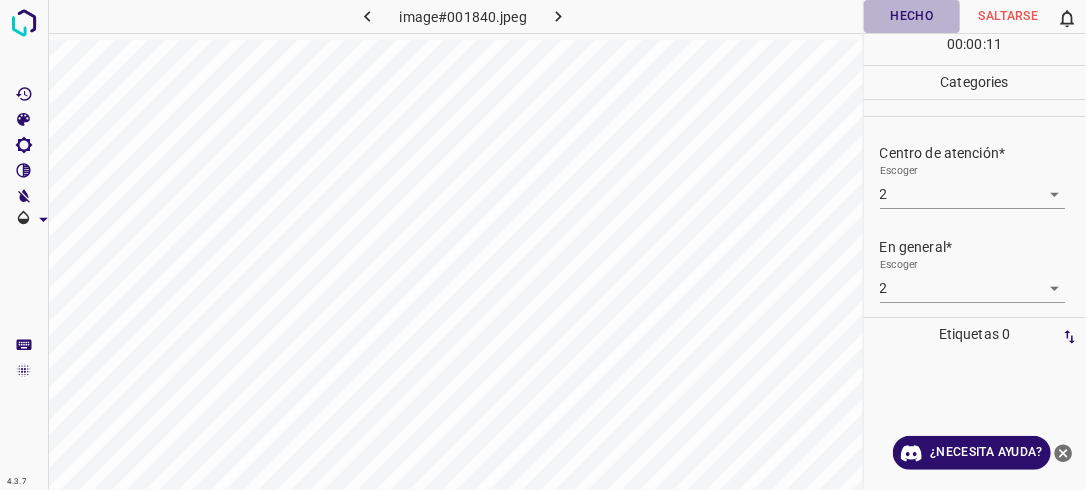 click on "Hecho" at bounding box center (912, 16) 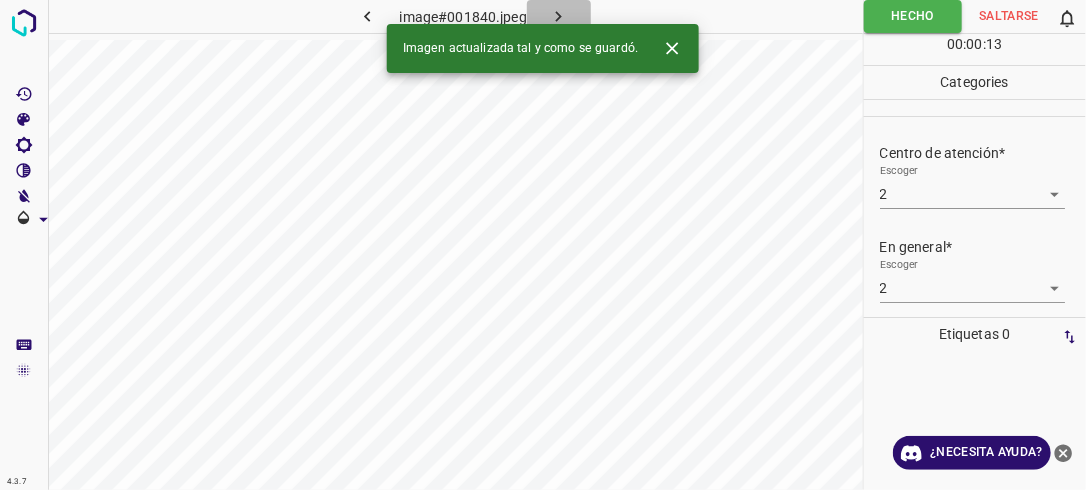 click at bounding box center (559, 16) 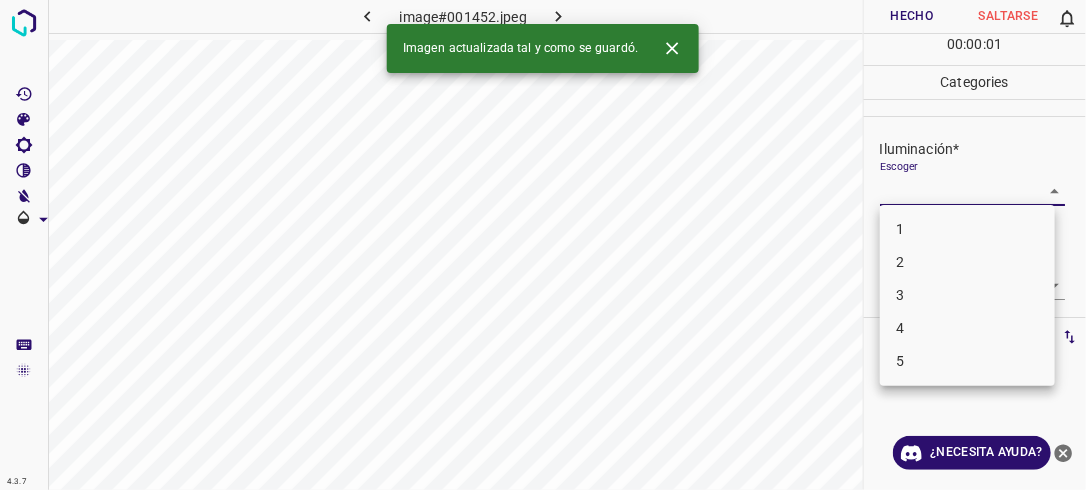 click on "4.3.7 image#001452.jpeg Hecho Saltarse 0 00   : 00   : 01   Categories Iluminación*  Escoger ​ Centro de atención*  Escoger ​ En general*  Escoger ​ Etiquetas 0 Categories 1 Lighting 2 Focus 3 Overall Tools Espacio Cambiar entre modos (Dibujar y Editar) Yo Etiquetado automático R Restaurar zoom M Acercar N Alejar Borrar Eliminar etiqueta de selección Filtros Z Restaurar filtros X Filtro de saturación C Filtro de brillo V Filtro de contraste B Filtro de escala de grises General O Descargar Imagen actualizada tal y como se guardó. ¿Necesita ayuda? -Mensaje de texto -Esconder -Borrar 1 2 3 4 5" at bounding box center [543, 245] 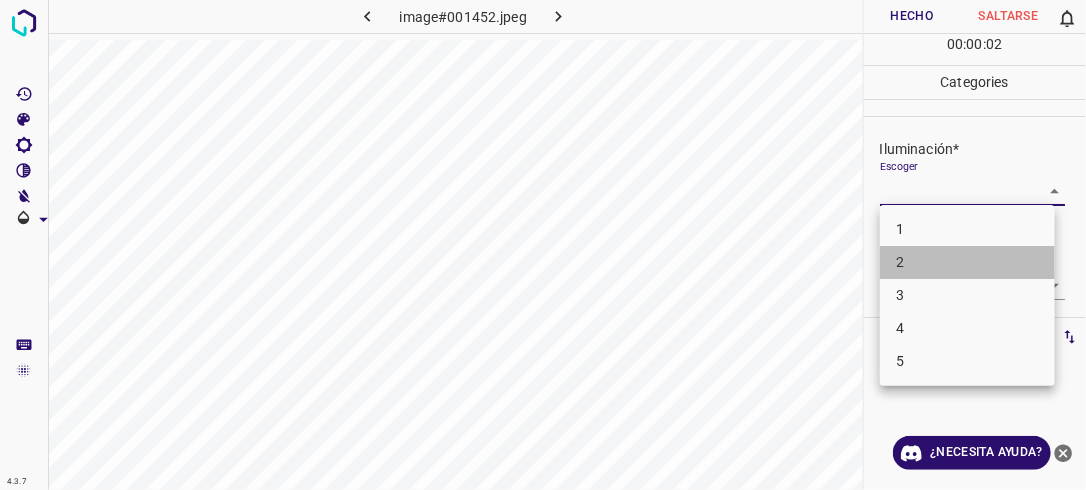click on "2" at bounding box center (967, 262) 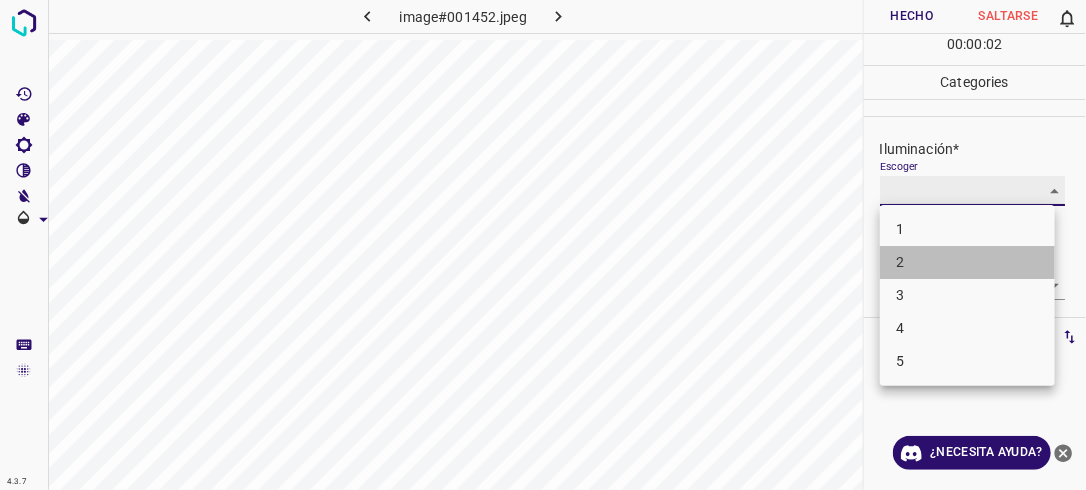 type on "2" 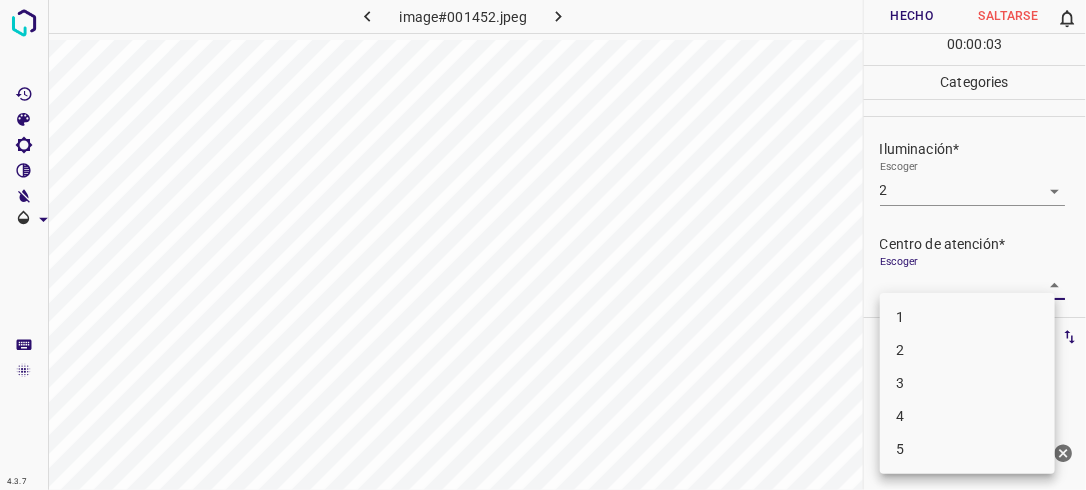 click on "4.3.7 image#001452.jpeg Hecho Saltarse 0 00   : 00   : 03   Categories Iluminación*  Escoger 2 2 Centro de atención*  Escoger ​ En general*  Escoger ​ Etiquetas 0 Categories 1 Lighting 2 Focus 3 Overall Tools Espacio Cambiar entre modos (Dibujar y Editar) Yo Etiquetado automático R Restaurar zoom M Acercar N Alejar Borrar Eliminar etiqueta de selección Filtros Z Restaurar filtros X Filtro de saturación C Filtro de brillo V Filtro de contraste B Filtro de escala de grises General O Descargar ¿Necesita ayuda? -Mensaje de texto -Esconder -Borrar 1 2 3 4 5" at bounding box center (543, 245) 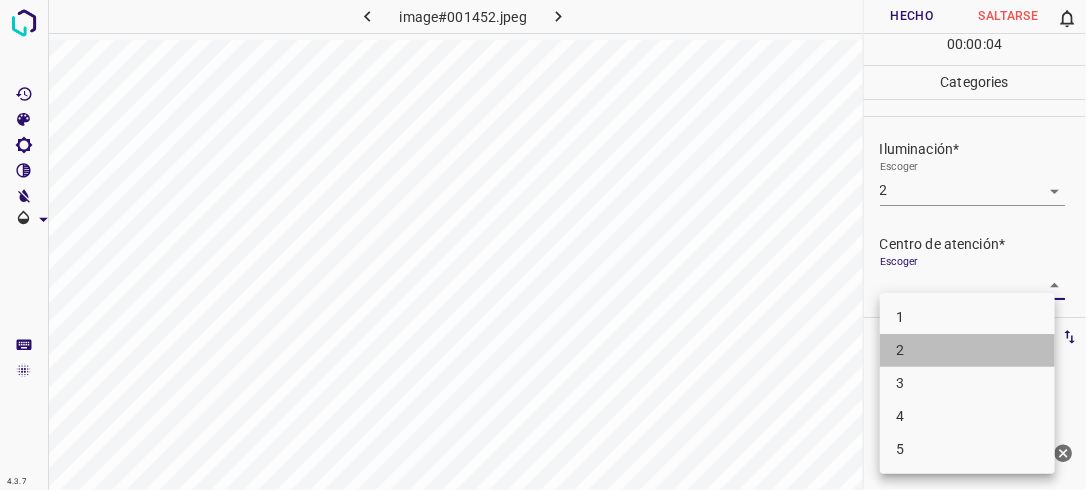 click on "2" at bounding box center (967, 350) 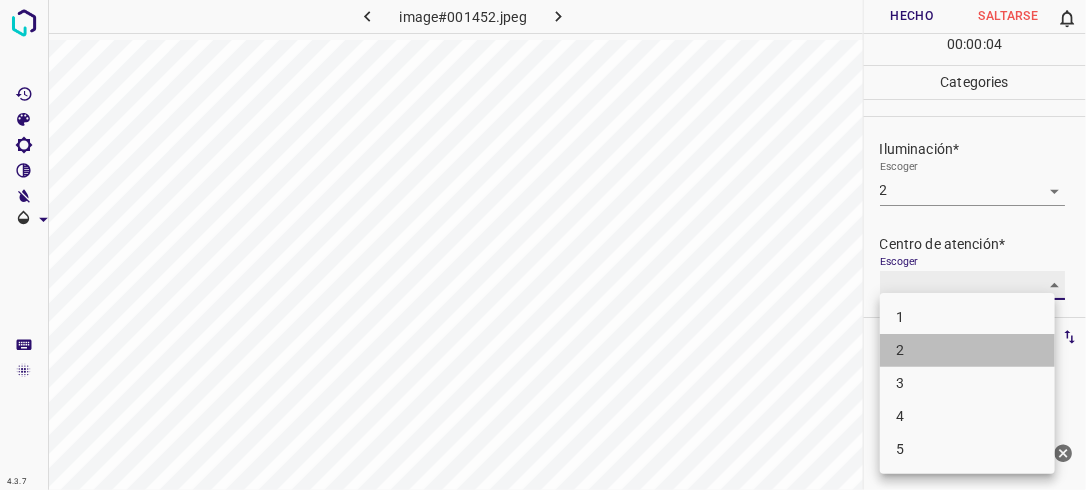 type on "2" 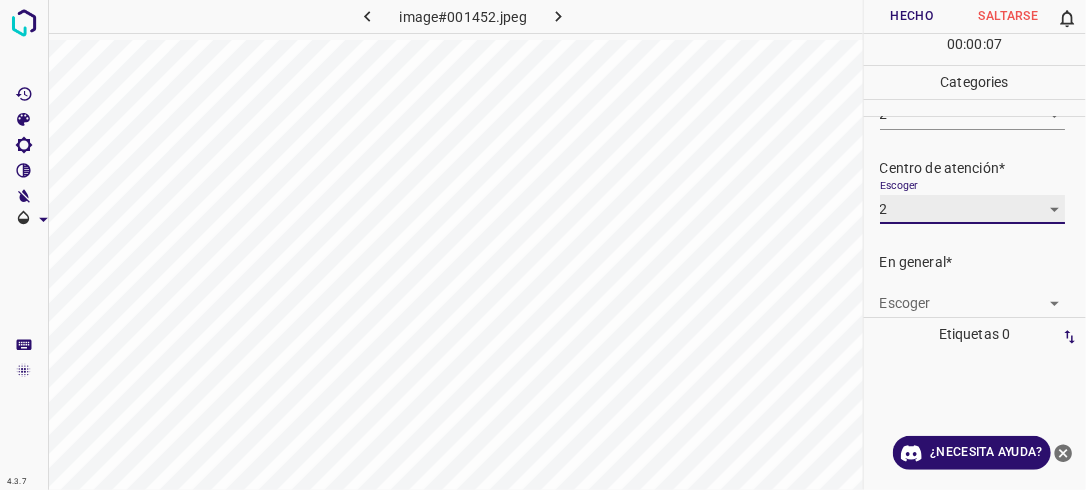 scroll, scrollTop: 98, scrollLeft: 0, axis: vertical 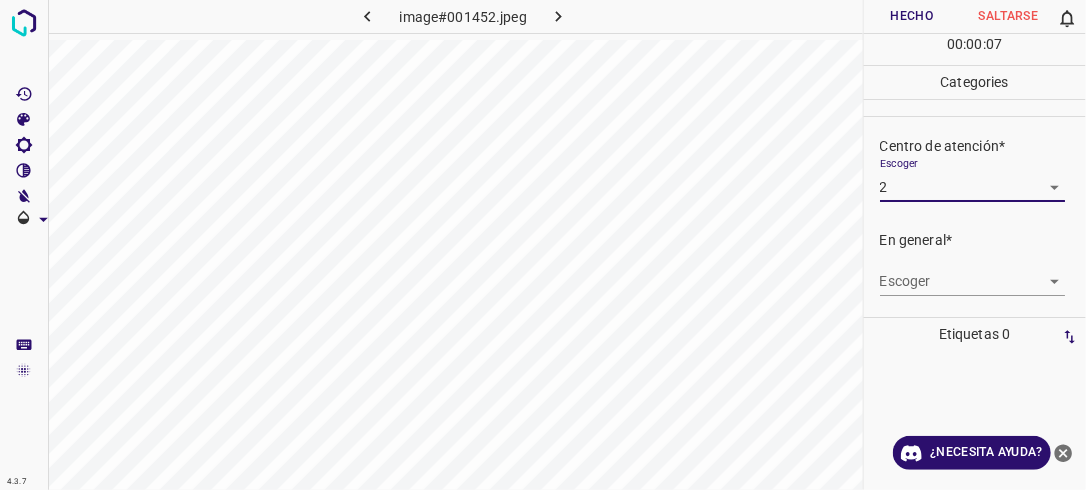 click on "4.3.7 image#001452.jpeg Hecho Saltarse 0 00   : 00   : 07   Categories Iluminación*  Escoger 2 2 Centro de atención*  Escoger 2 2 En general*  Escoger ​ Etiquetas 0 Categories 1 Lighting 2 Focus 3 Overall Tools Espacio Cambiar entre modos (Dibujar y Editar) Yo Etiquetado automático R Restaurar zoom M Acercar N Alejar Borrar Eliminar etiqueta de selección Filtros Z Restaurar filtros X Filtro de saturación C Filtro de brillo V Filtro de contraste B Filtro de escala de grises General O Descargar ¿Necesita ayuda? -Mensaje de texto -Esconder -Borrar" at bounding box center (543, 245) 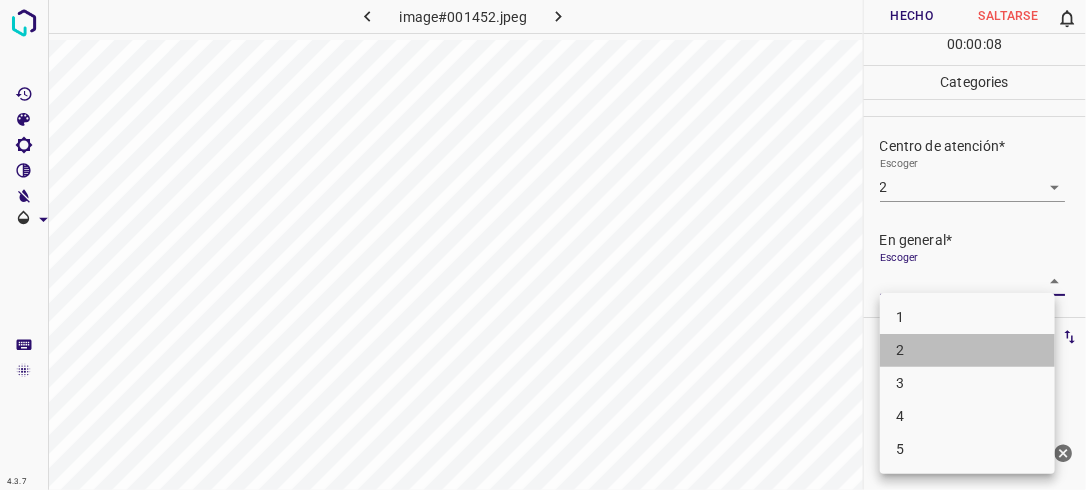 click on "2" at bounding box center (967, 350) 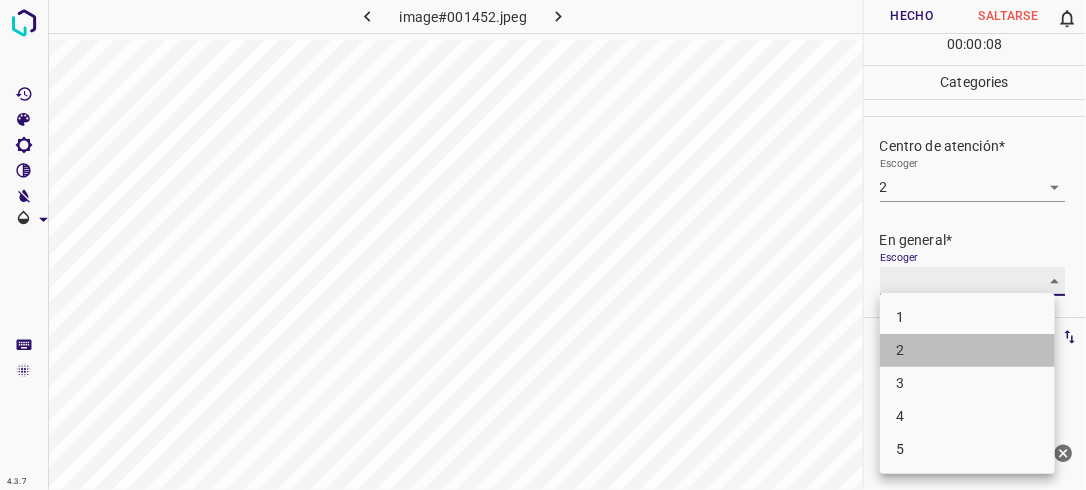 type on "2" 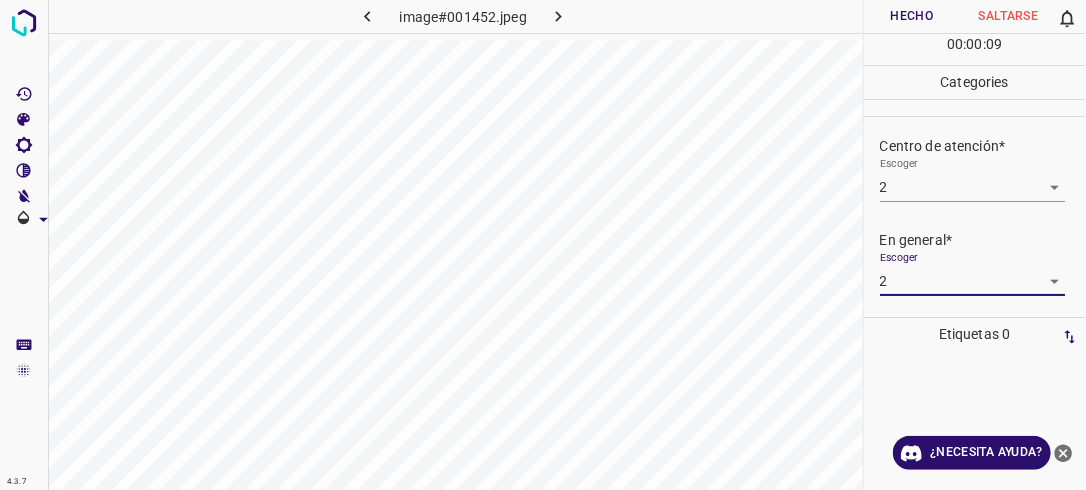 click on "Hecho" at bounding box center (912, 16) 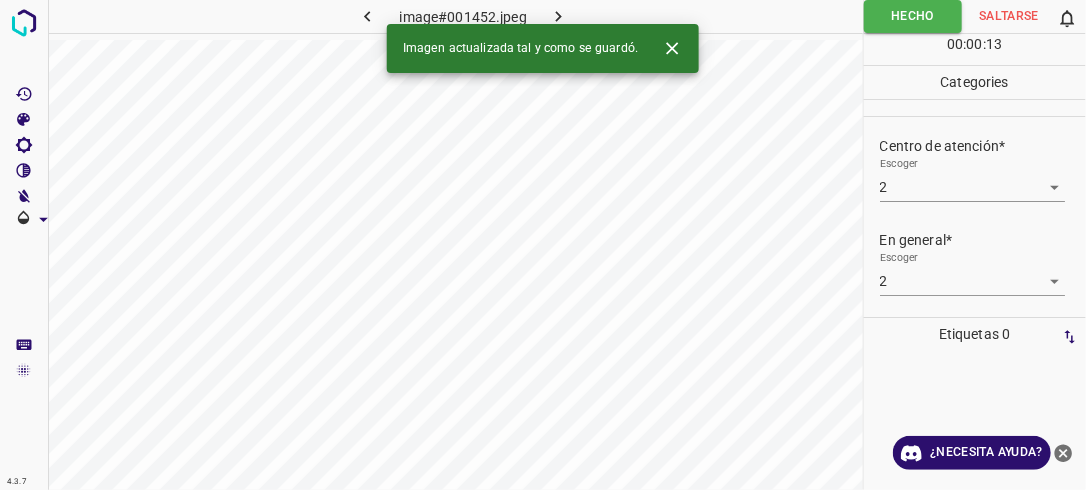 click 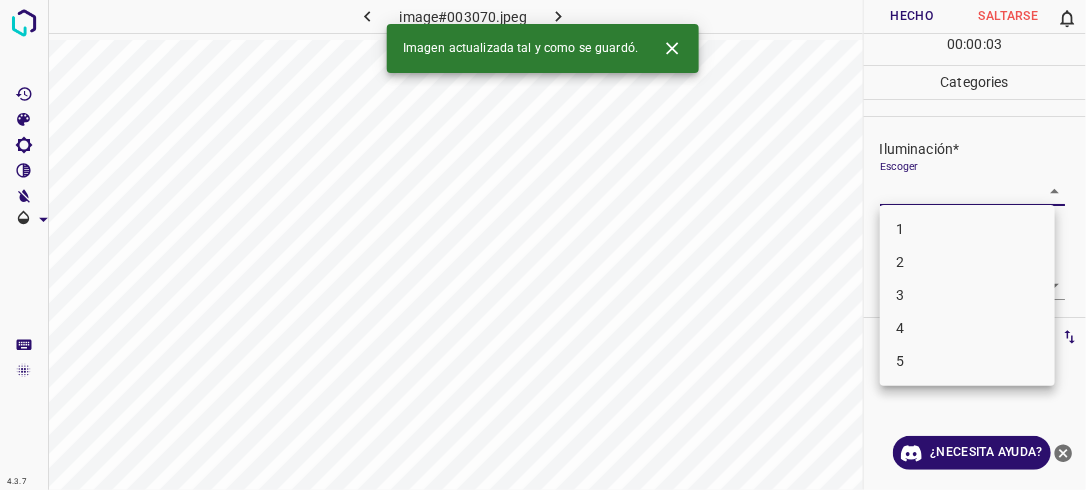 click on "4.3.7 image#003070.jpeg Hecho Saltarse 0 00   : 00   : 03   Categories Iluminación*  Escoger ​ Centro de atención*  Escoger ​ En general*  Escoger ​ Etiquetas 0 Categories 1 Lighting 2 Focus 3 Overall Tools Espacio Cambiar entre modos (Dibujar y Editar) Yo Etiquetado automático R Restaurar zoom M Acercar N Alejar Borrar Eliminar etiqueta de selección Filtros Z Restaurar filtros X Filtro de saturación C Filtro de brillo V Filtro de contraste B Filtro de escala de grises General O Descargar Imagen actualizada tal y como se guardó. ¿Necesita ayuda? -Mensaje de texto -Esconder -Borrar 1 2 3 4 5" at bounding box center (543, 245) 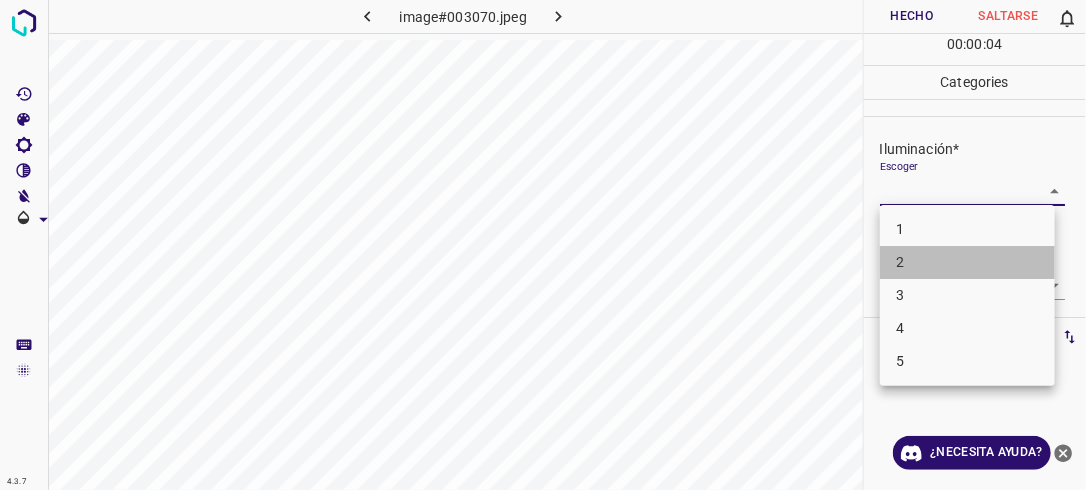 click on "2" at bounding box center [967, 262] 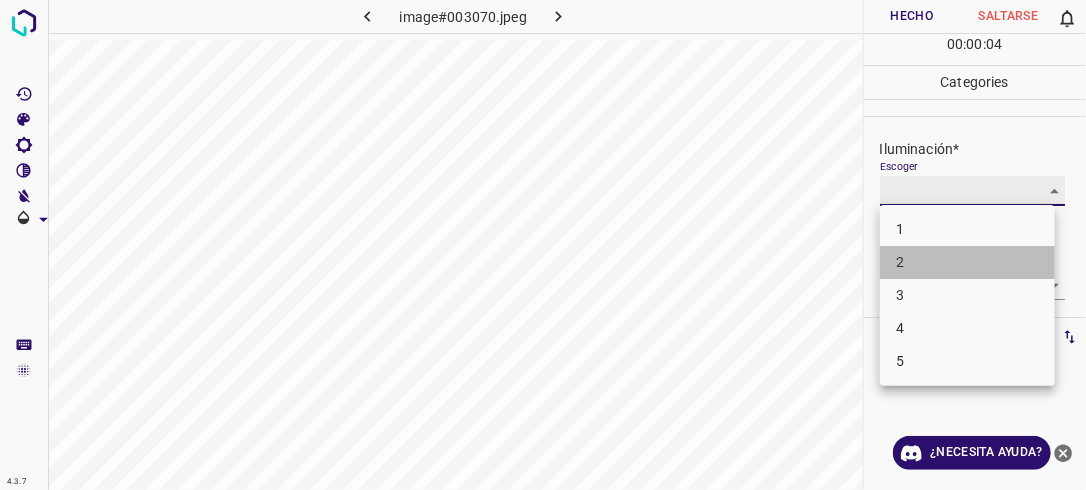 type on "2" 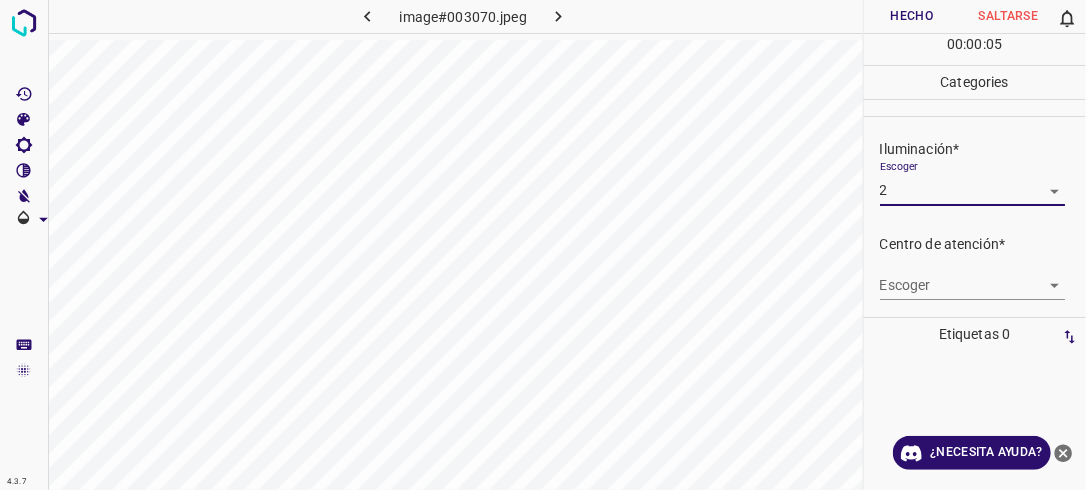 click on "4.3.7 image#003070.jpeg Hecho Saltarse 0 00   : 00   : 05   Categories Iluminación*  Escoger 2 2 Centro de atención*  Escoger ​ En general*  Escoger ​ Etiquetas 0 Categories 1 Lighting 2 Focus 3 Overall Tools Espacio Cambiar entre modos (Dibujar y Editar) Yo Etiquetado automático R Restaurar zoom M Acercar N Alejar Borrar Eliminar etiqueta de selección Filtros Z Restaurar filtros X Filtro de saturación C Filtro de brillo V Filtro de contraste B Filtro de escala de grises General O Descargar ¿Necesita ayuda? -Mensaje de texto -Esconder -Borrar" at bounding box center (543, 245) 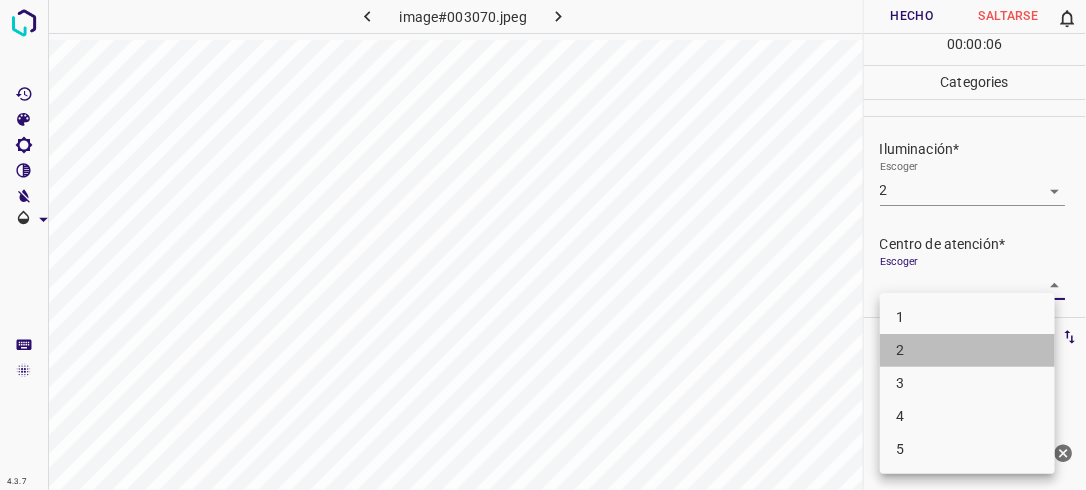 click on "2" at bounding box center [967, 350] 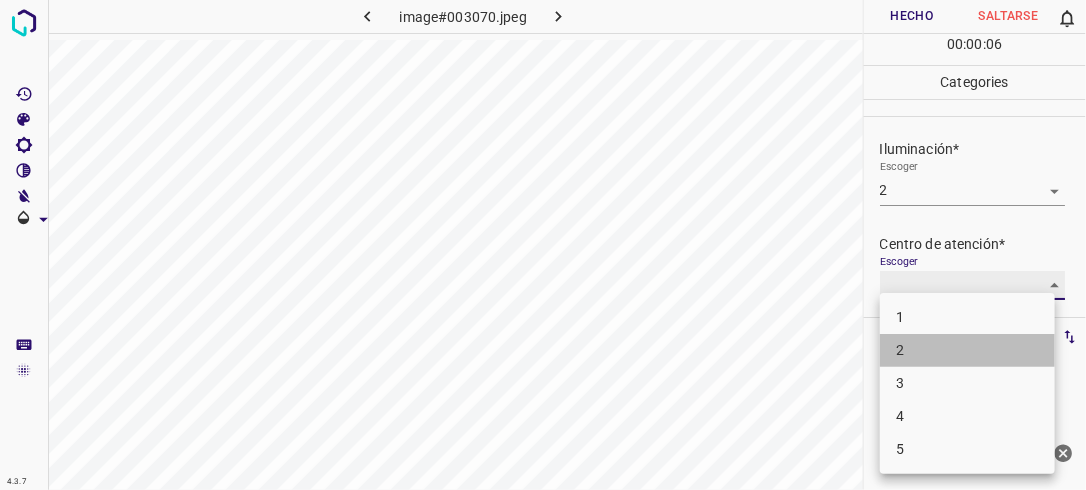 type on "2" 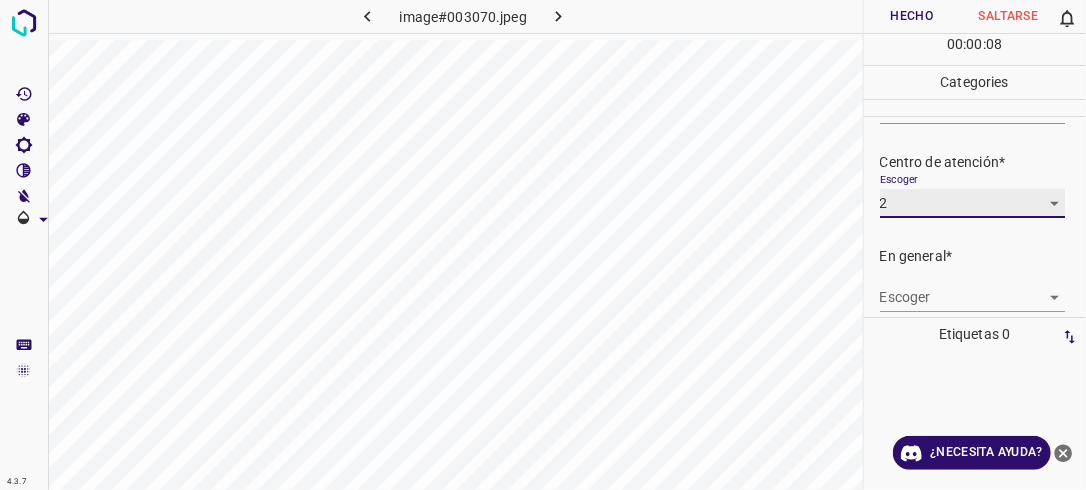 scroll, scrollTop: 92, scrollLeft: 0, axis: vertical 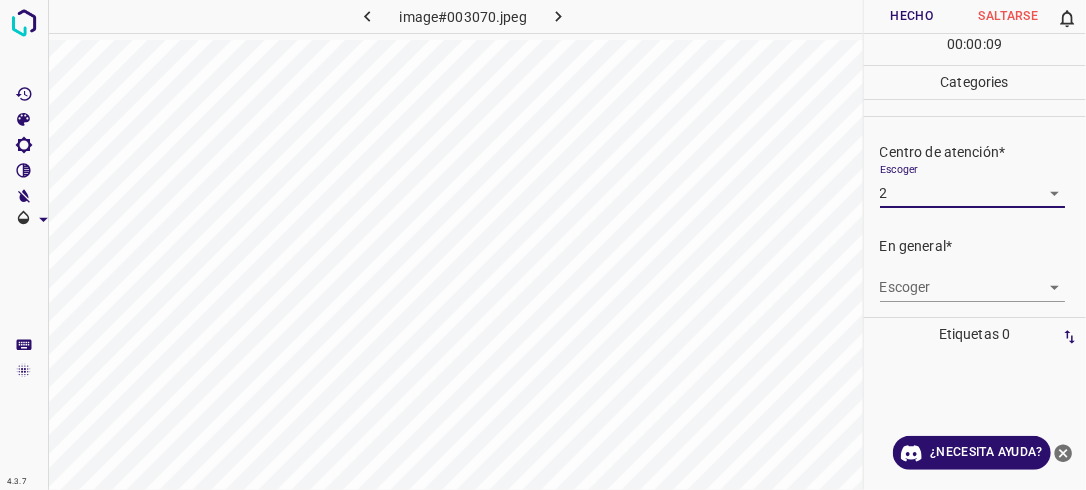 click on "4.3.7 image#003070.jpeg Hecho Saltarse 0 00   : 00   : 09   Categories Iluminación*  Escoger 2 2 Centro de atención*  Escoger 2 2 En general*  Escoger ​ Etiquetas 0 Categories 1 Lighting 2 Focus 3 Overall Tools Espacio Cambiar entre modos (Dibujar y Editar) Yo Etiquetado automático R Restaurar zoom M Acercar N Alejar Borrar Eliminar etiqueta de selección Filtros Z Restaurar filtros X Filtro de saturación C Filtro de brillo V Filtro de contraste B Filtro de escala de grises General O Descargar ¿Necesita ayuda? -Mensaje de texto -Esconder -Borrar" at bounding box center (543, 245) 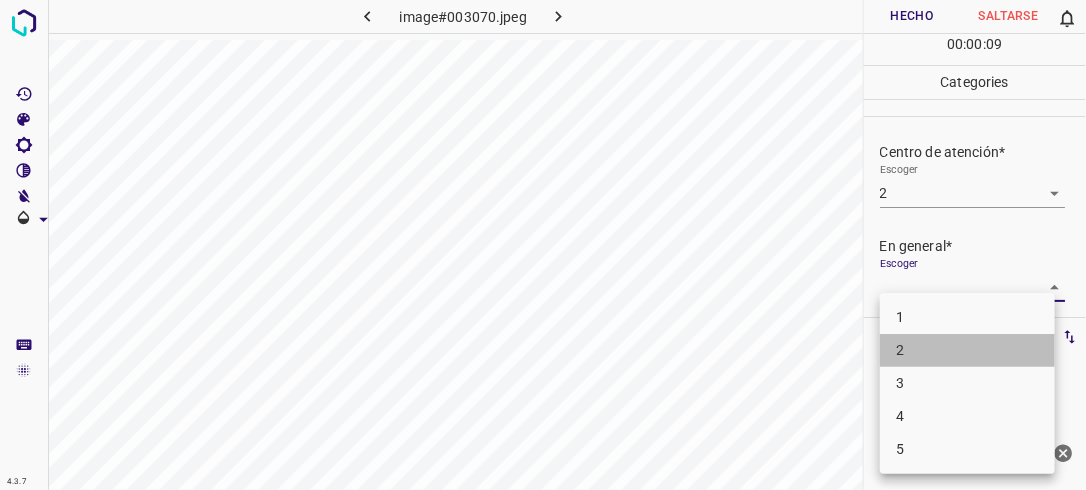 click on "2" at bounding box center [967, 350] 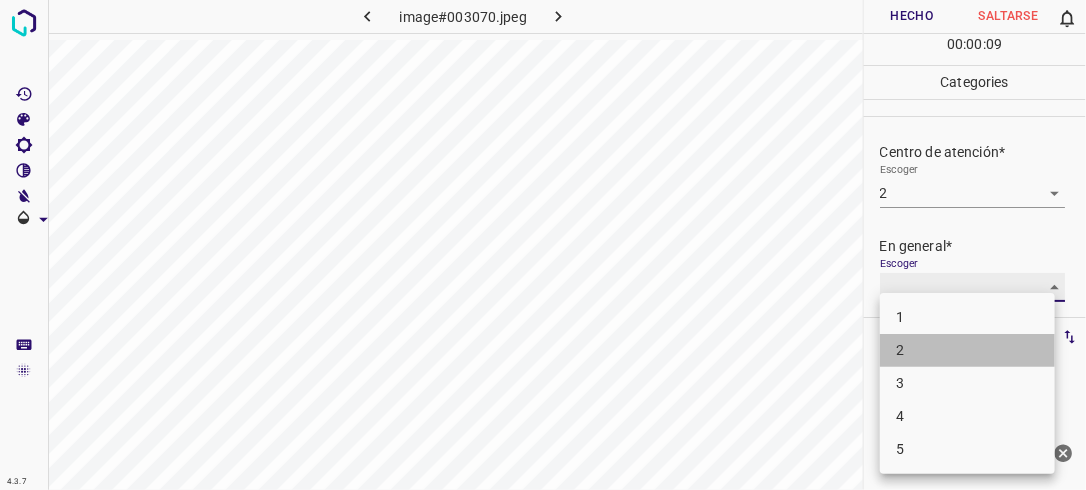 type on "2" 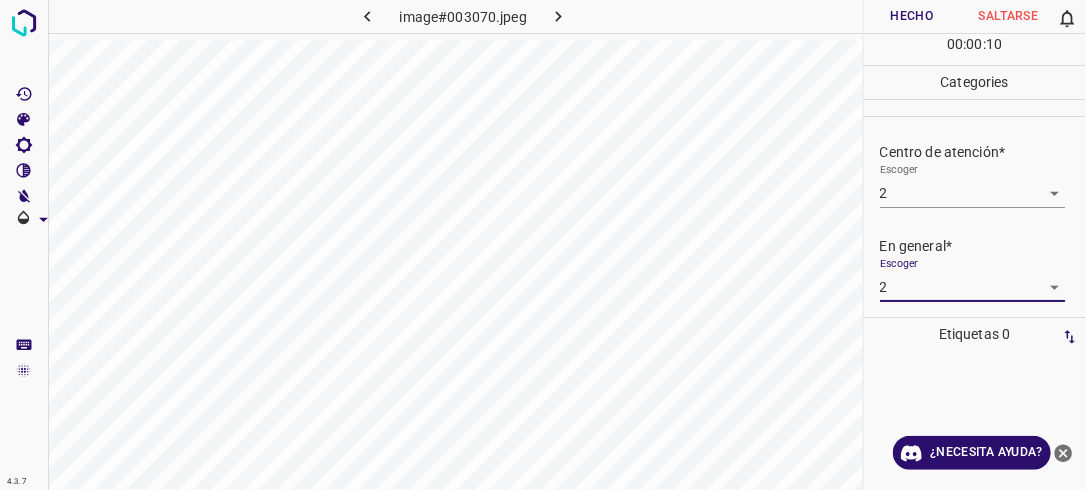 click on "Hecho" at bounding box center (912, 16) 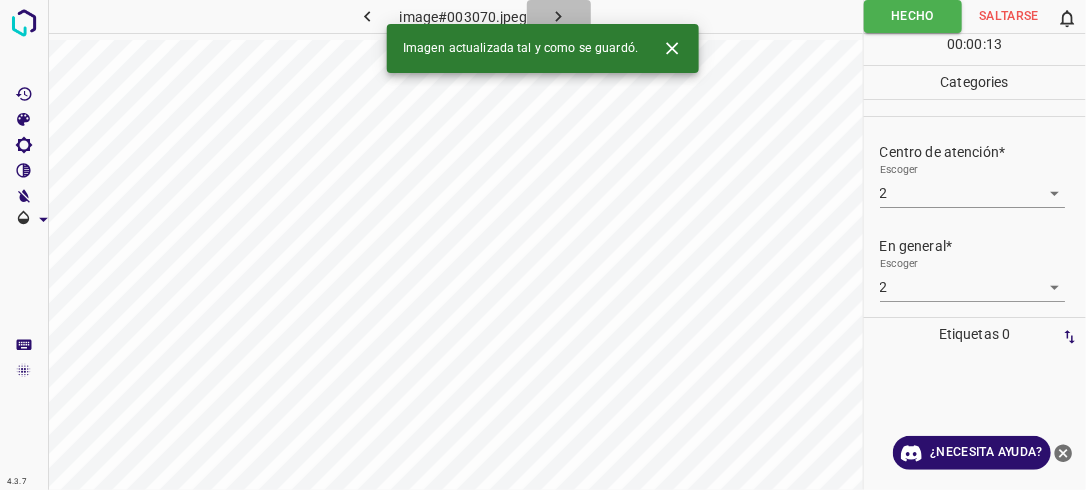 click 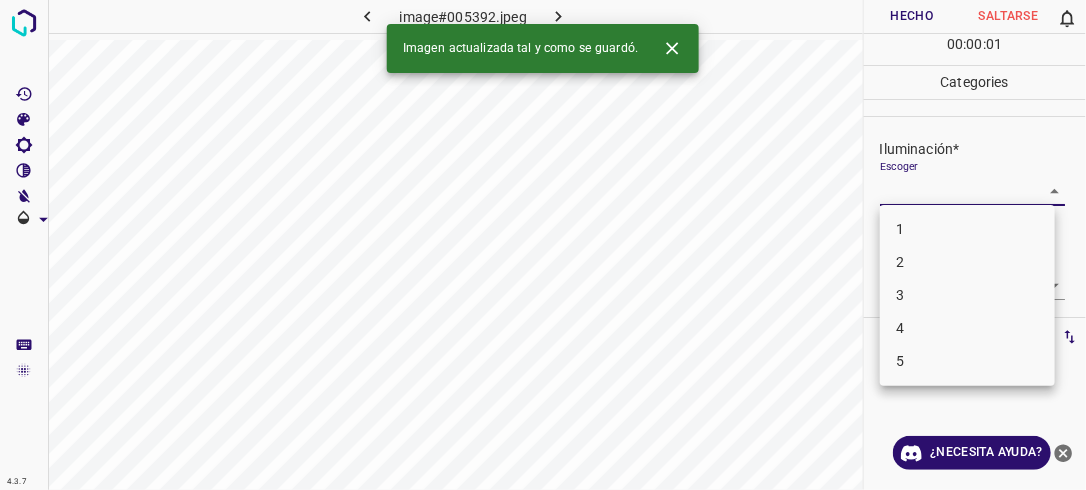 click on "4.3.7 image#005392.jpeg Hecho Saltarse 0 00   : 00   : 01   Categories Iluminación*  Escoger ​ Centro de atención*  Escoger ​ En general*  Escoger ​ Etiquetas 0 Categories 1 Lighting 2 Focus 3 Overall Tools Espacio Cambiar entre modos (Dibujar y Editar) Yo Etiquetado automático R Restaurar zoom M Acercar N Alejar Borrar Eliminar etiqueta de selección Filtros Z Restaurar filtros X Filtro de saturación C Filtro de brillo V Filtro de contraste B Filtro de escala de grises General O Descargar Imagen actualizada tal y como se guardó. ¿Necesita ayuda? -Mensaje de texto -Esconder -Borrar 1 2 3 4 5" at bounding box center (543, 245) 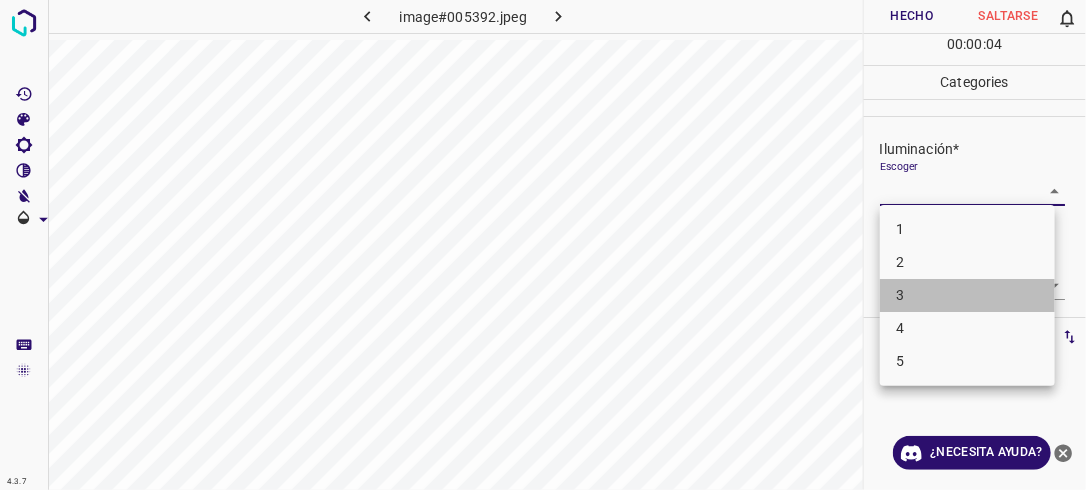 click on "3" at bounding box center (967, 295) 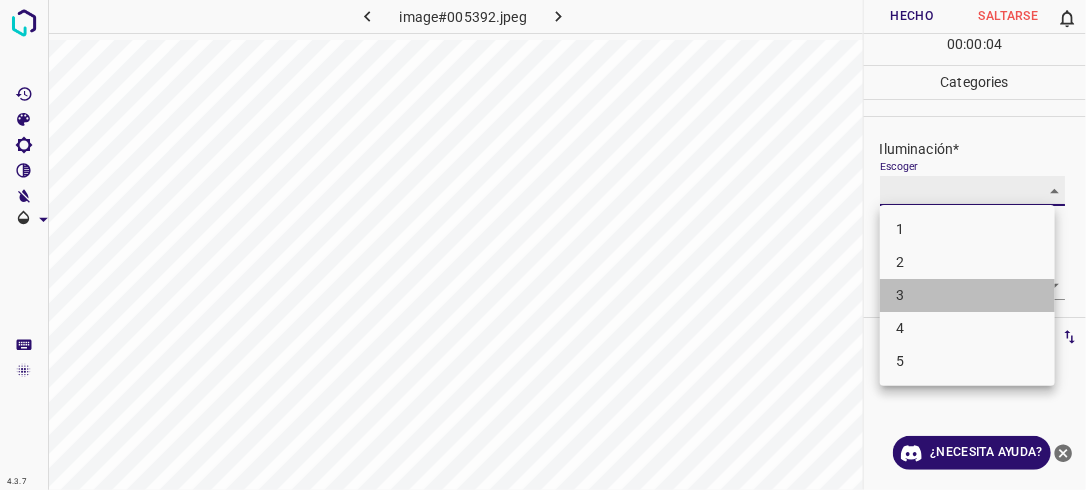 type on "3" 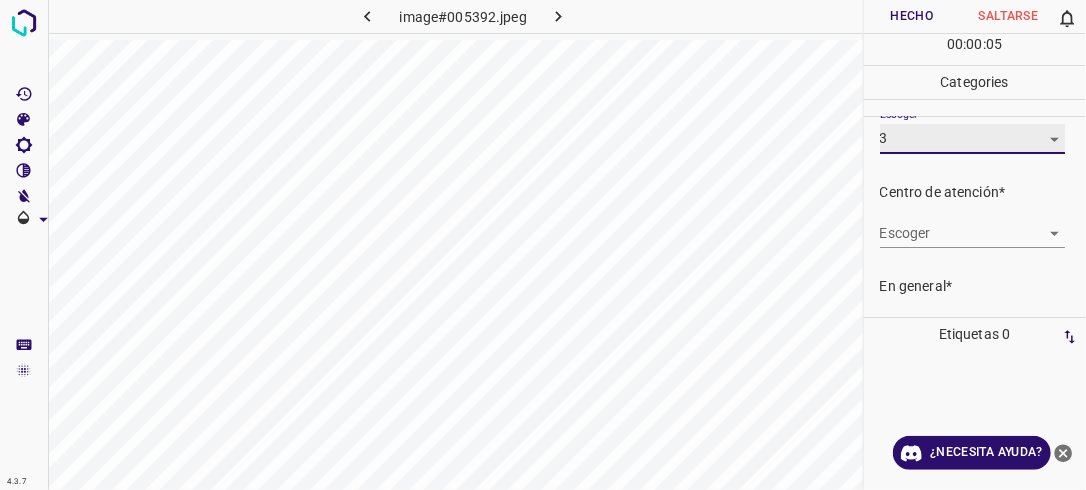 scroll, scrollTop: 76, scrollLeft: 0, axis: vertical 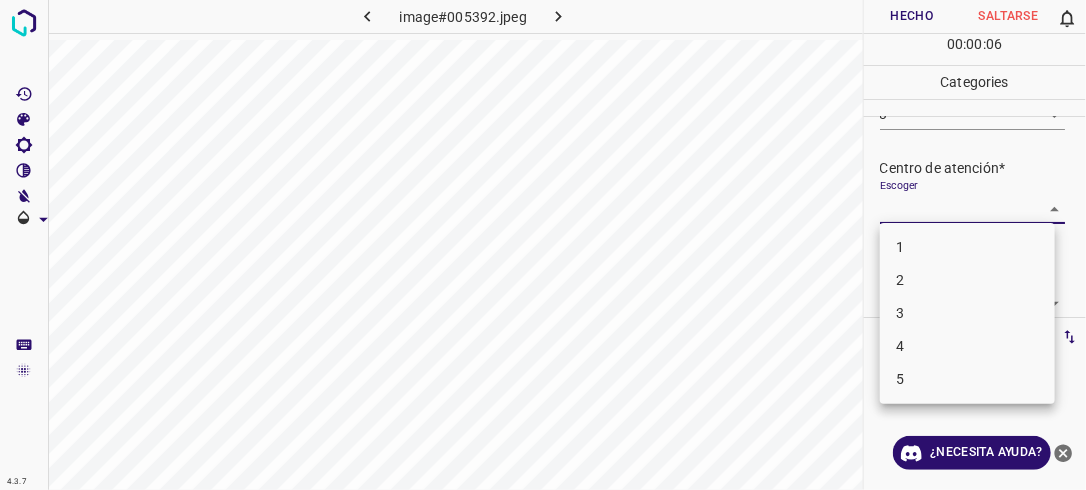 click on "4.3.7 image#005392.jpeg Hecho Saltarse 0 00   : 00   : 06   Categories Iluminación*  Escoger 3 3 Centro de atención*  Escoger ​ En general*  Escoger ​ Etiquetas 0 Categories 1 Lighting 2 Focus 3 Overall Tools Espacio Cambiar entre modos (Dibujar y Editar) Yo Etiquetado automático R Restaurar zoom M Acercar N Alejar Borrar Eliminar etiqueta de selección Filtros Z Restaurar filtros X Filtro de saturación C Filtro de brillo V Filtro de contraste B Filtro de escala de grises General O Descargar ¿Necesita ayuda? -Mensaje de texto -Esconder -Borrar 1 2 3 4 5" at bounding box center (543, 245) 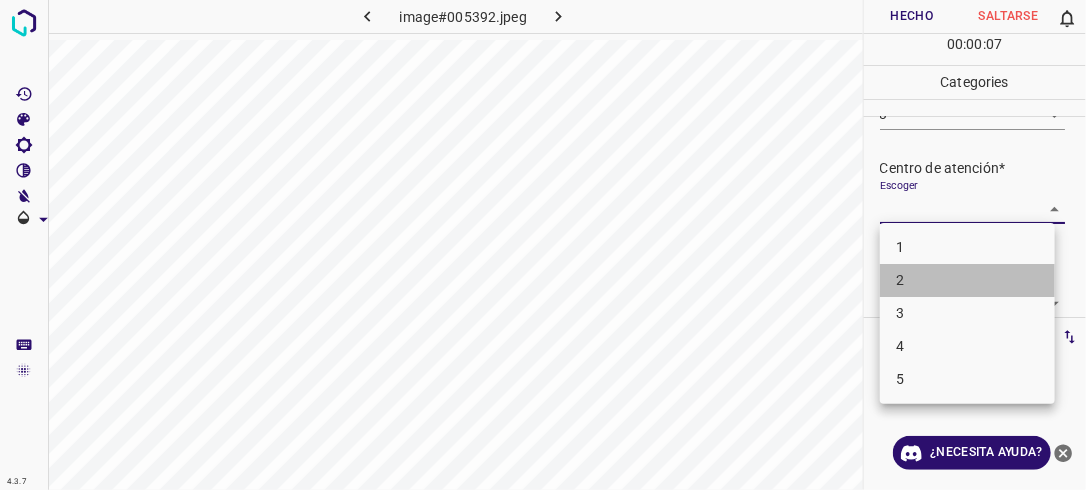 click on "2" at bounding box center [967, 280] 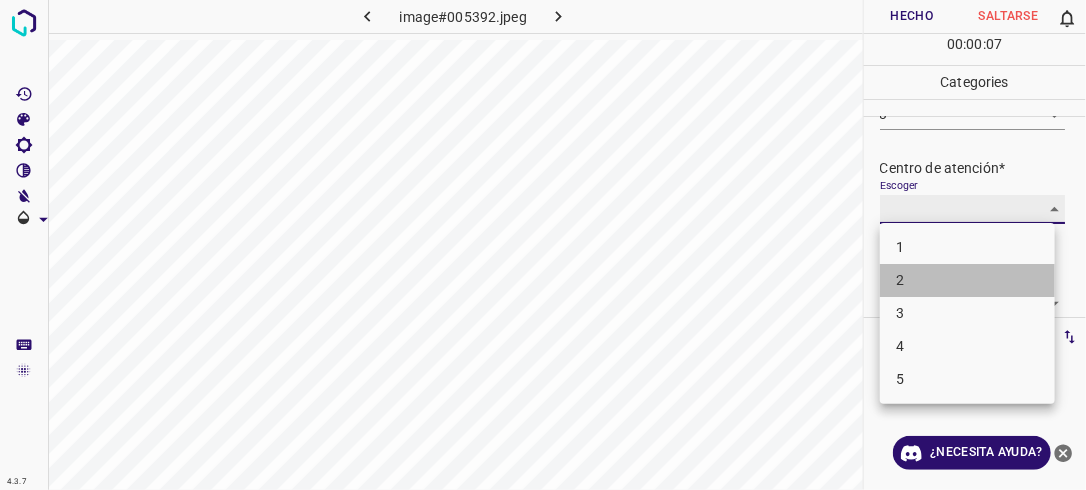type on "2" 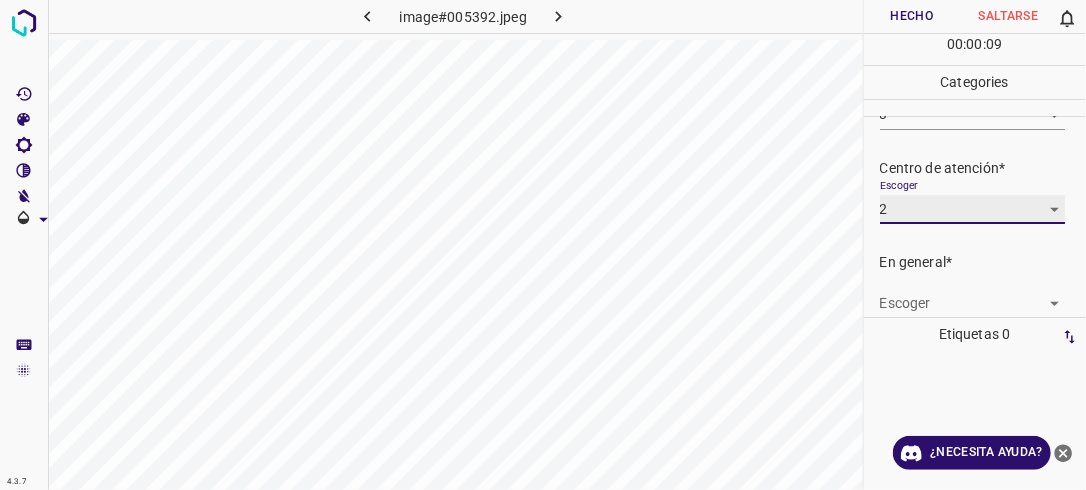 scroll, scrollTop: 98, scrollLeft: 0, axis: vertical 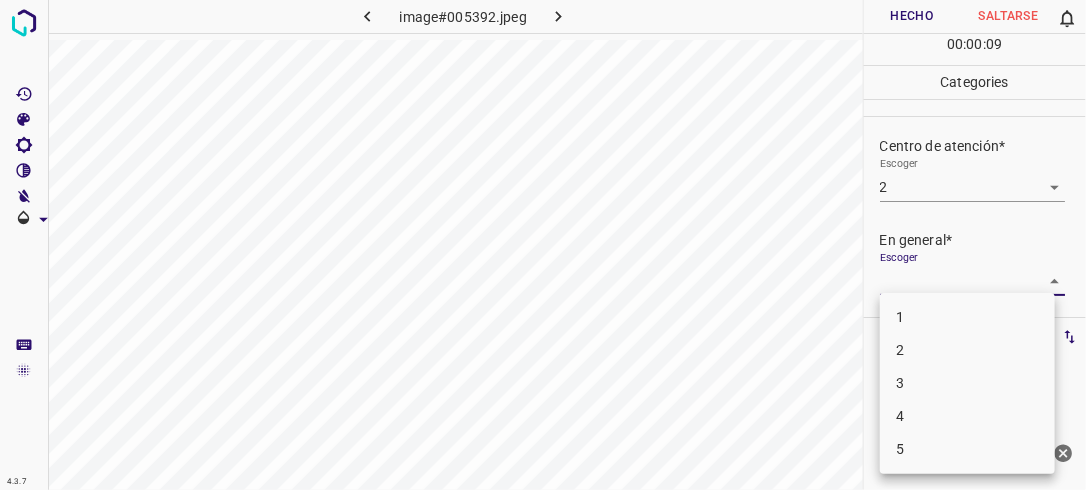 click on "4.3.7 image#005392.jpeg Hecho Saltarse 0 00   : 00   : 09   Categories Iluminación*  Escoger 3 3 Centro de atención*  Escoger 2 2 En general*  Escoger ​ Etiquetas 0 Categories 1 Lighting 2 Focus 3 Overall Tools Espacio Cambiar entre modos (Dibujar y Editar) Yo Etiquetado automático R Restaurar zoom M Acercar N Alejar Borrar Eliminar etiqueta de selección Filtros Z Restaurar filtros X Filtro de saturación C Filtro de brillo V Filtro de contraste B Filtro de escala de grises General O Descargar ¿Necesita ayuda? -Mensaje de texto -Esconder -Borrar 1 2 3 4 5" at bounding box center [543, 245] 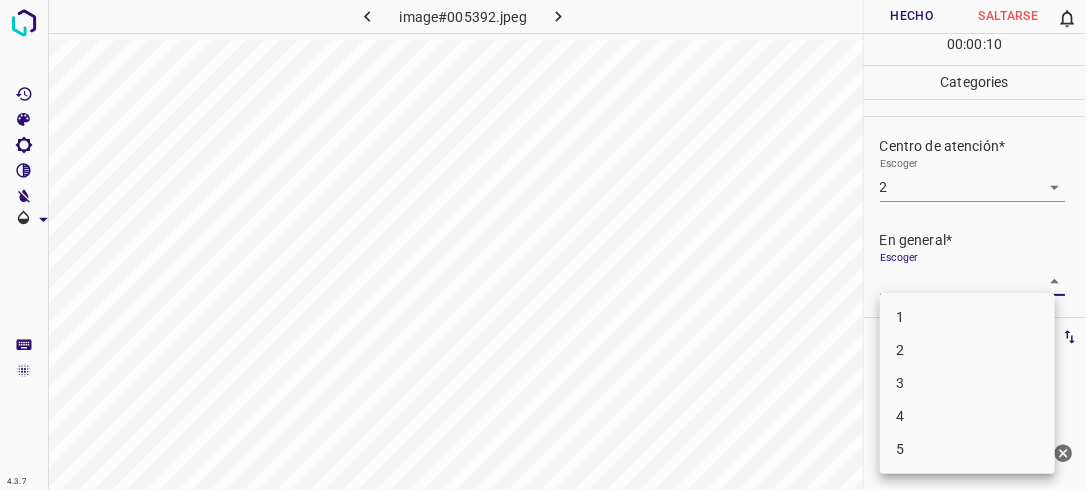 click on "2" at bounding box center [967, 350] 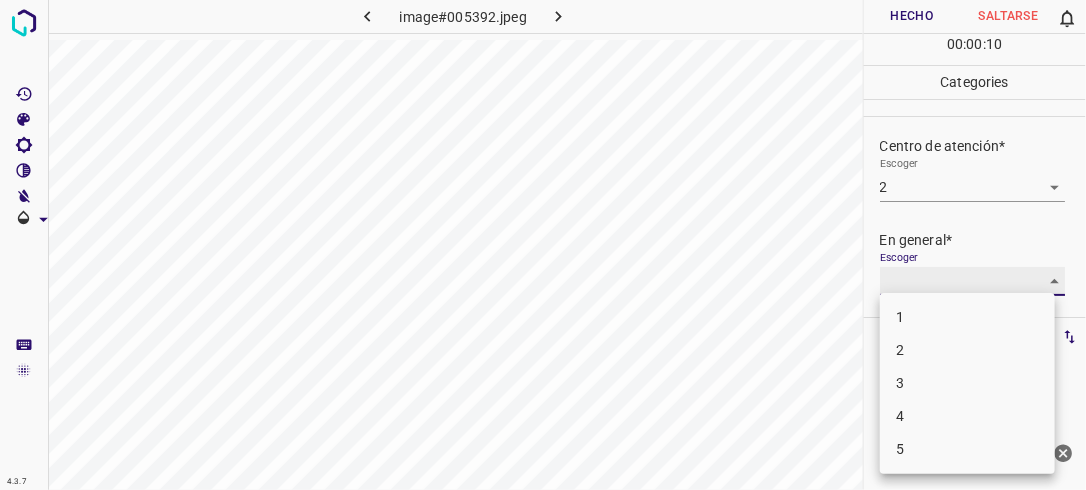 type on "2" 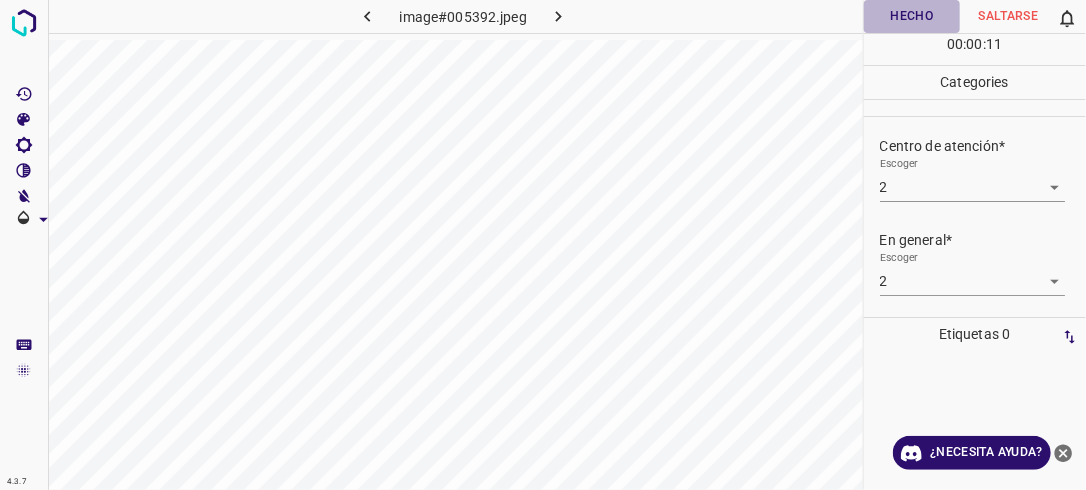 click on "Hecho" at bounding box center [912, 16] 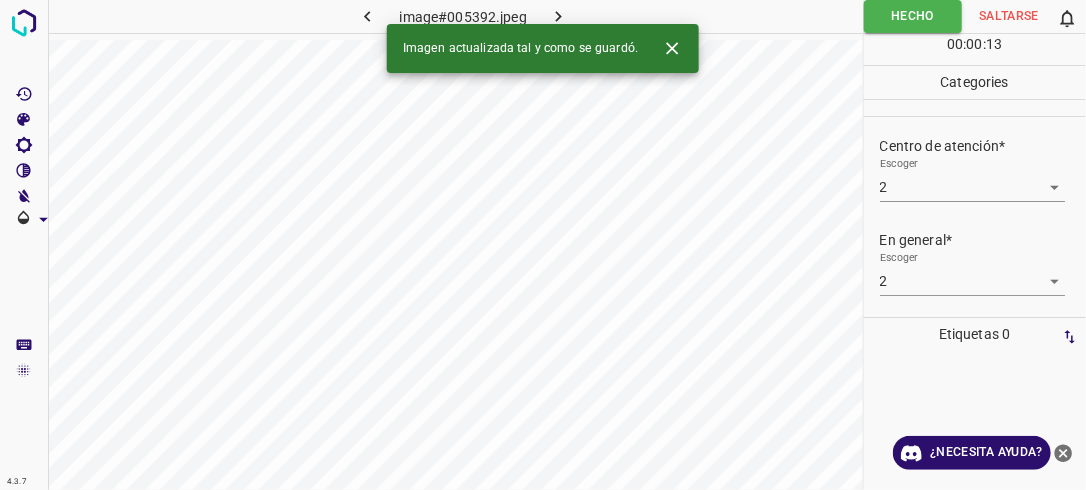 click 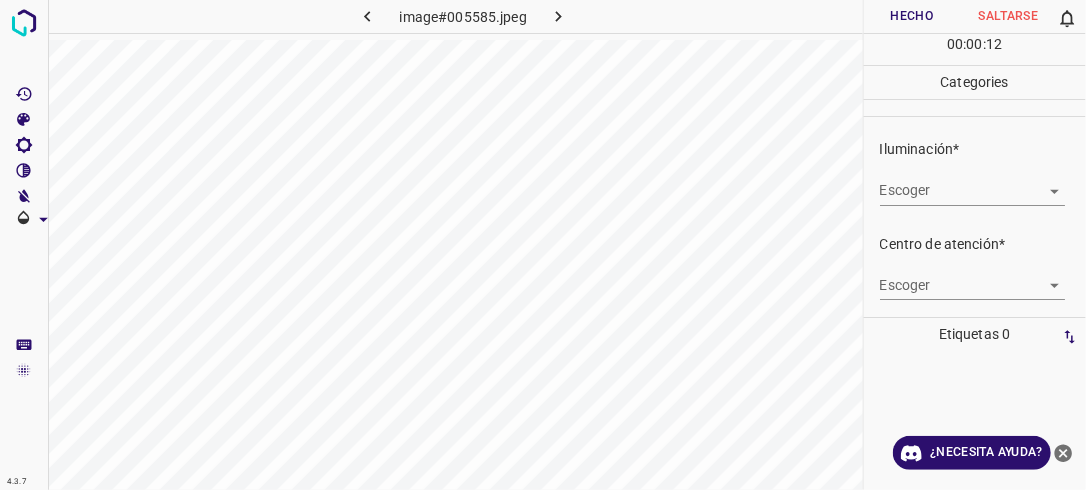 click on "4.3.7 image#005585.jpeg Hecho Saltarse 0 00   : 00   : 12   Categories Iluminación*  Escoger ​ Centro de atención*  Escoger ​ En general*  Escoger ​ Etiquetas 0 Categories 1 Lighting 2 Focus 3 Overall Tools Espacio Cambiar entre modos (Dibujar y Editar) Yo Etiquetado automático R Restaurar zoom M Acercar N Alejar Borrar Eliminar etiqueta de selección Filtros Z Restaurar filtros X Filtro de saturación C Filtro de brillo V Filtro de contraste B Filtro de escala de grises General O Descargar ¿Necesita ayuda? -Mensaje de texto -Esconder -Borrar" at bounding box center [543, 245] 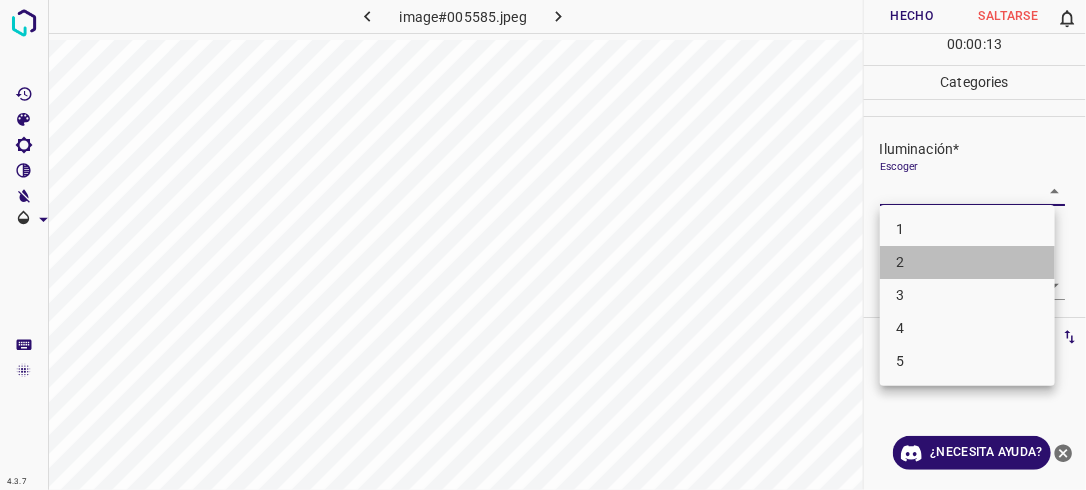 click on "2" at bounding box center (967, 262) 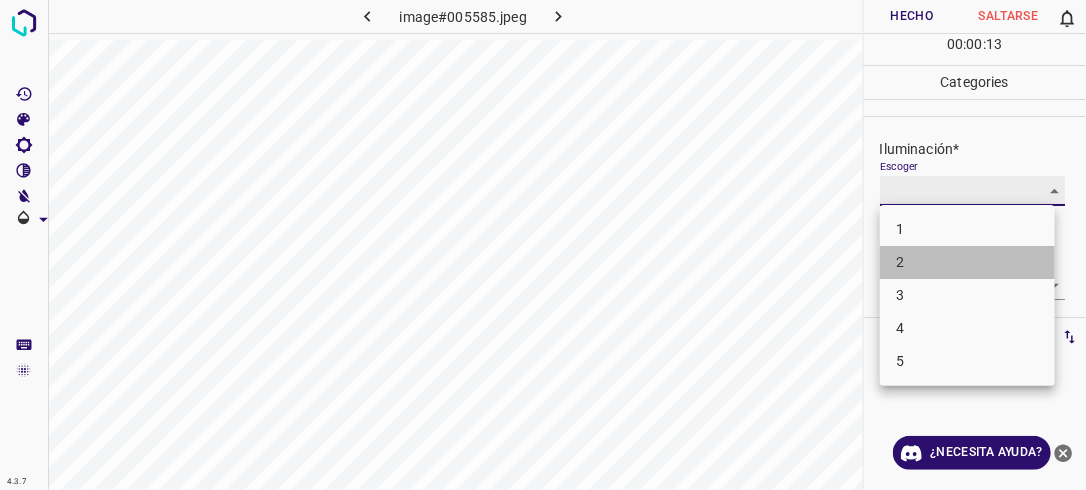 type on "2" 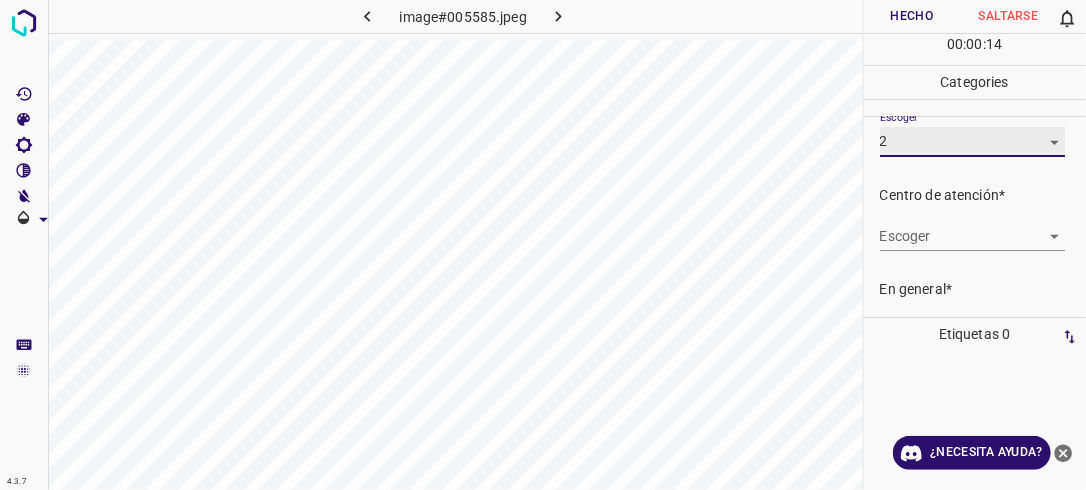 scroll, scrollTop: 90, scrollLeft: 0, axis: vertical 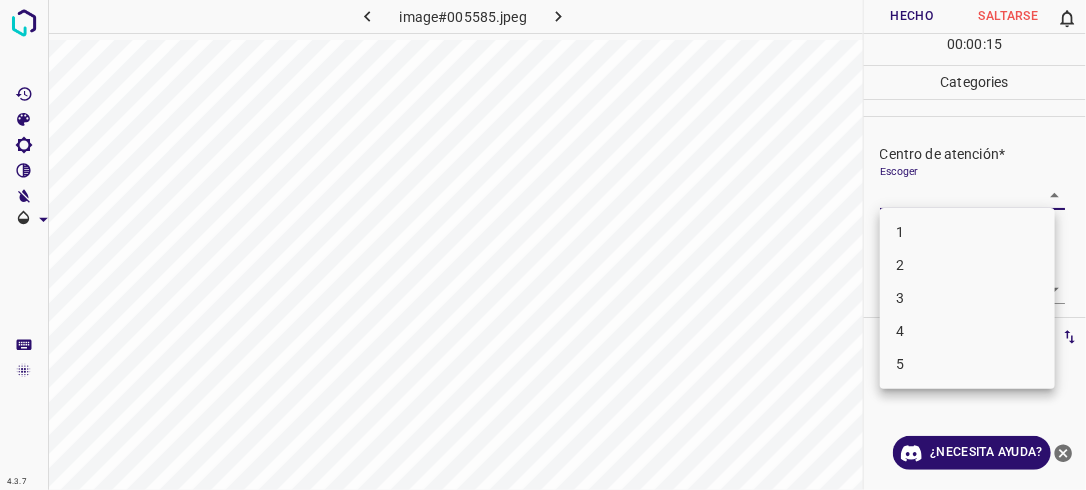 drag, startPoint x: 1047, startPoint y: 196, endPoint x: 1024, endPoint y: 242, distance: 51.42956 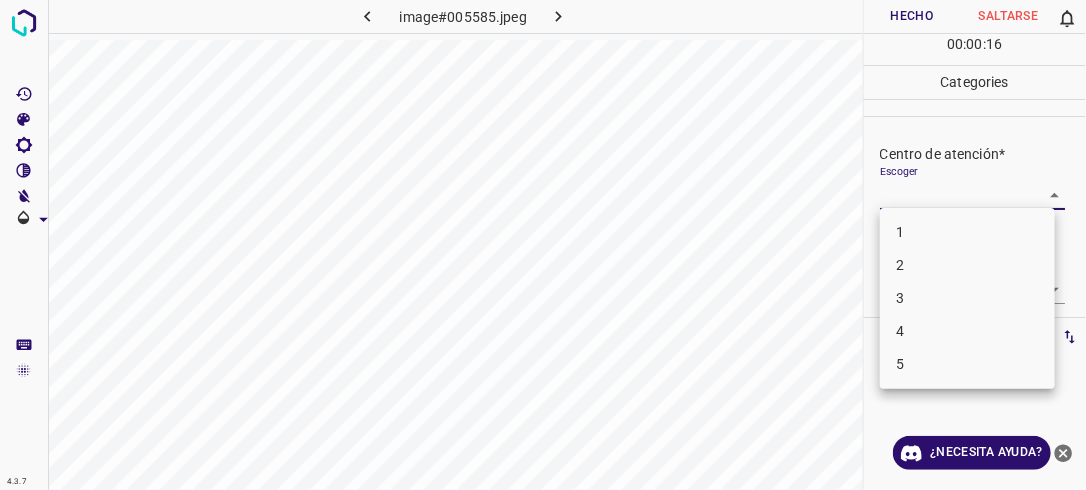click on "2" at bounding box center [967, 265] 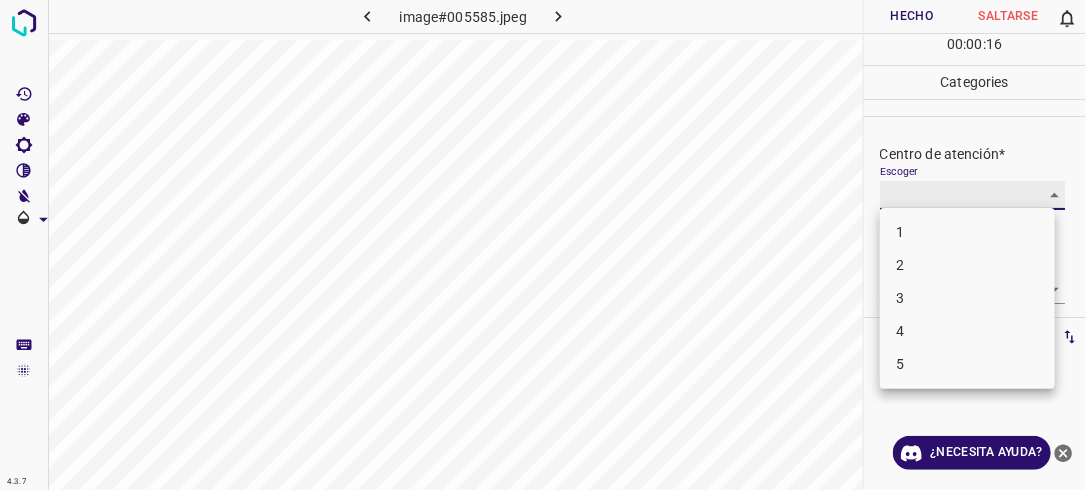 type on "2" 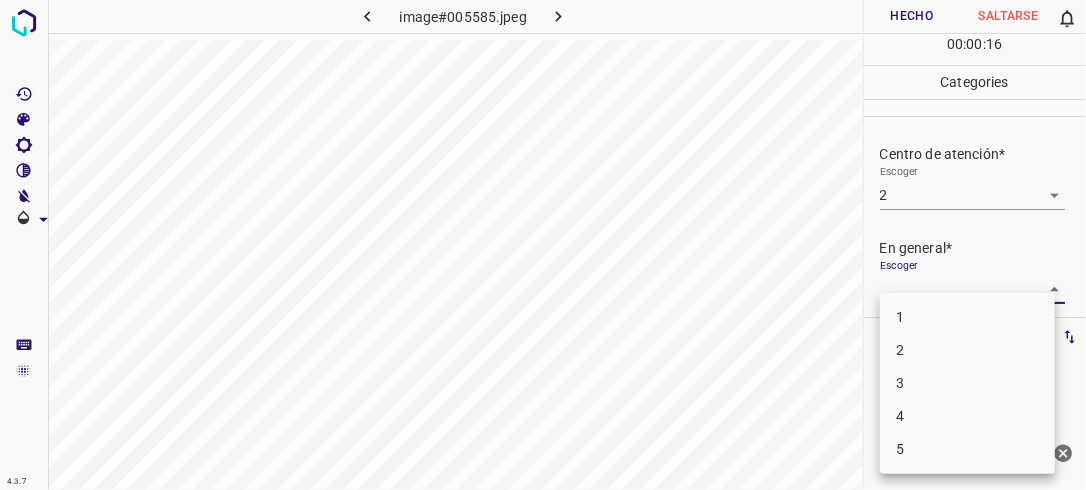 drag, startPoint x: 1046, startPoint y: 280, endPoint x: 982, endPoint y: 331, distance: 81.8352 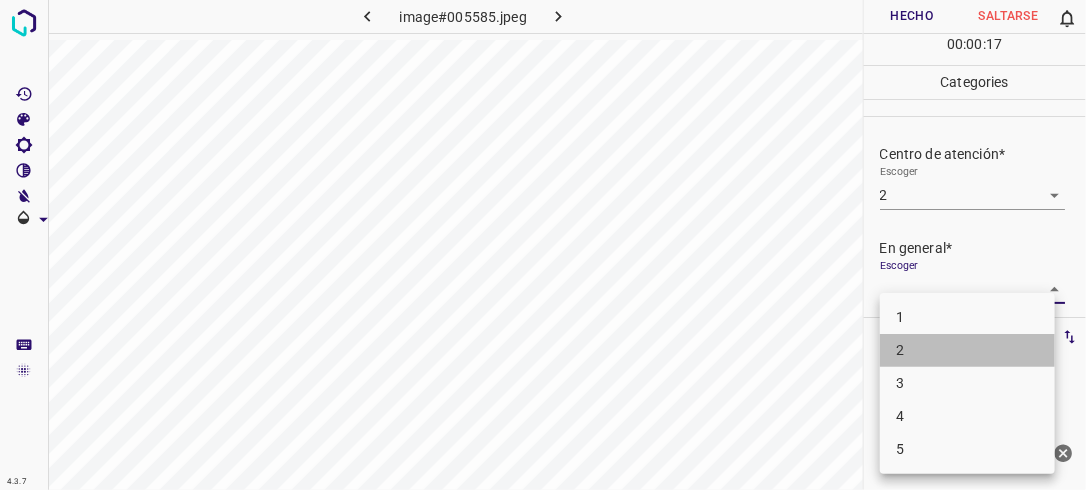 click on "2" at bounding box center (967, 350) 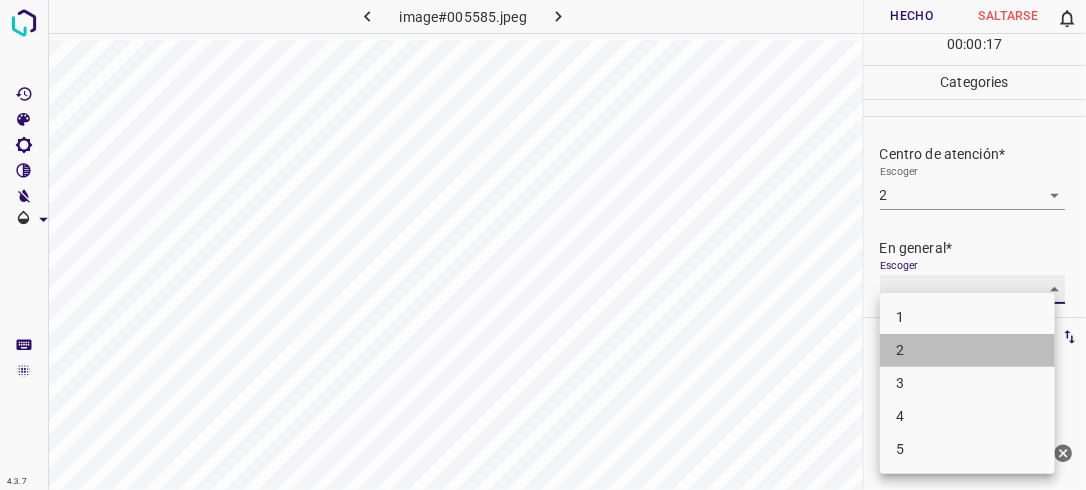 type on "2" 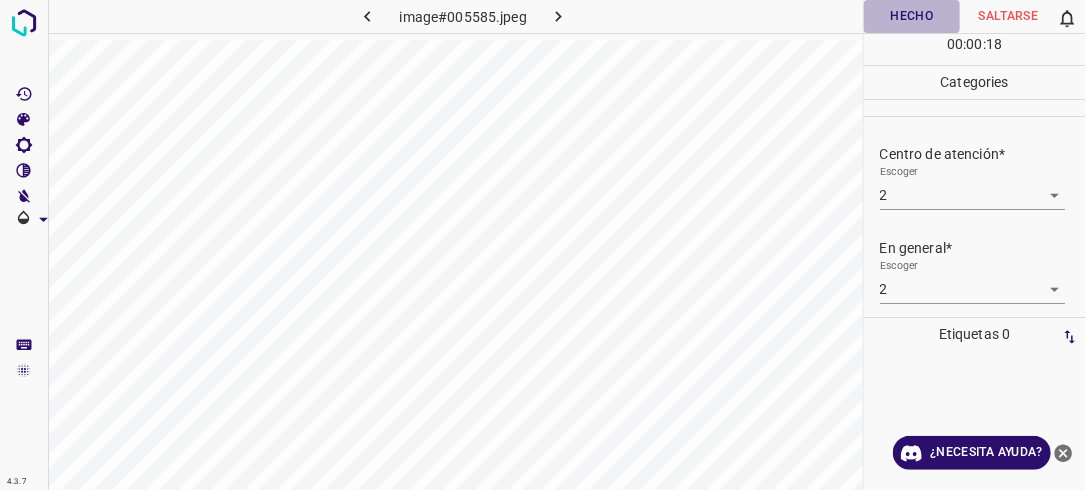 click on "Hecho" at bounding box center [912, 16] 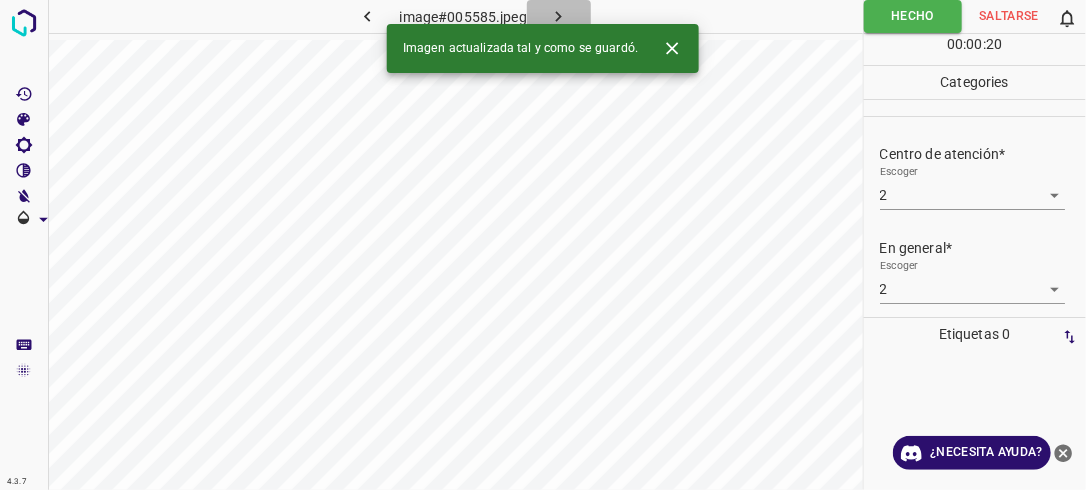 click 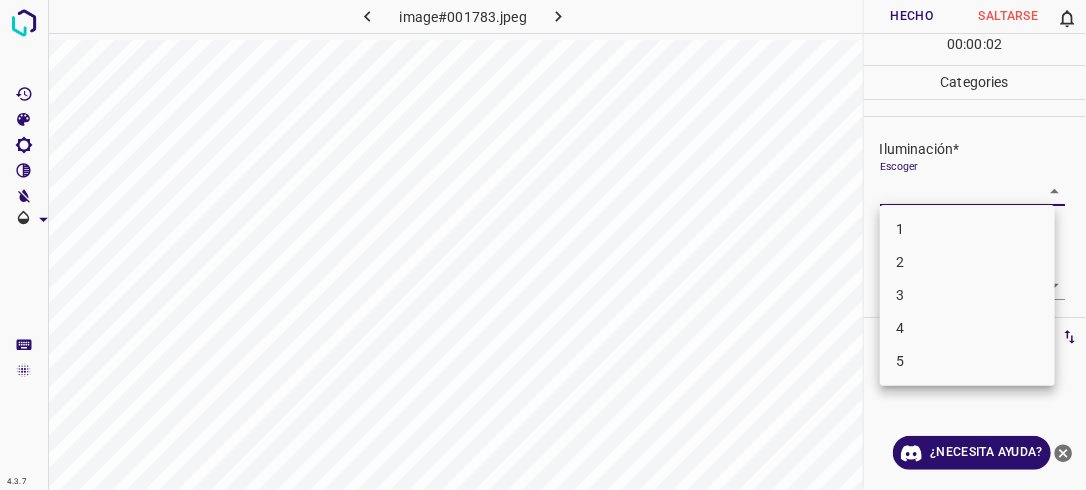 click on "4.3.7 image#001783.jpeg Hecho Saltarse 0 00   : 00   : 02   Categories Iluminación*  Escoger ​ Centro de atención*  Escoger ​ En general*  Escoger ​ Etiquetas 0 Categories 1 Lighting 2 Focus 3 Overall Tools Espacio Cambiar entre modos (Dibujar y Editar) Yo Etiquetado automático R Restaurar zoom M Acercar N Alejar Borrar Eliminar etiqueta de selección Filtros Z Restaurar filtros X Filtro de saturación C Filtro de brillo V Filtro de contraste B Filtro de escala de grises General O Descargar ¿Necesita ayuda? -Mensaje de texto -Esconder -Borrar 1 2 3 4 5" at bounding box center [543, 245] 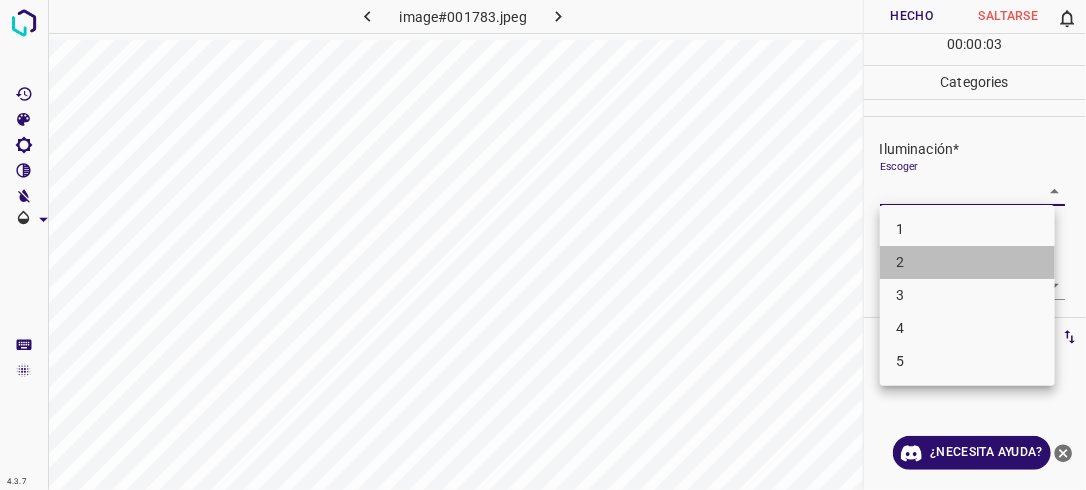 click on "2" at bounding box center (967, 262) 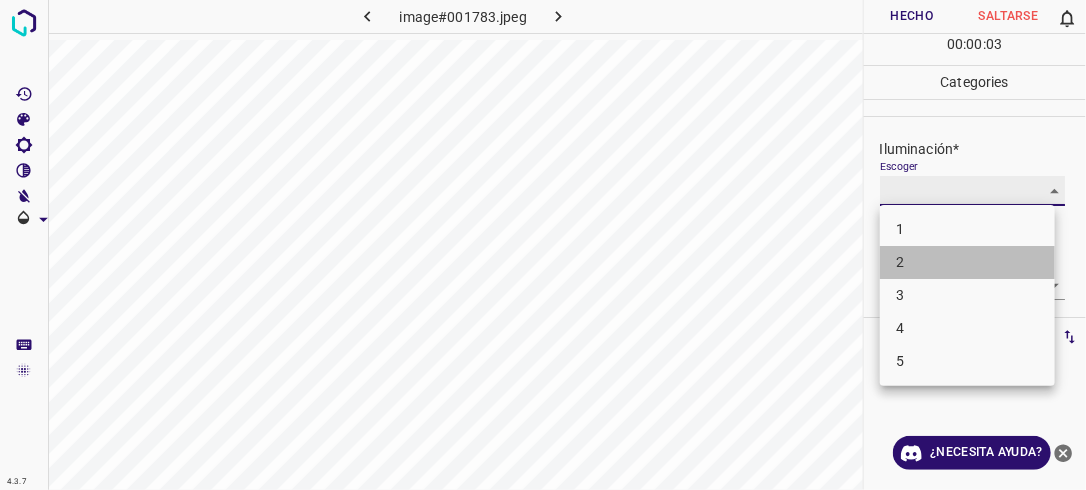 type on "2" 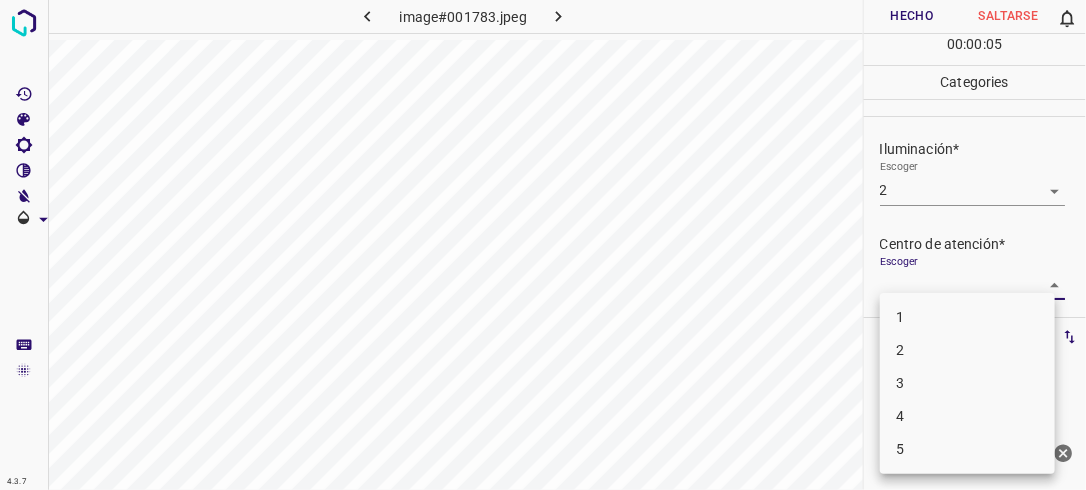 drag, startPoint x: 1052, startPoint y: 279, endPoint x: 960, endPoint y: 348, distance: 115 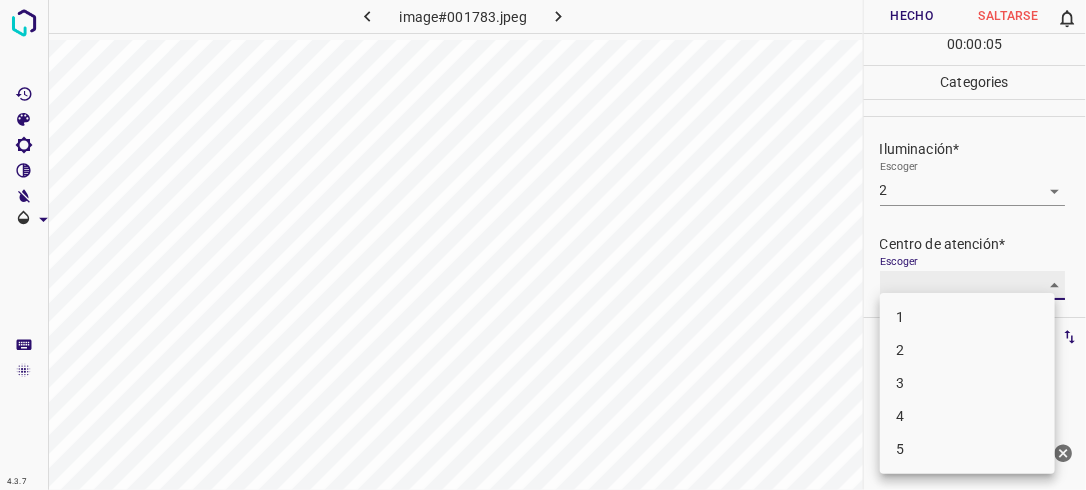 type on "2" 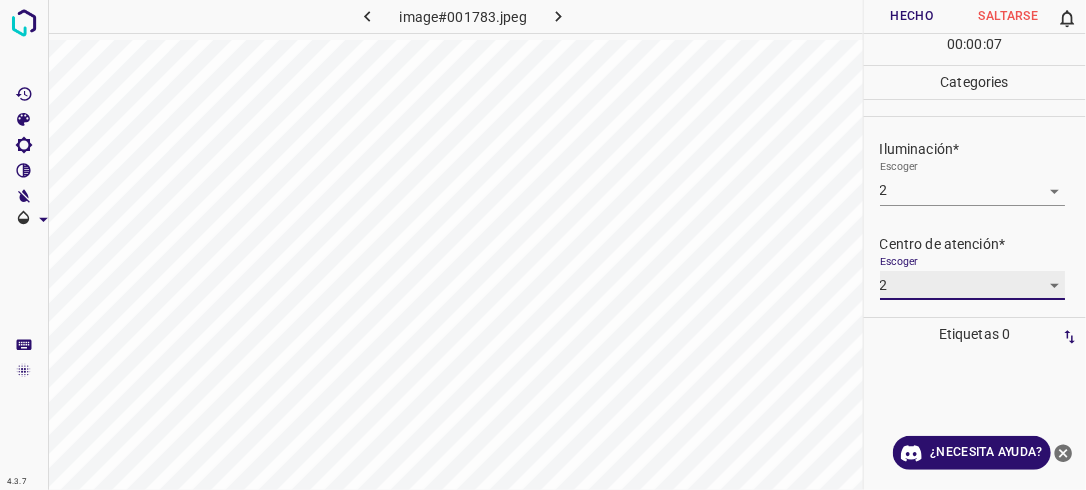 scroll, scrollTop: 98, scrollLeft: 0, axis: vertical 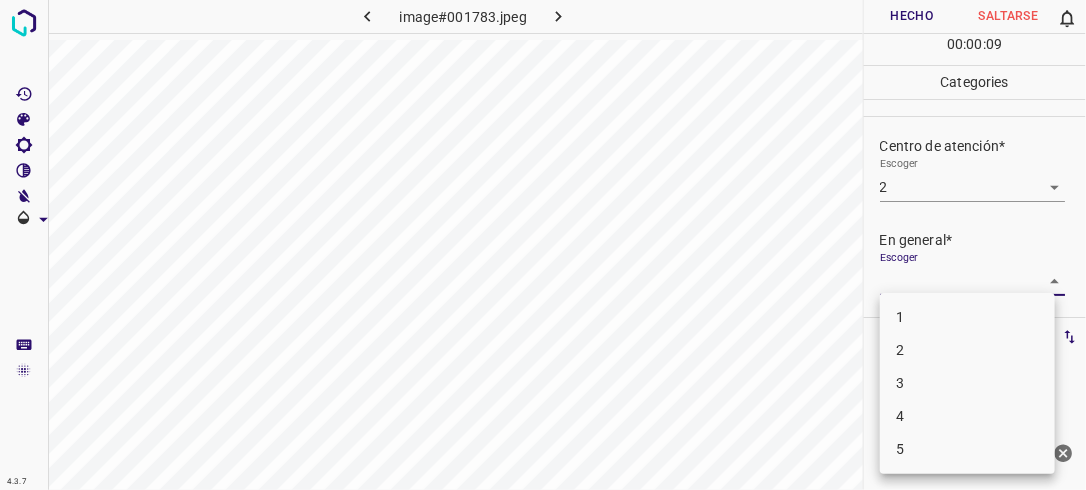 click on "4.3.7 image#001783.jpeg Hecho Saltarse 0 00   : 00   : 09   Categories Iluminación*  Escoger 2 2 Centro de atención*  Escoger 2 2 En general*  Escoger ​ Etiquetas 0 Categories 1 Lighting 2 Focus 3 Overall Tools Espacio Cambiar entre modos (Dibujar y Editar) Yo Etiquetado automático R Restaurar zoom M Acercar N Alejar Borrar Eliminar etiqueta de selección Filtros Z Restaurar filtros X Filtro de saturación C Filtro de brillo V Filtro de contraste B Filtro de escala de grises General O Descargar ¿Necesita ayuda? -Mensaje de texto -Esconder -Borrar 1 2 3 4 5" at bounding box center [543, 245] 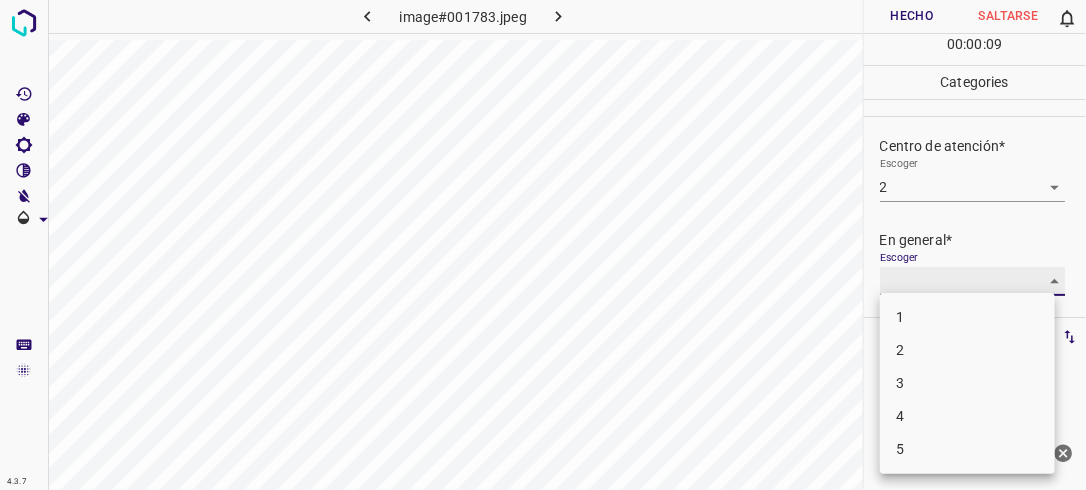 type on "2" 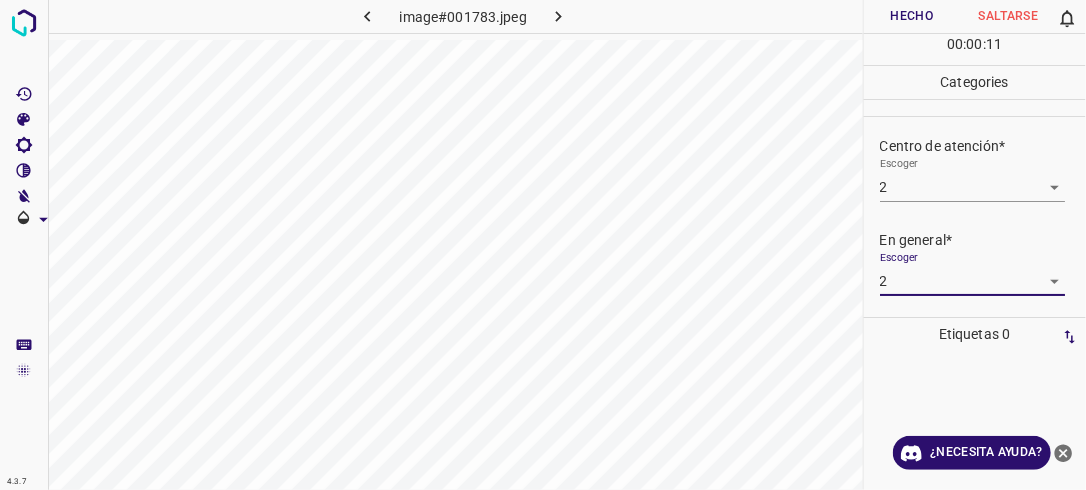 click on "Hecho" at bounding box center [912, 16] 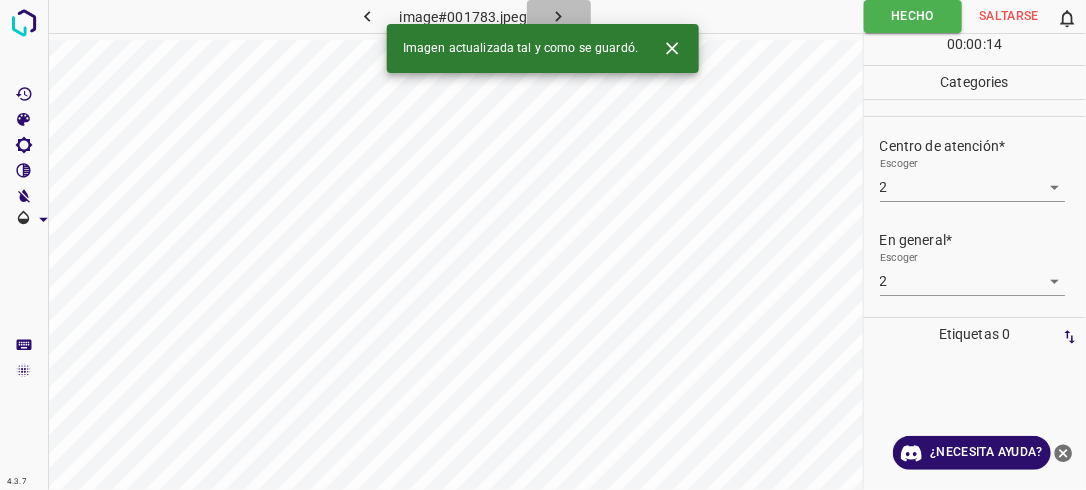 click at bounding box center (559, 16) 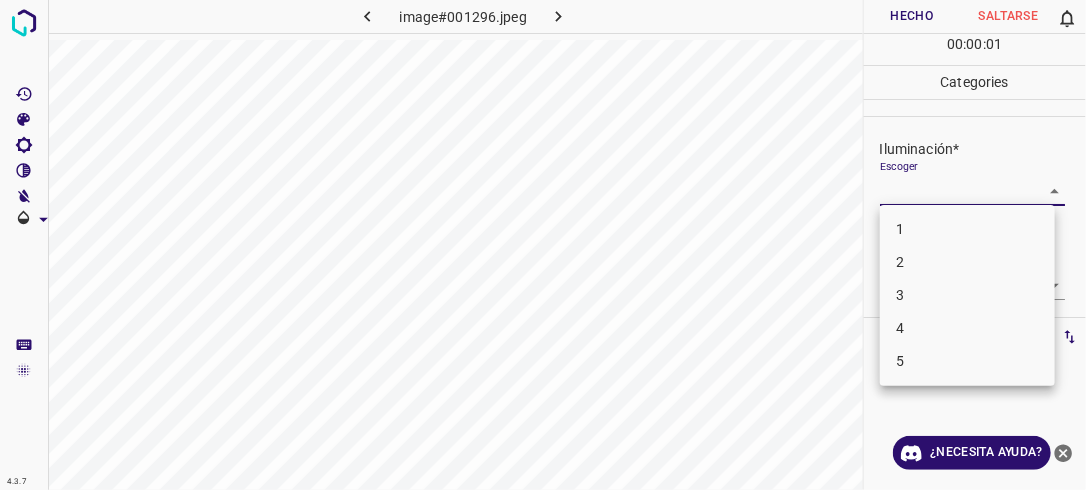 click on "4.3.7 image#001296.jpeg Hecho Saltarse 0 00   : 00   : 01   Categories Iluminación*  Escoger ​ Centro de atención*  Escoger ​ En general*  Escoger ​ Etiquetas 0 Categories 1 Lighting 2 Focus 3 Overall Tools Espacio Cambiar entre modos (Dibujar y Editar) Yo Etiquetado automático R Restaurar zoom M Acercar N Alejar Borrar Eliminar etiqueta de selección Filtros Z Restaurar filtros X Filtro de saturación C Filtro de brillo V Filtro de contraste B Filtro de escala de grises General O Descargar ¿Necesita ayuda? -Mensaje de texto -Esconder -Borrar 1 2 3 4 5" at bounding box center [543, 245] 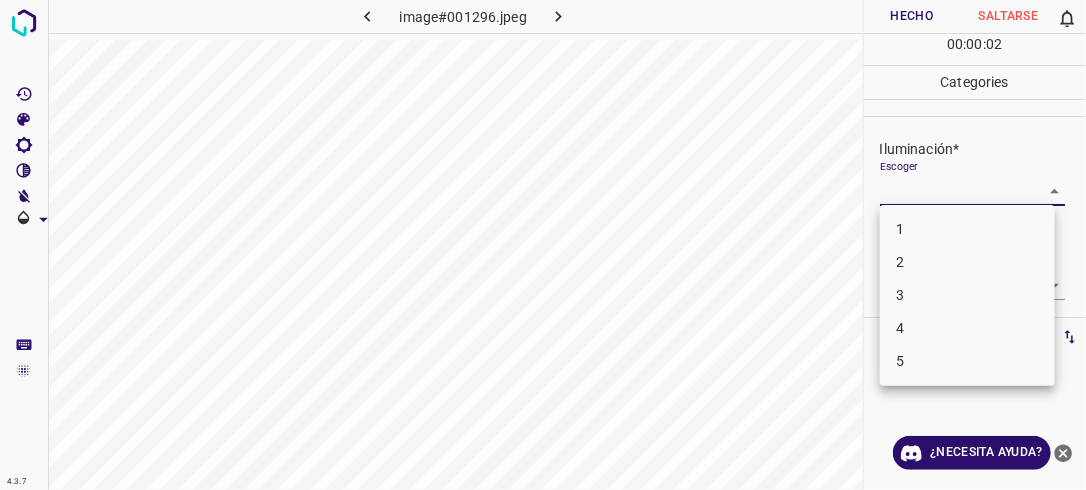click on "2" at bounding box center (967, 262) 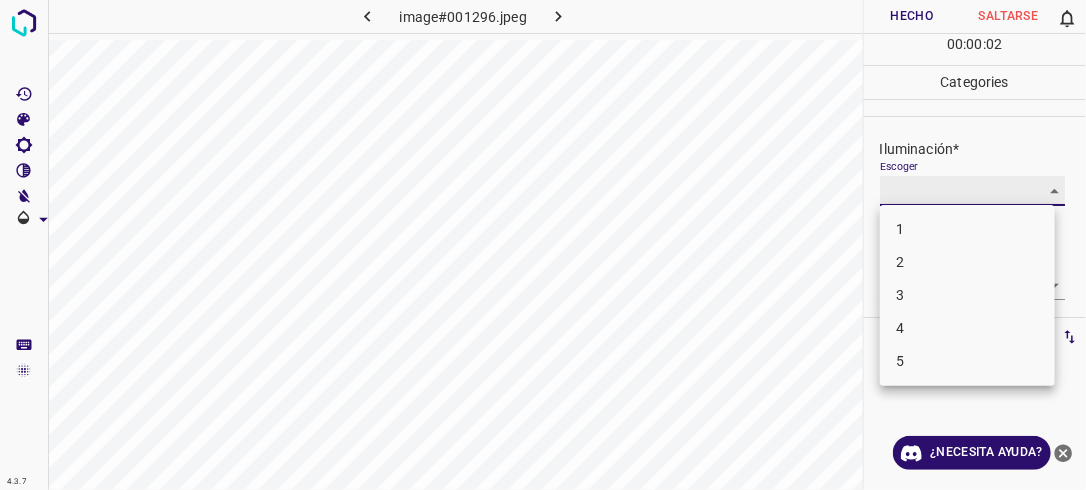 type on "2" 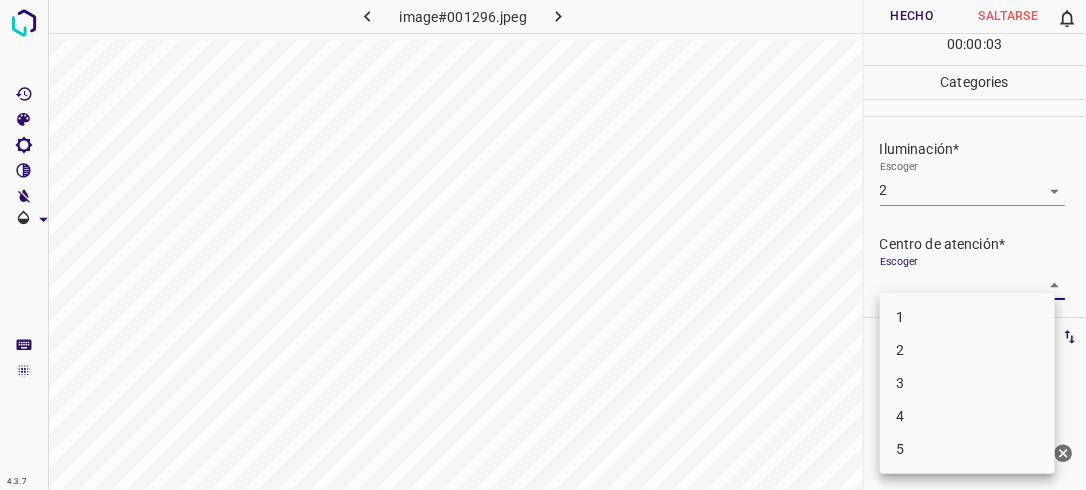 click on "4.3.7 image#001296.jpeg Hecho Saltarse 0 00   : 00   : 03   Categories Iluminación*  Escoger 2 2 Centro de atención*  Escoger ​ En general*  Escoger ​ Etiquetas 0 Categories 1 Lighting 2 Focus 3 Overall Tools Espacio Cambiar entre modos (Dibujar y Editar) Yo Etiquetado automático R Restaurar zoom M Acercar N Alejar Borrar Eliminar etiqueta de selección Filtros Z Restaurar filtros X Filtro de saturación C Filtro de brillo V Filtro de contraste B Filtro de escala de grises General O Descargar ¿Necesita ayuda? -Mensaje de texto -Esconder -Borrar 1 2 3 4 5" at bounding box center [543, 245] 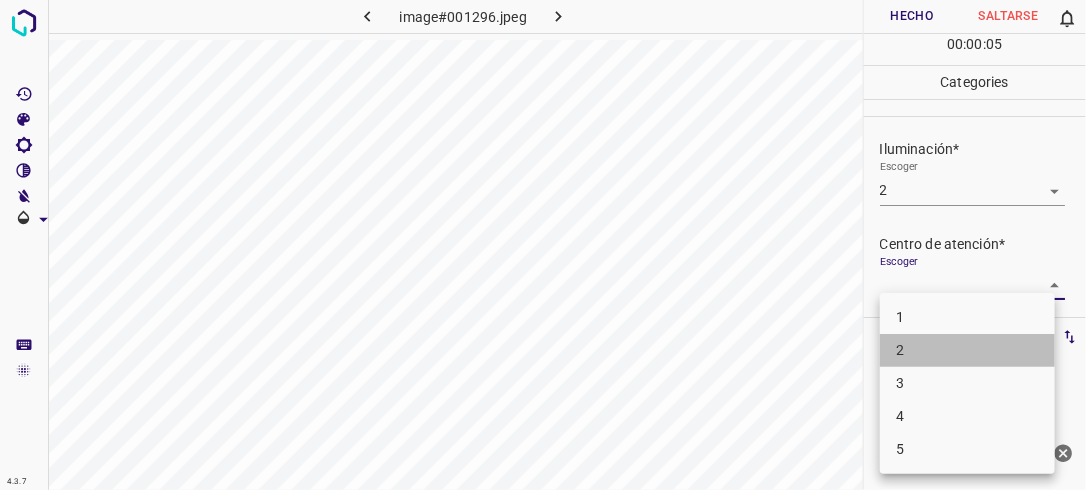click on "2" at bounding box center [967, 350] 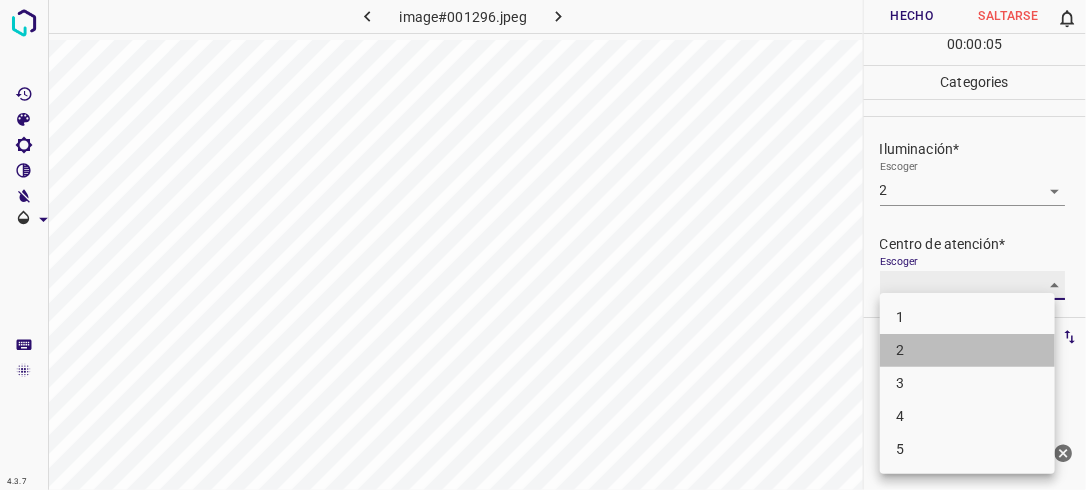 type on "2" 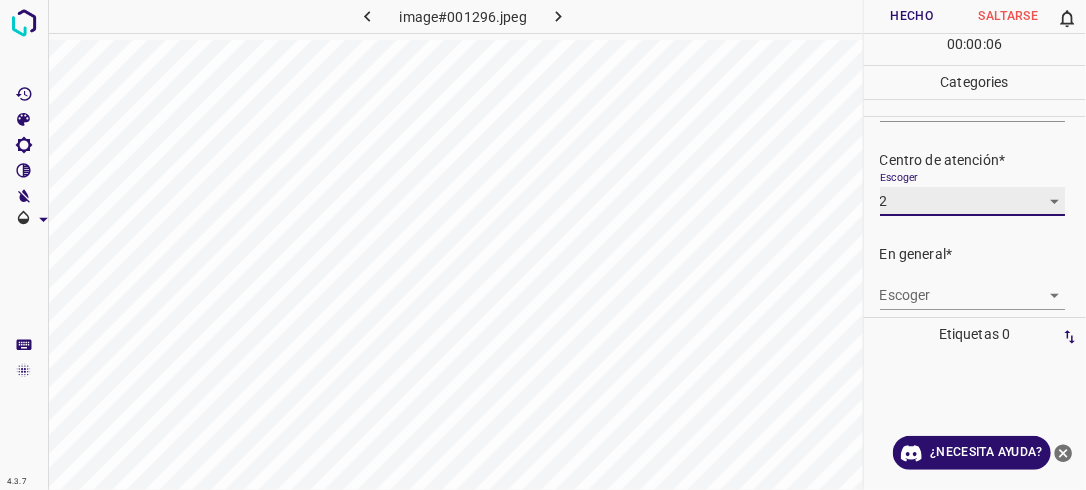scroll, scrollTop: 89, scrollLeft: 0, axis: vertical 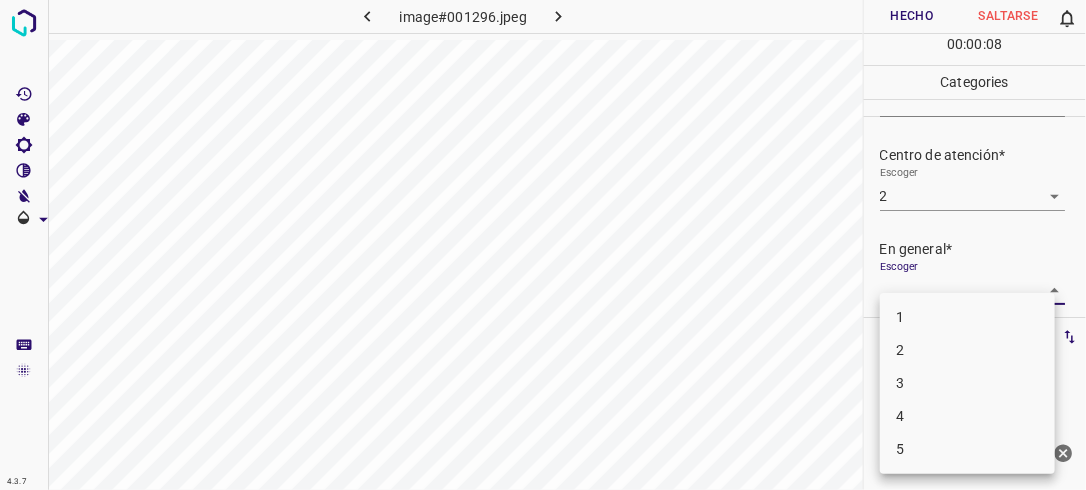 click on "4.3.7 image#001296.jpeg Hecho Saltarse 0 00   : 00   : 08   Categories Iluminación*  Escoger 2 2 Centro de atención*  Escoger 2 2 En general*  Escoger ​ Etiquetas 0 Categories 1 Lighting 2 Focus 3 Overall Tools Espacio Cambiar entre modos (Dibujar y Editar) Yo Etiquetado automático R Restaurar zoom M Acercar N Alejar Borrar Eliminar etiqueta de selección Filtros Z Restaurar filtros X Filtro de saturación C Filtro de brillo V Filtro de contraste B Filtro de escala de grises General O Descargar ¿Necesita ayuda? -Mensaje de texto -Esconder -Borrar 1 2 3 4 5" at bounding box center [543, 245] 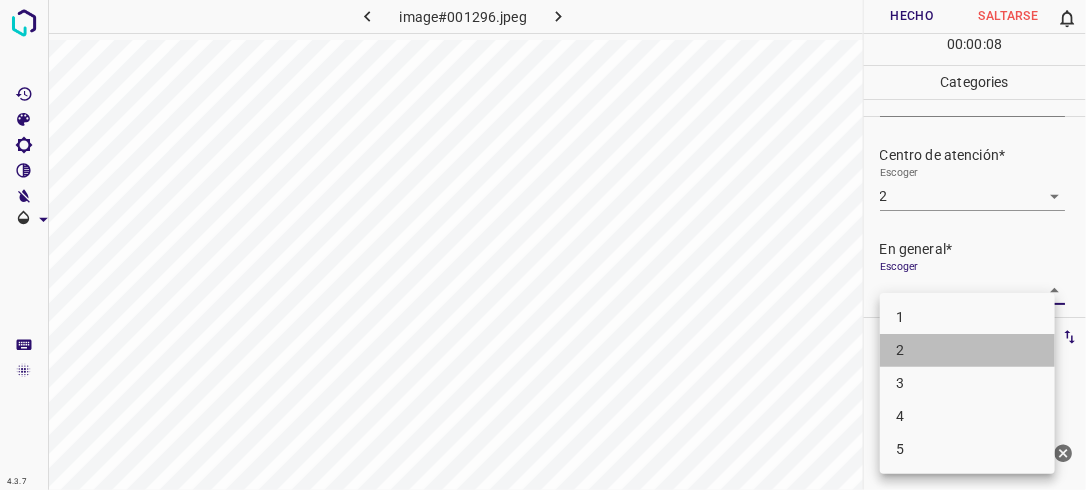 click on "2" at bounding box center (967, 350) 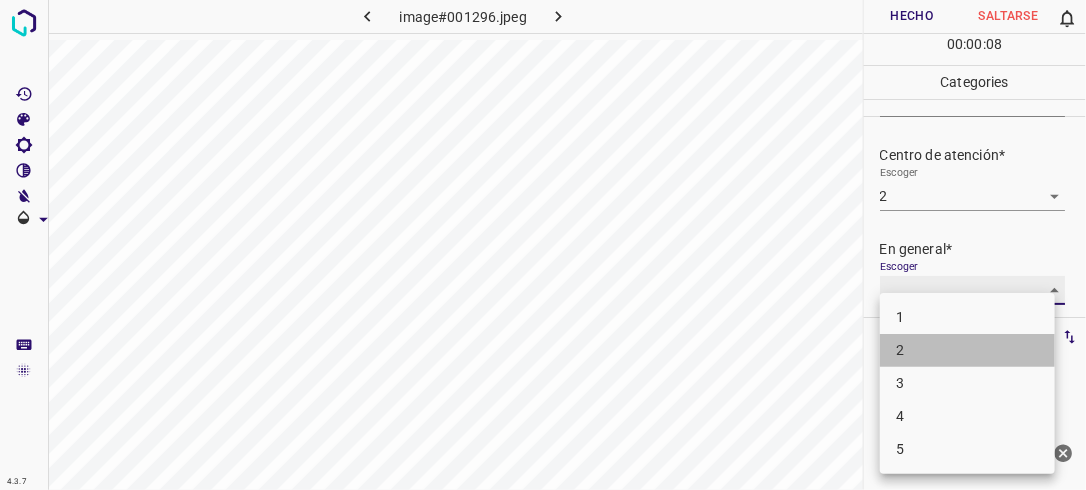 type on "2" 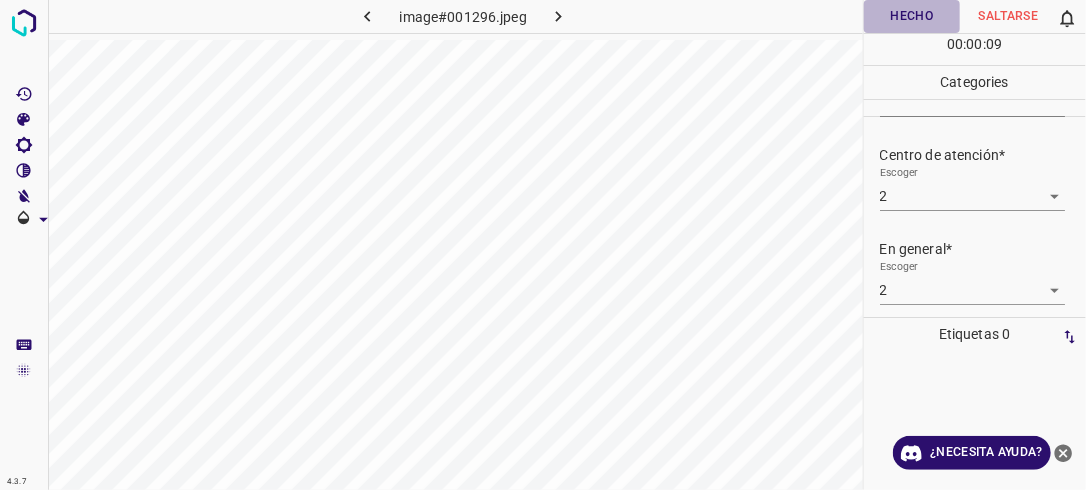 click on "Hecho" at bounding box center [912, 16] 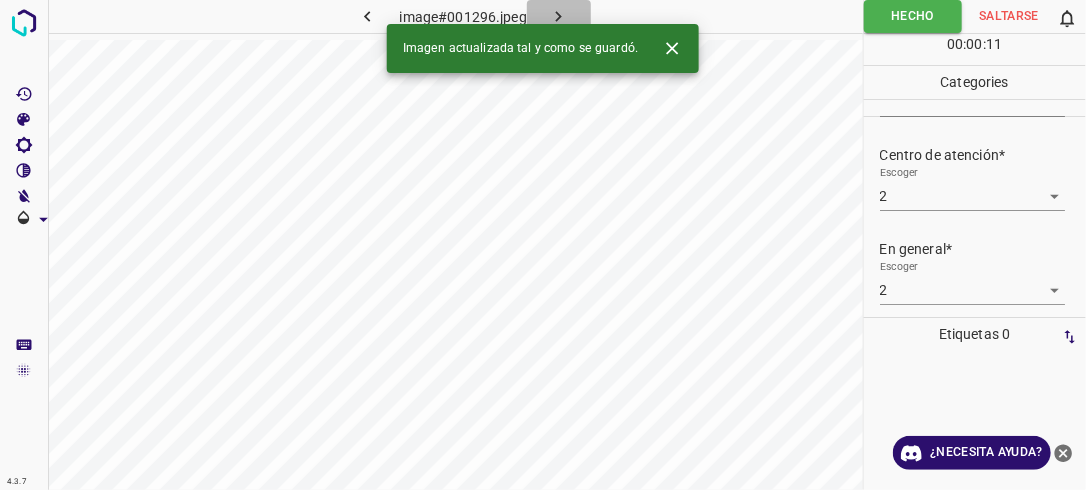 click 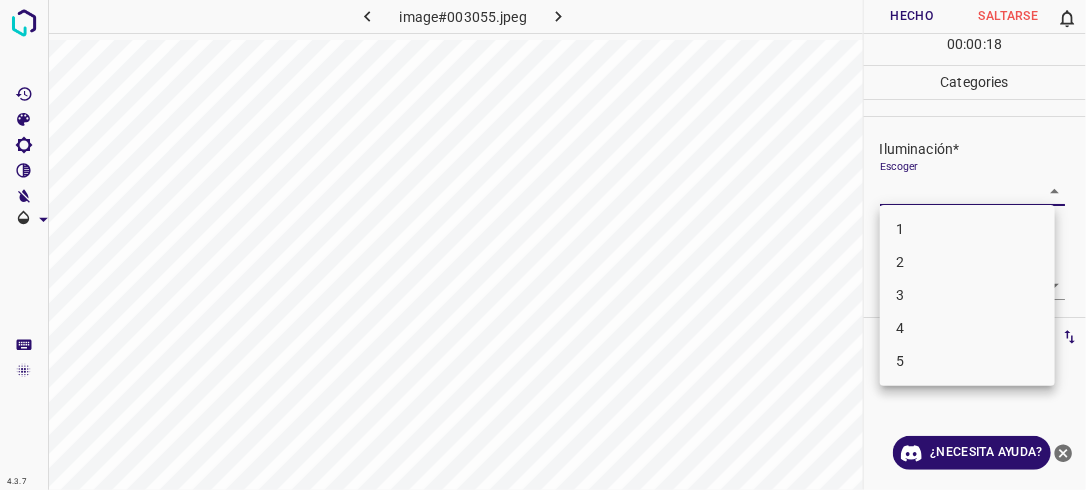 click on "4.3.7 image#003055.jpeg Hecho Saltarse 0 00   : 00   : 18   Categories Iluminación*  Escoger ​ Centro de atención*  Escoger ​ En general*  Escoger ​ Etiquetas 0 Categories 1 Lighting 2 Focus 3 Overall Tools Espacio Cambiar entre modos (Dibujar y Editar) Yo Etiquetado automático R Restaurar zoom M Acercar N Alejar Borrar Eliminar etiqueta de selección Filtros Z Restaurar filtros X Filtro de saturación C Filtro de brillo V Filtro de contraste B Filtro de escala de grises General O Descargar ¿Necesita ayuda? -Mensaje de texto -Esconder -Borrar 1 2 3 4 5" at bounding box center [543, 245] 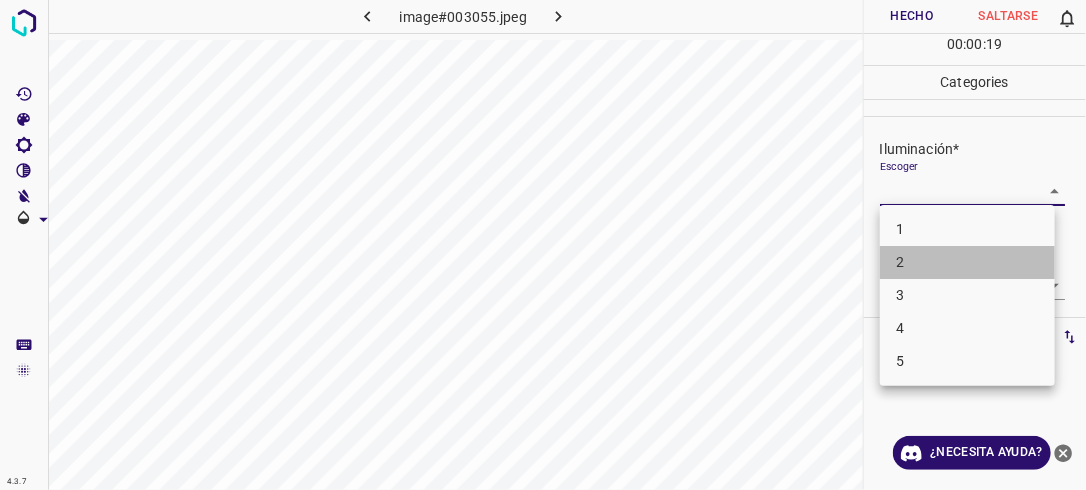 click on "2" at bounding box center [967, 262] 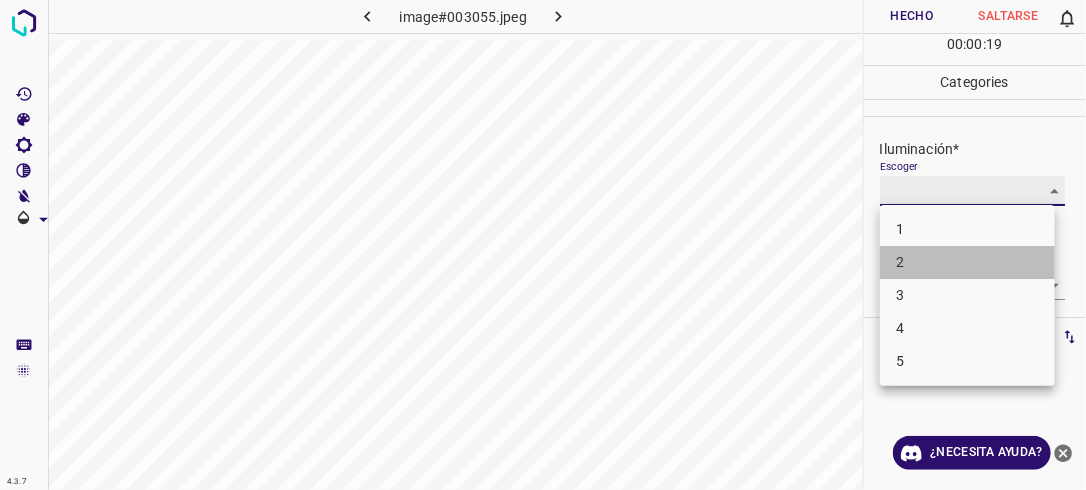 type on "2" 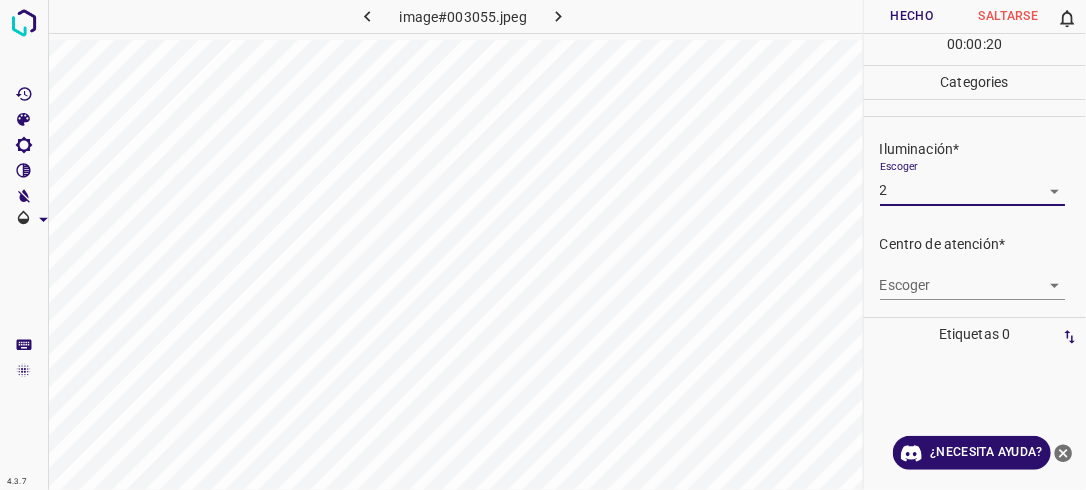 click on "4.3.7 image#003055.jpeg Hecho Saltarse 0 00   : 00   : 20   Categories Iluminación*  Escoger 2 2 Centro de atención*  Escoger ​ En general*  Escoger ​ Etiquetas 0 Categories 1 Lighting 2 Focus 3 Overall Tools Espacio Cambiar entre modos (Dibujar y Editar) Yo Etiquetado automático R Restaurar zoom M Acercar N Alejar Borrar Eliminar etiqueta de selección Filtros Z Restaurar filtros X Filtro de saturación C Filtro de brillo V Filtro de contraste B Filtro de escala de grises General O Descargar ¿Necesita ayuda? -Mensaje de texto -Esconder -Borrar" at bounding box center [543, 245] 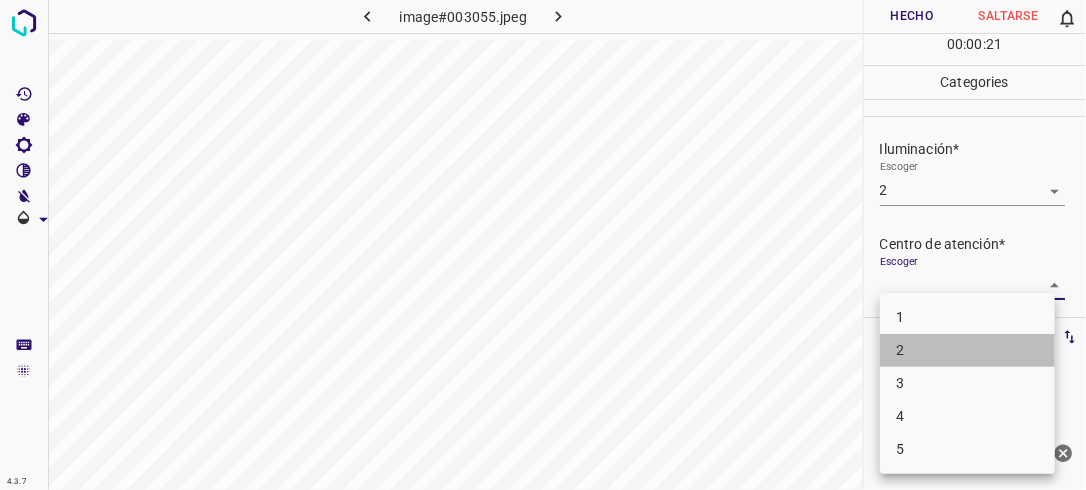 click on "2" at bounding box center (967, 350) 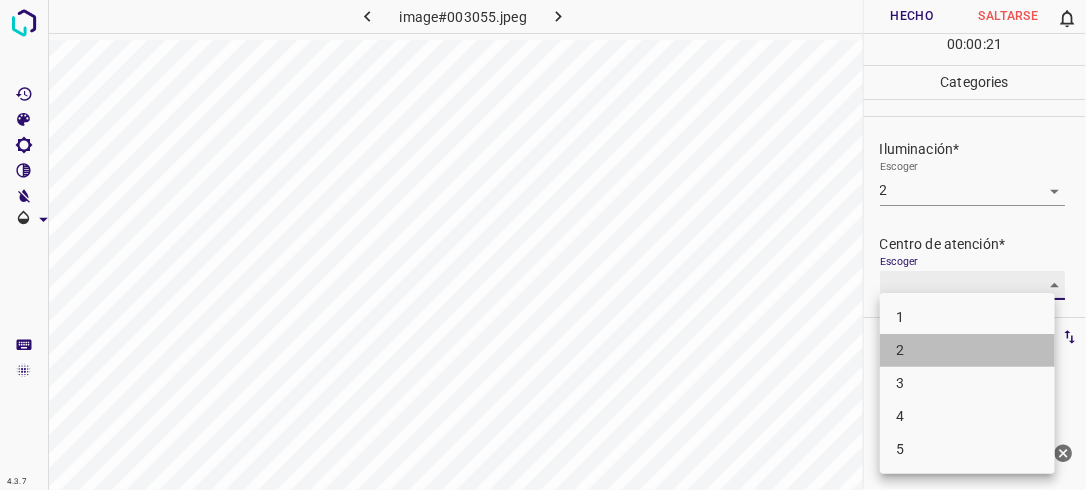type on "2" 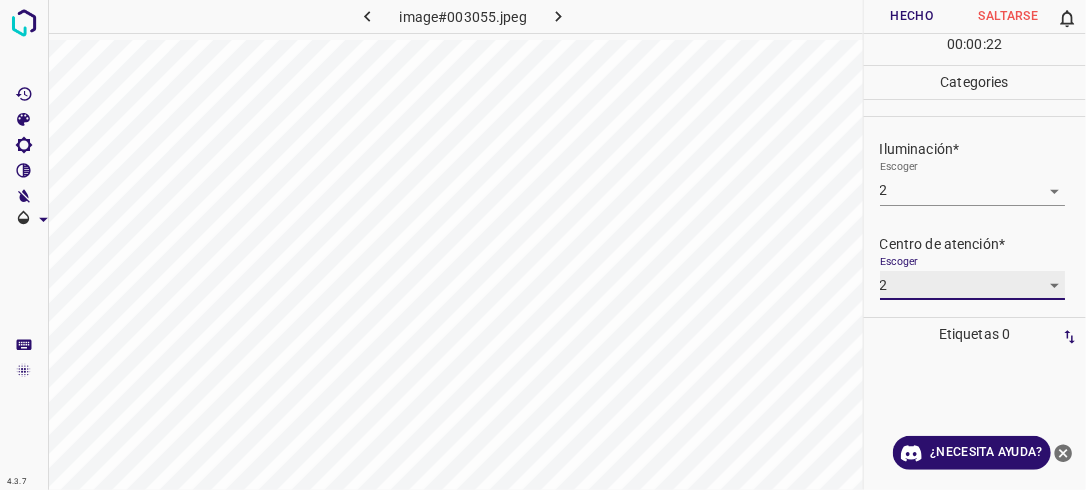 scroll, scrollTop: 98, scrollLeft: 0, axis: vertical 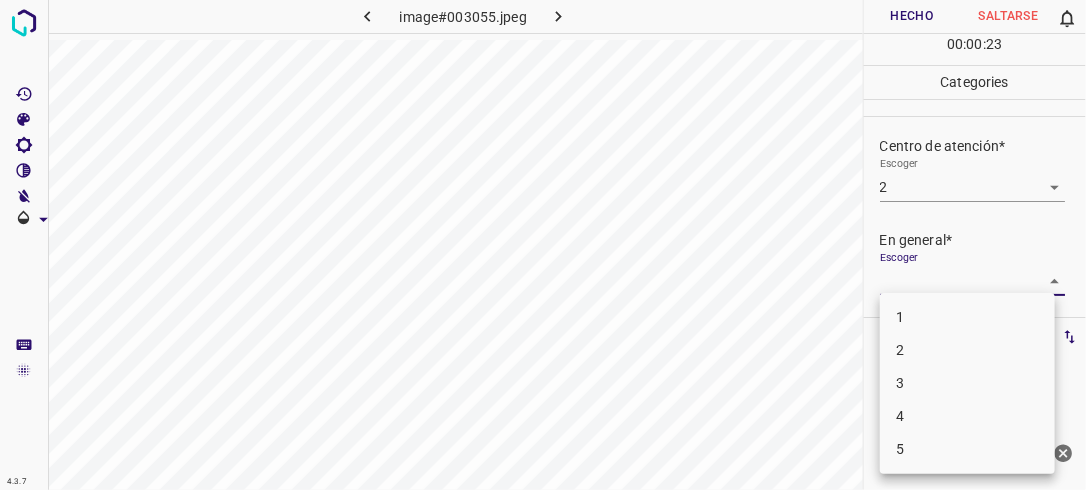 drag, startPoint x: 1048, startPoint y: 280, endPoint x: 1030, endPoint y: 301, distance: 27.658634 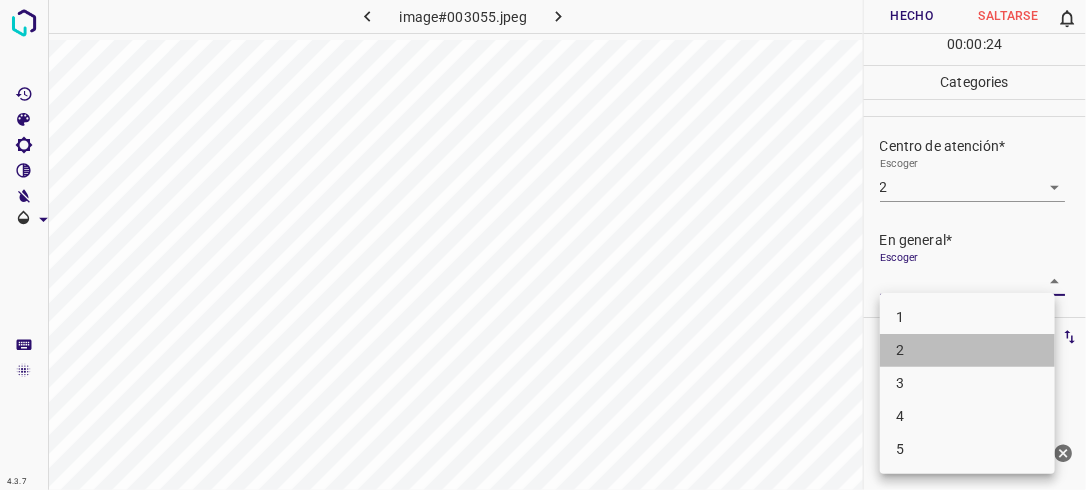 click on "2" at bounding box center [967, 350] 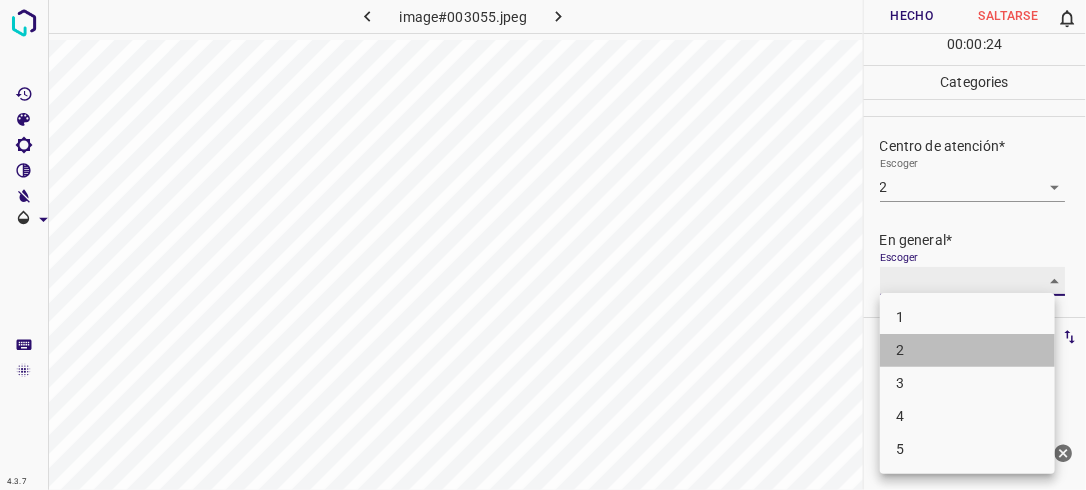 type on "2" 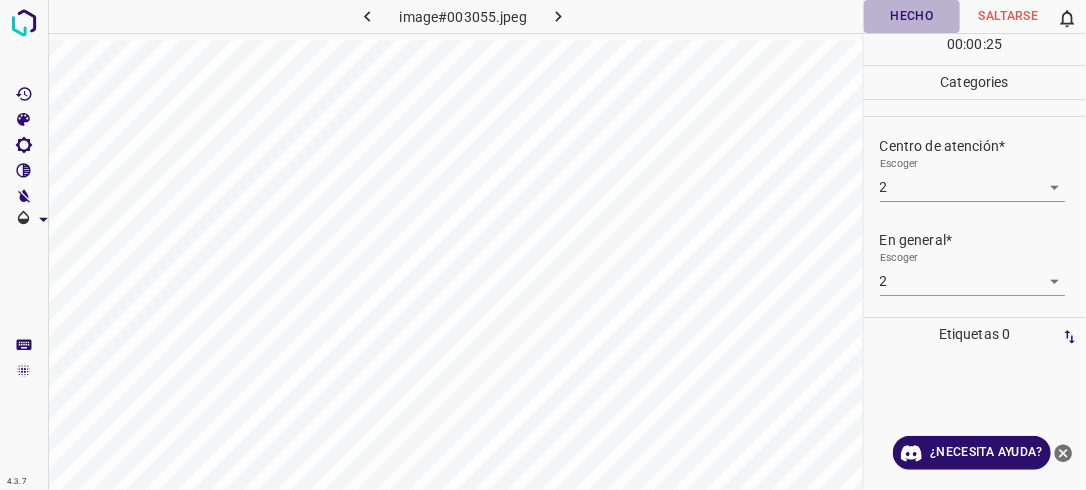 click on "Hecho" at bounding box center [912, 16] 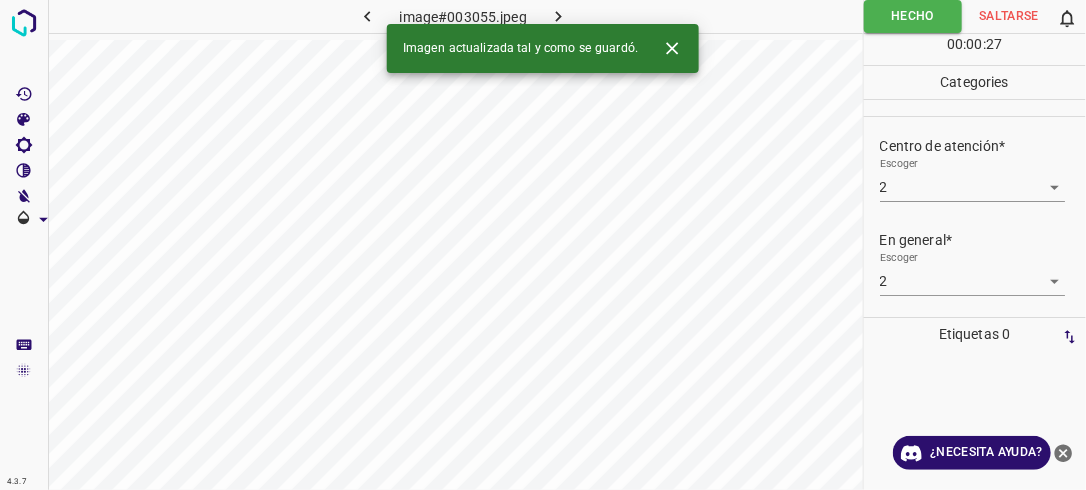 click 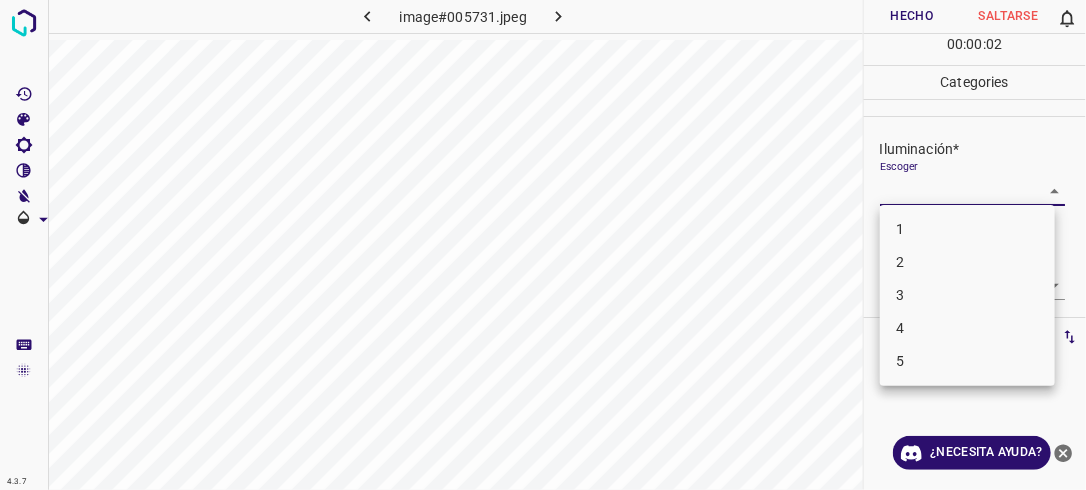 click on "4.3.7 image#005731.jpeg Hecho Saltarse 0 00   : 00   : 02   Categories Iluminación*  Escoger ​ Centro de atención*  Escoger ​ En general*  Escoger ​ Etiquetas 0 Categories 1 Lighting 2 Focus 3 Overall Tools Espacio Cambiar entre modos (Dibujar y Editar) Yo Etiquetado automático R Restaurar zoom M Acercar N Alejar Borrar Eliminar etiqueta de selección Filtros Z Restaurar filtros X Filtro de saturación C Filtro de brillo V Filtro de contraste B Filtro de escala de grises General O Descargar ¿Necesita ayuda? -Mensaje de texto -Esconder -Borrar 1 2 3 4 5" at bounding box center (543, 245) 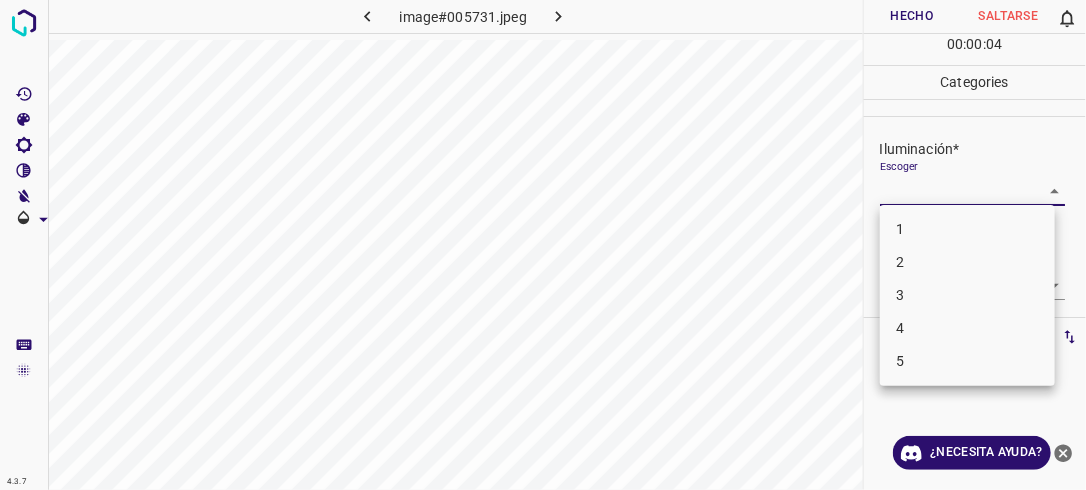 click on "2" at bounding box center [967, 262] 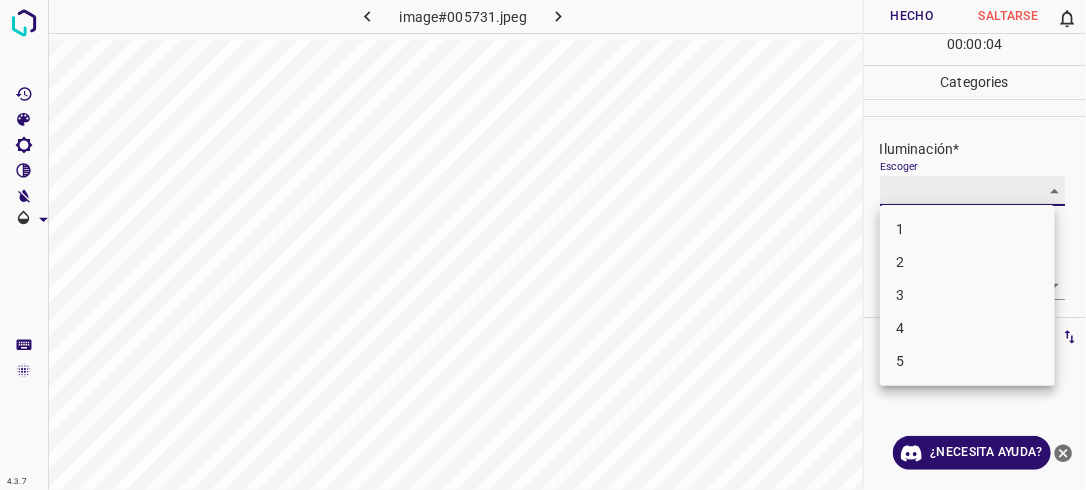 type on "2" 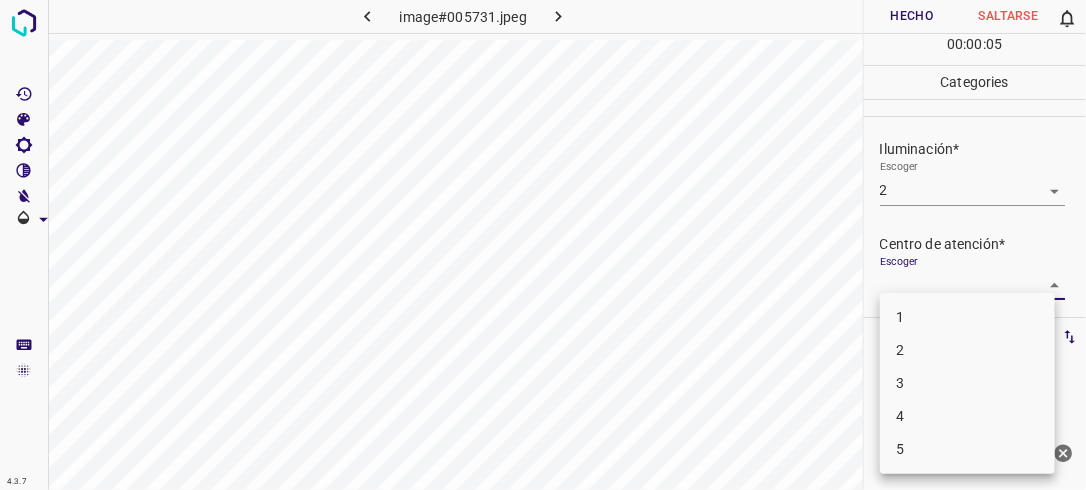 click on "4.3.7 image#005731.jpeg Hecho Saltarse 0 00   : 00   : 05   Categories Iluminación*  Escoger 2 2 Centro de atención*  Escoger ​ En general*  Escoger ​ Etiquetas 0 Categories 1 Lighting 2 Focus 3 Overall Tools Espacio Cambiar entre modos (Dibujar y Editar) Yo Etiquetado automático R Restaurar zoom M Acercar N Alejar Borrar Eliminar etiqueta de selección Filtros Z Restaurar filtros X Filtro de saturación C Filtro de brillo V Filtro de contraste B Filtro de escala de grises General O Descargar ¿Necesita ayuda? -Mensaje de texto -Esconder -Borrar 1 2 3 4 5" at bounding box center (543, 245) 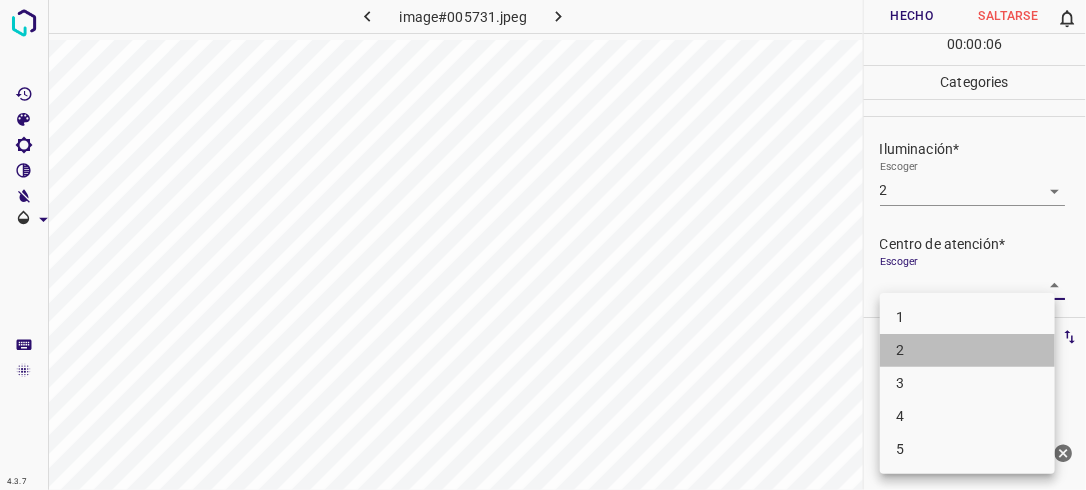 click on "2" at bounding box center (967, 350) 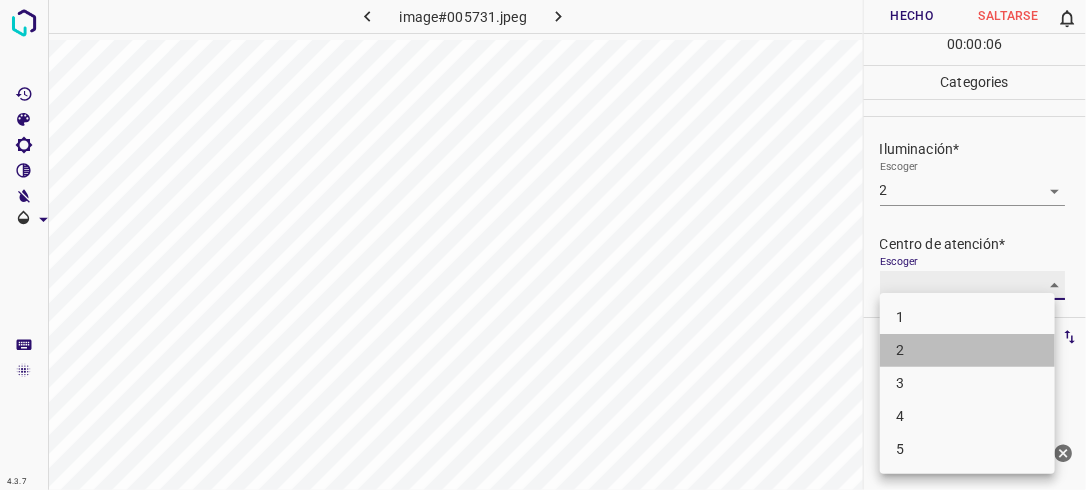 type on "2" 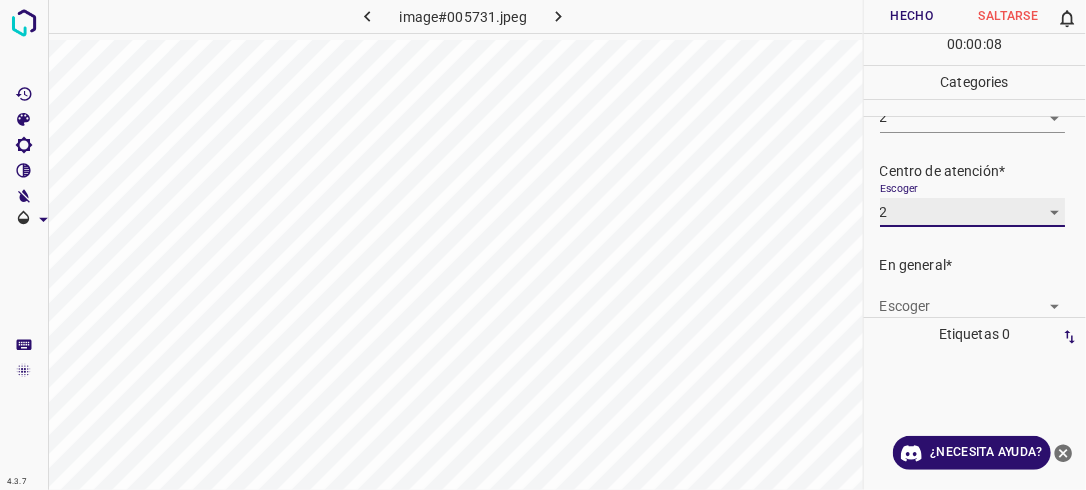 scroll, scrollTop: 75, scrollLeft: 0, axis: vertical 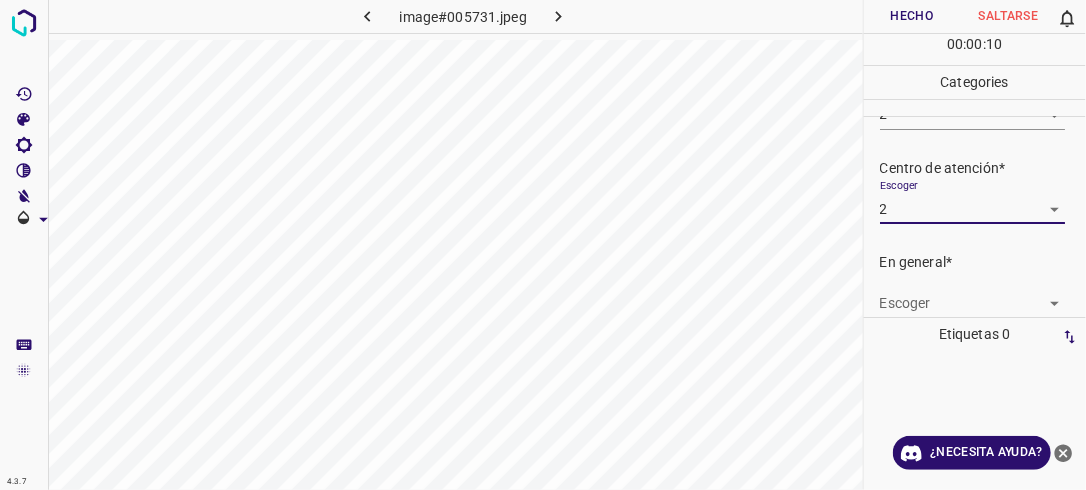 click on "4.3.7 image#005731.jpeg Hecho Saltarse 0 00   : 00   : 10   Categories Iluminación*  Escoger 2 2 Centro de atención*  Escoger 2 2 En general*  Escoger ​ Etiquetas 0 Categories 1 Lighting 2 Focus 3 Overall Tools Espacio Cambiar entre modos (Dibujar y Editar) Yo Etiquetado automático R Restaurar zoom M Acercar N Alejar Borrar Eliminar etiqueta de selección Filtros Z Restaurar filtros X Filtro de saturación C Filtro de brillo V Filtro de contraste B Filtro de escala de grises General O Descargar ¿Necesita ayuda? -Mensaje de texto -Esconder -Borrar" at bounding box center [543, 245] 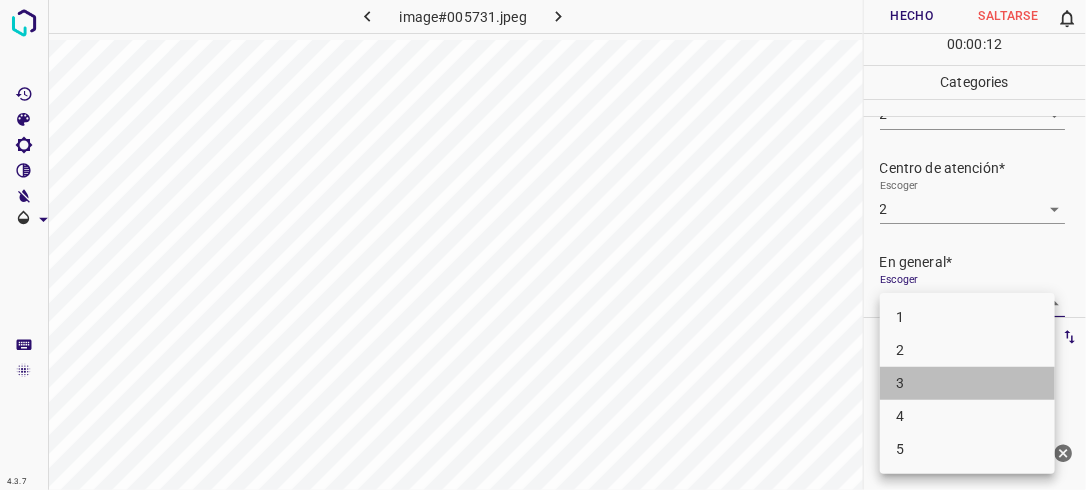click on "3" at bounding box center [967, 383] 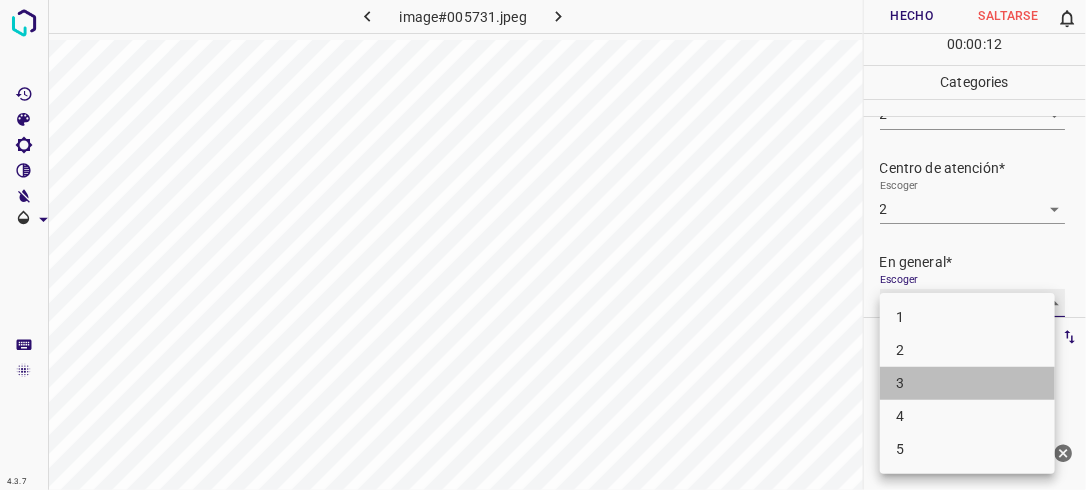 type on "3" 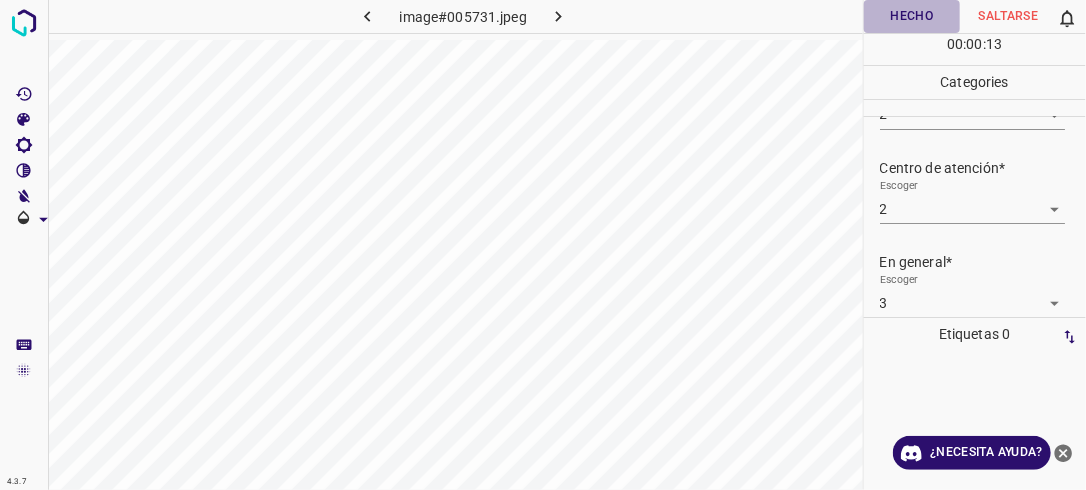 click on "Hecho" at bounding box center (912, 16) 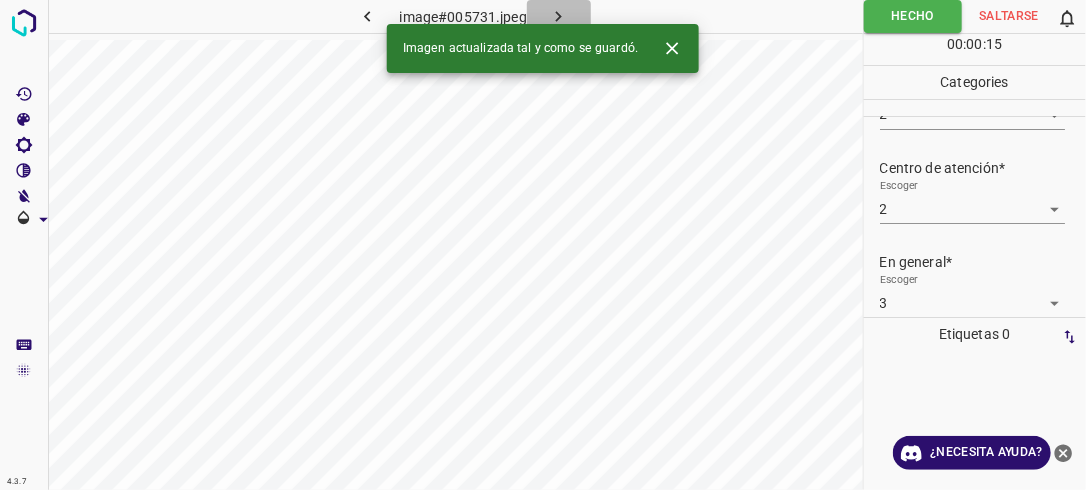 click 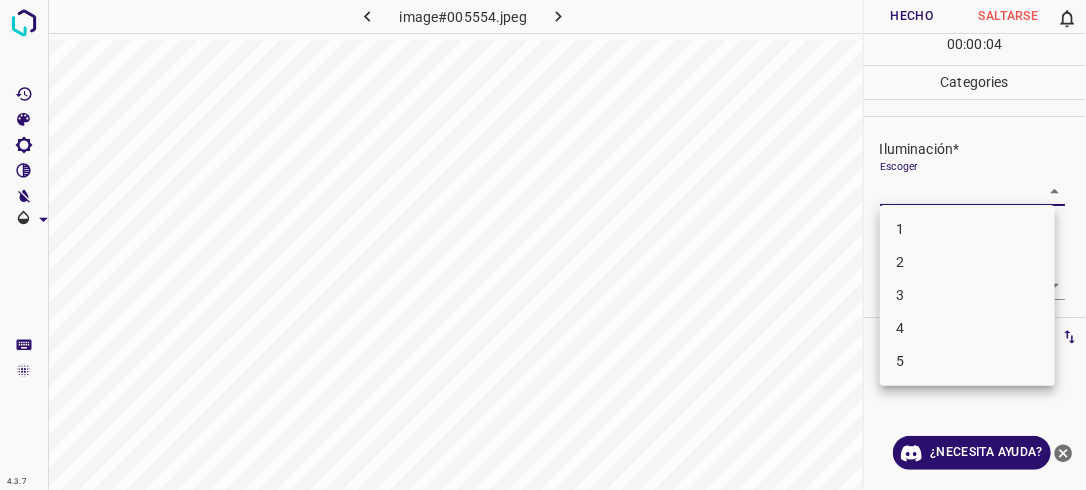 click on "4.3.7 image#005554.jpeg Hecho Saltarse 0 00   : 00   : 04   Categories Iluminación*  Escoger ​ Centro de atención*  Escoger ​ En general*  Escoger ​ Etiquetas 0 Categories 1 Lighting 2 Focus 3 Overall Tools Espacio Cambiar entre modos (Dibujar y Editar) Yo Etiquetado automático R Restaurar zoom M Acercar N Alejar Borrar Eliminar etiqueta de selección Filtros Z Restaurar filtros X Filtro de saturación C Filtro de brillo V Filtro de contraste B Filtro de escala de grises General O Descargar ¿Necesita ayuda? -Mensaje de texto -Esconder -Borrar 1 2 3 4 5" at bounding box center [543, 245] 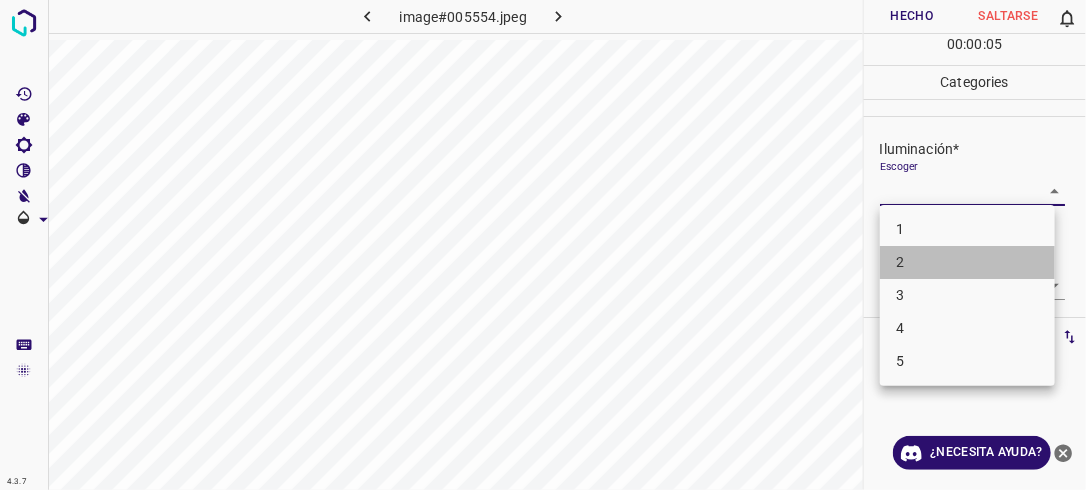 click on "2" at bounding box center (967, 262) 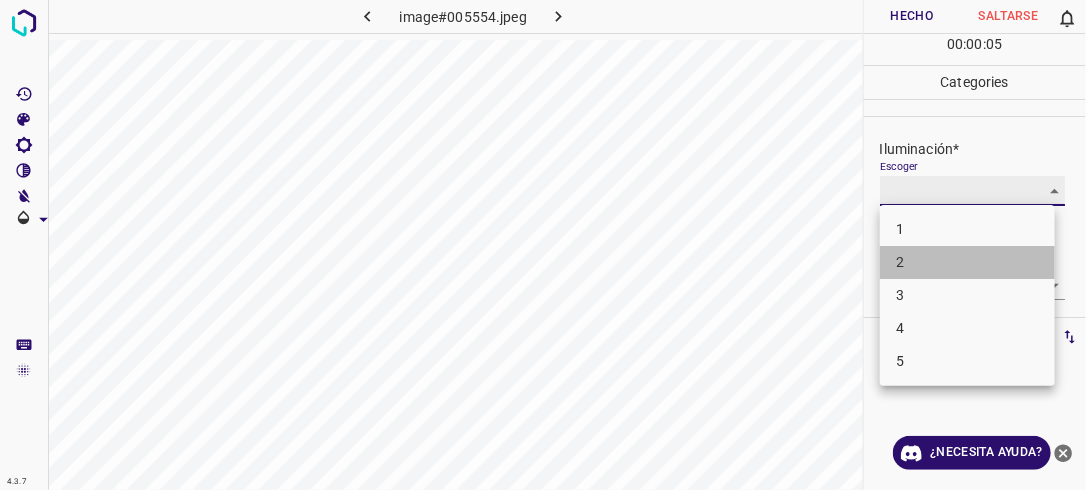 type on "2" 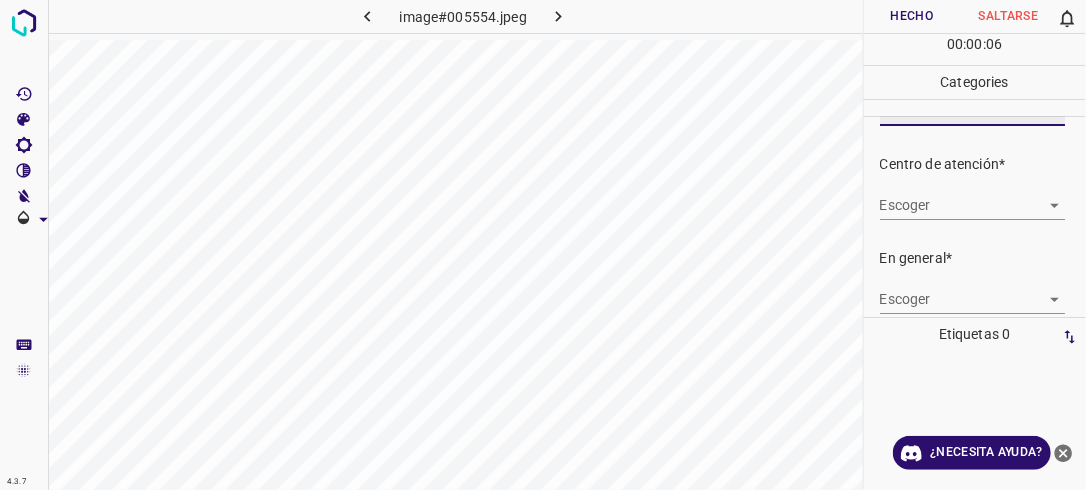 scroll, scrollTop: 92, scrollLeft: 0, axis: vertical 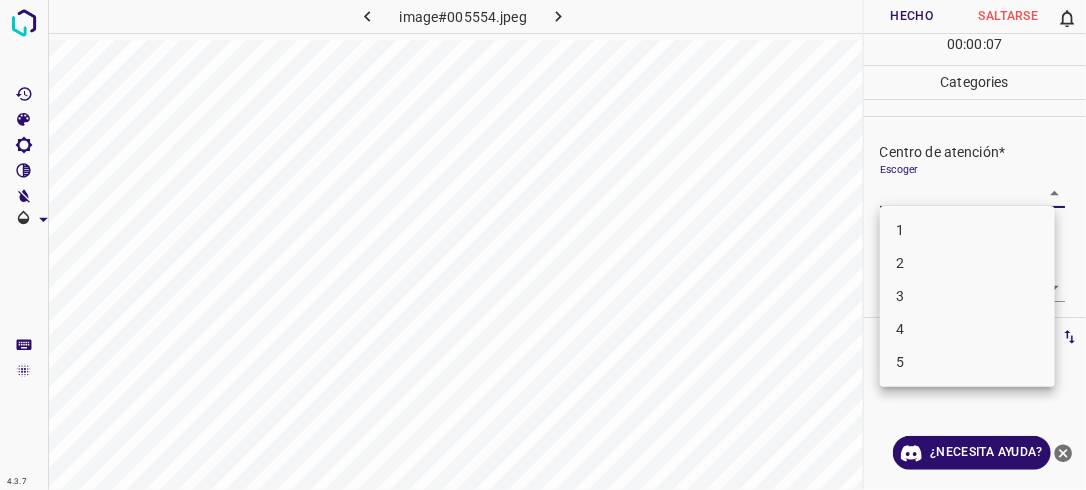 drag, startPoint x: 1044, startPoint y: 192, endPoint x: 1028, endPoint y: 229, distance: 40.311287 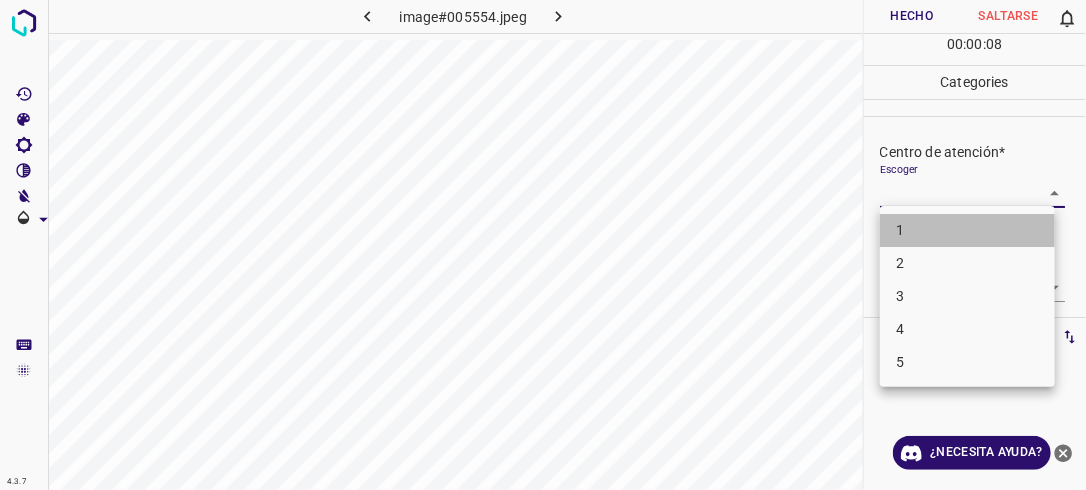 drag, startPoint x: 1012, startPoint y: 224, endPoint x: 1029, endPoint y: 239, distance: 22.671568 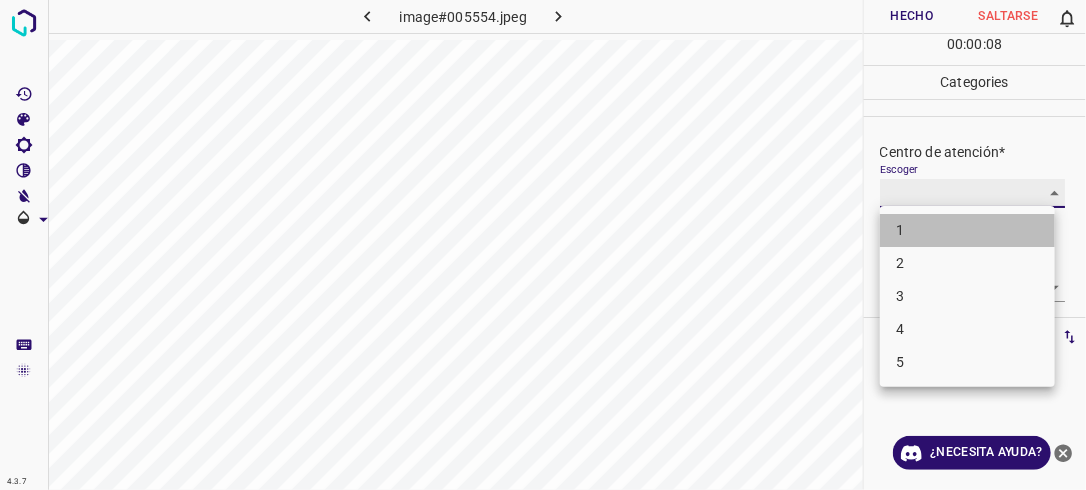 type on "1" 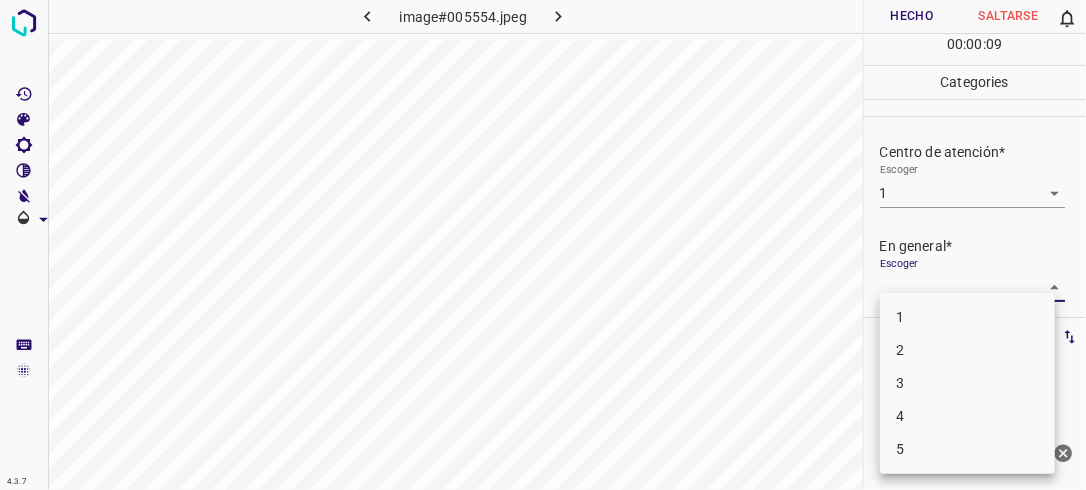 drag, startPoint x: 1049, startPoint y: 281, endPoint x: 1026, endPoint y: 296, distance: 27.45906 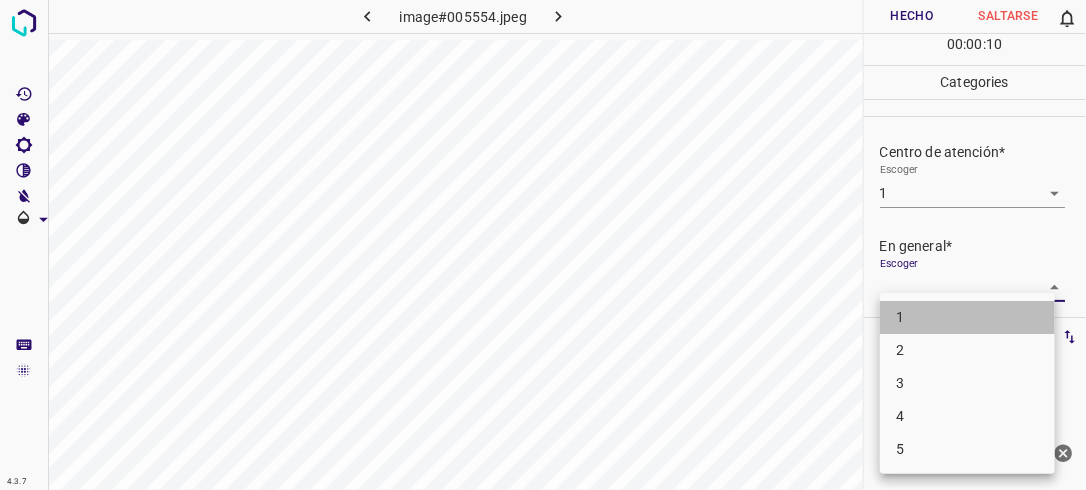 click on "1" at bounding box center [967, 317] 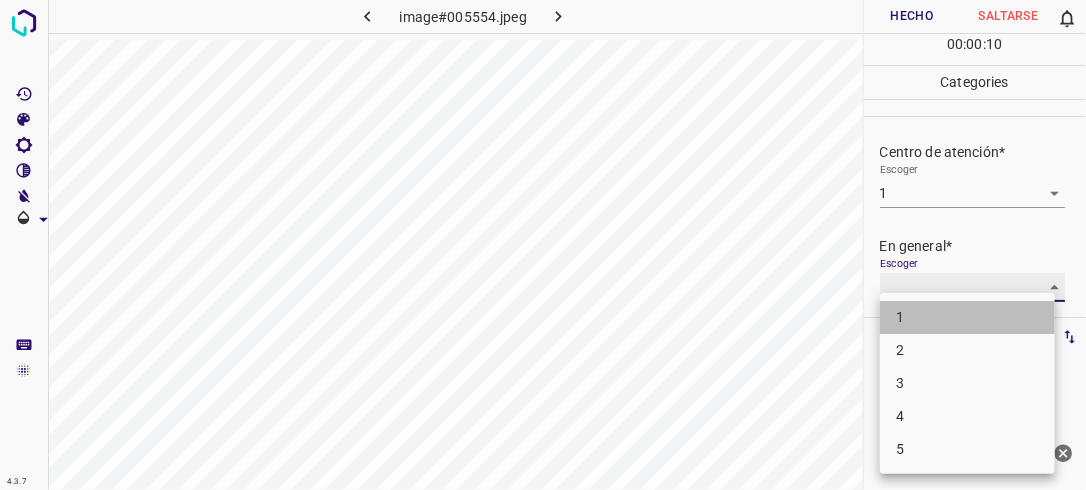 type on "1" 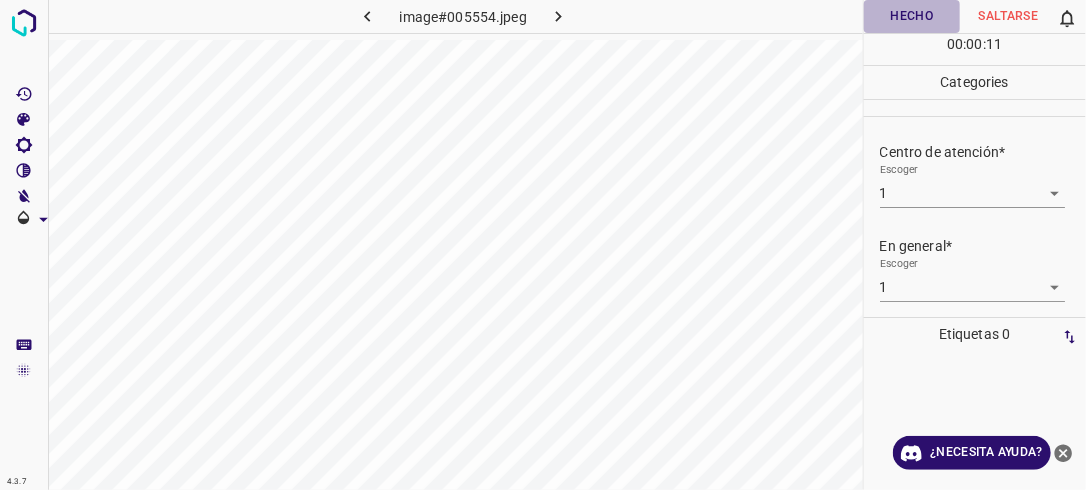 click on "Hecho" at bounding box center [912, 16] 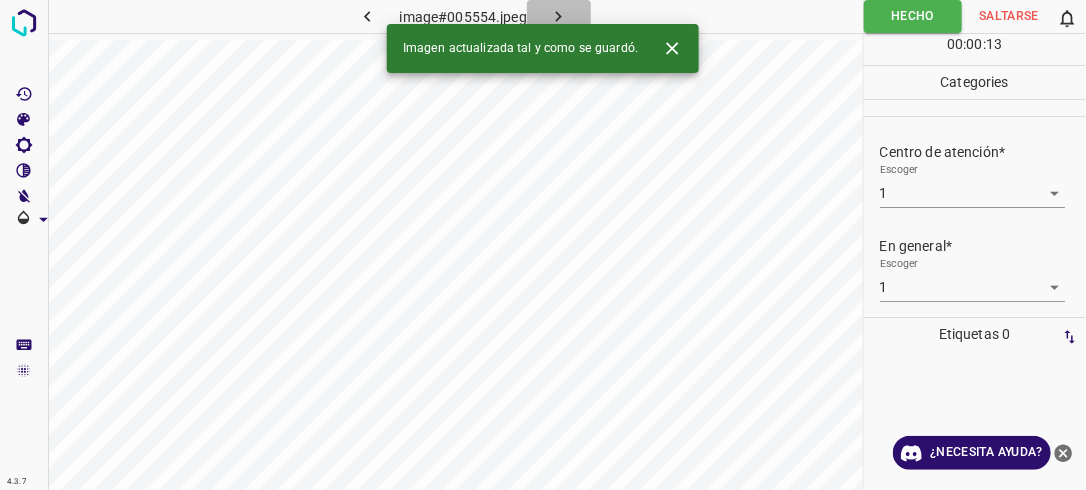 click 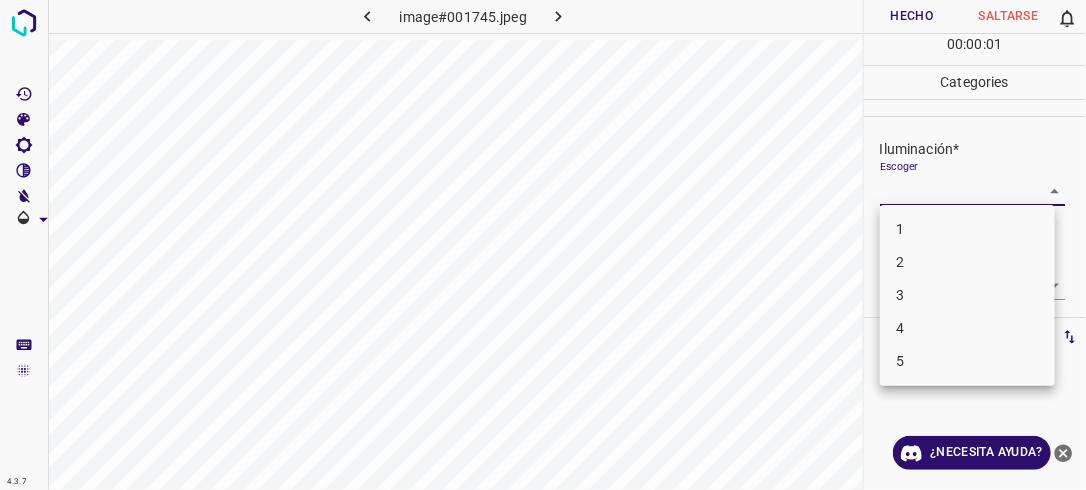 click on "4.3.7 image#001745.jpeg Hecho Saltarse 0 00   : 00   : 01   Categories Iluminación*  Escoger ​ Centro de atención*  Escoger ​ En general*  Escoger ​ Etiquetas 0 Categories 1 Lighting 2 Focus 3 Overall Tools Espacio Cambiar entre modos (Dibujar y Editar) Yo Etiquetado automático R Restaurar zoom M Acercar N Alejar Borrar Eliminar etiqueta de selección Filtros Z Restaurar filtros X Filtro de saturación C Filtro de brillo V Filtro de contraste B Filtro de escala de grises General O Descargar ¿Necesita ayuda? -Mensaje de texto -Esconder -Borrar 1 2 3 4 5" at bounding box center [543, 245] 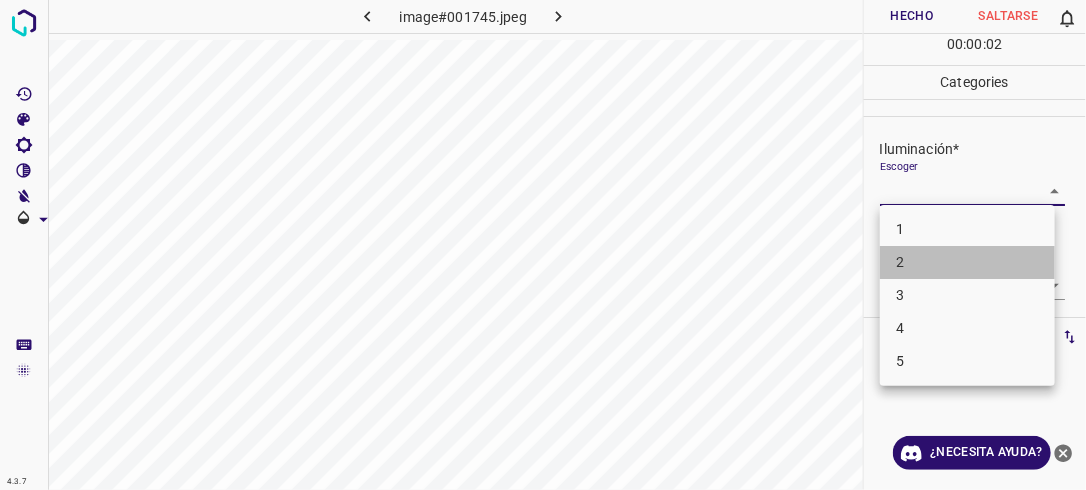 click on "2" at bounding box center [967, 262] 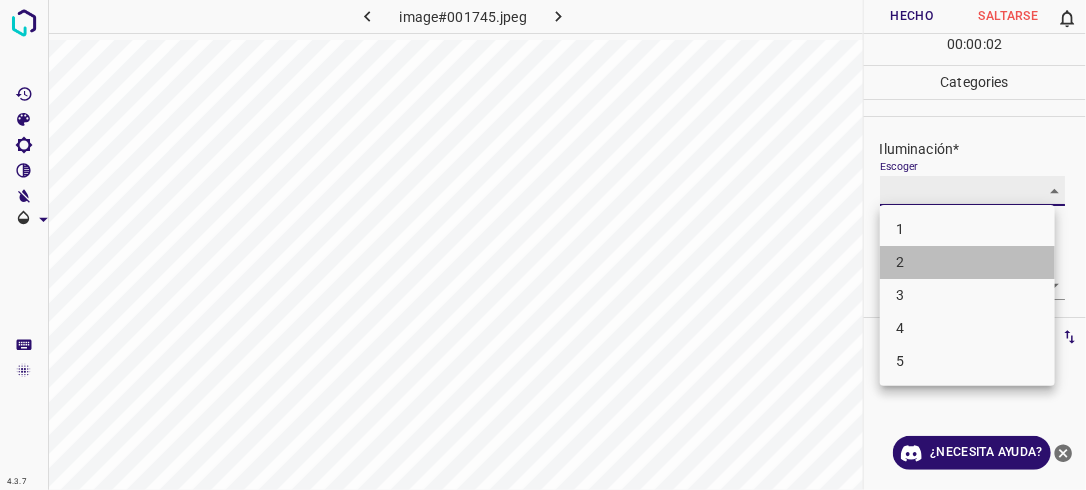 type on "2" 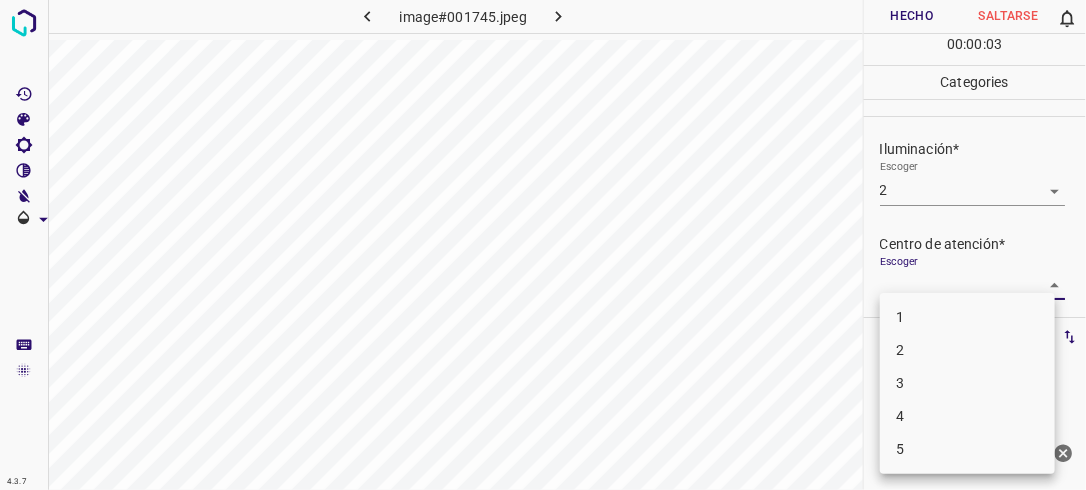 click on "4.3.7 image#001745.jpeg Hecho Saltarse 0 00   : 00   : 03   Categories Iluminación*  Escoger 2 2 Centro de atención*  Escoger ​ En general*  Escoger ​ Etiquetas 0 Categories 1 Lighting 2 Focus 3 Overall Tools Espacio Cambiar entre modos (Dibujar y Editar) Yo Etiquetado automático R Restaurar zoom M Acercar N Alejar Borrar Eliminar etiqueta de selección Filtros Z Restaurar filtros X Filtro de saturación C Filtro de brillo V Filtro de contraste B Filtro de escala de grises General O Descargar ¿Necesita ayuda? -Mensaje de texto -Esconder -Borrar 1 2 3 4 5" at bounding box center (543, 245) 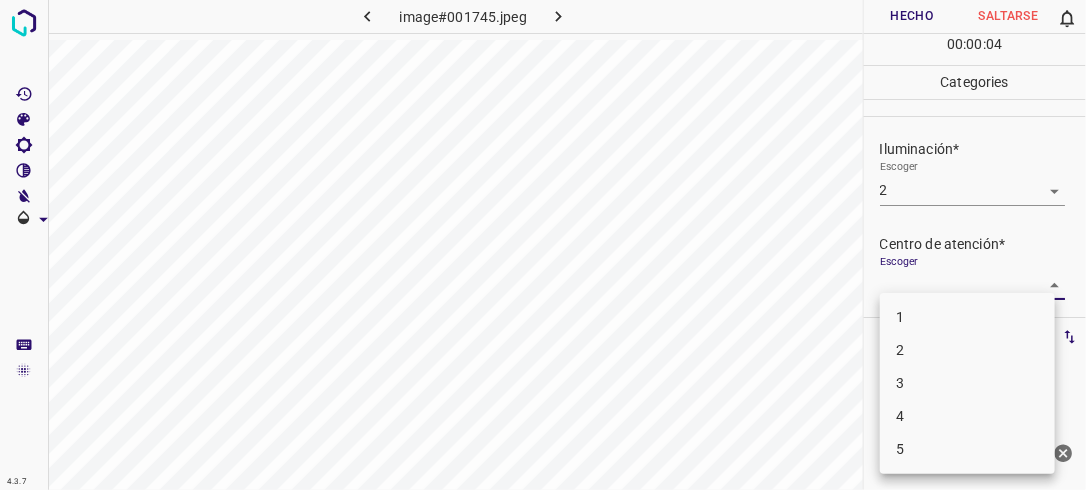 click on "2" at bounding box center (967, 350) 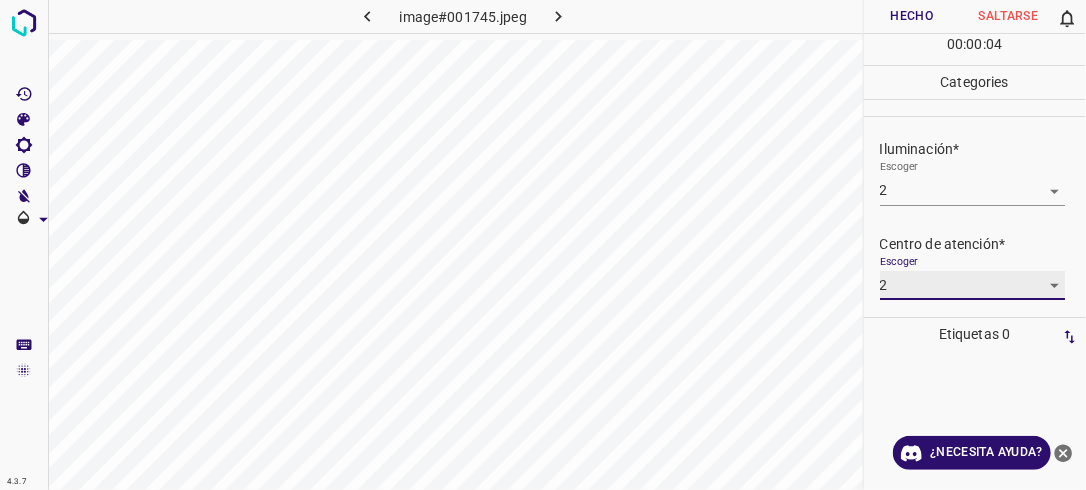 type on "2" 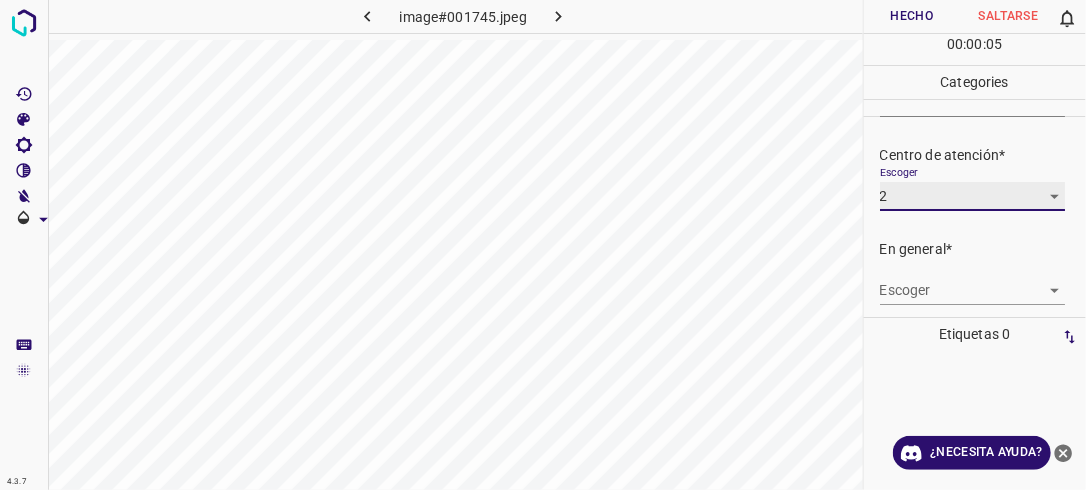 scroll, scrollTop: 98, scrollLeft: 0, axis: vertical 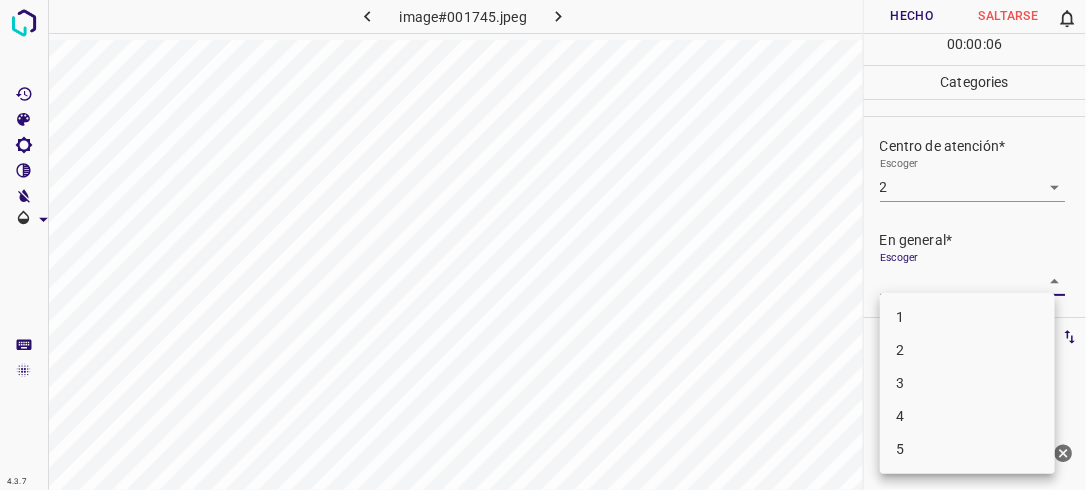 drag, startPoint x: 1049, startPoint y: 278, endPoint x: 989, endPoint y: 329, distance: 78.74643 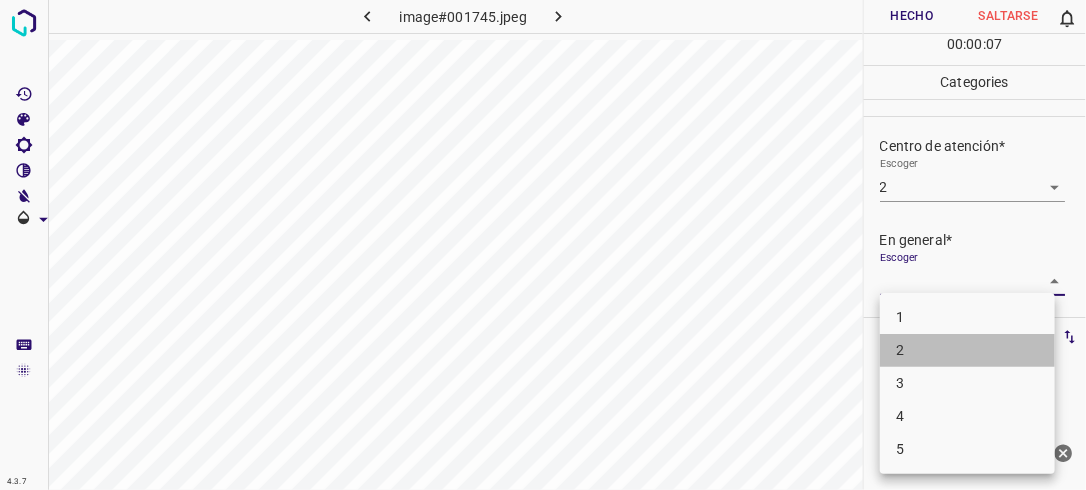 click on "2" at bounding box center [967, 350] 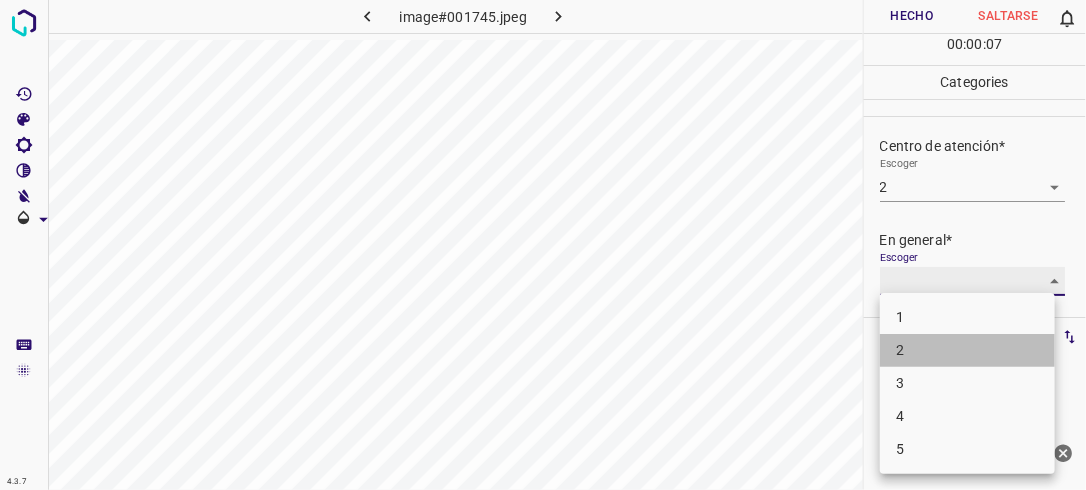 type on "2" 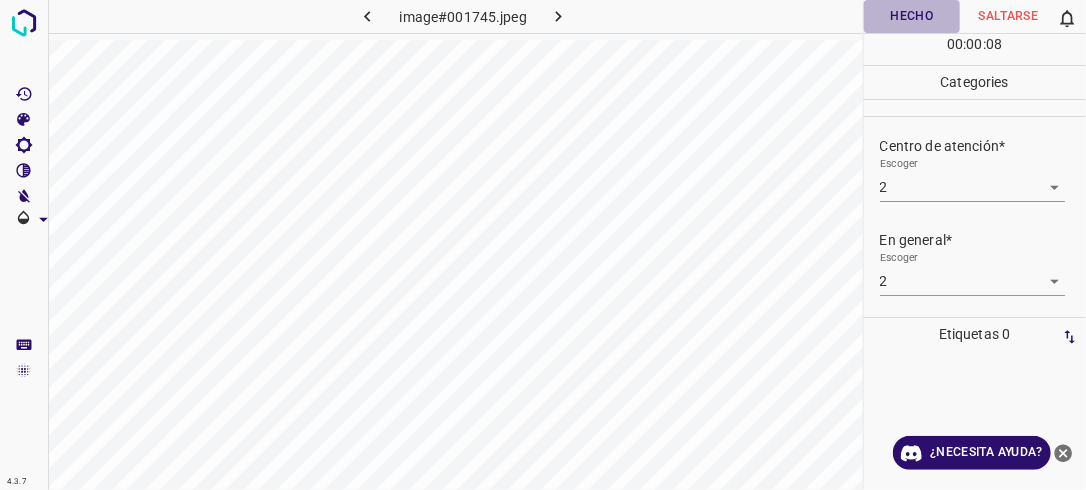 click on "Hecho" at bounding box center [912, 16] 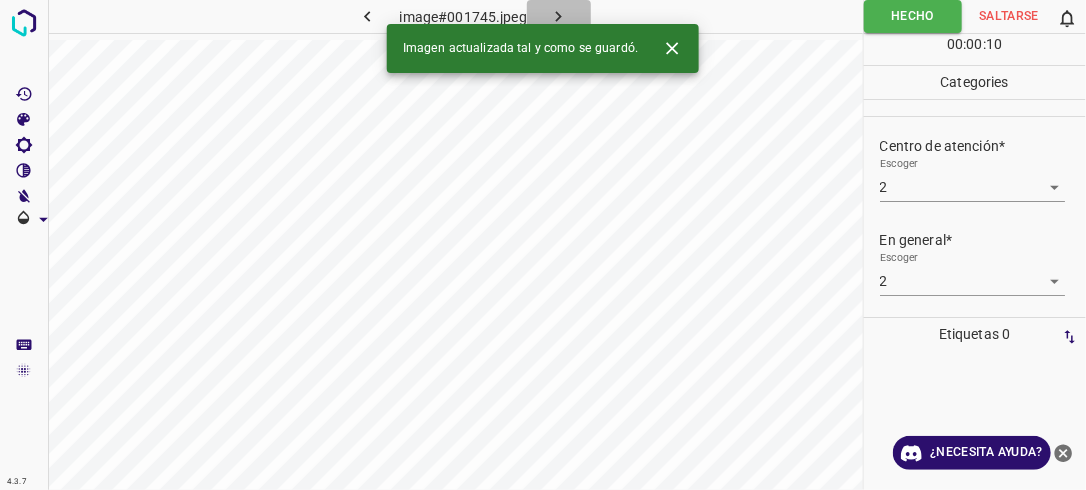 click at bounding box center [559, 16] 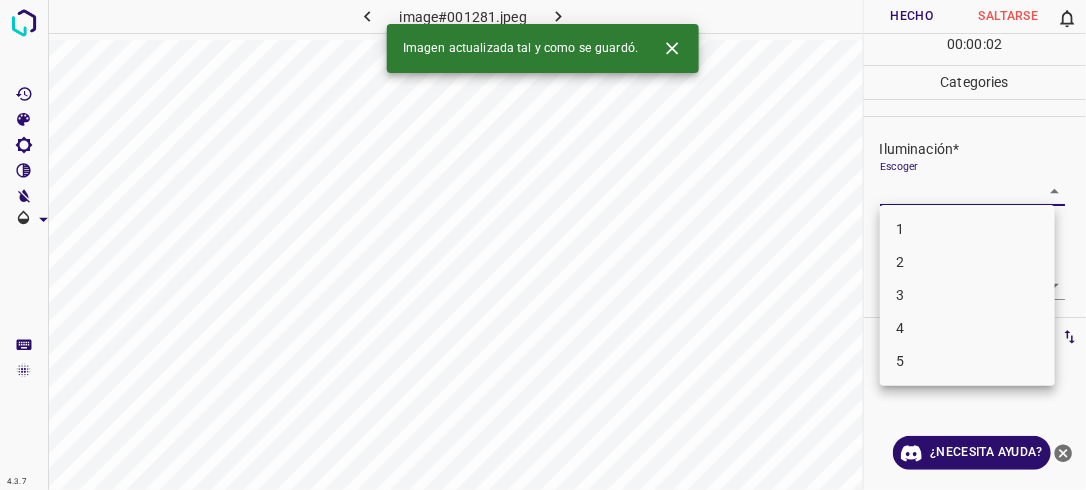 click on "4.3.7 image#001281.jpeg Hecho Saltarse 0 00   : 00   : 02   Categories Iluminación*  Escoger ​ Centro de atención*  Escoger ​ En general*  Escoger ​ Etiquetas 0 Categories 1 Lighting 2 Focus 3 Overall Tools Espacio Cambiar entre modos (Dibujar y Editar) Yo Etiquetado automático R Restaurar zoom M Acercar N Alejar Borrar Eliminar etiqueta de selección Filtros Z Restaurar filtros X Filtro de saturación C Filtro de brillo V Filtro de contraste B Filtro de escala de grises General O Descargar Imagen actualizada tal y como se guardó. ¿Necesita ayuda? -Mensaje de texto -Esconder -Borrar 1 2 3 4 5" at bounding box center (543, 245) 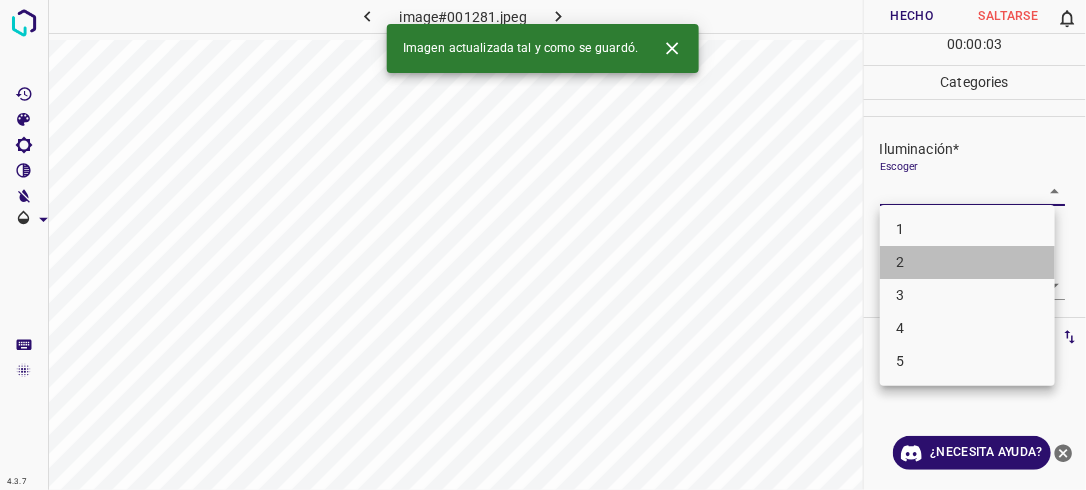 click on "2" at bounding box center [967, 262] 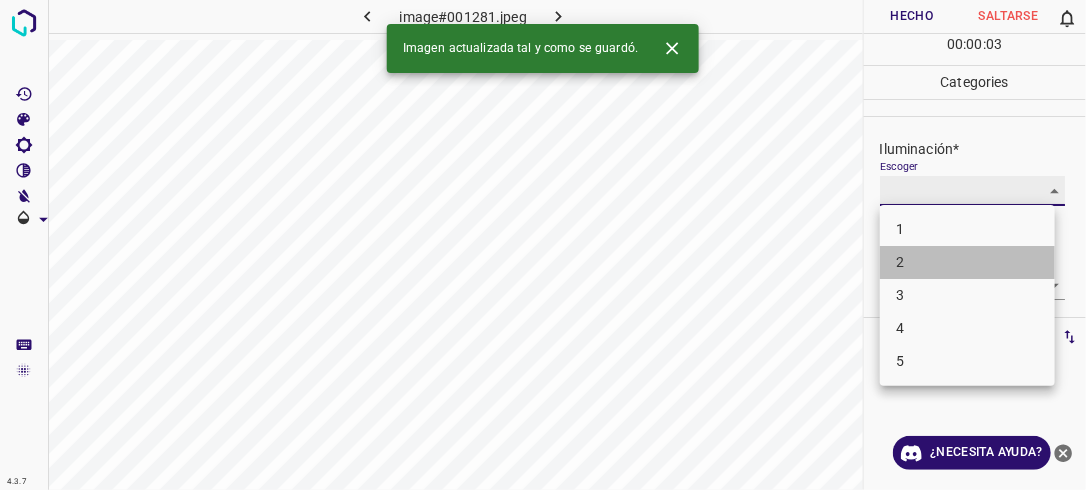 type on "2" 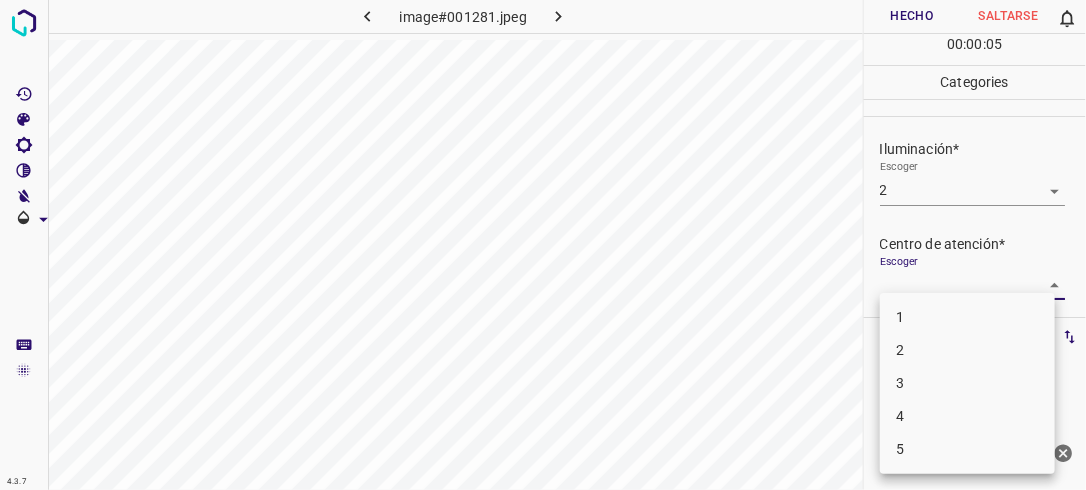 drag, startPoint x: 1037, startPoint y: 278, endPoint x: 981, endPoint y: 344, distance: 86.55634 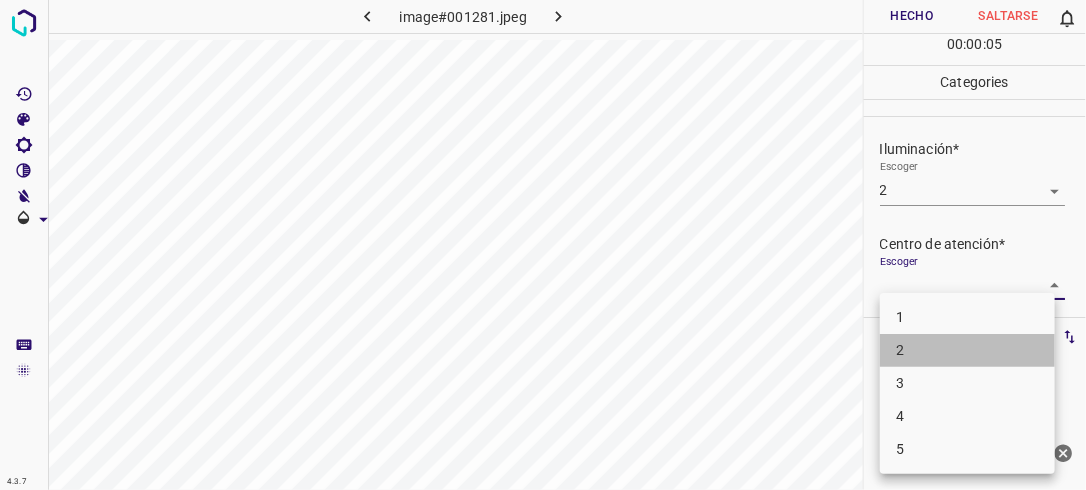 click on "2" at bounding box center (967, 350) 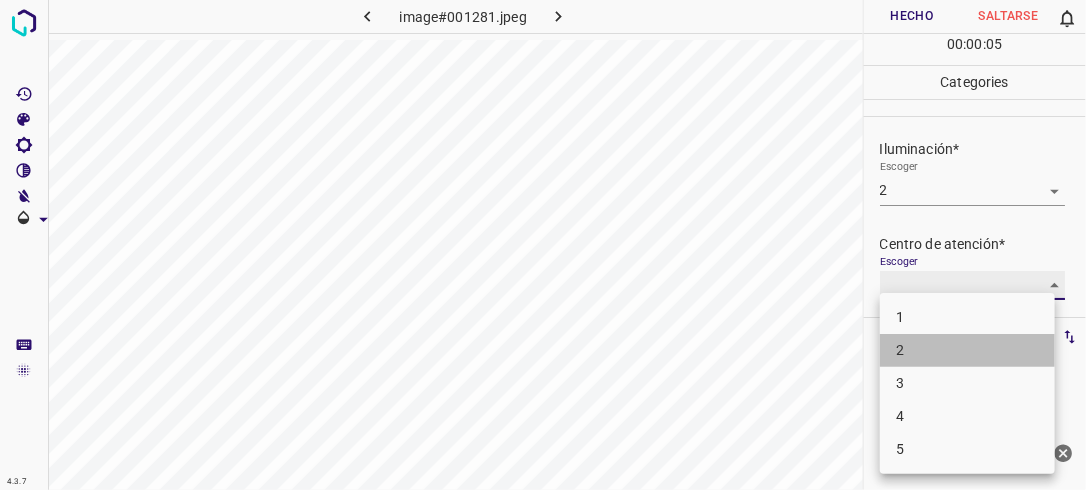 type on "2" 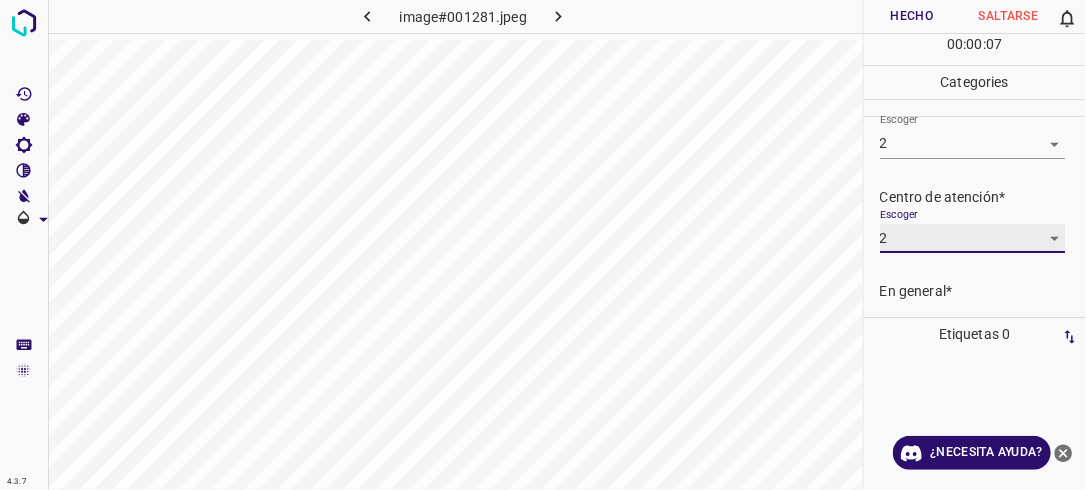 scroll, scrollTop: 98, scrollLeft: 0, axis: vertical 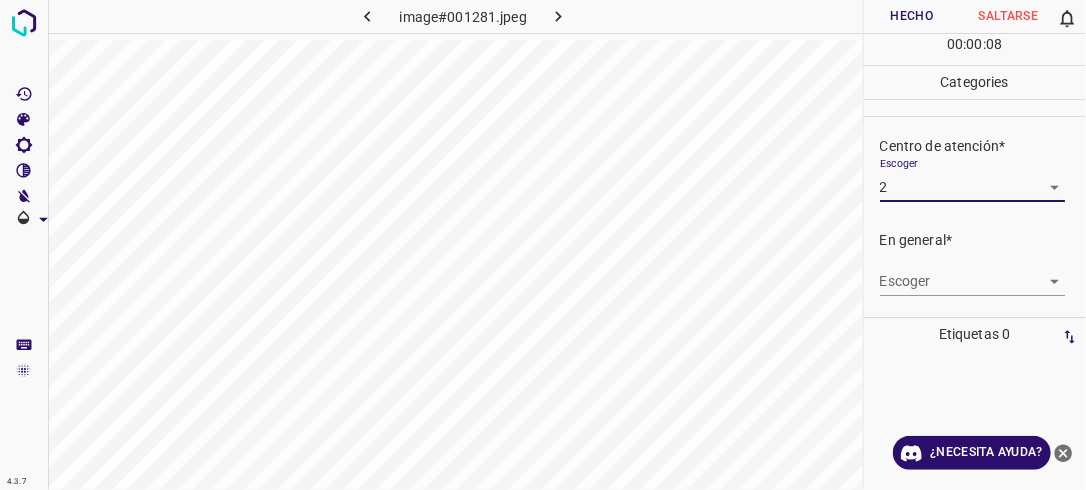 click on "4.3.7 image#001281.jpeg Hecho Saltarse 0 00   : 00   : 08   Categories Iluminación*  Escoger 2 2 Centro de atención*  Escoger 2 2 En general*  Escoger ​ Etiquetas 0 Categories 1 Lighting 2 Focus 3 Overall Tools Espacio Cambiar entre modos (Dibujar y Editar) Yo Etiquetado automático R Restaurar zoom M Acercar N Alejar Borrar Eliminar etiqueta de selección Filtros Z Restaurar filtros X Filtro de saturación C Filtro de brillo V Filtro de contraste B Filtro de escala de grises General O Descargar ¿Necesita ayuda? -Mensaje de texto -Esconder -Borrar" at bounding box center [543, 245] 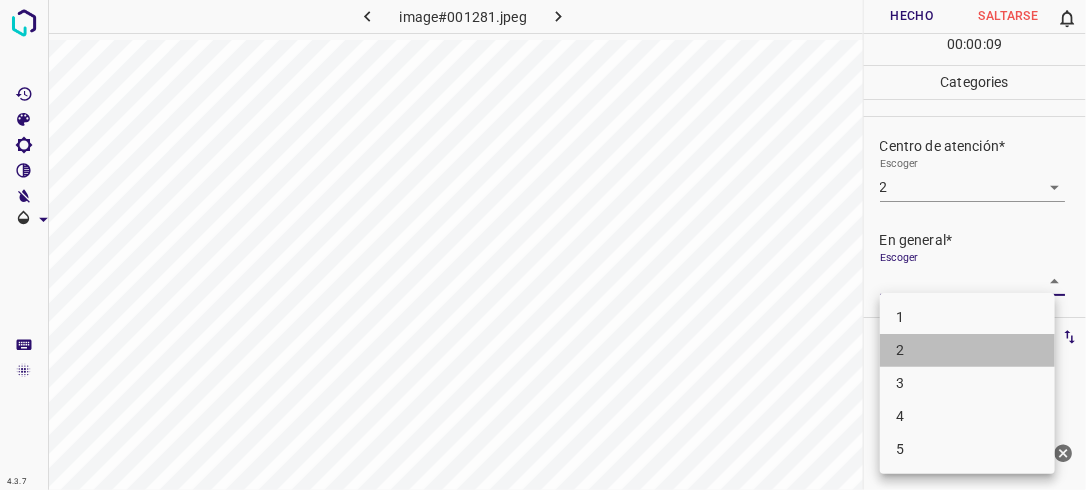 click on "2" at bounding box center [967, 350] 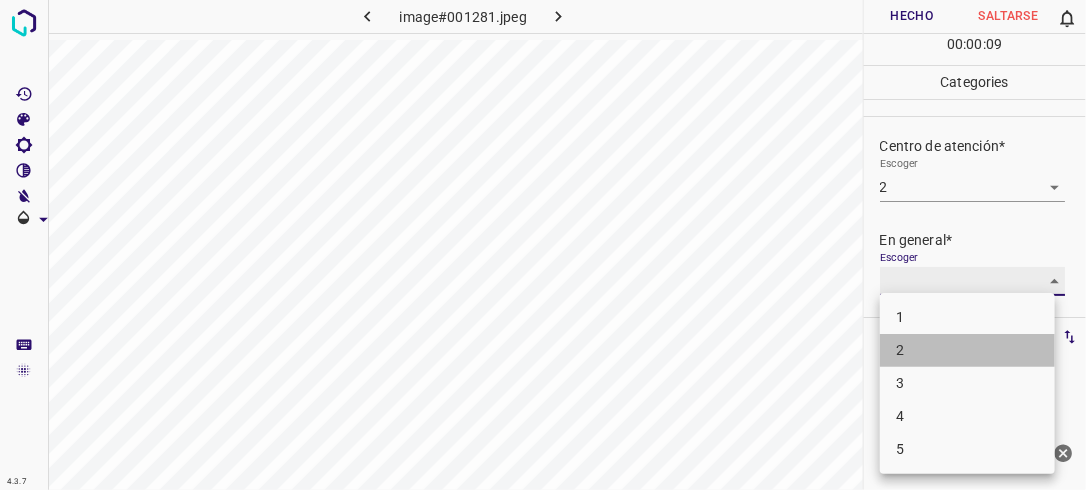 type on "2" 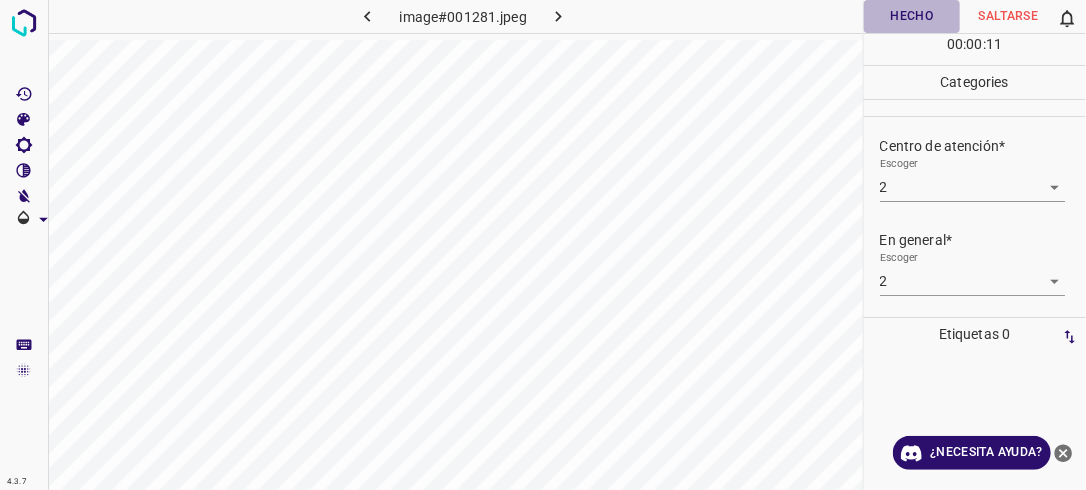 click on "Hecho" at bounding box center (912, 16) 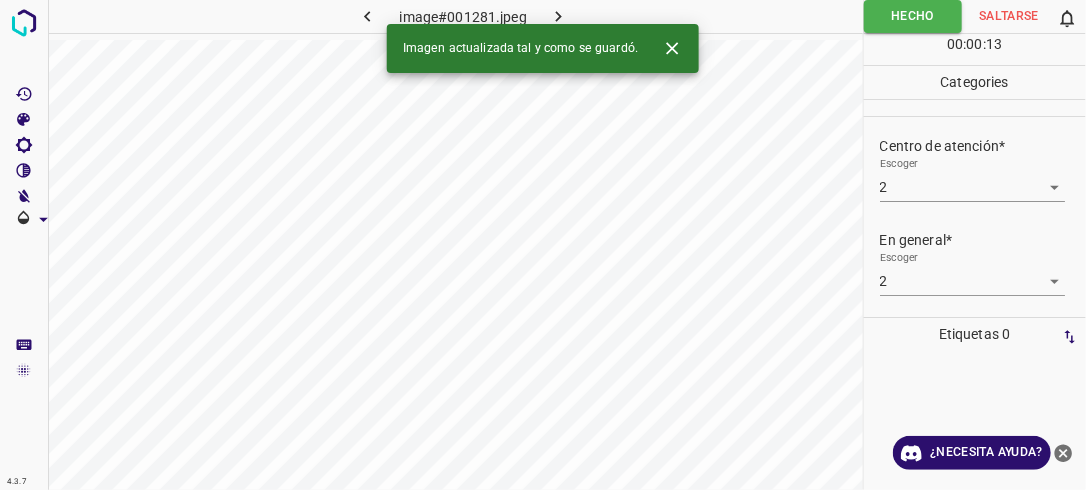 click 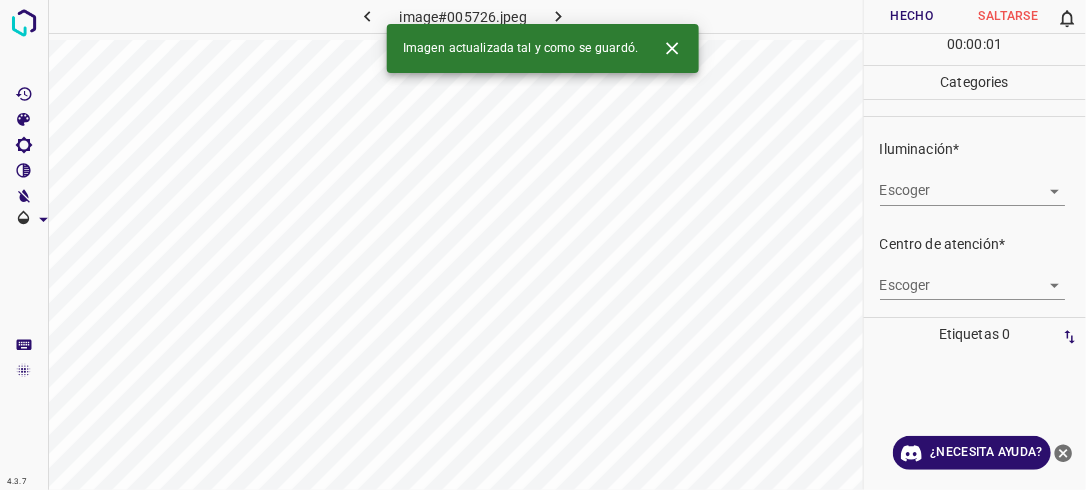 click on "4.3.7 image#005726.jpeg Hecho Saltarse 0 00   : 00   : 01   Categories Iluminación*  Escoger ​ Centro de atención*  Escoger ​ En general*  Escoger ​ Etiquetas 0 Categories 1 Lighting 2 Focus 3 Overall Tools Espacio Cambiar entre modos (Dibujar y Editar) Yo Etiquetado automático R Restaurar zoom M Acercar N Alejar Borrar Eliminar etiqueta de selección Filtros Z Restaurar filtros X Filtro de saturación C Filtro de brillo V Filtro de contraste B Filtro de escala de grises General O Descargar Imagen actualizada tal y como se guardó. ¿Necesita ayuda? -Mensaje de texto -Esconder -Borrar" at bounding box center [543, 245] 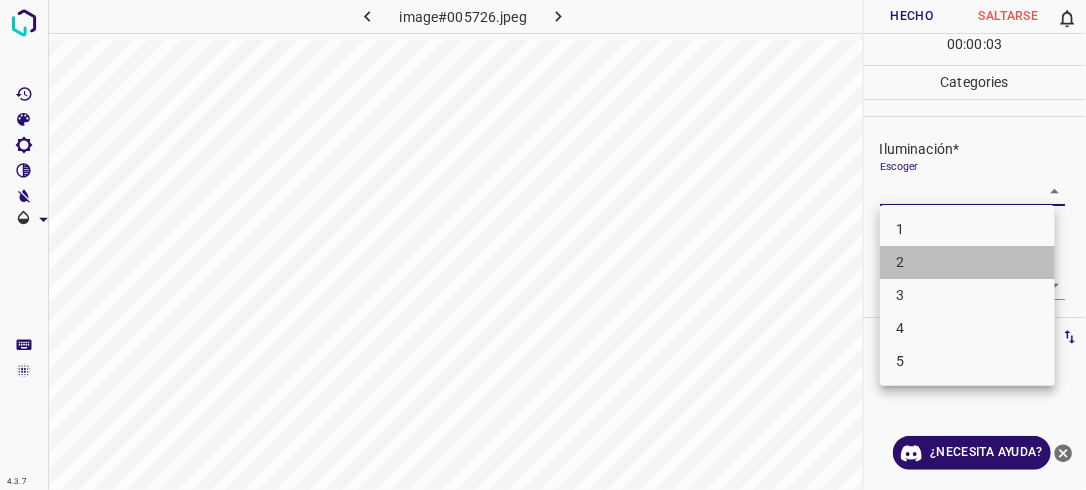 click on "2" at bounding box center (967, 262) 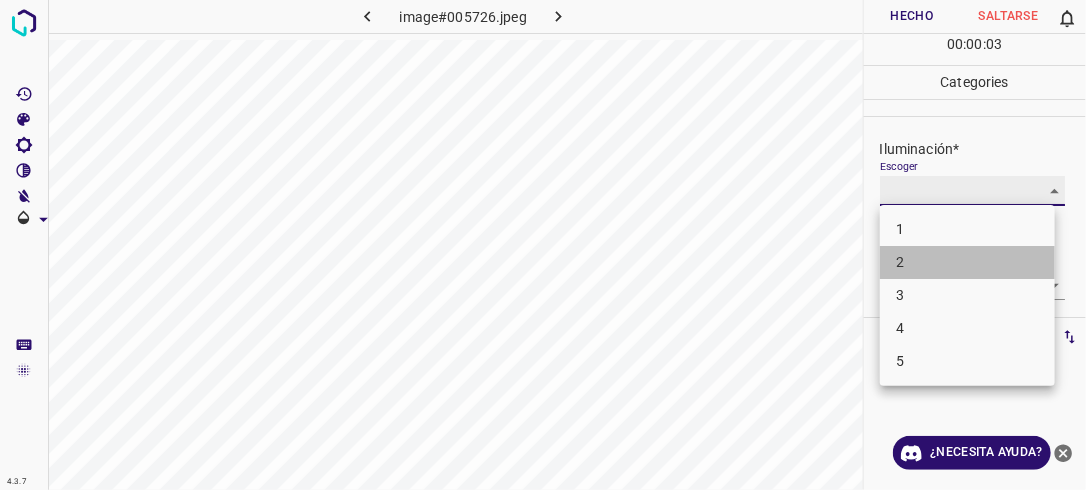 type on "2" 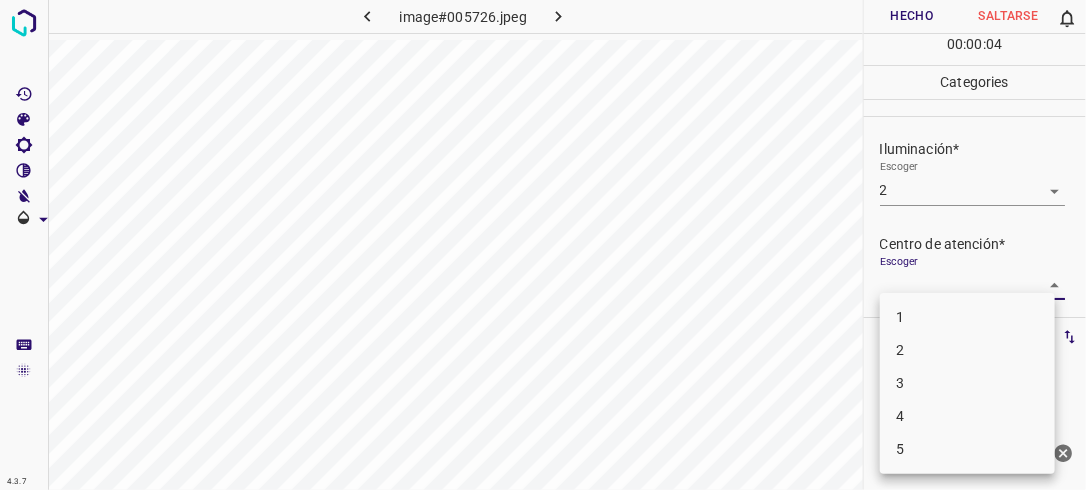 click on "4.3.7 image#005726.jpeg Hecho Saltarse 0 00   : 00   : 04   Categories Iluminación*  Escoger 2 2 Centro de atención*  Escoger ​ En general*  Escoger ​ Etiquetas 0 Categories 1 Lighting 2 Focus 3 Overall Tools Espacio Cambiar entre modos (Dibujar y Editar) Yo Etiquetado automático R Restaurar zoom M Acercar N Alejar Borrar Eliminar etiqueta de selección Filtros Z Restaurar filtros X Filtro de saturación C Filtro de brillo V Filtro de contraste B Filtro de escala de grises General O Descargar ¿Necesita ayuda? -Mensaje de texto -Esconder -Borrar 1 2 3 4 5" at bounding box center (543, 245) 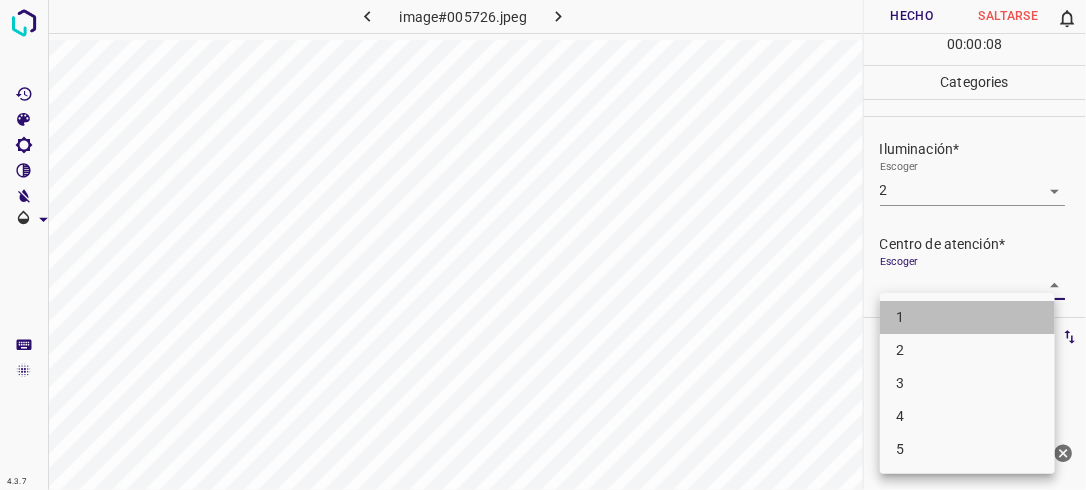 click on "1" at bounding box center (967, 317) 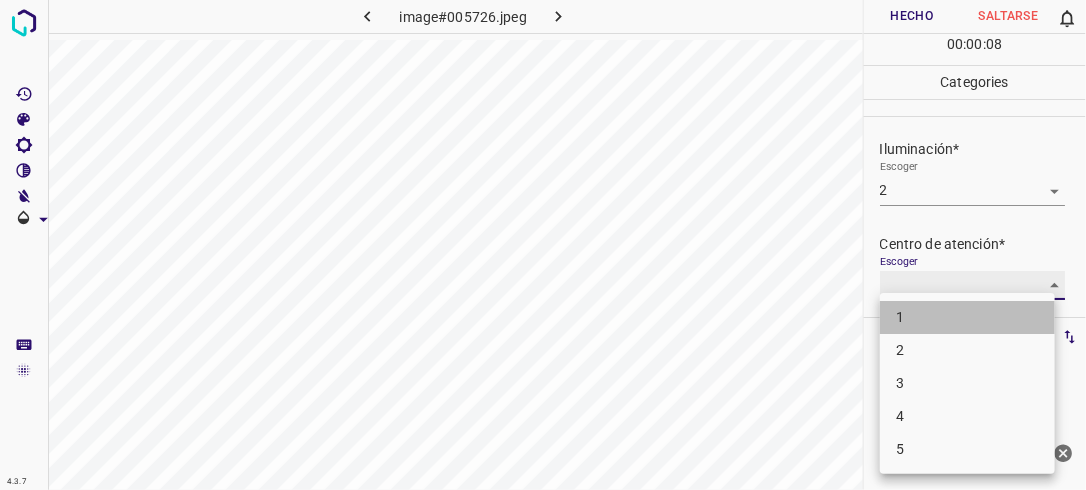type on "1" 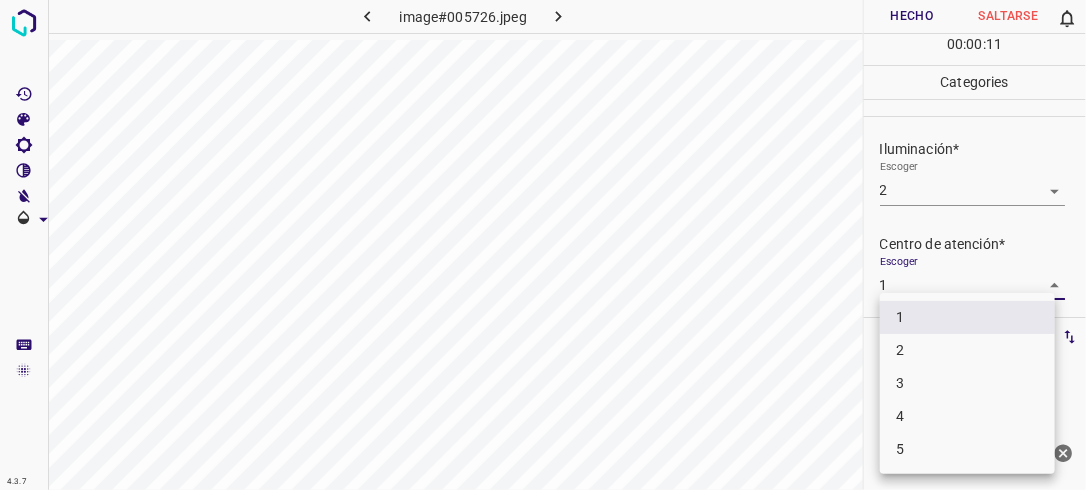 click on "4.3.7 image#005726.jpeg Hecho Saltarse 0 00   : 00   : 11   Categories Iluminación*  Escoger 2 2 Centro de atención*  Escoger 1 1 En general*  Escoger ​ Etiquetas 0 Categories 1 Lighting 2 Focus 3 Overall Tools Espacio Cambiar entre modos (Dibujar y Editar) Yo Etiquetado automático R Restaurar zoom M Acercar N Alejar Borrar Eliminar etiqueta de selección Filtros Z Restaurar filtros X Filtro de saturación C Filtro de brillo V Filtro de contraste B Filtro de escala de grises General O Descargar ¿Necesita ayuda? -Mensaje de texto -Esconder -Borrar 1 2 3 4 5" at bounding box center (543, 245) 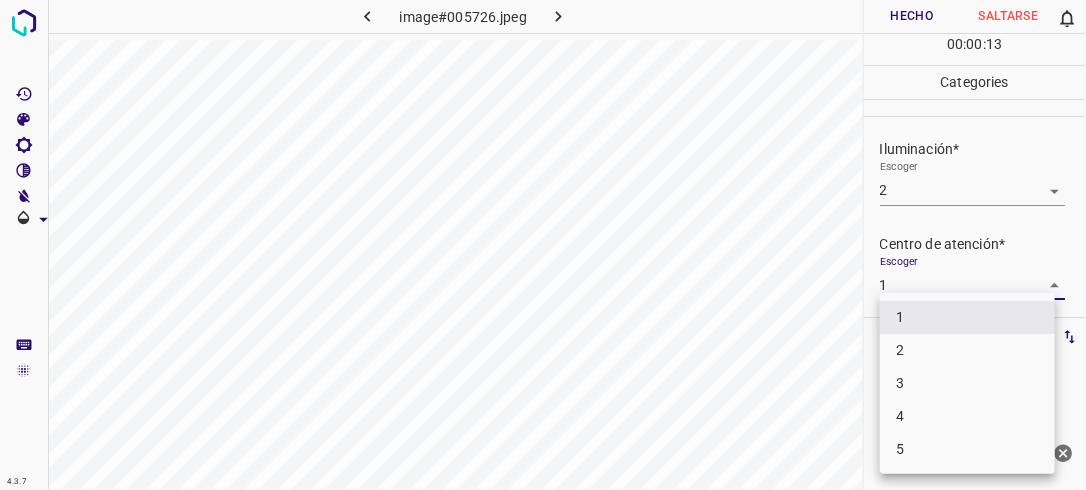 drag, startPoint x: 1082, startPoint y: 228, endPoint x: 1072, endPoint y: 292, distance: 64.77654 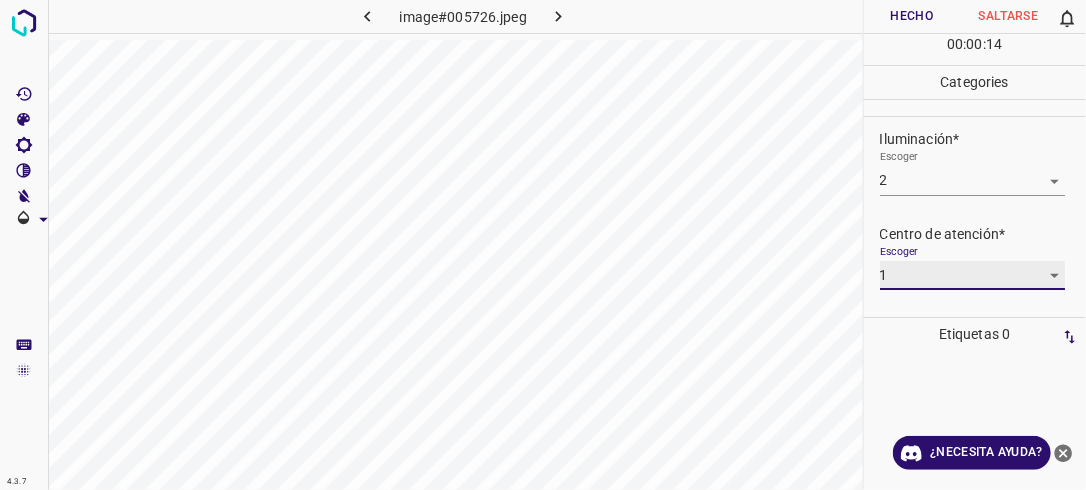 scroll, scrollTop: 97, scrollLeft: 0, axis: vertical 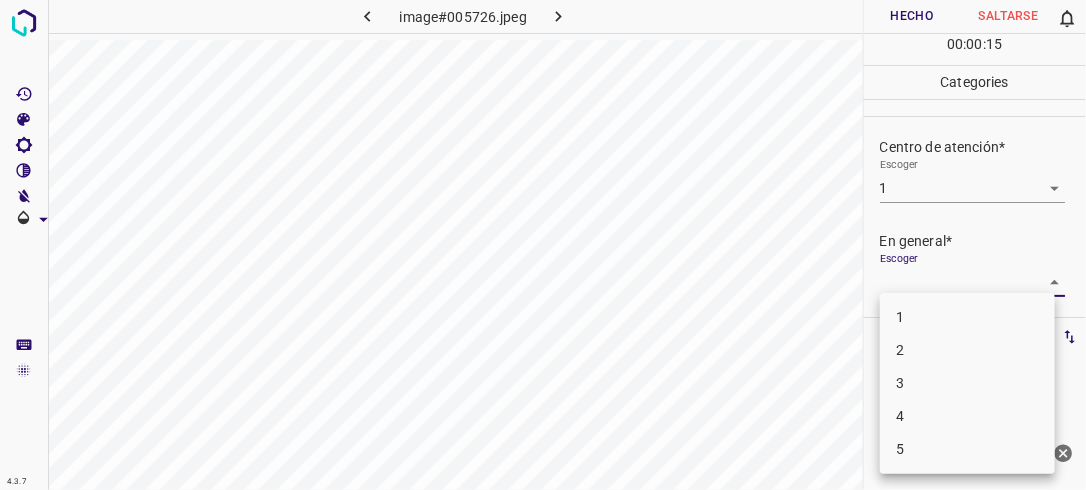 drag, startPoint x: 1046, startPoint y: 276, endPoint x: 992, endPoint y: 321, distance: 70.292244 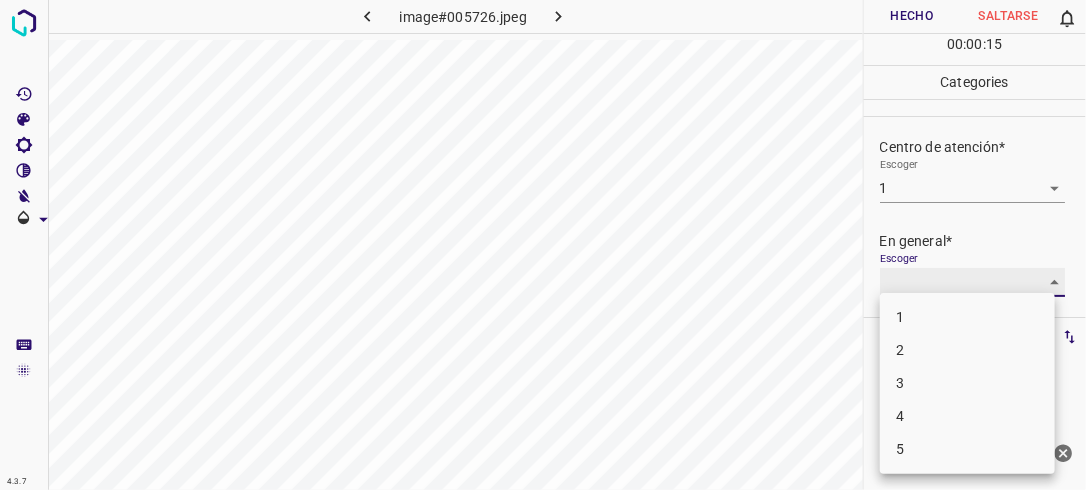 type on "2" 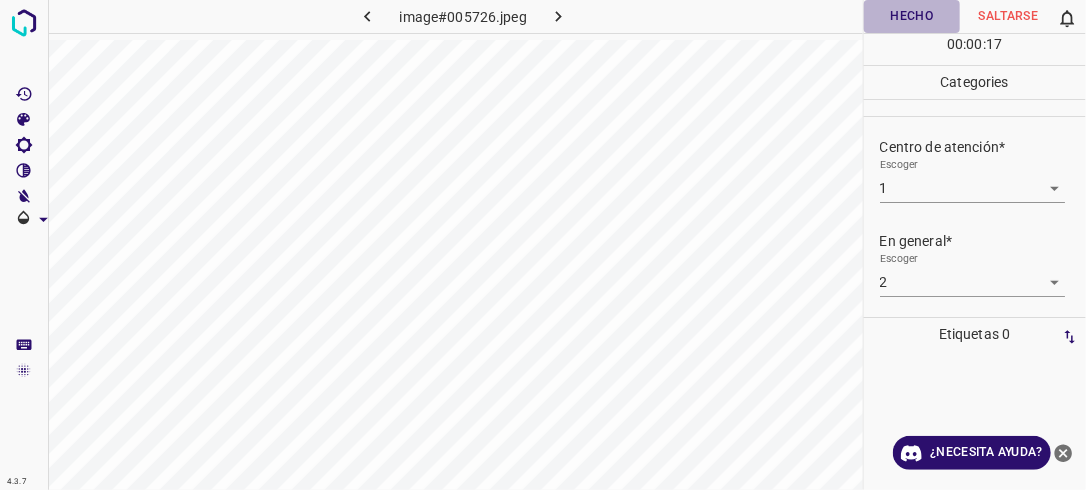 click on "Hecho" at bounding box center (912, 16) 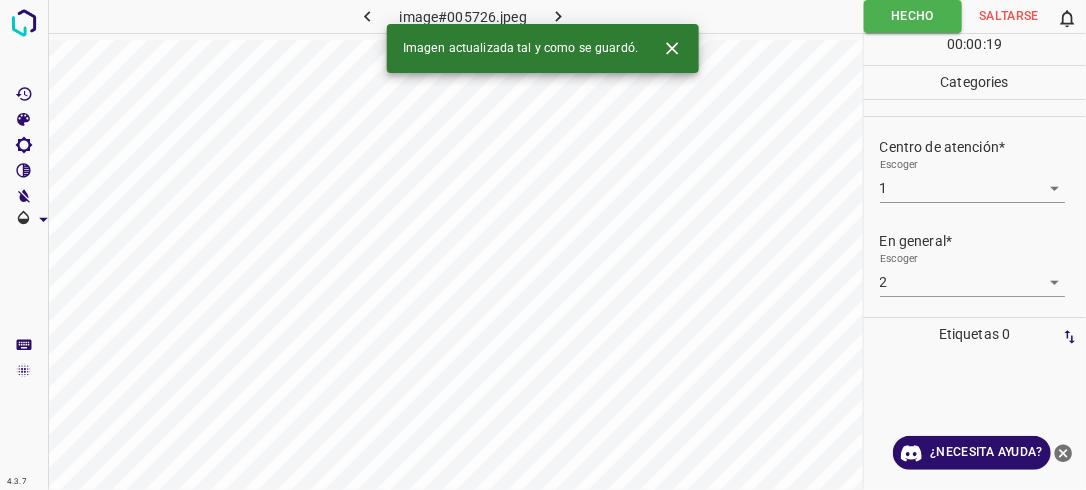 click at bounding box center (559, 16) 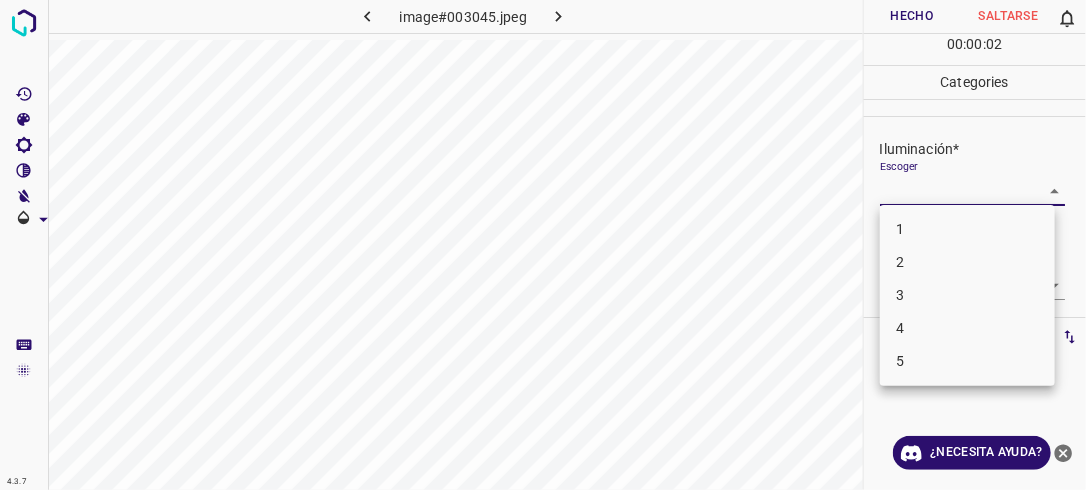 click on "4.3.7 image#003045.jpeg Hecho Saltarse 0 00   : 00   : 02   Categories Iluminación*  Escoger ​ Centro de atención*  Escoger ​ En general*  Escoger ​ Etiquetas 0 Categories 1 Lighting 2 Focus 3 Overall Tools Espacio Cambiar entre modos (Dibujar y Editar) Yo Etiquetado automático R Restaurar zoom M Acercar N Alejar Borrar Eliminar etiqueta de selección Filtros Z Restaurar filtros X Filtro de saturación C Filtro de brillo V Filtro de contraste B Filtro de escala de grises General O Descargar ¿Necesita ayuda? -Mensaje de texto -Esconder -Borrar 1 2 3 4 5" at bounding box center [543, 245] 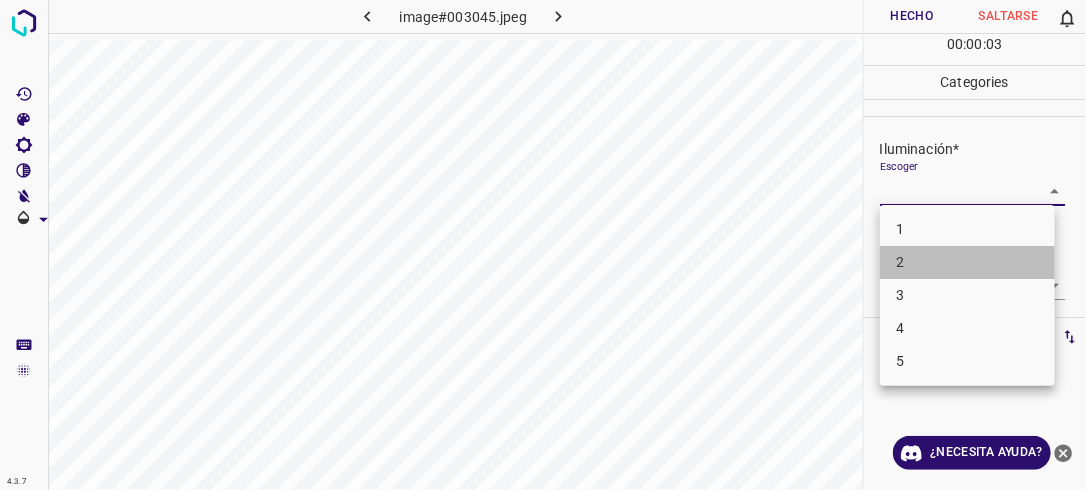 click on "2" at bounding box center (967, 262) 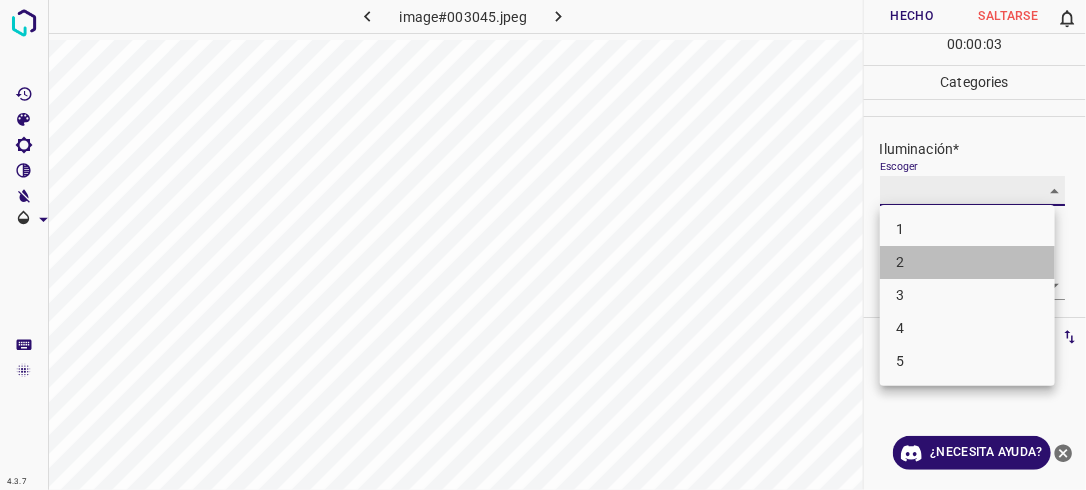 type on "2" 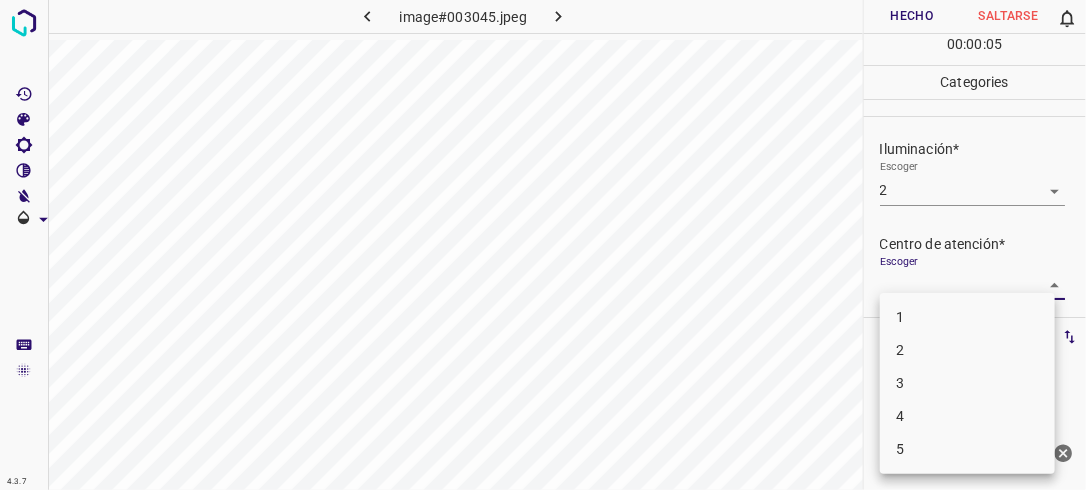 drag, startPoint x: 1041, startPoint y: 284, endPoint x: 952, endPoint y: 357, distance: 115.10864 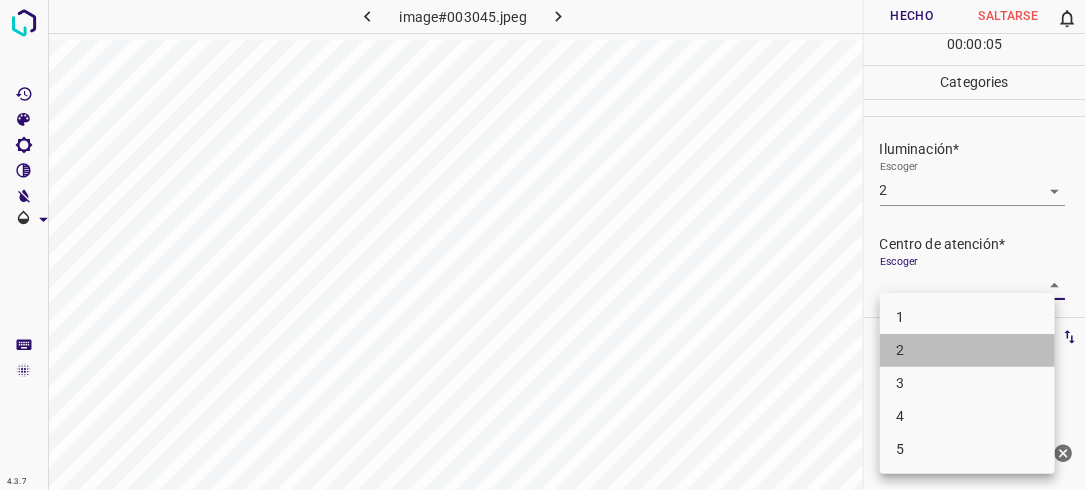 click on "2" at bounding box center (967, 350) 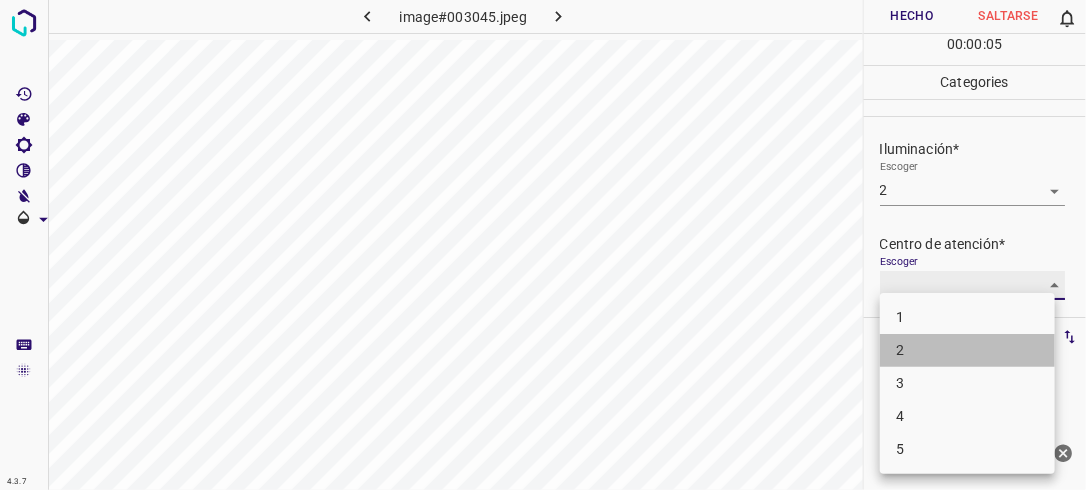 type on "2" 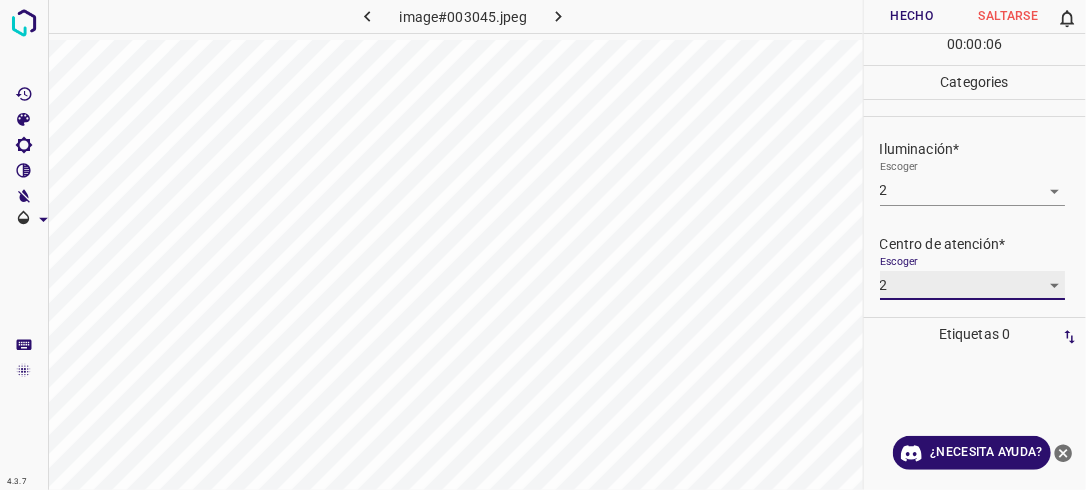 scroll, scrollTop: 98, scrollLeft: 0, axis: vertical 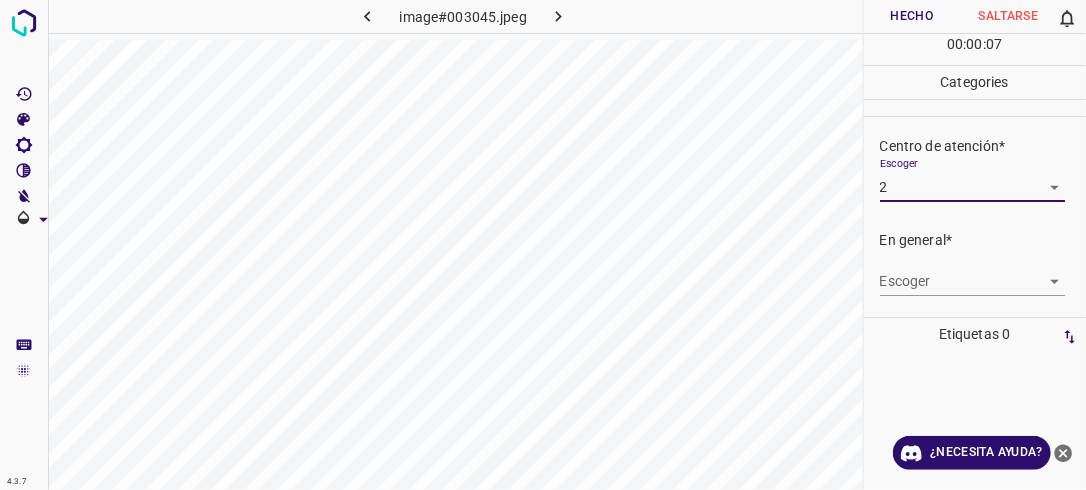 click on "4.3.7 image#003045.jpeg Hecho Saltarse 0 00   : 00   : 07   Categories Iluminación*  Escoger 2 2 Centro de atención*  Escoger 2 2 En general*  Escoger ​ Etiquetas 0 Categories 1 Lighting 2 Focus 3 Overall Tools Espacio Cambiar entre modos (Dibujar y Editar) Yo Etiquetado automático R Restaurar zoom M Acercar N Alejar Borrar Eliminar etiqueta de selección Filtros Z Restaurar filtros X Filtro de saturación C Filtro de brillo V Filtro de contraste B Filtro de escala de grises General O Descargar ¿Necesita ayuda? -Mensaje de texto -Esconder -Borrar" at bounding box center (543, 245) 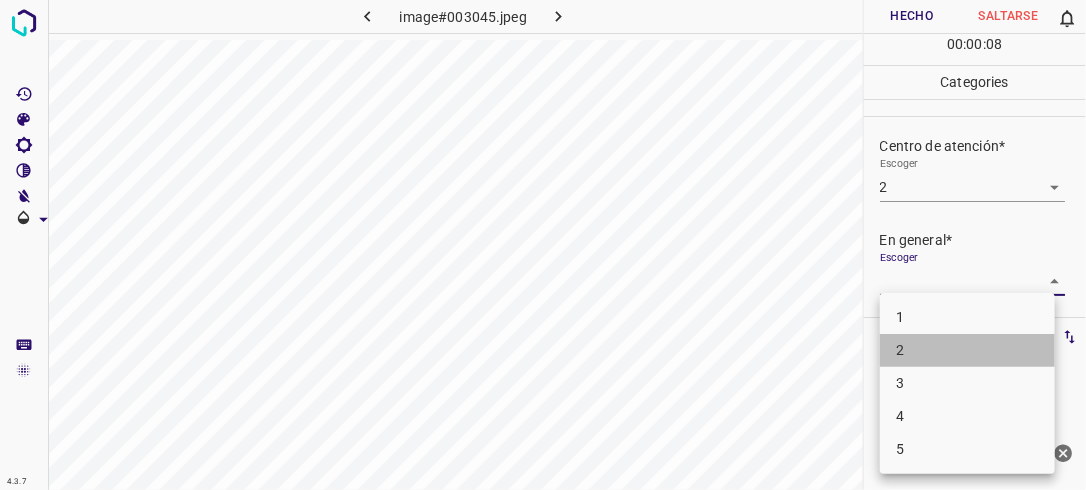click on "2" at bounding box center (967, 350) 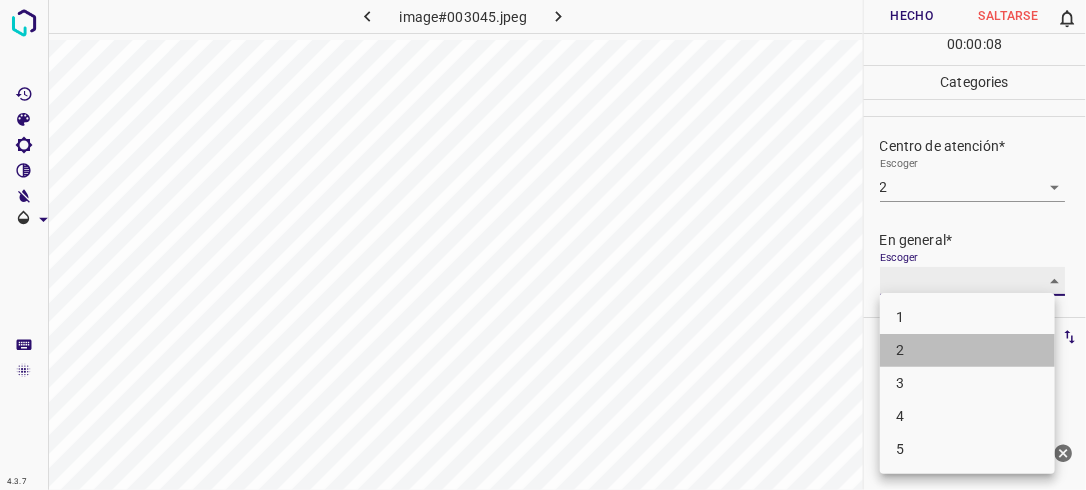 type on "2" 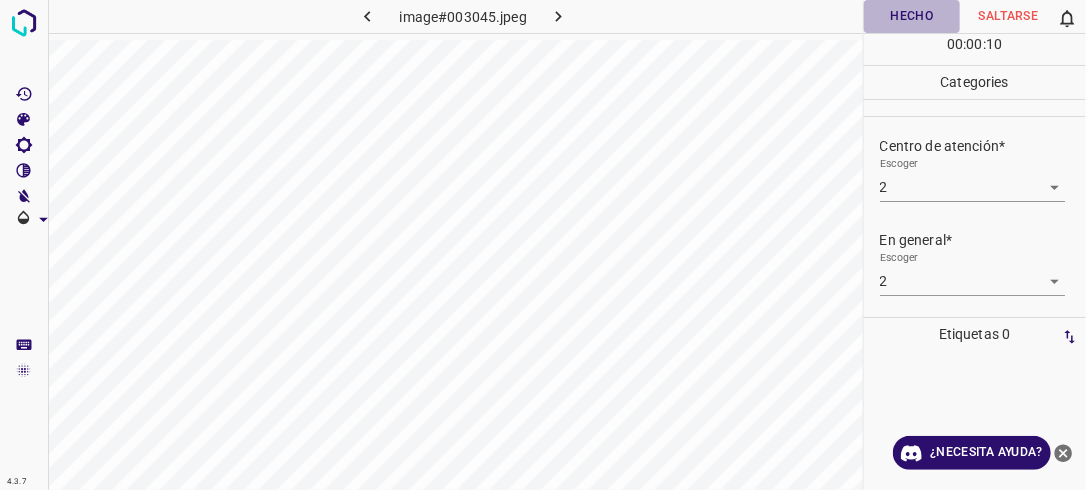 click on "Hecho" at bounding box center (912, 16) 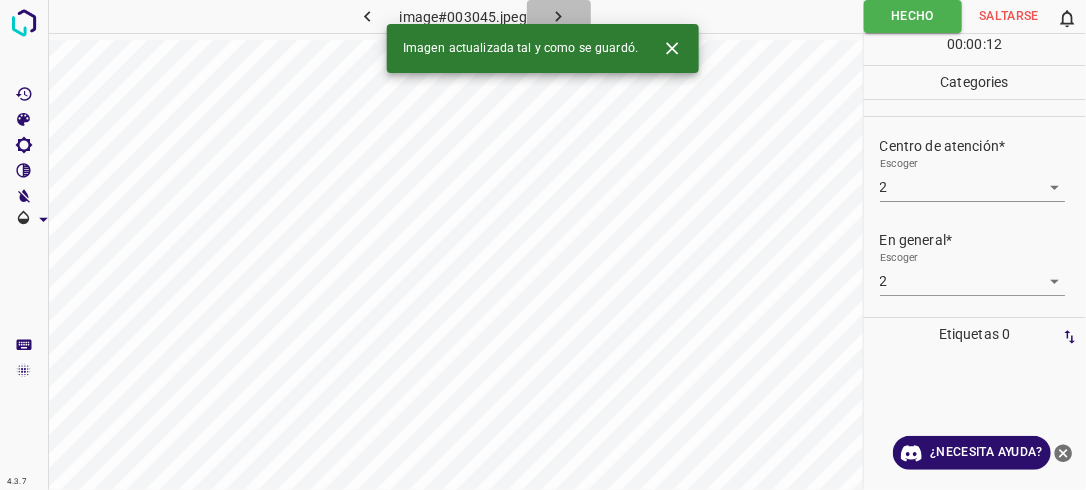 click 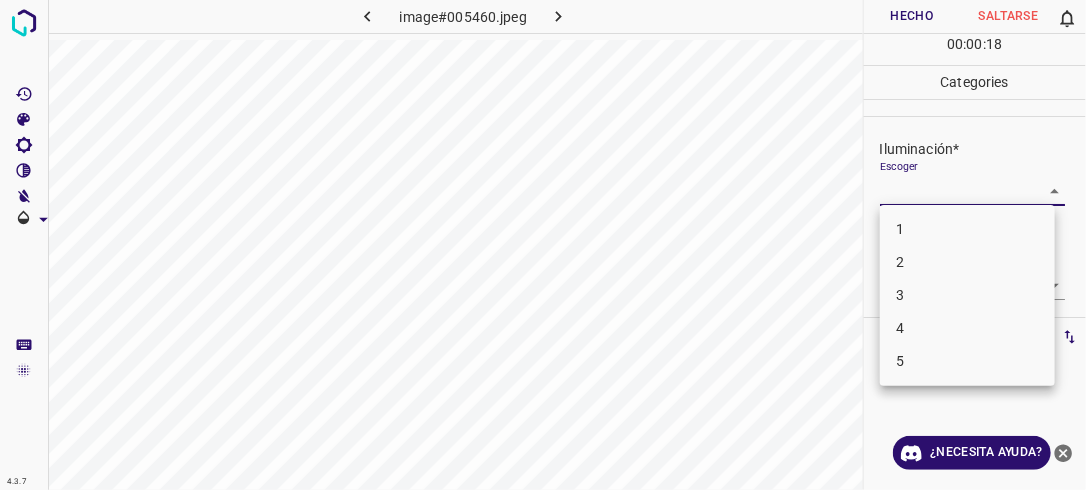 click on "4.3.7 image#005460.jpeg Hecho Saltarse 0 00   : 00   : 18   Categories Iluminación*  Escoger ​ Centro de atención*  Escoger ​ En general*  Escoger ​ Etiquetas 0 Categories 1 Lighting 2 Focus 3 Overall Tools Espacio Cambiar entre modos (Dibujar y Editar) Yo Etiquetado automático R Restaurar zoom M Acercar N Alejar Borrar Eliminar etiqueta de selección Filtros Z Restaurar filtros X Filtro de saturación C Filtro de brillo V Filtro de contraste B Filtro de escala de grises General O Descargar ¿Necesita ayuda? -Mensaje de texto -Esconder -Borrar 1 2 3 4 5" at bounding box center (543, 245) 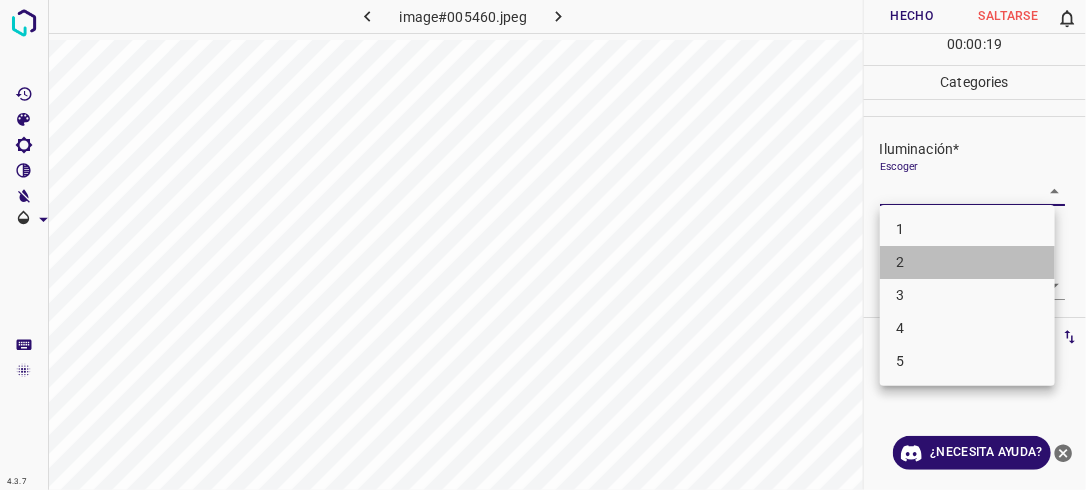 click on "2" at bounding box center (967, 262) 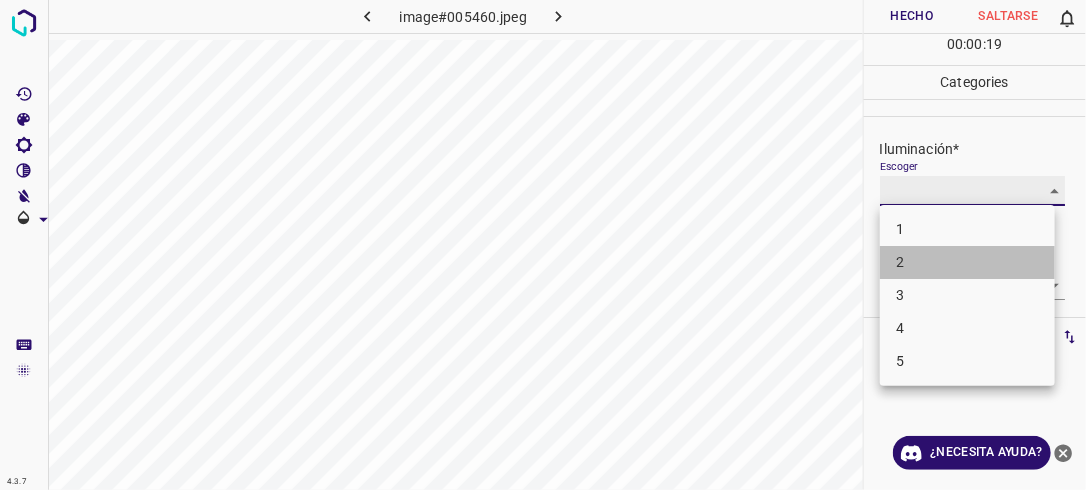 type on "2" 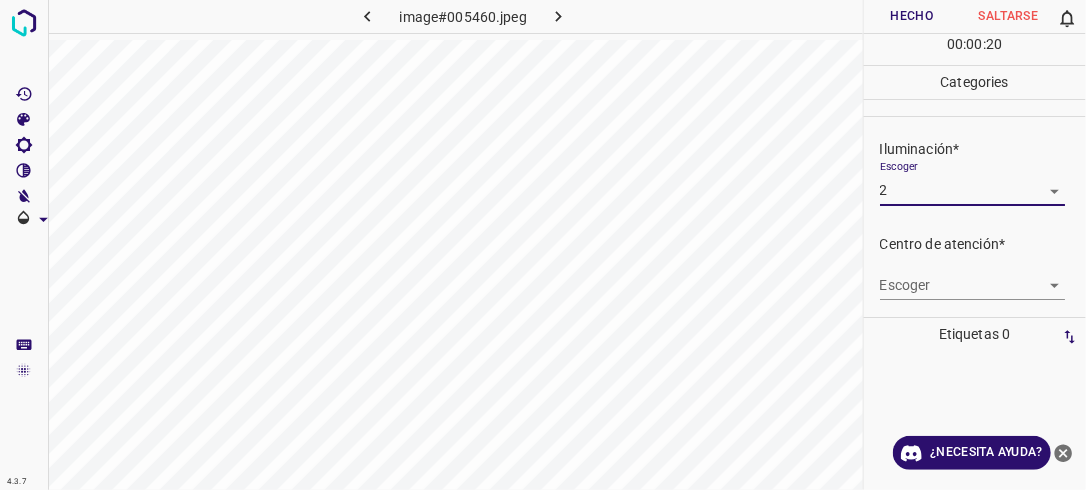 click on "4.3.7 image#005460.jpeg Hecho Saltarse 0 00   : 00   : 20   Categories Iluminación*  Escoger 2 2 Centro de atención*  Escoger ​ En general*  Escoger ​ Etiquetas 0 Categories 1 Lighting 2 Focus 3 Overall Tools Espacio Cambiar entre modos (Dibujar y Editar) Yo Etiquetado automático R Restaurar zoom M Acercar N Alejar Borrar Eliminar etiqueta de selección Filtros Z Restaurar filtros X Filtro de saturación C Filtro de brillo V Filtro de contraste B Filtro de escala de grises General O Descargar ¿Necesita ayuda? -Mensaje de texto -Esconder -Borrar" at bounding box center [543, 245] 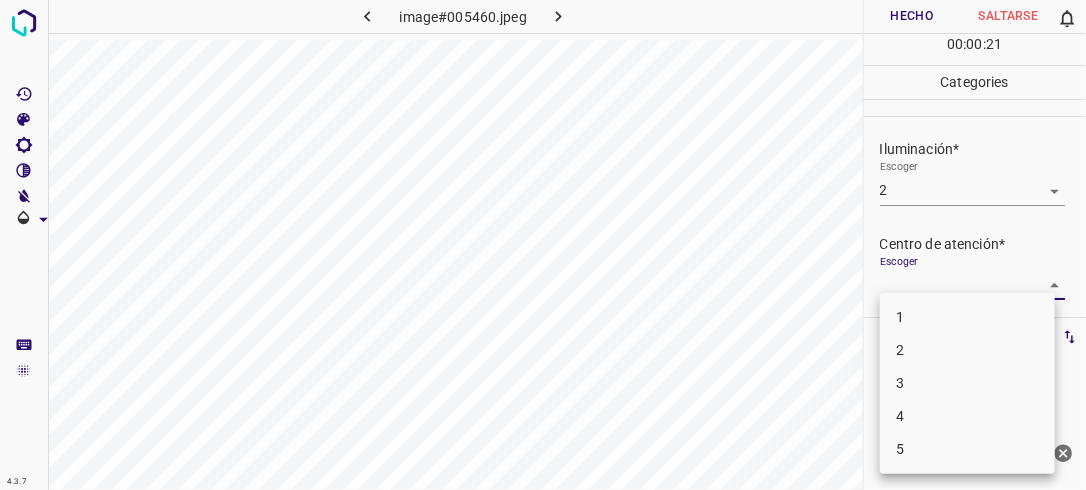 click on "2" at bounding box center [967, 350] 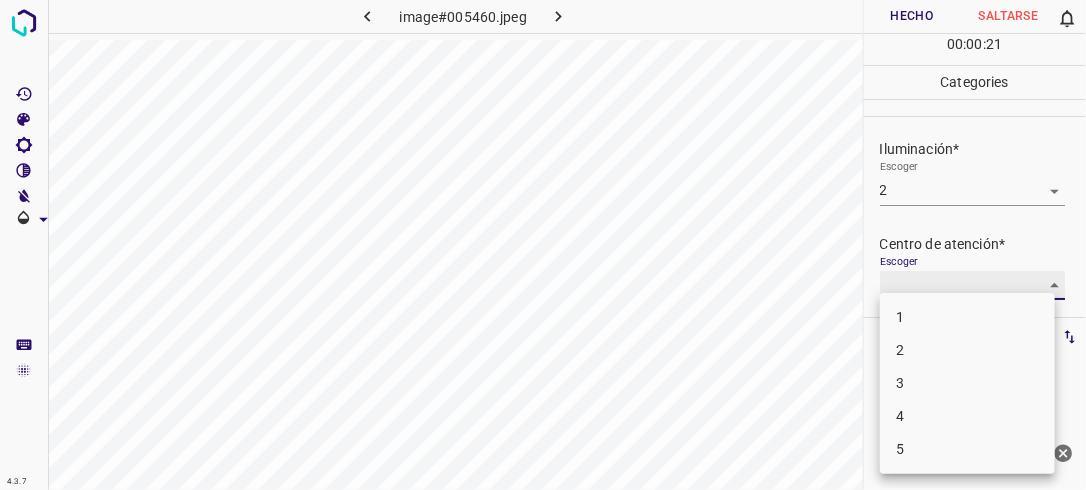 type on "2" 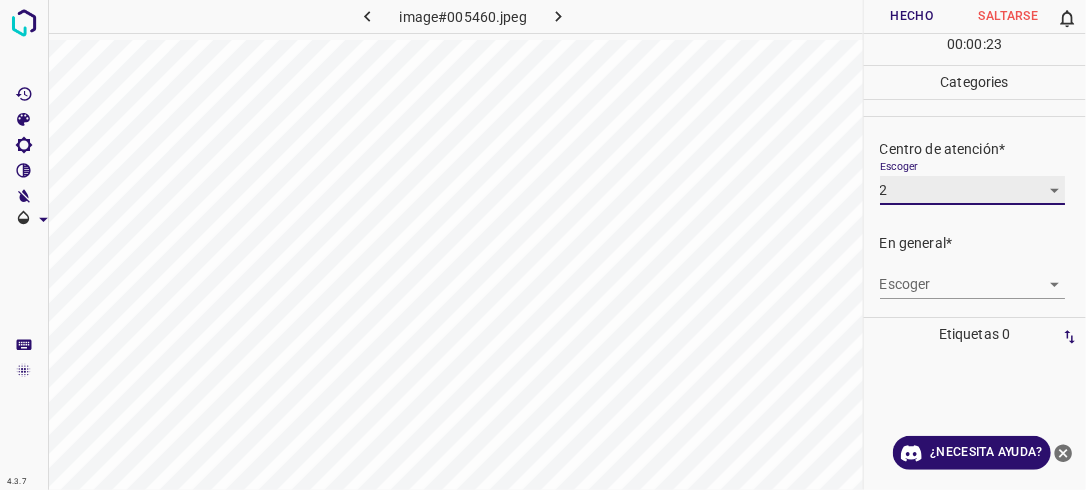 scroll, scrollTop: 98, scrollLeft: 0, axis: vertical 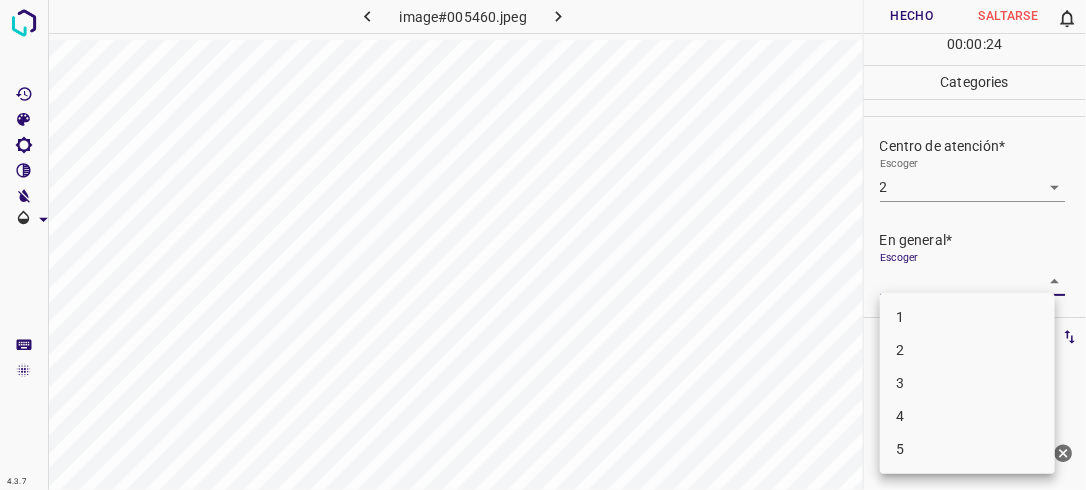 drag, startPoint x: 1041, startPoint y: 279, endPoint x: 1018, endPoint y: 307, distance: 36.23534 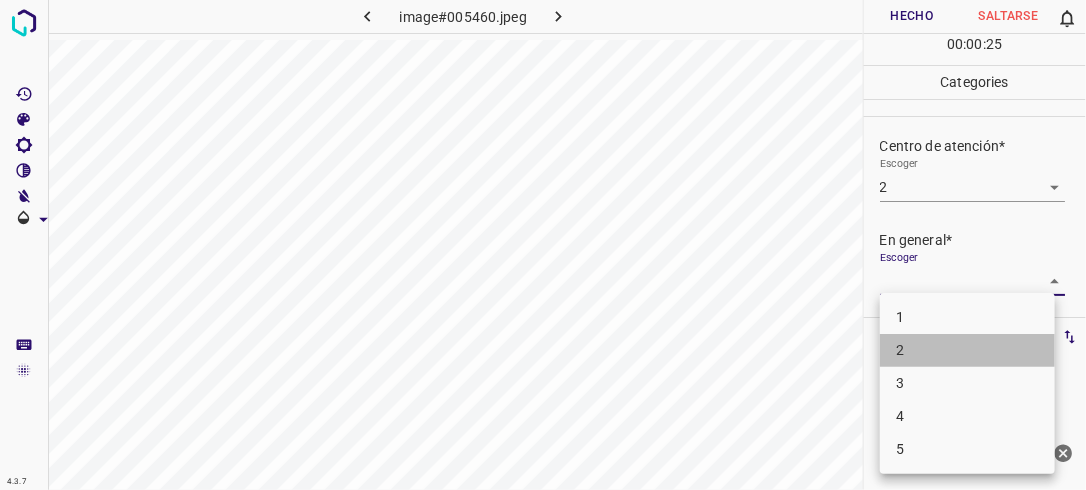 click on "2" at bounding box center (967, 350) 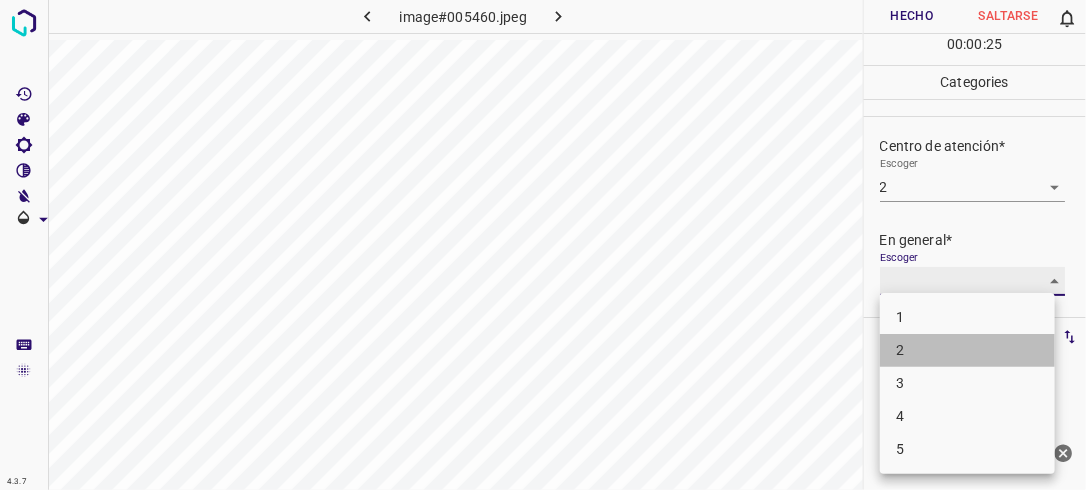 type on "2" 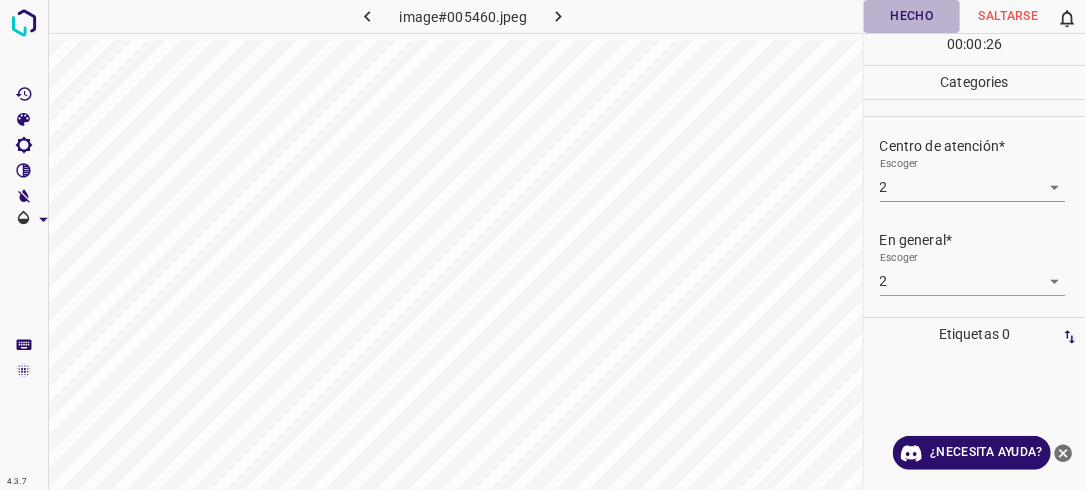 click on "Hecho" at bounding box center (912, 16) 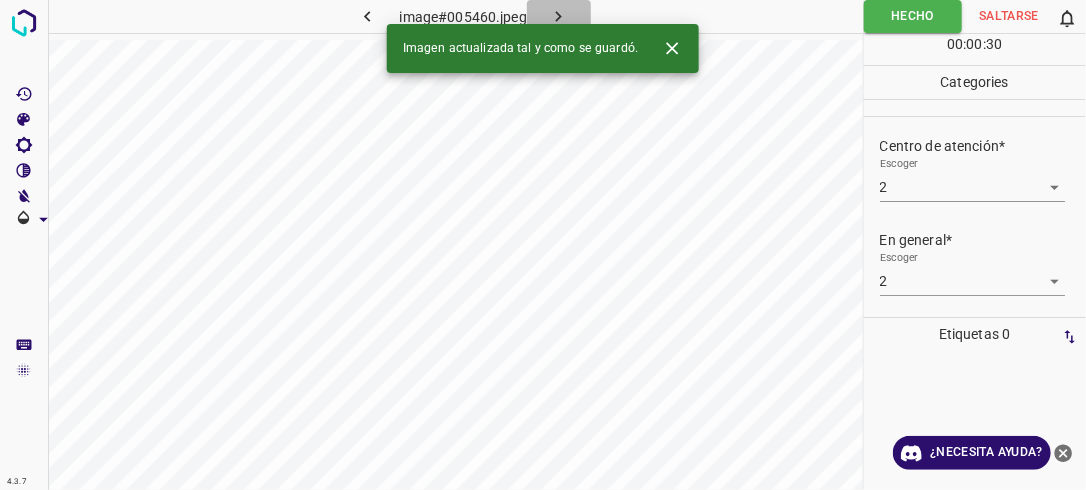 click at bounding box center (559, 16) 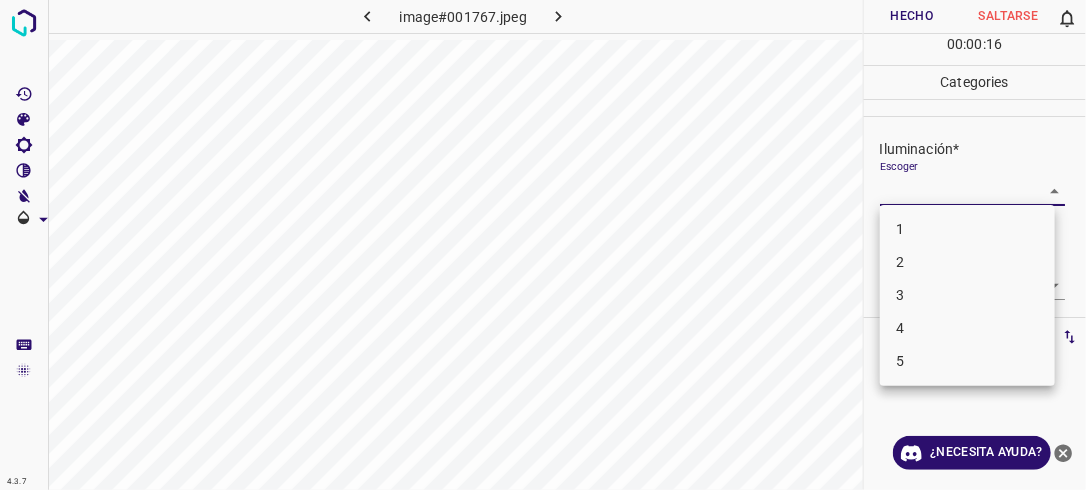 click on "4.3.7 image#001767.jpeg Hecho Saltarse 0 00   : 00   : 16   Categories Iluminación*  Escoger ​ Centro de atención*  Escoger ​ En general*  Escoger ​ Etiquetas 0 Categories 1 Lighting 2 Focus 3 Overall Tools Espacio Cambiar entre modos (Dibujar y Editar) Yo Etiquetado automático R Restaurar zoom M Acercar N Alejar Borrar Eliminar etiqueta de selección Filtros Z Restaurar filtros X Filtro de saturación C Filtro de brillo V Filtro de contraste B Filtro de escala de grises General O Descargar ¿Necesita ayuda? -Mensaje de texto -Esconder -Borrar 1 2 3 4 5" at bounding box center (543, 245) 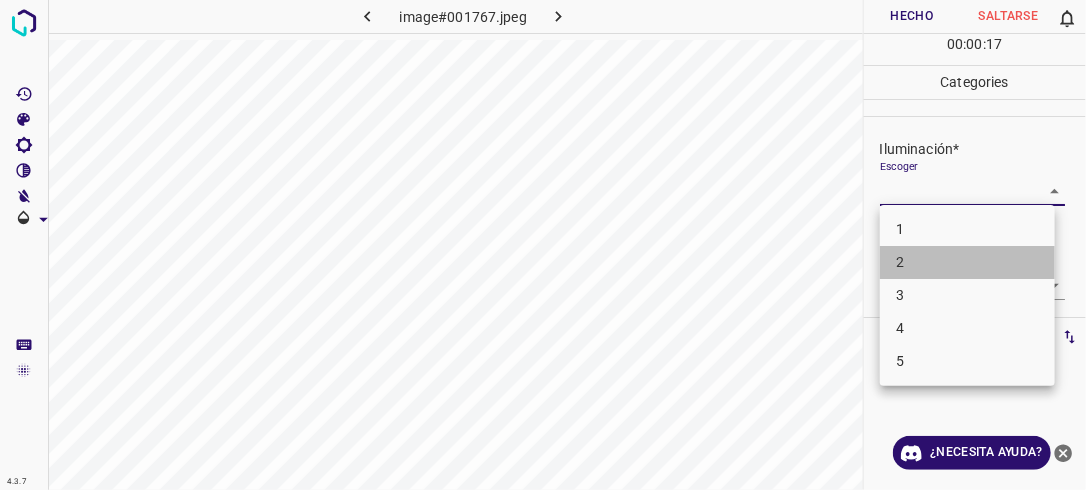 click on "2" at bounding box center (967, 262) 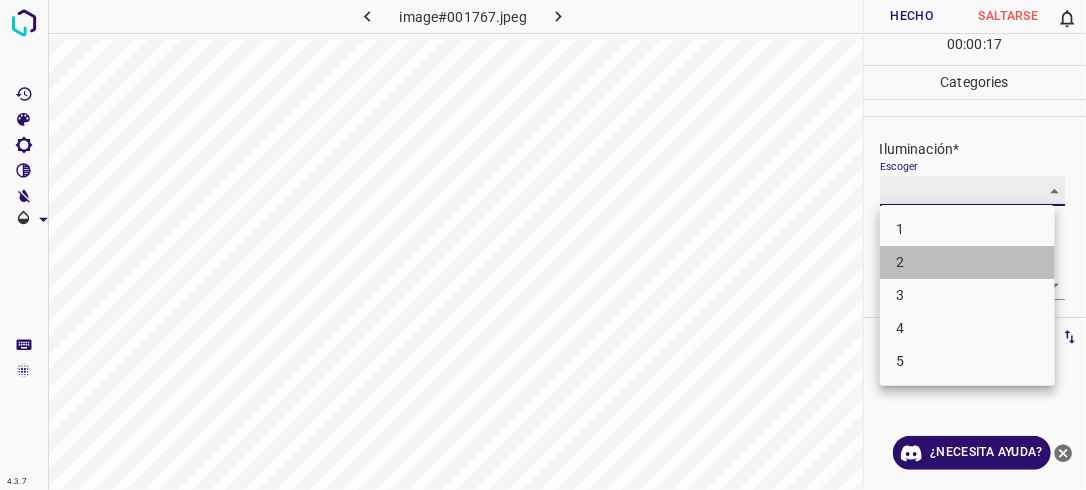 type on "2" 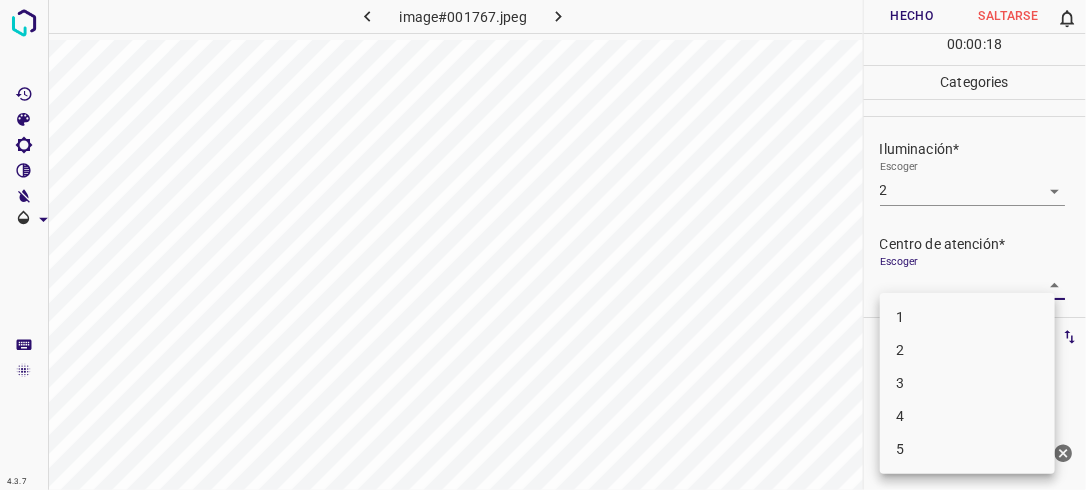 click on "4.3.7 image#001767.jpeg Hecho Saltarse 0 00   : 00   : 18   Categories Iluminación*  Escoger 2 2 Centro de atención*  Escoger ​ En general*  Escoger ​ Etiquetas 0 Categories 1 Lighting 2 Focus 3 Overall Tools Espacio Cambiar entre modos (Dibujar y Editar) Yo Etiquetado automático R Restaurar zoom M Acercar N Alejar Borrar Eliminar etiqueta de selección Filtros Z Restaurar filtros X Filtro de saturación C Filtro de brillo V Filtro de contraste B Filtro de escala de grises General O Descargar ¿Necesita ayuda? -Mensaje de texto -Esconder -Borrar 1 2 3 4 5" at bounding box center [543, 245] 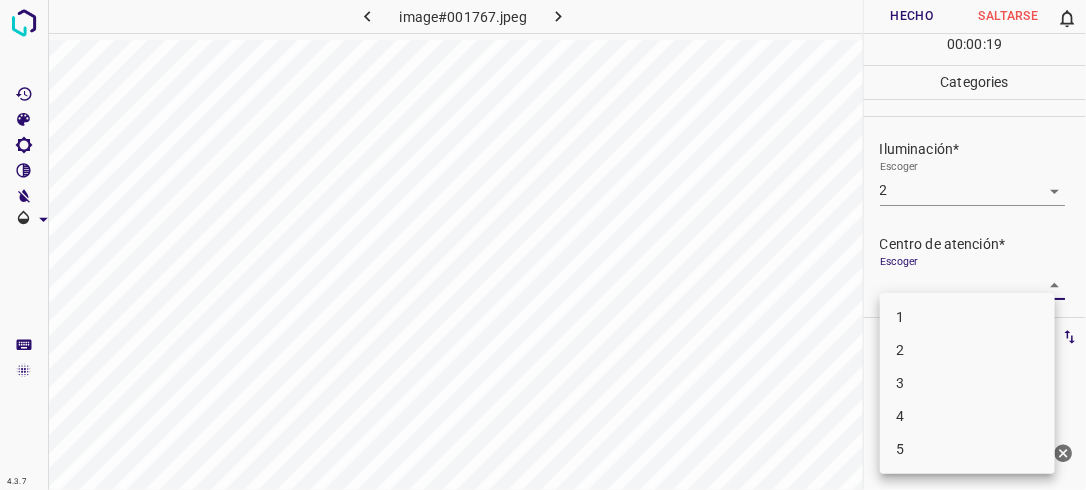 click on "2" at bounding box center (967, 350) 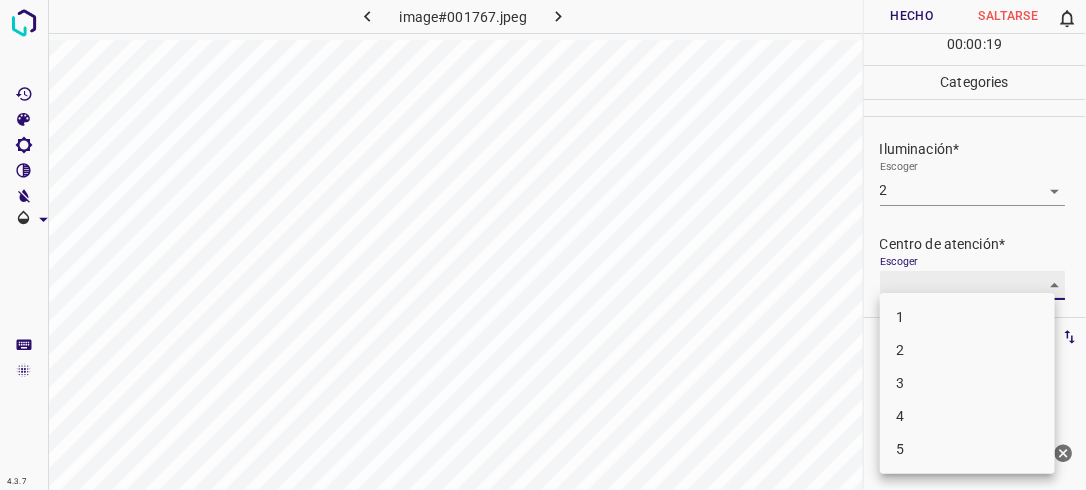 type on "2" 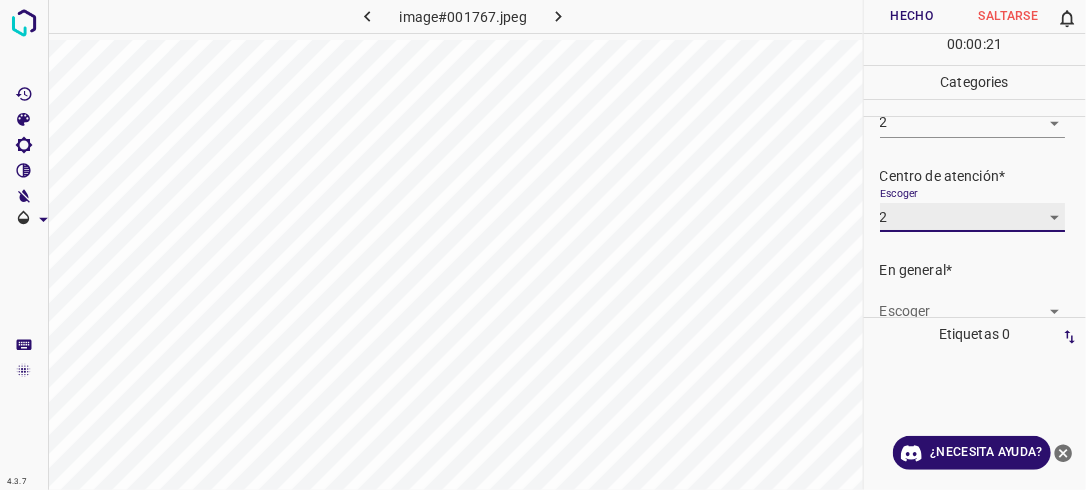 scroll, scrollTop: 98, scrollLeft: 0, axis: vertical 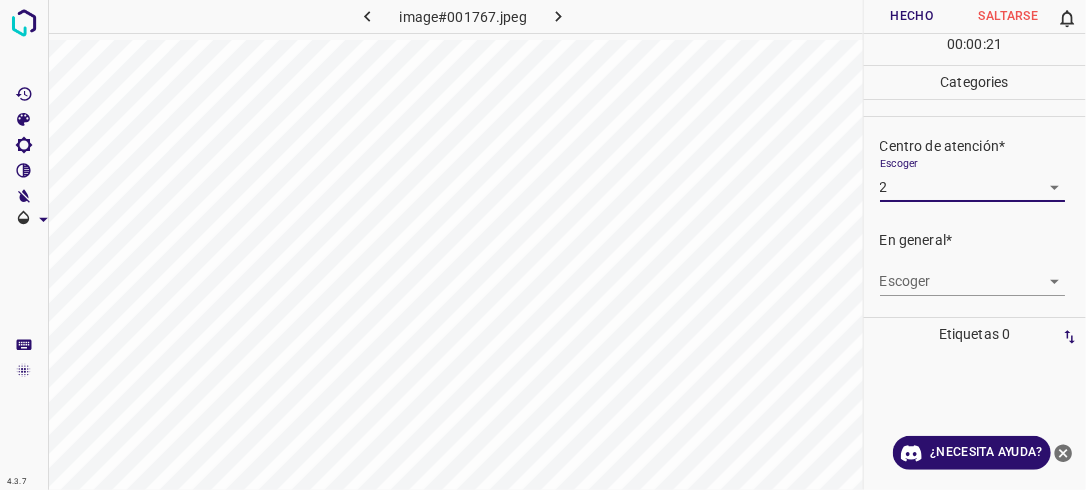 click on "4.3.7 image#001767.jpeg Hecho Saltarse 0 00   : 00   : 21   Categories Iluminación*  Escoger 2 2 Centro de atención*  Escoger 2 2 En general*  Escoger ​ Etiquetas 0 Categories 1 Lighting 2 Focus 3 Overall Tools Espacio Cambiar entre modos (Dibujar y Editar) Yo Etiquetado automático R Restaurar zoom M Acercar N Alejar Borrar Eliminar etiqueta de selección Filtros Z Restaurar filtros X Filtro de saturación C Filtro de brillo V Filtro de contraste B Filtro de escala de grises General O Descargar ¿Necesita ayuda? -Mensaje de texto -Esconder -Borrar" at bounding box center (543, 245) 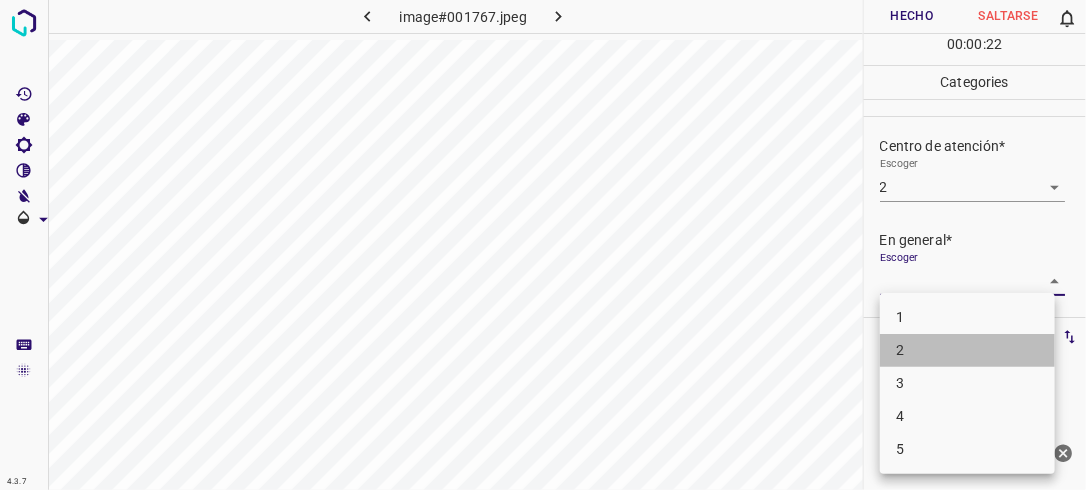 click on "2" at bounding box center (967, 350) 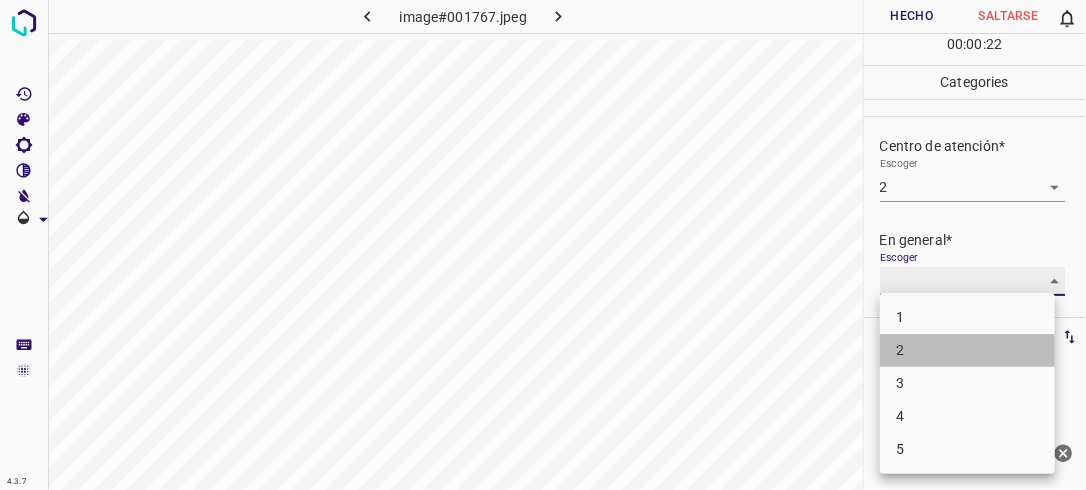 type on "2" 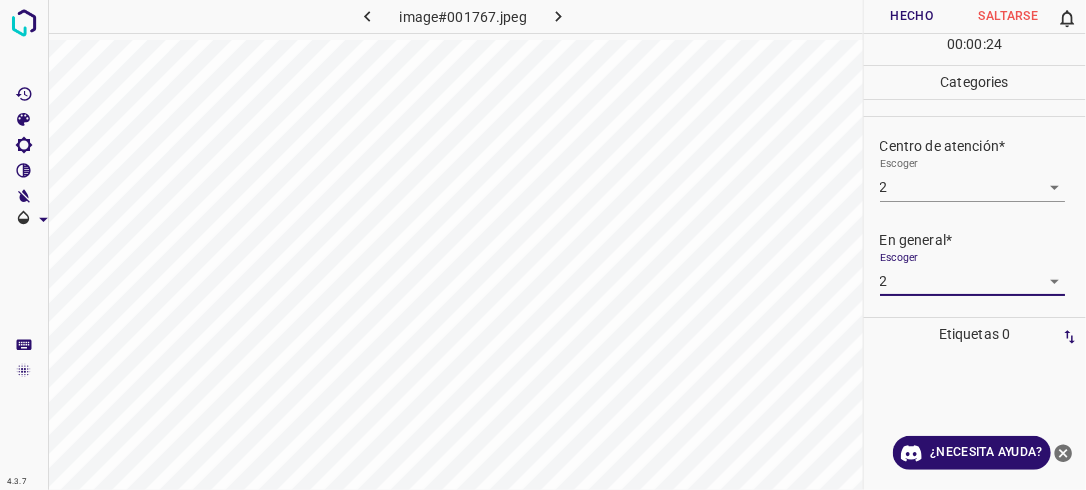 click on "Hecho" at bounding box center [912, 16] 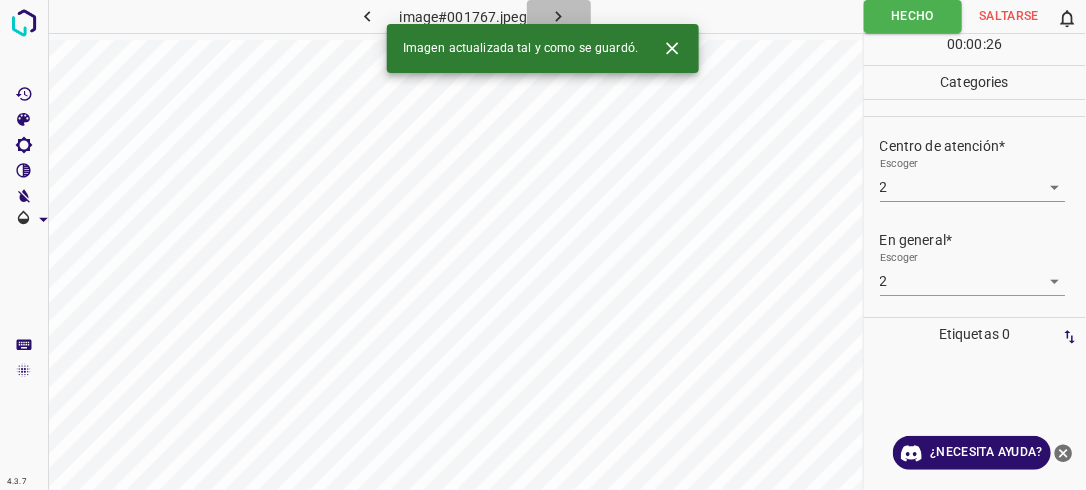 click 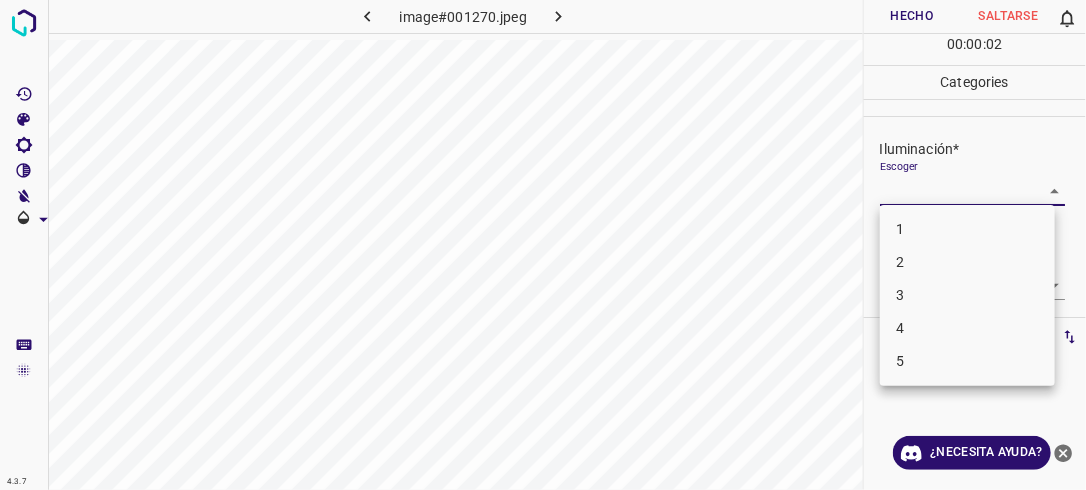 click on "4.3.7 image#001270.jpeg Hecho Saltarse 0 00   : 00   : 02   Categories Iluminación*  Escoger ​ Centro de atención*  Escoger ​ En general*  Escoger ​ Etiquetas 0 Categories 1 Lighting 2 Focus 3 Overall Tools Espacio Cambiar entre modos (Dibujar y Editar) Yo Etiquetado automático R Restaurar zoom M Acercar N Alejar Borrar Eliminar etiqueta de selección Filtros Z Restaurar filtros X Filtro de saturación C Filtro de brillo V Filtro de contraste B Filtro de escala de grises General O Descargar ¿Necesita ayuda? -Mensaje de texto -Esconder -Borrar 1 2 3 4 5" at bounding box center (543, 245) 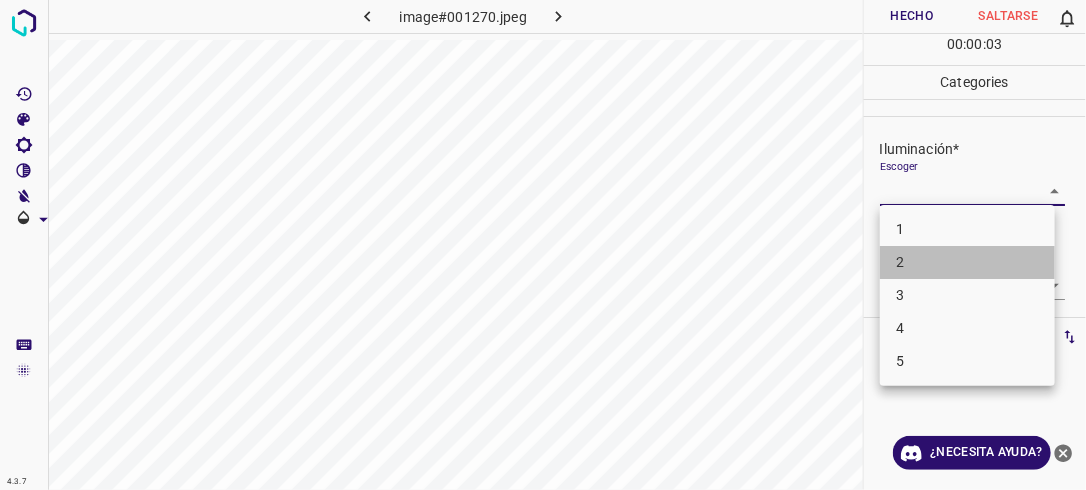 click on "2" at bounding box center (967, 262) 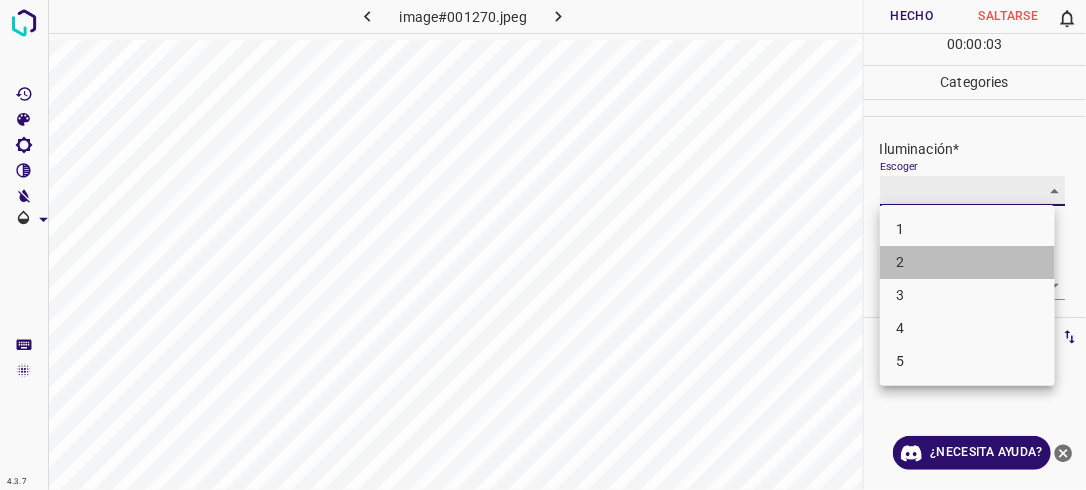 type on "2" 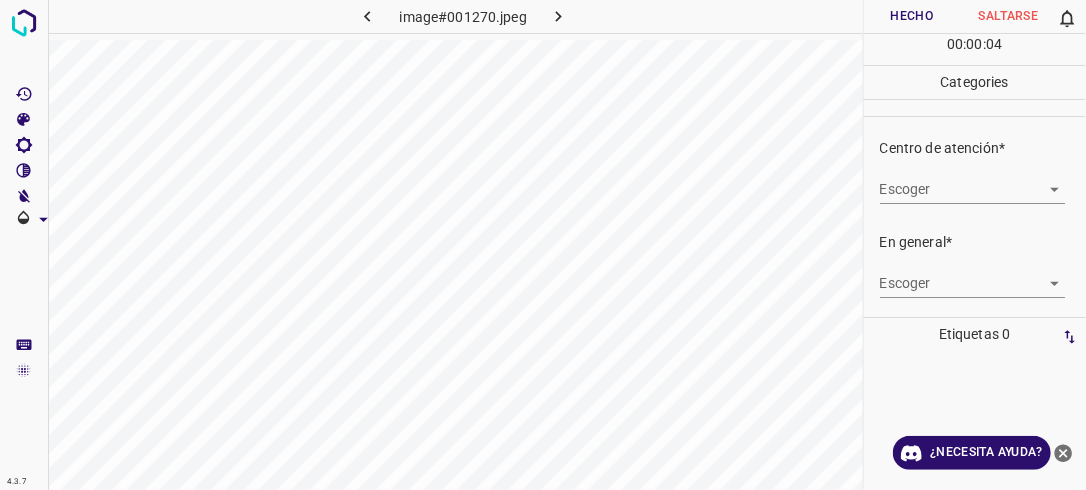 scroll, scrollTop: 98, scrollLeft: 0, axis: vertical 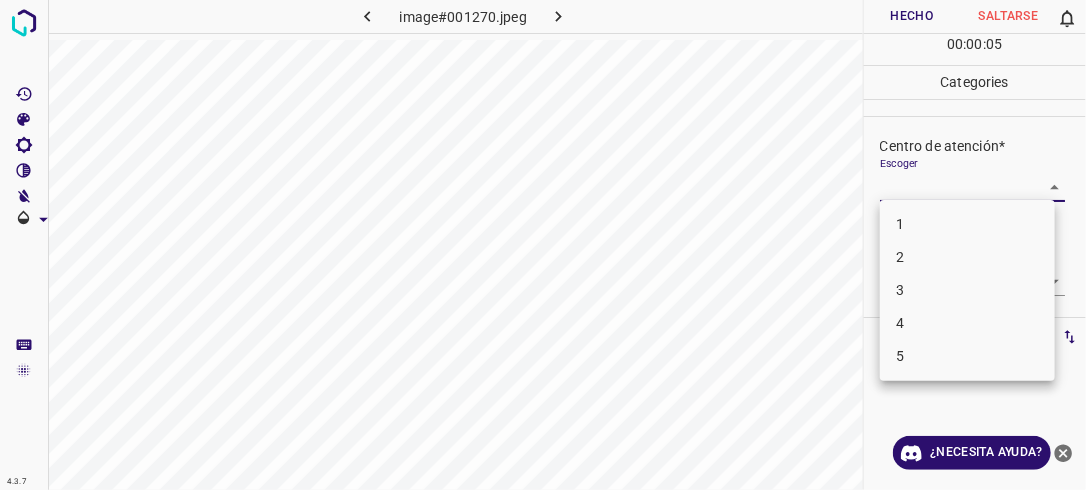 drag, startPoint x: 1047, startPoint y: 188, endPoint x: 1031, endPoint y: 212, distance: 28.84441 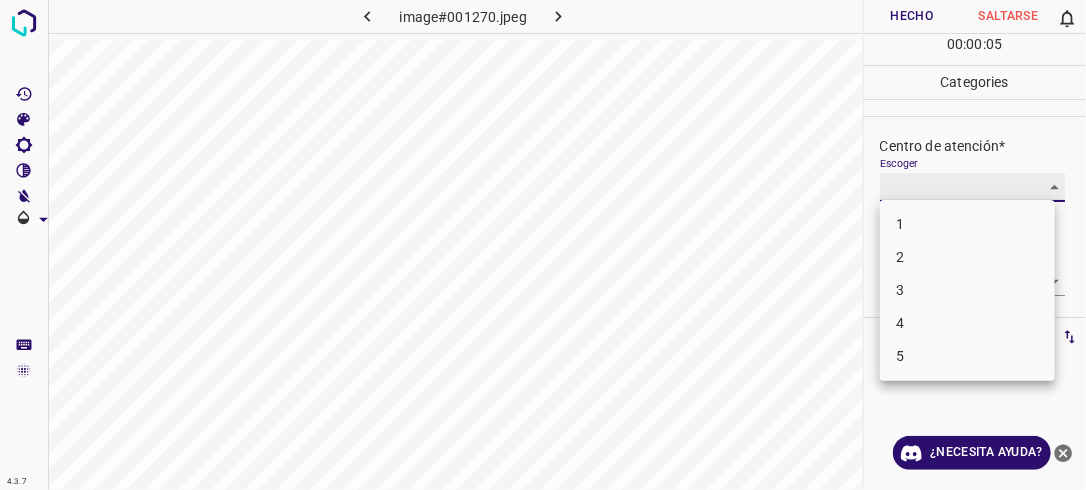 type on "2" 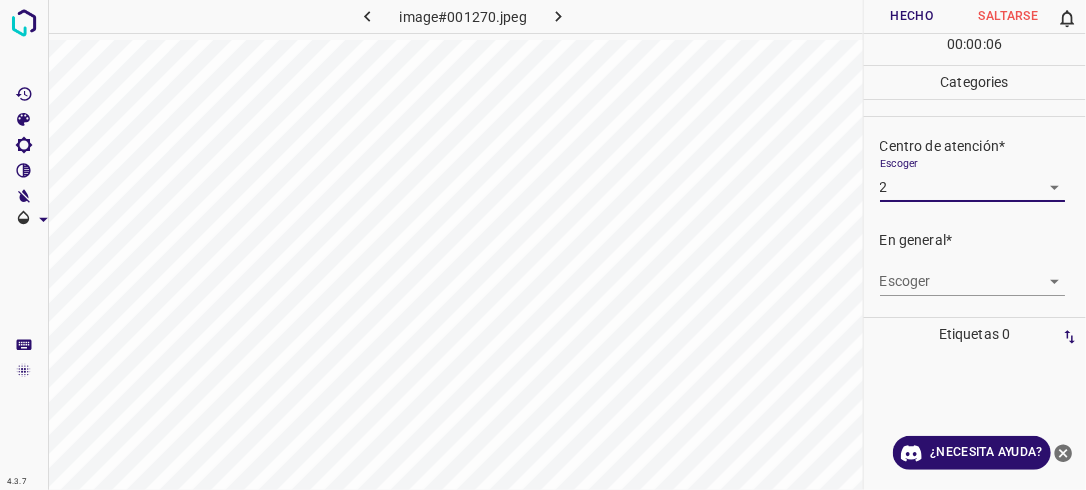 click on "4.3.7 image#001270.jpeg Hecho Saltarse 0 00   : 00   : 06   Categories Iluminación*  Escoger 2 2 Centro de atención*  Escoger 2 2 En general*  Escoger ​ Etiquetas 0 Categories 1 Lighting 2 Focus 3 Overall Tools Espacio Cambiar entre modos (Dibujar y Editar) Yo Etiquetado automático R Restaurar zoom M Acercar N Alejar Borrar Eliminar etiqueta de selección Filtros Z Restaurar filtros X Filtro de saturación C Filtro de brillo V Filtro de contraste B Filtro de escala de grises General O Descargar ¿Necesita ayuda? -Mensaje de texto -Esconder -Borrar" at bounding box center (543, 245) 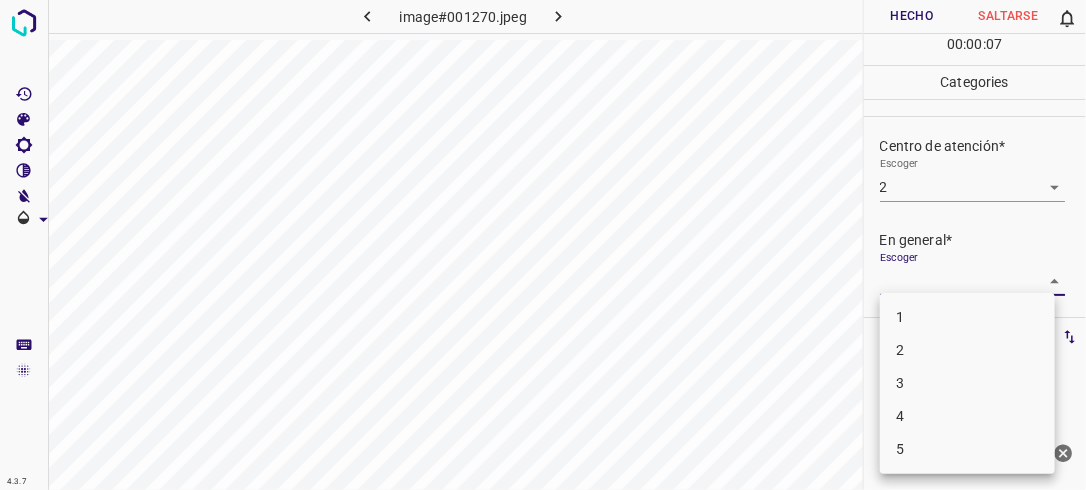 click on "2" at bounding box center (967, 350) 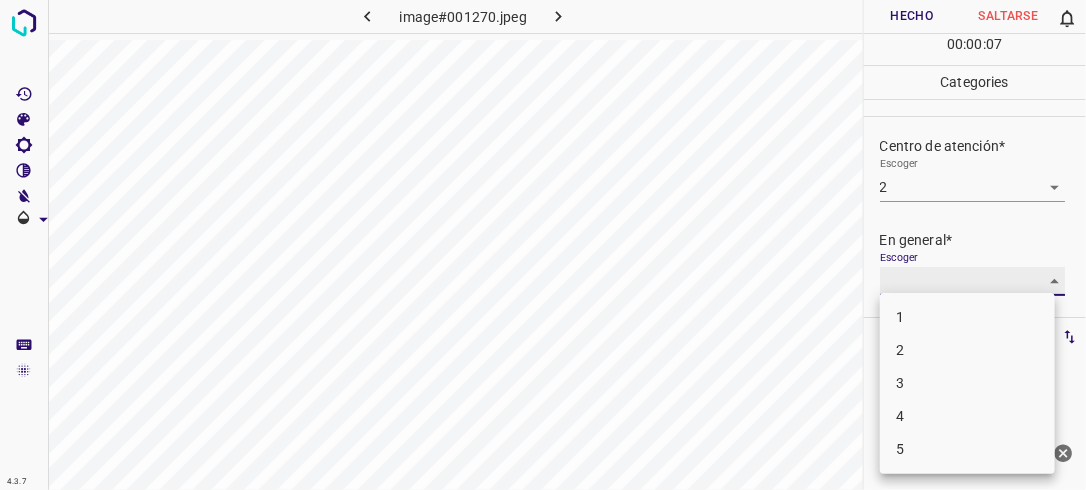 type on "2" 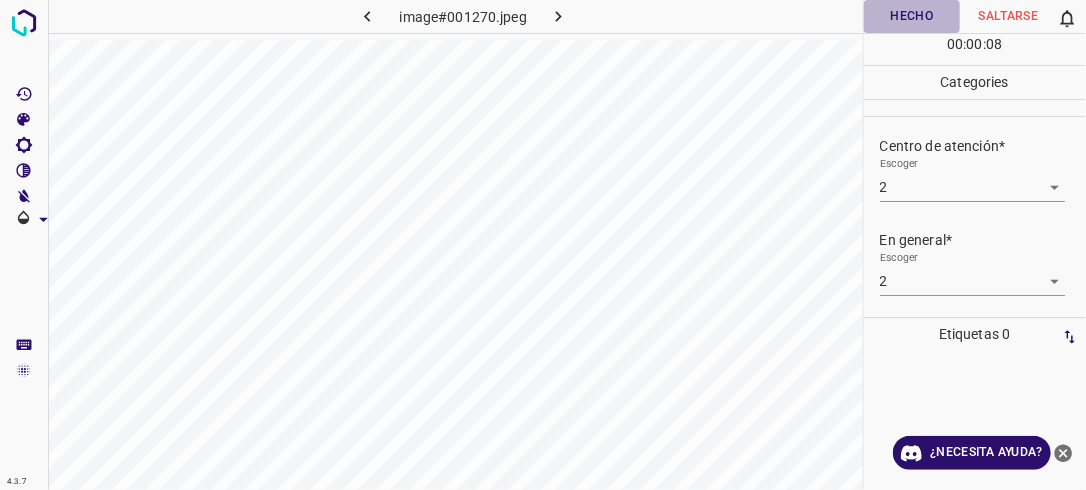 click on "Hecho" at bounding box center (912, 16) 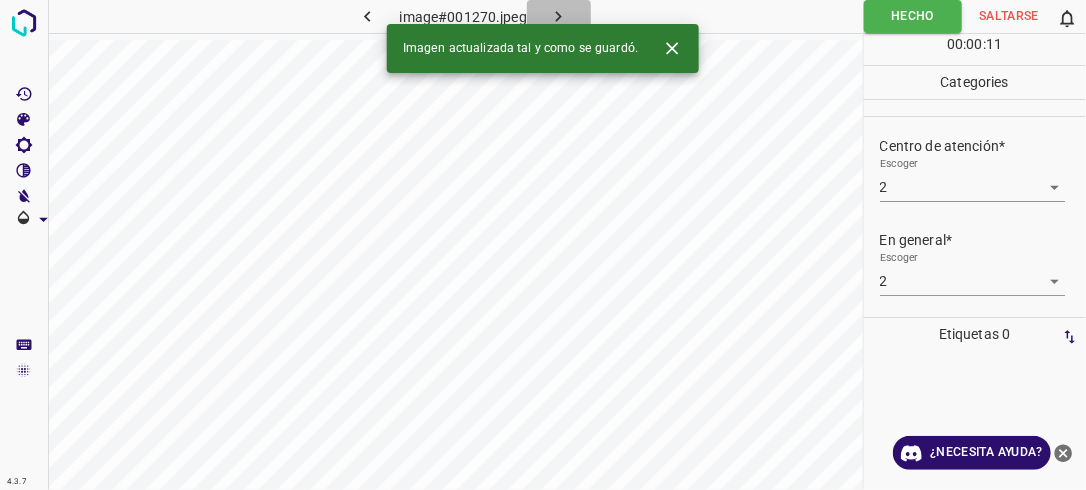 click 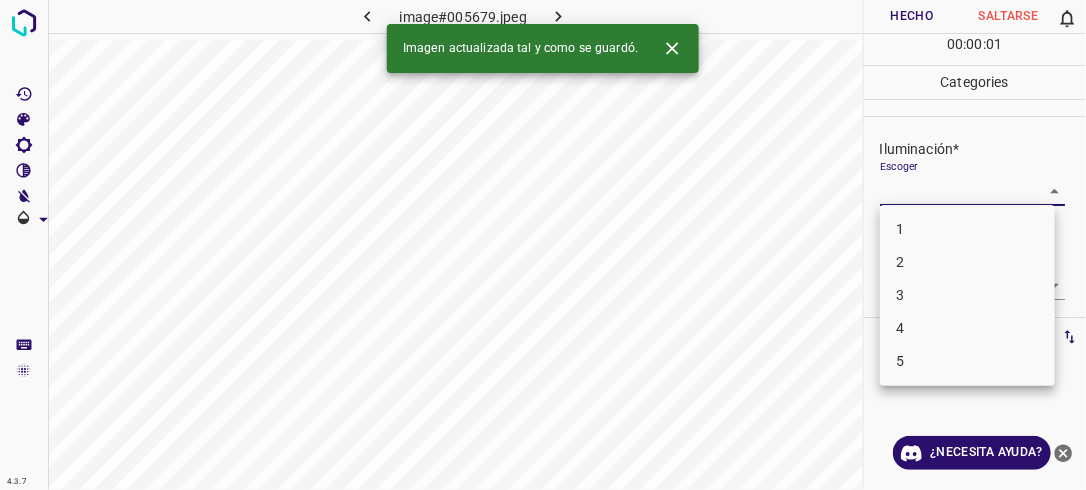 click on "4.3.7 image#005679.jpeg Hecho Saltarse 0 00   : 00   : 01   Categories Iluminación*  Escoger ​ Centro de atención*  Escoger ​ En general*  Escoger ​ Etiquetas 0 Categories 1 Lighting 2 Focus 3 Overall Tools Espacio Cambiar entre modos (Dibujar y Editar) Yo Etiquetado automático R Restaurar zoom M Acercar N Alejar Borrar Eliminar etiqueta de selección Filtros Z Restaurar filtros X Filtro de saturación C Filtro de brillo V Filtro de contraste B Filtro de escala de grises General O Descargar Imagen actualizada tal y como se guardó. ¿Necesita ayuda? -Mensaje de texto -Esconder -Borrar 1 2 3 4 5" at bounding box center [543, 245] 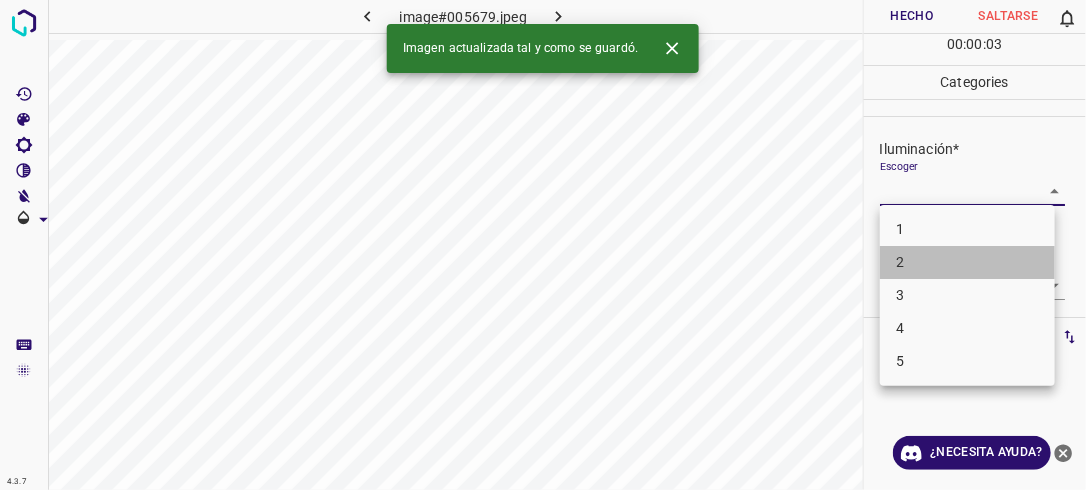 click on "2" at bounding box center (967, 262) 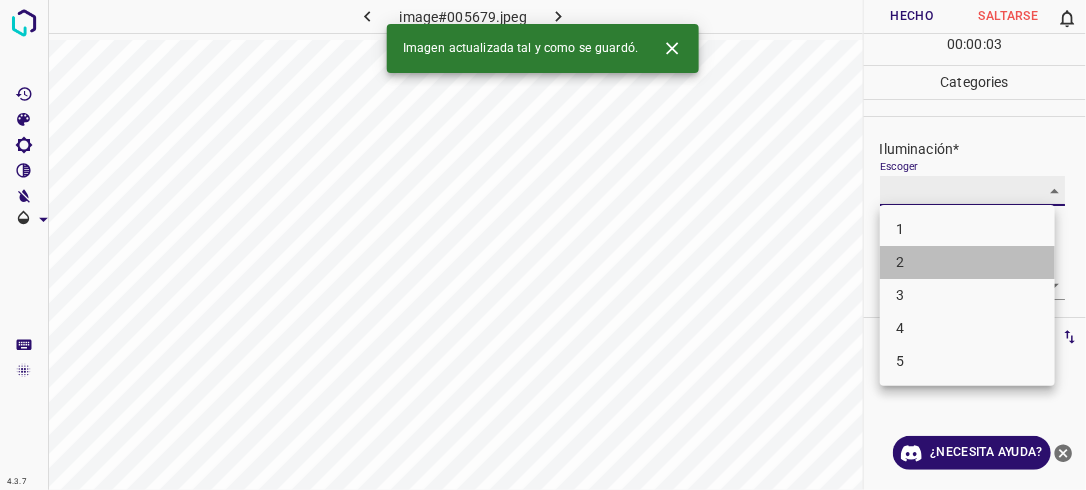 type on "2" 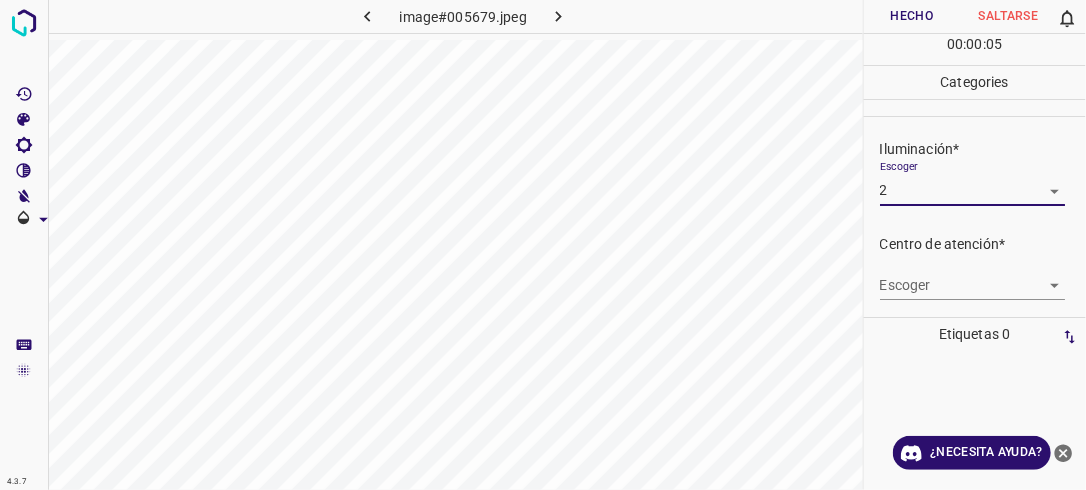 click on "4.3.7 image#005679.jpeg Hecho Saltarse 0 00   : 00   : 05   Categories Iluminación*  Escoger 2 2 Centro de atención*  Escoger ​ En general*  Escoger ​ Etiquetas 0 Categories 1 Lighting 2 Focus 3 Overall Tools Espacio Cambiar entre modos (Dibujar y Editar) Yo Etiquetado automático R Restaurar zoom M Acercar N Alejar Borrar Eliminar etiqueta de selección Filtros Z Restaurar filtros X Filtro de saturación C Filtro de brillo V Filtro de contraste B Filtro de escala de grises General O Descargar ¿Necesita ayuda? -Mensaje de texto -Esconder -Borrar" at bounding box center (543, 245) 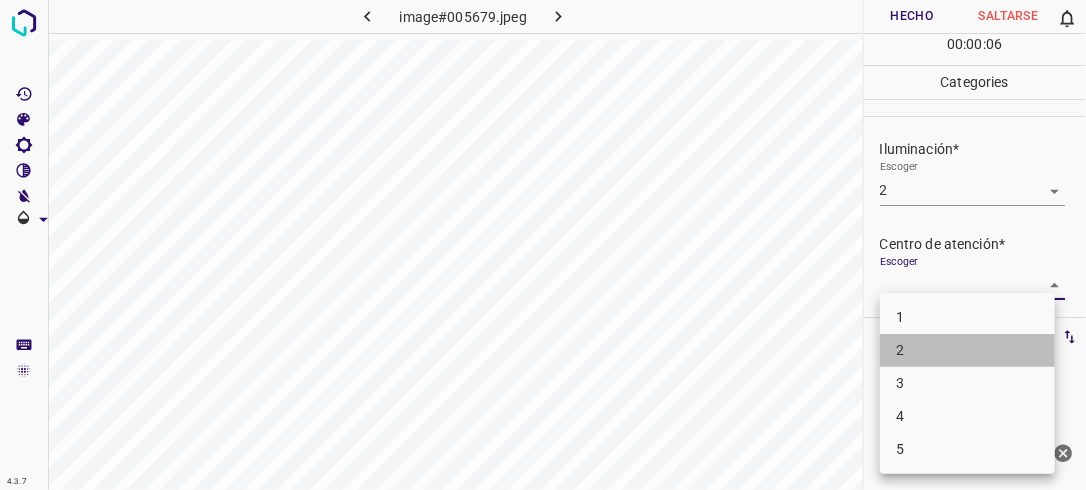click on "2" at bounding box center [967, 350] 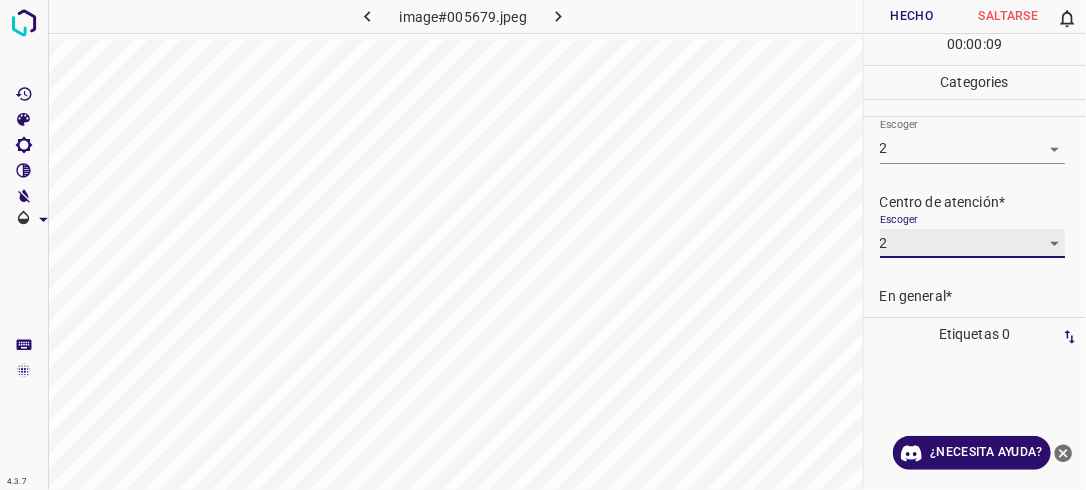scroll, scrollTop: 65, scrollLeft: 0, axis: vertical 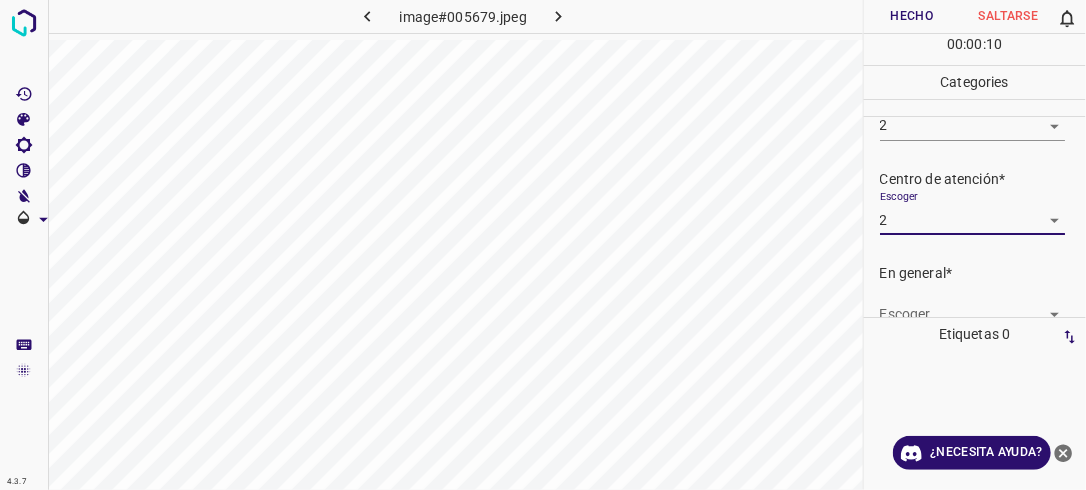 click on "4.3.7 image#005679.jpeg Hecho Saltarse 0 00   : 00   : 10   Categories Iluminación*  Escoger 2 2 Centro de atención*  Escoger 2 2 En general*  Escoger ​ Etiquetas 0 Categories 1 Lighting 2 Focus 3 Overall Tools Espacio Cambiar entre modos (Dibujar y Editar) Yo Etiquetado automático R Restaurar zoom M Acercar N Alejar Borrar Eliminar etiqueta de selección Filtros Z Restaurar filtros X Filtro de saturación C Filtro de brillo V Filtro de contraste B Filtro de escala de grises General O Descargar ¿Necesita ayuda? -Mensaje de texto -Esconder -Borrar" at bounding box center [543, 245] 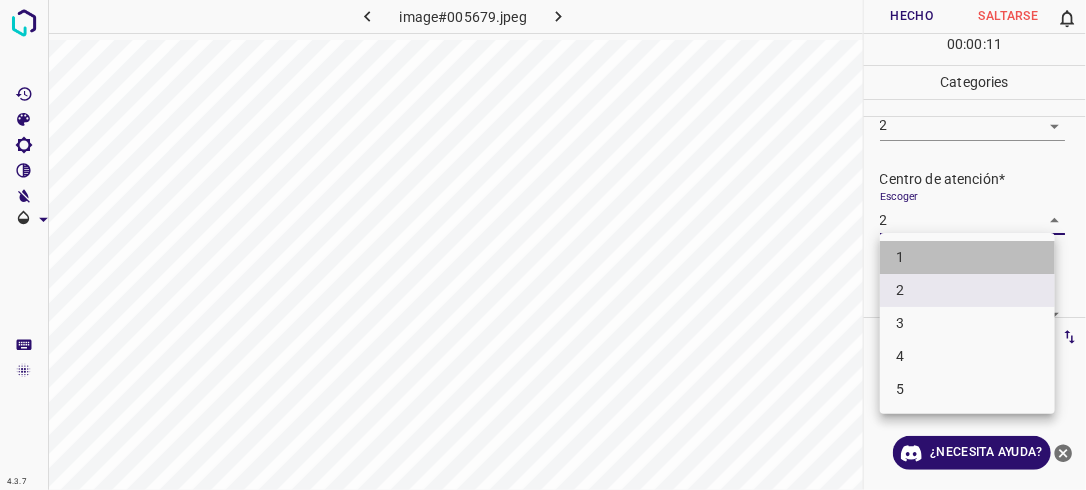 click on "1" at bounding box center (967, 257) 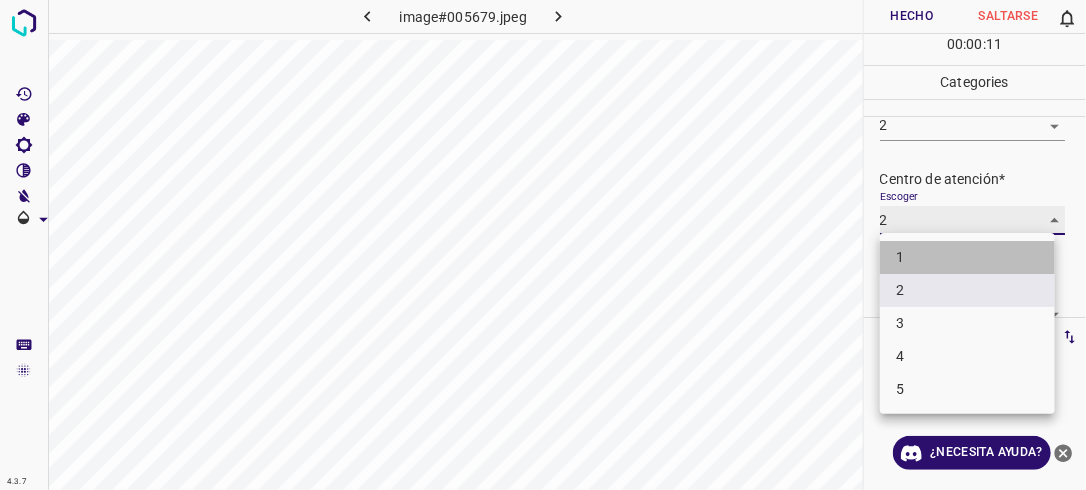 type on "1" 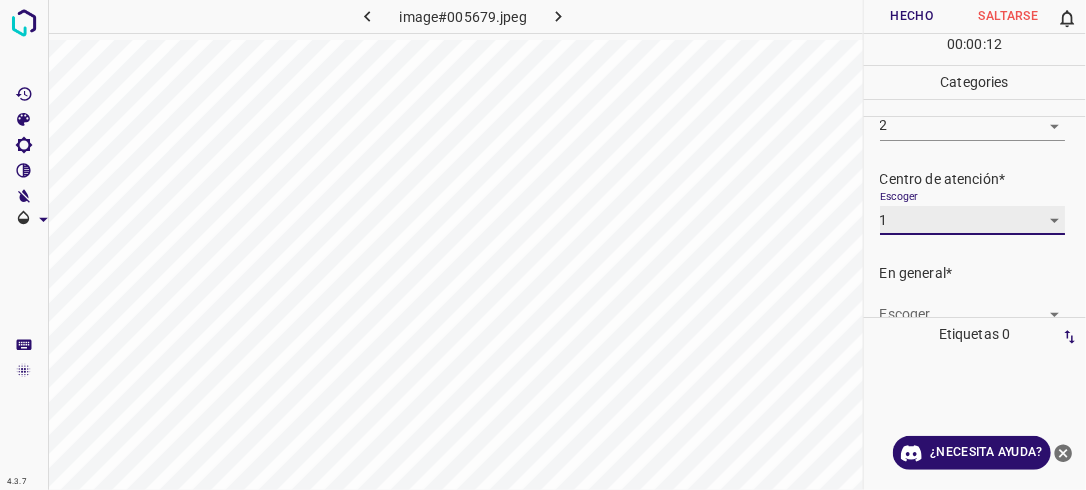 scroll, scrollTop: 98, scrollLeft: 0, axis: vertical 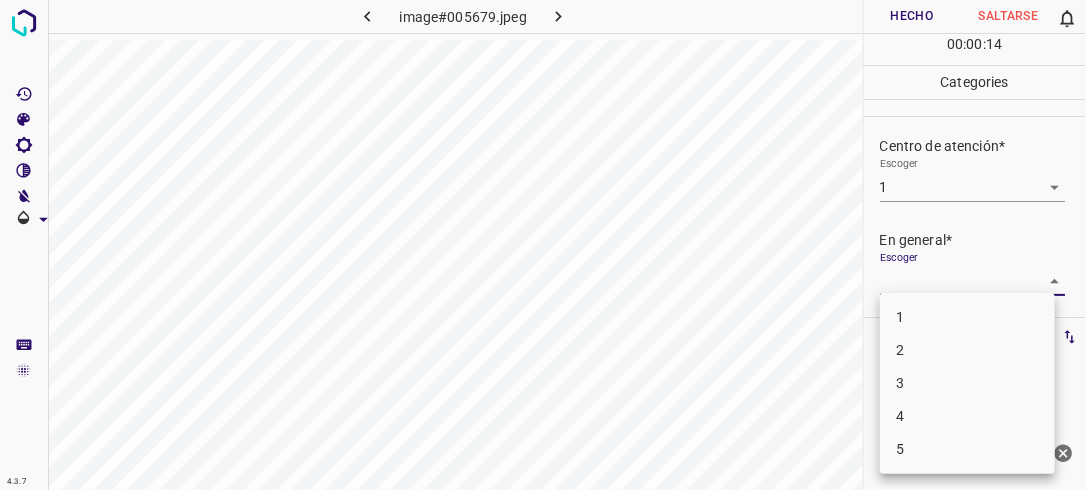 click on "4.3.7 image#005679.jpeg Hecho Saltarse 0 00   : 00   : 14   Categories Iluminación*  Escoger 2 2 Centro de atención*  Escoger 1 1 En general*  Escoger ​ Etiquetas 0 Categories 1 Lighting 2 Focus 3 Overall Tools Espacio Cambiar entre modos (Dibujar y Editar) Yo Etiquetado automático R Restaurar zoom M Acercar N Alejar Borrar Eliminar etiqueta de selección Filtros Z Restaurar filtros X Filtro de saturación C Filtro de brillo V Filtro de contraste B Filtro de escala de grises General O Descargar ¿Necesita ayuda? -Mensaje de texto -Esconder -Borrar 1 2 3 4 5" at bounding box center (543, 245) 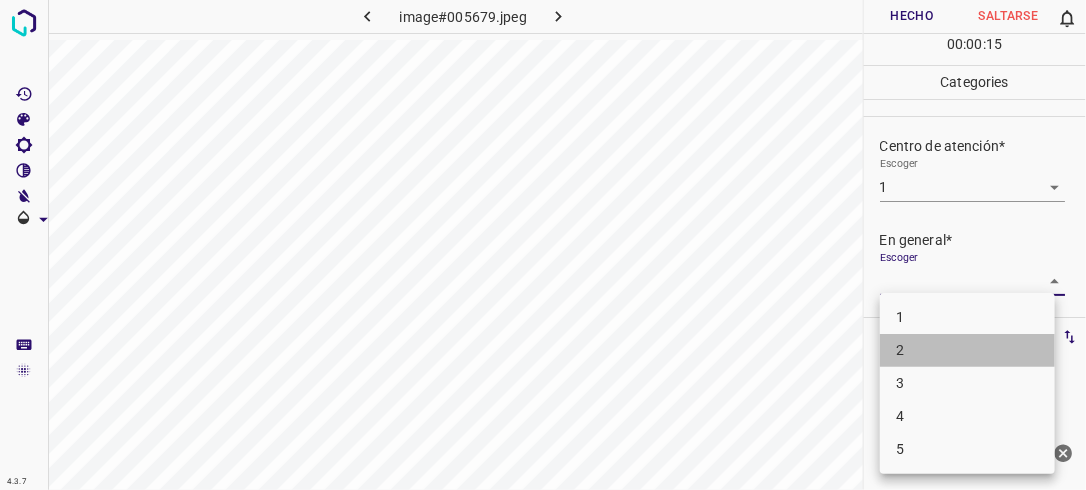 click on "2" at bounding box center [967, 350] 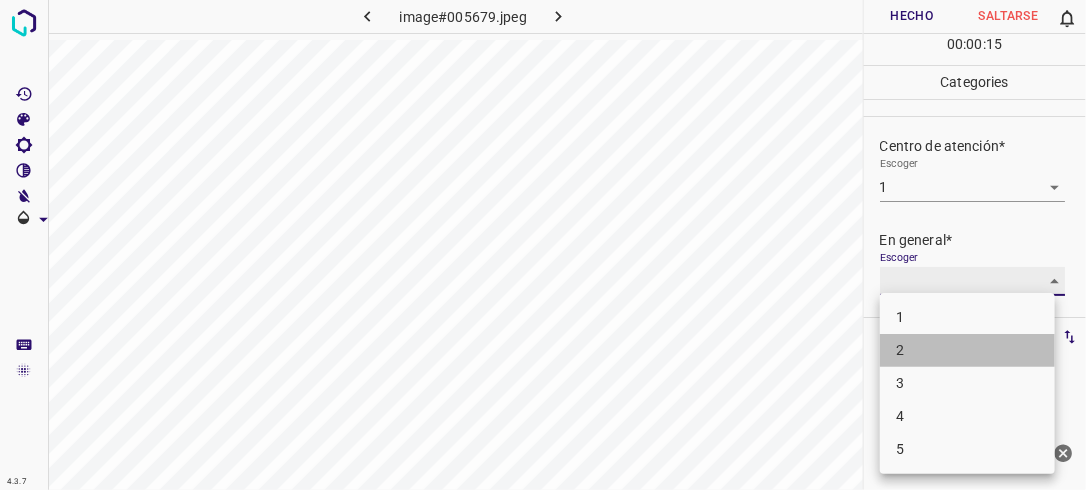 type on "2" 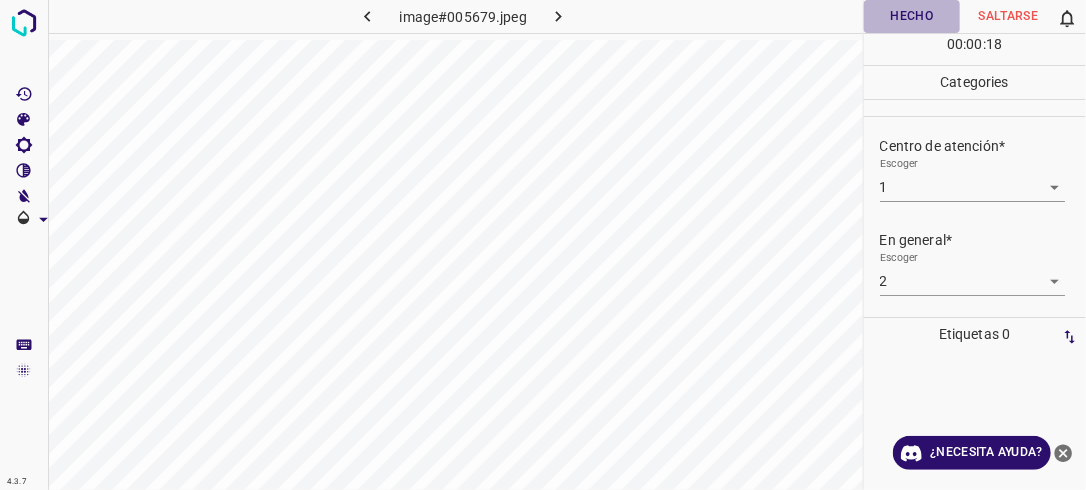 click on "Hecho" at bounding box center (912, 16) 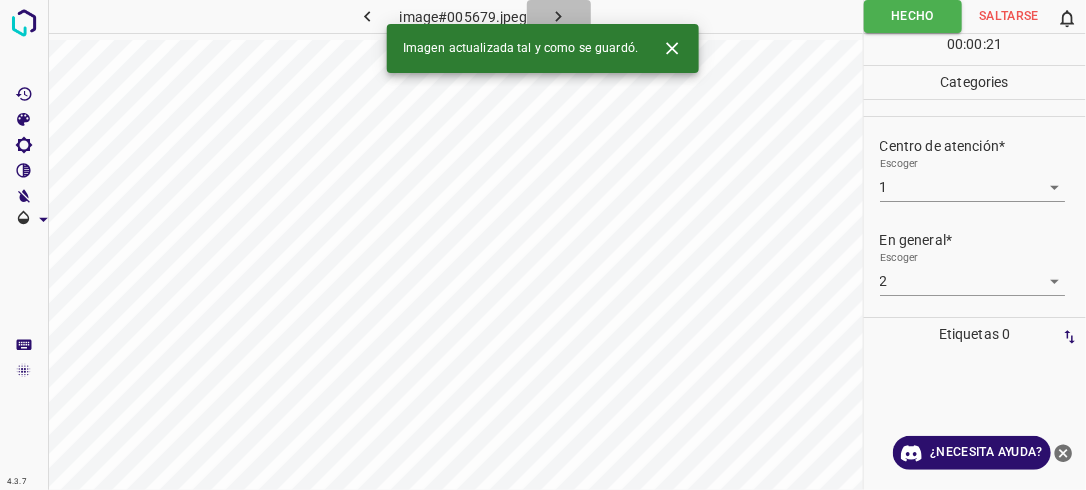 click 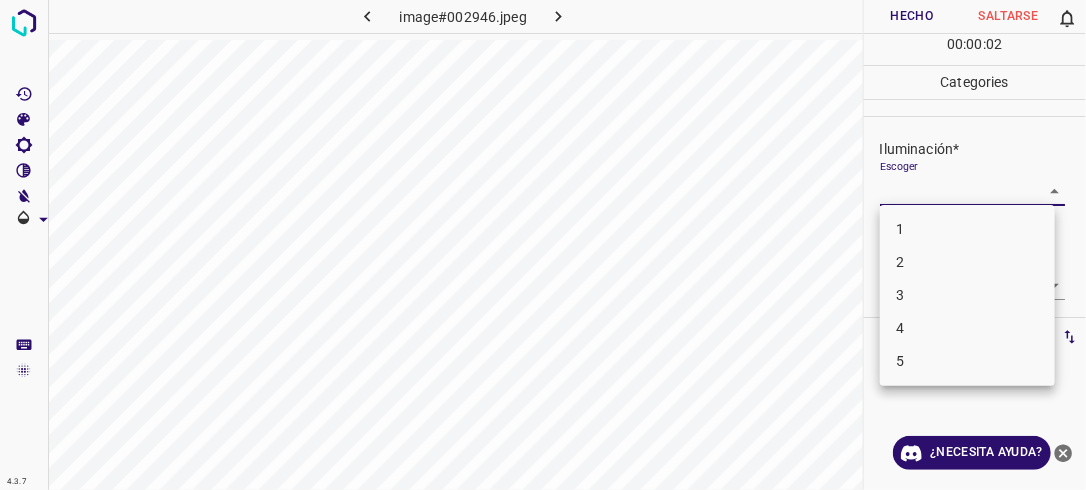 click on "4.3.7 image#002946.jpeg Hecho Saltarse 0 00   : 00   : 02   Categories Iluminación*  Escoger ​ Centro de atención*  Escoger ​ En general*  Escoger ​ Etiquetas 0 Categories 1 Lighting 2 Focus 3 Overall Tools Espacio Cambiar entre modos (Dibujar y Editar) Yo Etiquetado automático R Restaurar zoom M Acercar N Alejar Borrar Eliminar etiqueta de selección Filtros Z Restaurar filtros X Filtro de saturación C Filtro de brillo V Filtro de contraste B Filtro de escala de grises General O Descargar ¿Necesita ayuda? -Mensaje de texto -Esconder -Borrar 1 2 3 4 5" at bounding box center (543, 245) 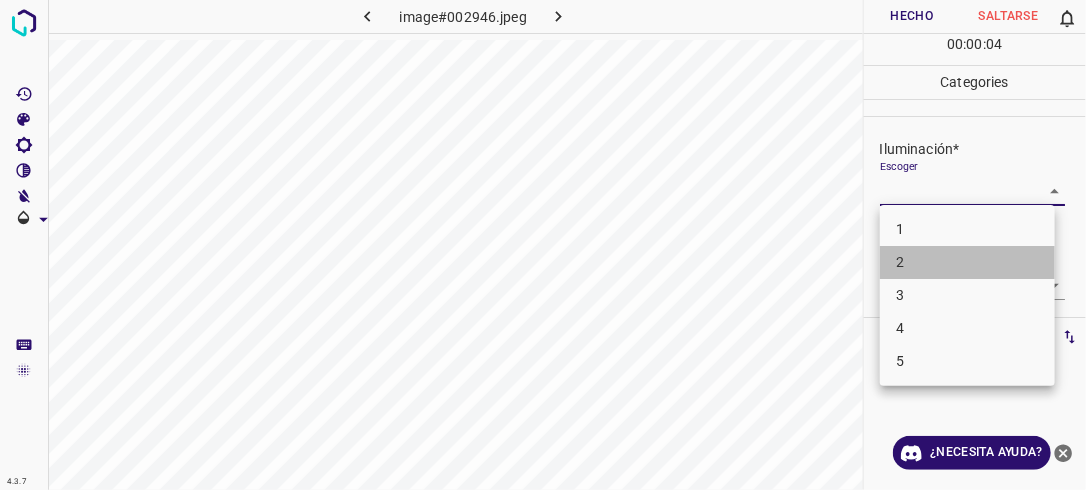 click on "2" at bounding box center (967, 262) 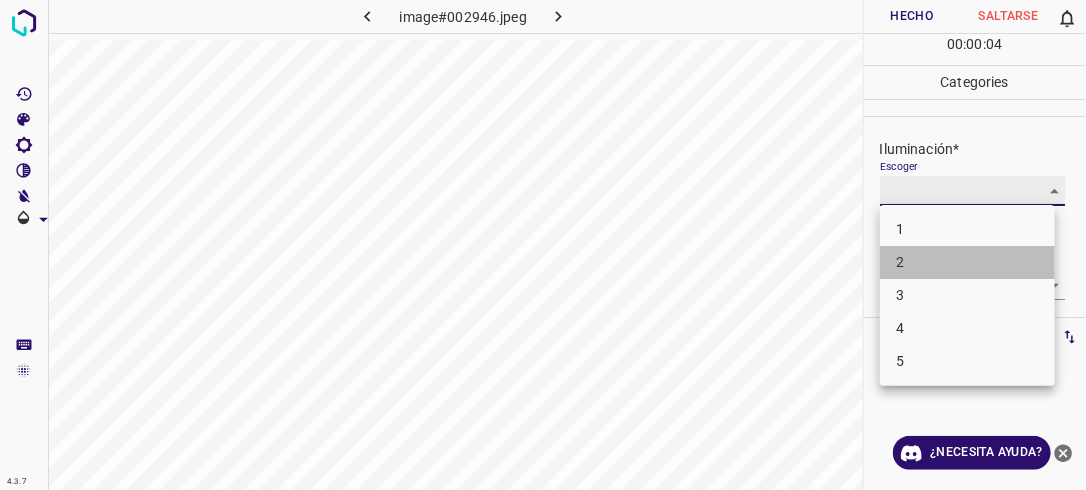 type on "2" 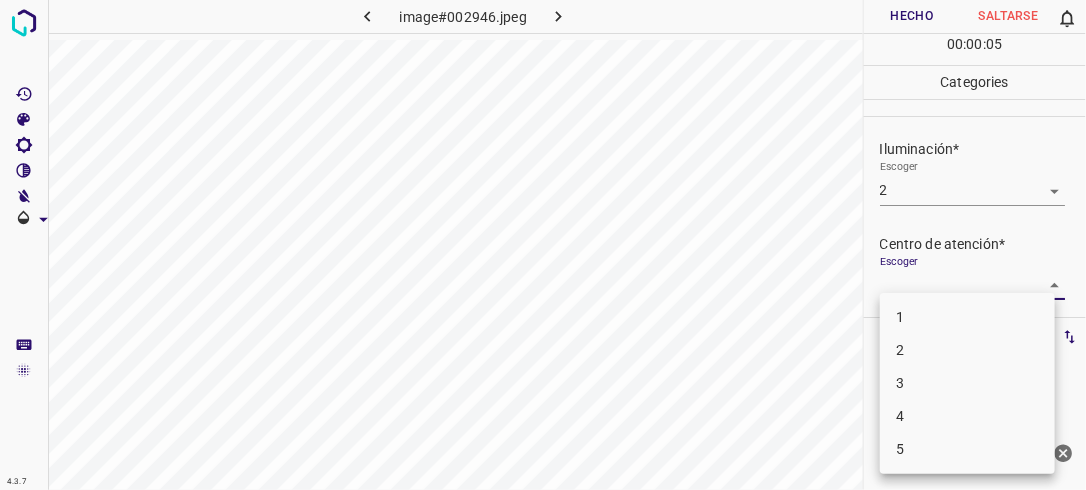 drag, startPoint x: 1039, startPoint y: 280, endPoint x: 928, endPoint y: 360, distance: 136.8247 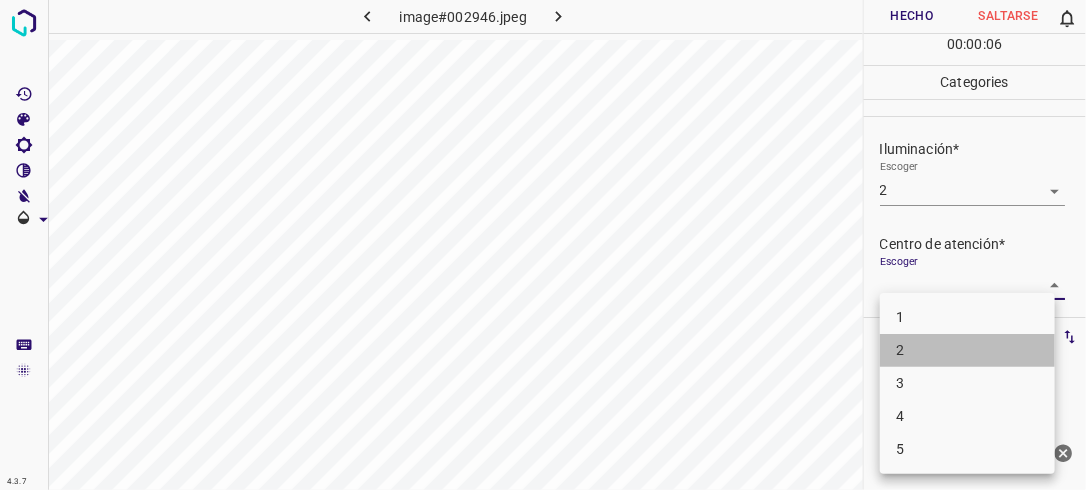 click on "2" at bounding box center [967, 350] 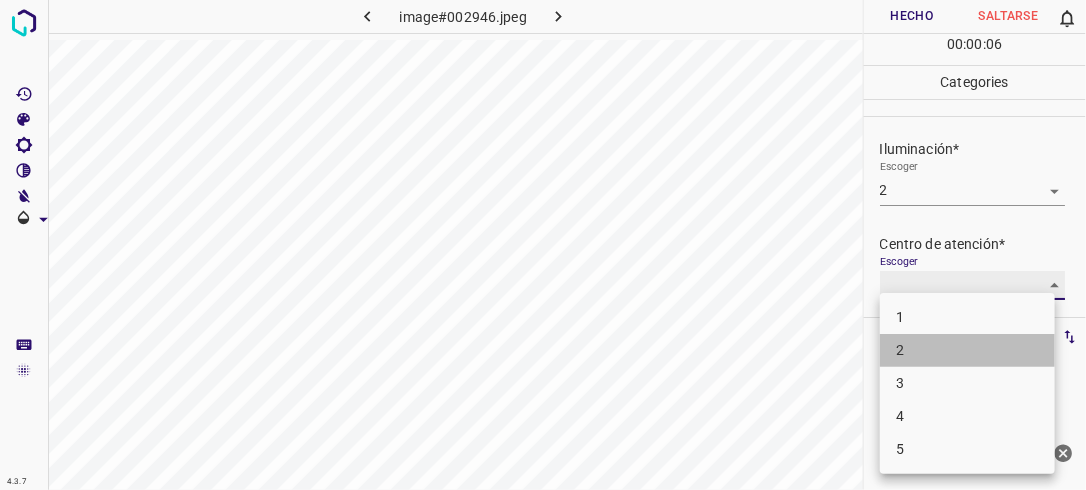 type on "2" 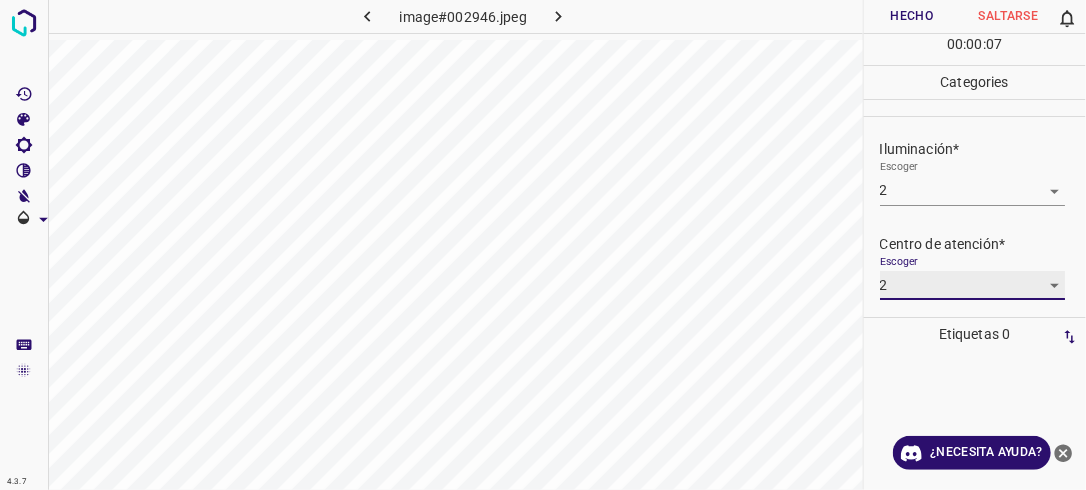 scroll, scrollTop: 98, scrollLeft: 0, axis: vertical 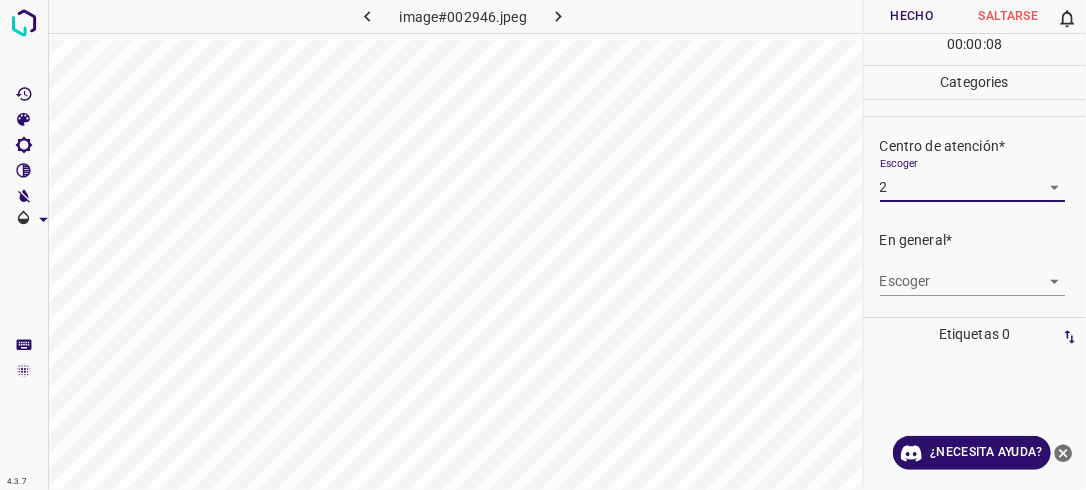 click on "4.3.7 image#002946.jpeg Hecho Saltarse 0 00   : 00   : 08   Categories Iluminación*  Escoger 2 2 Centro de atención*  Escoger 2 2 En general*  Escoger ​ Etiquetas 0 Categories 1 Lighting 2 Focus 3 Overall Tools Espacio Cambiar entre modos (Dibujar y Editar) Yo Etiquetado automático R Restaurar zoom M Acercar N Alejar Borrar Eliminar etiqueta de selección Filtros Z Restaurar filtros X Filtro de saturación C Filtro de brillo V Filtro de contraste B Filtro de escala de grises General O Descargar ¿Necesita ayuda? -Mensaje de texto -Esconder -Borrar" at bounding box center [543, 245] 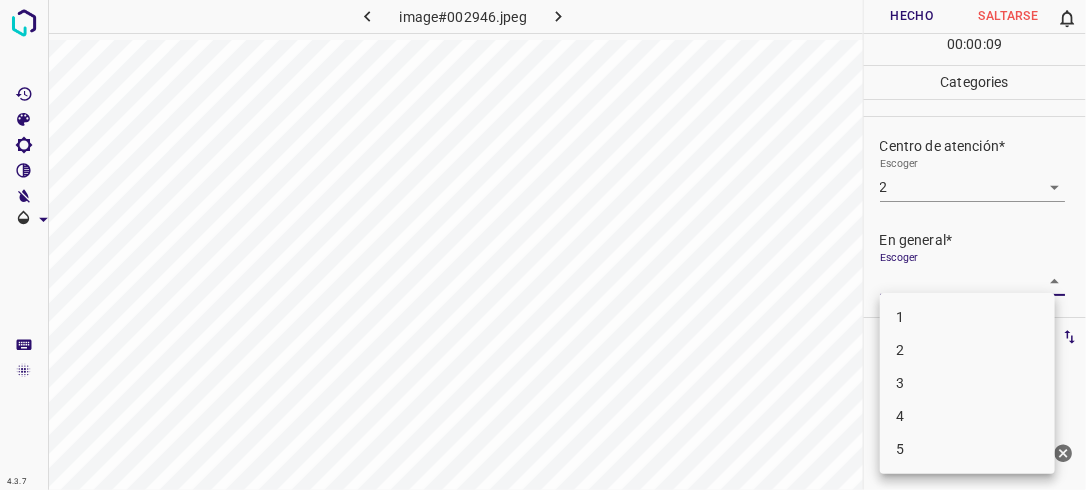 click on "2" at bounding box center (967, 350) 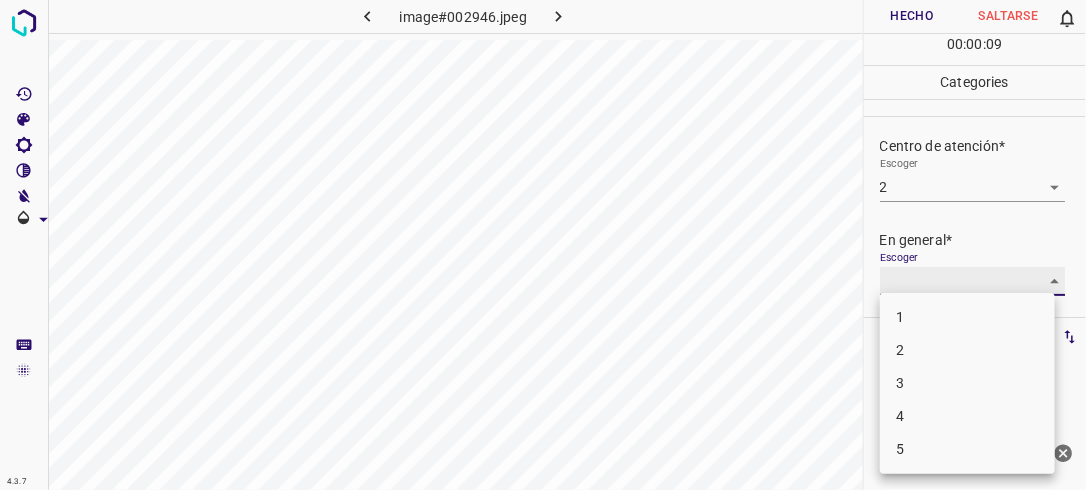 type on "2" 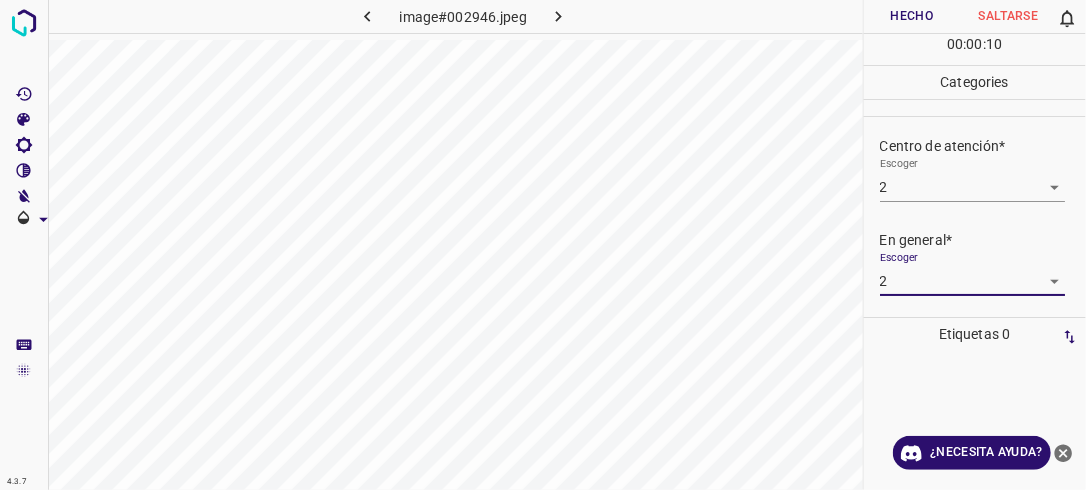 click on "Hecho" at bounding box center [912, 16] 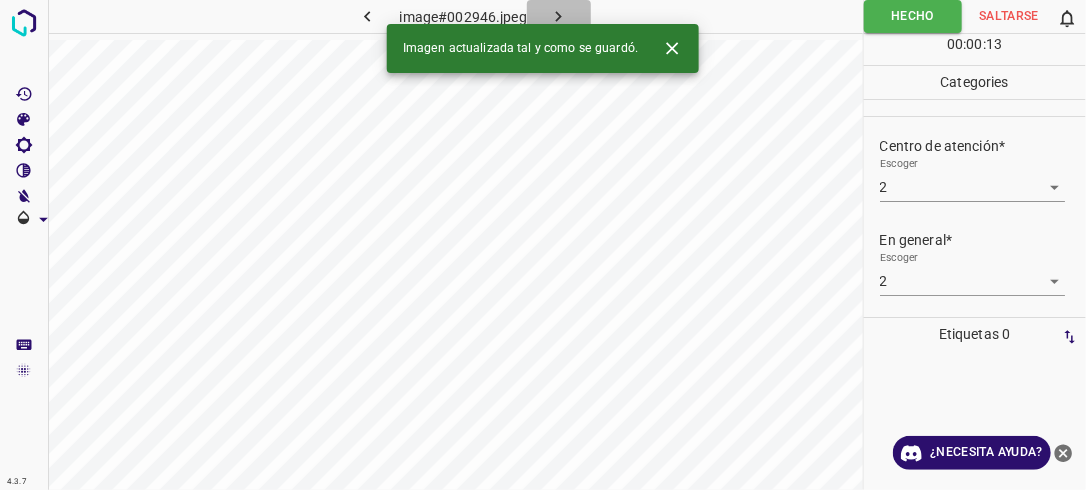 click 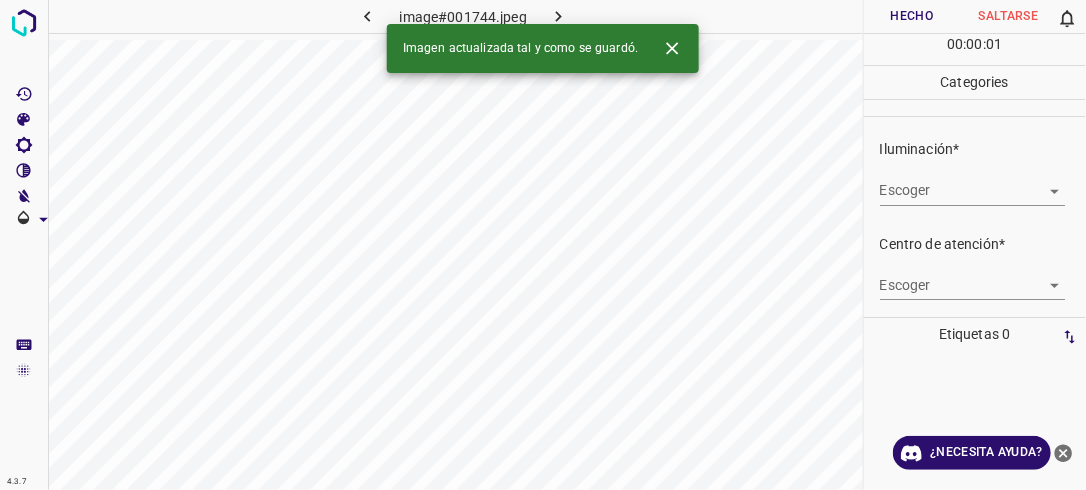 click on "4.3.7 image#001744.jpeg Hecho Saltarse 0 00   : 00   : 01   Categories Iluminación*  Escoger ​ Centro de atención*  Escoger ​ En general*  Escoger ​ Etiquetas 0 Categories 1 Lighting 2 Focus 3 Overall Tools Espacio Cambiar entre modos (Dibujar y Editar) Yo Etiquetado automático R Restaurar zoom M Acercar N Alejar Borrar Eliminar etiqueta de selección Filtros Z Restaurar filtros X Filtro de saturación C Filtro de brillo V Filtro de contraste B Filtro de escala de grises General O Descargar Imagen actualizada tal y como se guardó. ¿Necesita ayuda? -Mensaje de texto -Esconder -Borrar" at bounding box center [543, 245] 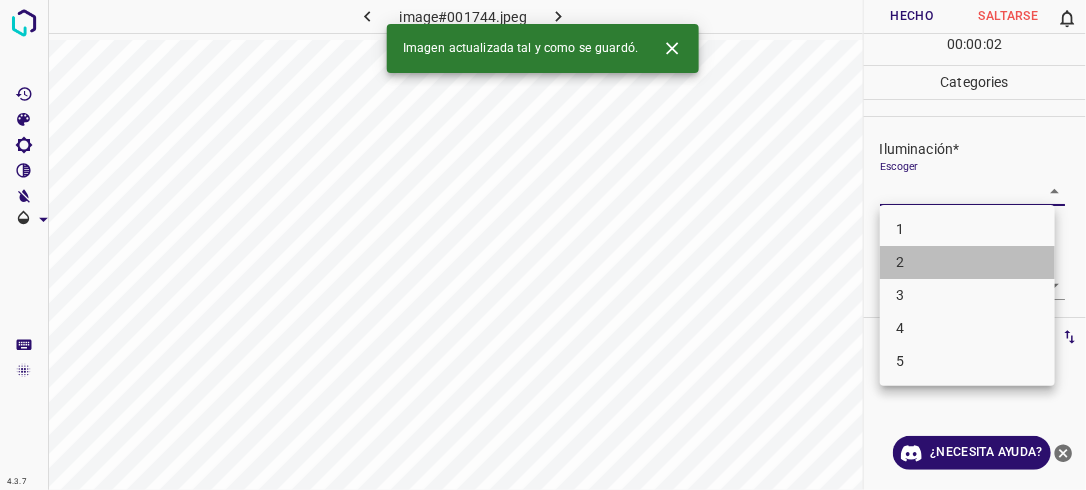 click on "2" at bounding box center (967, 262) 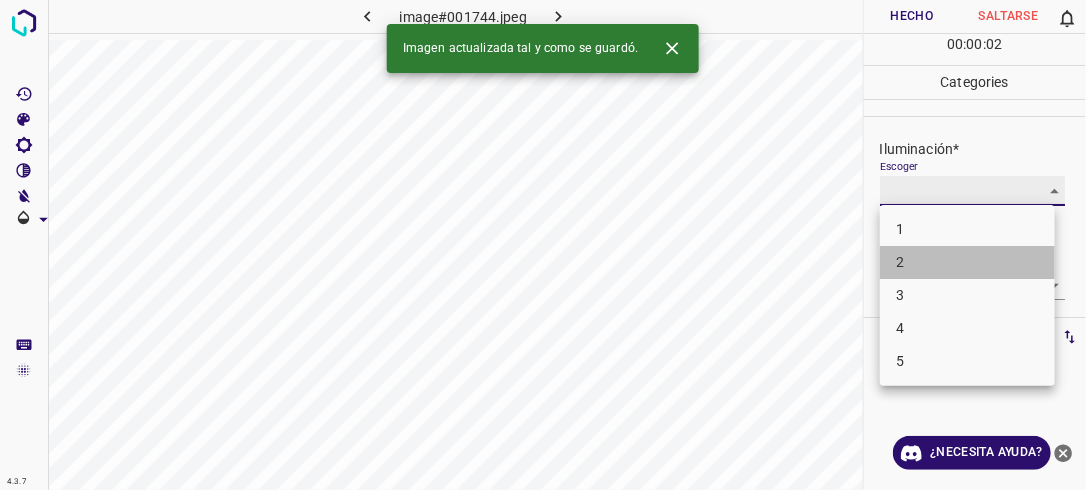type on "2" 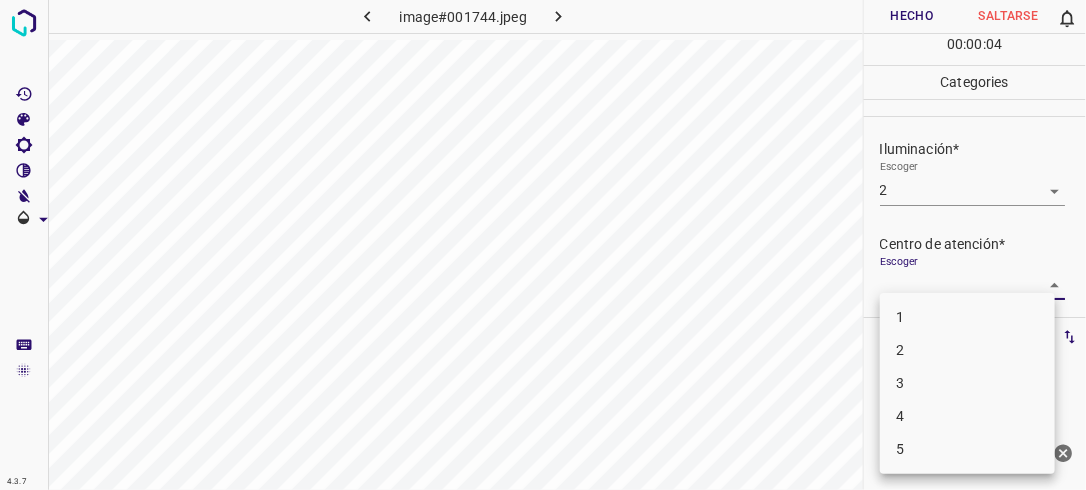 drag, startPoint x: 1039, startPoint y: 272, endPoint x: 972, endPoint y: 341, distance: 96.17692 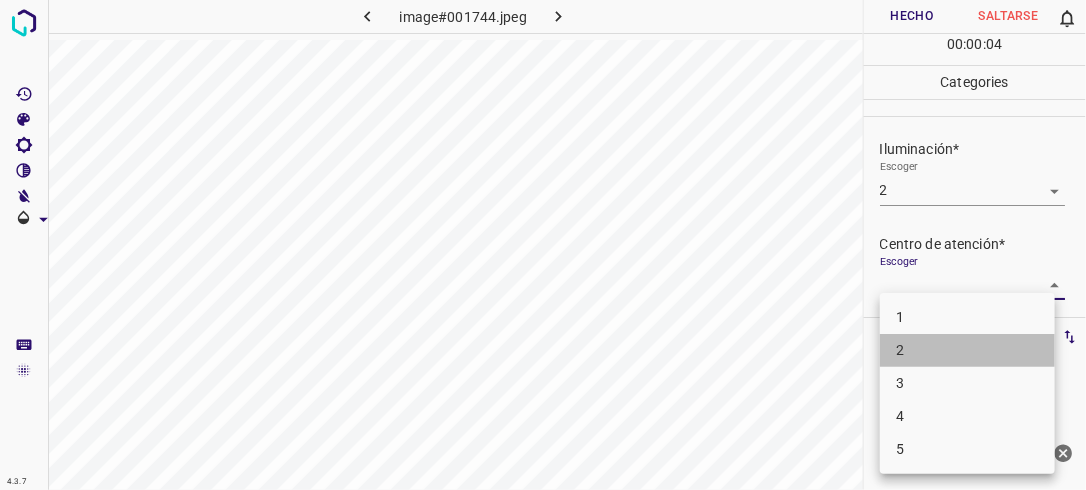 click on "2" at bounding box center (967, 350) 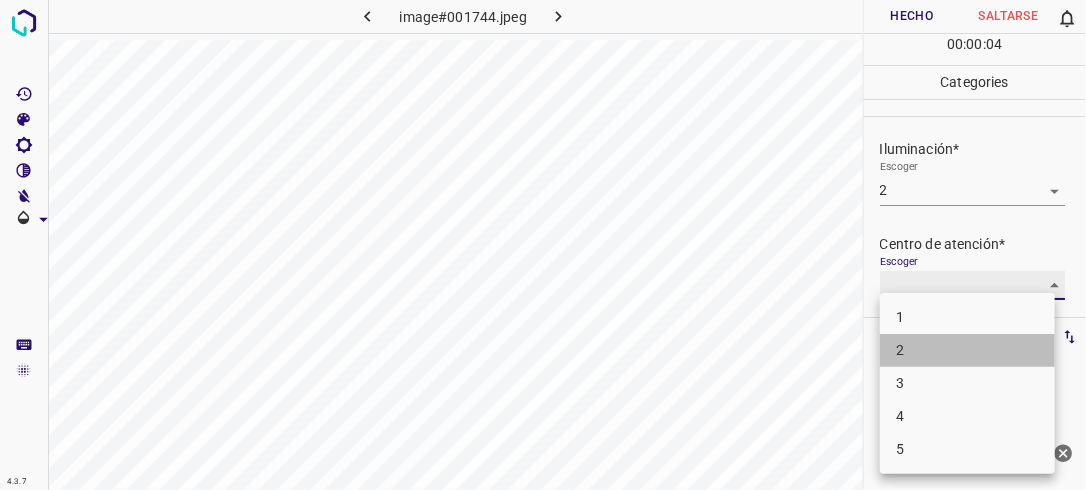 type on "2" 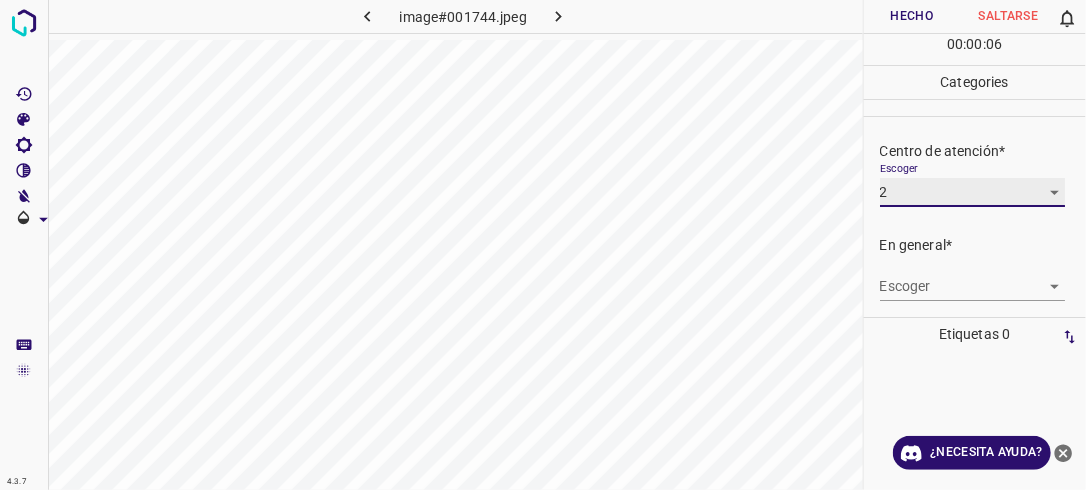 scroll, scrollTop: 98, scrollLeft: 0, axis: vertical 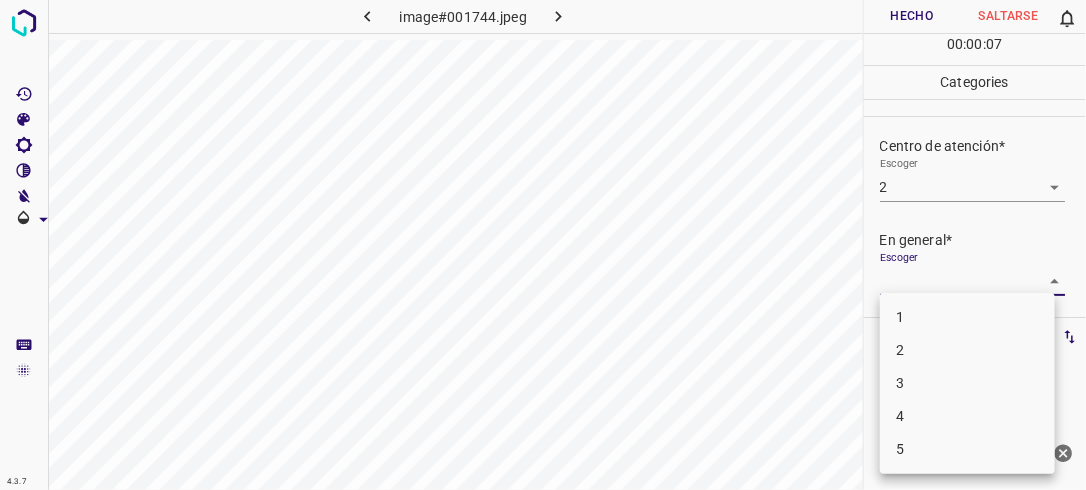 click on "4.3.7 image#001744.jpeg Hecho Saltarse 0 00   : 00   : 07   Categories Iluminación*  Escoger 2 2 Centro de atención*  Escoger 2 2 En general*  Escoger ​ Etiquetas 0 Categories 1 Lighting 2 Focus 3 Overall Tools Espacio Cambiar entre modos (Dibujar y Editar) Yo Etiquetado automático R Restaurar zoom M Acercar N Alejar Borrar Eliminar etiqueta de selección Filtros Z Restaurar filtros X Filtro de saturación C Filtro de brillo V Filtro de contraste B Filtro de escala de grises General O Descargar ¿Necesita ayuda? -Mensaje de texto -Esconder -Borrar 1 2 3 4 5" at bounding box center [543, 245] 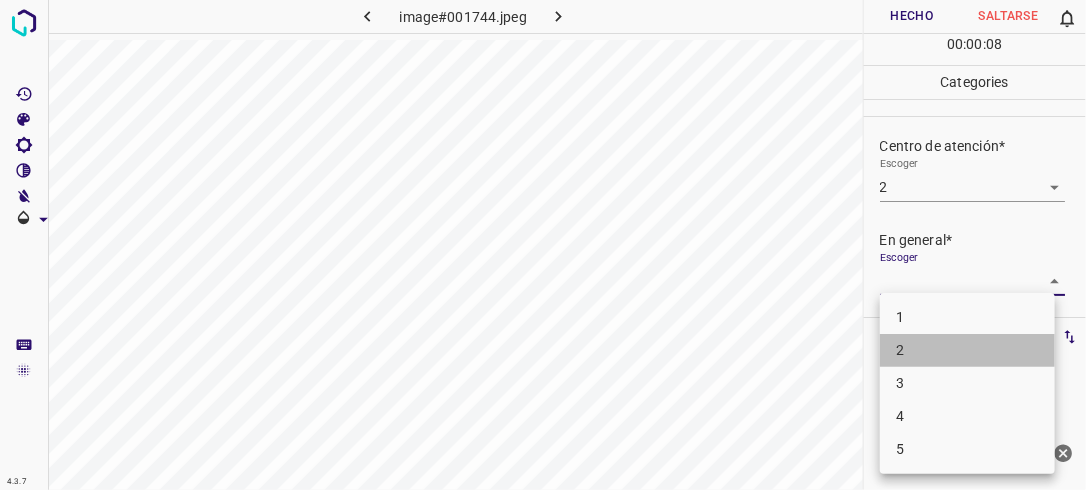 click on "2" at bounding box center (967, 350) 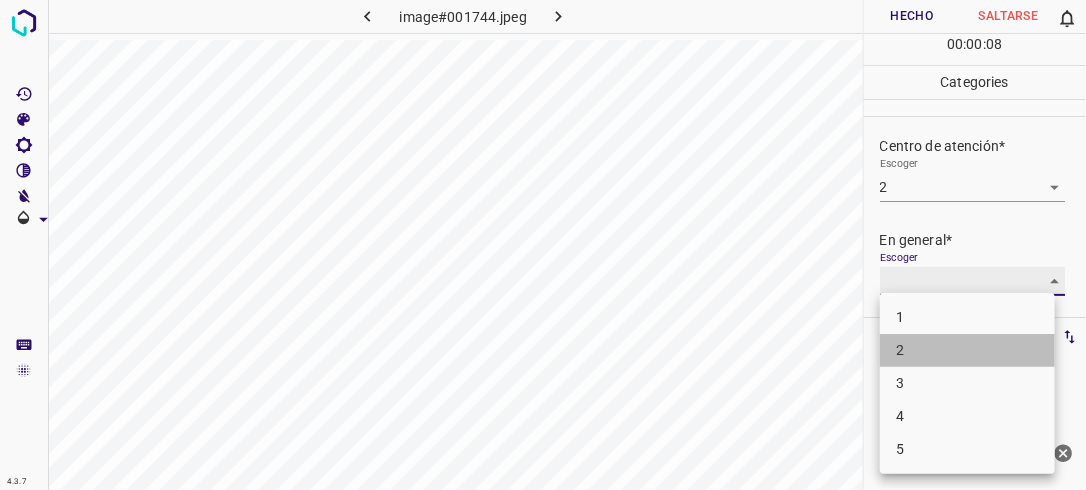 type on "2" 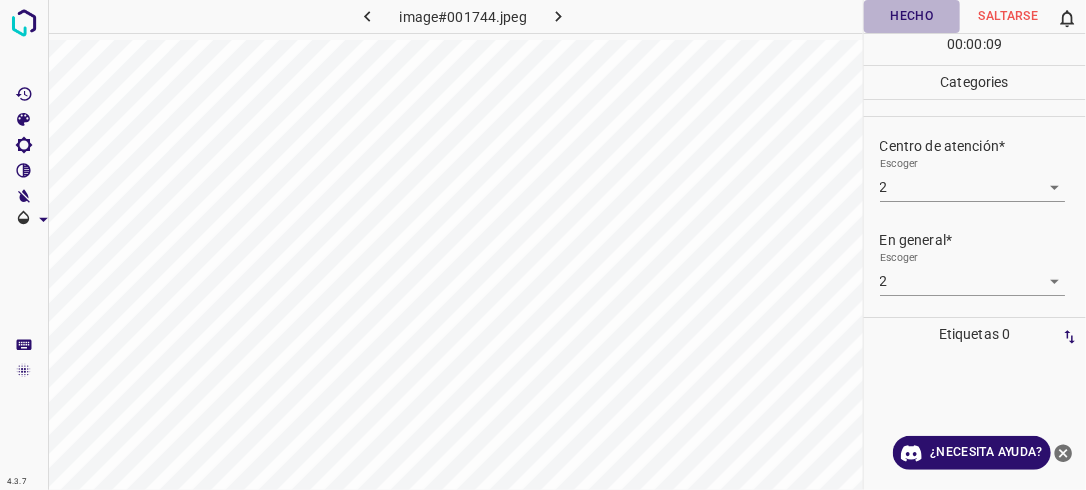 click on "Hecho" at bounding box center [912, 16] 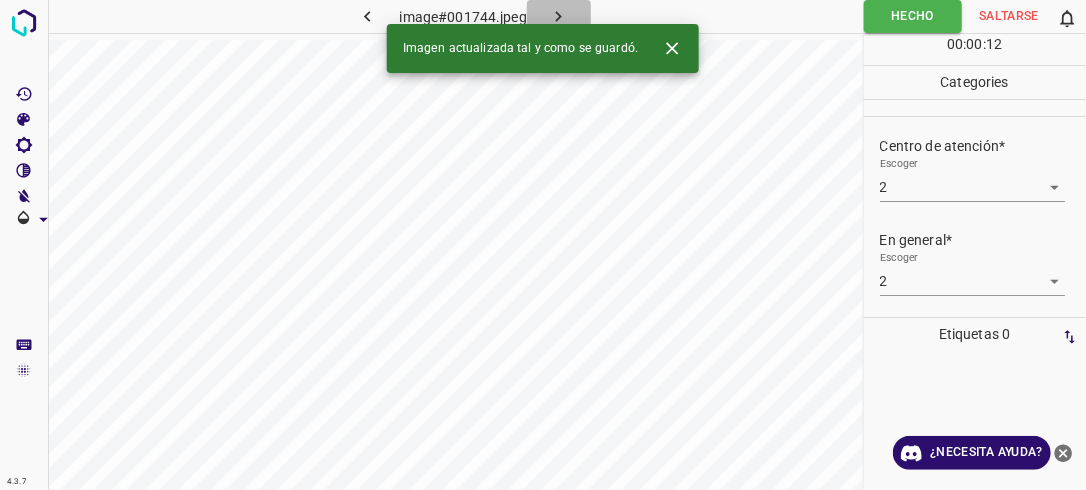 click at bounding box center [559, 16] 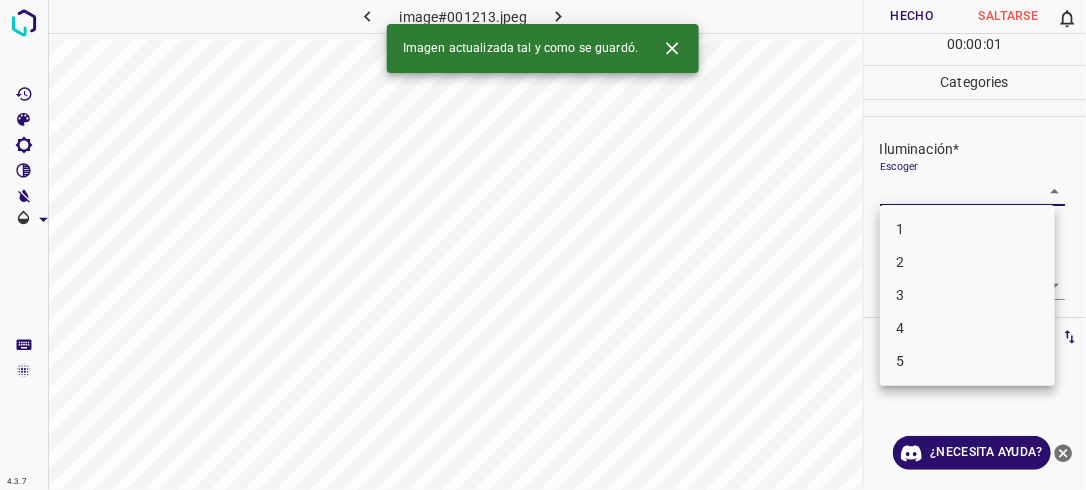 click on "4.3.7 image#001213.jpeg Hecho Saltarse 0 00   : 00   : 01   Categories Iluminación*  Escoger ​ Centro de atención*  Escoger ​ En general*  Escoger ​ Etiquetas 0 Categories 1 Lighting 2 Focus 3 Overall Tools Espacio Cambiar entre modos (Dibujar y Editar) Yo Etiquetado automático R Restaurar zoom M Acercar N Alejar Borrar Eliminar etiqueta de selección Filtros Z Restaurar filtros X Filtro de saturación C Filtro de brillo V Filtro de contraste B Filtro de escala de grises General O Descargar Imagen actualizada tal y como se guardó. ¿Necesita ayuda? -Mensaje de texto -Esconder -Borrar 1 2 3 4 5" at bounding box center [543, 245] 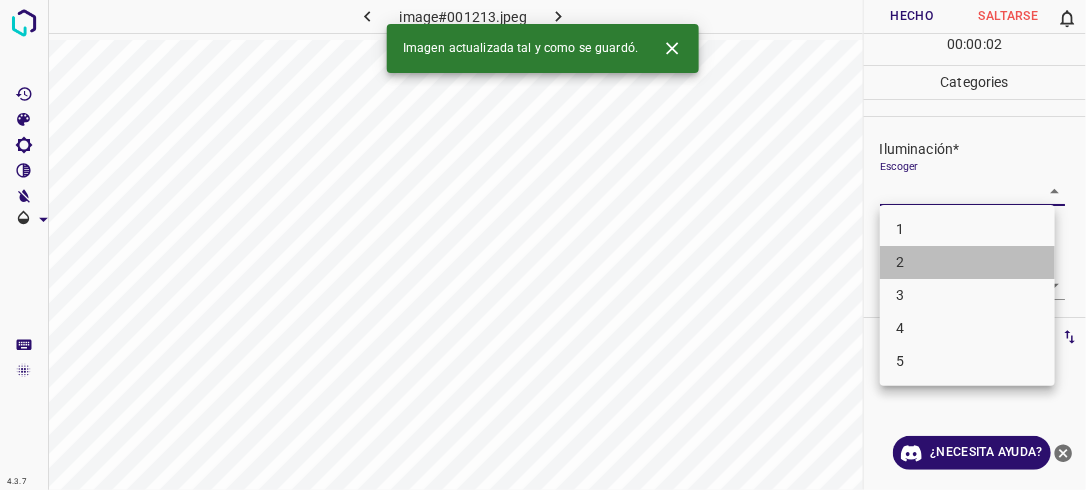 click on "2" at bounding box center [967, 262] 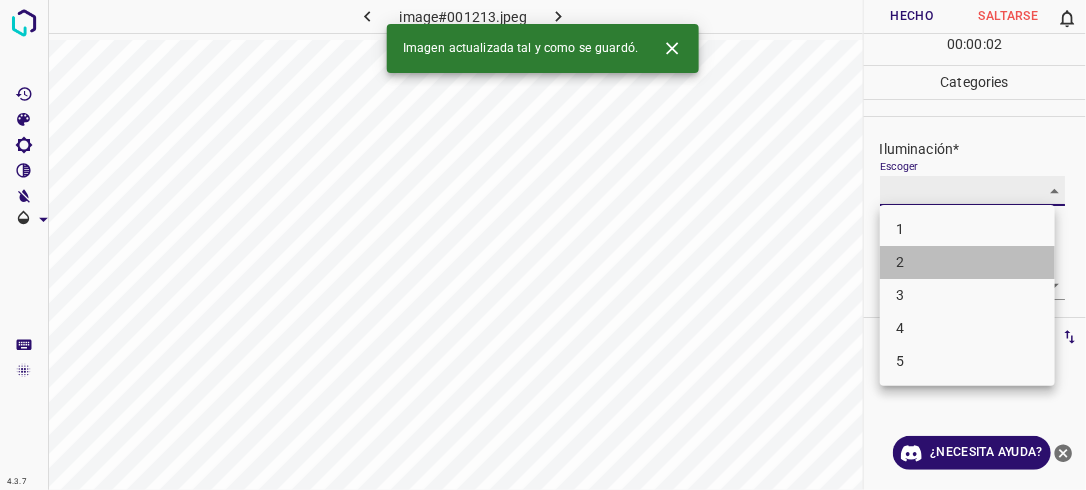 type on "2" 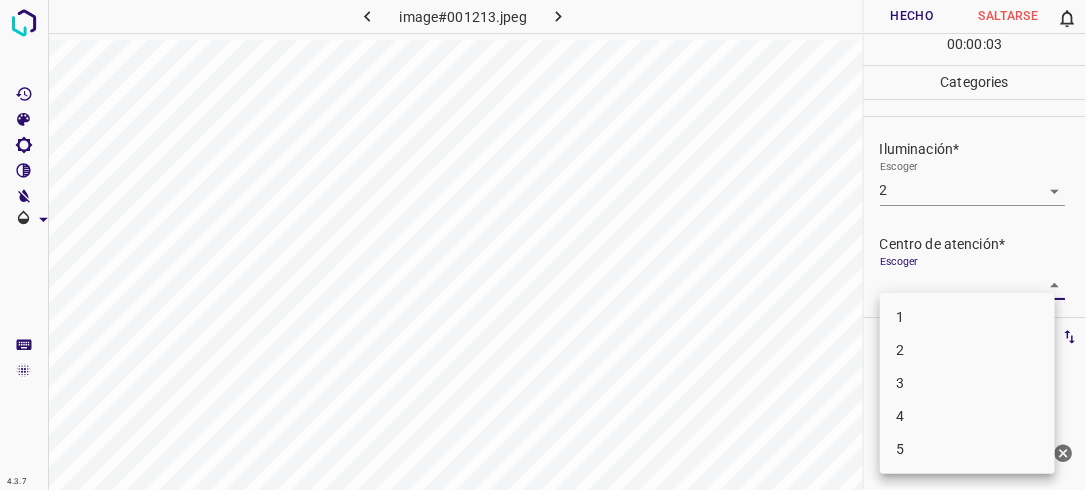 drag, startPoint x: 1038, startPoint y: 277, endPoint x: 952, endPoint y: 348, distance: 111.5213 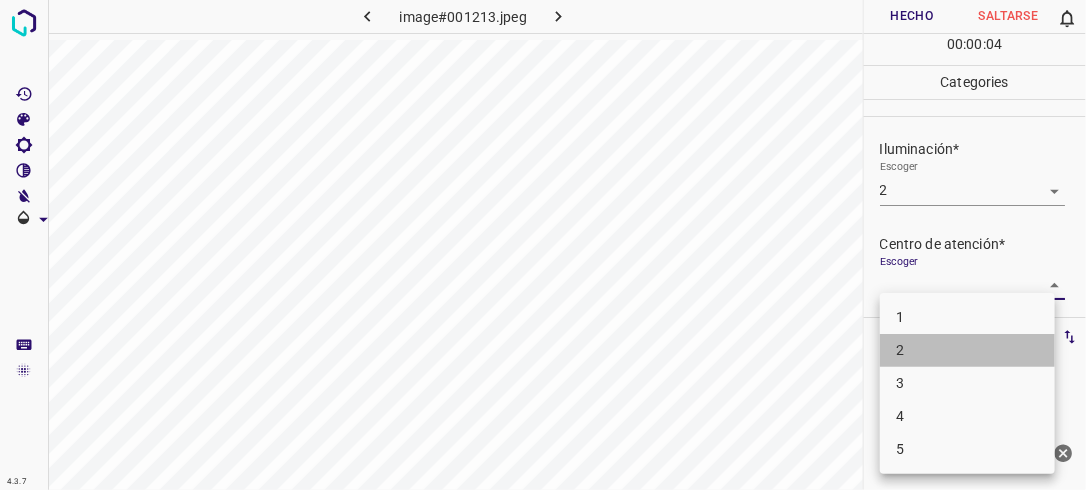 click on "2" at bounding box center [967, 350] 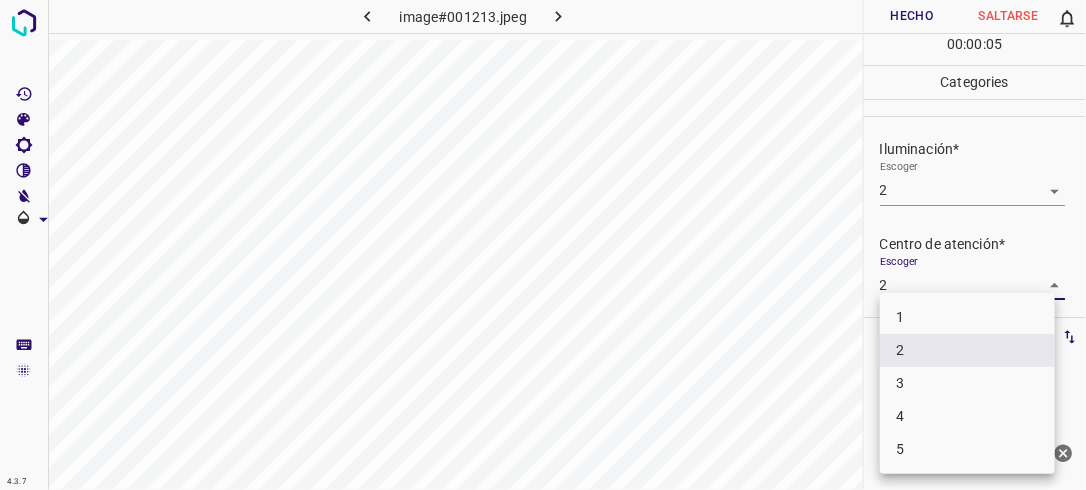 drag, startPoint x: 1036, startPoint y: 289, endPoint x: 977, endPoint y: 325, distance: 69.115845 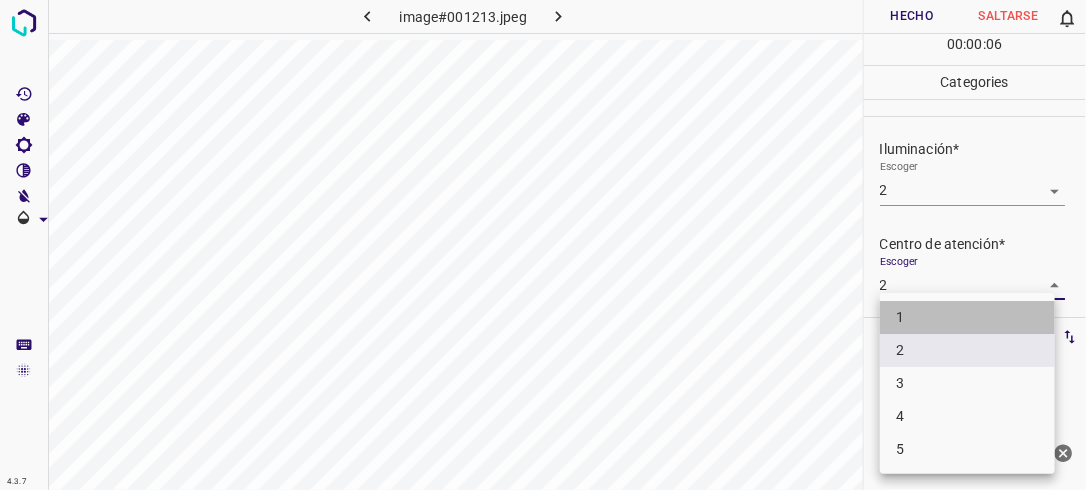 click on "1" at bounding box center [967, 317] 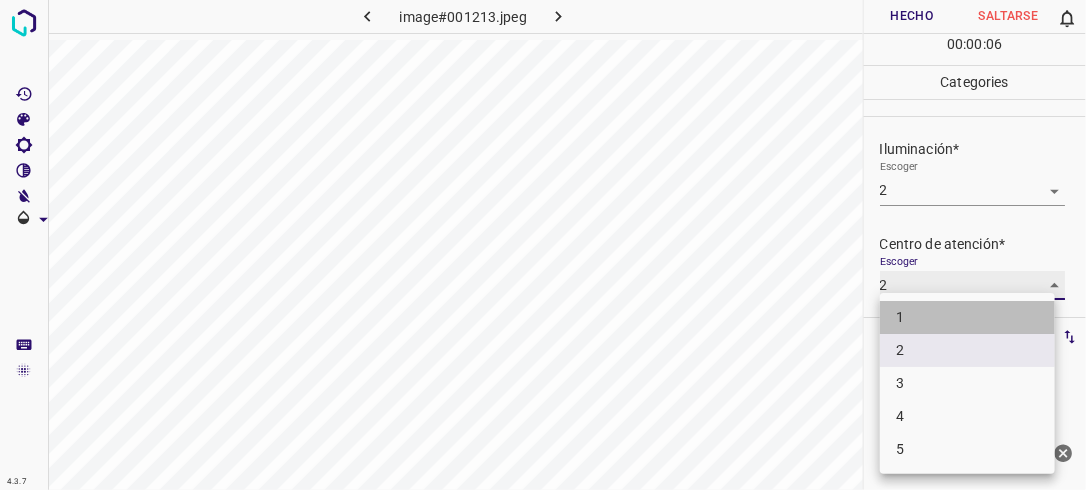 type 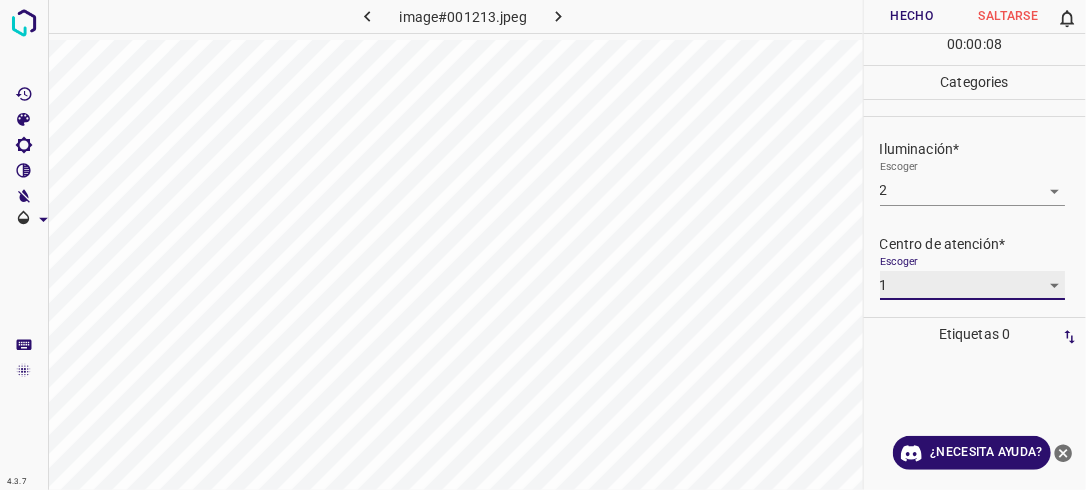 scroll, scrollTop: 98, scrollLeft: 0, axis: vertical 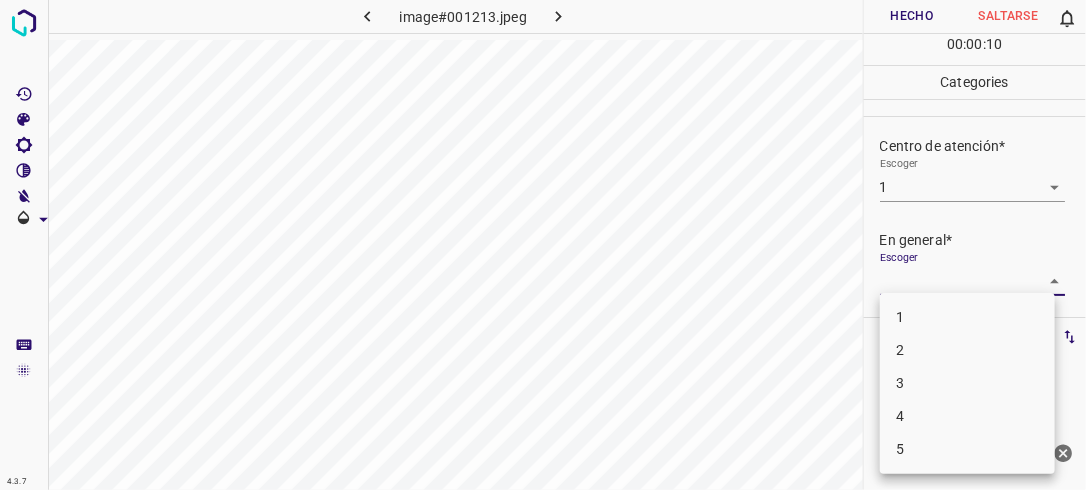 drag, startPoint x: 1042, startPoint y: 280, endPoint x: 975, endPoint y: 340, distance: 89.938866 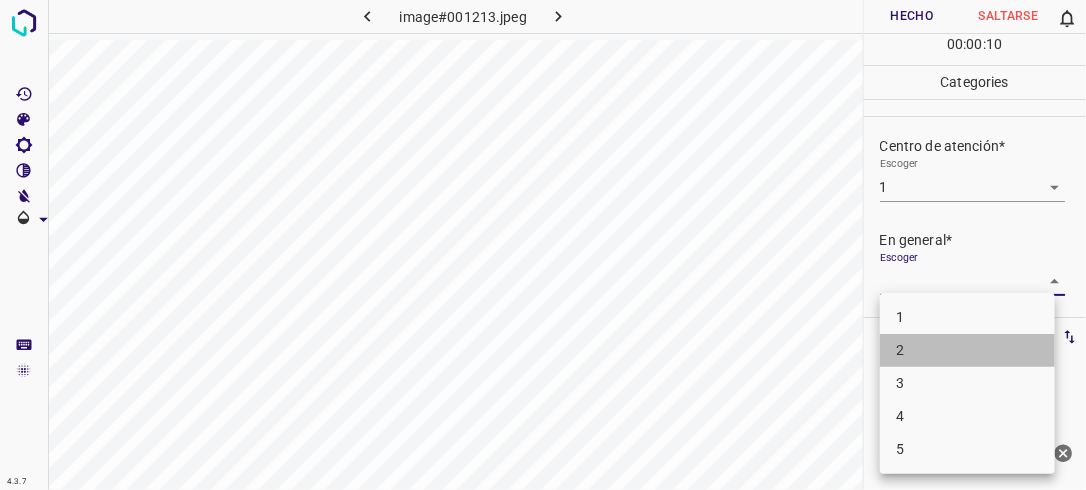 click on "2" at bounding box center [967, 350] 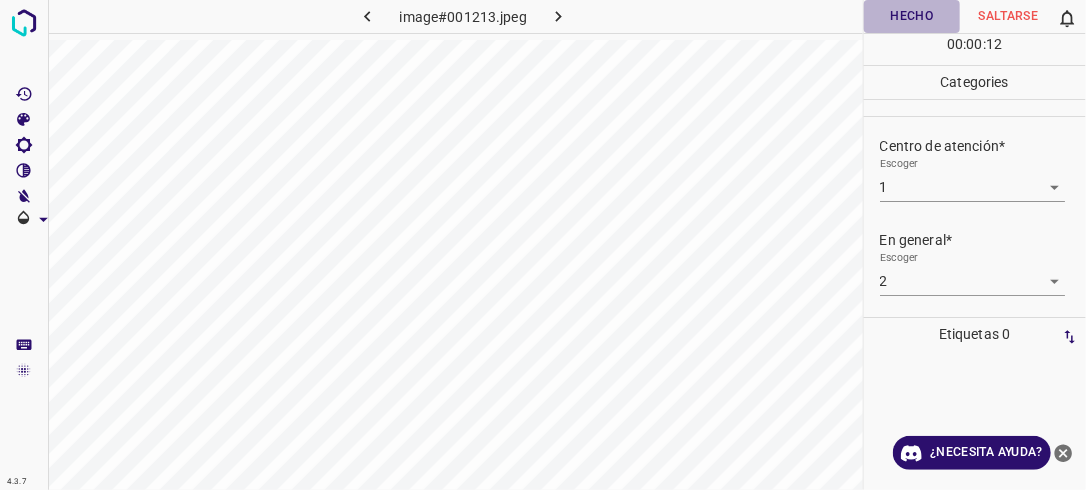 click on "Hecho" at bounding box center (912, 16) 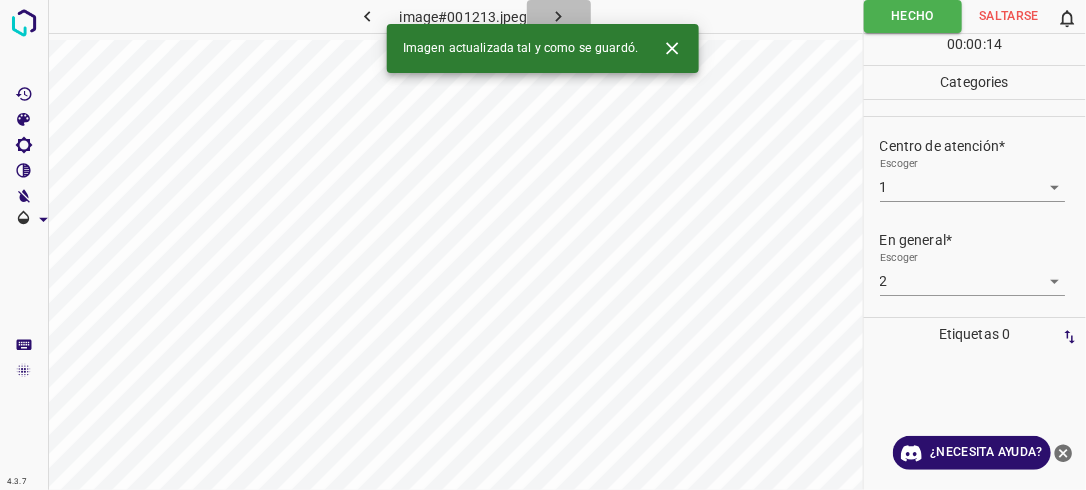 click at bounding box center (559, 16) 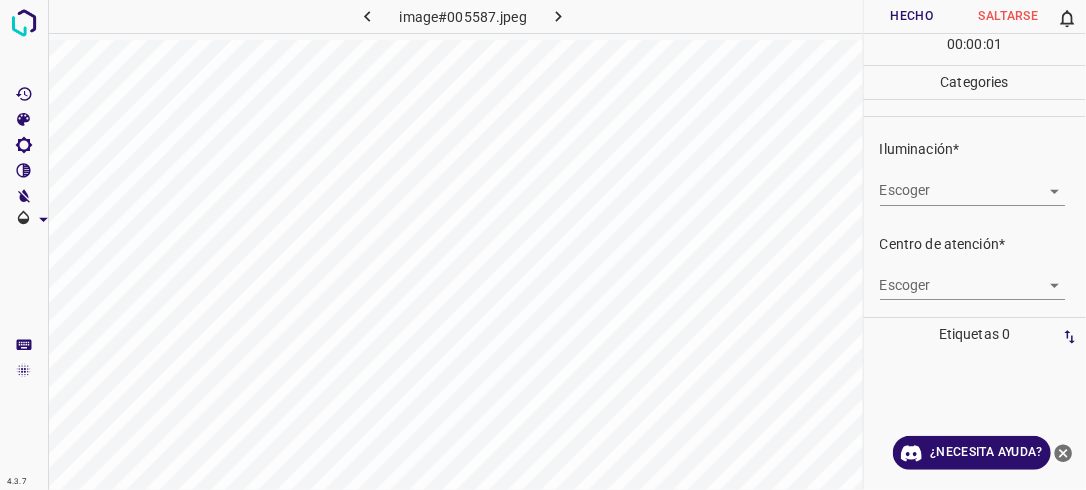 click on "4.3.7 image#005587.jpeg Hecho Saltarse 0 00   : 00   : 01   Categories Iluminación*  Escoger ​ Centro de atención*  Escoger ​ En general*  Escoger ​ Etiquetas 0 Categories 1 Lighting 2 Focus 3 Overall Tools Espacio Cambiar entre modos (Dibujar y Editar) Yo Etiquetado automático R Restaurar zoom M Acercar N Alejar Borrar Eliminar etiqueta de selección Filtros Z Restaurar filtros X Filtro de saturación C Filtro de brillo V Filtro de contraste B Filtro de escala de grises General O Descargar ¿Necesita ayuda? -Mensaje de texto -Esconder -Borrar" at bounding box center [543, 245] 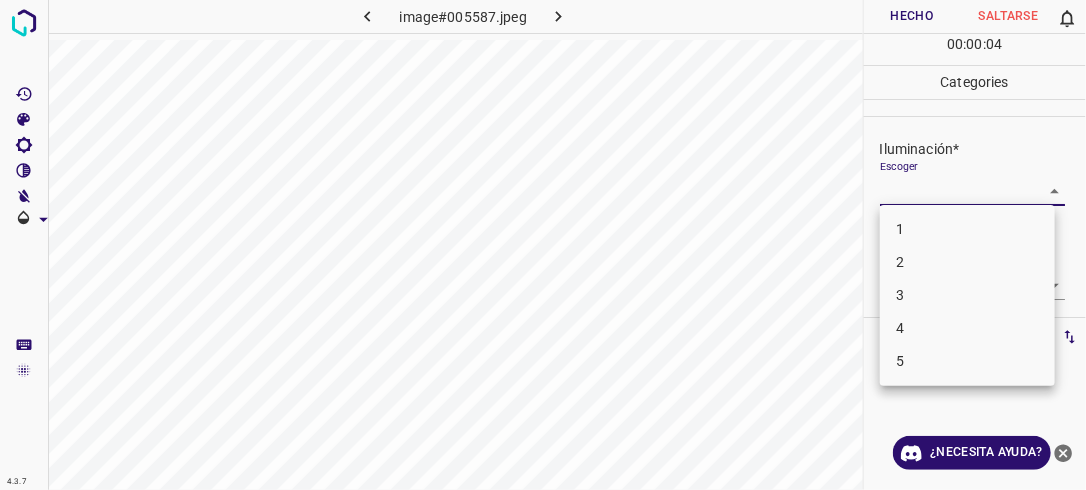 drag, startPoint x: 952, startPoint y: 264, endPoint x: 1012, endPoint y: 268, distance: 60.133186 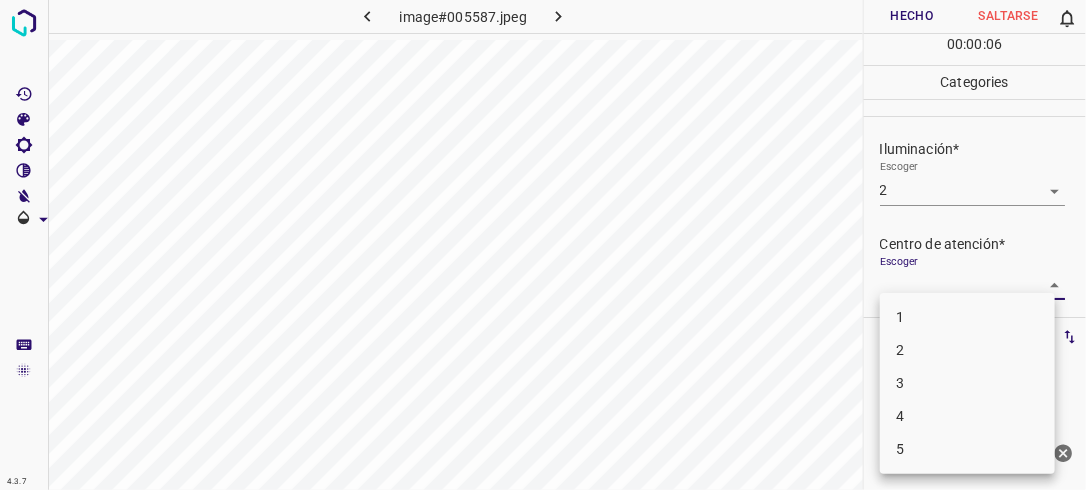 click on "4.3.7 image#005587.jpeg Hecho Saltarse 0 00   : 00   : 06   Categories Iluminación*  Escoger 2 2 Centro de atención*  Escoger ​ En general*  Escoger ​ Etiquetas 0 Categories 1 Lighting 2 Focus 3 Overall Tools Espacio Cambiar entre modos (Dibujar y Editar) Yo Etiquetado automático R Restaurar zoom M Acercar N Alejar Borrar Eliminar etiqueta de selección Filtros Z Restaurar filtros X Filtro de saturación C Filtro de brillo V Filtro de contraste B Filtro de escala de grises General O Descargar ¿Necesita ayuda? -Mensaje de texto -Esconder -Borrar 1 2 3 4 5" at bounding box center (543, 245) 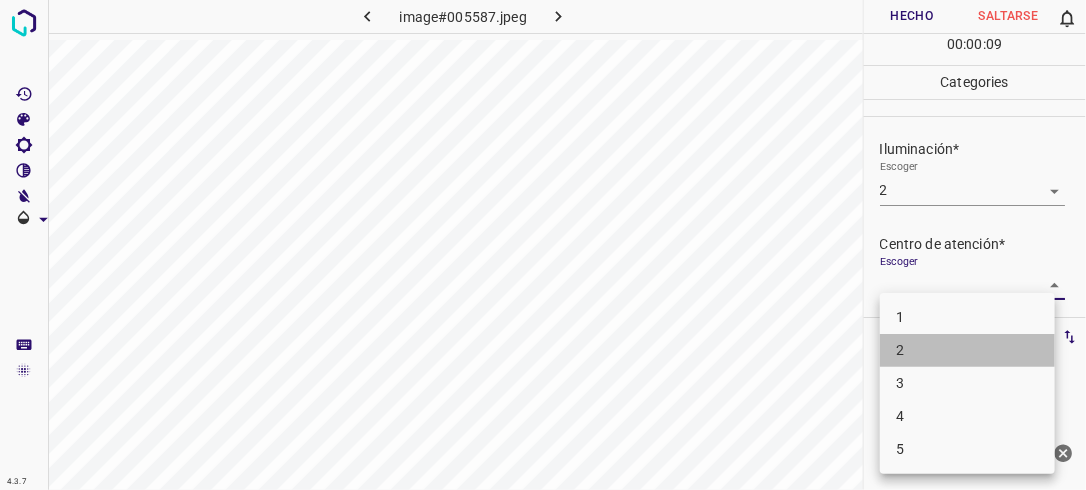 click on "2" at bounding box center [967, 350] 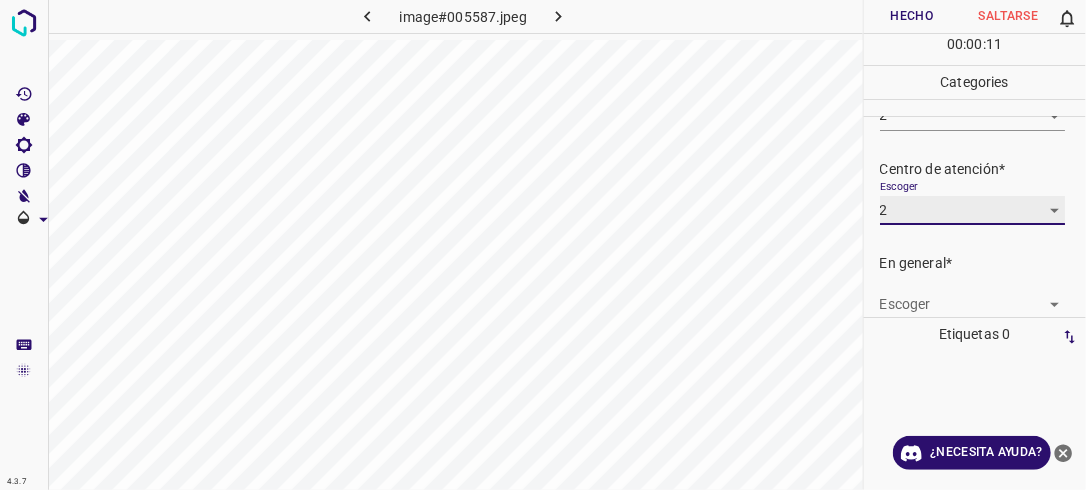 scroll, scrollTop: 76, scrollLeft: 0, axis: vertical 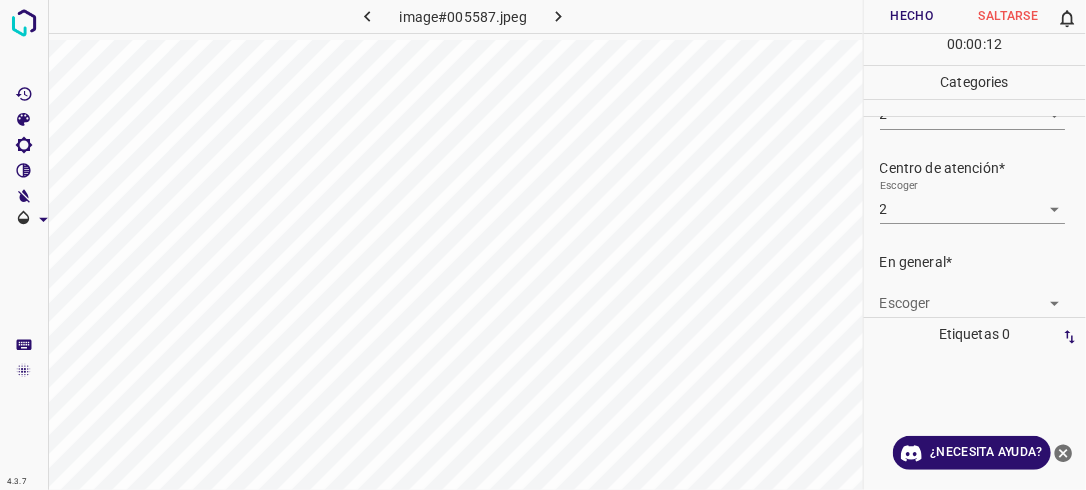 click on "Escoger ​" at bounding box center (983, 295) 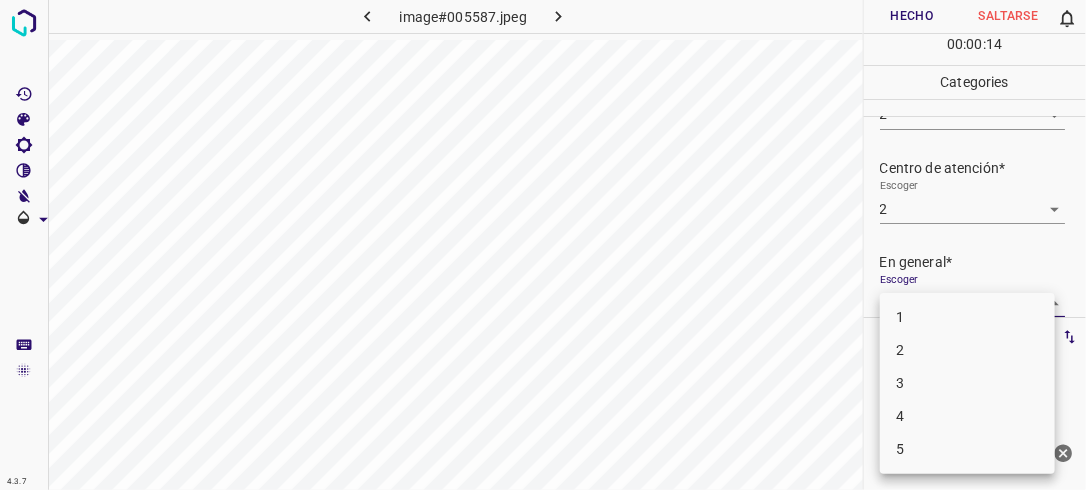 click on "4.3.7 image#005587.jpeg Hecho Saltarse 0 00   : 00   : 14   Categories Iluminación*  Escoger 2 2 Centro de atención*  Escoger 2 2 En general*  Escoger ​ Etiquetas 0 Categories 1 Lighting 2 Focus 3 Overall Tools Espacio Cambiar entre modos (Dibujar y Editar) Yo Etiquetado automático R Restaurar zoom M Acercar N Alejar Borrar Eliminar etiqueta de selección Filtros Z Restaurar filtros X Filtro de saturación C Filtro de brillo V Filtro de contraste B Filtro de escala de grises General O Descargar ¿Necesita ayuda? -Mensaje de texto -Esconder -Borrar 1 2 3 4 5" at bounding box center (543, 245) 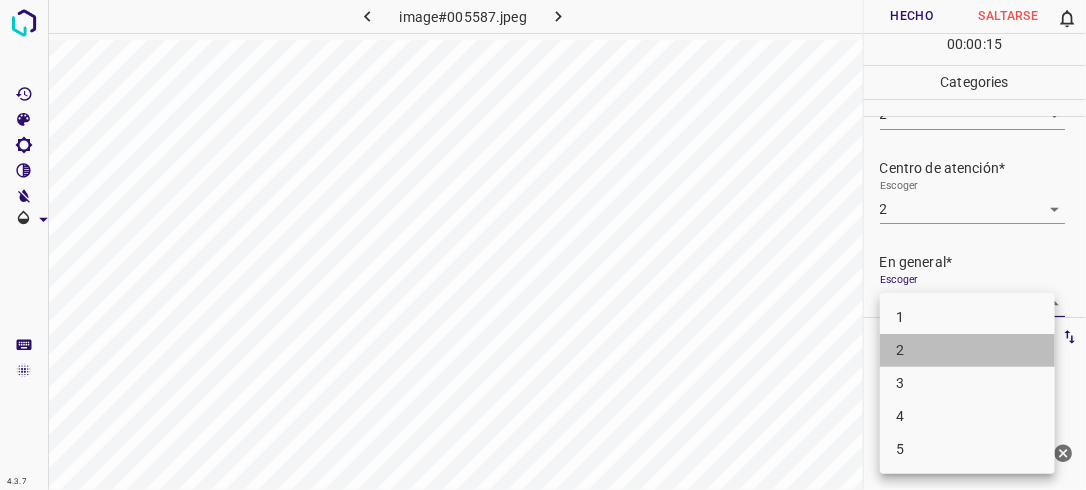 click on "2" at bounding box center (967, 350) 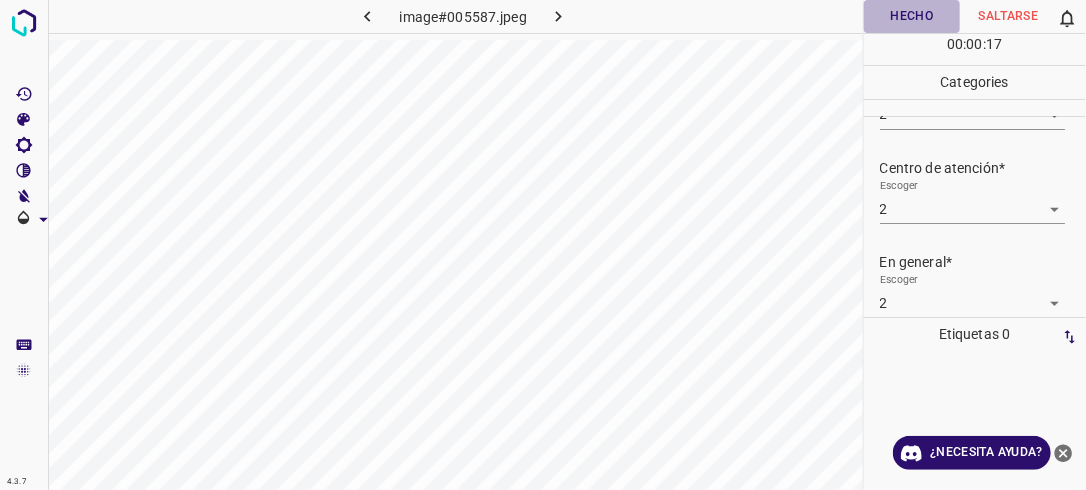 click on "Hecho" at bounding box center [912, 16] 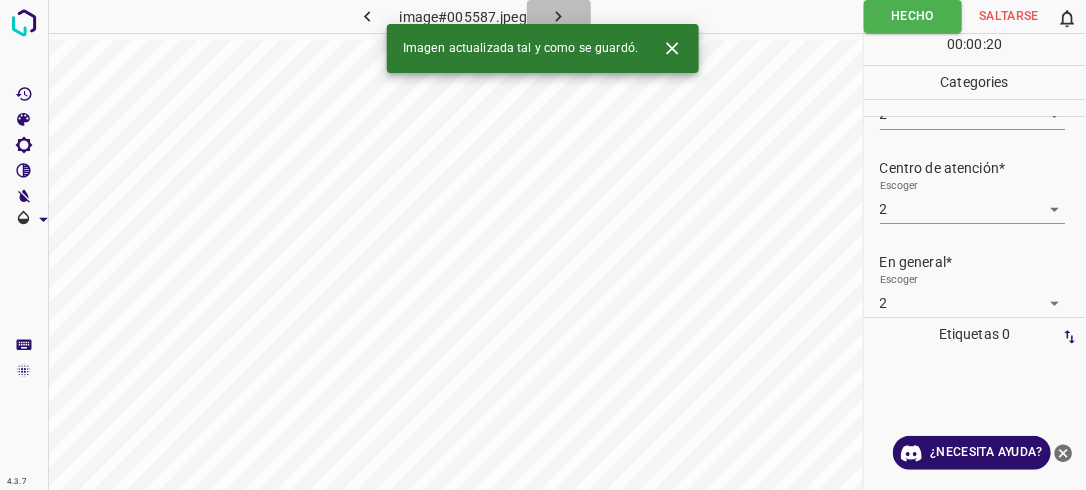 click at bounding box center (559, 16) 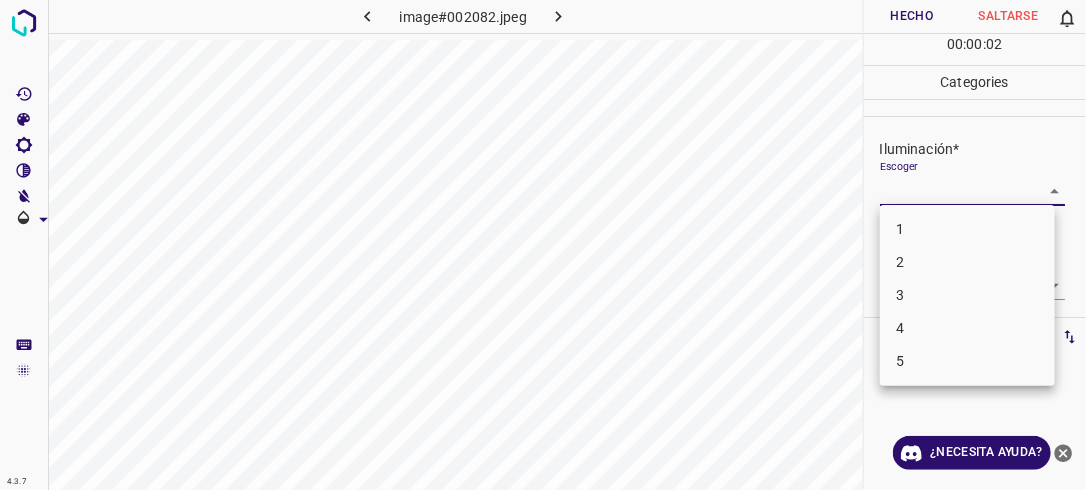 click on "4.3.7 image#002082.jpeg Hecho Saltarse 0 00   : 00   : 02   Categories Iluminación*  Escoger ​ Centro de atención*  Escoger ​ En general*  Escoger ​ Etiquetas 0 Categories 1 Lighting 2 Focus 3 Overall Tools Espacio Cambiar entre modos (Dibujar y Editar) Yo Etiquetado automático R Restaurar zoom M Acercar N Alejar Borrar Eliminar etiqueta de selección Filtros Z Restaurar filtros X Filtro de saturación C Filtro de brillo V Filtro de contraste B Filtro de escala de grises General O Descargar ¿Necesita ayuda? -Mensaje de texto -Esconder -Borrar 1 2 3 4 5" at bounding box center [543, 245] 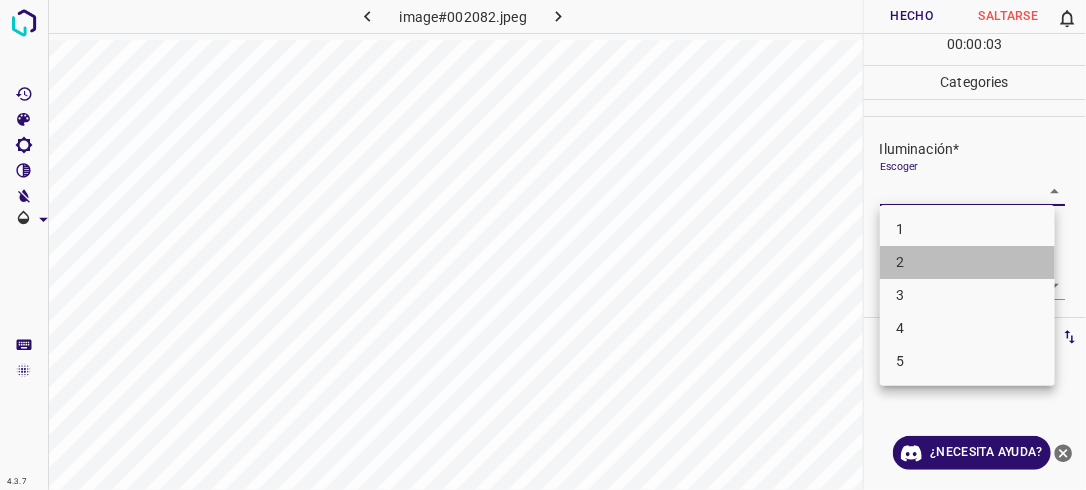 click on "2" at bounding box center [967, 262] 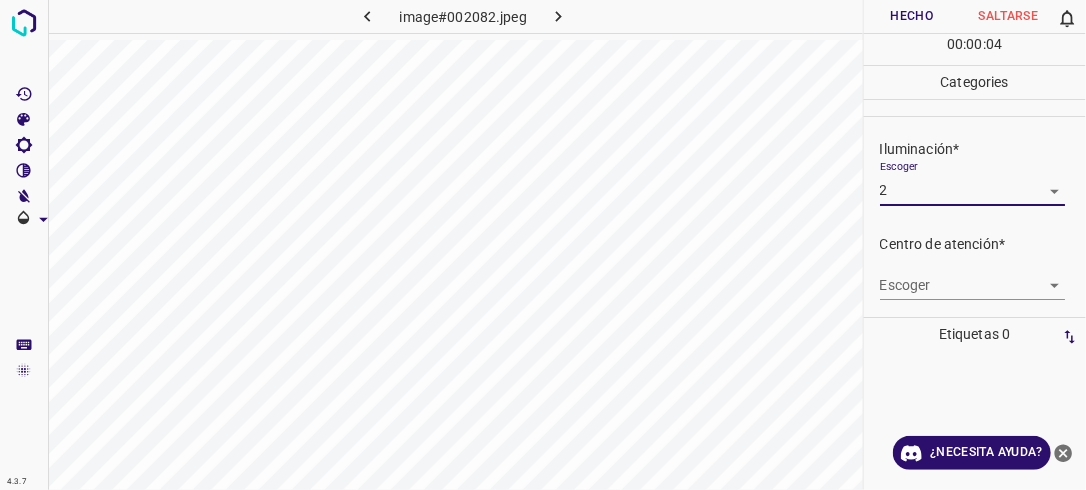 click on "4.3.7 image#002082.jpeg Hecho Saltarse 0 00   : 00   : 04   Categories Iluminación*  Escoger 2 2 Centro de atención*  Escoger ​ En general*  Escoger ​ Etiquetas 0 Categories 1 Lighting 2 Focus 3 Overall Tools Espacio Cambiar entre modos (Dibujar y Editar) Yo Etiquetado automático R Restaurar zoom M Acercar N Alejar Borrar Eliminar etiqueta de selección Filtros Z Restaurar filtros X Filtro de saturación C Filtro de brillo V Filtro de contraste B Filtro de escala de grises General O Descargar ¿Necesita ayuda? -Mensaje de texto -Esconder -Borrar" at bounding box center (543, 245) 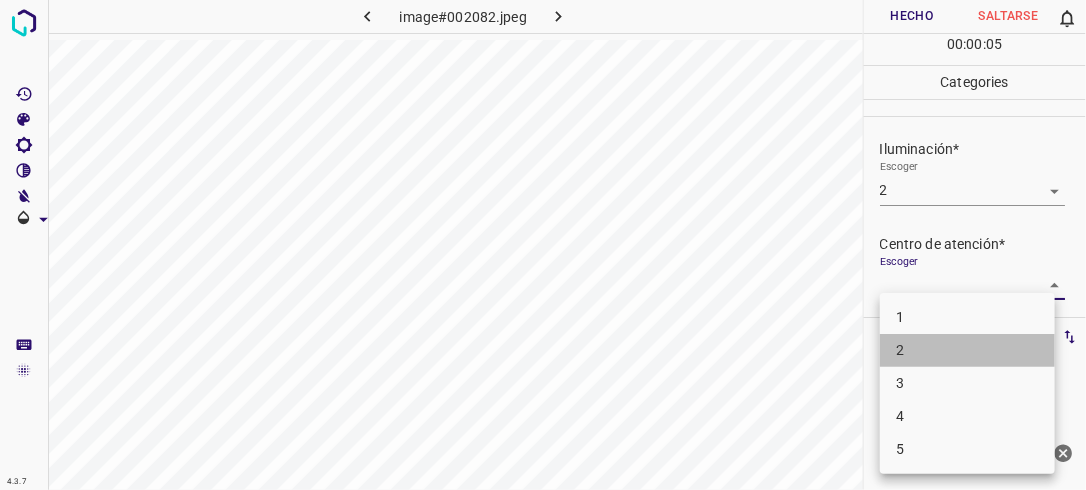 click on "2" at bounding box center (967, 350) 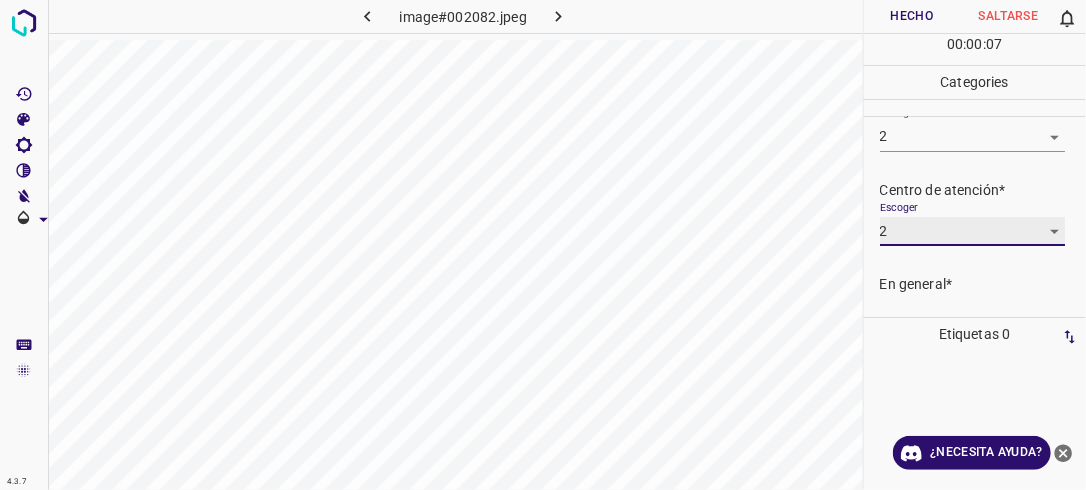 scroll, scrollTop: 98, scrollLeft: 0, axis: vertical 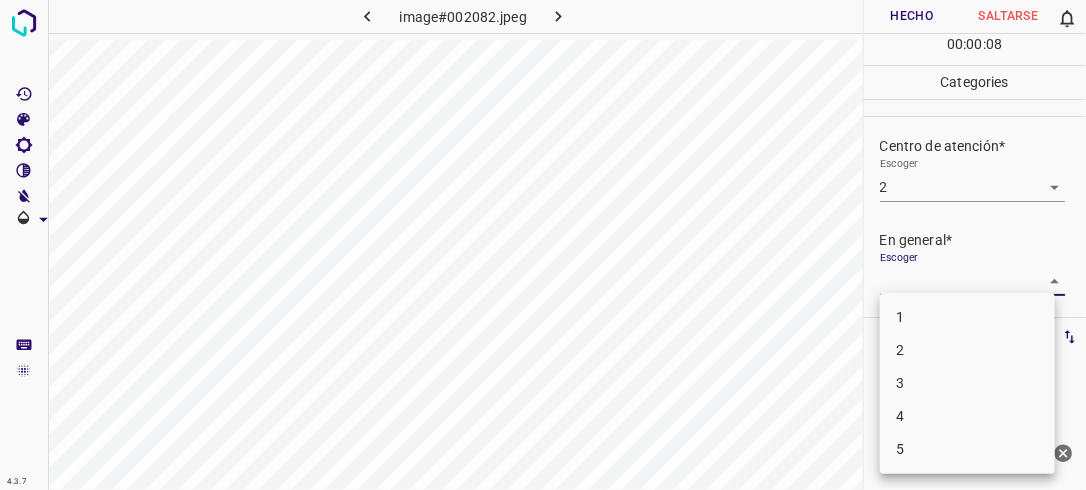 drag, startPoint x: 1050, startPoint y: 283, endPoint x: 944, endPoint y: 343, distance: 121.80312 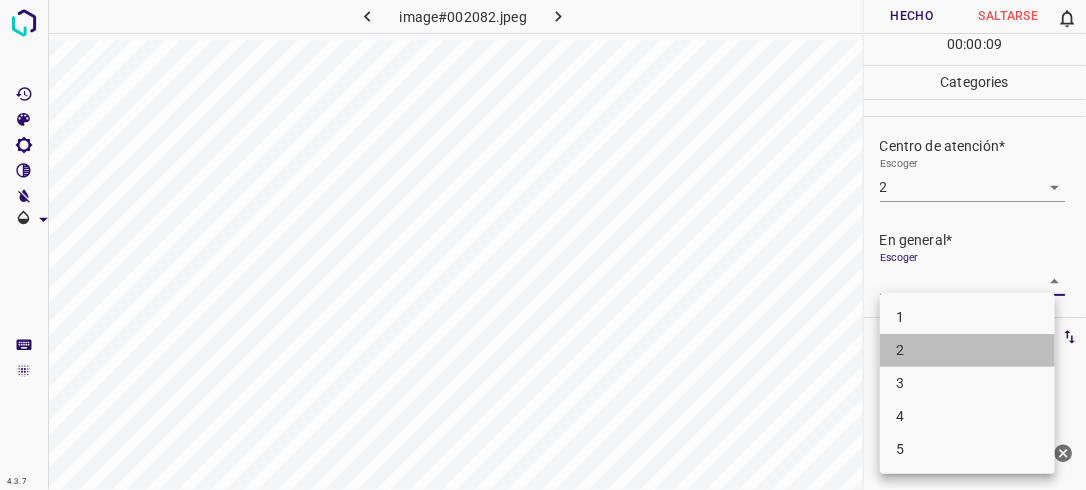 click on "2" at bounding box center (967, 350) 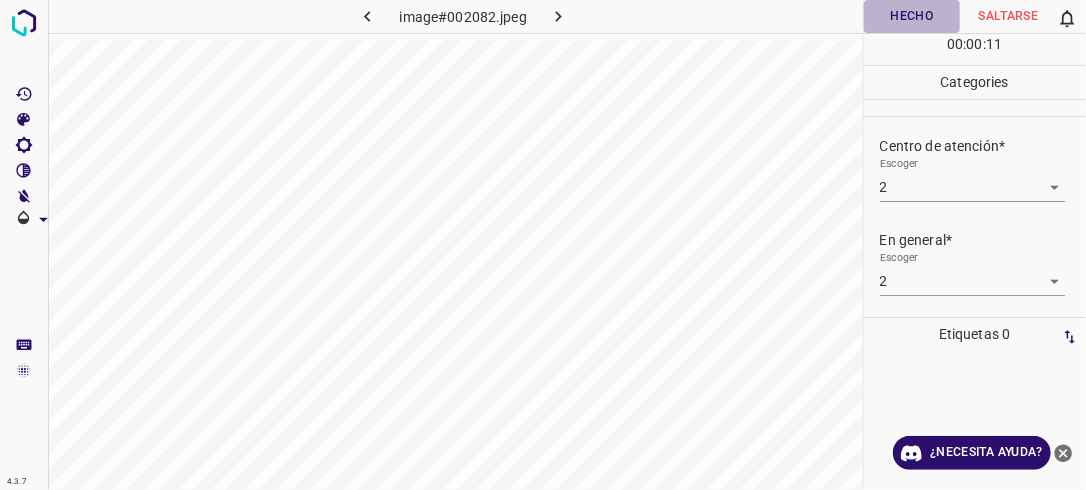 click on "Hecho" at bounding box center (912, 16) 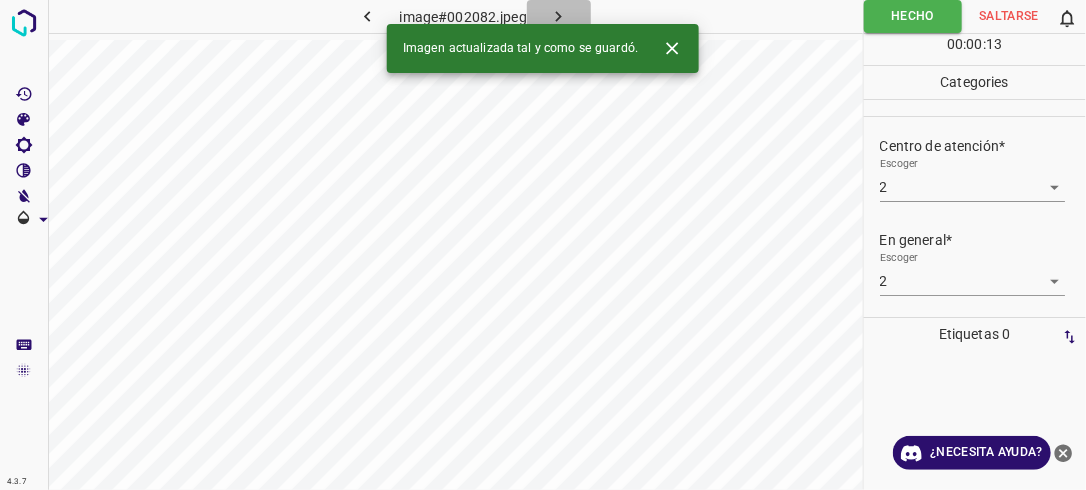 click at bounding box center (559, 16) 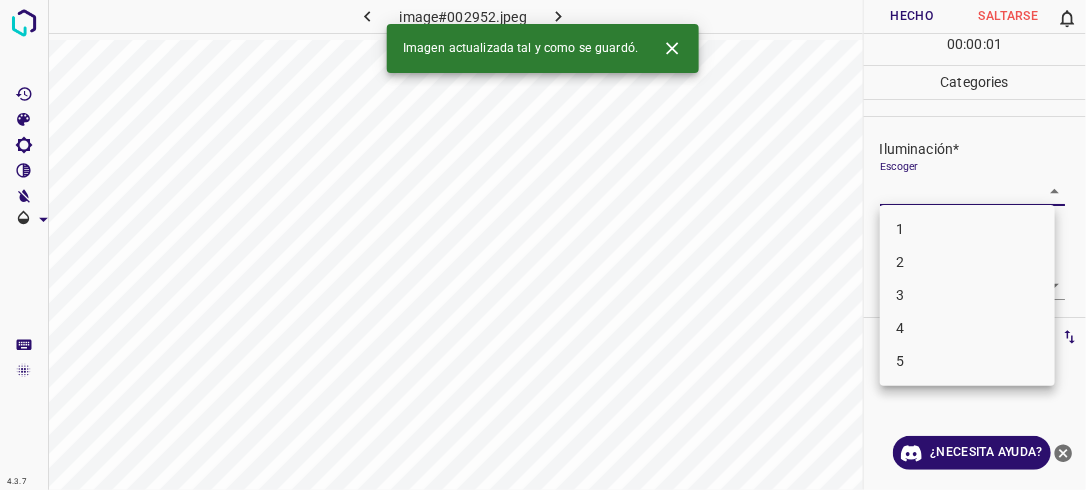 click on "4.3.7 image#002952.jpeg Hecho Saltarse 0 00   : 00   : 01   Categories Iluminación*  Escoger ​ Centro de atención*  Escoger ​ En general*  Escoger ​ Etiquetas 0 Categories 1 Lighting 2 Focus 3 Overall Tools Espacio Cambiar entre modos (Dibujar y Editar) Yo Etiquetado automático R Restaurar zoom M Acercar N Alejar Borrar Eliminar etiqueta de selección Filtros Z Restaurar filtros X Filtro de saturación C Filtro de brillo V Filtro de contraste B Filtro de escala de grises General O Descargar Imagen actualizada tal y como se guardó. ¿Necesita ayuda? -Mensaje de texto -Esconder -Borrar 1 2 3 4 5" at bounding box center (543, 245) 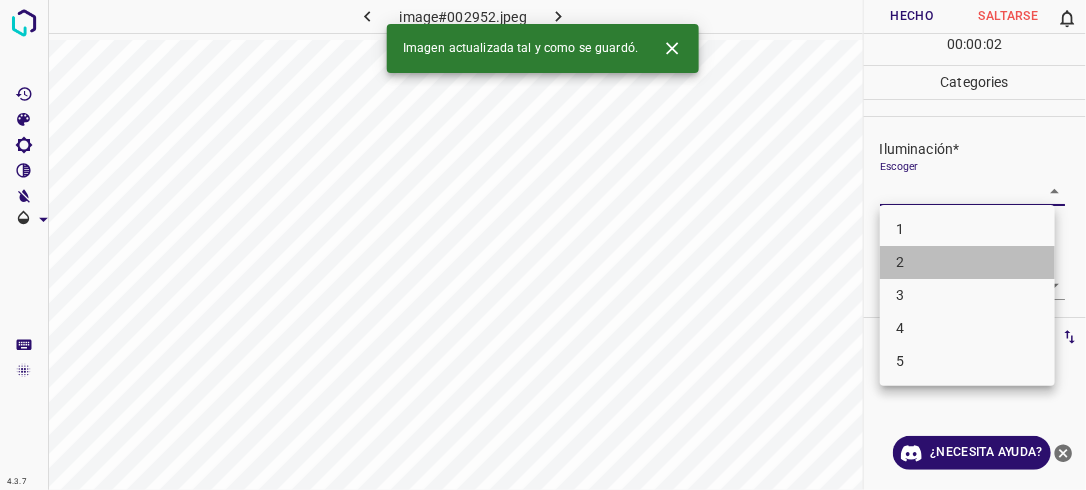 click on "2" at bounding box center (967, 262) 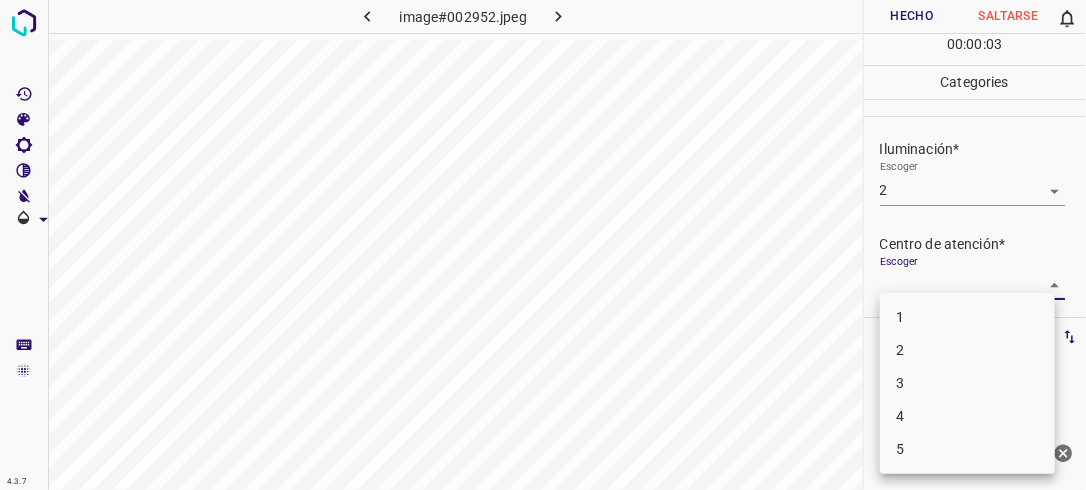 click on "4.3.7 image#002952.jpeg Hecho Saltarse 0 00   : 00   : 03   Categories Iluminación*  Escoger 2 2 Centro de atención*  Escoger ​ En general*  Escoger ​ Etiquetas 0 Categories 1 Lighting 2 Focus 3 Overall Tools Espacio Cambiar entre modos (Dibujar y Editar) Yo Etiquetado automático R Restaurar zoom M Acercar N Alejar Borrar Eliminar etiqueta de selección Filtros Z Restaurar filtros X Filtro de saturación C Filtro de brillo V Filtro de contraste B Filtro de escala de grises General O Descargar ¿Necesita ayuda? -Mensaje de texto -Esconder -Borrar 1 2 3 4 5" at bounding box center [543, 245] 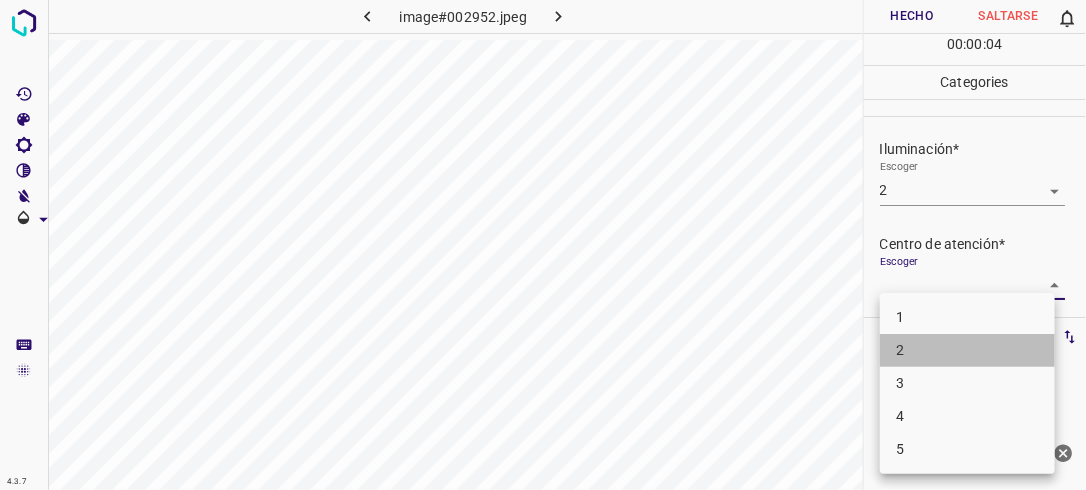 click on "2" at bounding box center [967, 350] 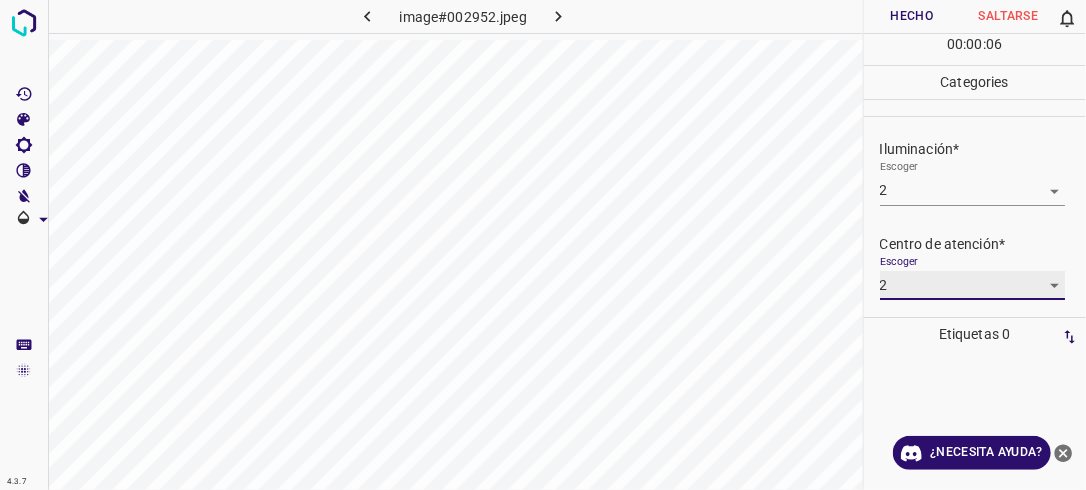 scroll, scrollTop: 98, scrollLeft: 0, axis: vertical 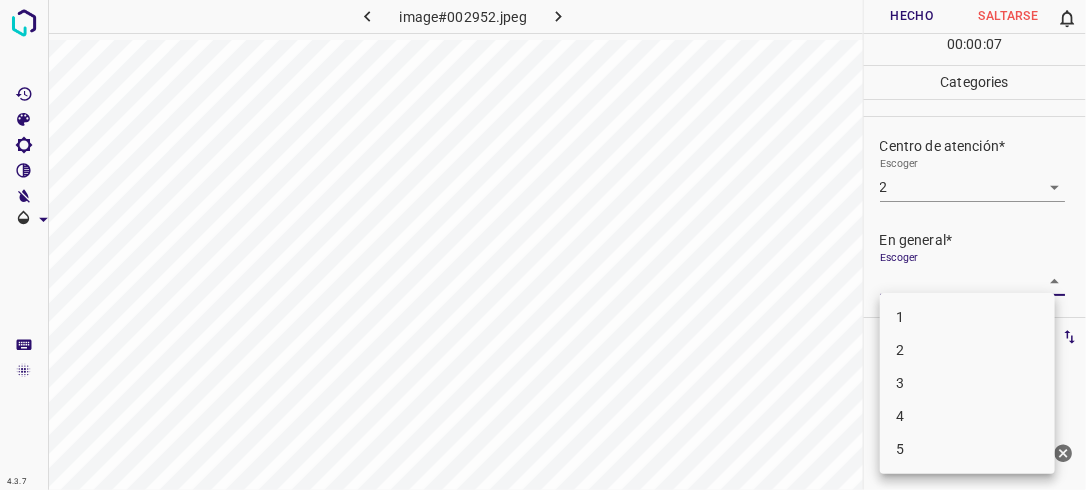 click on "4.3.7 image#002952.jpeg Hecho Saltarse 0 00   : 00   : 07   Categories Iluminación*  Escoger 2 2 Centro de atención*  Escoger 2 2 En general*  Escoger ​ Etiquetas 0 Categories 1 Lighting 2 Focus 3 Overall Tools Espacio Cambiar entre modos (Dibujar y Editar) Yo Etiquetado automático R Restaurar zoom M Acercar N Alejar Borrar Eliminar etiqueta de selección Filtros Z Restaurar filtros X Filtro de saturación C Filtro de brillo V Filtro de contraste B Filtro de escala de grises General O Descargar ¿Necesita ayuda? -Mensaje de texto -Esconder -Borrar 1 2 3 4 5" at bounding box center [543, 245] 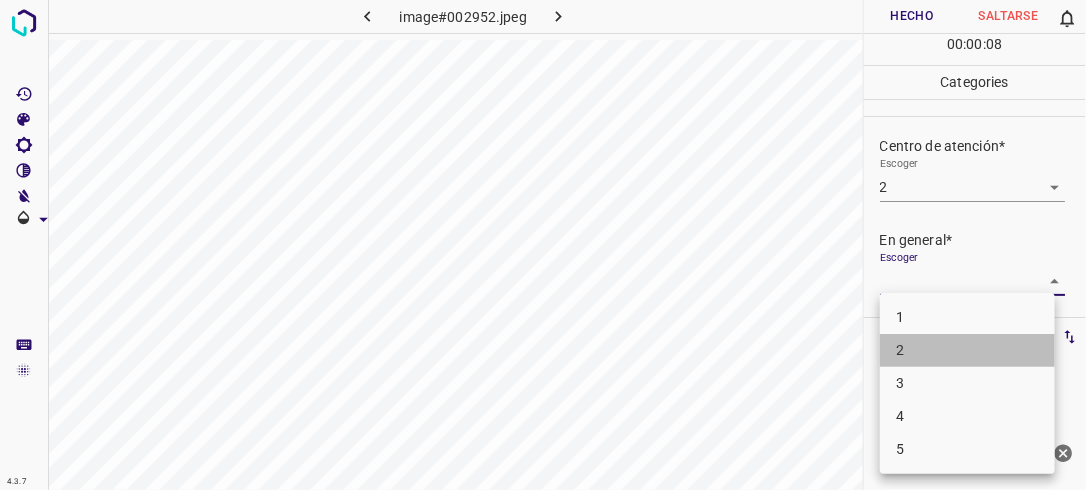 click on "2" at bounding box center (967, 350) 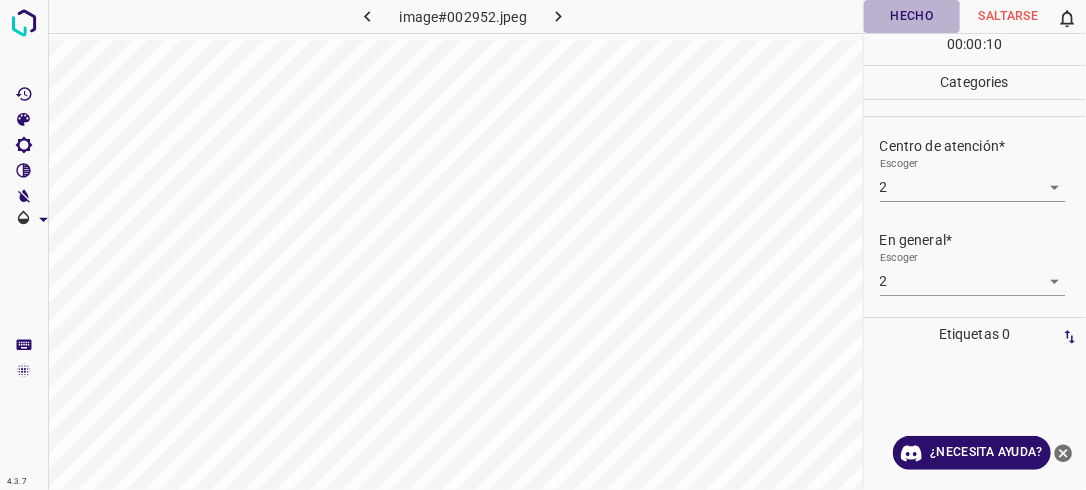 click on "Hecho" at bounding box center (912, 16) 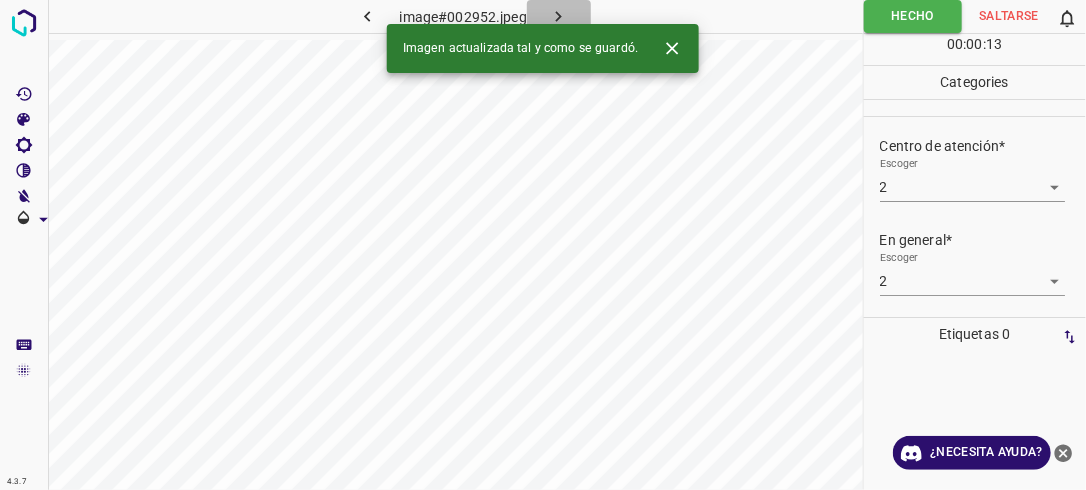 click 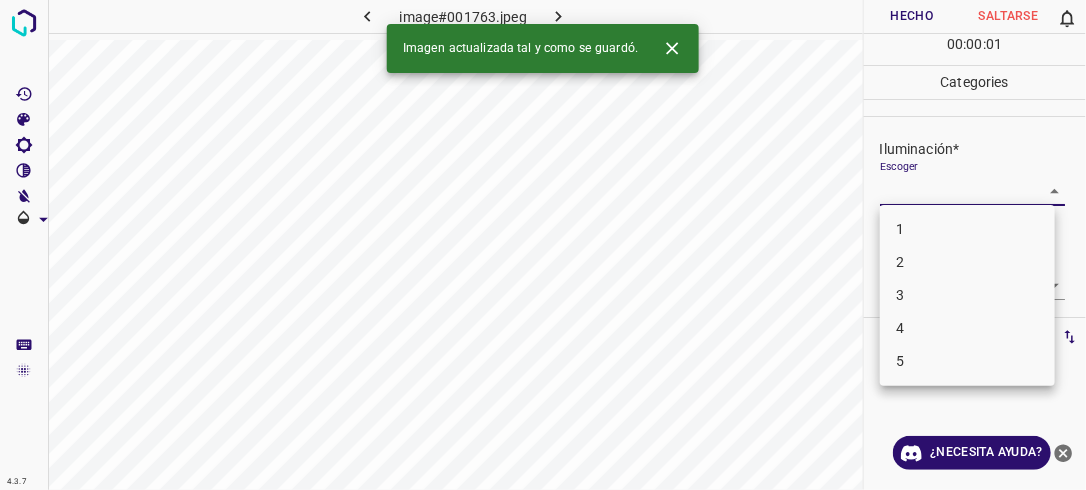 click on "4.3.7 image#001763.jpeg Hecho Saltarse 0 00   : 00   : 01   Categories Iluminación*  Escoger ​ Centro de atención*  Escoger ​ En general*  Escoger ​ Etiquetas 0 Categories 1 Lighting 2 Focus 3 Overall Tools Espacio Cambiar entre modos (Dibujar y Editar) Yo Etiquetado automático R Restaurar zoom M Acercar N Alejar Borrar Eliminar etiqueta de selección Filtros Z Restaurar filtros X Filtro de saturación C Filtro de brillo V Filtro de contraste B Filtro de escala de grises General O Descargar Imagen actualizada tal y como se guardó. ¿Necesita ayuda? -Mensaje de texto -Esconder -Borrar 1 2 3 4 5" at bounding box center (543, 245) 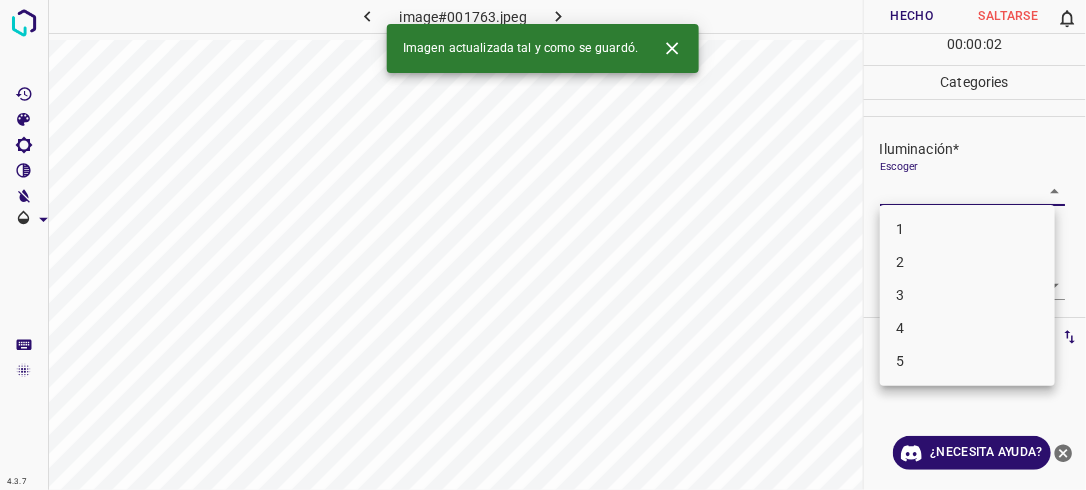 click on "2" at bounding box center (967, 262) 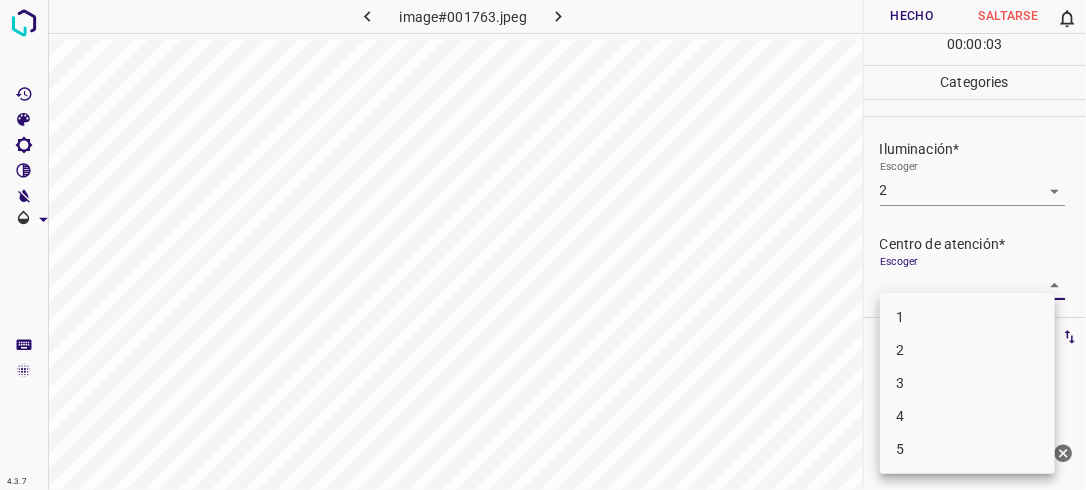 drag, startPoint x: 1037, startPoint y: 284, endPoint x: 921, endPoint y: 371, distance: 145 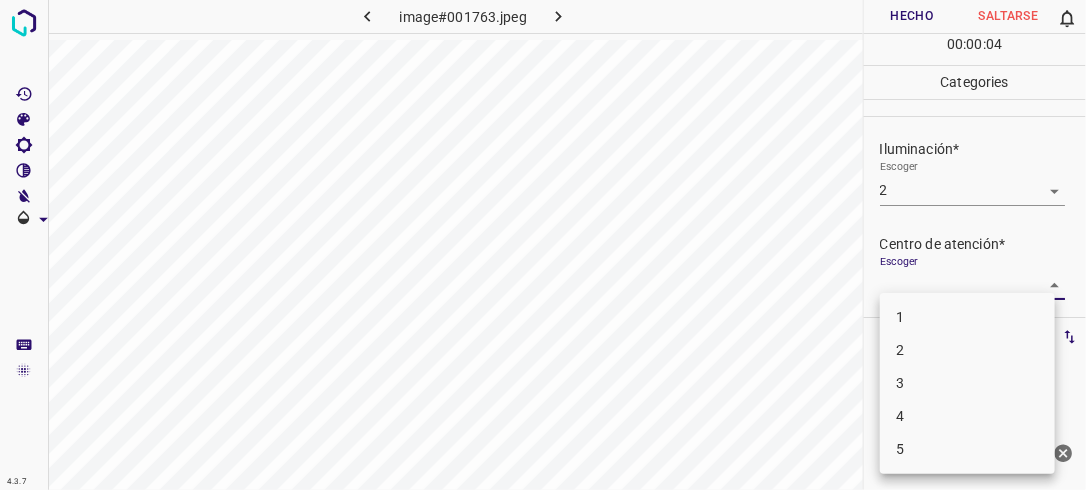 click on "2" at bounding box center (967, 350) 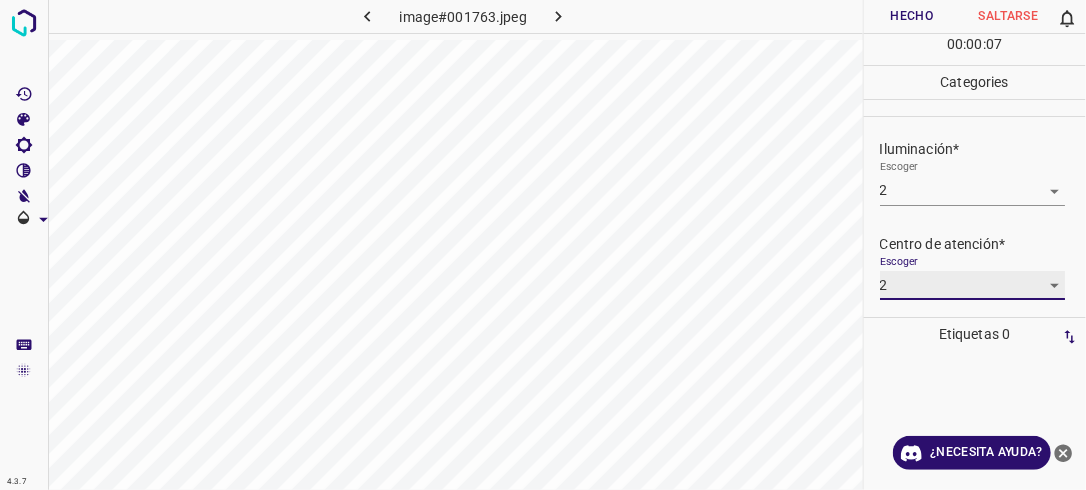 scroll, scrollTop: 98, scrollLeft: 0, axis: vertical 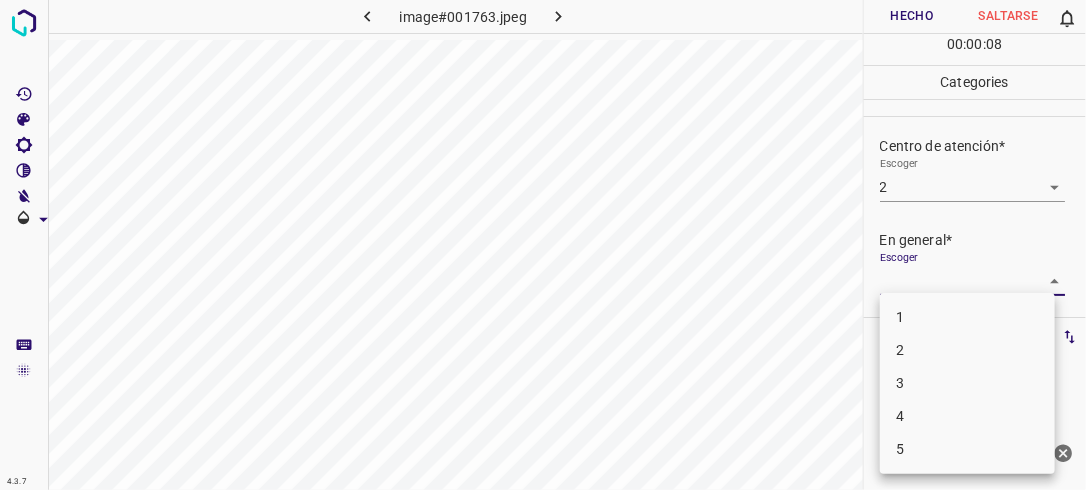 drag, startPoint x: 1037, startPoint y: 276, endPoint x: 946, endPoint y: 350, distance: 117.29024 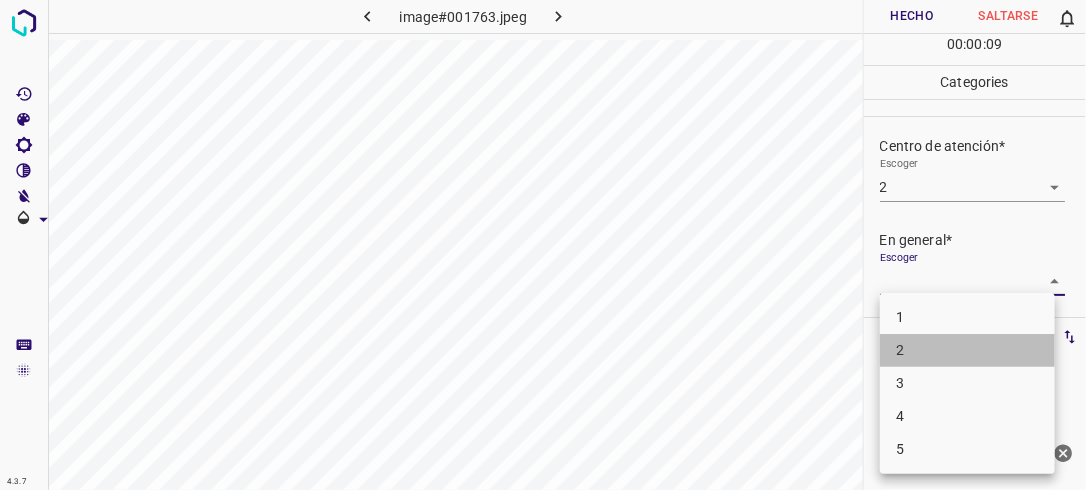 click on "2" at bounding box center [967, 350] 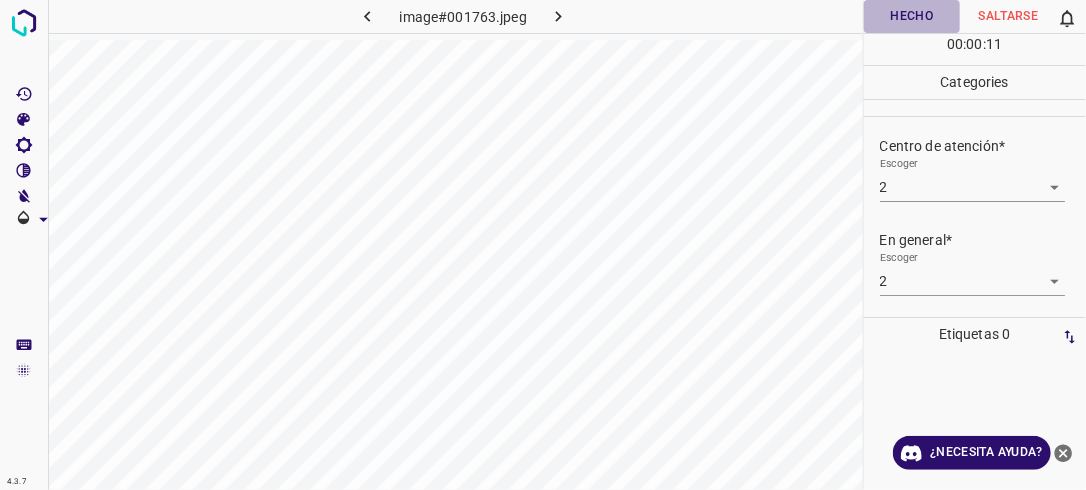 click on "Hecho" at bounding box center (912, 16) 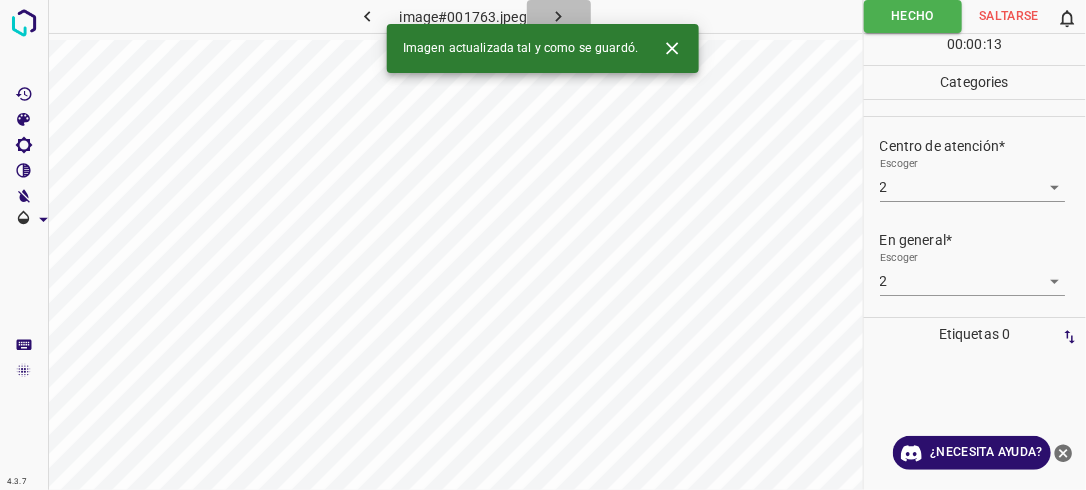 click at bounding box center [559, 16] 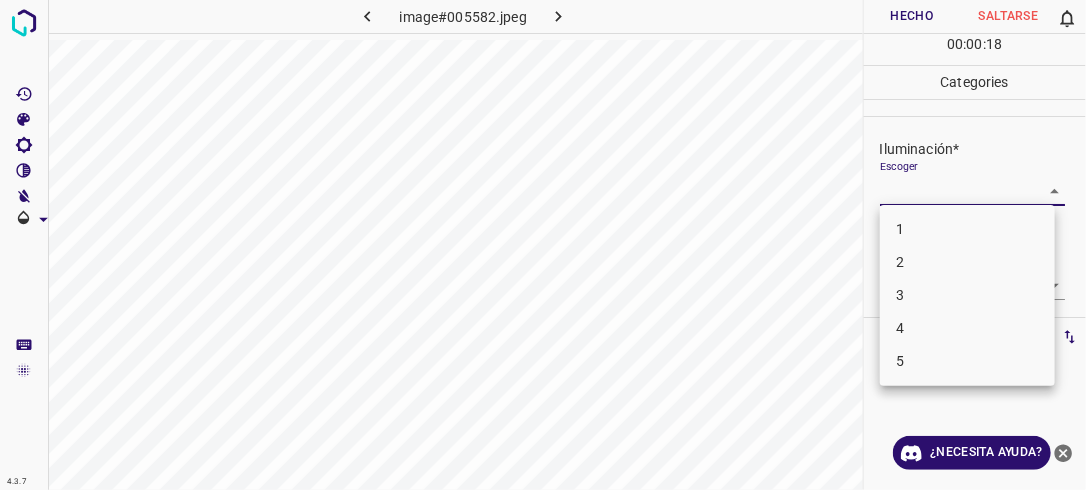 drag, startPoint x: 1044, startPoint y: 188, endPoint x: 964, endPoint y: 260, distance: 107.62899 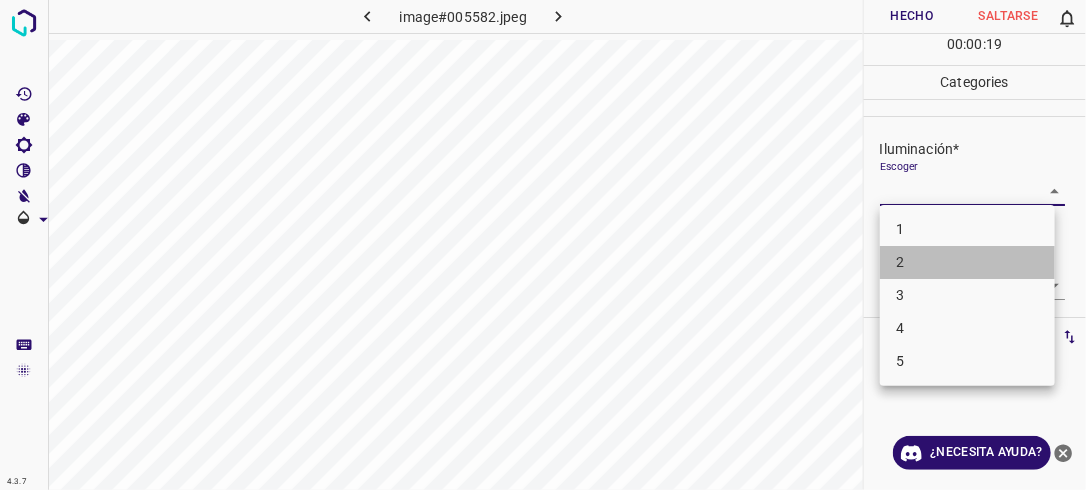 click on "2" at bounding box center [967, 262] 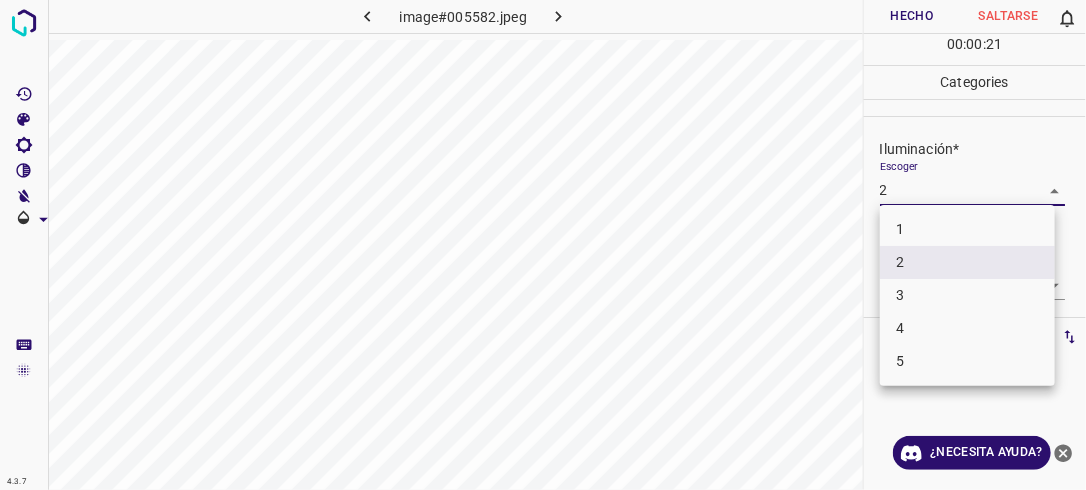 drag, startPoint x: 1044, startPoint y: 193, endPoint x: 966, endPoint y: 297, distance: 130 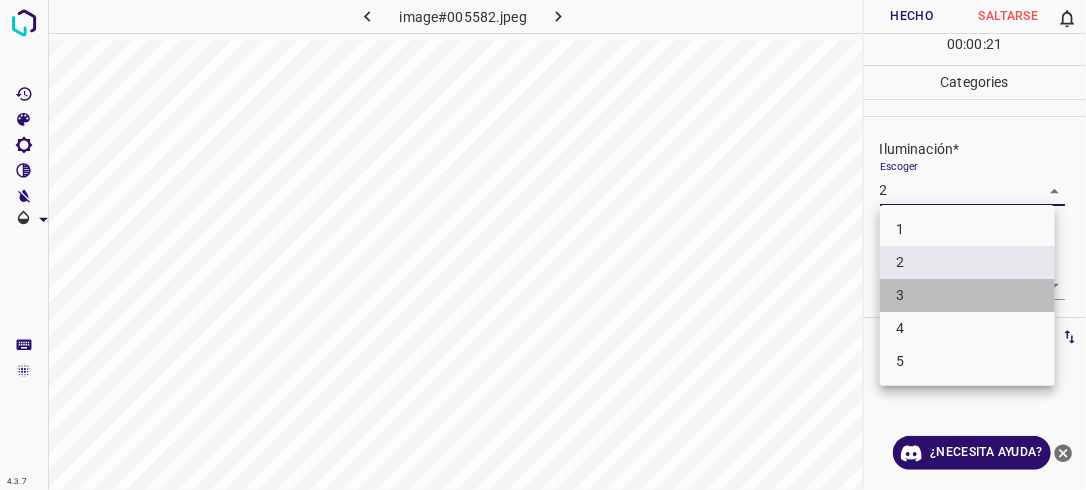 click on "3" at bounding box center (967, 295) 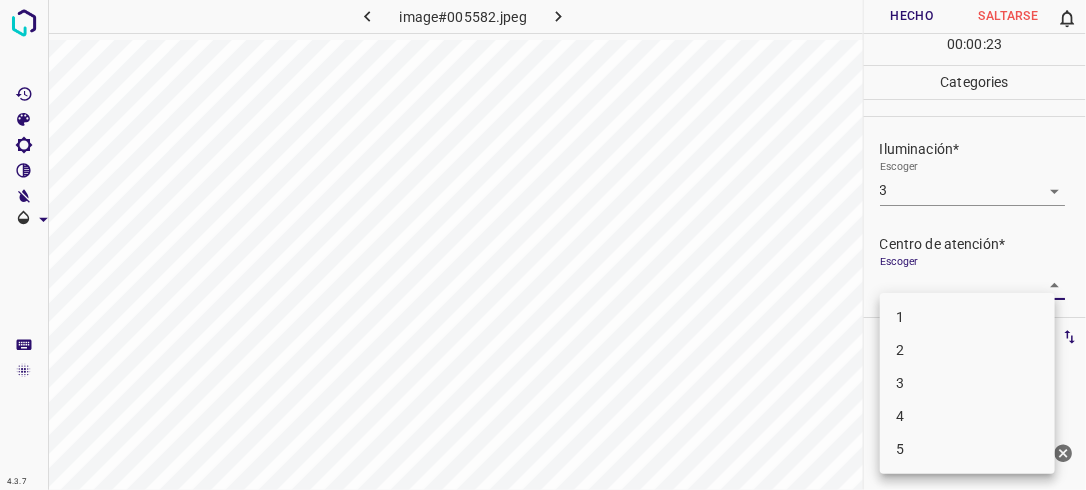 click on "4.3.7 image#005582.jpeg Hecho Saltarse 0 00   : 00   : 23   Categories Iluminación*  Escoger 3 3 Centro de atención*  Escoger ​ En general*  Escoger ​ Etiquetas 0 Categories 1 Lighting 2 Focus 3 Overall Tools Espacio Cambiar entre modos (Dibujar y Editar) Yo Etiquetado automático R Restaurar zoom M Acercar N Alejar Borrar Eliminar etiqueta de selección Filtros Z Restaurar filtros X Filtro de saturación C Filtro de brillo V Filtro de contraste B Filtro de escala de grises General O Descargar ¿Necesita ayuda? -Mensaje de texto -Esconder -Borrar 1 2 3 4 5" at bounding box center [543, 245] 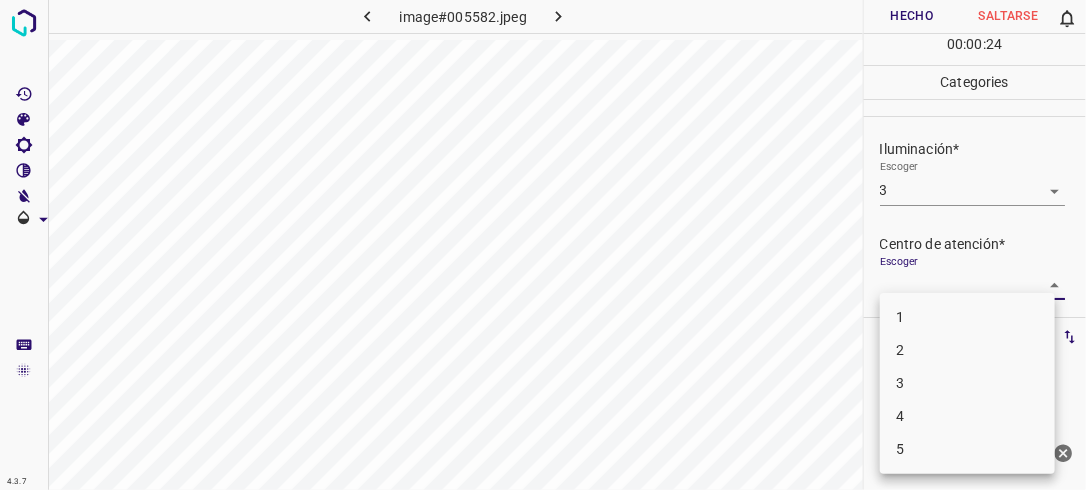 click on "2" at bounding box center (967, 350) 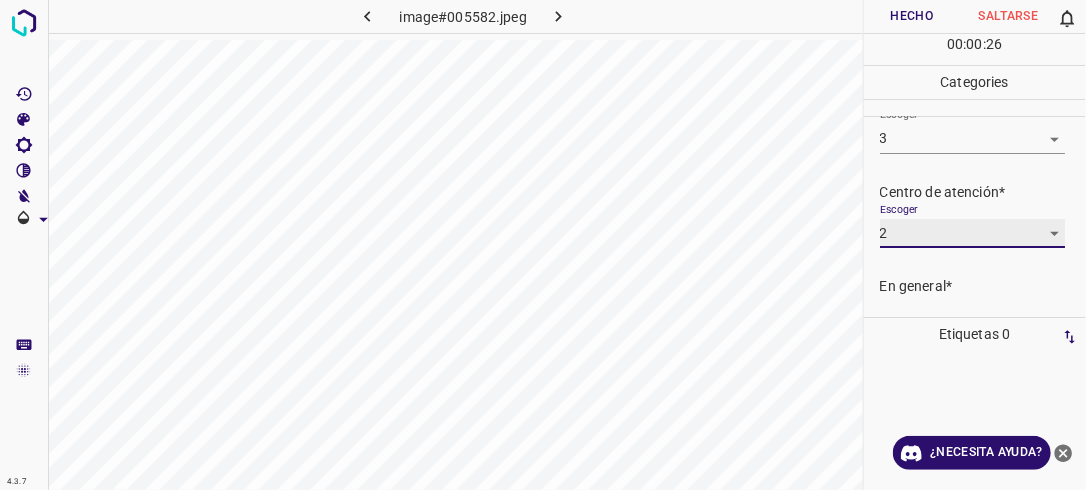 scroll, scrollTop: 98, scrollLeft: 0, axis: vertical 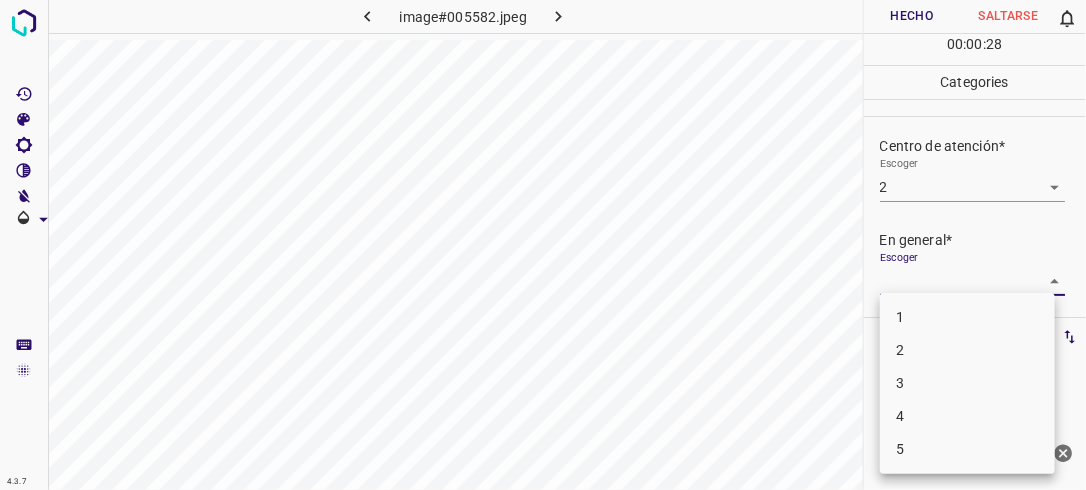 drag, startPoint x: 1033, startPoint y: 271, endPoint x: 964, endPoint y: 347, distance: 102.64989 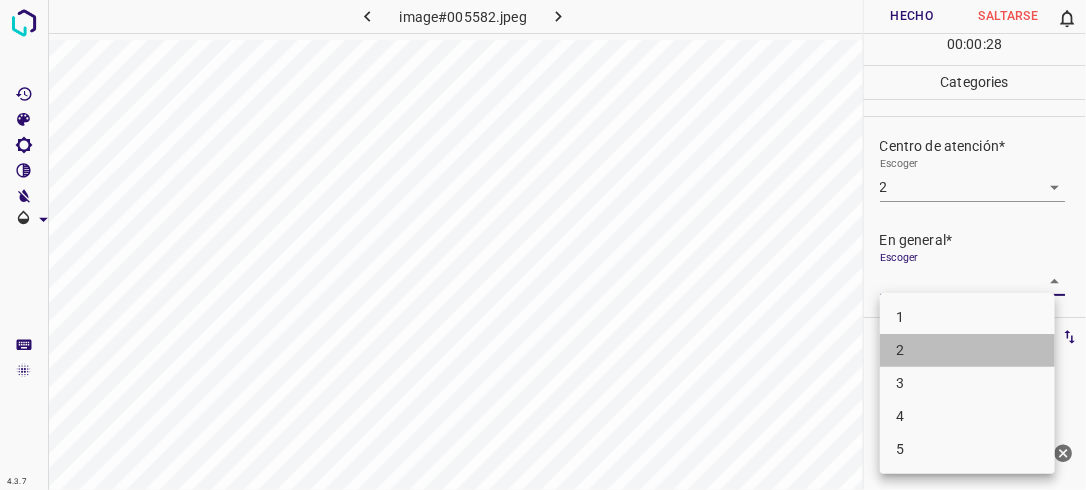 click on "2" at bounding box center (967, 350) 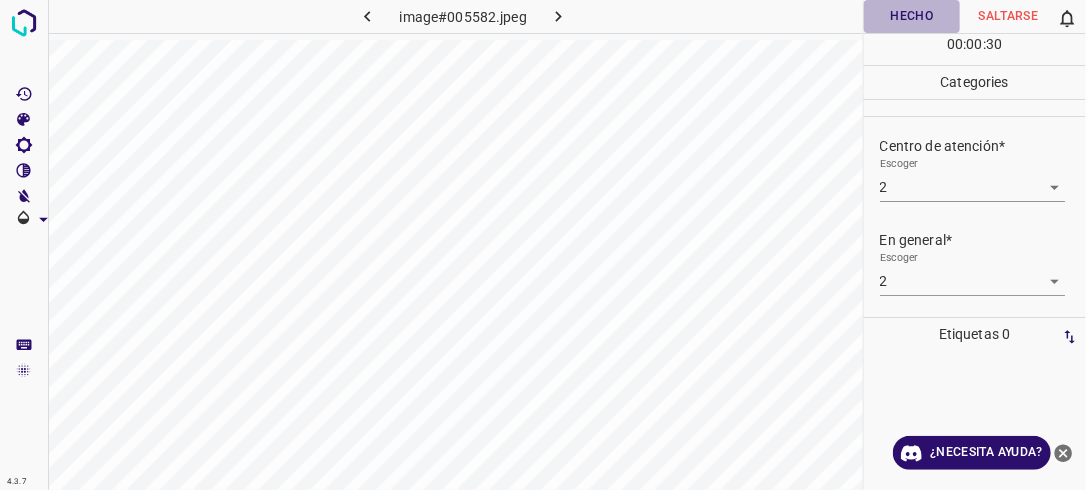 click on "Hecho" at bounding box center [912, 16] 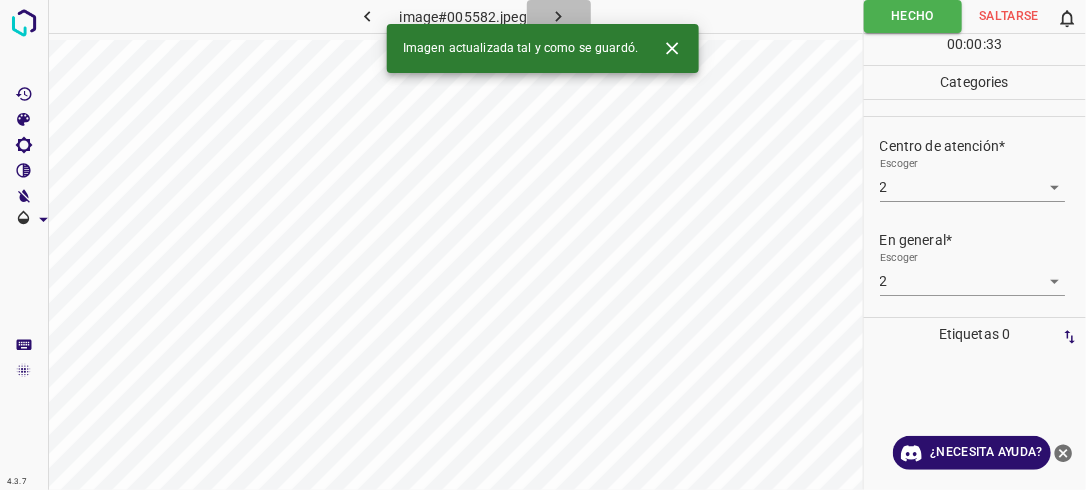 click 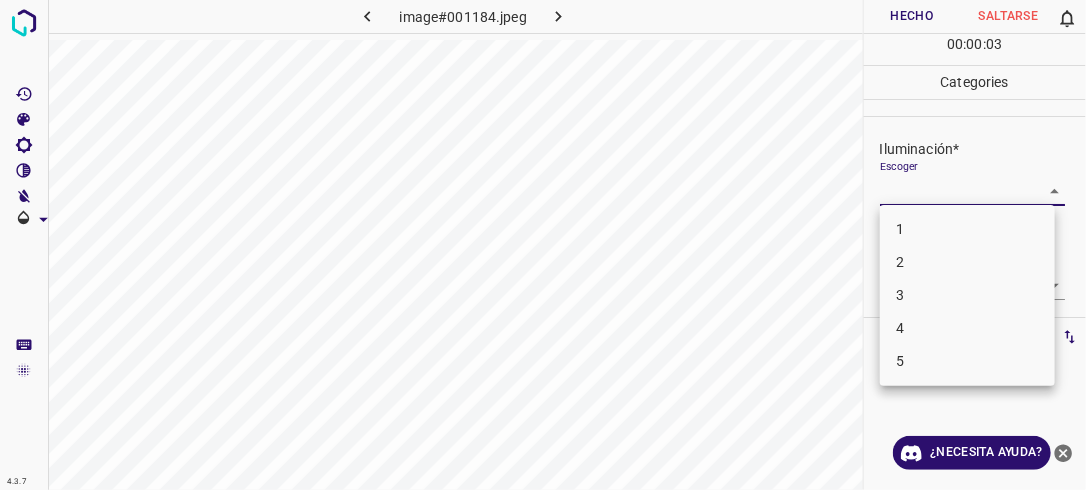 click on "4.3.7 image#001184.jpeg Hecho Saltarse 0 00   : 00   : 03   Categories Iluminación*  Escoger ​ Centro de atención*  Escoger ​ En general*  Escoger ​ Etiquetas 0 Categories 1 Lighting 2 Focus 3 Overall Tools Espacio Cambiar entre modos (Dibujar y Editar) Yo Etiquetado automático R Restaurar zoom M Acercar N Alejar Borrar Eliminar etiqueta de selección Filtros Z Restaurar filtros X Filtro de saturación C Filtro de brillo V Filtro de contraste B Filtro de escala de grises General O Descargar ¿Necesita ayuda? -Mensaje de texto -Esconder -Borrar 1 2 3 4 5" at bounding box center [543, 245] 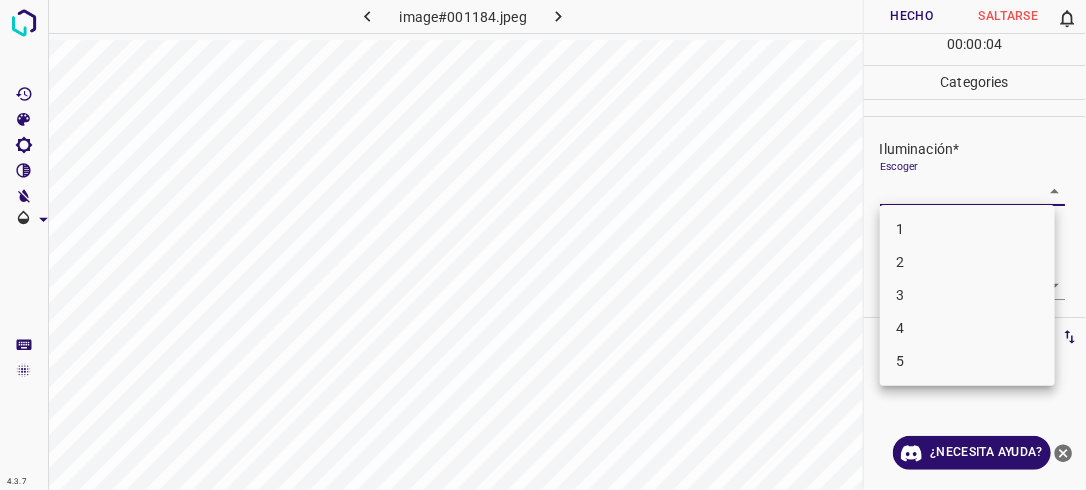 click on "2" at bounding box center (967, 262) 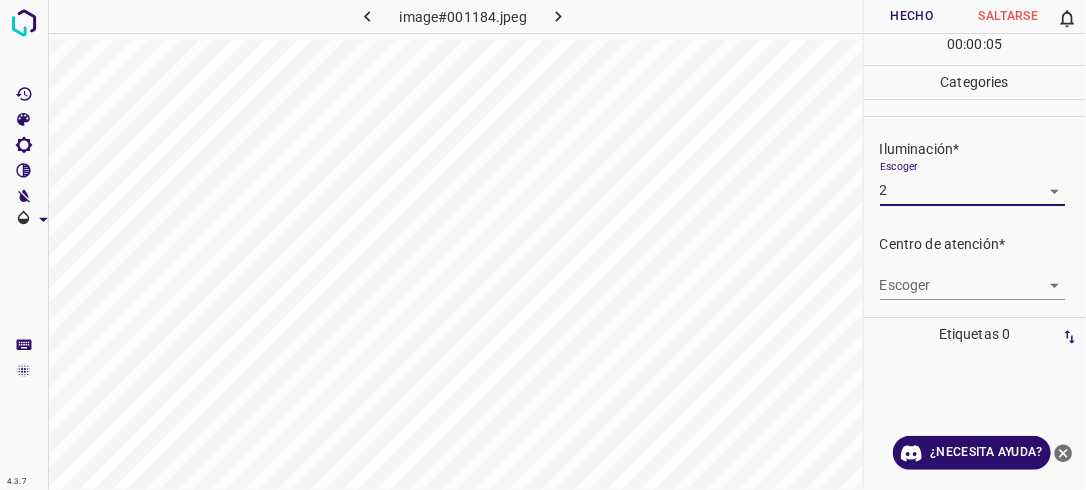 click on "4.3.7 image#001184.jpeg Hecho Saltarse 0 00   : 00   : 05   Categories Iluminación*  Escoger 2 2 Centro de atención*  Escoger ​ En general*  Escoger ​ Etiquetas 0 Categories 1 Lighting 2 Focus 3 Overall Tools Espacio Cambiar entre modos (Dibujar y Editar) Yo Etiquetado automático R Restaurar zoom M Acercar N Alejar Borrar Eliminar etiqueta de selección Filtros Z Restaurar filtros X Filtro de saturación C Filtro de brillo V Filtro de contraste B Filtro de escala de grises General O Descargar ¿Necesita ayuda? -Mensaje de texto -Esconder -Borrar" at bounding box center (543, 245) 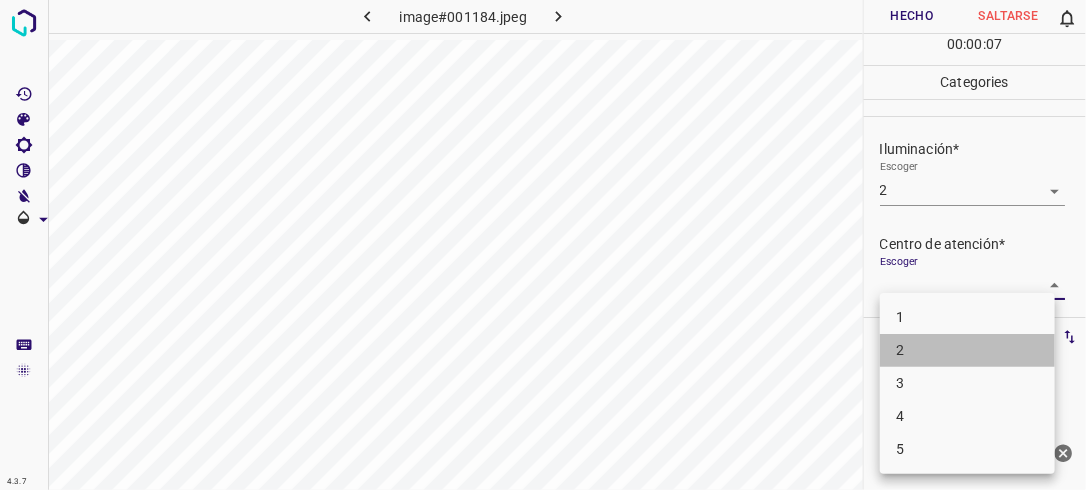 click on "2" at bounding box center [967, 350] 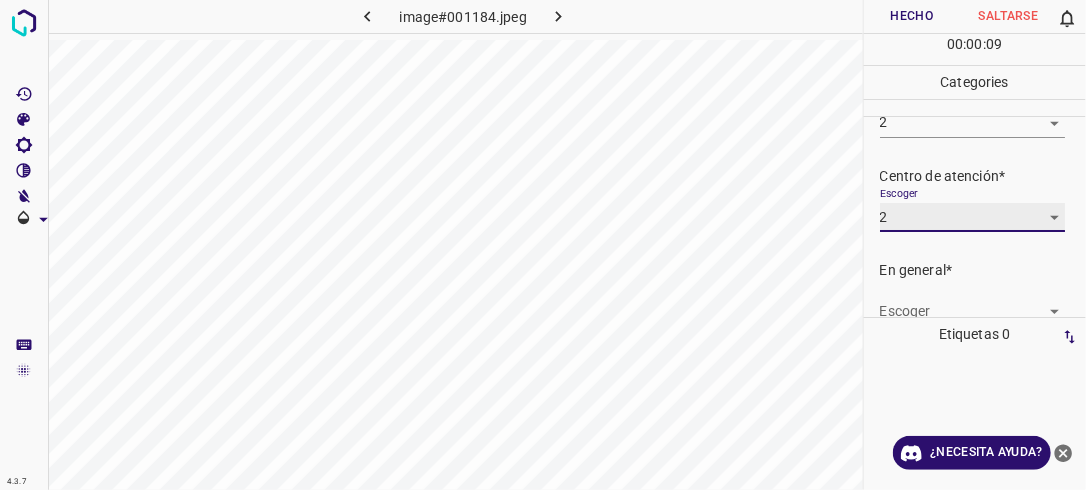 scroll, scrollTop: 98, scrollLeft: 0, axis: vertical 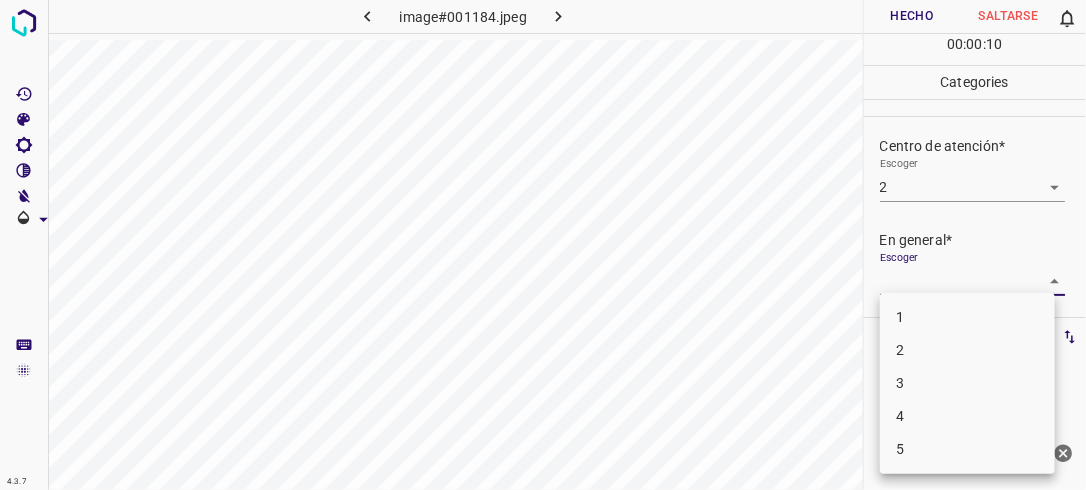 click on "4.3.7 image#001184.jpeg Hecho Saltarse 0 00   : 00   : 10   Categories Iluminación*  Escoger 2 2 Centro de atención*  Escoger 2 2 En general*  Escoger ​ Etiquetas 0 Categories 1 Lighting 2 Focus 3 Overall Tools Espacio Cambiar entre modos (Dibujar y Editar) Yo Etiquetado automático R Restaurar zoom M Acercar N Alejar Borrar Eliminar etiqueta de selección Filtros Z Restaurar filtros X Filtro de saturación C Filtro de brillo V Filtro de contraste B Filtro de escala de grises General O Descargar ¿Necesita ayuda? -Mensaje de texto -Esconder -Borrar 1 2 3 4 5" at bounding box center [543, 245] 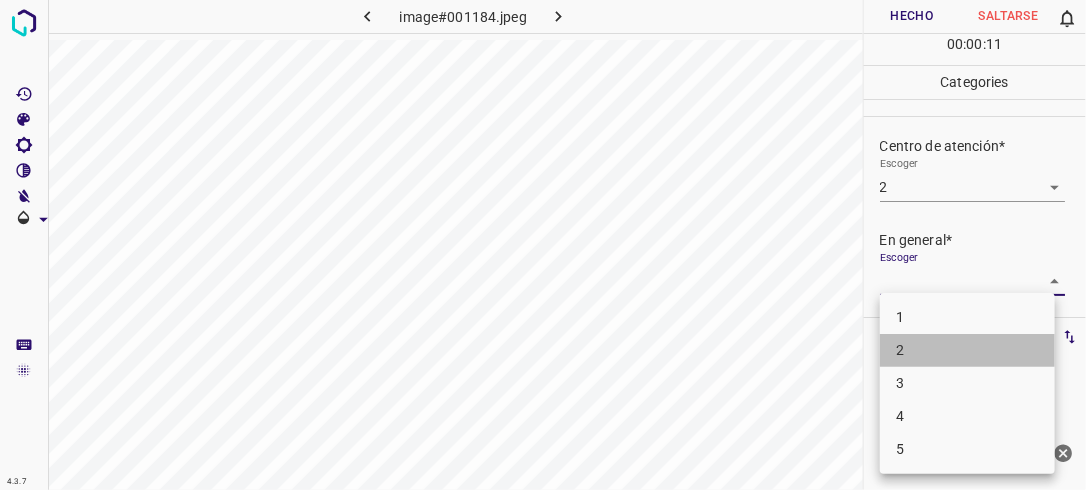 click on "2" at bounding box center (967, 350) 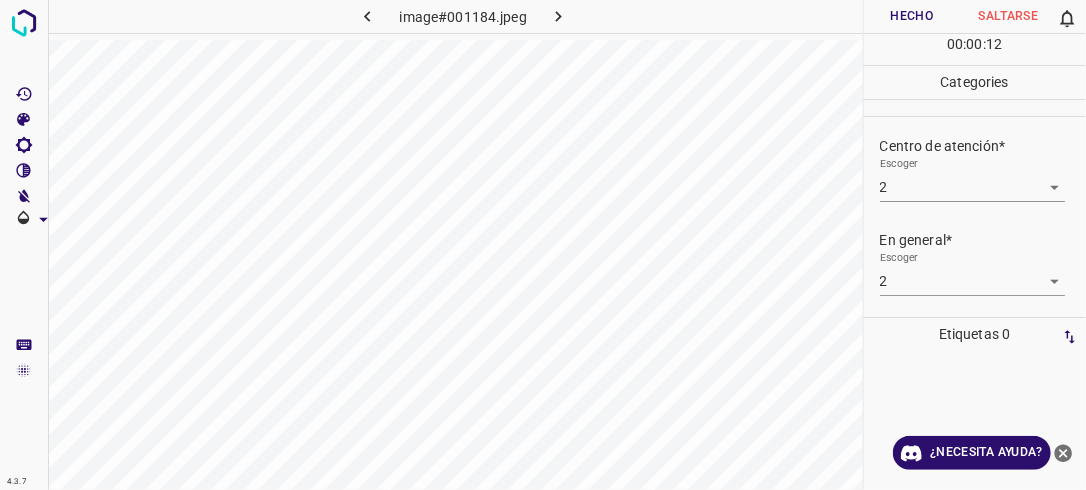 click at bounding box center (975, 108) 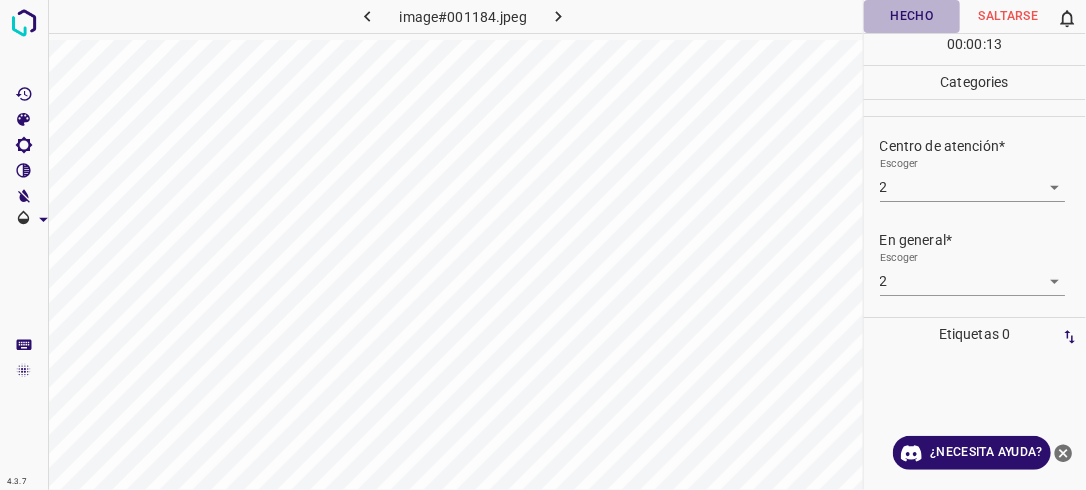 click on "Hecho" at bounding box center (912, 16) 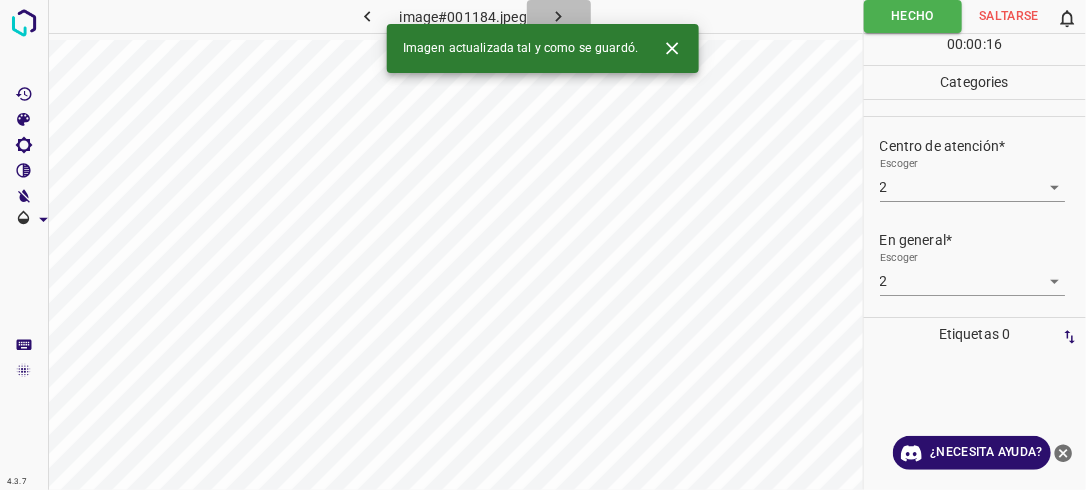 click 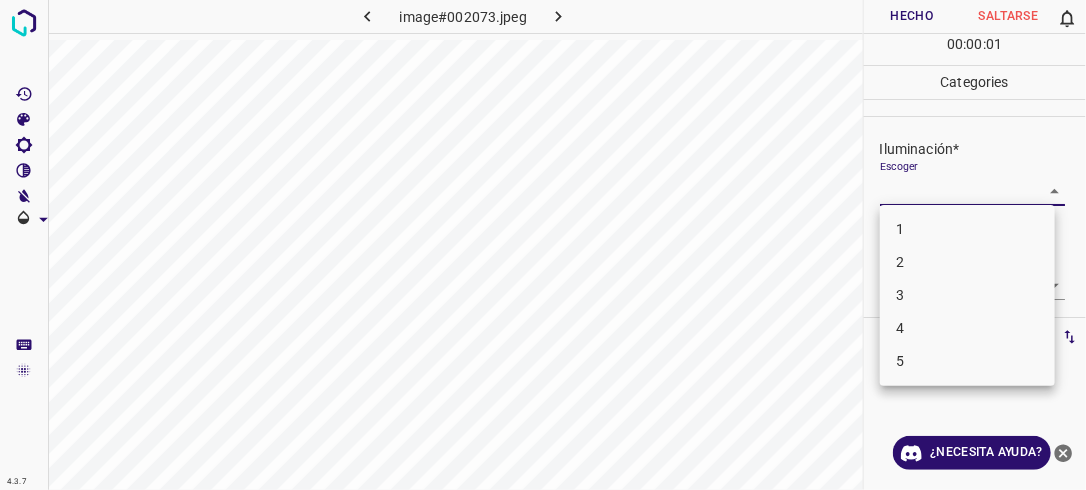 click on "4.3.7 image#002073.jpeg Hecho Saltarse 0 00   : 00   : 01   Categories Iluminación*  Escoger ​ Centro de atención*  Escoger ​ En general*  Escoger ​ Etiquetas 0 Categories 1 Lighting 2 Focus 3 Overall Tools Espacio Cambiar entre modos (Dibujar y Editar) Yo Etiquetado automático R Restaurar zoom M Acercar N Alejar Borrar Eliminar etiqueta de selección Filtros Z Restaurar filtros X Filtro de saturación C Filtro de brillo V Filtro de contraste B Filtro de escala de grises General O Descargar ¿Necesita ayuda? -Mensaje de texto -Esconder -Borrar 1 2 3 4 5" at bounding box center (543, 245) 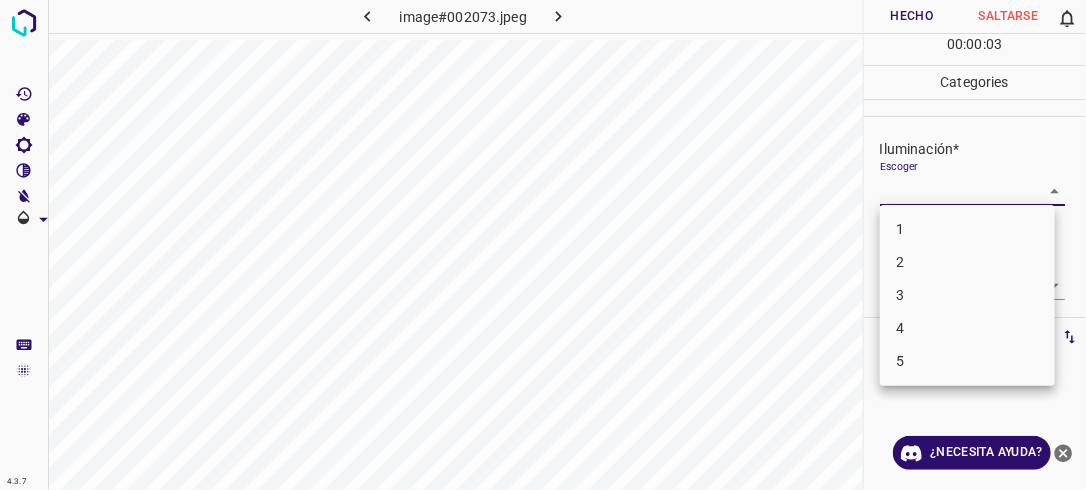 click on "3" at bounding box center (967, 295) 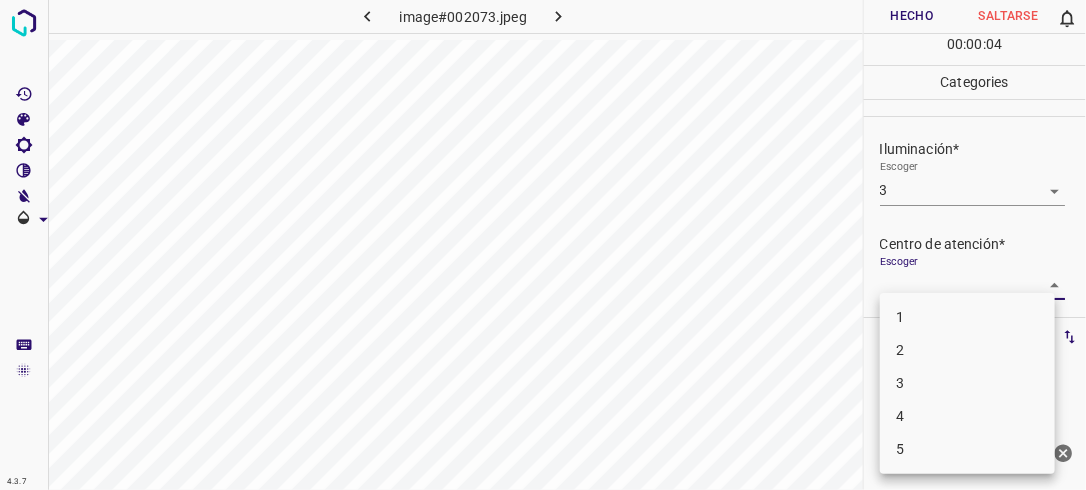 click on "4.3.7 image#002073.jpeg Hecho Saltarse 0 00   : 00   : 04   Categories Iluminación*  Escoger 3 3 Centro de atención*  Escoger ​ En general*  Escoger ​ Etiquetas 0 Categories 1 Lighting 2 Focus 3 Overall Tools Espacio Cambiar entre modos (Dibujar y Editar) Yo Etiquetado automático R Restaurar zoom M Acercar N Alejar Borrar Eliminar etiqueta de selección Filtros Z Restaurar filtros X Filtro de saturación C Filtro de brillo V Filtro de contraste B Filtro de escala de grises General O Descargar ¿Necesita ayuda? -Mensaje de texto -Esconder -Borrar 1 2 3 4 5" at bounding box center [543, 245] 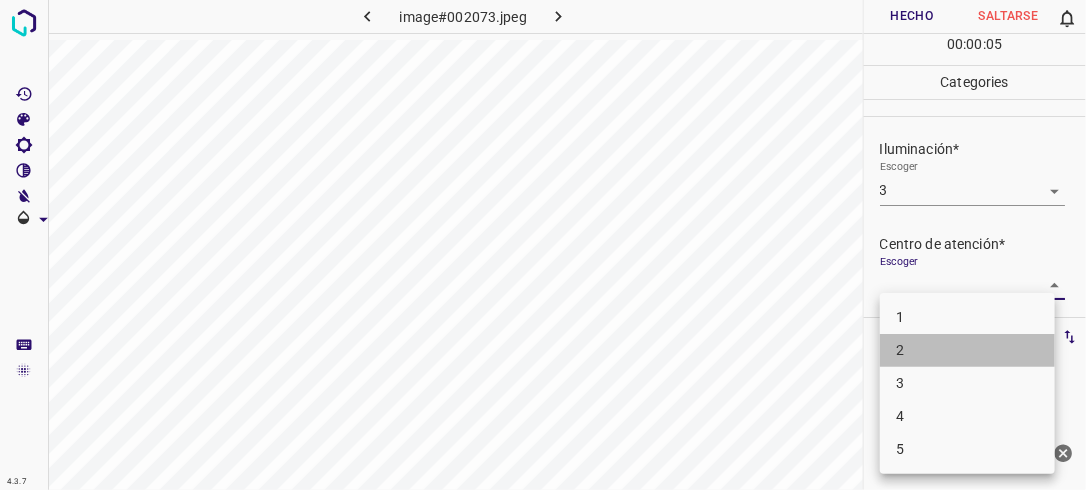click on "2" at bounding box center (967, 350) 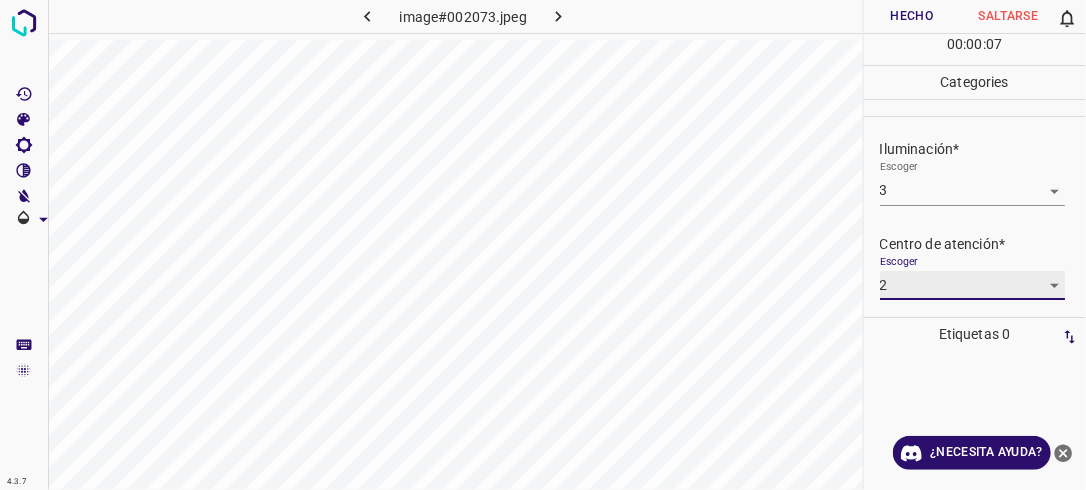 scroll, scrollTop: 98, scrollLeft: 0, axis: vertical 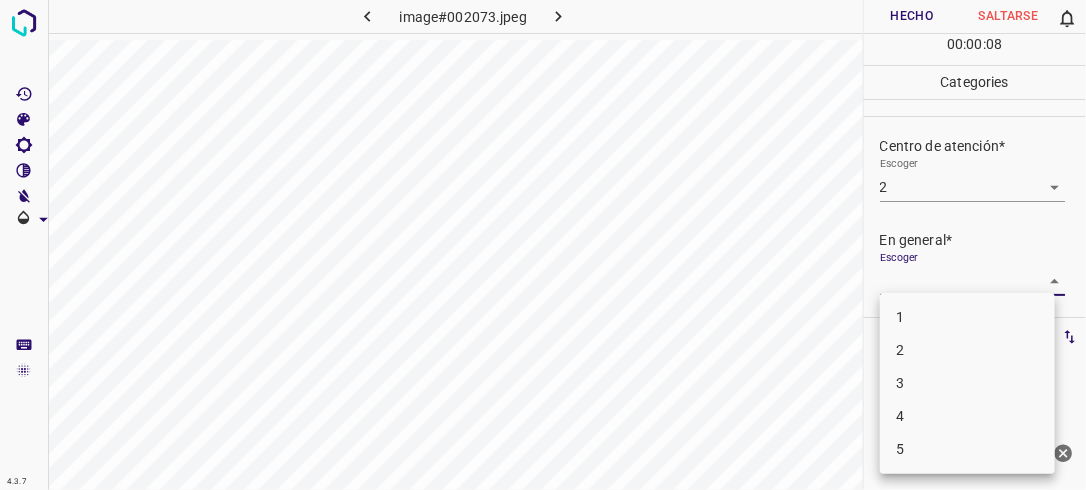 drag, startPoint x: 1039, startPoint y: 280, endPoint x: 961, endPoint y: 357, distance: 109.60383 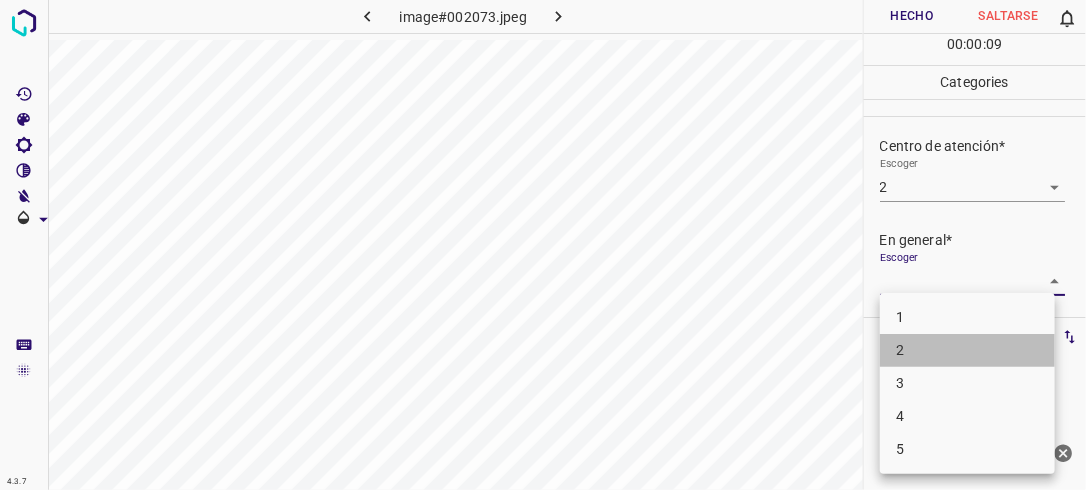 click on "2" at bounding box center (967, 350) 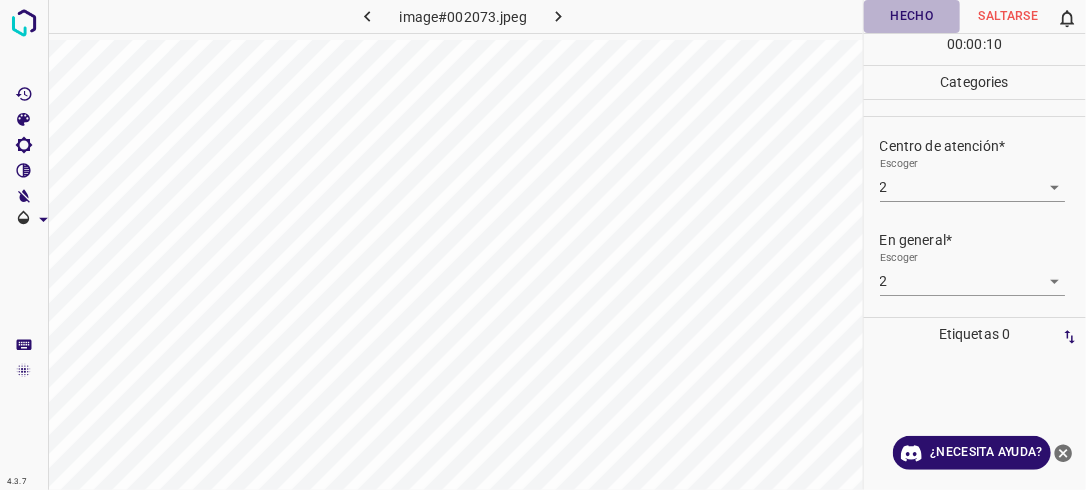 click on "Hecho" at bounding box center [912, 16] 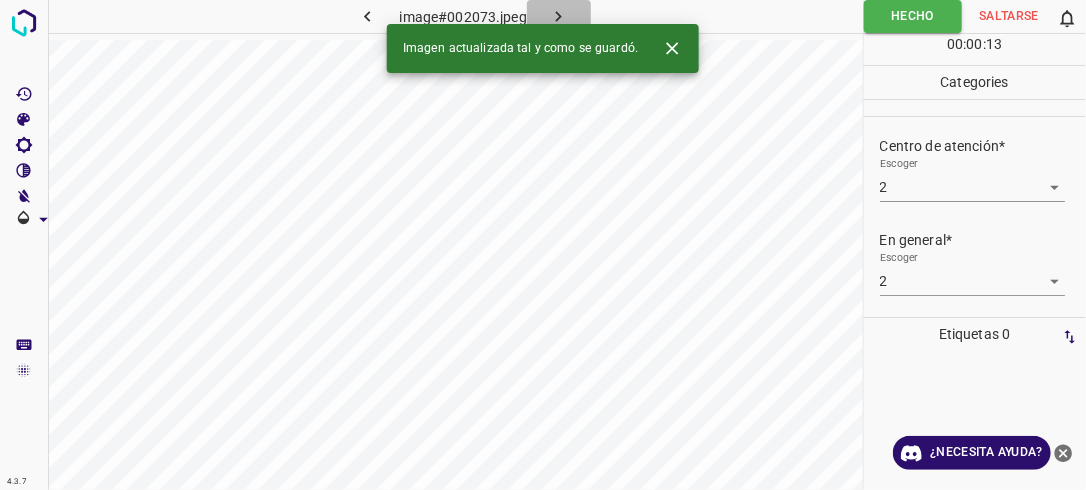 click 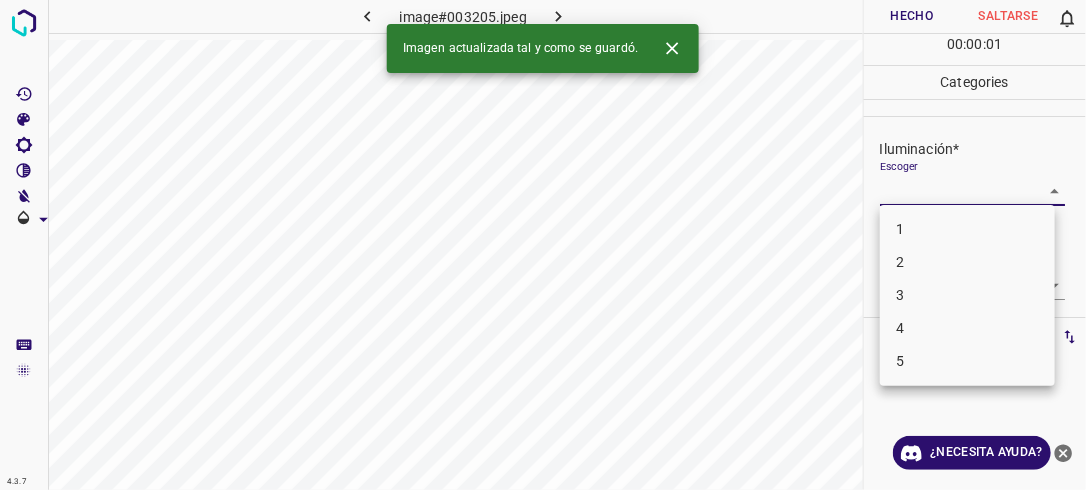 click on "4.3.7 image#003205.jpeg Hecho Saltarse 0 00   : 00   : 01   Categories Iluminación*  Escoger ​ Centro de atención*  Escoger ​ En general*  Escoger ​ Etiquetas 0 Categories 1 Lighting 2 Focus 3 Overall Tools Espacio Cambiar entre modos (Dibujar y Editar) Yo Etiquetado automático R Restaurar zoom M Acercar N Alejar Borrar Eliminar etiqueta de selección Filtros Z Restaurar filtros X Filtro de saturación C Filtro de brillo V Filtro de contraste B Filtro de escala de grises General O Descargar Imagen actualizada tal y como se guardó. ¿Necesita ayuda? -Mensaje de texto -Esconder -Borrar 1 2 3 4 5" at bounding box center (543, 245) 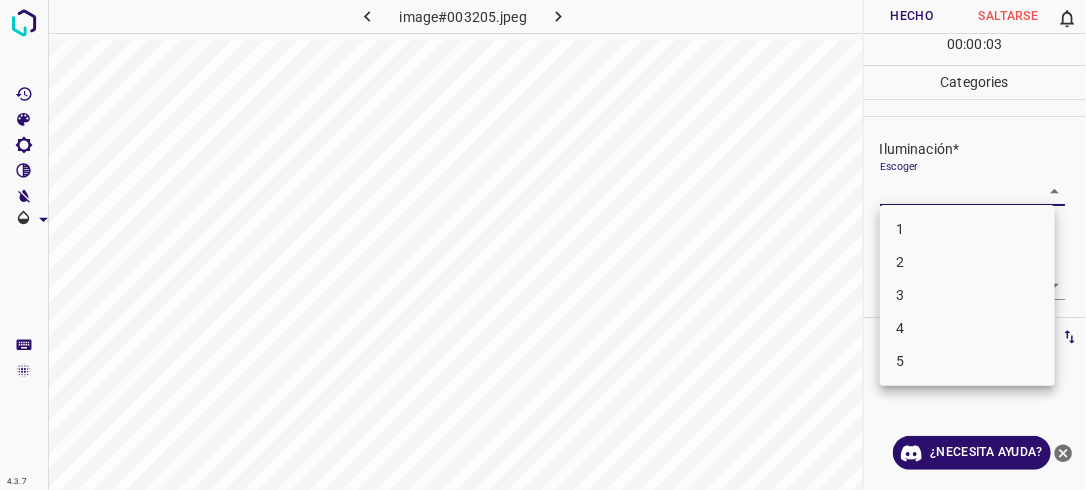 drag, startPoint x: 974, startPoint y: 267, endPoint x: 1031, endPoint y: 264, distance: 57.07889 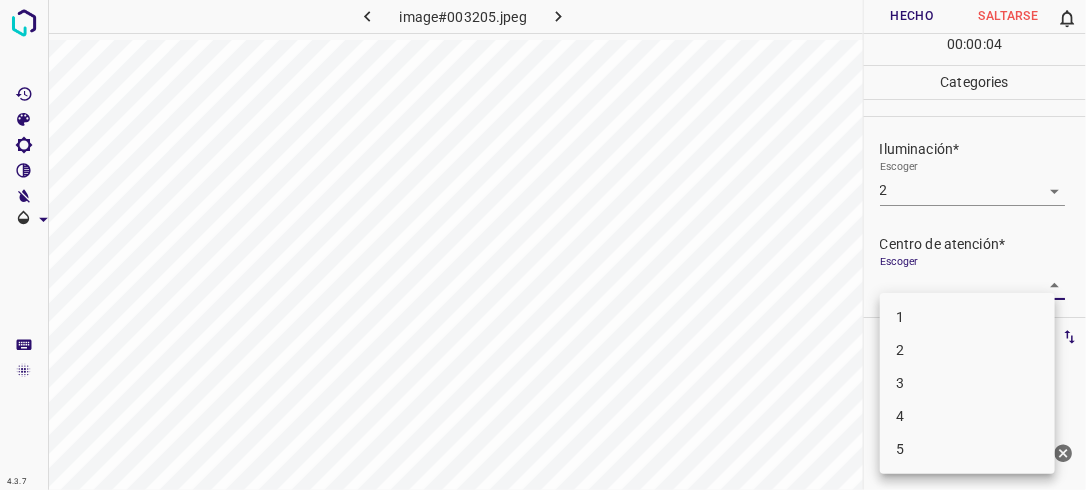 click on "4.3.7 image#003205.jpeg Hecho Saltarse 0 00   : 00   : 04   Categories Iluminación*  Escoger 2 2 Centro de atención*  Escoger ​ En general*  Escoger ​ Etiquetas 0 Categories 1 Lighting 2 Focus 3 Overall Tools Espacio Cambiar entre modos (Dibujar y Editar) Yo Etiquetado automático R Restaurar zoom M Acercar N Alejar Borrar Eliminar etiqueta de selección Filtros Z Restaurar filtros X Filtro de saturación C Filtro de brillo V Filtro de contraste B Filtro de escala de grises General O Descargar ¿Necesita ayuda? -Mensaje de texto -Esconder -Borrar 1 2 3 4 5" at bounding box center [543, 245] 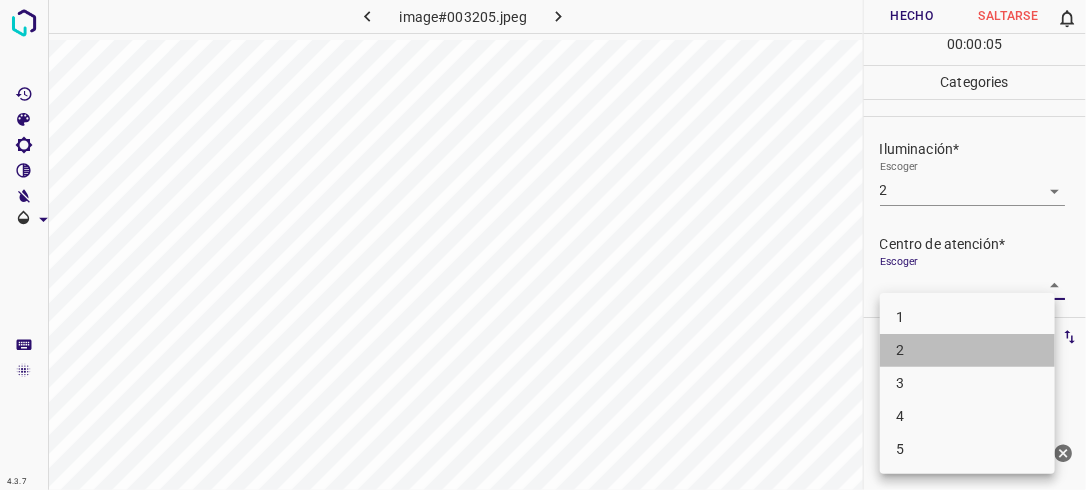 click on "2" at bounding box center (967, 350) 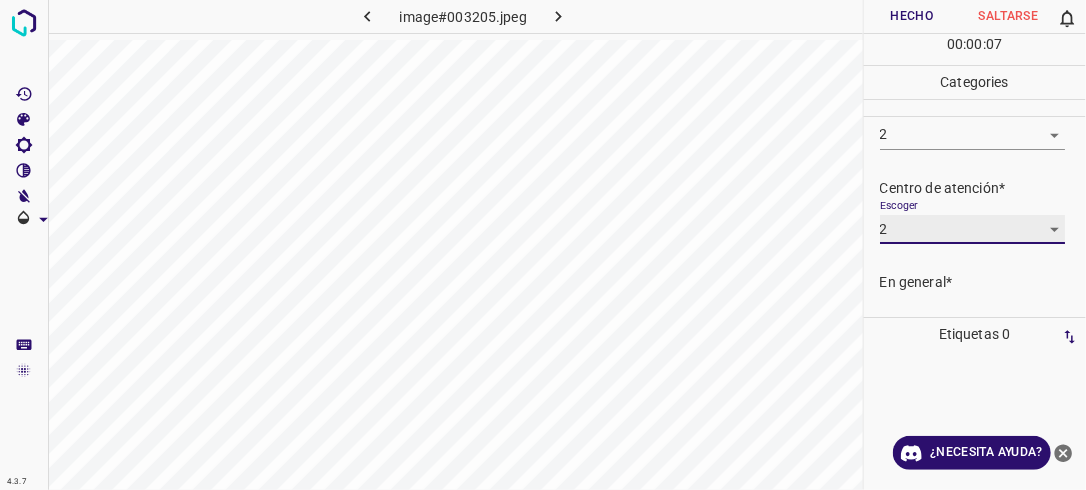 scroll, scrollTop: 98, scrollLeft: 0, axis: vertical 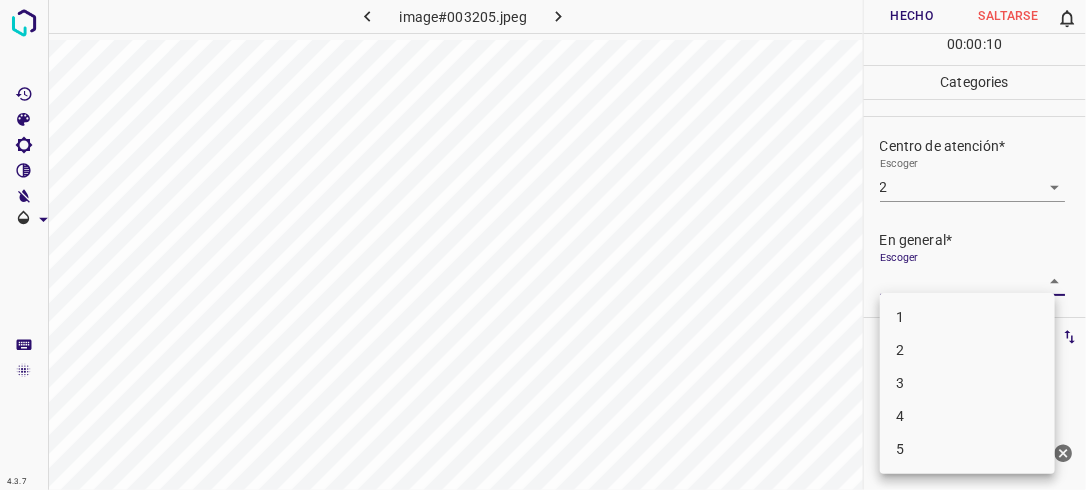 drag, startPoint x: 1048, startPoint y: 281, endPoint x: 952, endPoint y: 341, distance: 113.20777 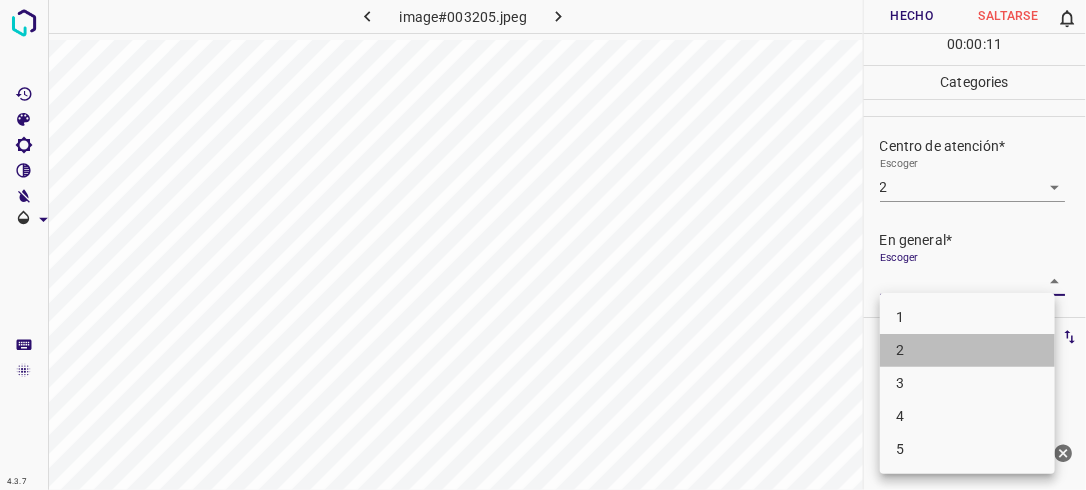 click on "2" at bounding box center (967, 350) 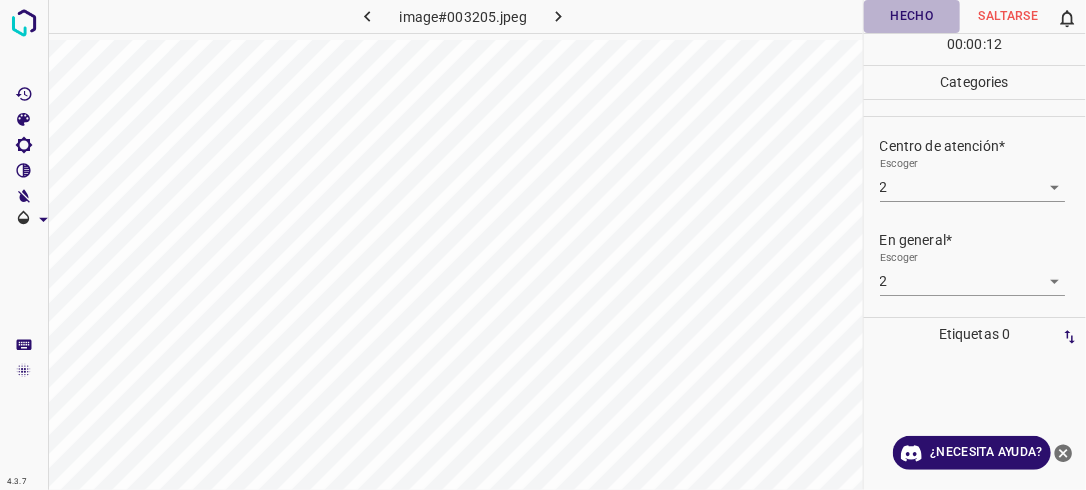 click on "Hecho" at bounding box center (912, 16) 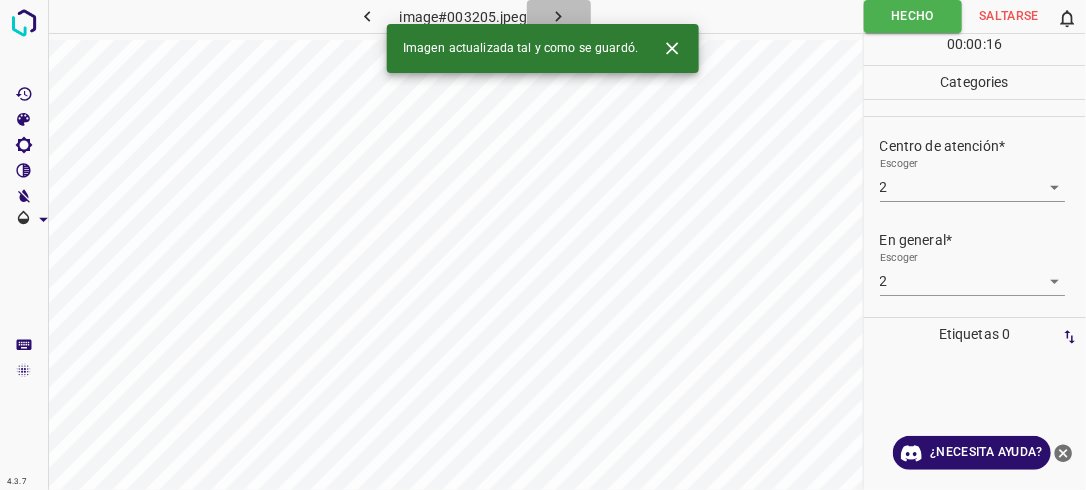 click at bounding box center (559, 16) 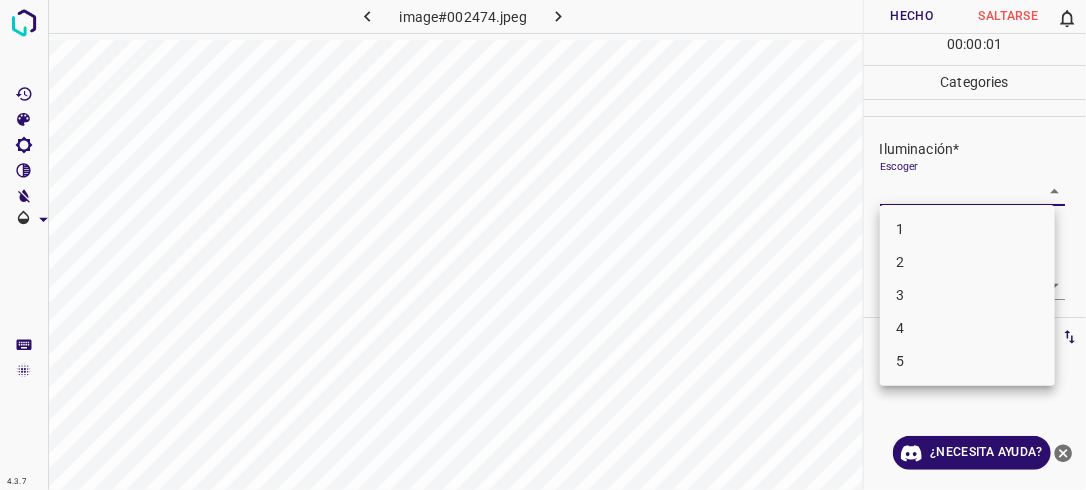 click on "4.3.7 image#002474.jpeg Hecho Saltarse 0 00   : 00   : 01   Categories Iluminación*  Escoger ​ Centro de atención*  Escoger ​ En general*  Escoger ​ Etiquetas 0 Categories 1 Lighting 2 Focus 3 Overall Tools Espacio Cambiar entre modos (Dibujar y Editar) Yo Etiquetado automático R Restaurar zoom M Acercar N Alejar Borrar Eliminar etiqueta de selección Filtros Z Restaurar filtros X Filtro de saturación C Filtro de brillo V Filtro de contraste B Filtro de escala de grises General O Descargar ¿Necesita ayuda? -Mensaje de texto -Esconder -Borrar 1 2 3 4 5" at bounding box center [543, 245] 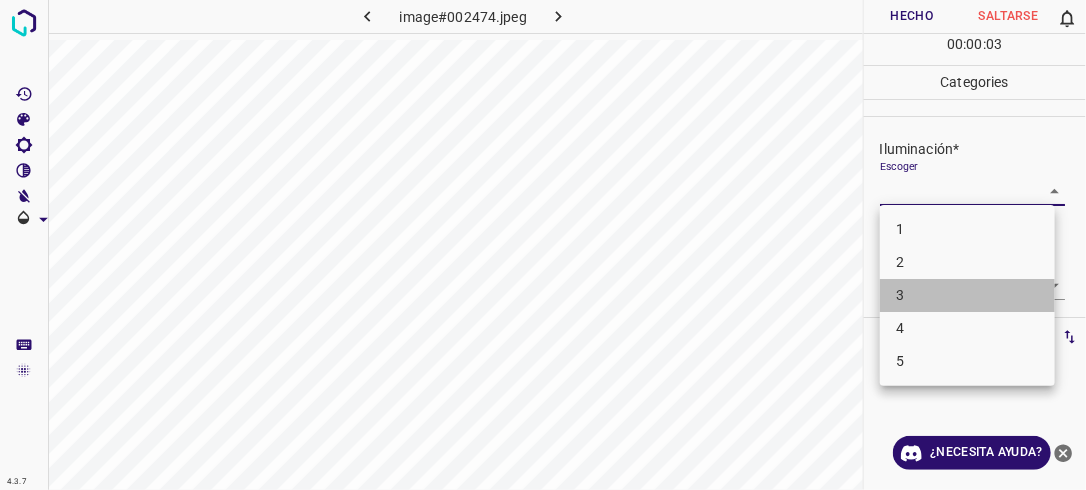 click on "3" at bounding box center (967, 295) 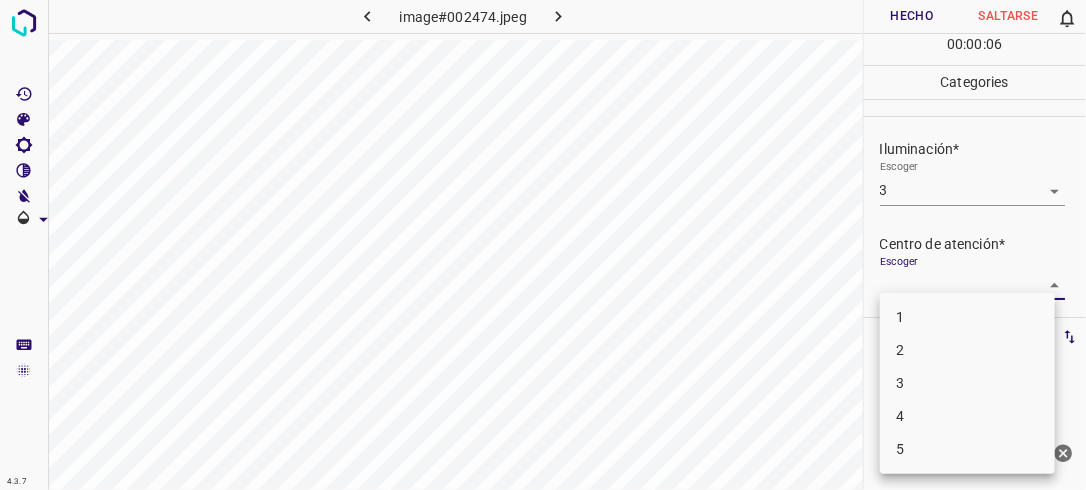drag, startPoint x: 1040, startPoint y: 279, endPoint x: 946, endPoint y: 343, distance: 113.71895 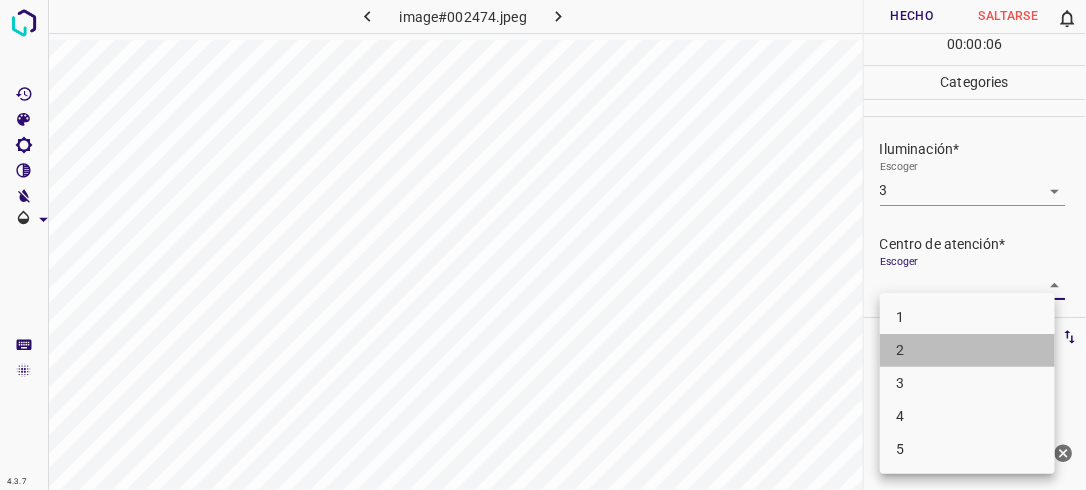 click on "2" at bounding box center (967, 350) 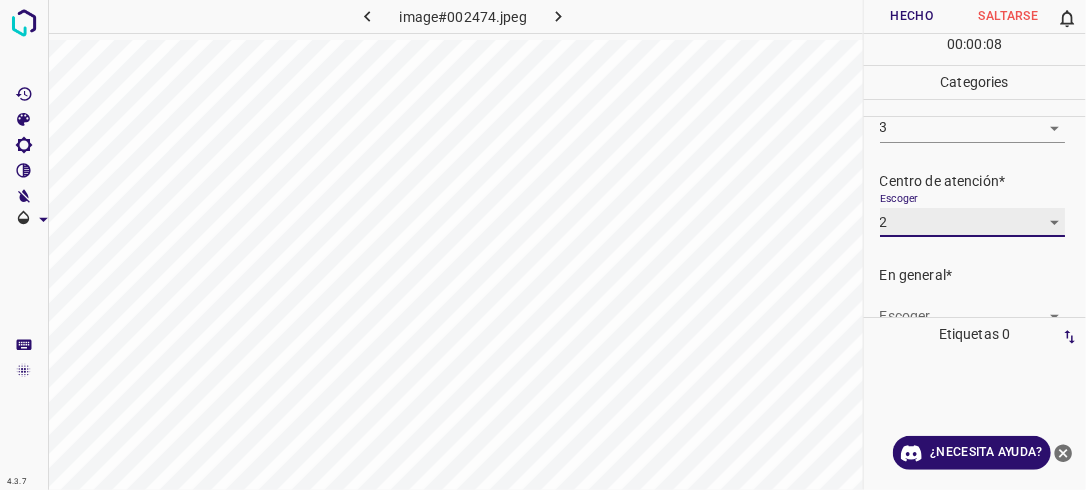 scroll, scrollTop: 98, scrollLeft: 0, axis: vertical 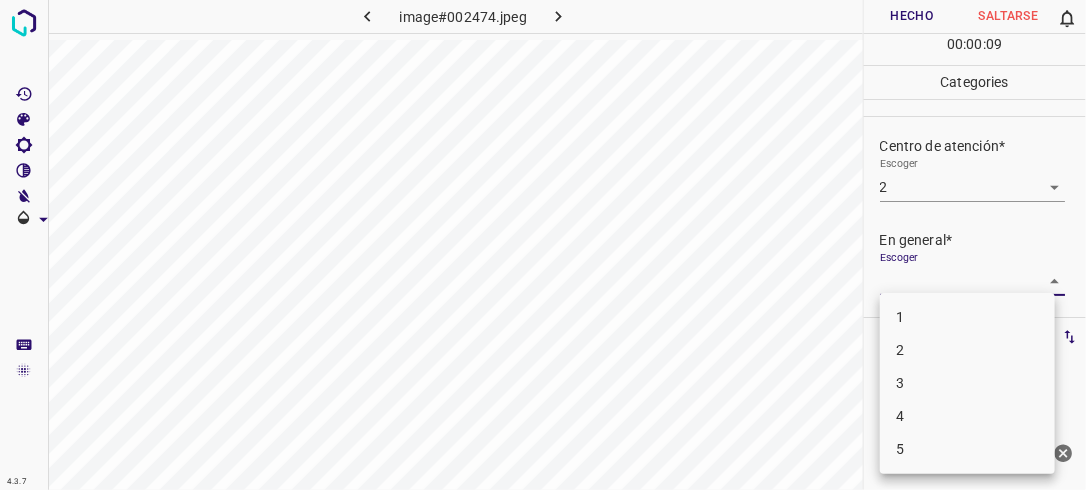 click on "4.3.7 image#002474.jpeg Hecho Saltarse 0 00   : 00   : 09   Categories Iluminación*  Escoger 3 3 Centro de atención*  Escoger 2 2 En general*  Escoger ​ Etiquetas 0 Categories 1 Lighting 2 Focus 3 Overall Tools Espacio Cambiar entre modos (Dibujar y Editar) Yo Etiquetado automático R Restaurar zoom M Acercar N Alejar Borrar Eliminar etiqueta de selección Filtros Z Restaurar filtros X Filtro de saturación C Filtro de brillo V Filtro de contraste B Filtro de escala de grises General O Descargar ¿Necesita ayuda? -Mensaje de texto -Esconder -Borrar 1 2 3 4 5" at bounding box center (543, 245) 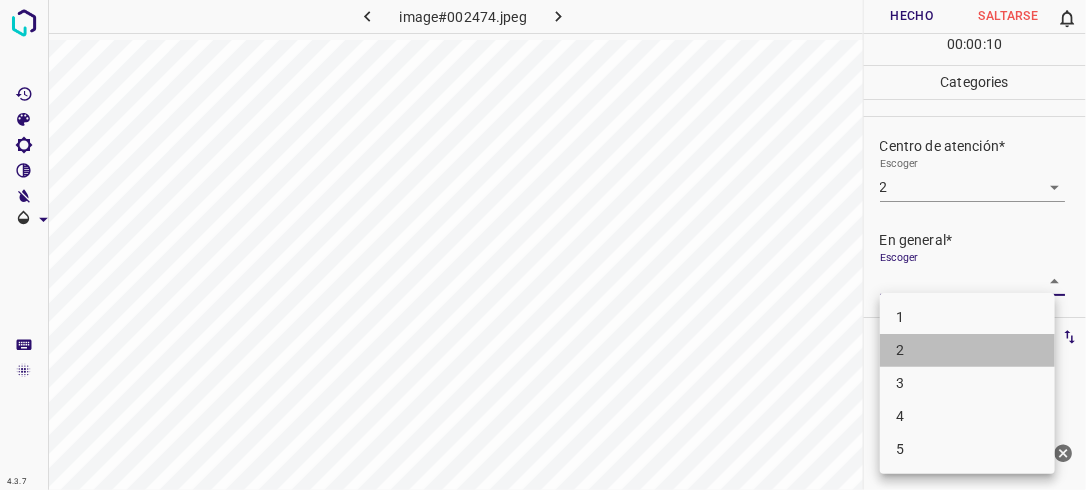 click on "2" at bounding box center [967, 350] 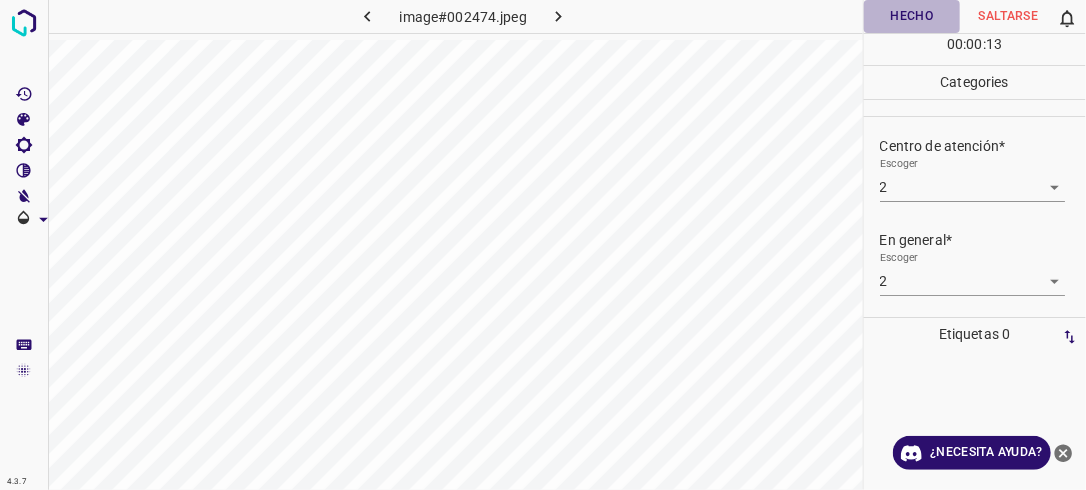 click on "Hecho" at bounding box center [912, 16] 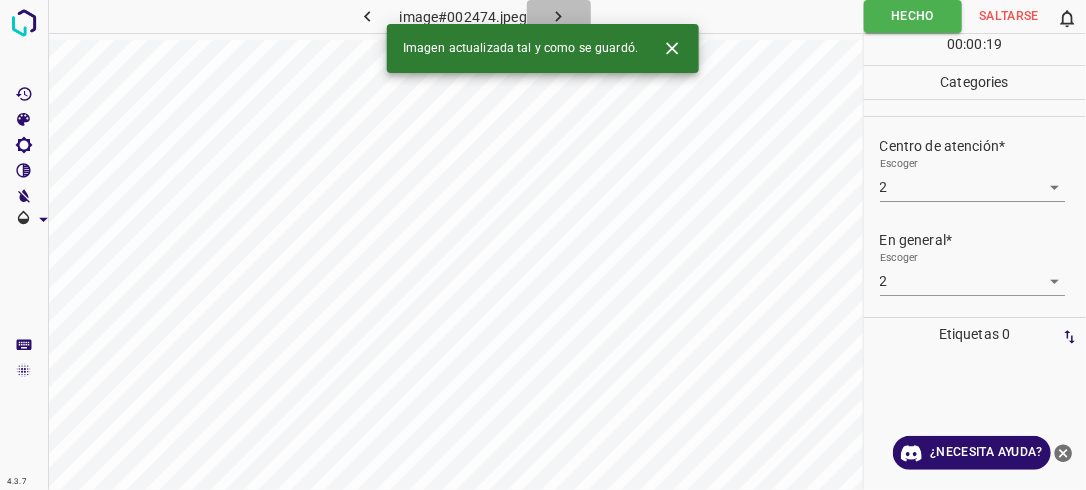 click at bounding box center [559, 16] 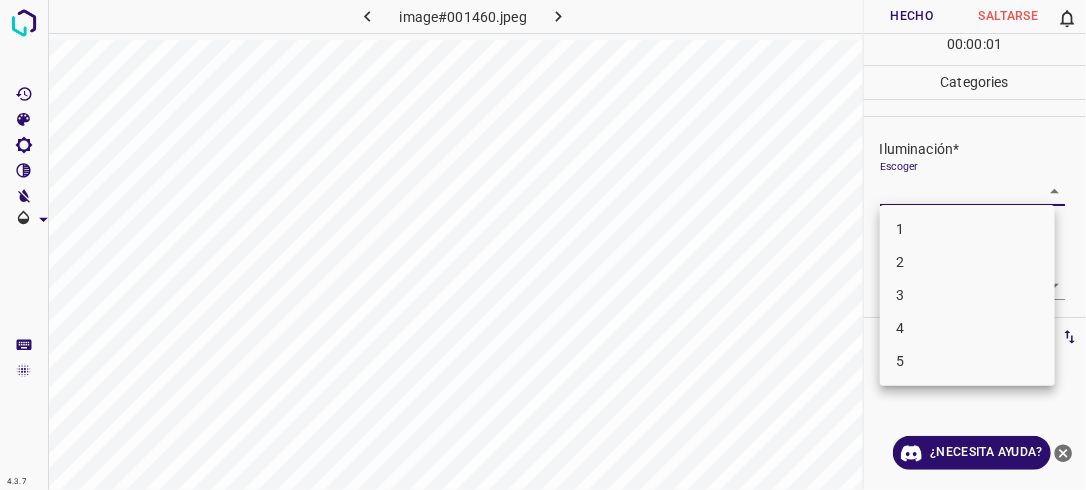 click on "4.3.7 image#001460.jpeg Hecho Saltarse 0 00   : 00   : 01   Categories Iluminación*  Escoger ​ Centro de atención*  Escoger ​ En general*  Escoger ​ Etiquetas 0 Categories 1 Lighting 2 Focus 3 Overall Tools Espacio Cambiar entre modos (Dibujar y Editar) Yo Etiquetado automático R Restaurar zoom M Acercar N Alejar Borrar Eliminar etiqueta de selección Filtros Z Restaurar filtros X Filtro de saturación C Filtro de brillo V Filtro de contraste B Filtro de escala de grises General O Descargar ¿Necesita ayuda? -Mensaje de texto -Esconder -Borrar 1 2 3 4 5" at bounding box center [543, 245] 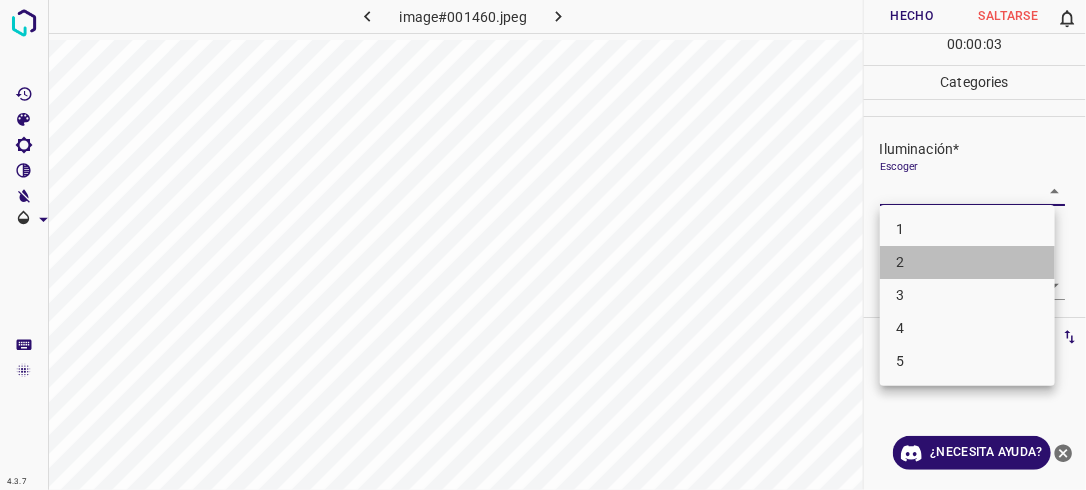 click on "2" at bounding box center (967, 262) 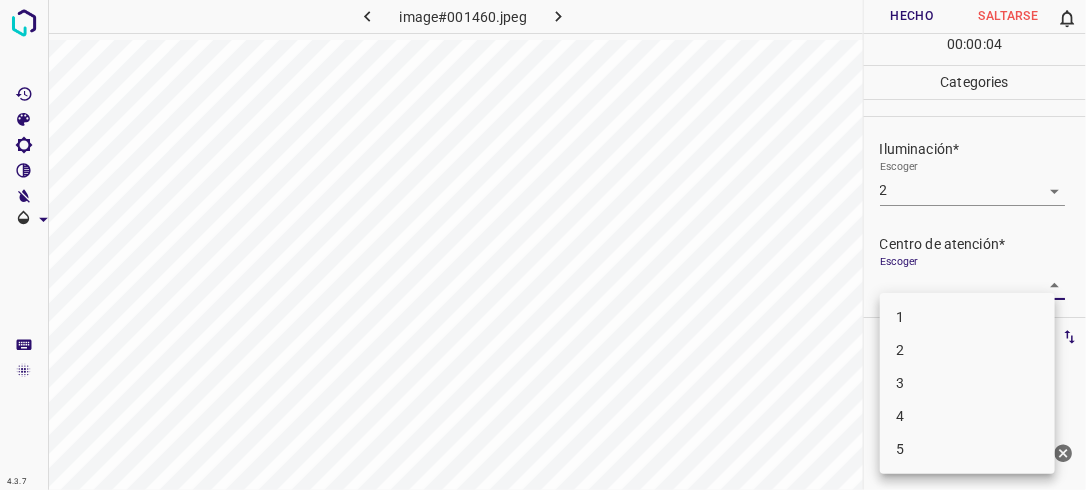 click on "4.3.7 image#001460.jpeg Hecho Saltarse 0 00   : 00   : 04   Categories Iluminación*  Escoger 2 2 Centro de atención*  Escoger ​ En general*  Escoger ​ Etiquetas 0 Categories 1 Lighting 2 Focus 3 Overall Tools Espacio Cambiar entre modos (Dibujar y Editar) Yo Etiquetado automático R Restaurar zoom M Acercar N Alejar Borrar Eliminar etiqueta de selección Filtros Z Restaurar filtros X Filtro de saturación C Filtro de brillo V Filtro de contraste B Filtro de escala de grises General O Descargar ¿Necesita ayuda? -Mensaje de texto -Esconder -Borrar 1 2 3 4 5" at bounding box center (543, 245) 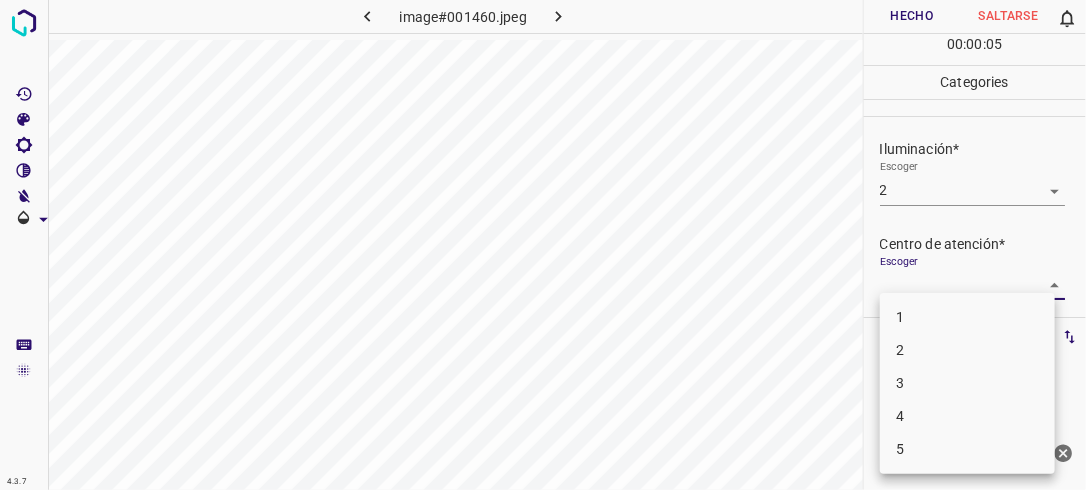 click on "1" at bounding box center [967, 317] 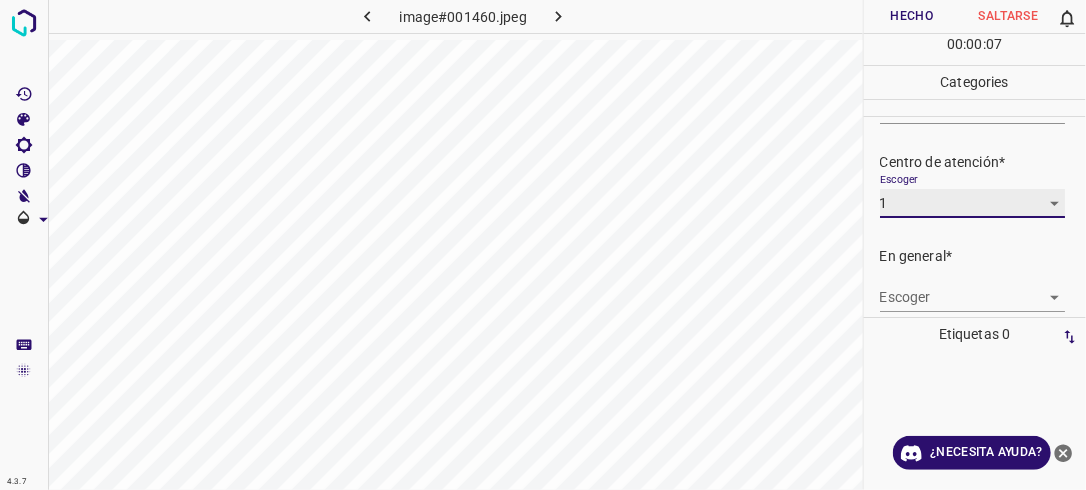 scroll, scrollTop: 86, scrollLeft: 0, axis: vertical 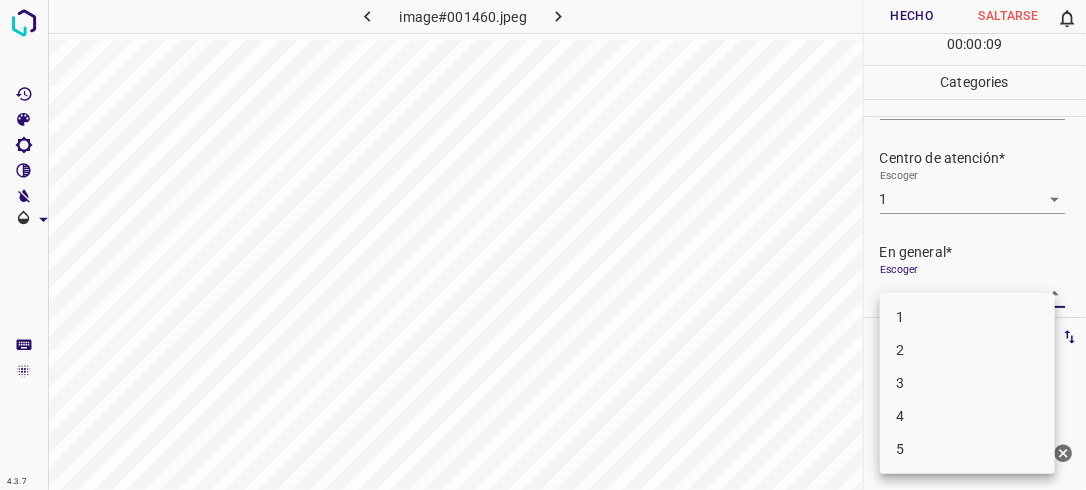 drag, startPoint x: 1050, startPoint y: 284, endPoint x: 941, endPoint y: 347, distance: 125.89678 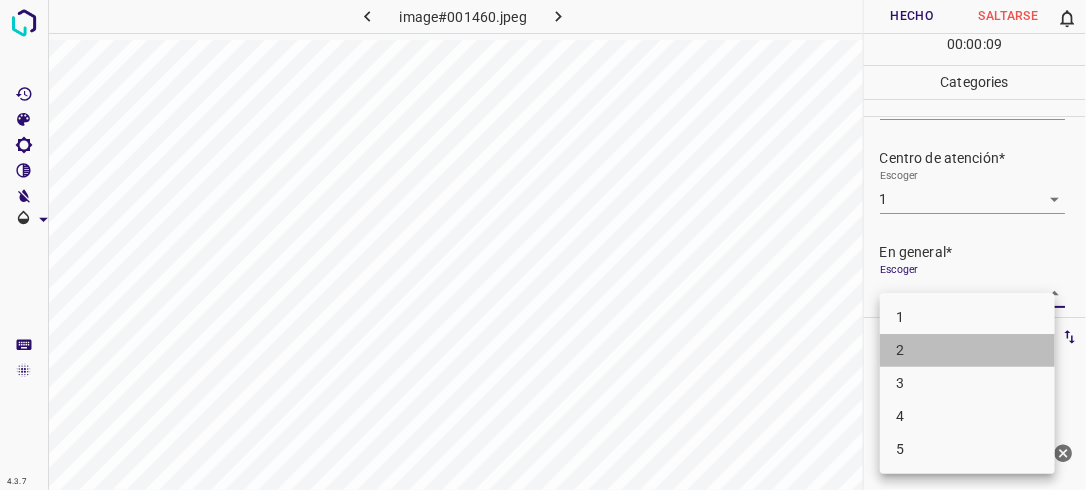 click on "2" at bounding box center [967, 350] 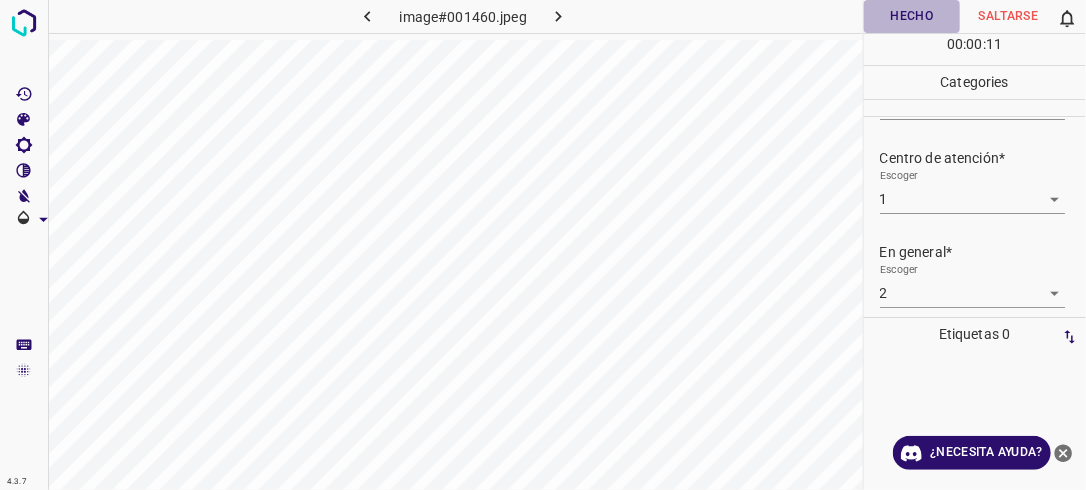 click on "Hecho" at bounding box center [912, 16] 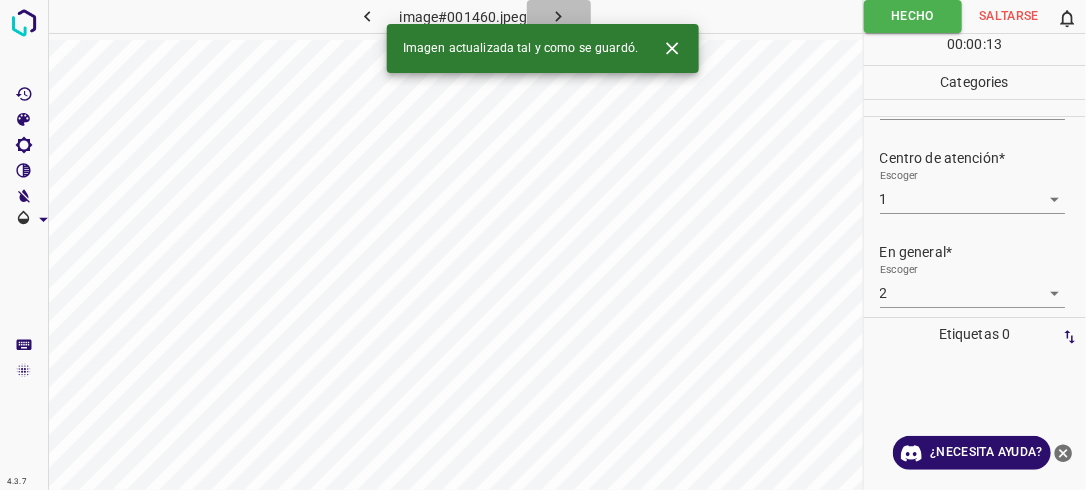 click at bounding box center [559, 16] 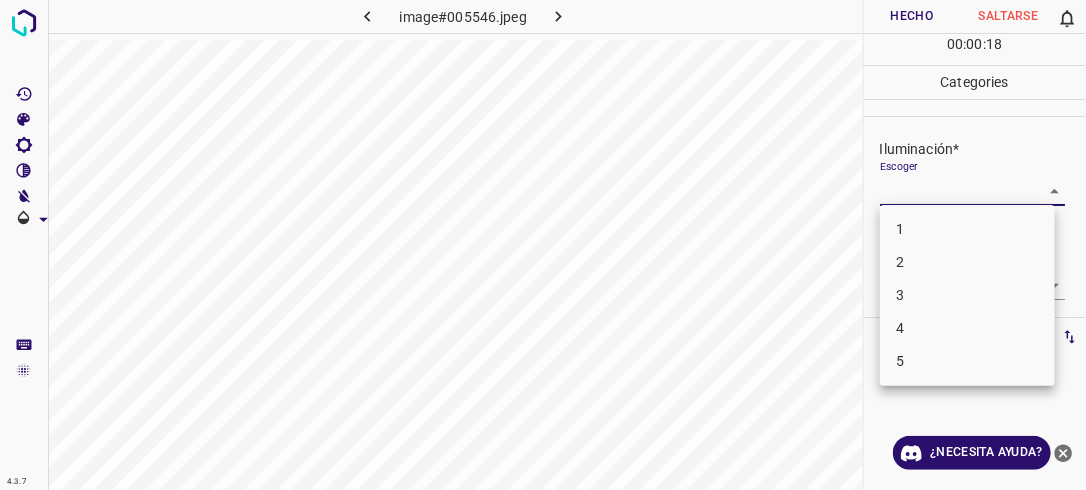 click on "4.3.7 image#005546.jpeg Hecho Saltarse 0 00   : 00   : 18   Categories Iluminación*  Escoger ​ Centro de atención*  Escoger ​ En general*  Escoger ​ Etiquetas 0 Categories 1 Lighting 2 Focus 3 Overall Tools Espacio Cambiar entre modos (Dibujar y Editar) Yo Etiquetado automático R Restaurar zoom M Acercar N Alejar Borrar Eliminar etiqueta de selección Filtros Z Restaurar filtros X Filtro de saturación C Filtro de brillo V Filtro de contraste B Filtro de escala de grises General O Descargar ¿Necesita ayuda? -Mensaje de texto -Esconder -Borrar 1 2 3 4 5" at bounding box center [543, 245] 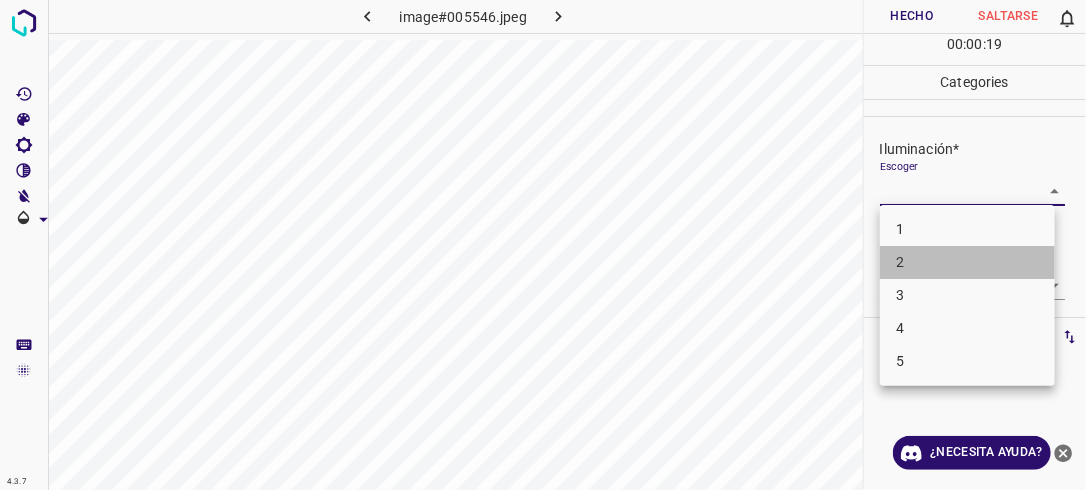 click on "2" at bounding box center (967, 262) 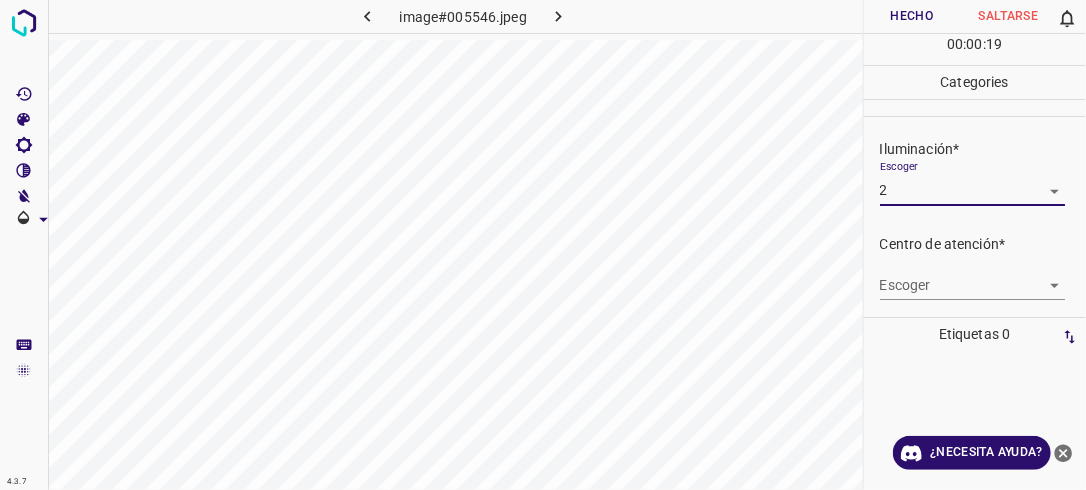 click on "4.3.7 image#005546.jpeg Hecho Saltarse 0 00   : 00   : 19   Categories Iluminación*  Escoger 2 2 Centro de atención*  Escoger ​ En general*  Escoger ​ Etiquetas 0 Categories 1 Lighting 2 Focus 3 Overall Tools Espacio Cambiar entre modos (Dibujar y Editar) Yo Etiquetado automático R Restaurar zoom M Acercar N Alejar Borrar Eliminar etiqueta de selección Filtros Z Restaurar filtros X Filtro de saturación C Filtro de brillo V Filtro de contraste B Filtro de escala de grises General O Descargar ¿Necesita ayuda? -Mensaje de texto -Esconder -Borrar" at bounding box center (543, 245) 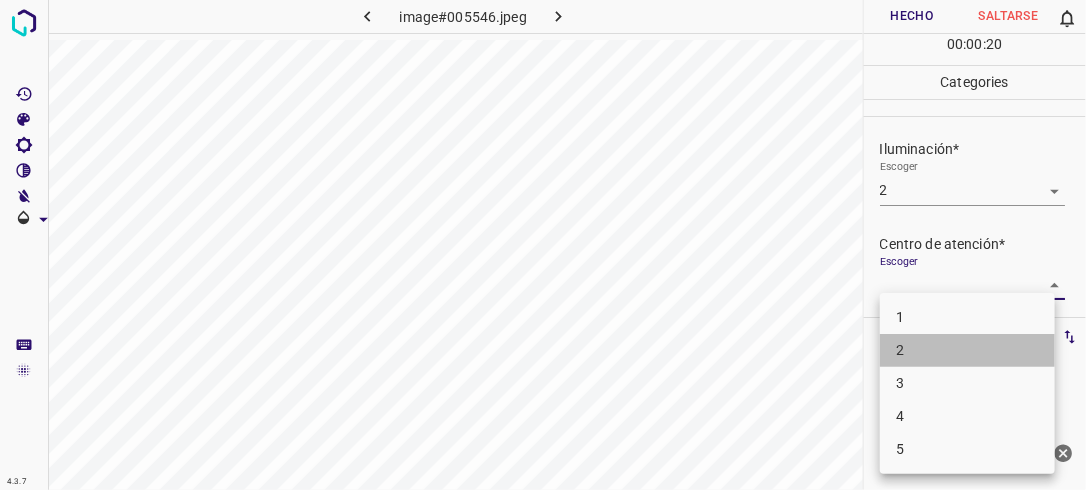 click on "2" at bounding box center [967, 350] 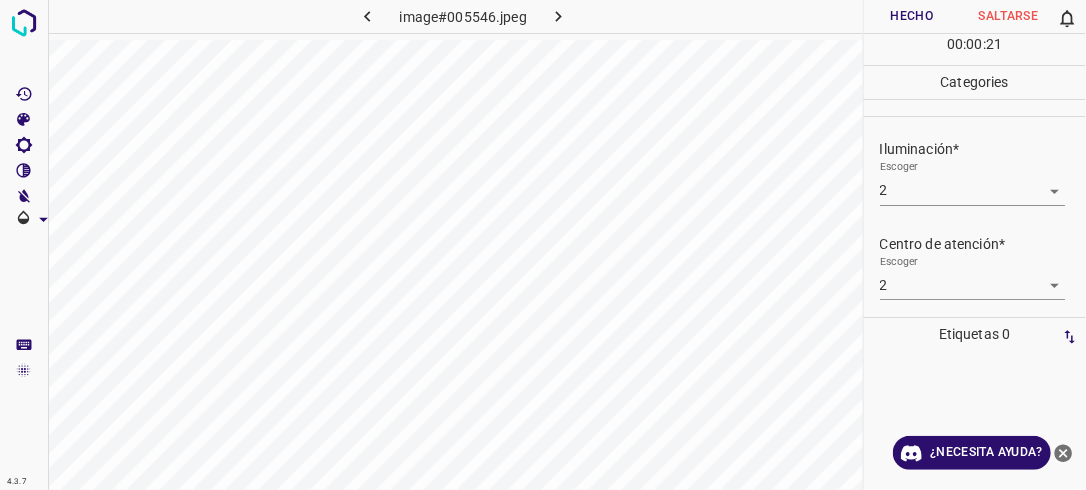 drag, startPoint x: 1073, startPoint y: 224, endPoint x: 1071, endPoint y: 276, distance: 52.03845 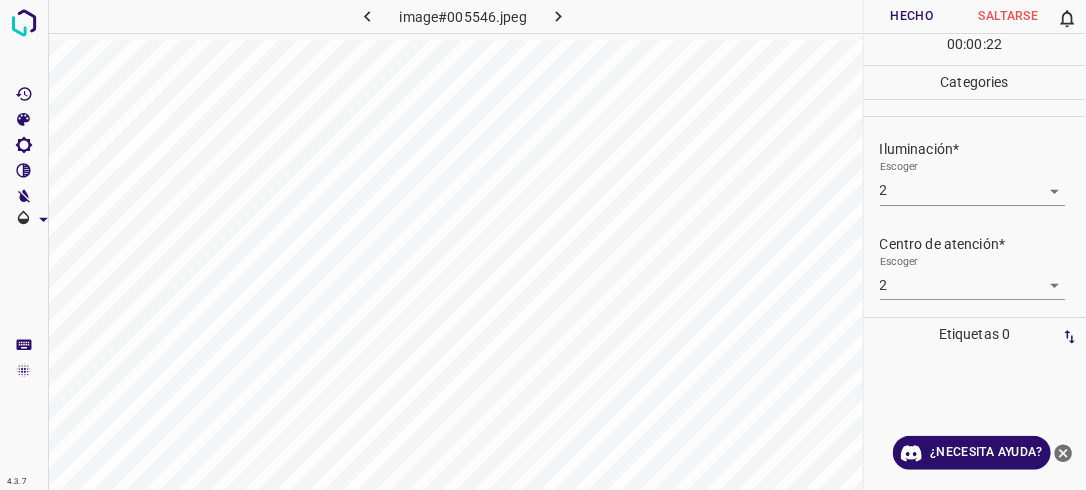 scroll, scrollTop: 98, scrollLeft: 0, axis: vertical 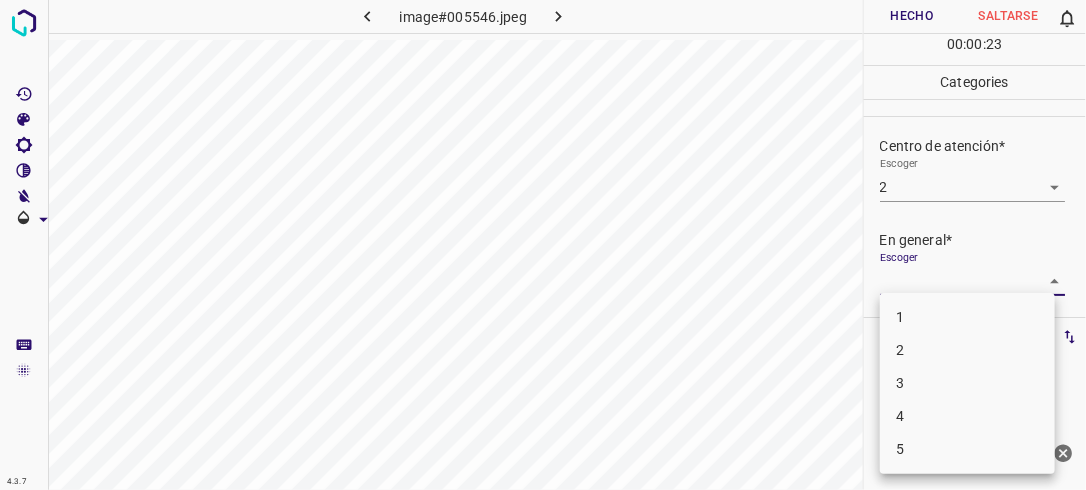 click on "4.3.7 image#005546.jpeg Hecho Saltarse 0 00   : 00   : 23   Categories Iluminación*  Escoger 2 2 Centro de atención*  Escoger 2 2 En general*  Escoger ​ Etiquetas 0 Categories 1 Lighting 2 Focus 3 Overall Tools Espacio Cambiar entre modos (Dibujar y Editar) Yo Etiquetado automático R Restaurar zoom M Acercar N Alejar Borrar Eliminar etiqueta de selección Filtros Z Restaurar filtros X Filtro de saturación C Filtro de brillo V Filtro de contraste B Filtro de escala de grises General O Descargar ¿Necesita ayuda? -Mensaje de texto -Esconder -Borrar 1 2 3 4 5" at bounding box center [543, 245] 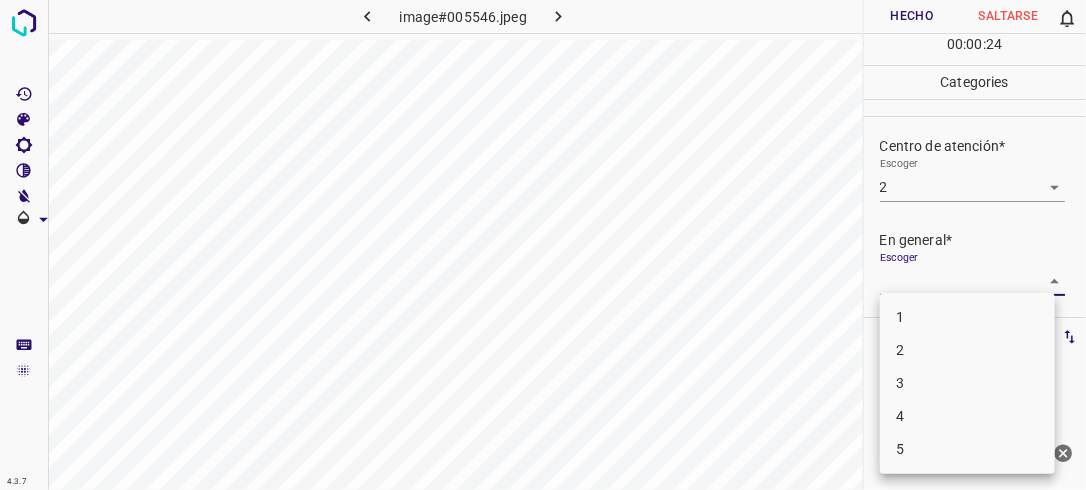 click on "2" at bounding box center (967, 350) 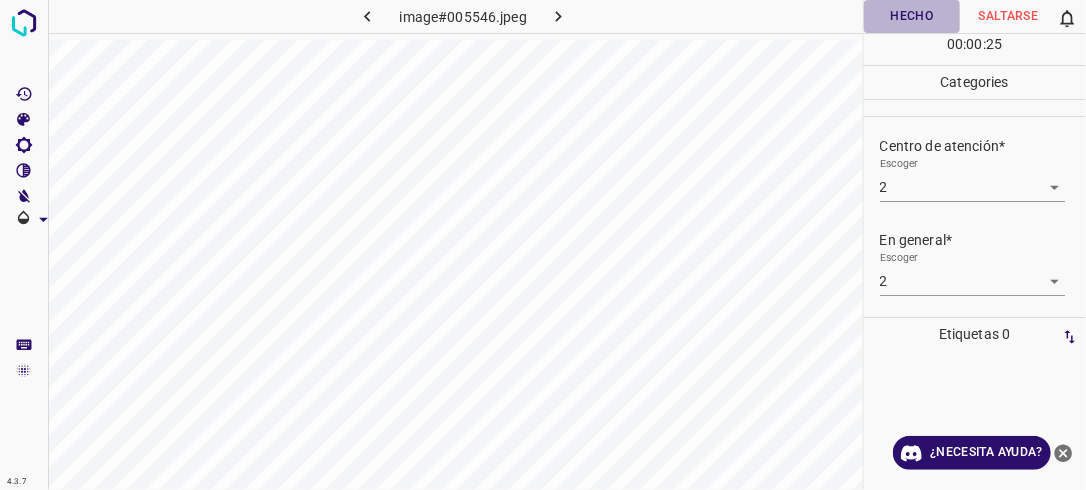 click on "Hecho" at bounding box center (912, 16) 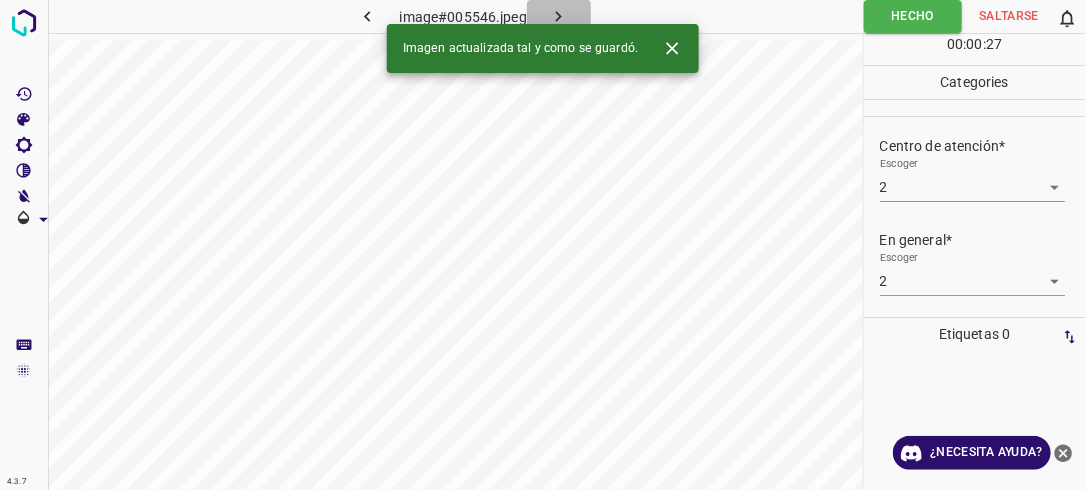 click at bounding box center (559, 16) 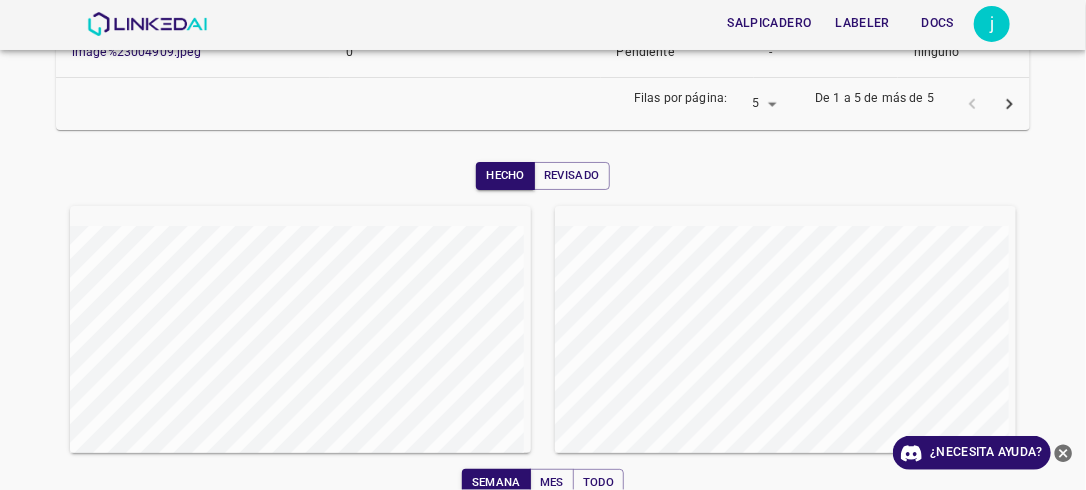 scroll, scrollTop: 628, scrollLeft: 0, axis: vertical 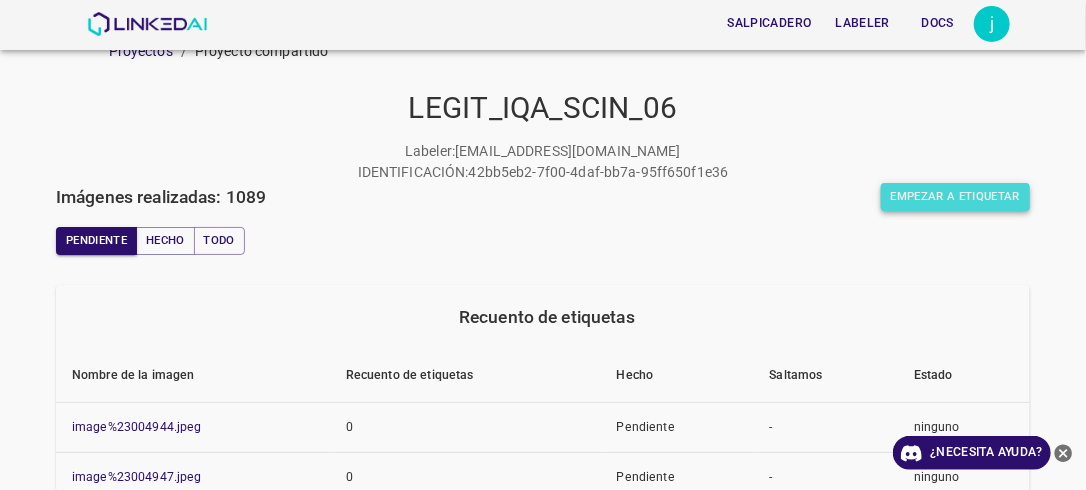 click on "Empezar a etiquetar" at bounding box center [955, 197] 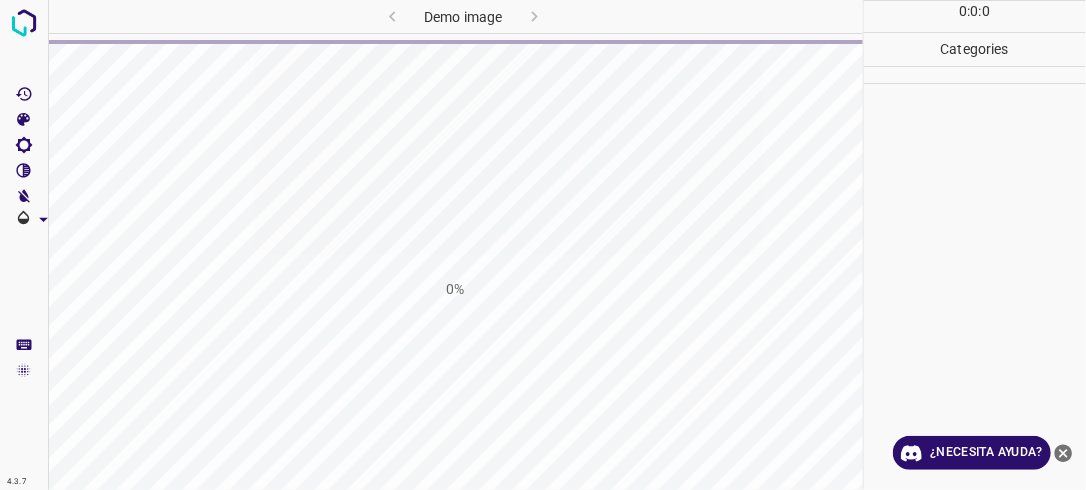 scroll, scrollTop: 0, scrollLeft: 0, axis: both 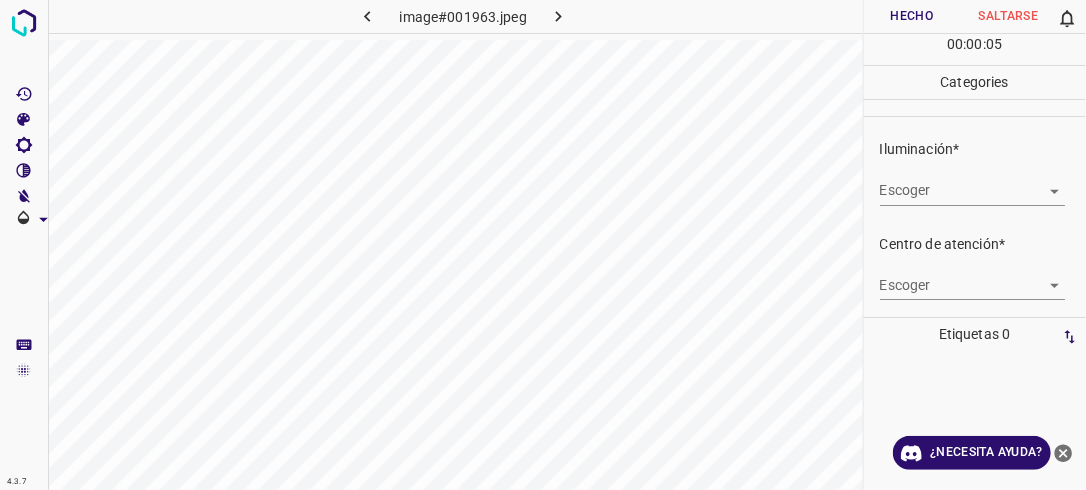 click on "4.3.7 image#001963.jpeg Hecho Saltarse 0 00   : 00   : 05   Categories Iluminación*  Escoger ​ Centro de atención*  Escoger ​ En general*  Escoger ​ Etiquetas 0 Categories 1 Lighting 2 Focus 3 Overall Tools Espacio Cambiar entre modos (Dibujar y Editar) Yo Etiquetado automático R Restaurar zoom M Acercar N Alejar Borrar Eliminar etiqueta de selección Filtros Z Restaurar filtros X Filtro de saturación C Filtro de brillo V Filtro de contraste B Filtro de escala de grises General O Descargar ¿Necesita ayuda? -Mensaje de texto -Esconder -Borrar" at bounding box center [543, 245] 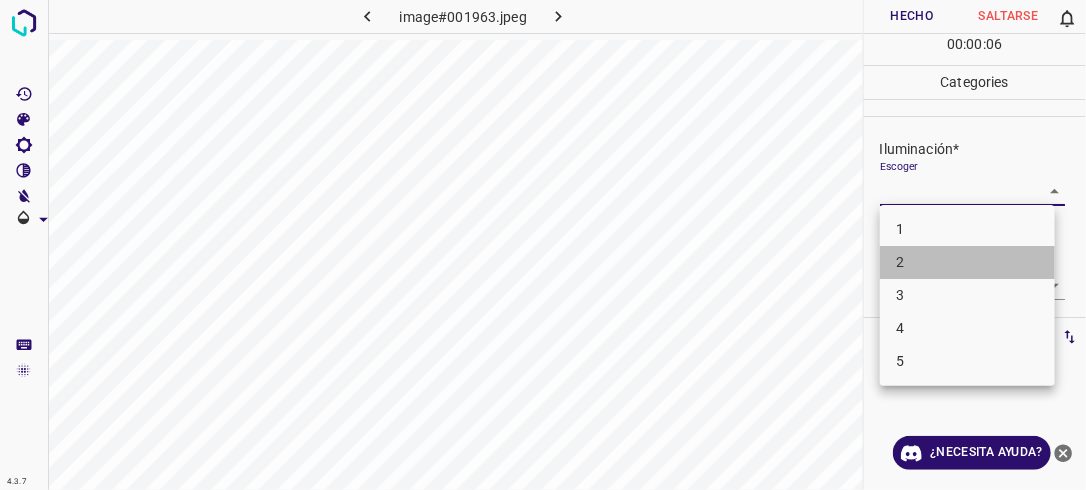 click on "2" at bounding box center [967, 262] 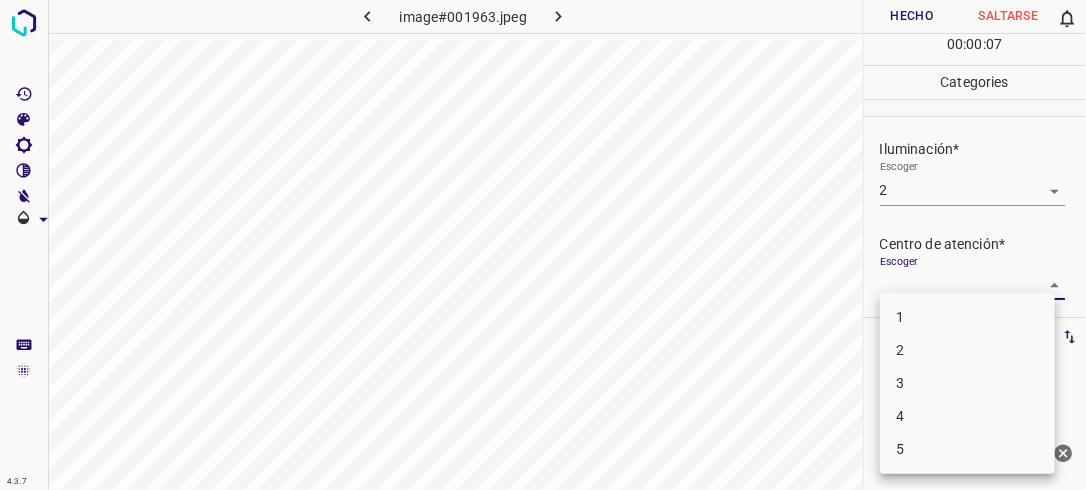 click on "4.3.7 image#001963.jpeg Hecho Saltarse 0 00   : 00   : 07   Categories Iluminación*  Escoger 2 2 Centro de atención*  Escoger ​ En general*  Escoger ​ Etiquetas 0 Categories 1 Lighting 2 Focus 3 Overall Tools Espacio Cambiar entre modos (Dibujar y Editar) Yo Etiquetado automático R Restaurar zoom M Acercar N Alejar Borrar Eliminar etiqueta de selección Filtros Z Restaurar filtros X Filtro de saturación C Filtro de brillo V Filtro de contraste B Filtro de escala de grises General O Descargar ¿Necesita ayuda? -Mensaje de texto -Esconder -Borrar 1 2 3 4 5" at bounding box center (543, 245) 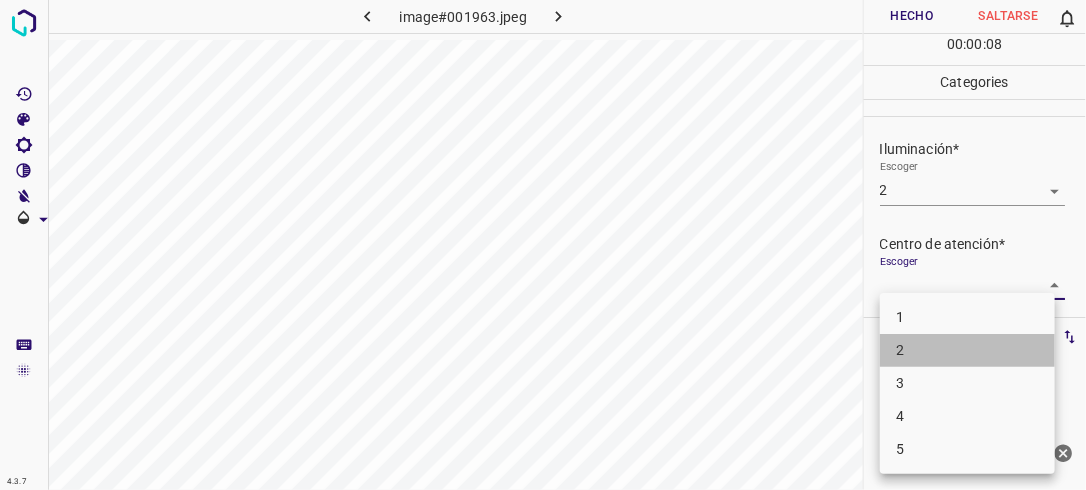 click on "2" at bounding box center [967, 350] 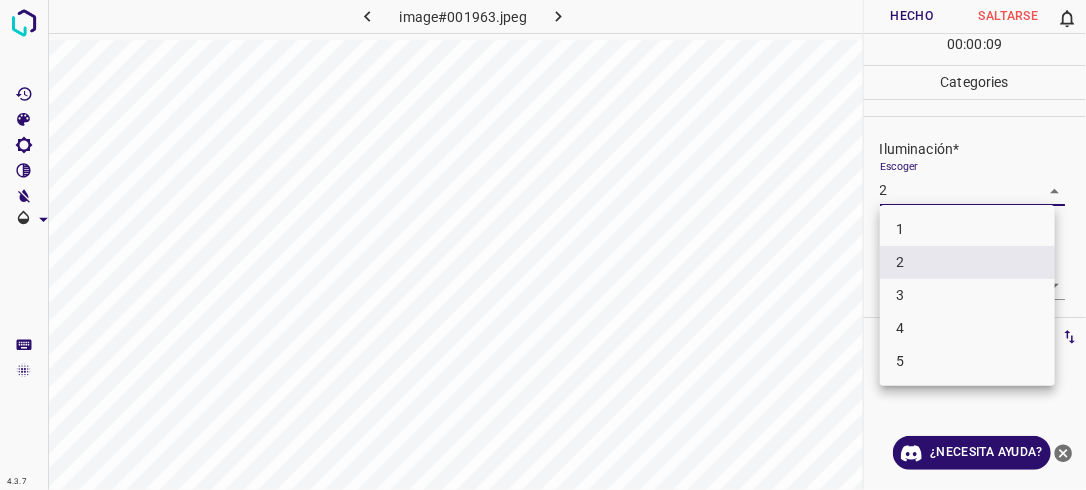drag, startPoint x: 1046, startPoint y: 187, endPoint x: 1032, endPoint y: 216, distance: 32.202484 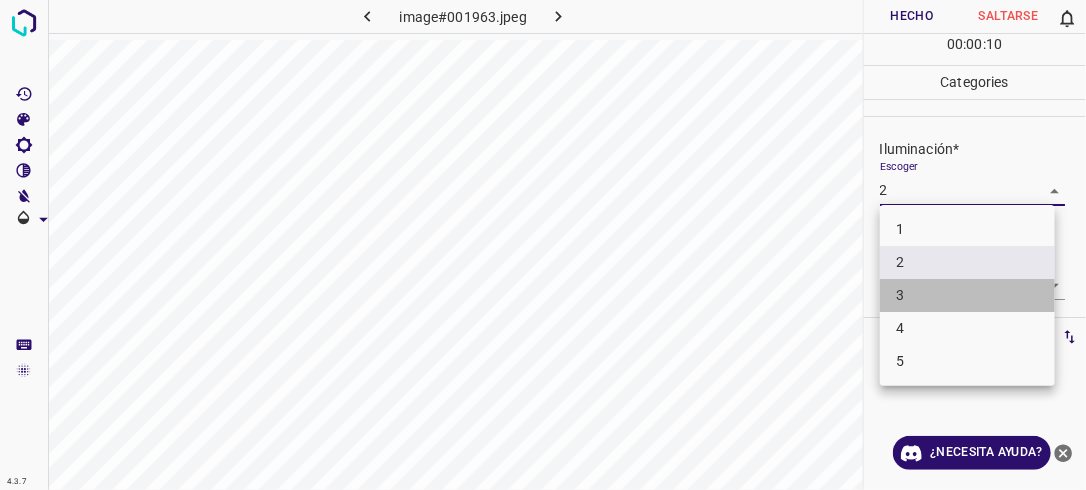 click on "3" at bounding box center [967, 295] 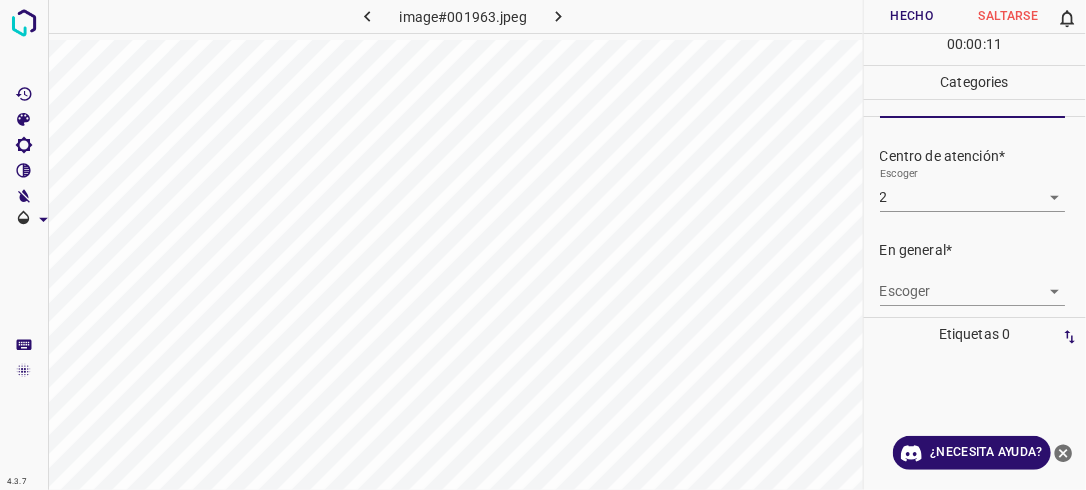 scroll, scrollTop: 98, scrollLeft: 0, axis: vertical 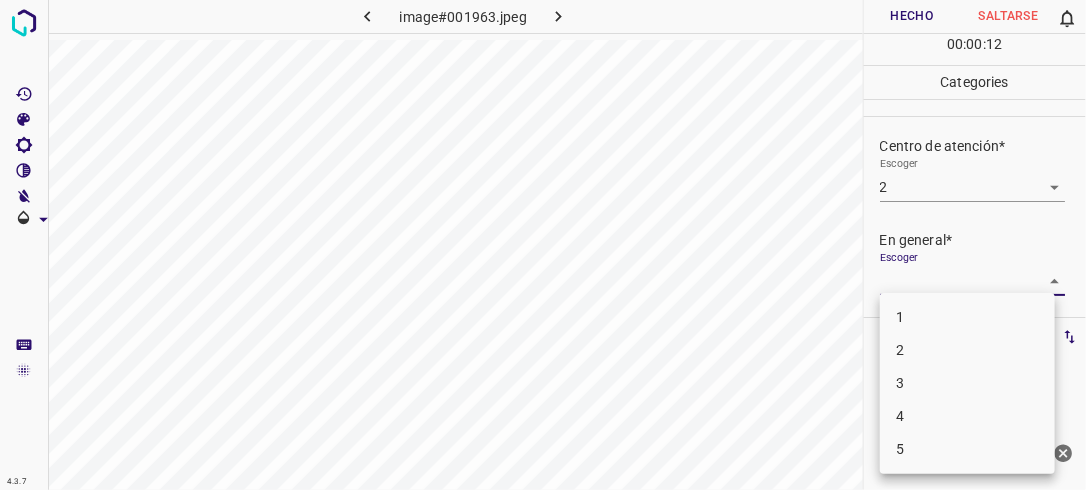 drag, startPoint x: 1043, startPoint y: 276, endPoint x: 1021, endPoint y: 311, distance: 41.340054 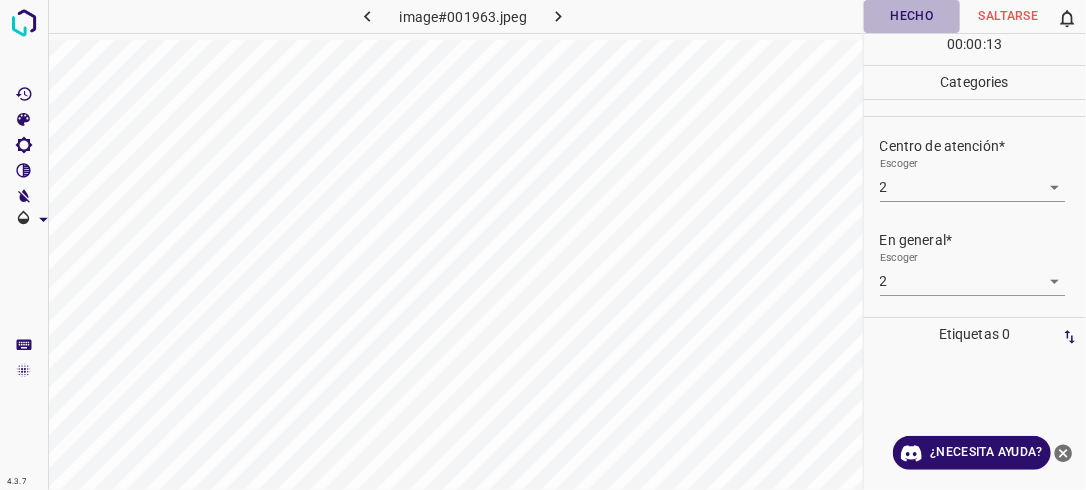 click on "Hecho" at bounding box center (912, 16) 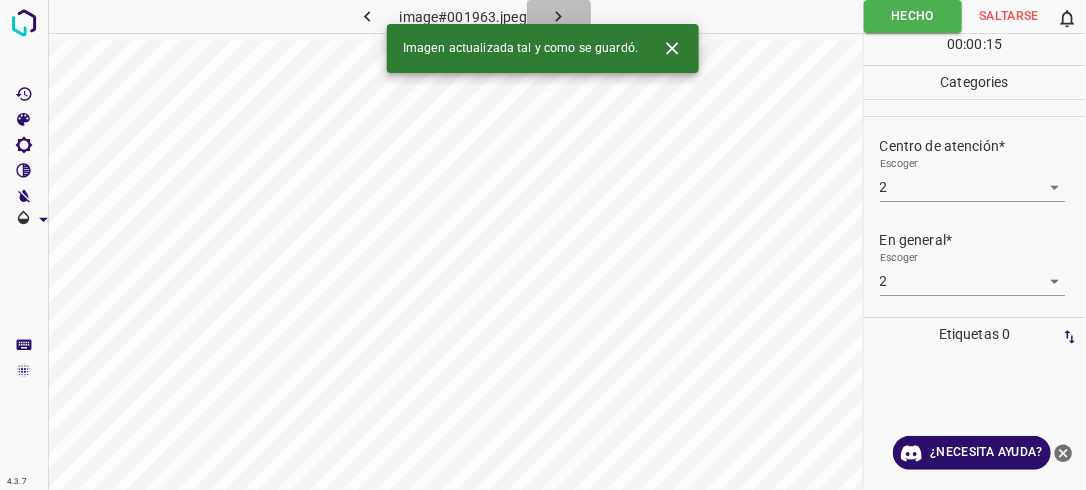 click 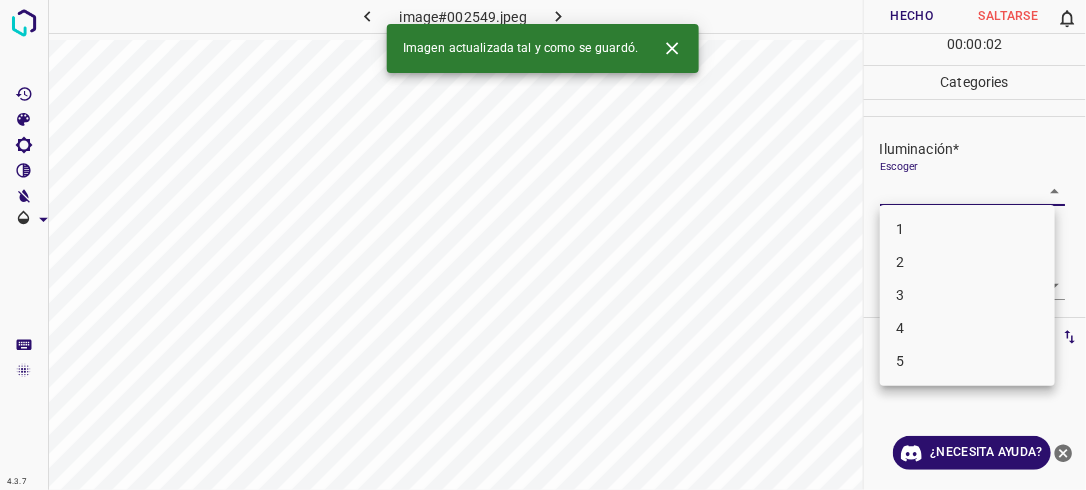 click on "4.3.7 image#002549.jpeg Hecho Saltarse 0 00   : 00   : 02   Categories Iluminación*  Escoger ​ Centro de atención*  Escoger ​ En general*  Escoger ​ Etiquetas 0 Categories 1 Lighting 2 Focus 3 Overall Tools Espacio Cambiar entre modos (Dibujar y Editar) Yo Etiquetado automático R Restaurar zoom M Acercar N Alejar Borrar Eliminar etiqueta de selección Filtros Z Restaurar filtros X Filtro de saturación C Filtro de brillo V Filtro de contraste B Filtro de escala de grises General O Descargar Imagen actualizada tal y como se guardó. ¿Necesita ayuda? -Mensaje de texto -Esconder -Borrar 1 2 3 4 5" at bounding box center [543, 245] 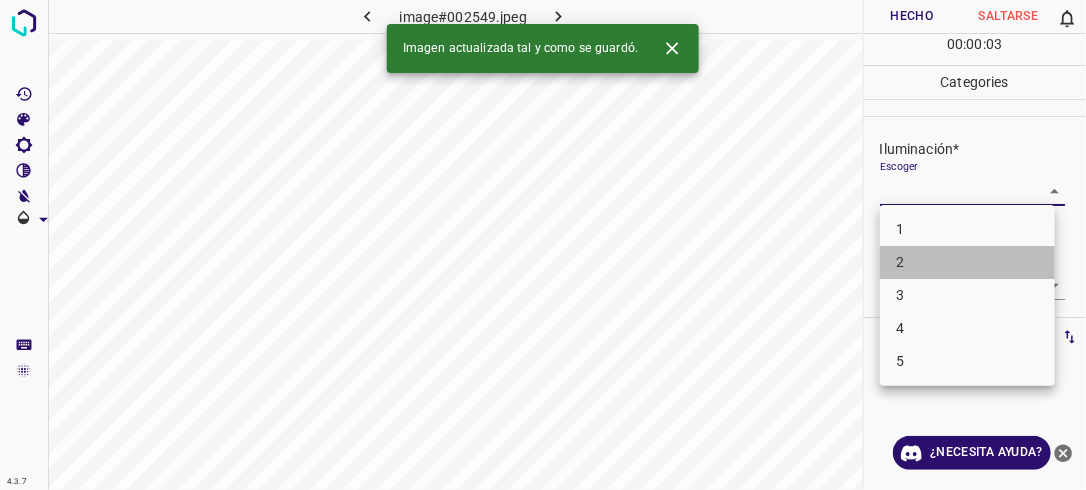 click on "2" at bounding box center (967, 262) 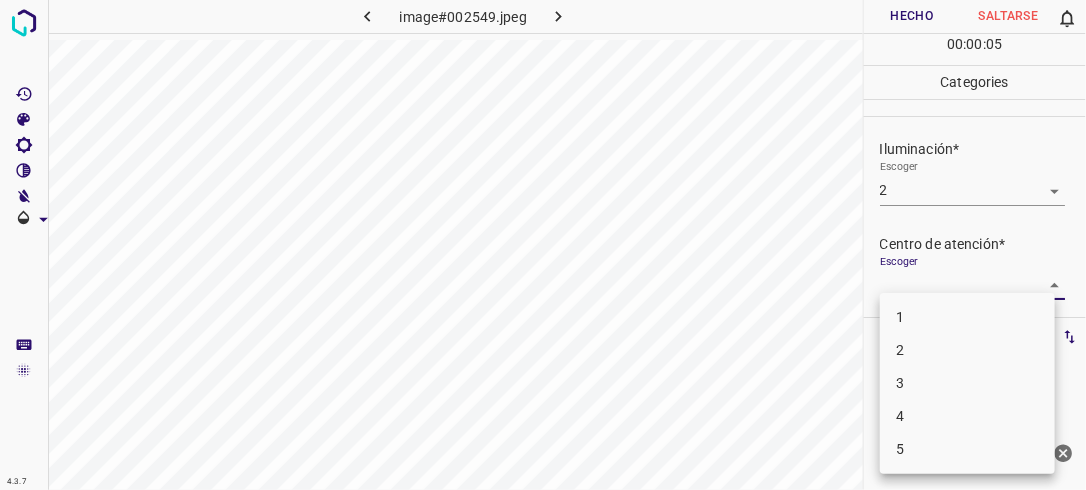 drag, startPoint x: 1034, startPoint y: 275, endPoint x: 917, endPoint y: 360, distance: 144.61673 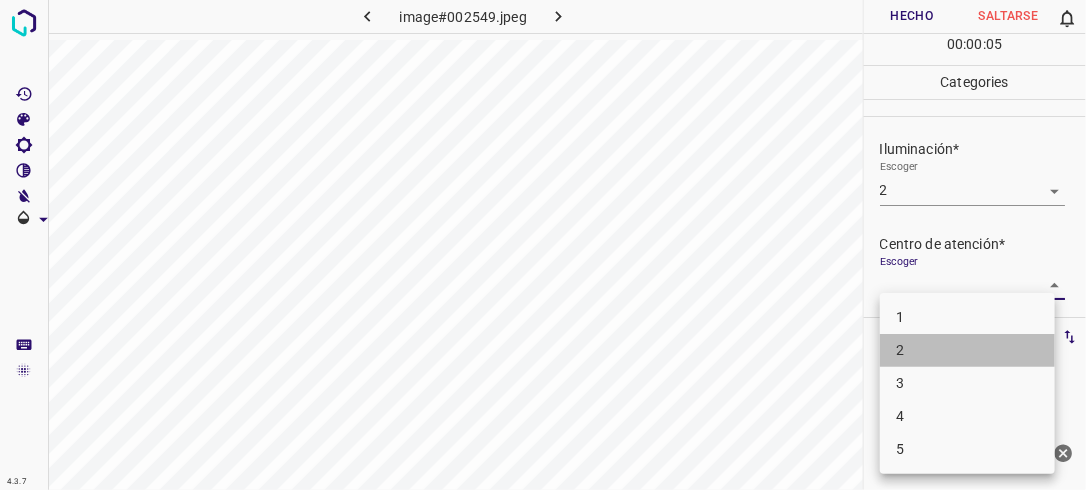 click on "2" at bounding box center [967, 350] 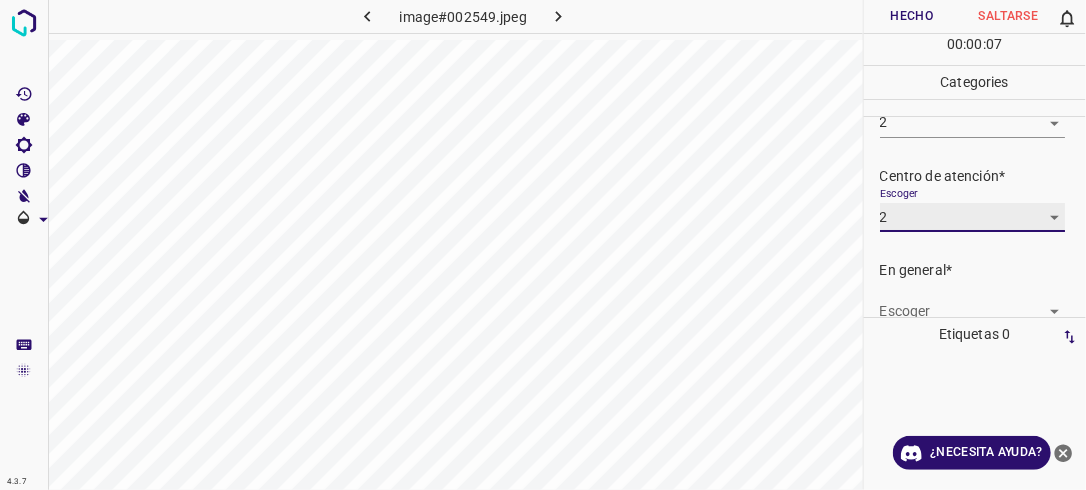 scroll, scrollTop: 98, scrollLeft: 0, axis: vertical 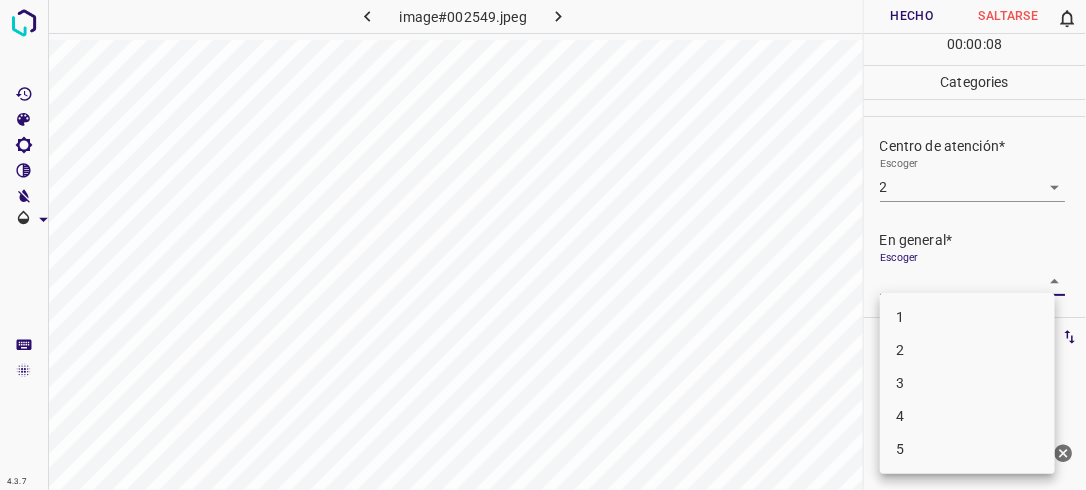 drag, startPoint x: 1048, startPoint y: 278, endPoint x: 946, endPoint y: 344, distance: 121.49074 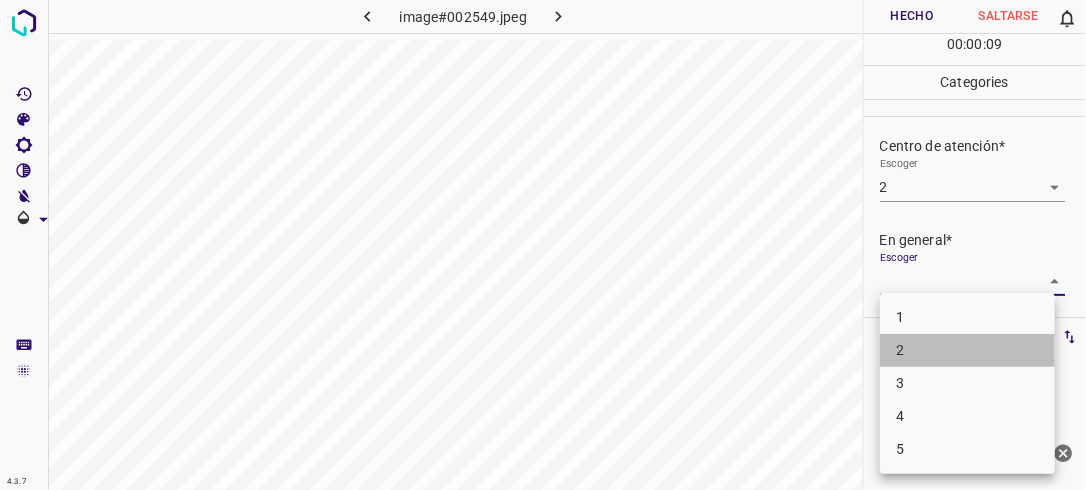 click on "2" at bounding box center [967, 350] 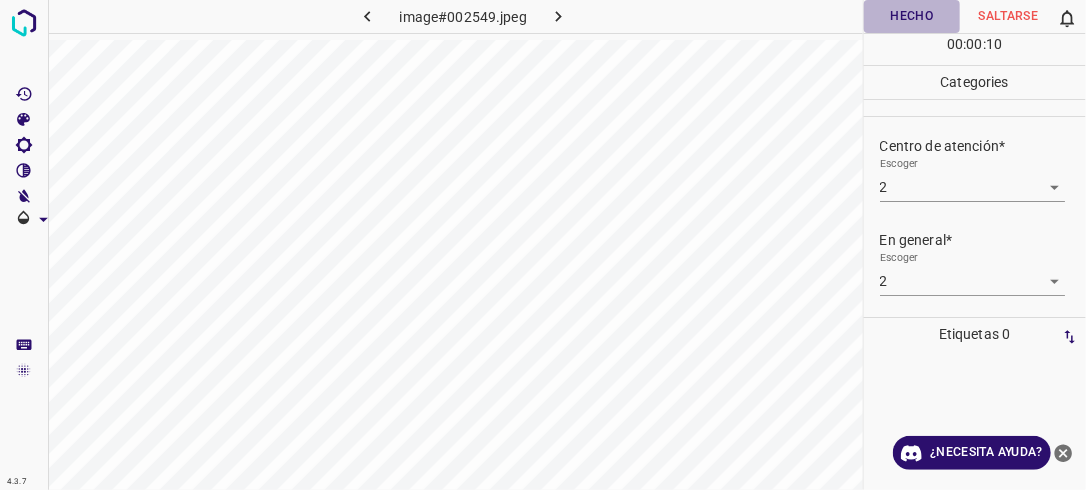 click on "Hecho" at bounding box center [912, 16] 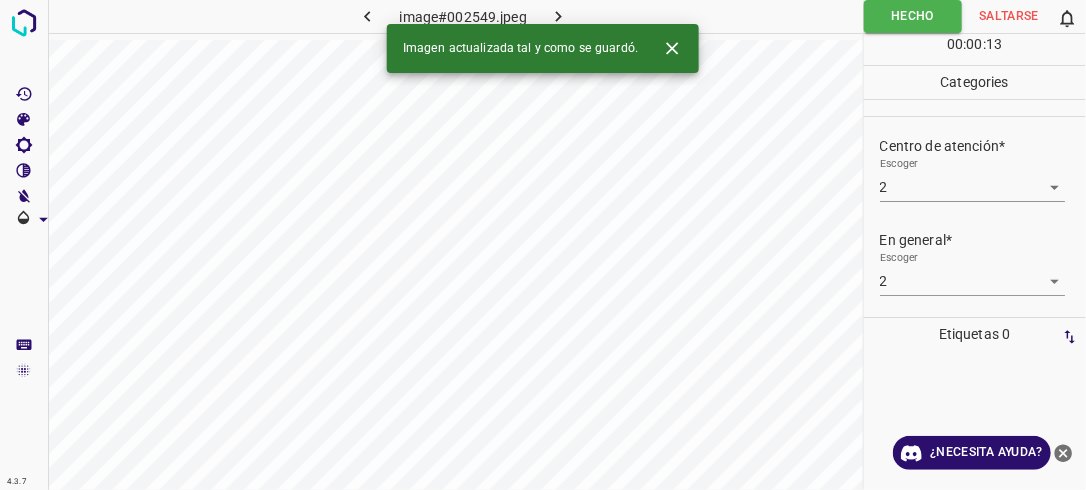 click at bounding box center [559, 16] 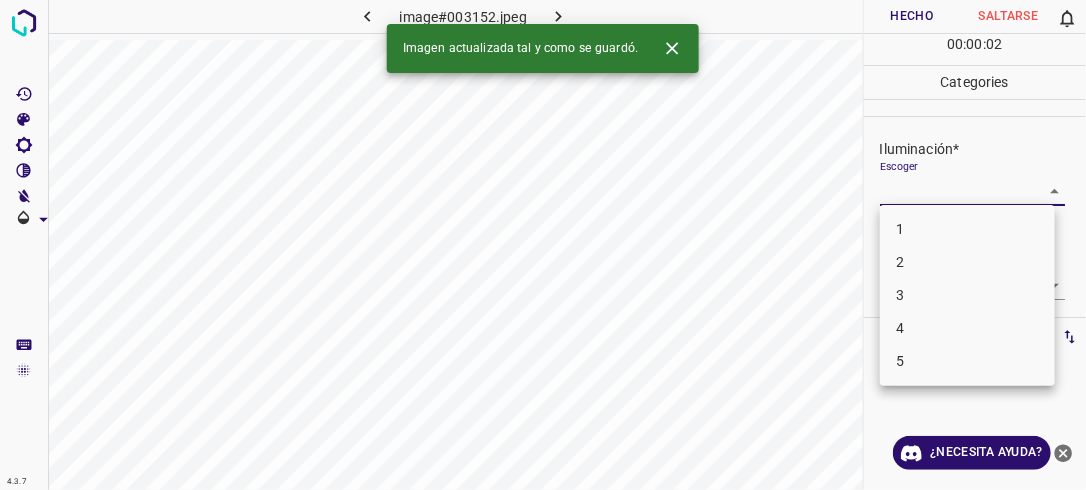 click on "4.3.7 image#003152.jpeg Hecho Saltarse 0 00   : 00   : 02   Categories Iluminación*  Escoger ​ Centro de atención*  Escoger ​ En general*  Escoger ​ Etiquetas 0 Categories 1 Lighting 2 Focus 3 Overall Tools Espacio Cambiar entre modos (Dibujar y Editar) Yo Etiquetado automático R Restaurar zoom M Acercar N Alejar Borrar Eliminar etiqueta de selección Filtros Z Restaurar filtros X Filtro de saturación C Filtro de brillo V Filtro de contraste B Filtro de escala de grises General O Descargar Imagen actualizada tal y como se guardó. ¿Necesita ayuda? -Mensaje de texto -Esconder -Borrar 1 2 3 4 5" at bounding box center [543, 245] 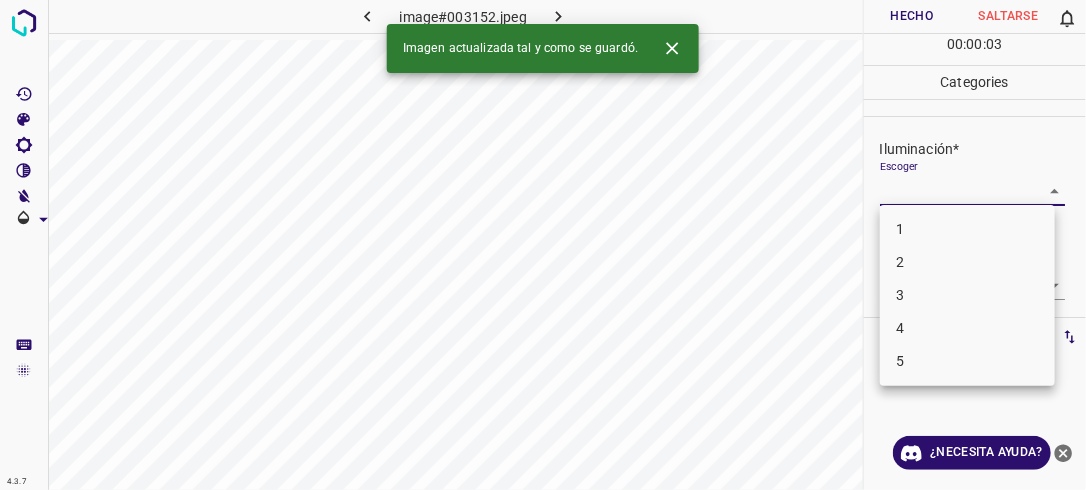 click on "3" at bounding box center (967, 295) 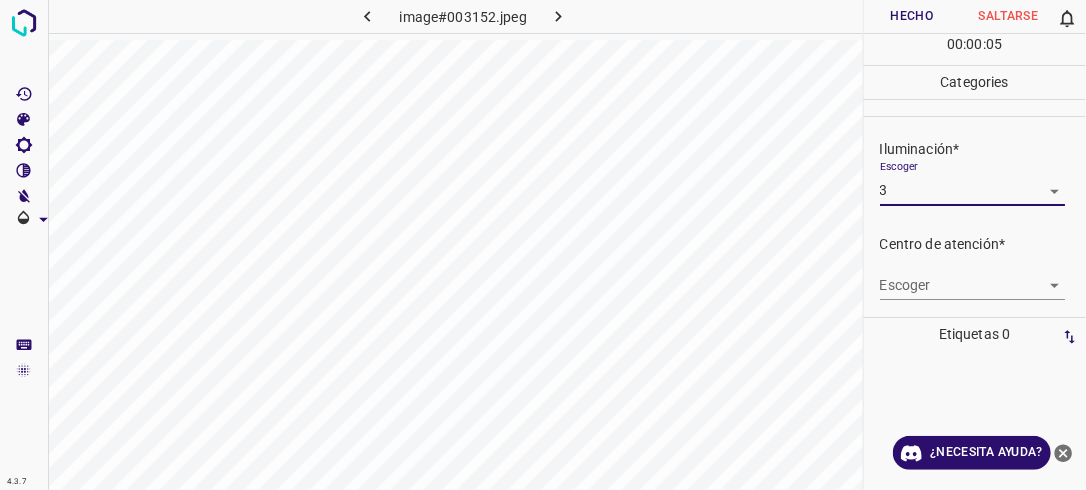click on "4.3.7 image#003152.jpeg Hecho Saltarse 0 00   : 00   : 05   Categories Iluminación*  Escoger 3 3 Centro de atención*  Escoger ​ En general*  Escoger ​ Etiquetas 0 Categories 1 Lighting 2 Focus 3 Overall Tools Espacio Cambiar entre modos (Dibujar y Editar) Yo Etiquetado automático R Restaurar zoom M Acercar N Alejar Borrar Eliminar etiqueta de selección Filtros Z Restaurar filtros X Filtro de saturación C Filtro de brillo V Filtro de contraste B Filtro de escala de grises General O Descargar ¿Necesita ayuda? -Mensaje de texto -Esconder -Borrar" at bounding box center (543, 245) 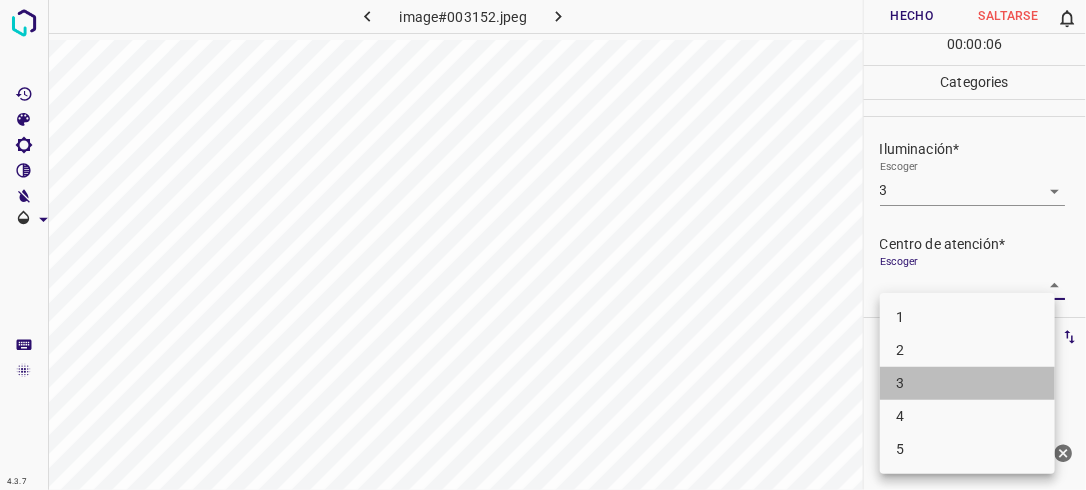 click on "3" at bounding box center [967, 383] 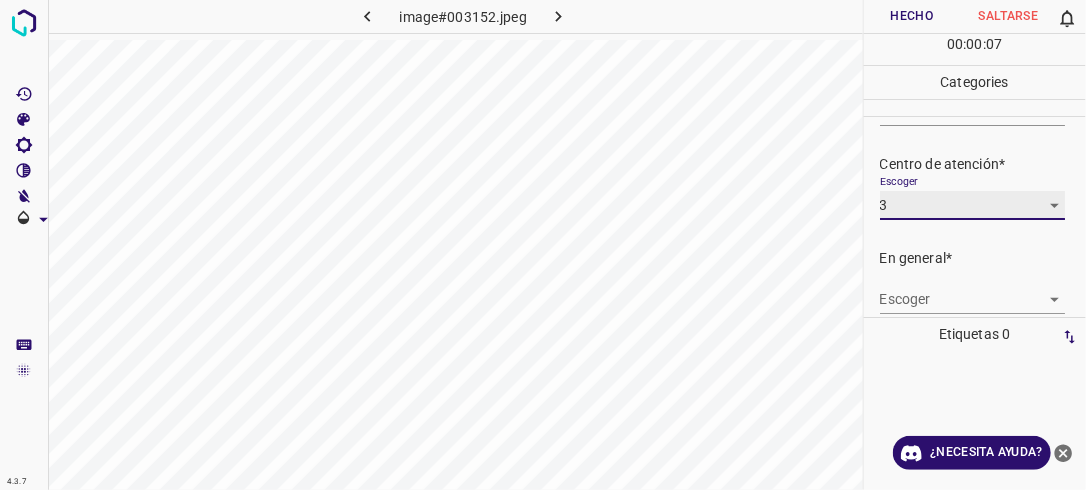 scroll, scrollTop: 98, scrollLeft: 0, axis: vertical 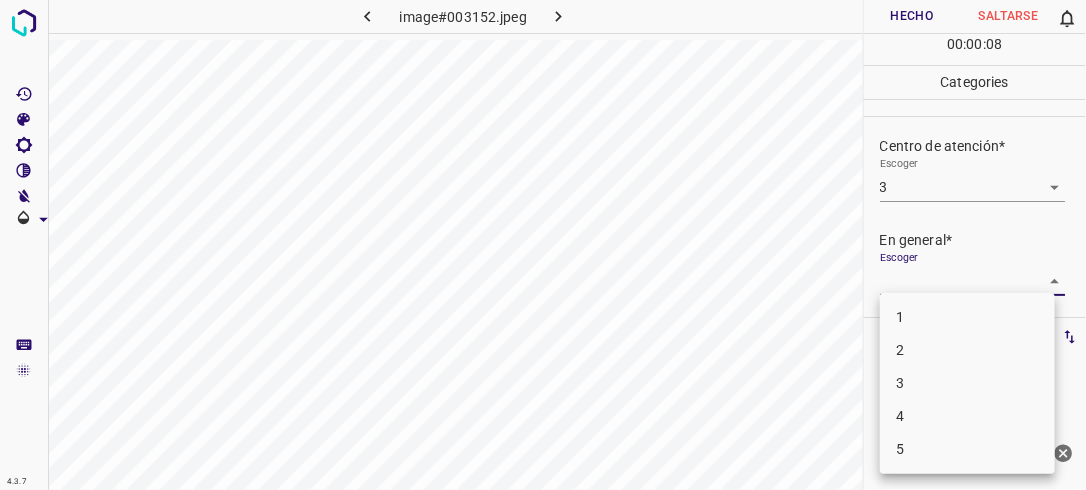 click on "4.3.7 image#003152.jpeg Hecho Saltarse 0 00   : 00   : 08   Categories Iluminación*  Escoger 3 3 Centro de atención*  Escoger 3 3 En general*  Escoger ​ Etiquetas 0 Categories 1 Lighting 2 Focus 3 Overall Tools Espacio Cambiar entre modos (Dibujar y Editar) Yo Etiquetado automático R Restaurar zoom M Acercar N Alejar Borrar Eliminar etiqueta de selección Filtros Z Restaurar filtros X Filtro de saturación C Filtro de brillo V Filtro de contraste B Filtro de escala de grises General O Descargar ¿Necesita ayuda? -Mensaje de texto -Esconder -Borrar 1 2 3 4 5" at bounding box center [543, 245] 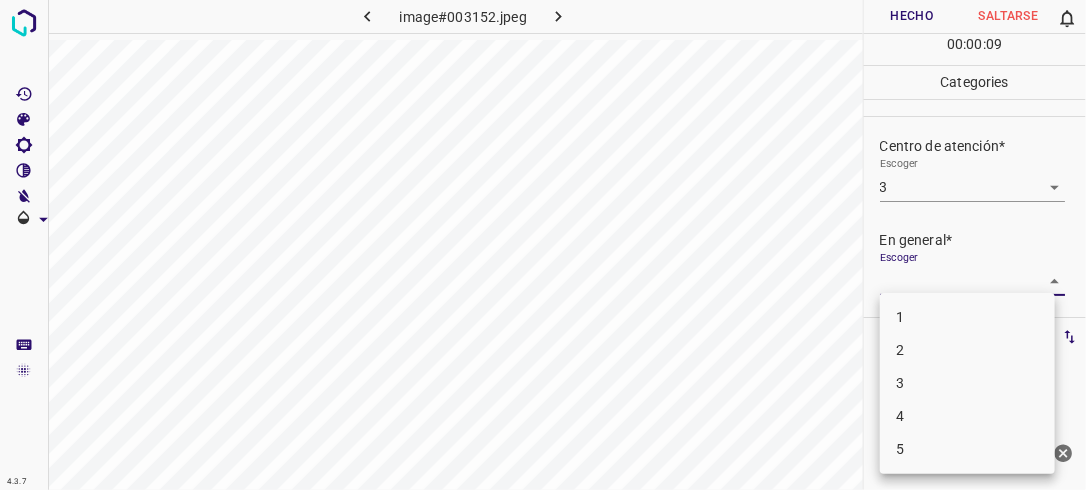 click on "3" at bounding box center [967, 383] 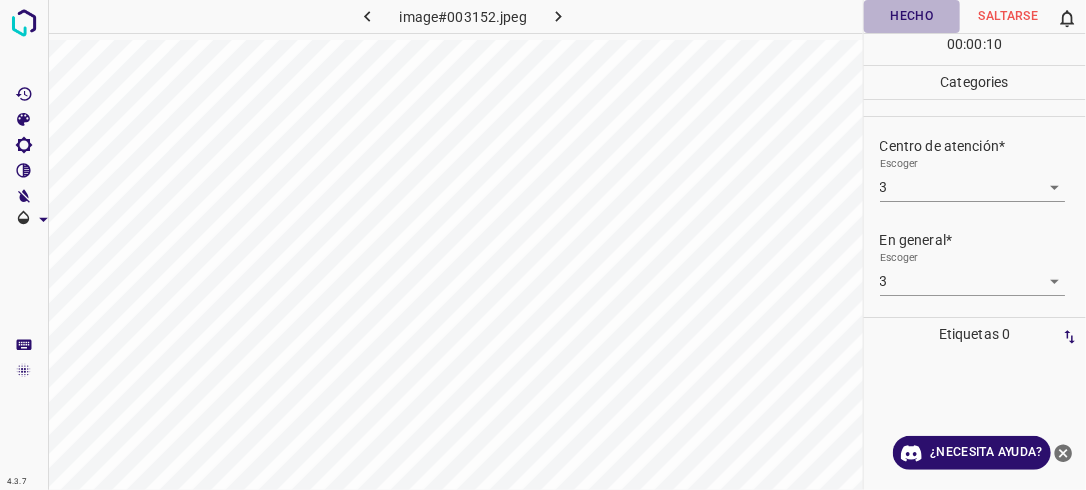 click on "Hecho" at bounding box center (912, 16) 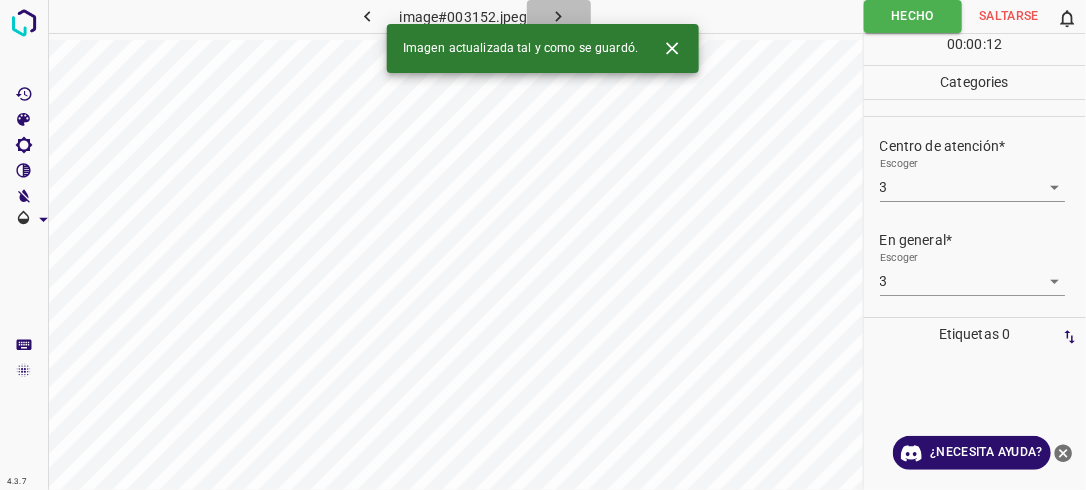 click at bounding box center (559, 16) 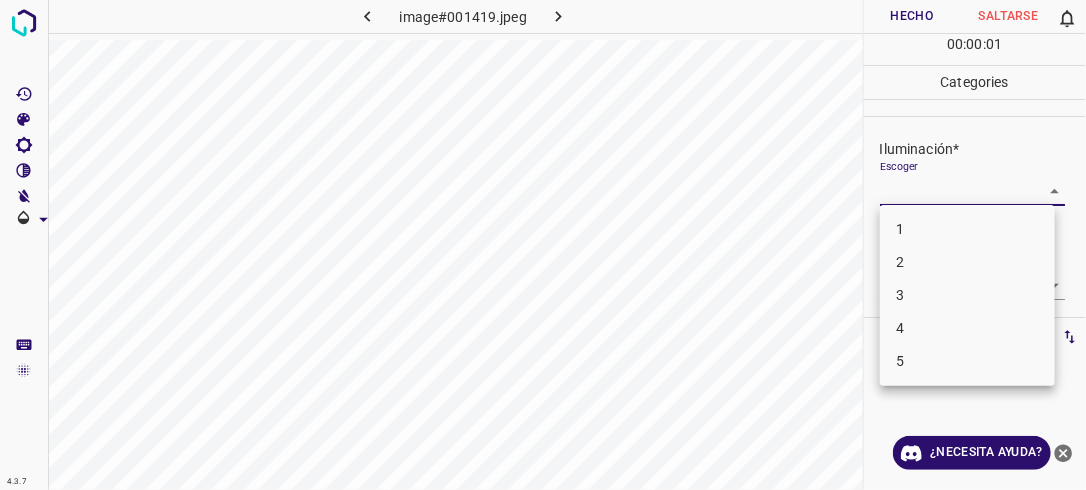 click on "4.3.7 image#001419.jpeg Hecho Saltarse 0 00   : 00   : 01   Categories Iluminación*  Escoger ​ Centro de atención*  Escoger ​ En general*  Escoger ​ Etiquetas 0 Categories 1 Lighting 2 Focus 3 Overall Tools Espacio Cambiar entre modos (Dibujar y Editar) Yo Etiquetado automático R Restaurar zoom M Acercar N Alejar Borrar Eliminar etiqueta de selección Filtros Z Restaurar filtros X Filtro de saturación C Filtro de brillo V Filtro de contraste B Filtro de escala de grises General O Descargar ¿Necesita ayuda? -Mensaje de texto -Esconder -Borrar 1 2 3 4 5" at bounding box center (543, 245) 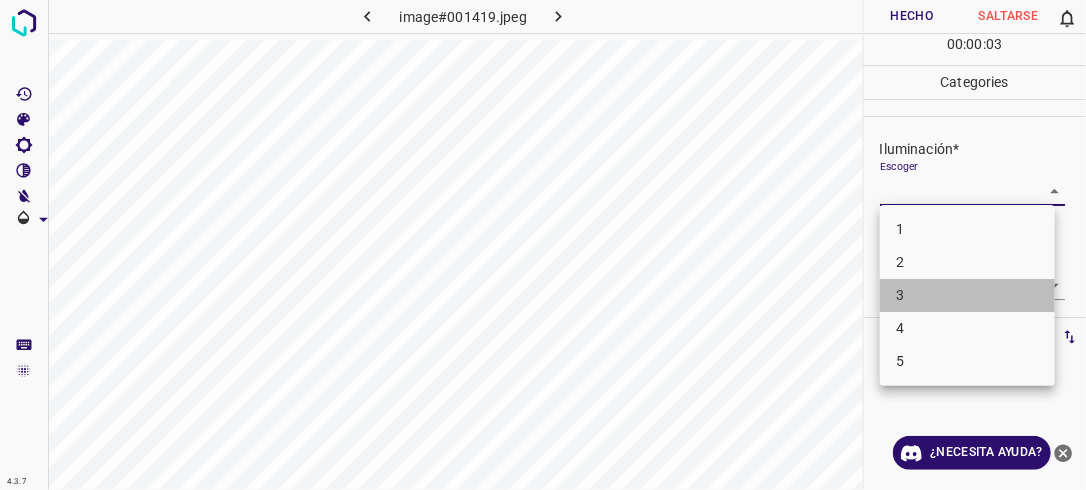 click on "3" at bounding box center [967, 295] 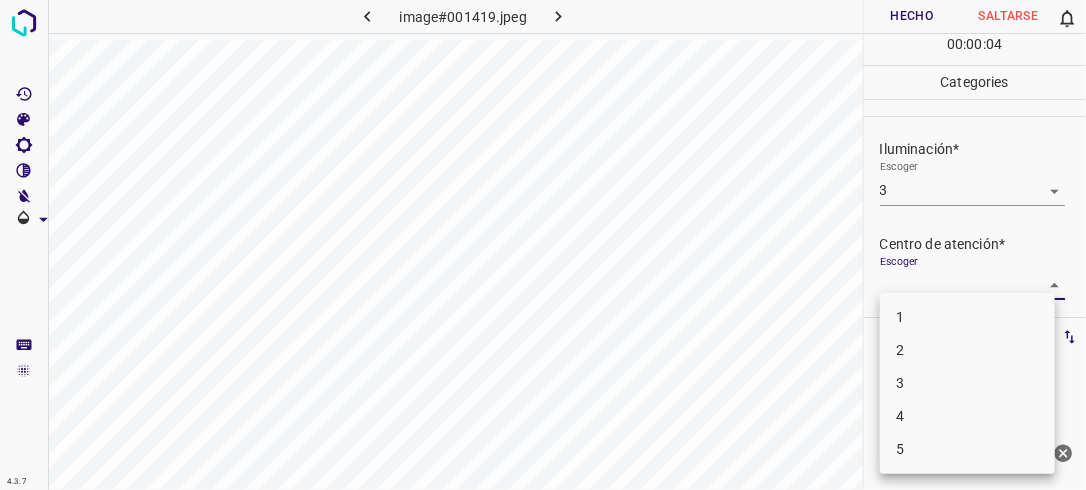 drag, startPoint x: 1024, startPoint y: 280, endPoint x: 912, endPoint y: 353, distance: 133.68994 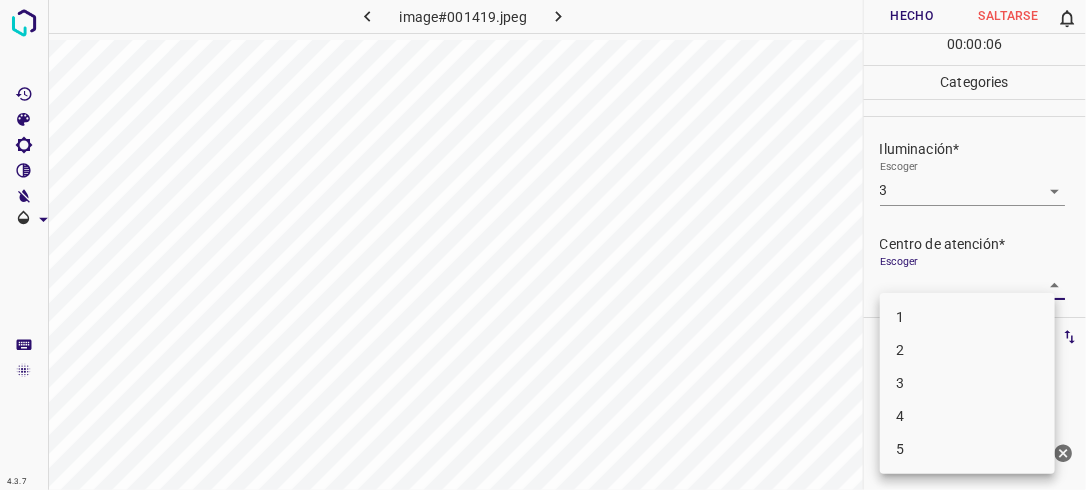 drag, startPoint x: 912, startPoint y: 353, endPoint x: 971, endPoint y: 353, distance: 59 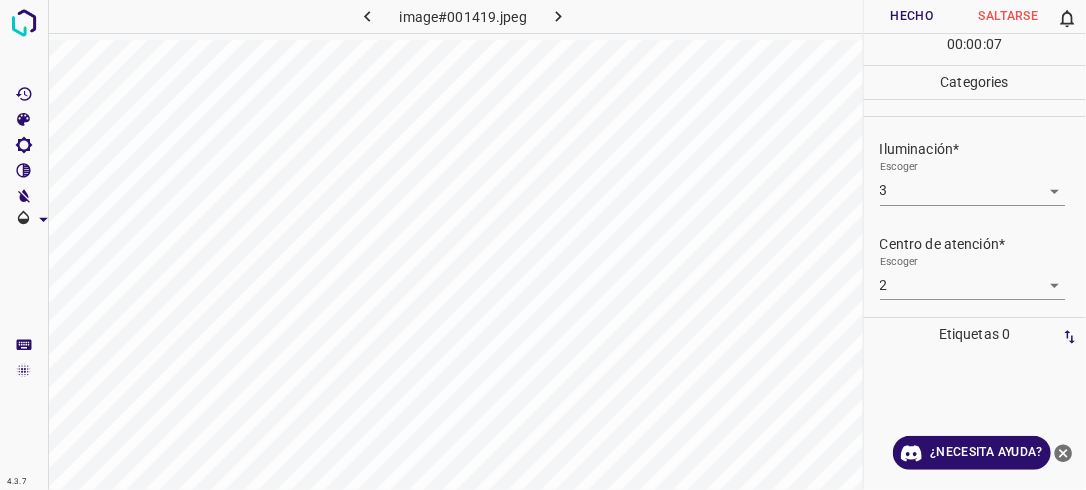 click at bounding box center [970, 359] 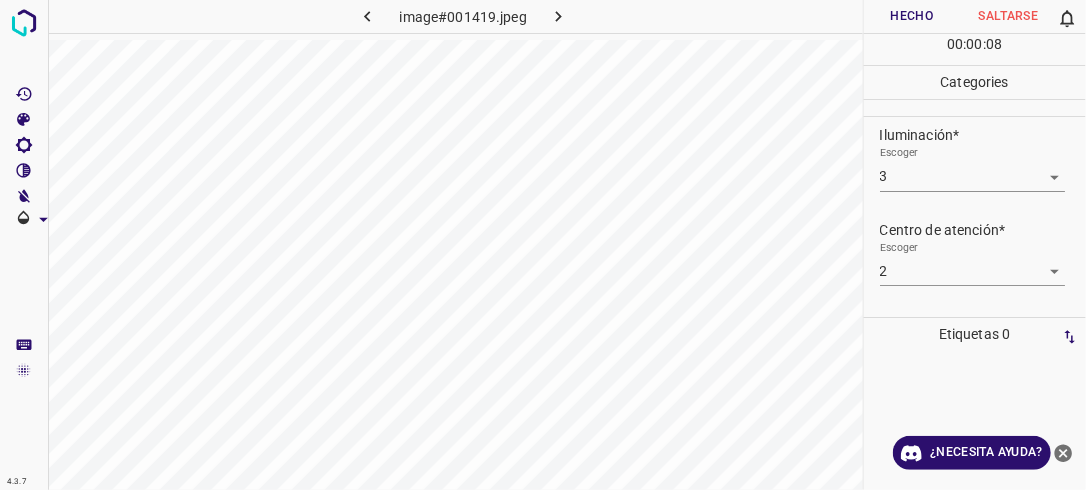 scroll, scrollTop: 98, scrollLeft: 0, axis: vertical 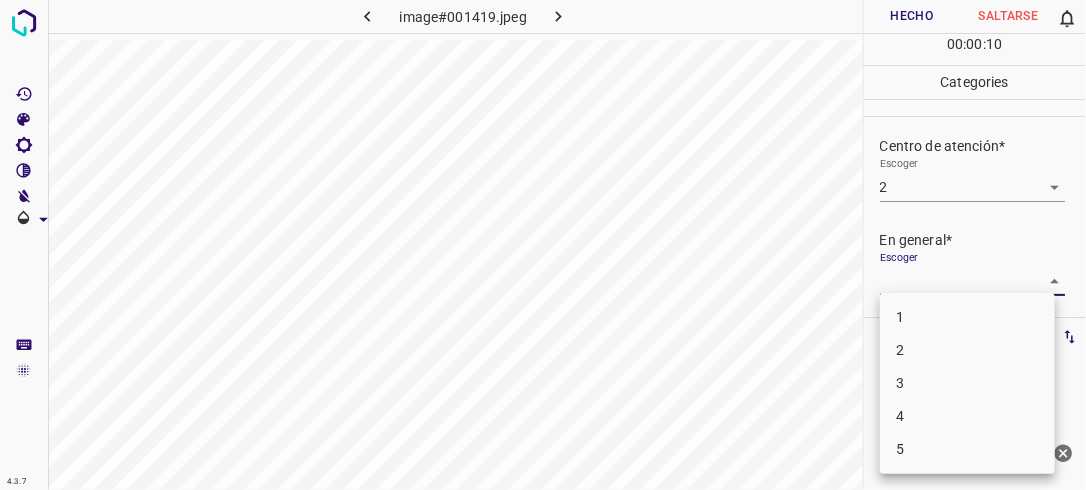 click on "4.3.7 image#001419.jpeg Hecho Saltarse 0 00   : 00   : 10   Categories Iluminación*  Escoger 3 3 Centro de atención*  Escoger 2 2 En general*  Escoger ​ Etiquetas 0 Categories 1 Lighting 2 Focus 3 Overall Tools Espacio Cambiar entre modos (Dibujar y Editar) Yo Etiquetado automático R Restaurar zoom M Acercar N Alejar Borrar Eliminar etiqueta de selección Filtros Z Restaurar filtros X Filtro de saturación C Filtro de brillo V Filtro de contraste B Filtro de escala de grises General O Descargar ¿Necesita ayuda? -Mensaje de texto -Esconder -Borrar 1 2 3 4 5" at bounding box center (543, 245) 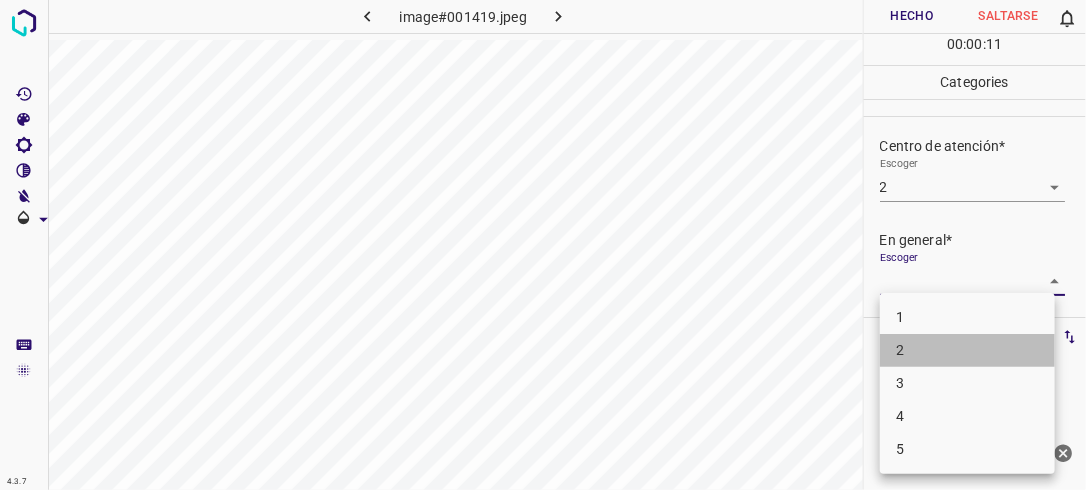 click on "2" at bounding box center [967, 350] 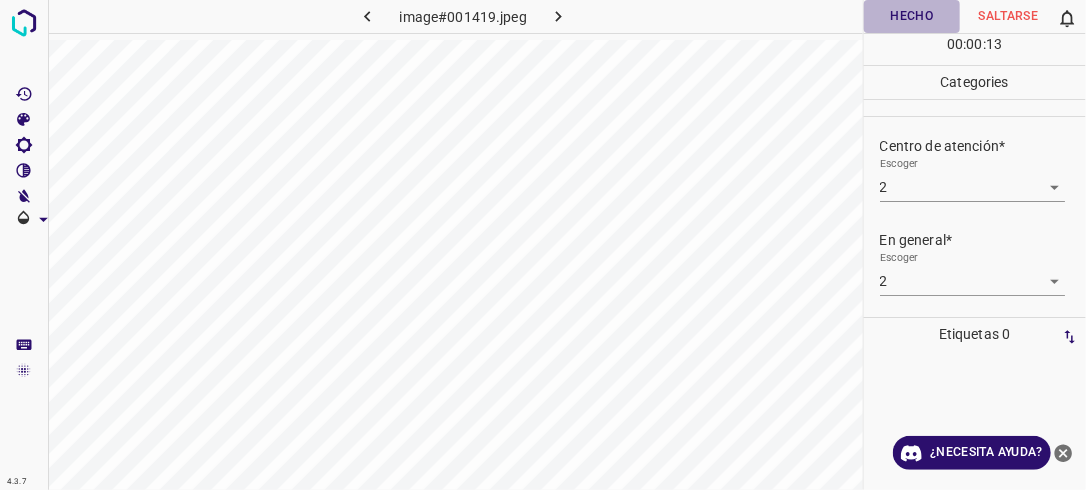click on "Hecho" at bounding box center [912, 16] 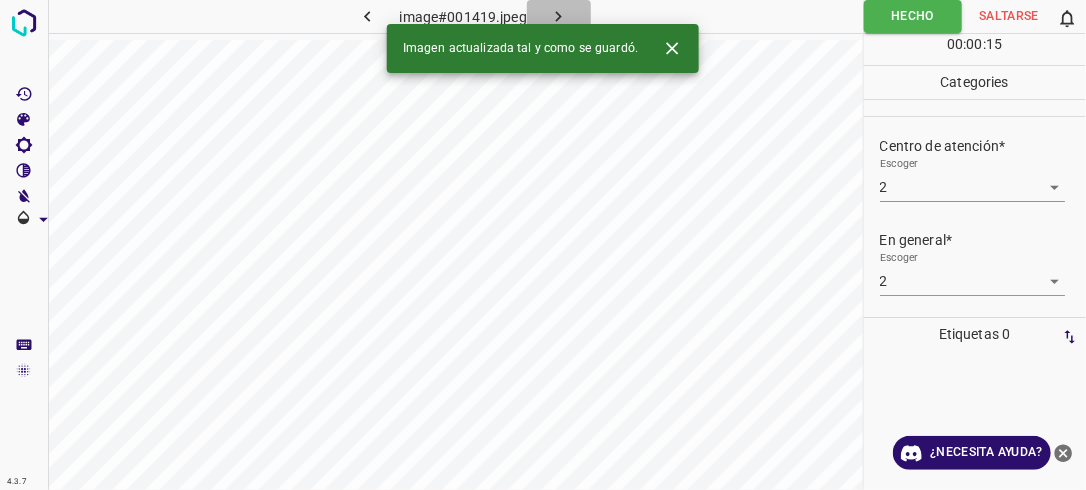 click at bounding box center [559, 16] 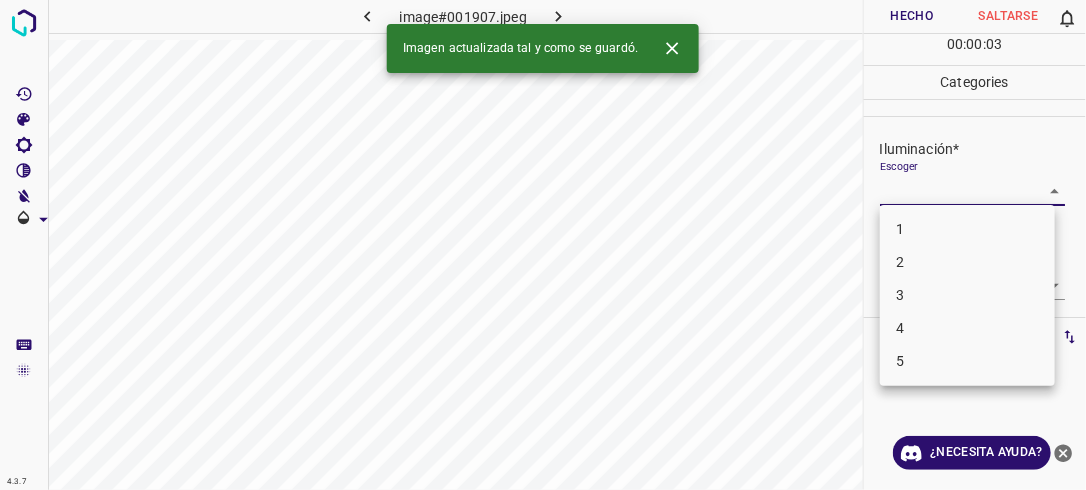 click on "4.3.7 image#001907.jpeg Hecho Saltarse 0 00   : 00   : 03   Categories Iluminación*  Escoger ​ Centro de atención*  Escoger ​ En general*  Escoger ​ Etiquetas 0 Categories 1 Lighting 2 Focus 3 Overall Tools Espacio Cambiar entre modos (Dibujar y Editar) Yo Etiquetado automático R Restaurar zoom M Acercar N Alejar Borrar Eliminar etiqueta de selección Filtros Z Restaurar filtros X Filtro de saturación C Filtro de brillo V Filtro de contraste B Filtro de escala de grises General O Descargar Imagen actualizada tal y como se guardó. ¿Necesita ayuda? -Mensaje de texto -Esconder -Borrar 1 2 3 4 5" at bounding box center [543, 245] 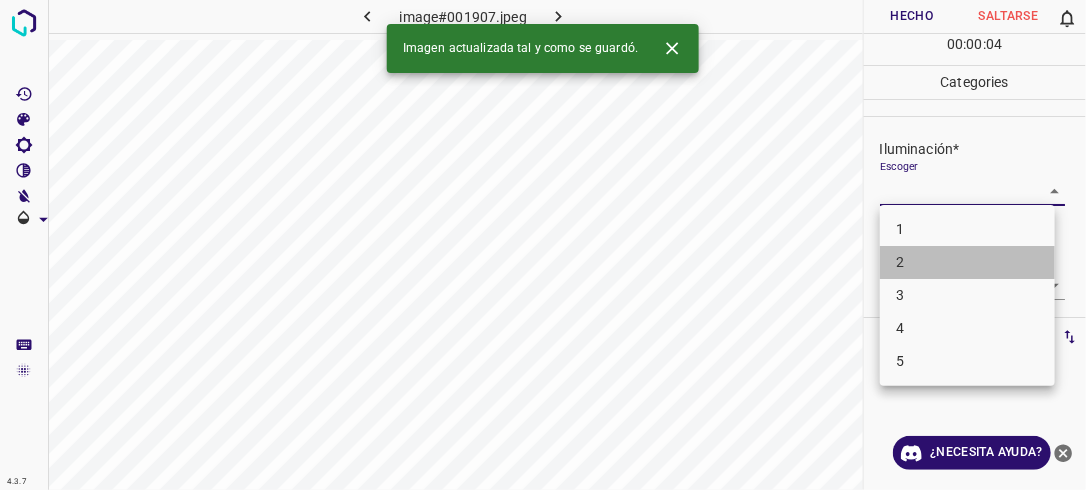 click on "2" at bounding box center [967, 262] 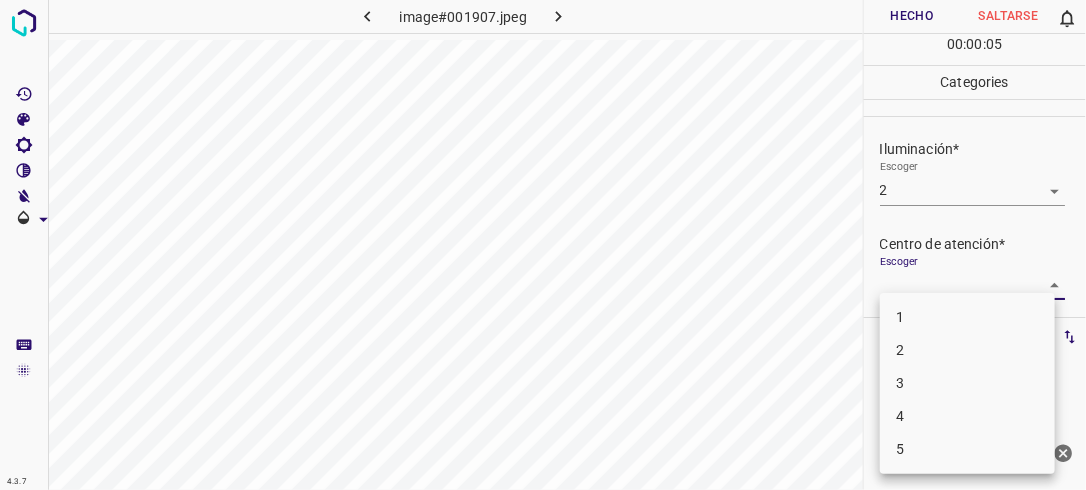 drag, startPoint x: 1045, startPoint y: 279, endPoint x: 949, endPoint y: 348, distance: 118.224365 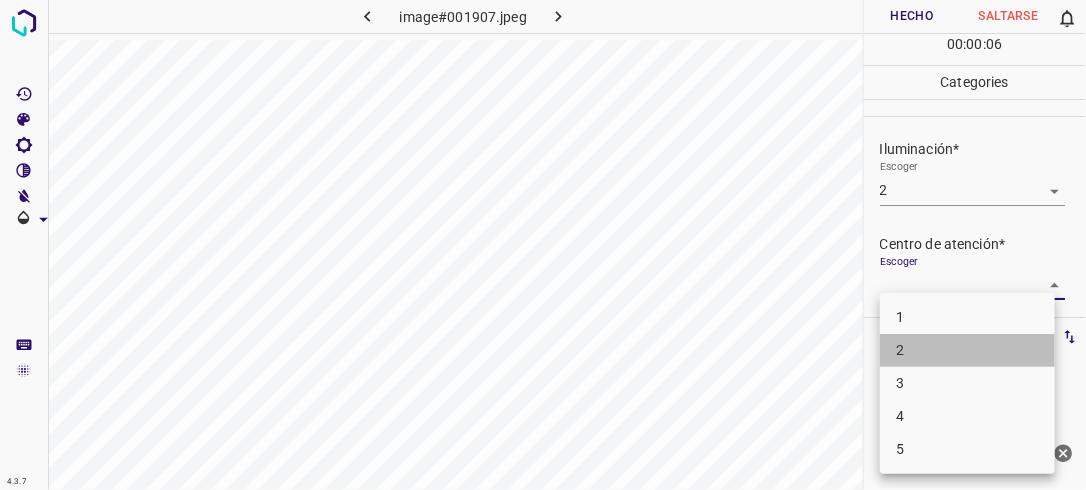 click on "2" at bounding box center (967, 350) 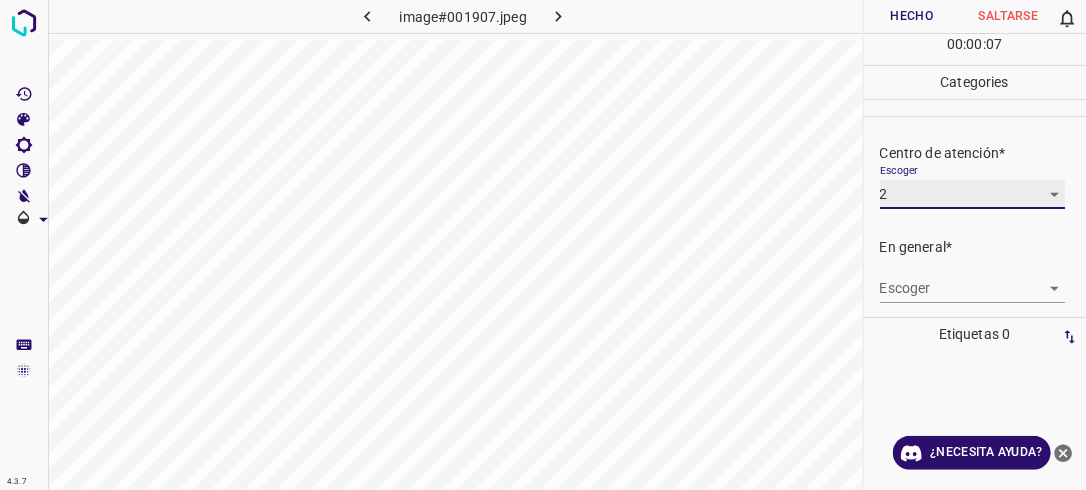 scroll, scrollTop: 98, scrollLeft: 0, axis: vertical 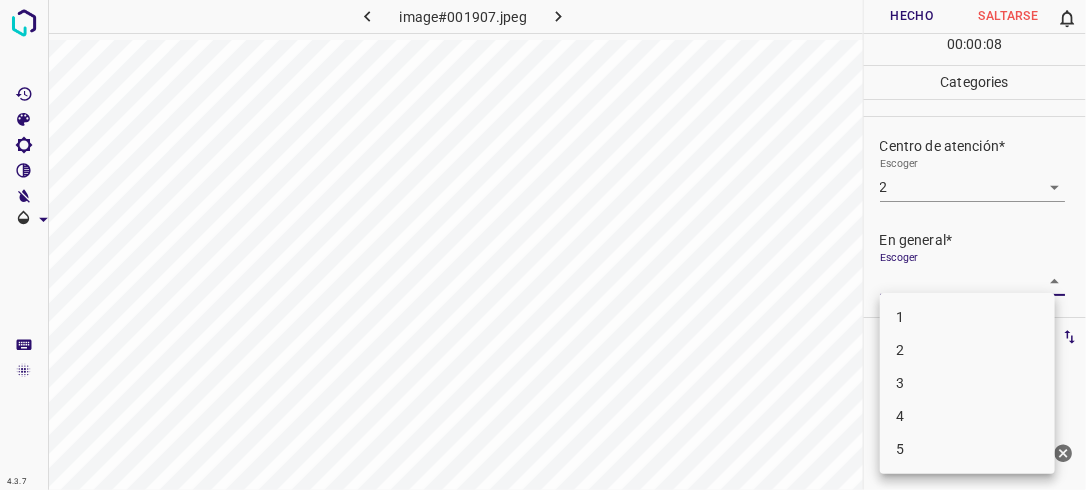 drag, startPoint x: 1036, startPoint y: 276, endPoint x: 946, endPoint y: 349, distance: 115.88356 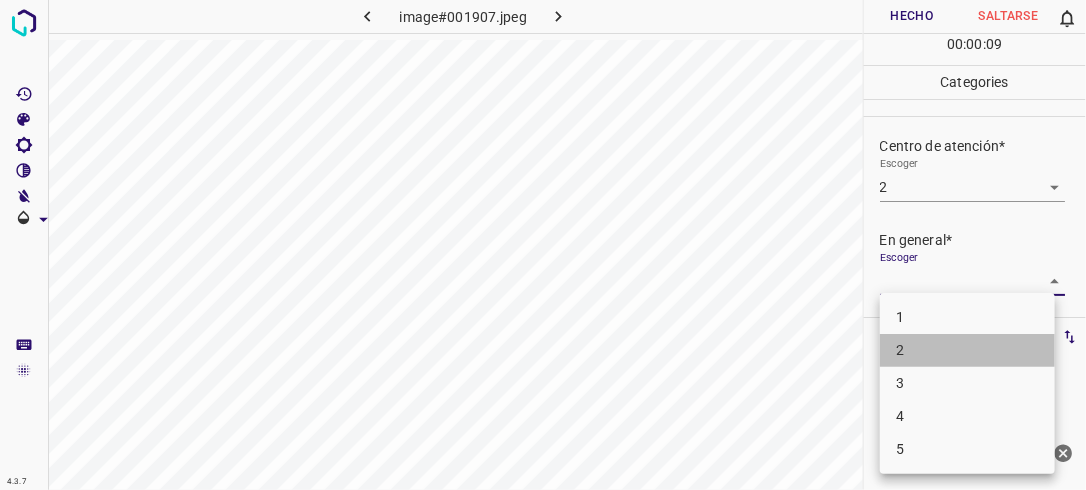 click on "2" at bounding box center (967, 350) 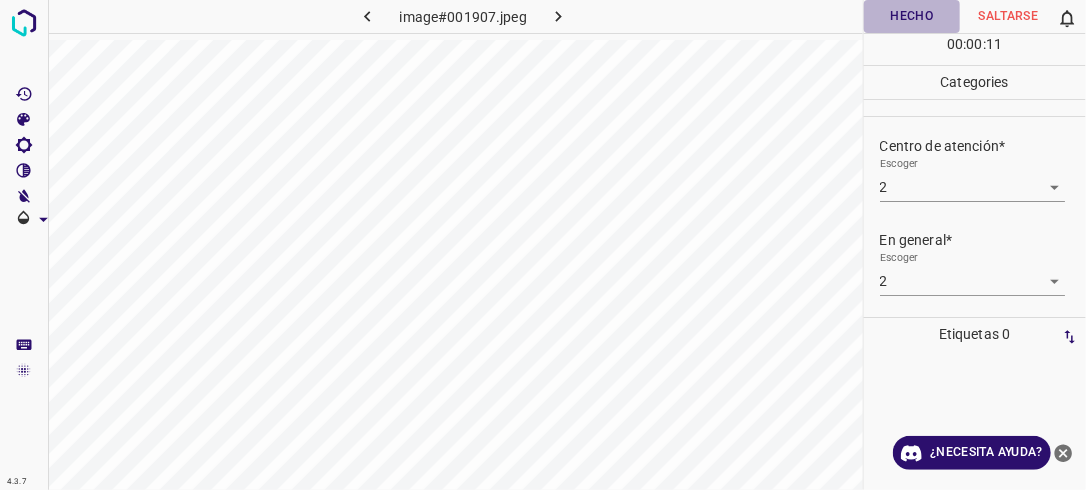 click on "Hecho" at bounding box center [912, 16] 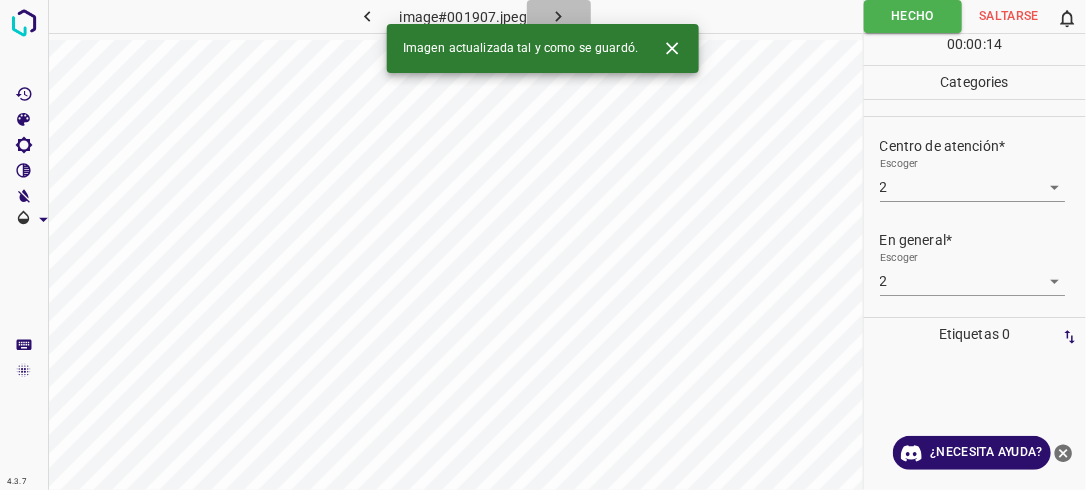 click 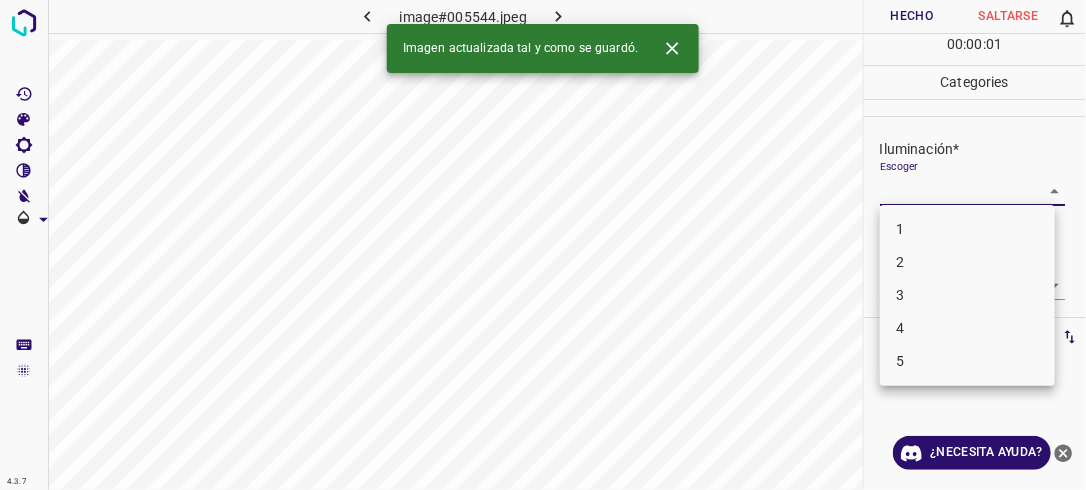 click on "4.3.7 image#005544.jpeg Hecho Saltarse 0 00   : 00   : 01   Categories Iluminación*  Escoger ​ Centro de atención*  Escoger ​ En general*  Escoger ​ Etiquetas 0 Categories 1 Lighting 2 Focus 3 Overall Tools Espacio Cambiar entre modos (Dibujar y Editar) Yo Etiquetado automático R Restaurar zoom M Acercar N Alejar Borrar Eliminar etiqueta de selección Filtros Z Restaurar filtros X Filtro de saturación C Filtro de brillo V Filtro de contraste B Filtro de escala de grises General O Descargar Imagen actualizada tal y como se guardó. ¿Necesita ayuda? -Mensaje de texto -Esconder -Borrar 1 2 3 4 5" at bounding box center [543, 245] 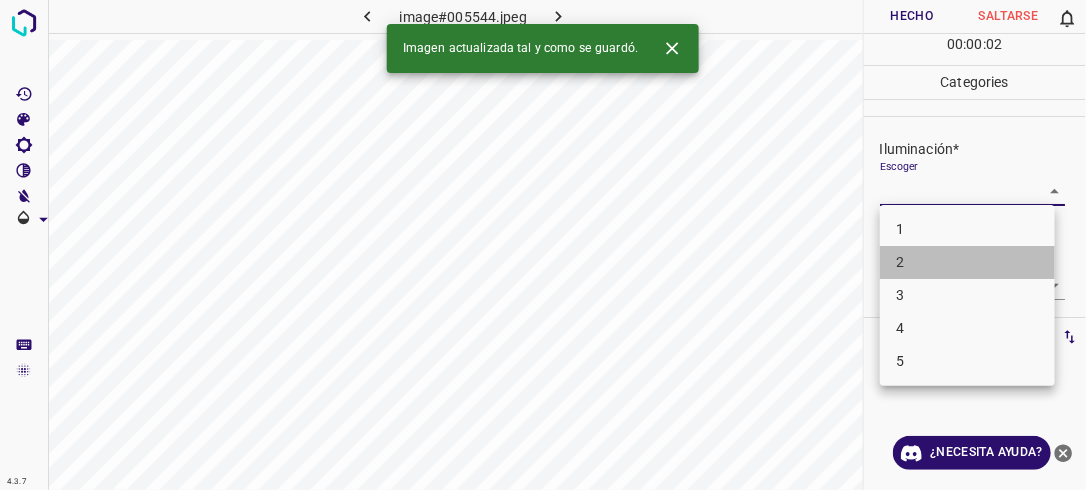 click on "2" at bounding box center (967, 262) 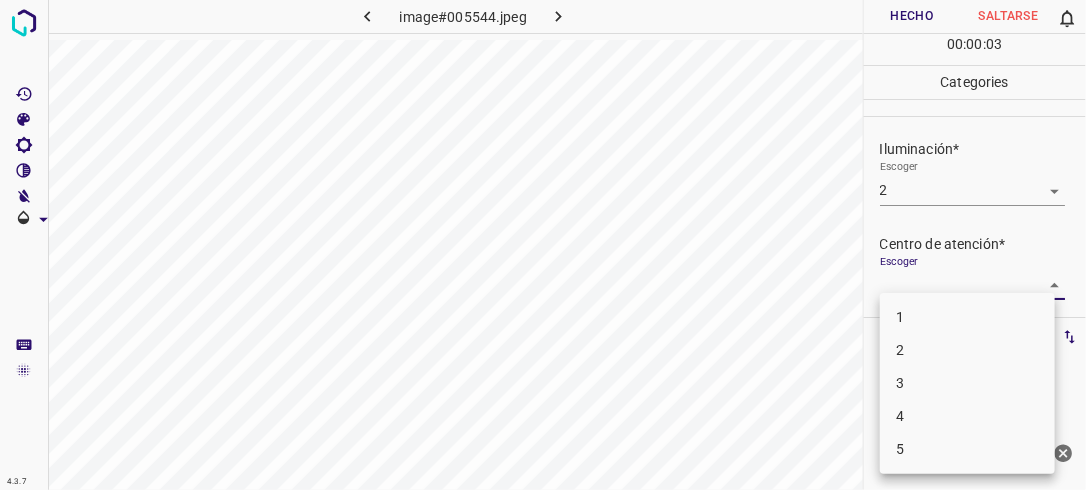 click on "4.3.7 image#005544.jpeg Hecho Saltarse 0 00   : 00   : 03   Categories Iluminación*  Escoger 2 2 Centro de atención*  Escoger ​ En general*  Escoger ​ Etiquetas 0 Categories 1 Lighting 2 Focus 3 Overall Tools Espacio Cambiar entre modos (Dibujar y Editar) Yo Etiquetado automático R Restaurar zoom M Acercar N Alejar Borrar Eliminar etiqueta de selección Filtros Z Restaurar filtros X Filtro de saturación C Filtro de brillo V Filtro de contraste B Filtro de escala de grises General O Descargar ¿Necesita ayuda? -Mensaje de texto -Esconder -Borrar 1 2 3 4 5" at bounding box center [543, 245] 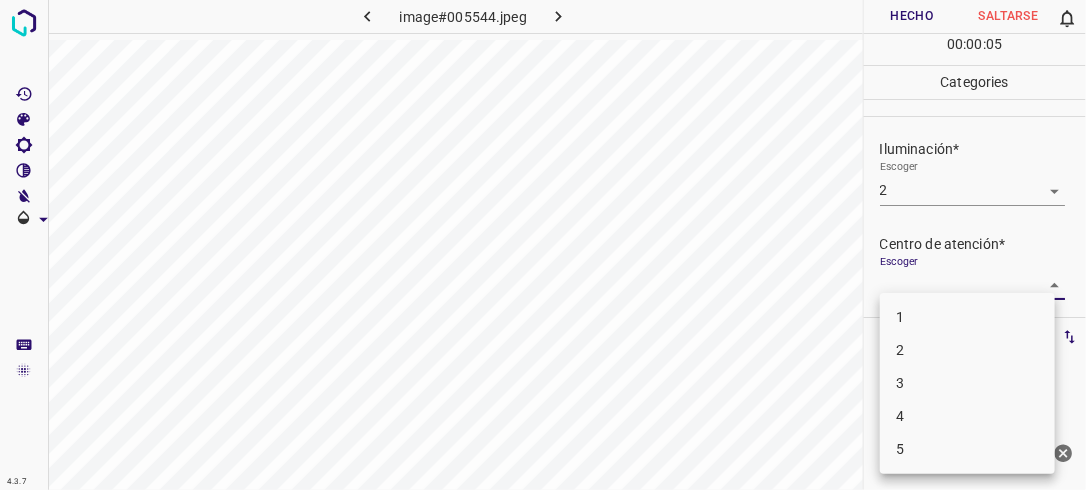drag, startPoint x: 961, startPoint y: 350, endPoint x: 973, endPoint y: 342, distance: 14.422205 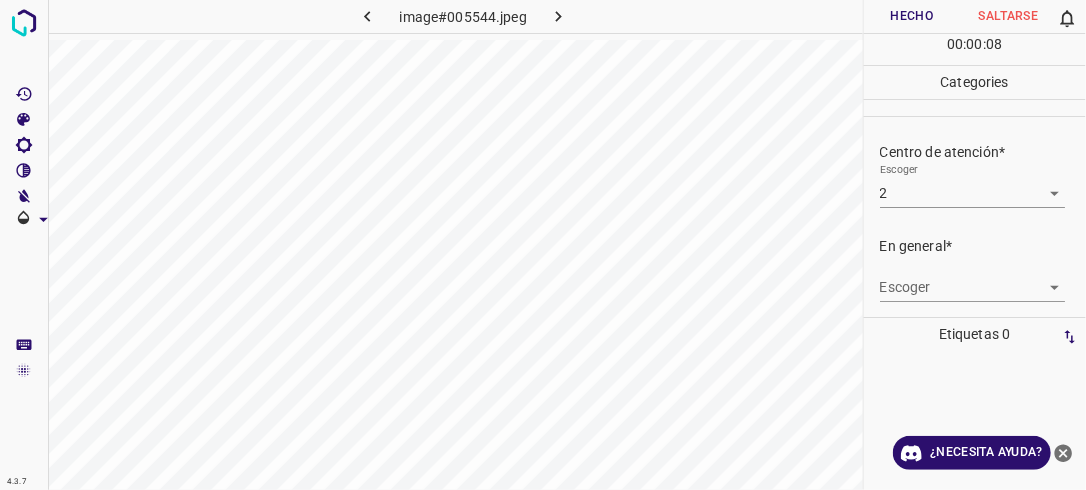 scroll, scrollTop: 98, scrollLeft: 0, axis: vertical 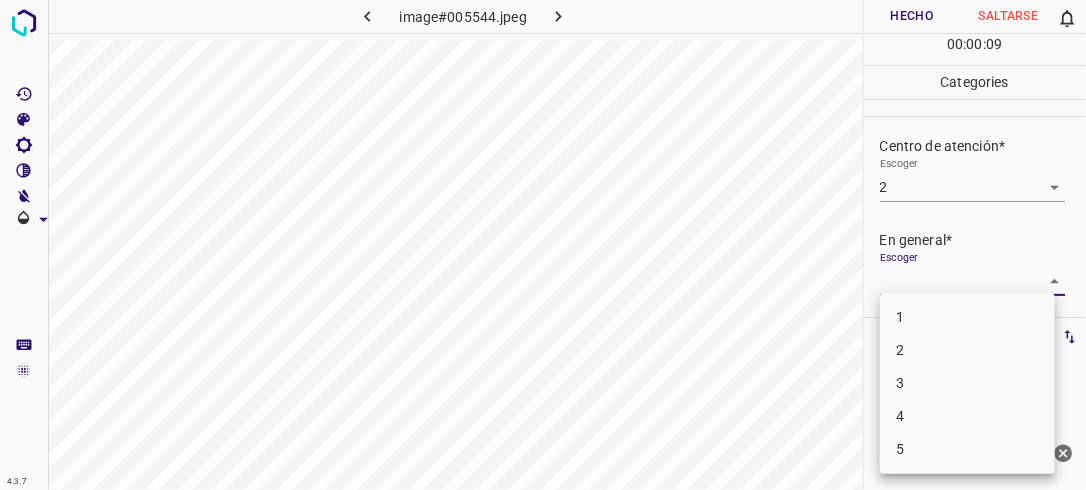 click on "4.3.7 image#005544.jpeg Hecho Saltarse 0 00   : 00   : 09   Categories Iluminación*  Escoger 2 2 Centro de atención*  Escoger 2 2 En general*  Escoger ​ Etiquetas 0 Categories 1 Lighting 2 Focus 3 Overall Tools Espacio Cambiar entre modos (Dibujar y Editar) Yo Etiquetado automático R Restaurar zoom M Acercar N Alejar Borrar Eliminar etiqueta de selección Filtros Z Restaurar filtros X Filtro de saturación C Filtro de brillo V Filtro de contraste B Filtro de escala de grises General O Descargar ¿Necesita ayuda? -Mensaje de texto -Esconder -Borrar 1 2 3 4 5" at bounding box center [543, 245] 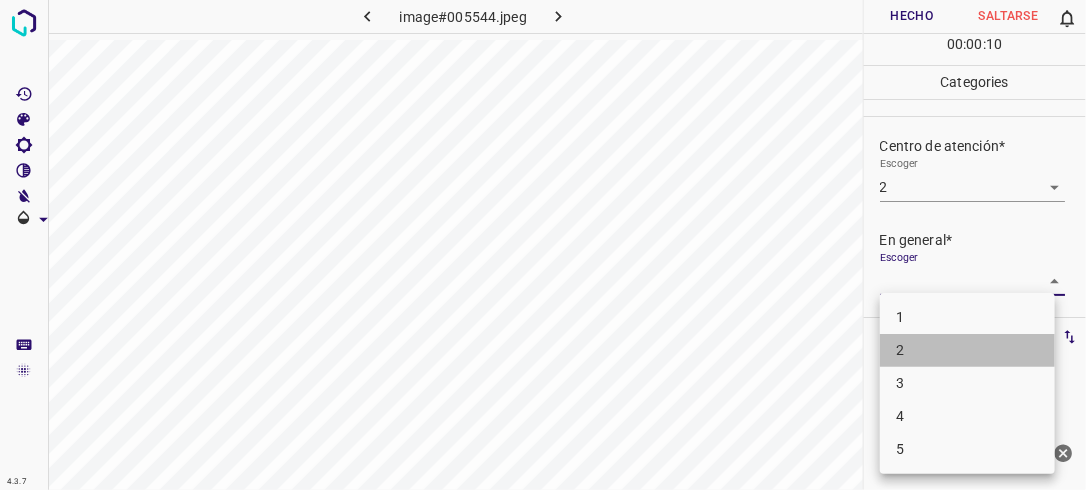 click on "2" at bounding box center [967, 350] 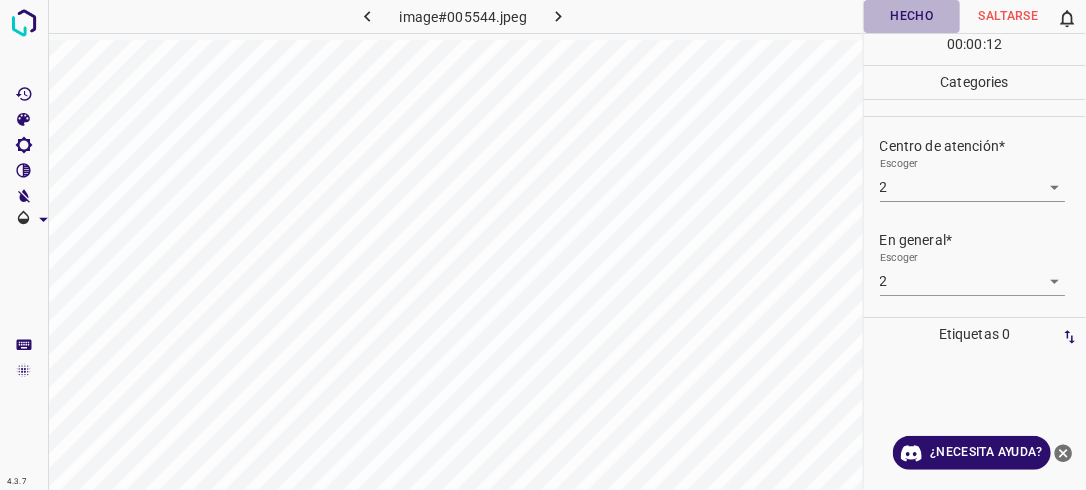 click on "Hecho" at bounding box center (912, 16) 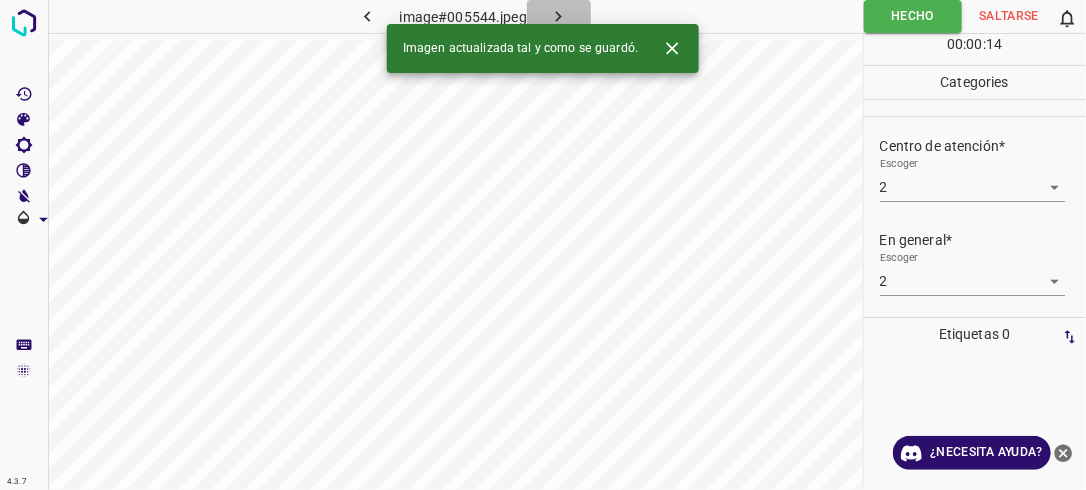 click 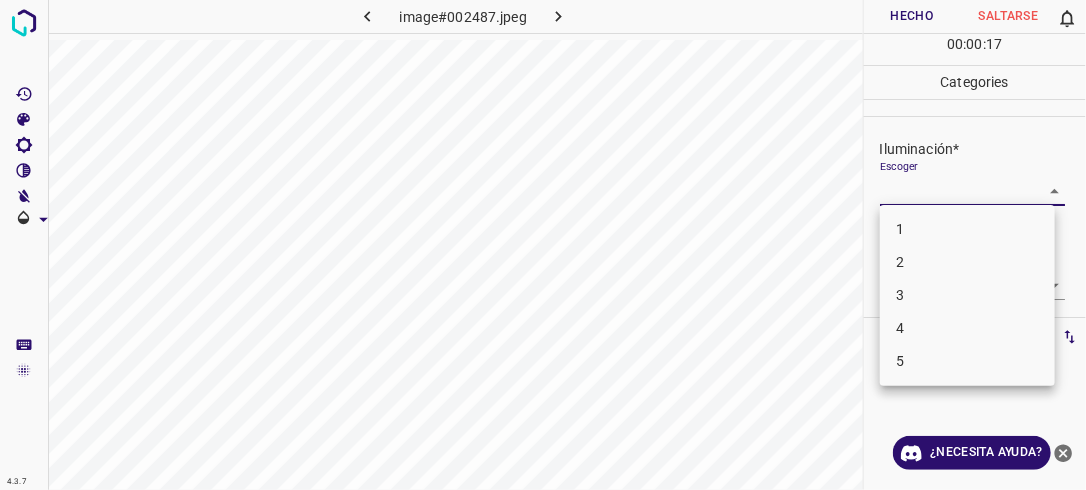 click on "4.3.7 image#002487.jpeg Hecho Saltarse 0 00   : 00   : 17   Categories Iluminación*  Escoger ​ Centro de atención*  Escoger ​ En general*  Escoger ​ Etiquetas 0 Categories 1 Lighting 2 Focus 3 Overall Tools Espacio Cambiar entre modos (Dibujar y Editar) Yo Etiquetado automático R Restaurar zoom M Acercar N Alejar Borrar Eliminar etiqueta de selección Filtros Z Restaurar filtros X Filtro de saturación C Filtro de brillo V Filtro de contraste B Filtro de escala de grises General O Descargar ¿Necesita ayuda? -Mensaje de texto -Esconder -Borrar 1 2 3 4 5" at bounding box center (543, 245) 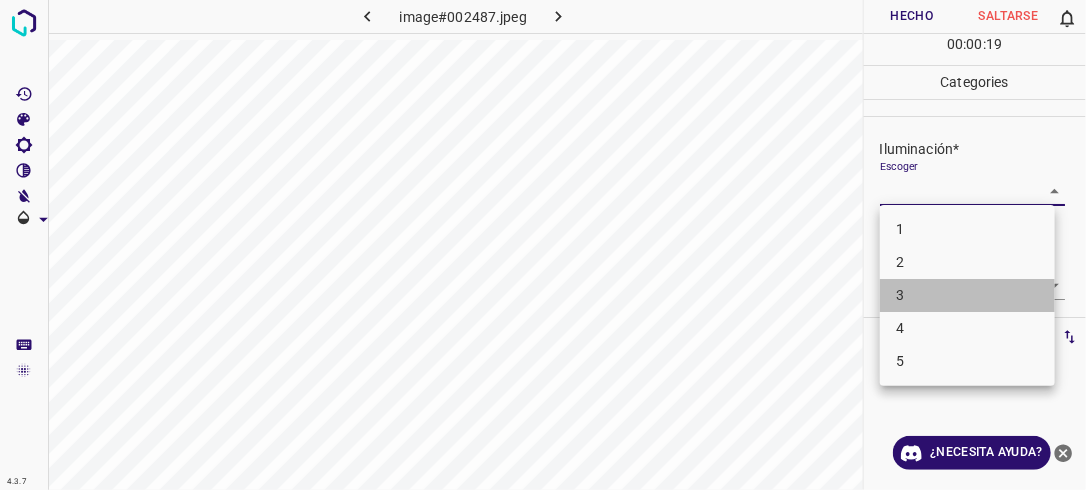 click on "3" at bounding box center (967, 295) 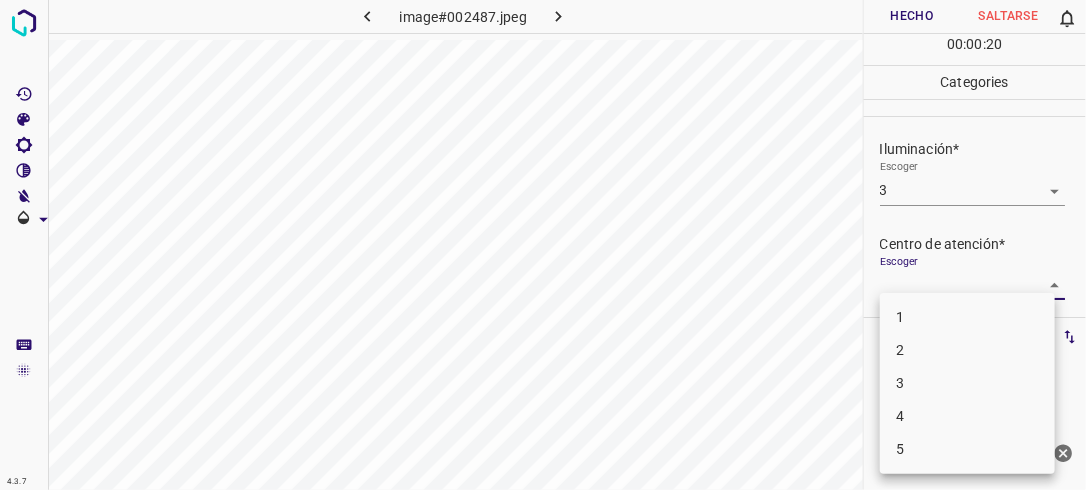 click on "4.3.7 image#002487.jpeg Hecho Saltarse 0 00   : 00   : 20   Categories Iluminación*  Escoger 3 3 Centro de atención*  Escoger ​ En general*  Escoger ​ Etiquetas 0 Categories 1 Lighting 2 Focus 3 Overall Tools Espacio Cambiar entre modos (Dibujar y Editar) Yo Etiquetado automático R Restaurar zoom M Acercar N Alejar Borrar Eliminar etiqueta de selección Filtros Z Restaurar filtros X Filtro de saturación C Filtro de brillo V Filtro de contraste B Filtro de escala de grises General O Descargar ¿Necesita ayuda? -Mensaje de texto -Esconder -Borrar 1 2 3 4 5" at bounding box center [543, 245] 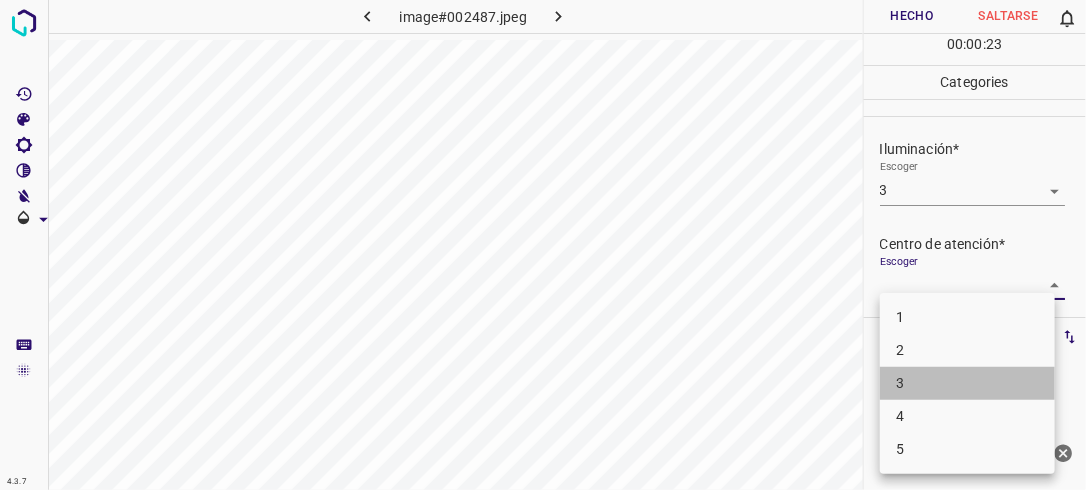 click on "3" at bounding box center (967, 383) 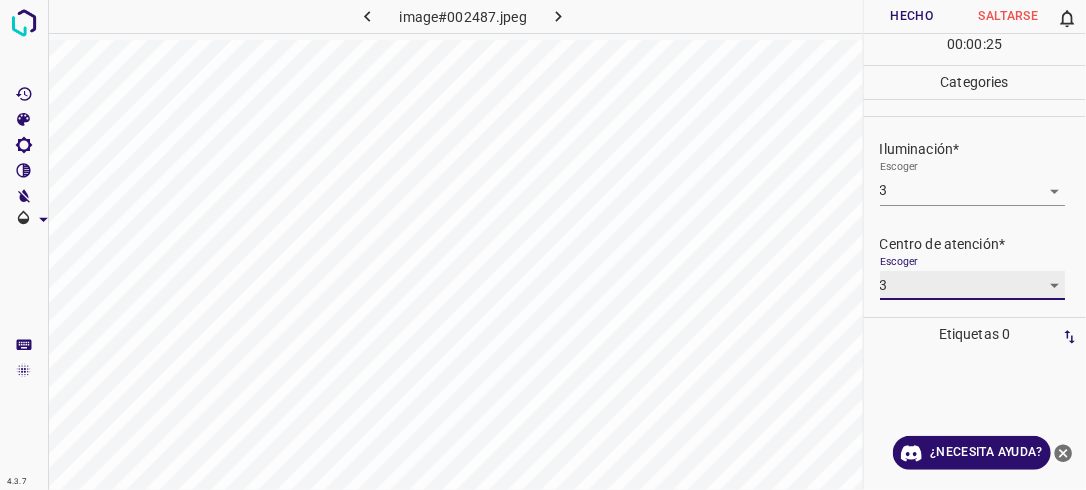 scroll, scrollTop: 98, scrollLeft: 0, axis: vertical 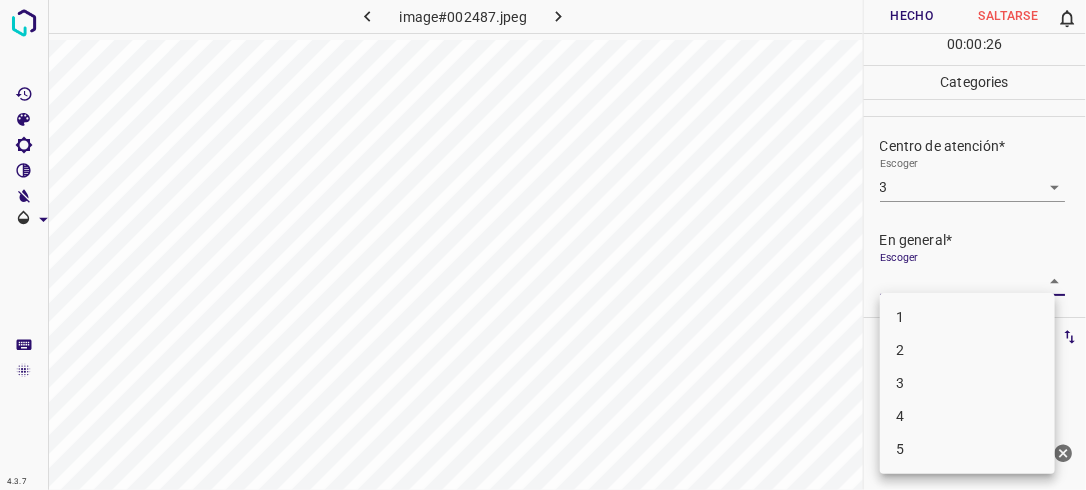 drag, startPoint x: 1040, startPoint y: 272, endPoint x: 1017, endPoint y: 296, distance: 33.24154 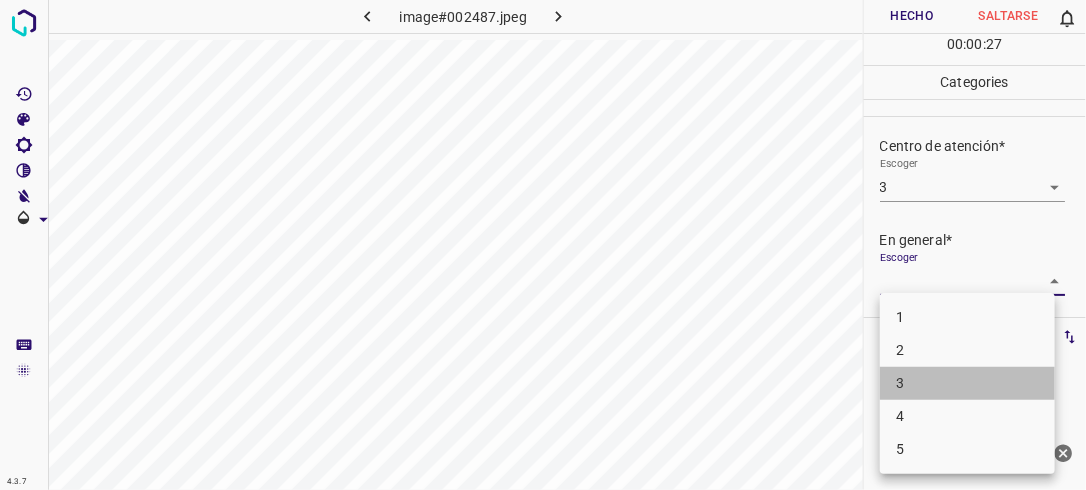 click on "3" at bounding box center [967, 383] 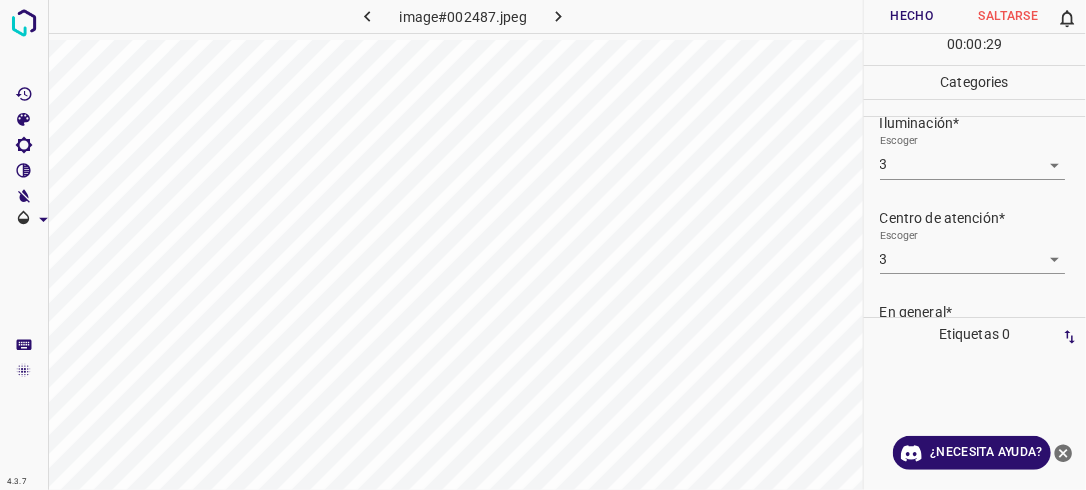 scroll, scrollTop: 0, scrollLeft: 0, axis: both 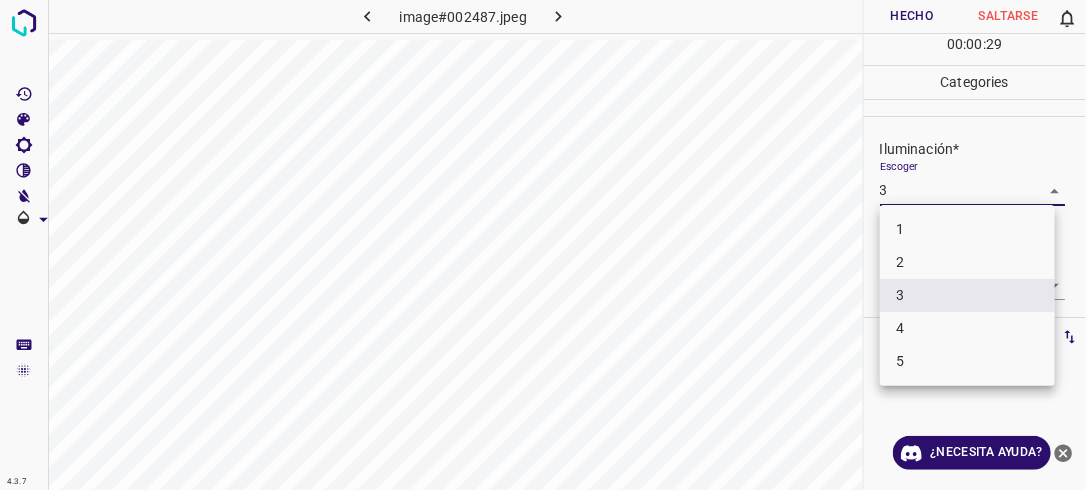 click on "4.3.7 image#002487.jpeg Hecho Saltarse 0 00   : 00   : 29   Categories Iluminación*  Escoger 3 3 Centro de atención*  Escoger 3 3 En general*  Escoger 3 3 Etiquetas 0 Categories 1 Lighting 2 Focus 3 Overall Tools Espacio Cambiar entre modos (Dibujar y Editar) Yo Etiquetado automático R Restaurar zoom M Acercar N Alejar Borrar Eliminar etiqueta de selección Filtros Z Restaurar filtros X Filtro de saturación C Filtro de brillo V Filtro de contraste B Filtro de escala de grises General O Descargar ¿Necesita ayuda? -Mensaje de texto -Esconder -Borrar 1 2 3 4 5" at bounding box center (543, 245) 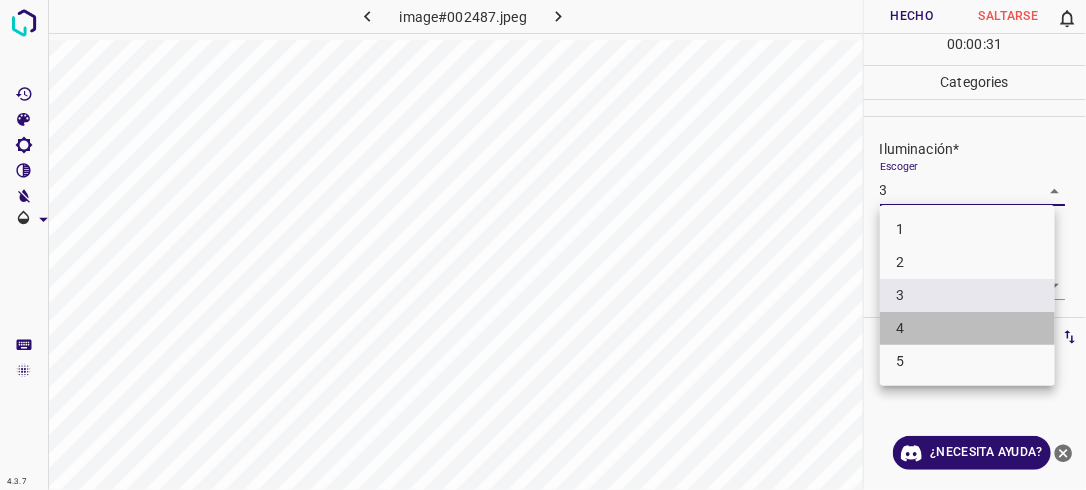 click on "4" at bounding box center [967, 328] 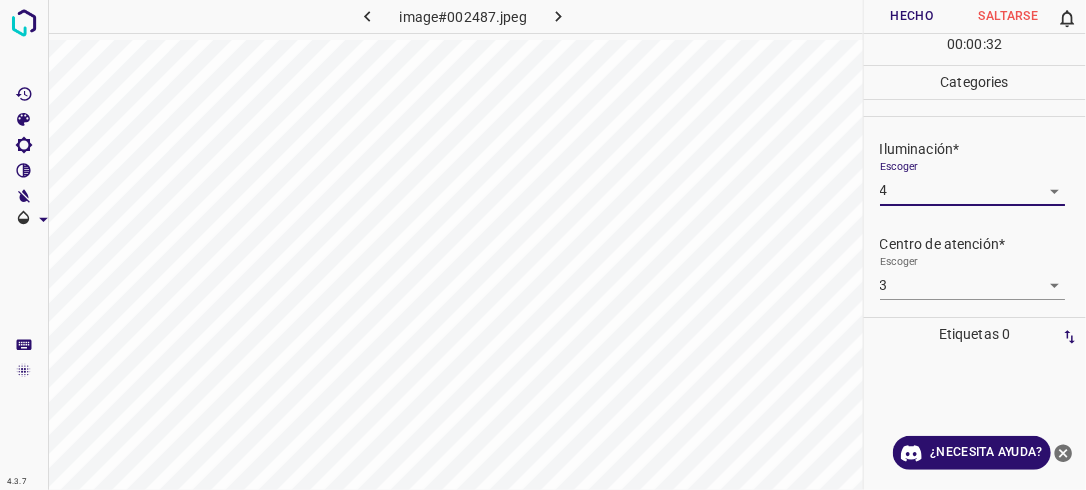 click on "Hecho" at bounding box center [912, 16] 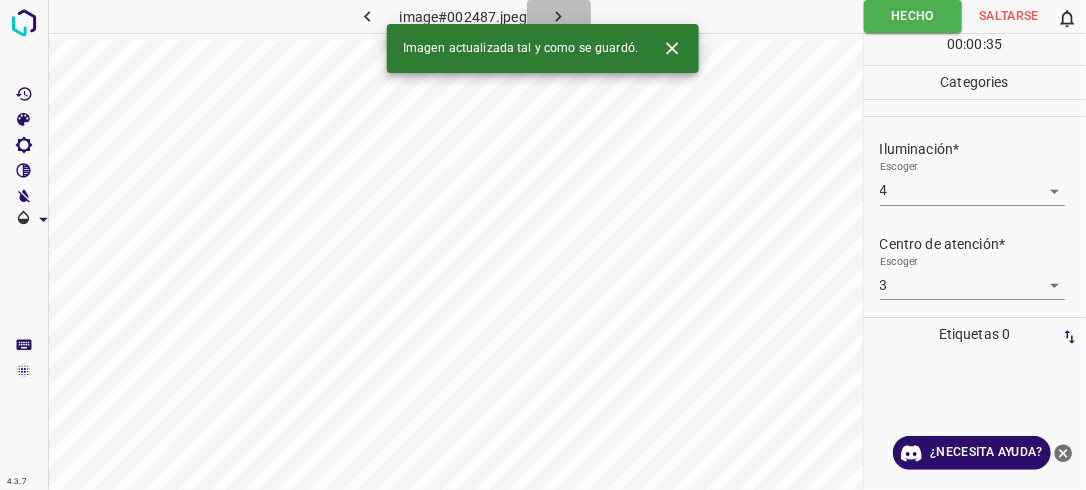 click at bounding box center (559, 16) 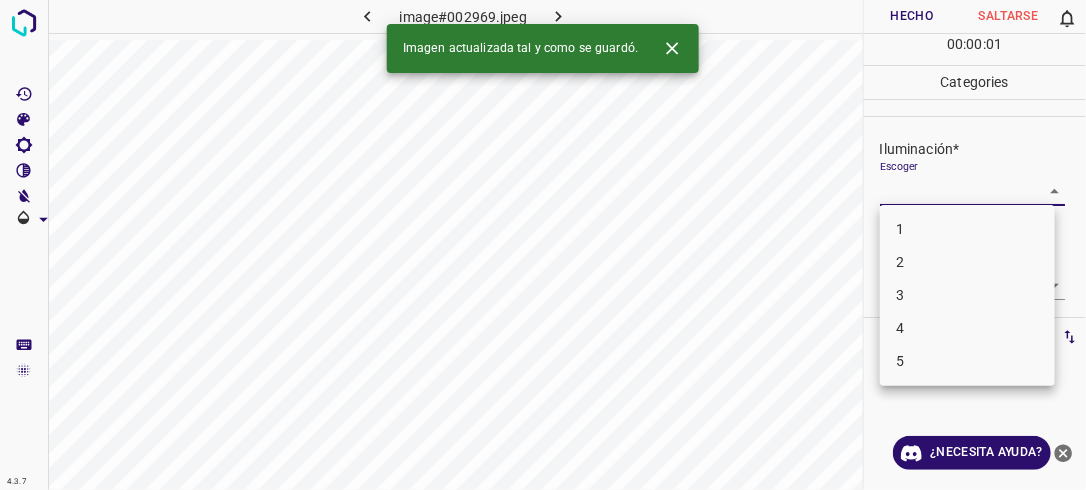 click on "4.3.7 image#002969.jpeg Hecho Saltarse 0 00   : 00   : 01   Categories Iluminación*  Escoger ​ Centro de atención*  Escoger ​ En general*  Escoger ​ Etiquetas 0 Categories 1 Lighting 2 Focus 3 Overall Tools Espacio Cambiar entre modos (Dibujar y Editar) Yo Etiquetado automático R Restaurar zoom M Acercar N Alejar Borrar Eliminar etiqueta de selección Filtros Z Restaurar filtros X Filtro de saturación C Filtro de brillo V Filtro de contraste B Filtro de escala de grises General O Descargar Imagen actualizada tal y como se guardó. ¿Necesita ayuda? -Mensaje de texto -Esconder -Borrar 1 2 3 4 5" at bounding box center (543, 245) 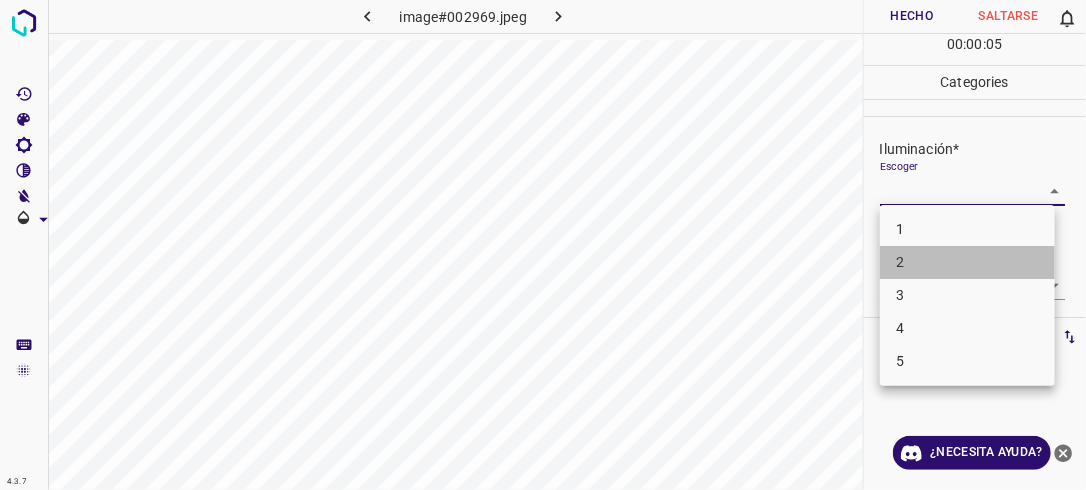 click on "2" at bounding box center (967, 262) 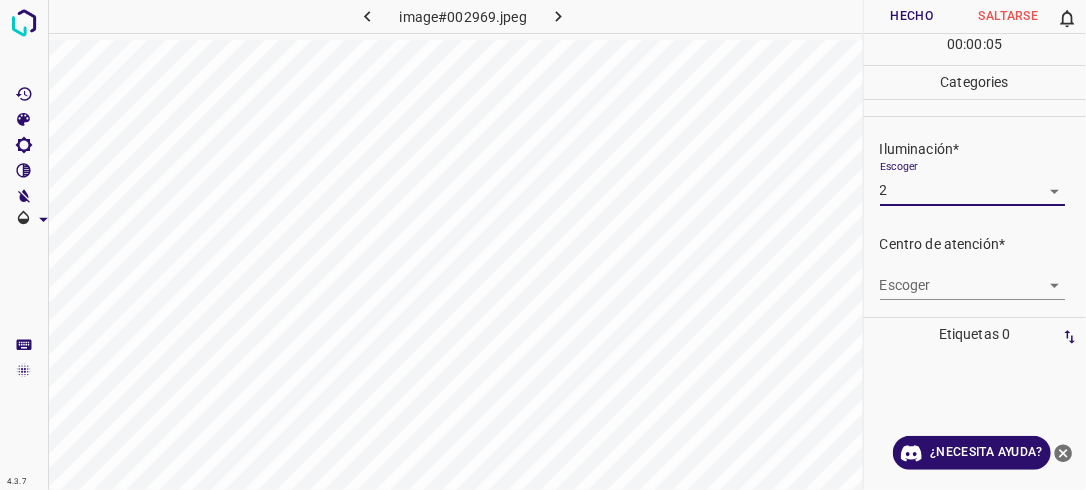 click on "4.3.7 image#002969.jpeg Hecho Saltarse 0 00   : 00   : 05   Categories Iluminación*  Escoger 2 2 Centro de atención*  Escoger ​ En general*  Escoger ​ Etiquetas 0 Categories 1 Lighting 2 Focus 3 Overall Tools Espacio Cambiar entre modos (Dibujar y Editar) Yo Etiquetado automático R Restaurar zoom M Acercar N Alejar Borrar Eliminar etiqueta de selección Filtros Z Restaurar filtros X Filtro de saturación C Filtro de brillo V Filtro de contraste B Filtro de escala de grises General O Descargar ¿Necesita ayuda? -Mensaje de texto -Esconder -Borrar" at bounding box center [543, 245] 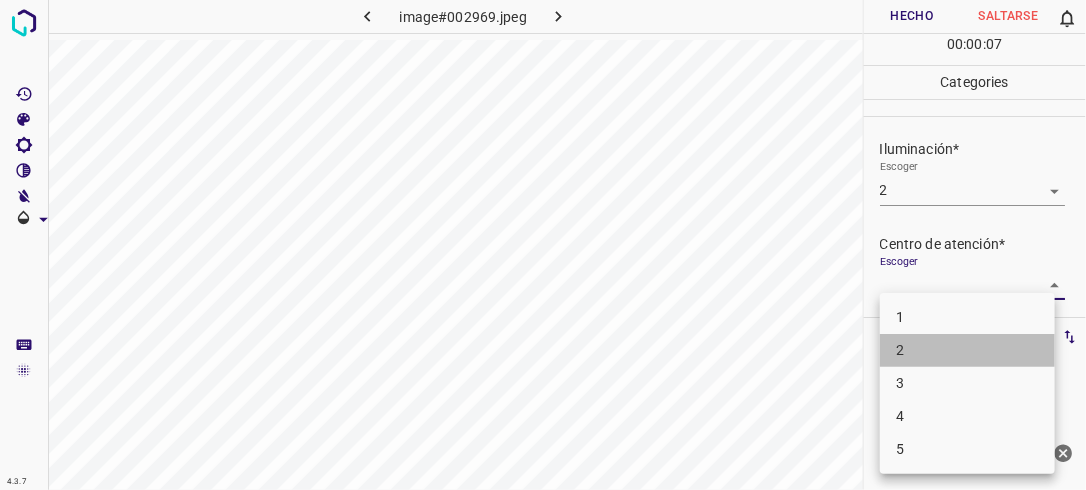 click on "2" at bounding box center (967, 350) 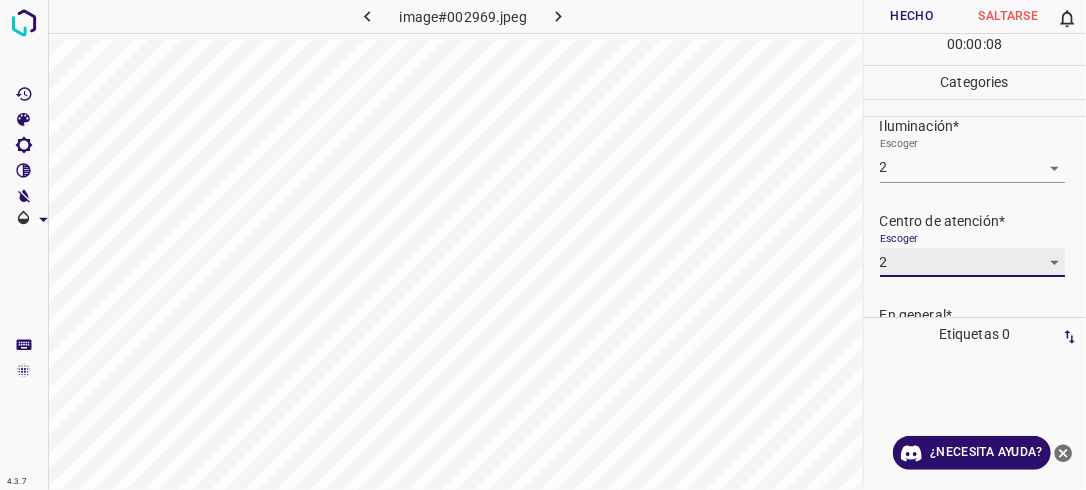scroll, scrollTop: 88, scrollLeft: 0, axis: vertical 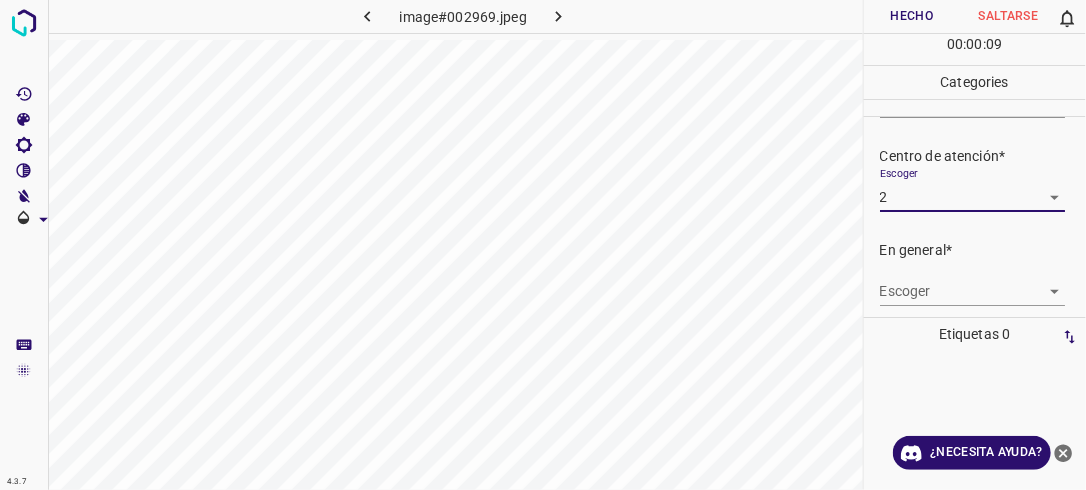 click on "4.3.7 image#002969.jpeg Hecho Saltarse 0 00   : 00   : 09   Categories Iluminación*  Escoger 2 2 Centro de atención*  Escoger 2 2 En general*  Escoger ​ Etiquetas 0 Categories 1 Lighting 2 Focus 3 Overall Tools Espacio Cambiar entre modos (Dibujar y Editar) Yo Etiquetado automático R Restaurar zoom M Acercar N Alejar Borrar Eliminar etiqueta de selección Filtros Z Restaurar filtros X Filtro de saturación C Filtro de brillo V Filtro de contraste B Filtro de escala de grises General O Descargar ¿Necesita ayuda? -Mensaje de texto -Esconder -Borrar" at bounding box center [543, 245] 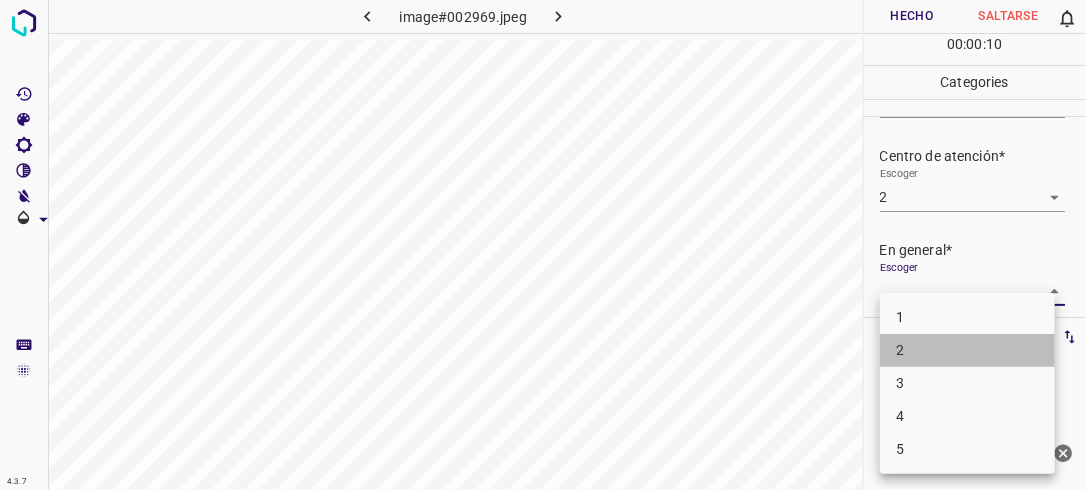 click on "2" at bounding box center (967, 350) 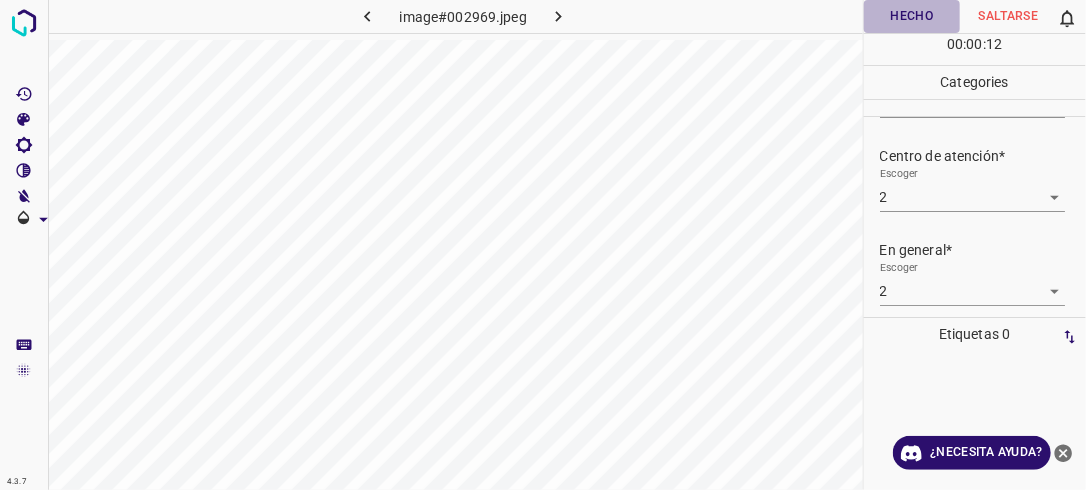 click on "Hecho" at bounding box center [912, 16] 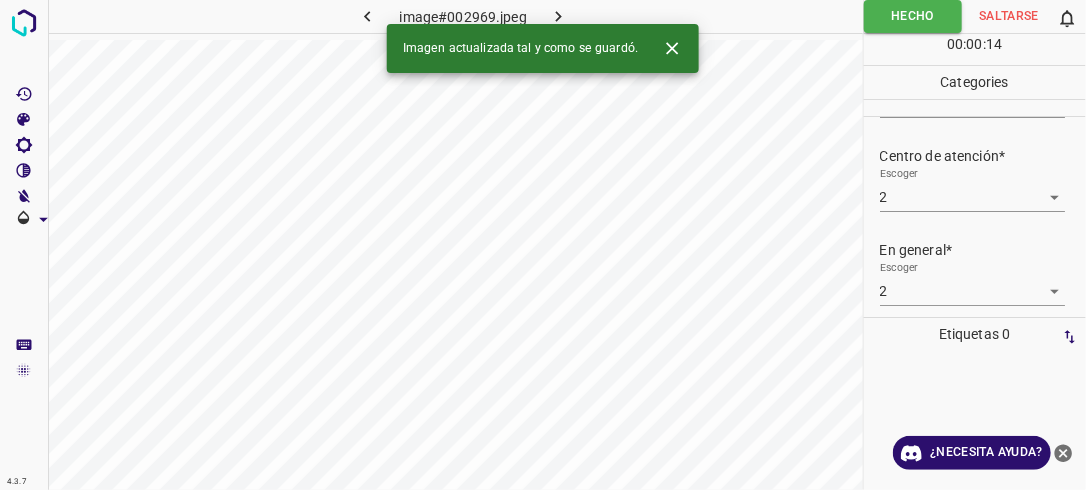 click 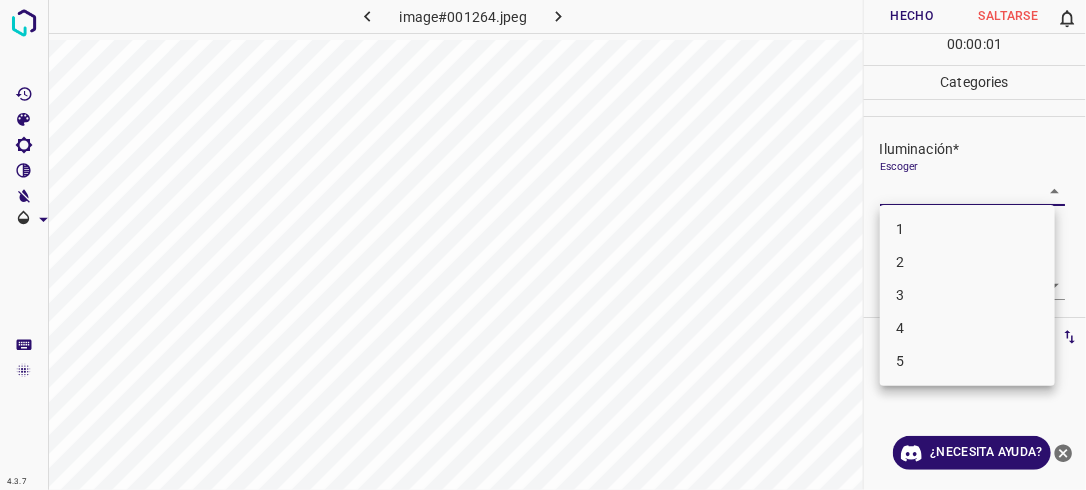 click on "4.3.7 image#001264.jpeg Hecho Saltarse 0 00   : 00   : 01   Categories Iluminación*  Escoger ​ Centro de atención*  Escoger ​ En general*  Escoger ​ Etiquetas 0 Categories 1 Lighting 2 Focus 3 Overall Tools Espacio Cambiar entre modos (Dibujar y Editar) Yo Etiquetado automático R Restaurar zoom M Acercar N Alejar Borrar Eliminar etiqueta de selección Filtros Z Restaurar filtros X Filtro de saturación C Filtro de brillo V Filtro de contraste B Filtro de escala de grises General O Descargar ¿Necesita ayuda? -Mensaje de texto -Esconder -Borrar 1 2 3 4 5" at bounding box center [543, 245] 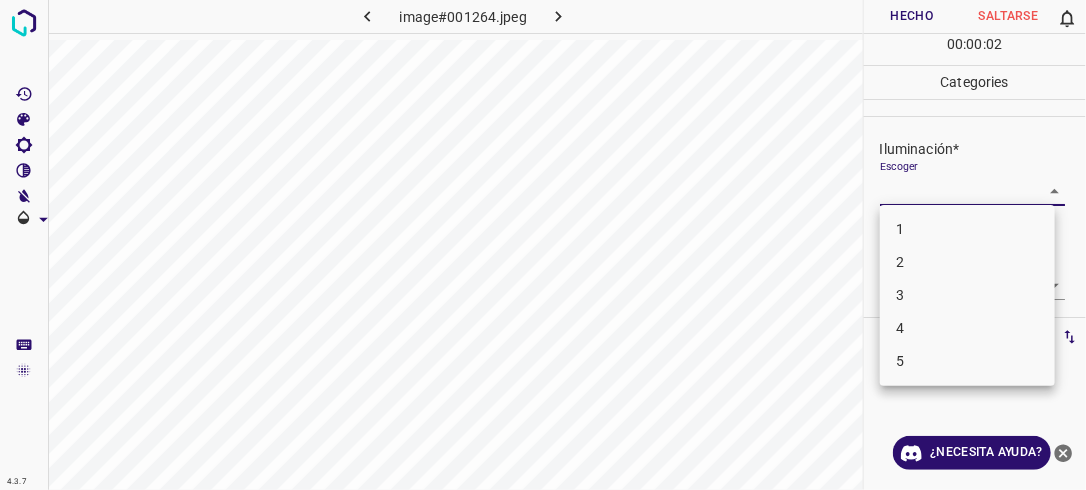 click on "2" at bounding box center (967, 262) 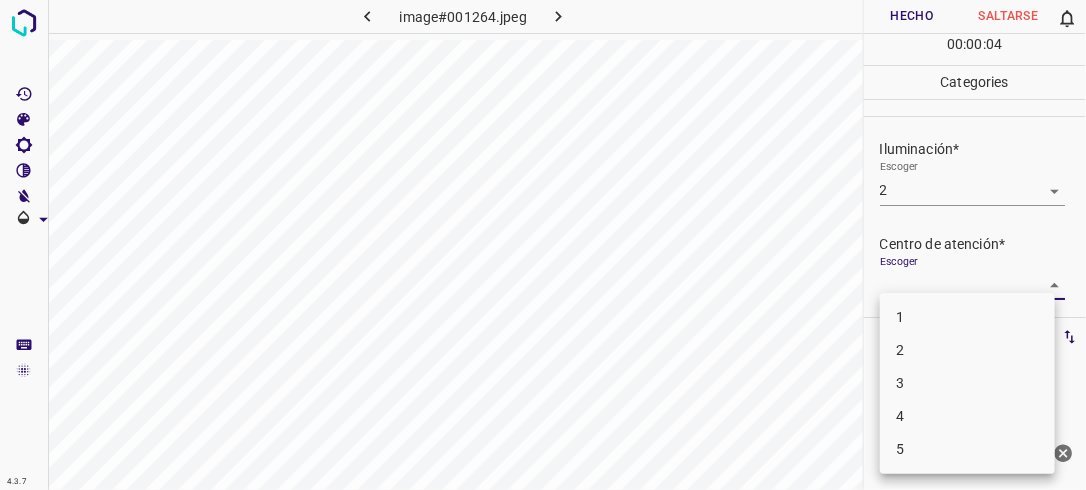 drag, startPoint x: 1028, startPoint y: 288, endPoint x: 940, endPoint y: 360, distance: 113.70136 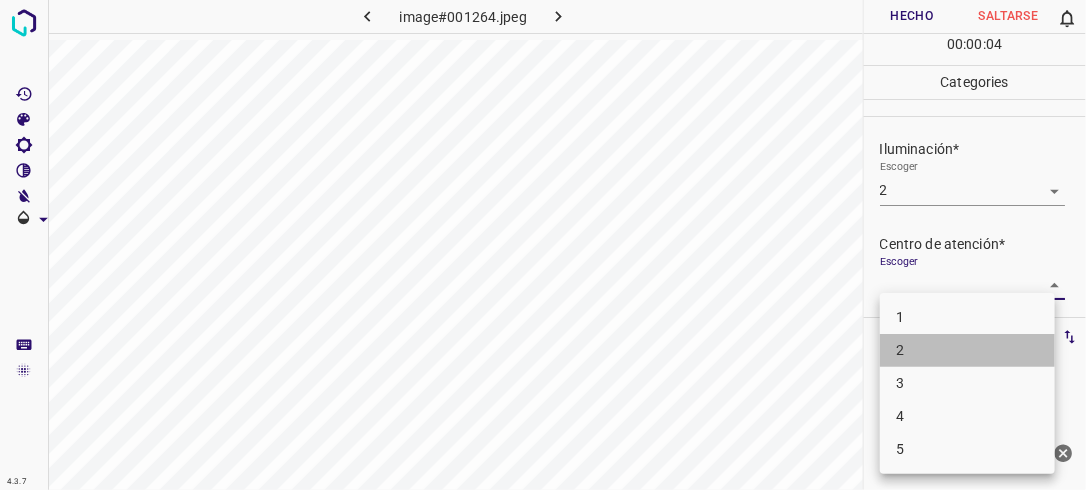 click on "2" at bounding box center [967, 350] 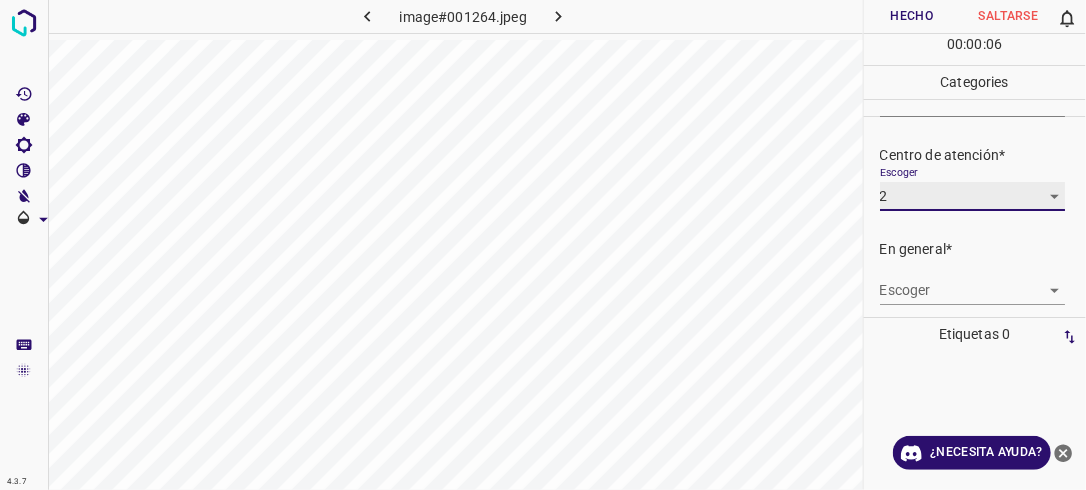 scroll, scrollTop: 92, scrollLeft: 0, axis: vertical 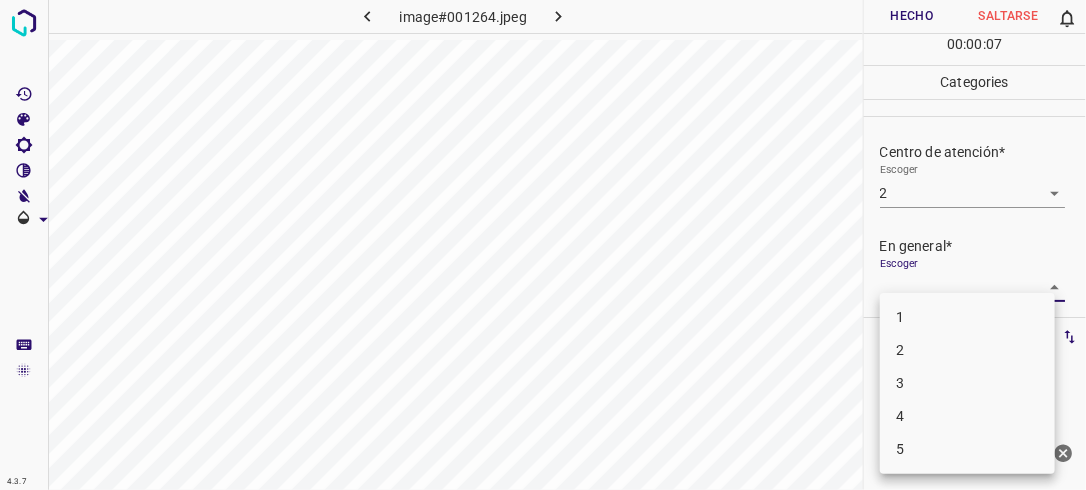 click on "4.3.7 image#001264.jpeg Hecho Saltarse 0 00   : 00   : 07   Categories Iluminación*  Escoger 2 2 Centro de atención*  Escoger 2 2 En general*  Escoger ​ Etiquetas 0 Categories 1 Lighting 2 Focus 3 Overall Tools Espacio Cambiar entre modos (Dibujar y Editar) Yo Etiquetado automático R Restaurar zoom M Acercar N Alejar Borrar Eliminar etiqueta de selección Filtros Z Restaurar filtros X Filtro de saturación C Filtro de brillo V Filtro de contraste B Filtro de escala de grises General O Descargar ¿Necesita ayuda? -Mensaje de texto -Esconder -Borrar 1 2 3 4 5" at bounding box center [543, 245] 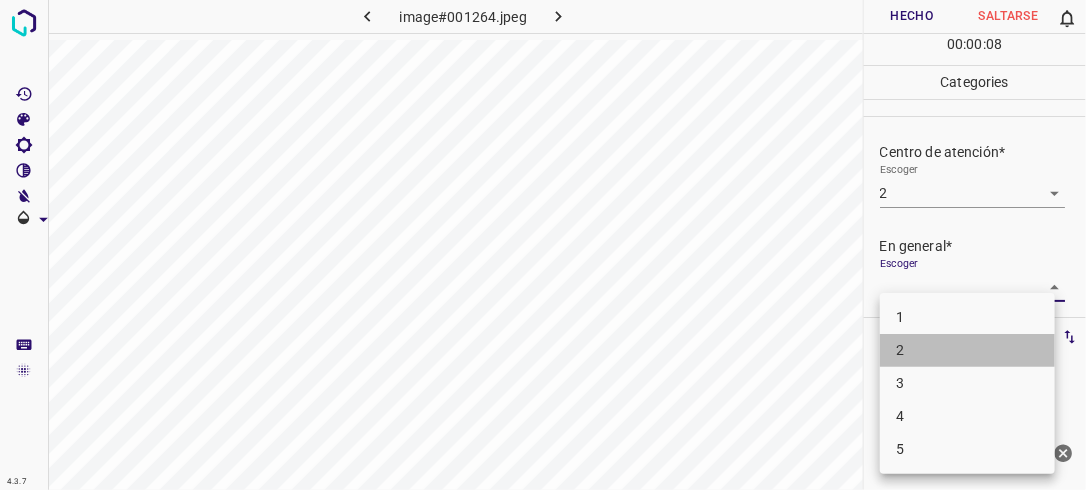 click on "2" at bounding box center [967, 350] 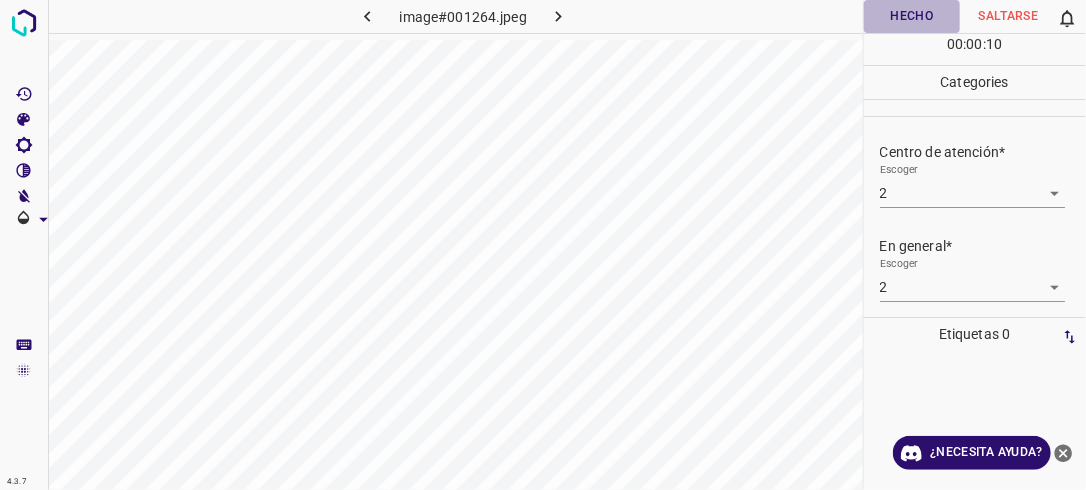 click on "Hecho" at bounding box center [912, 16] 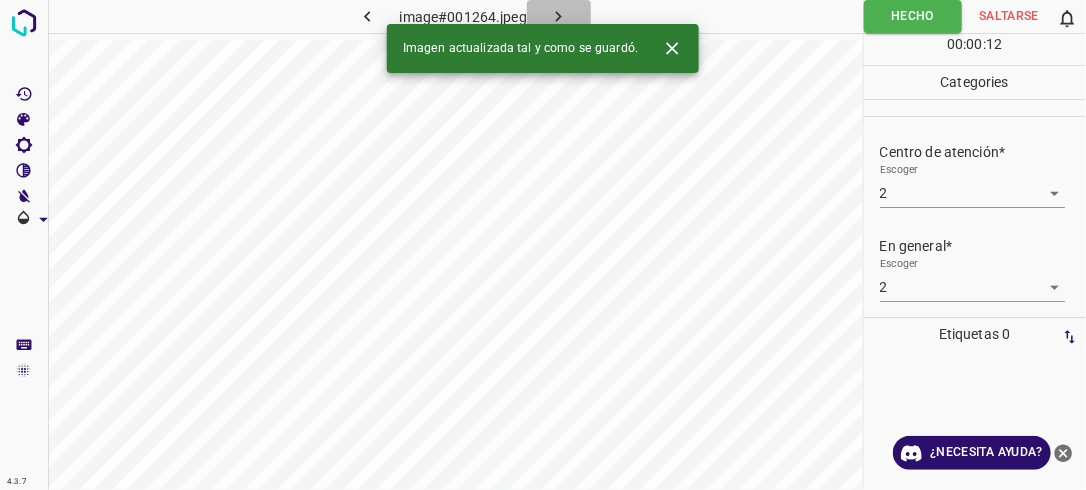 click at bounding box center (559, 16) 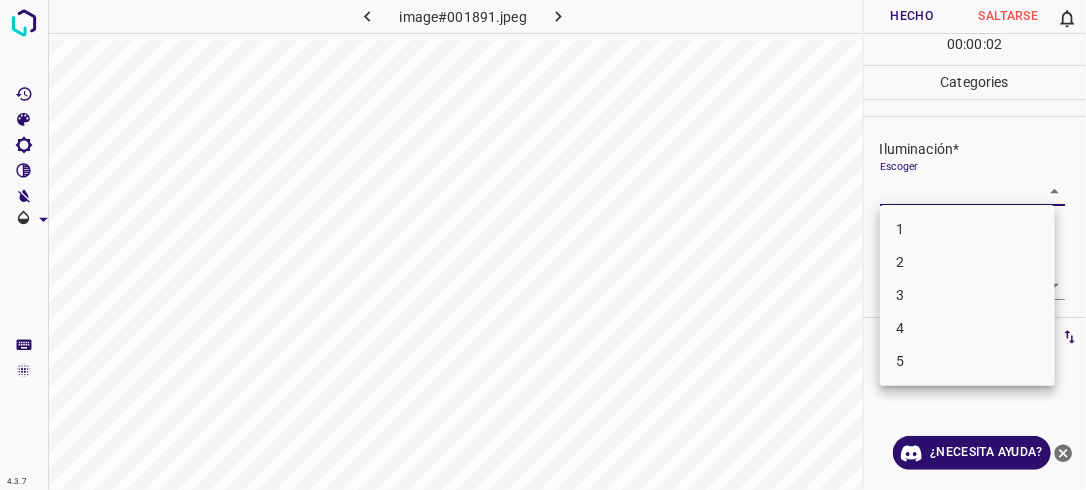 drag, startPoint x: 1029, startPoint y: 184, endPoint x: 932, endPoint y: 268, distance: 128.31601 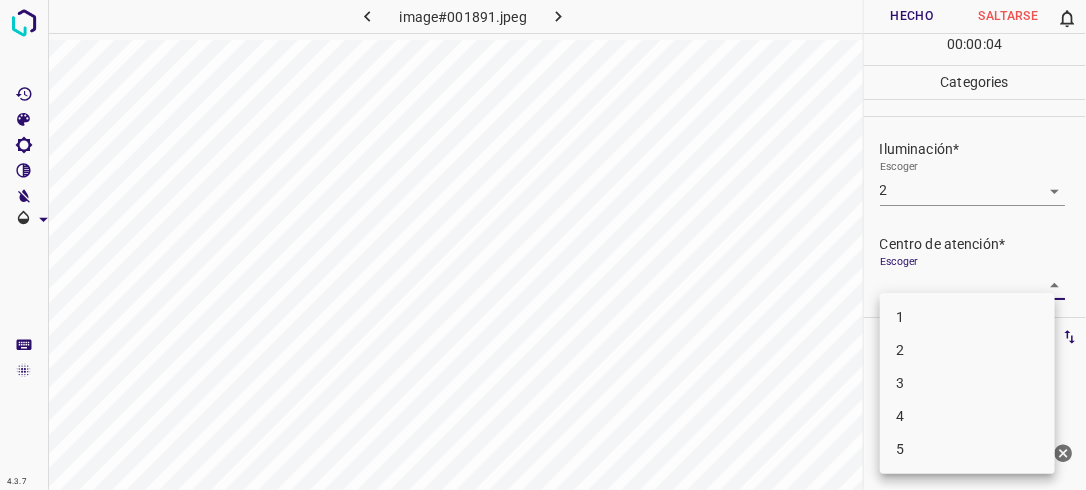 click on "4.3.7 image#001891.jpeg Hecho Saltarse 0 00   : 00   : 04   Categories Iluminación*  Escoger 2 2 Centro de atención*  Escoger ​ En general*  Escoger ​ Etiquetas 0 Categories 1 Lighting 2 Focus 3 Overall Tools Espacio Cambiar entre modos (Dibujar y Editar) Yo Etiquetado automático R Restaurar zoom M Acercar N Alejar Borrar Eliminar etiqueta de selección Filtros Z Restaurar filtros X Filtro de saturación C Filtro de brillo V Filtro de contraste B Filtro de escala de grises General O Descargar ¿Necesita ayuda? -Mensaje de texto -Esconder -Borrar 1 2 3 4 5" at bounding box center [543, 245] 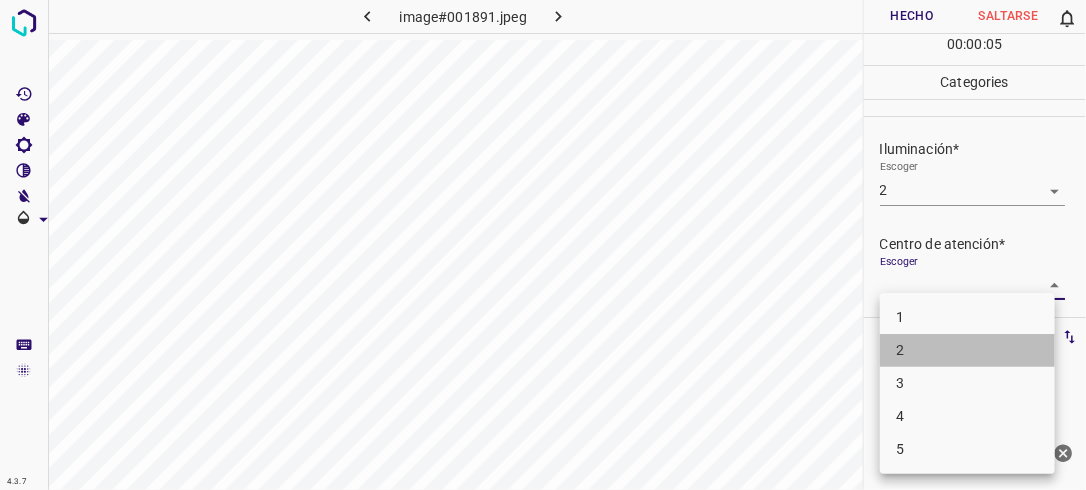 click on "2" at bounding box center [967, 350] 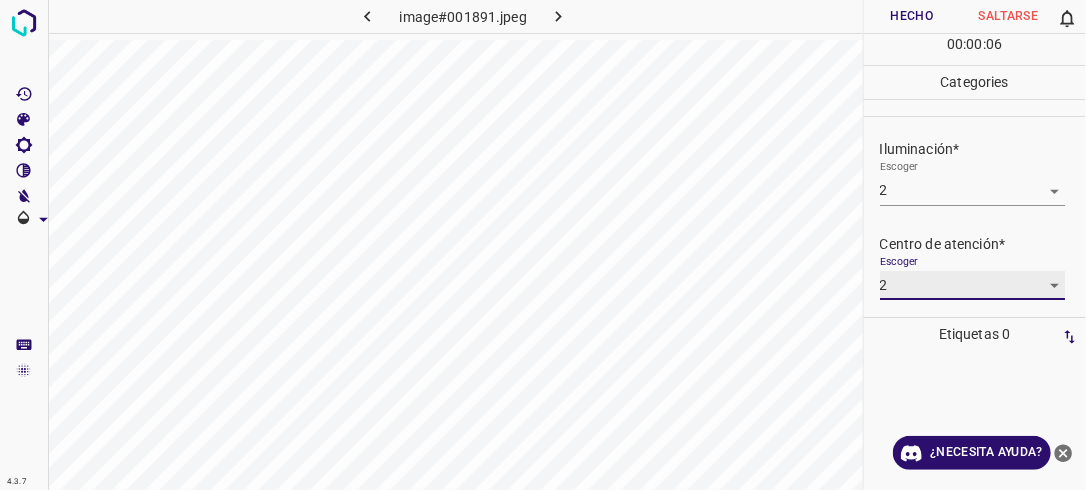 scroll, scrollTop: 98, scrollLeft: 0, axis: vertical 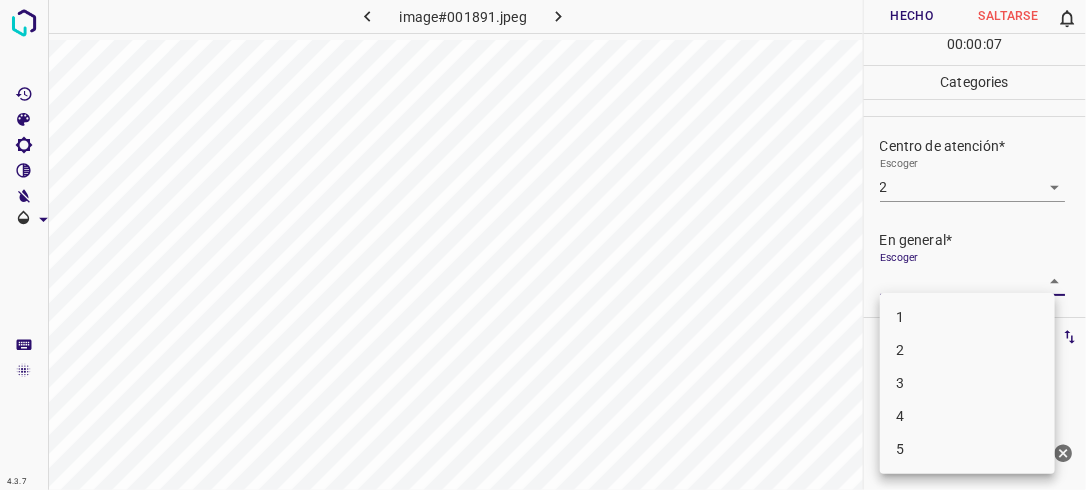 drag, startPoint x: 1040, startPoint y: 283, endPoint x: 932, endPoint y: 352, distance: 128.16005 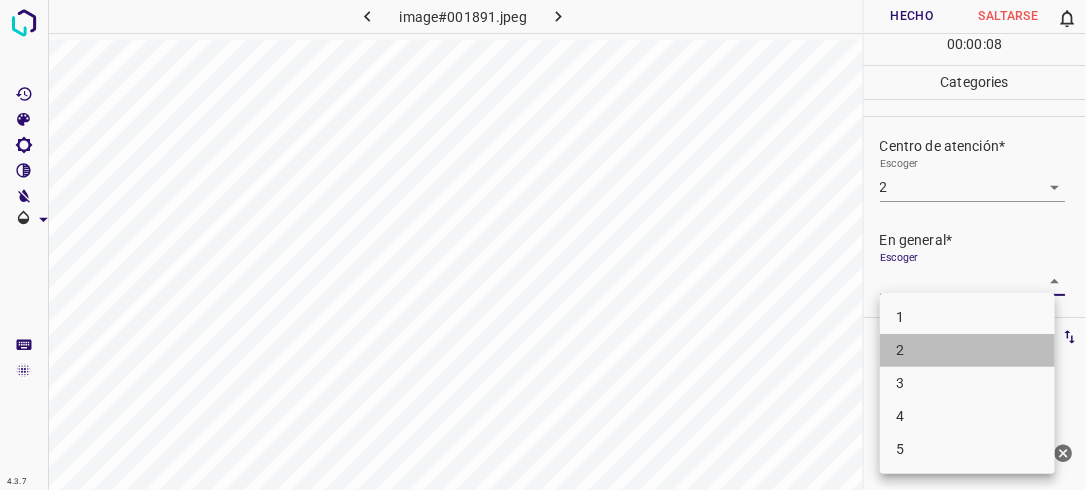 click on "2" at bounding box center (967, 350) 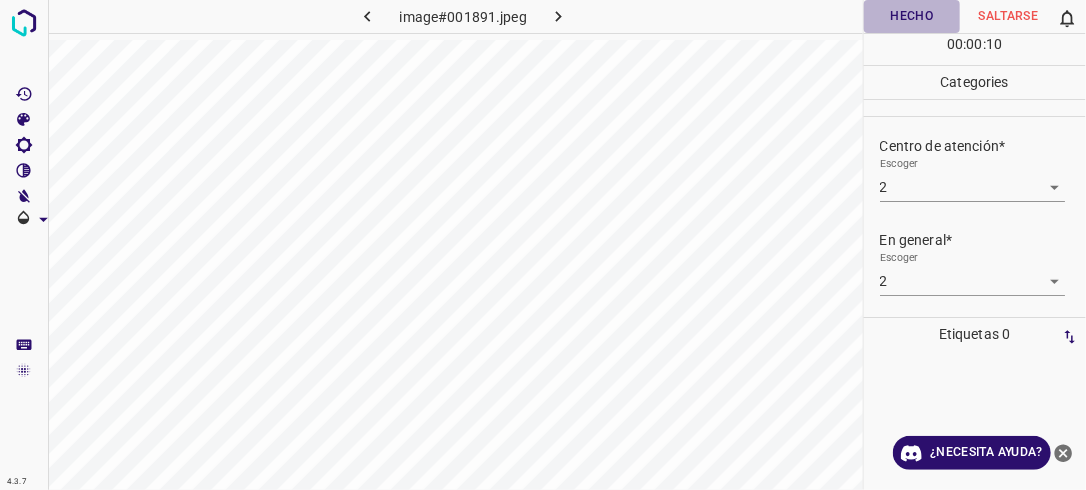click on "Hecho" at bounding box center [912, 16] 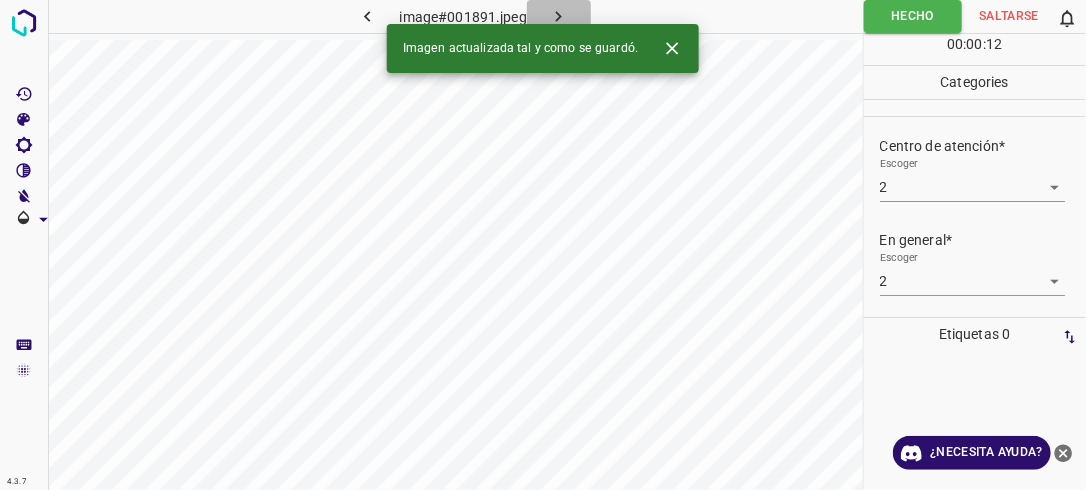 click at bounding box center [559, 16] 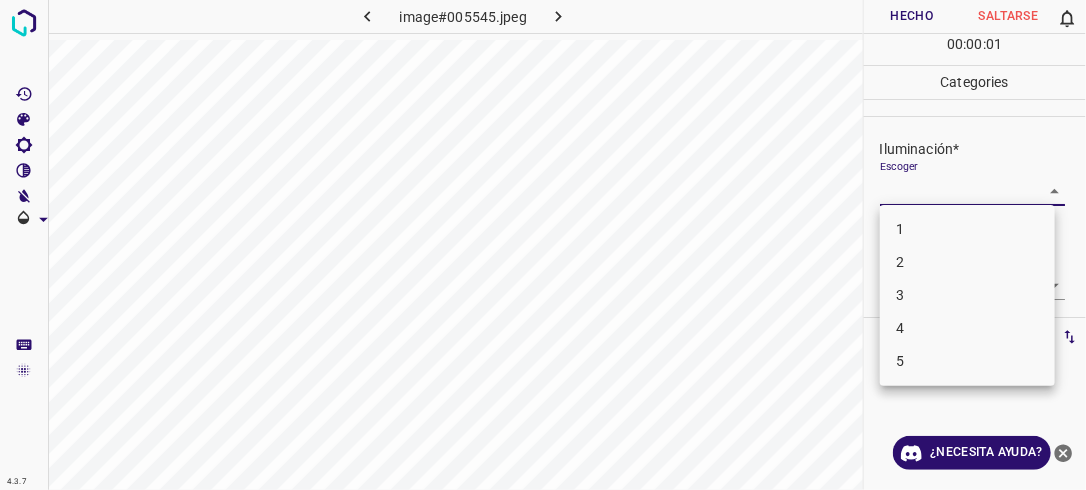 drag, startPoint x: 1043, startPoint y: 195, endPoint x: 904, endPoint y: 268, distance: 157.00319 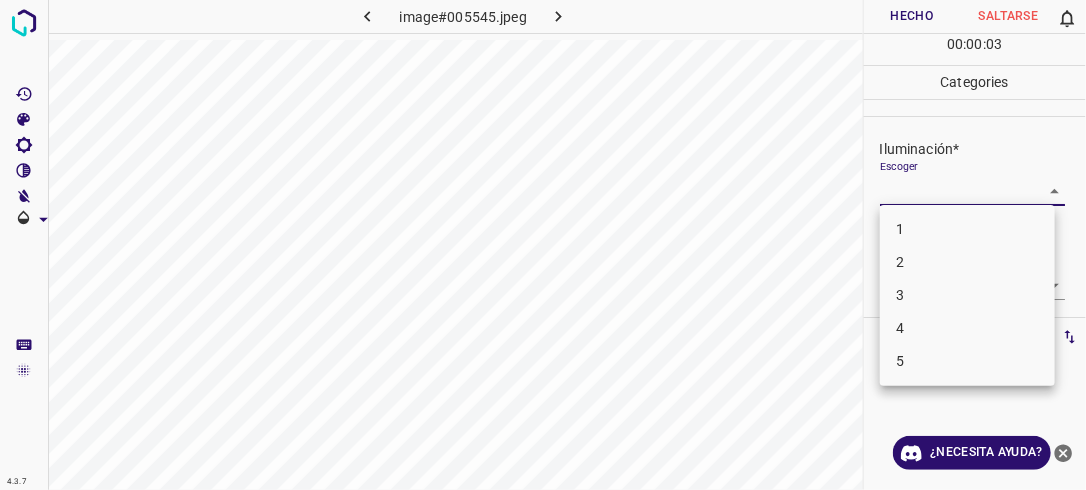 drag, startPoint x: 904, startPoint y: 268, endPoint x: 1020, endPoint y: 260, distance: 116.275536 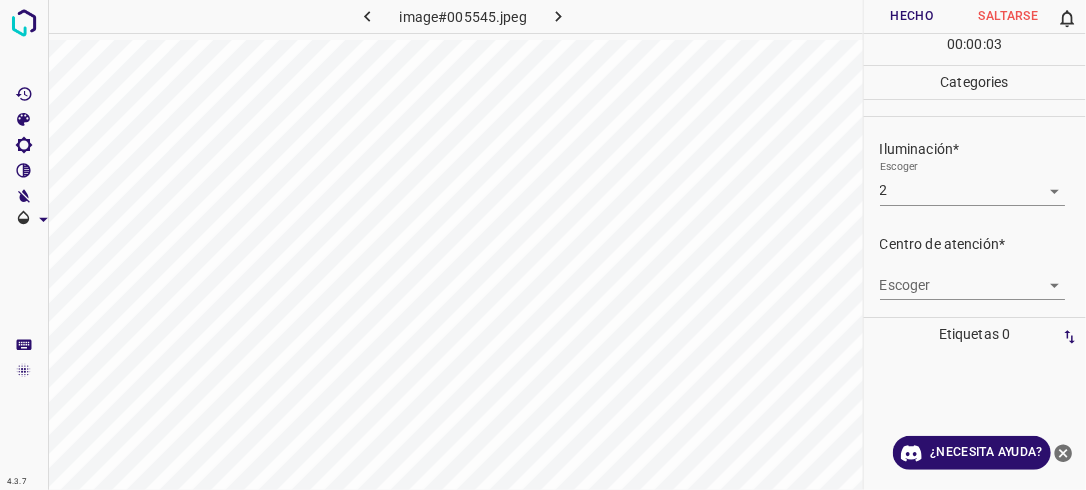 drag, startPoint x: 1020, startPoint y: 260, endPoint x: 1047, endPoint y: 288, distance: 38.8973 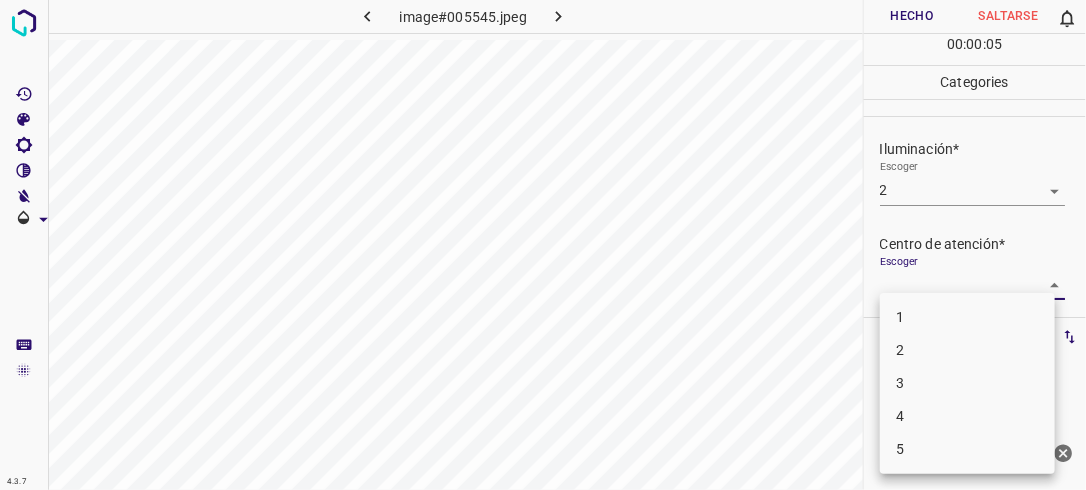 drag, startPoint x: 1047, startPoint y: 288, endPoint x: 921, endPoint y: 356, distance: 143.1782 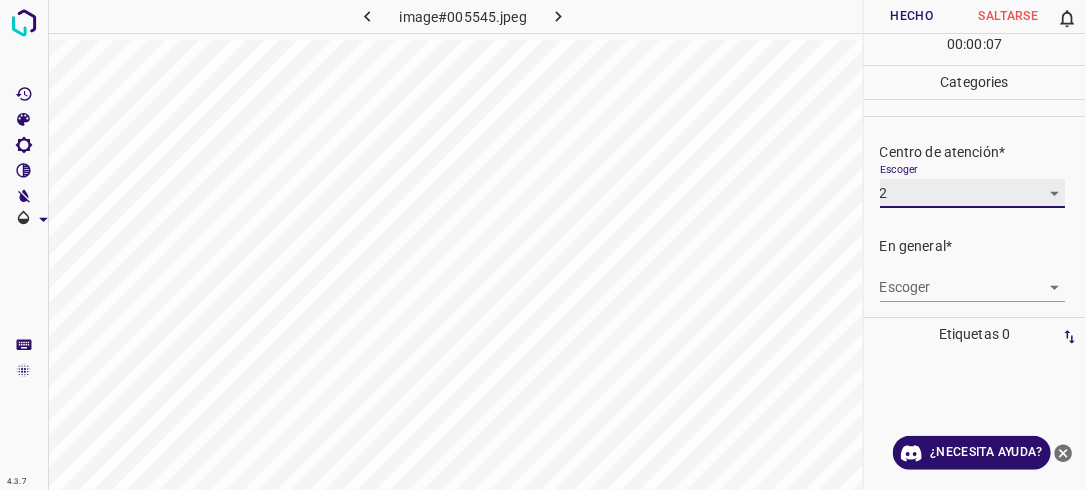 scroll, scrollTop: 98, scrollLeft: 0, axis: vertical 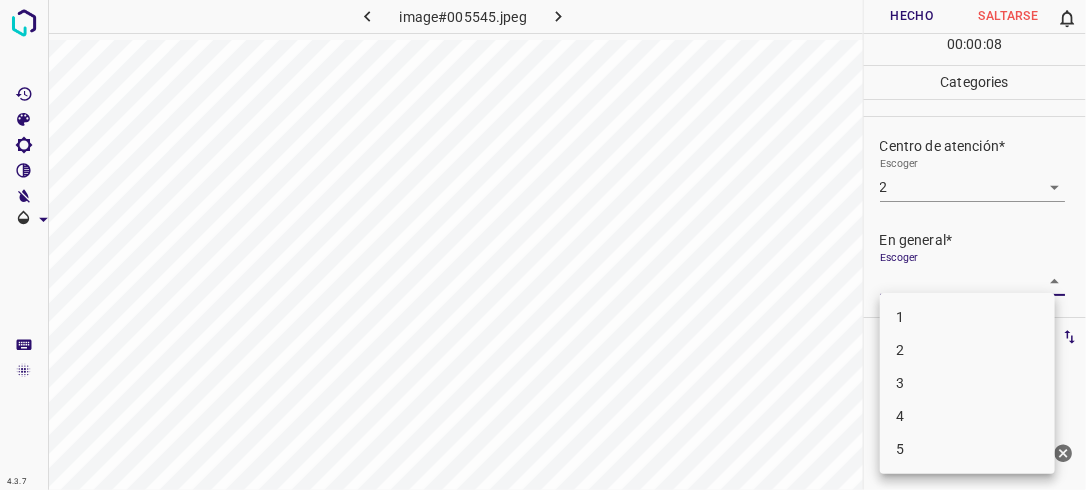 drag, startPoint x: 1044, startPoint y: 276, endPoint x: 909, endPoint y: 352, distance: 154.92256 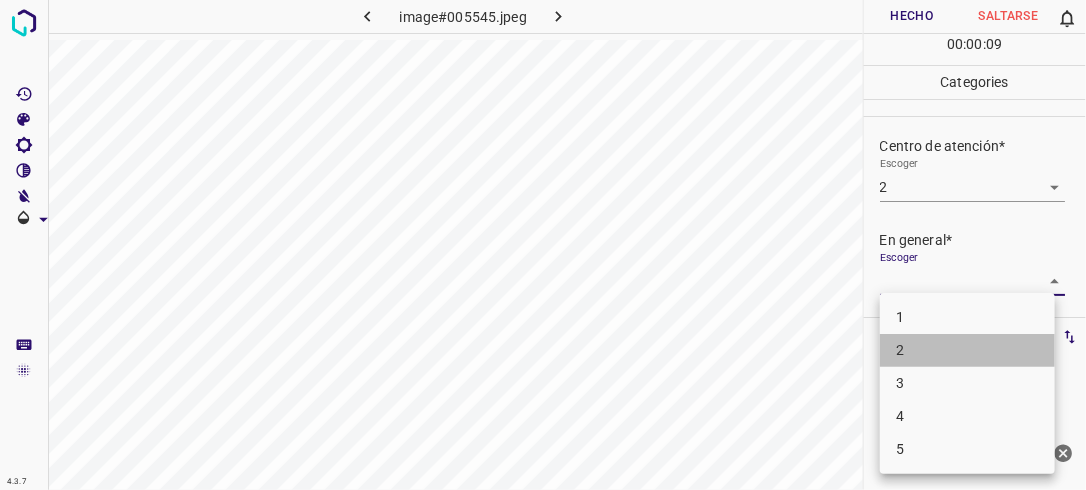 click on "2" at bounding box center [967, 350] 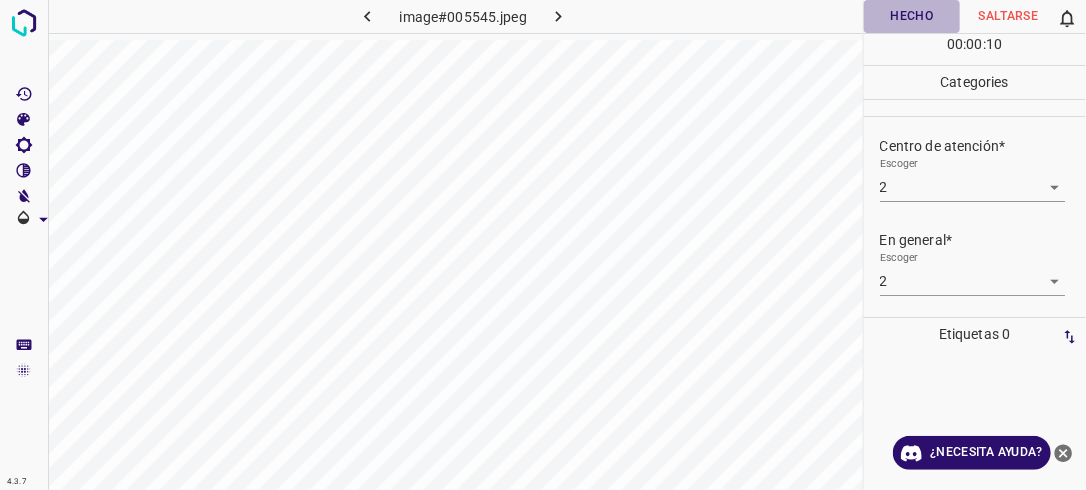 click on "Hecho" at bounding box center [912, 16] 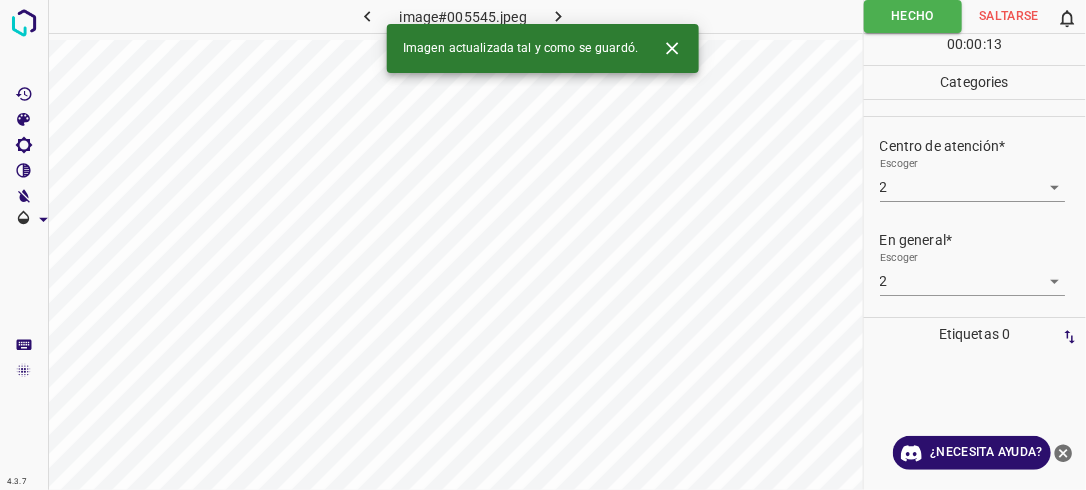 click 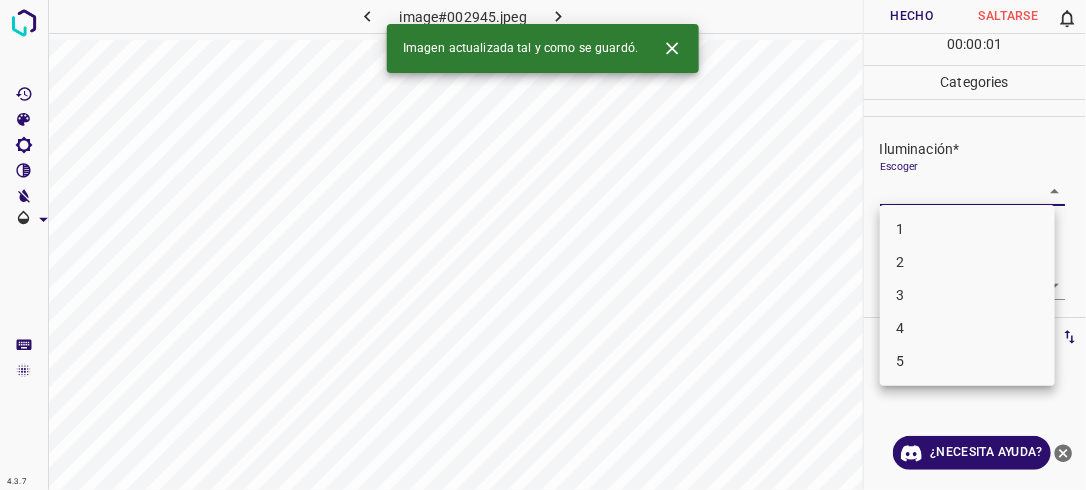 click on "4.3.7 image#002945.jpeg Hecho Saltarse 0 00   : 00   : 01   Categories Iluminación*  Escoger ​ Centro de atención*  Escoger ​ En general*  Escoger ​ Etiquetas 0 Categories 1 Lighting 2 Focus 3 Overall Tools Espacio Cambiar entre modos (Dibujar y Editar) Yo Etiquetado automático R Restaurar zoom M Acercar N Alejar Borrar Eliminar etiqueta de selección Filtros Z Restaurar filtros X Filtro de saturación C Filtro de brillo V Filtro de contraste B Filtro de escala de grises General O Descargar Imagen actualizada tal y como se guardó. ¿Necesita ayuda? -Mensaje de texto -Esconder -Borrar 1 2 3 4 5" at bounding box center [543, 245] 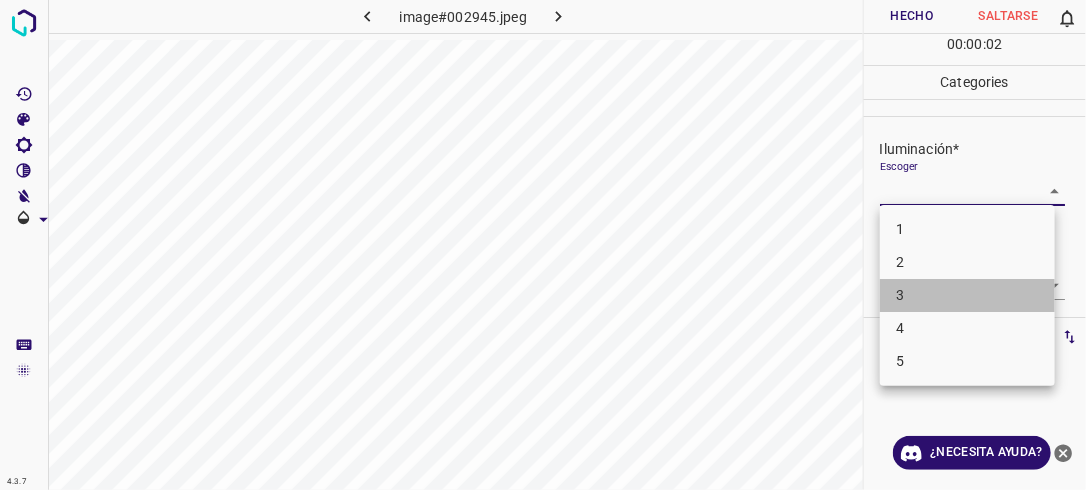click on "3" at bounding box center (967, 295) 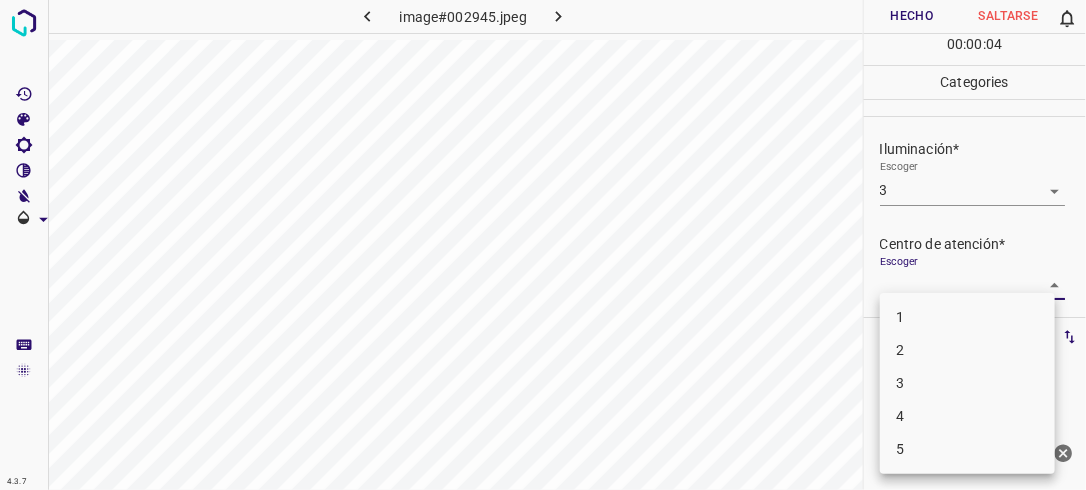 click on "4.3.7 image#002945.jpeg Hecho Saltarse 0 00   : 00   : 04   Categories Iluminación*  Escoger 3 3 Centro de atención*  Escoger ​ En general*  Escoger ​ Etiquetas 0 Categories 1 Lighting 2 Focus 3 Overall Tools Espacio Cambiar entre modos (Dibujar y Editar) Yo Etiquetado automático R Restaurar zoom M Acercar N Alejar Borrar Eliminar etiqueta de selección Filtros Z Restaurar filtros X Filtro de saturación C Filtro de brillo V Filtro de contraste B Filtro de escala de grises General O Descargar ¿Necesita ayuda? -Mensaje de texto -Esconder -Borrar 1 2 3 4 5" at bounding box center (543, 245) 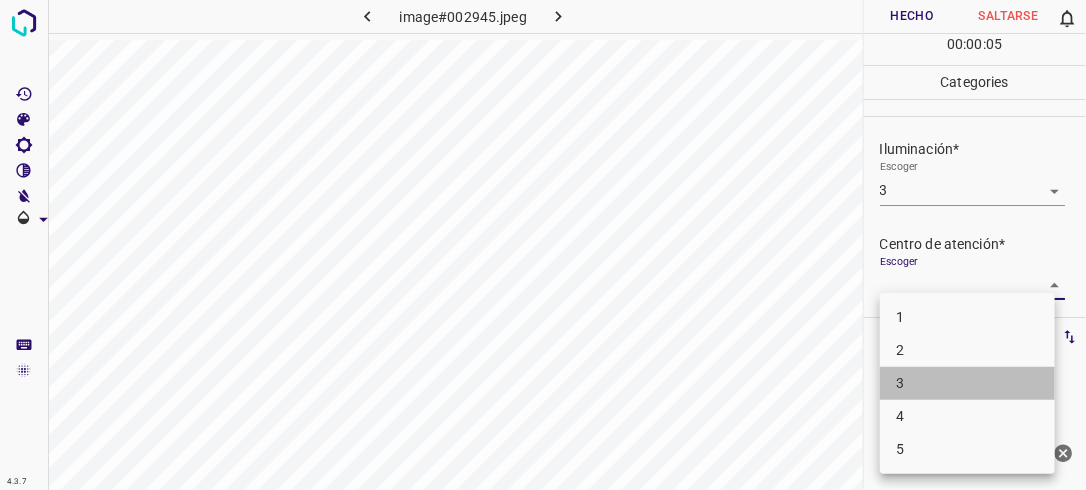 click on "3" at bounding box center (967, 383) 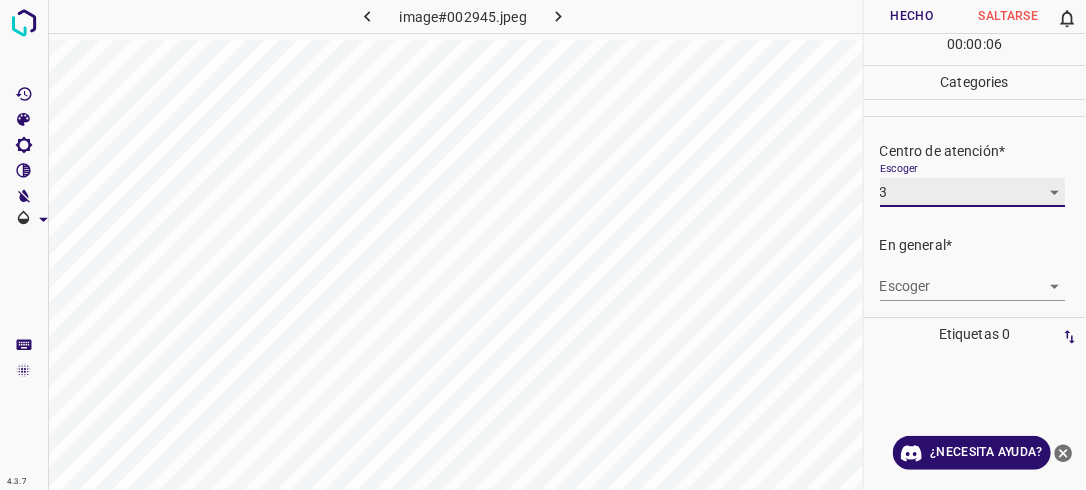 scroll, scrollTop: 98, scrollLeft: 0, axis: vertical 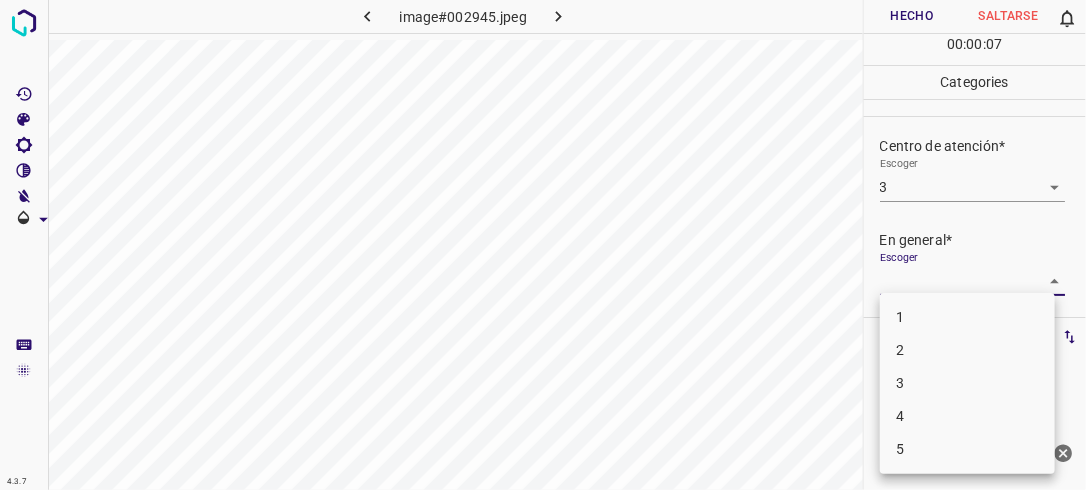 click on "4.3.7 image#002945.jpeg Hecho Saltarse 0 00   : 00   : 07   Categories Iluminación*  Escoger 3 3 Centro de atención*  Escoger 3 3 En general*  Escoger ​ Etiquetas 0 Categories 1 Lighting 2 Focus 3 Overall Tools Espacio Cambiar entre modos (Dibujar y Editar) Yo Etiquetado automático R Restaurar zoom M Acercar N Alejar Borrar Eliminar etiqueta de selección Filtros Z Restaurar filtros X Filtro de saturación C Filtro de brillo V Filtro de contraste B Filtro de escala de grises General O Descargar ¿Necesita ayuda? -Mensaje de texto -Esconder -Borrar 1 2 3 4 5" at bounding box center [543, 245] 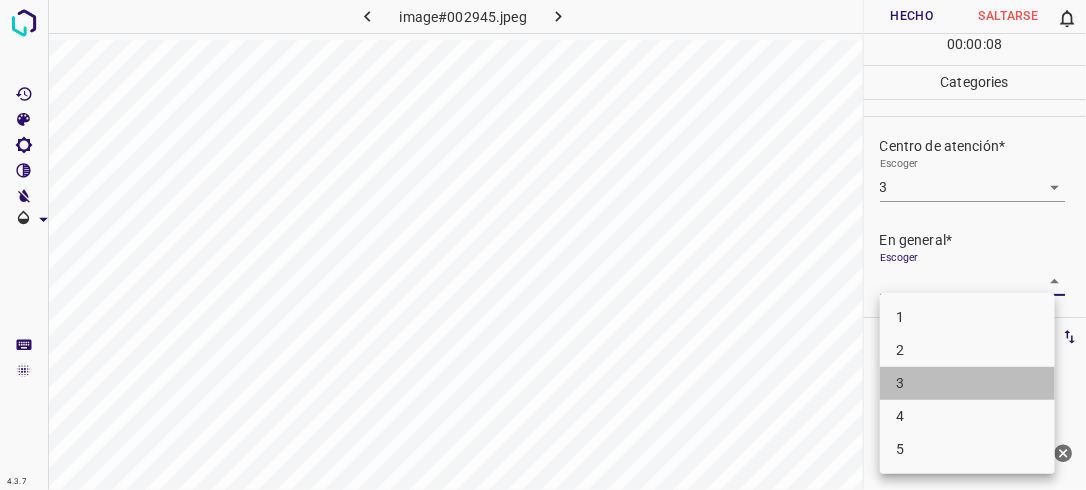 click on "3" at bounding box center [967, 383] 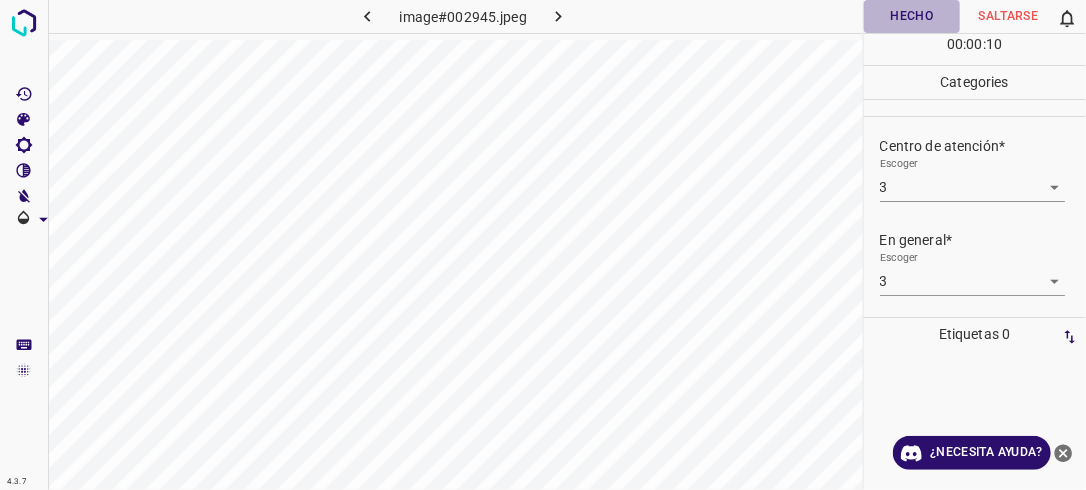 click 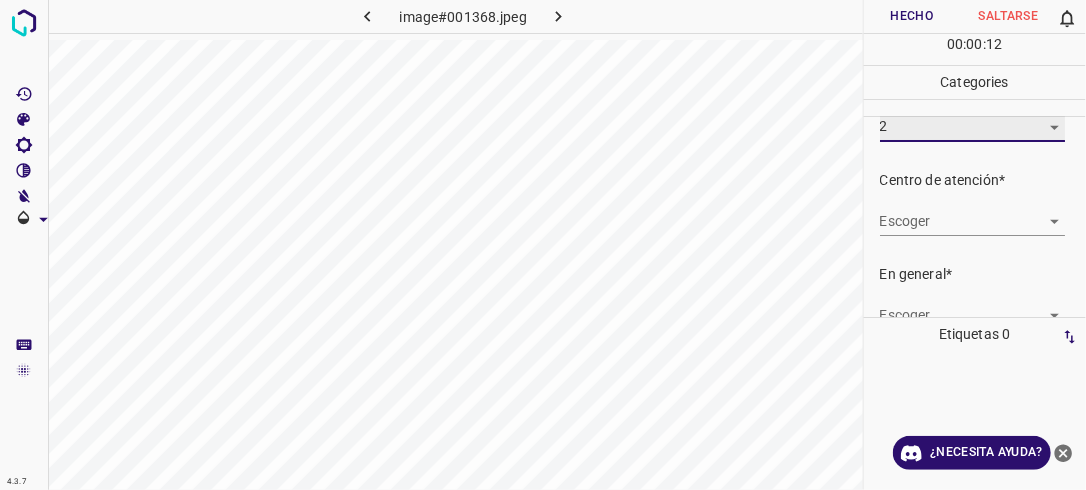 scroll, scrollTop: 82, scrollLeft: 0, axis: vertical 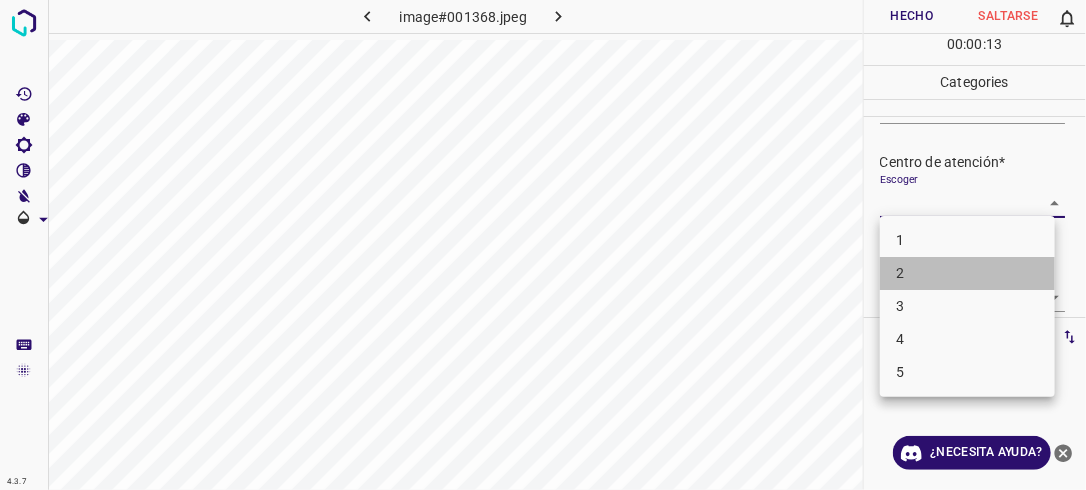 drag, startPoint x: 985, startPoint y: 259, endPoint x: 1085, endPoint y: 264, distance: 100.12492 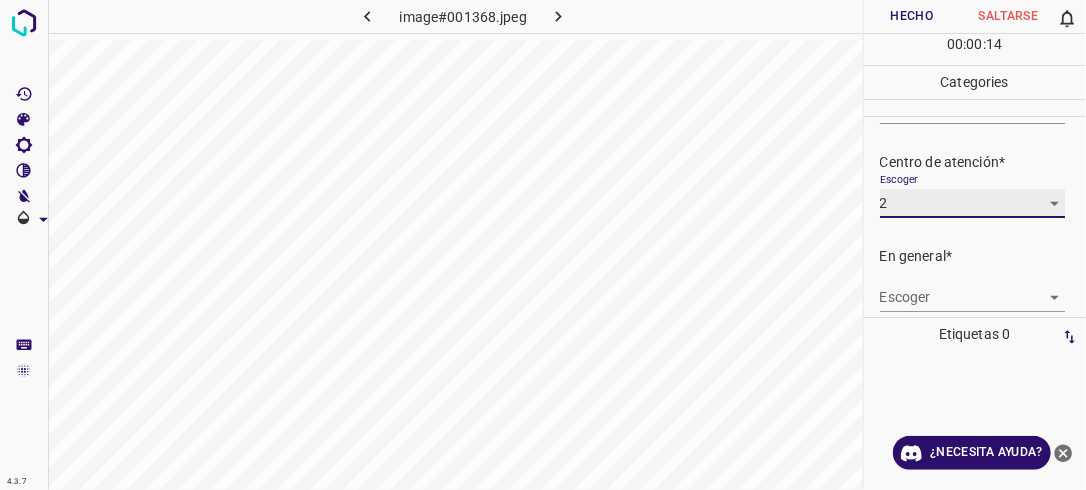 scroll, scrollTop: 98, scrollLeft: 0, axis: vertical 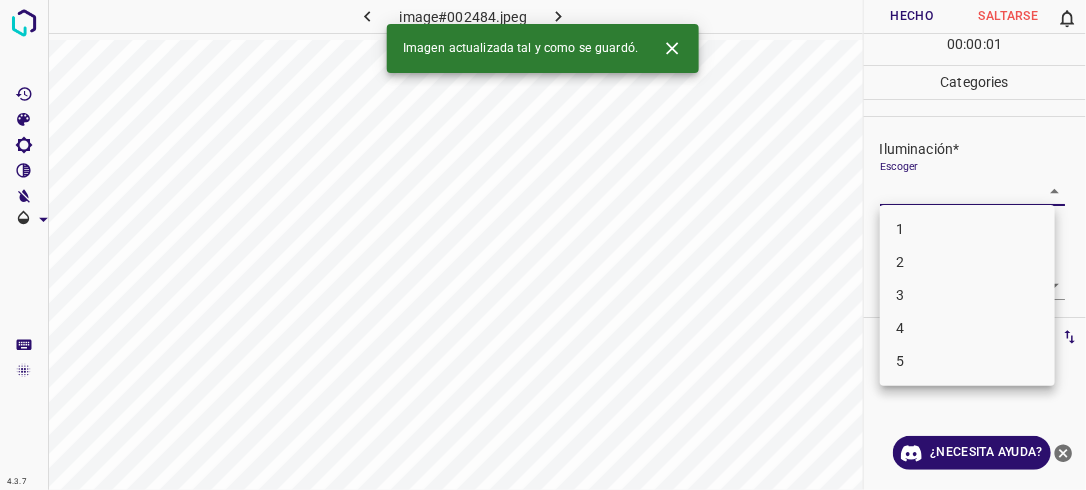 click on "4.3.7 image#002484.jpeg Hecho Saltarse 0 00   : 00   : 01   Categories Iluminación*  Escoger ​ Centro de atención*  Escoger ​ En general*  Escoger ​ Etiquetas 0 Categories 1 Lighting 2 Focus 3 Overall Tools Espacio Cambiar entre modos (Dibujar y Editar) Yo Etiquetado automático R Restaurar zoom M Acercar N Alejar Borrar Eliminar etiqueta de selección Filtros Z Restaurar filtros X Filtro de saturación C Filtro de brillo V Filtro de contraste B Filtro de escala de grises General O Descargar Imagen actualizada tal y como se guardó. ¿Necesita ayuda? -Mensaje de texto -Esconder -Borrar 1 2 3 4 5" at bounding box center [543, 245] 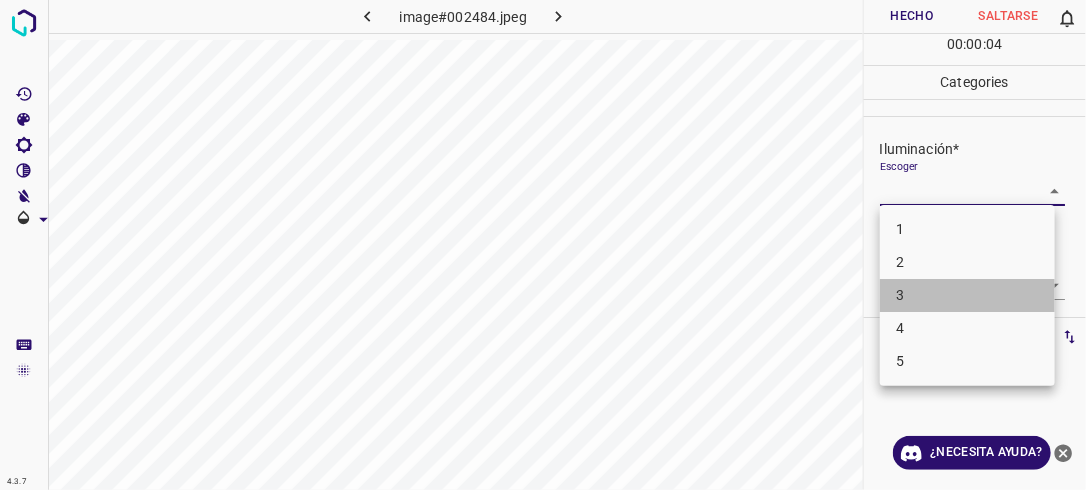 click on "3" at bounding box center (967, 295) 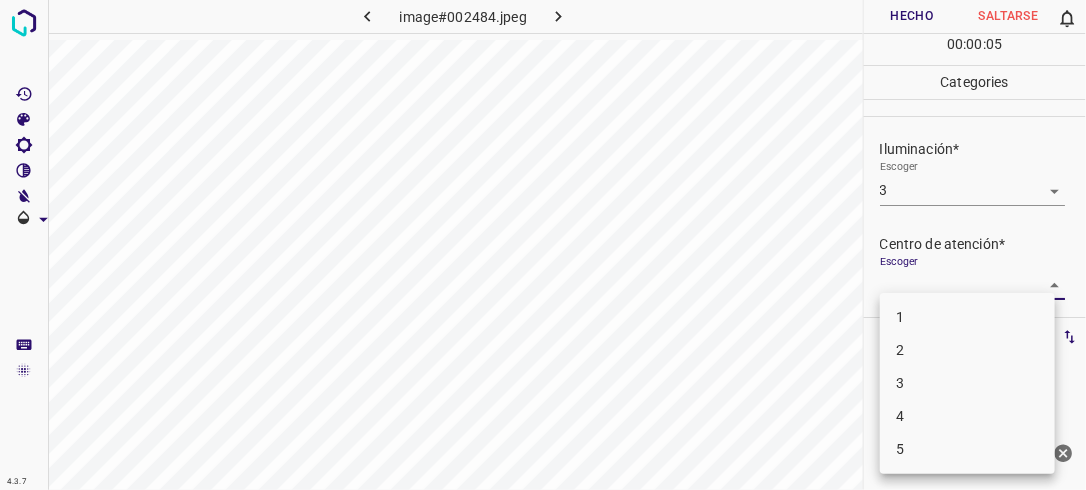drag, startPoint x: 1028, startPoint y: 284, endPoint x: 937, endPoint y: 346, distance: 110.11358 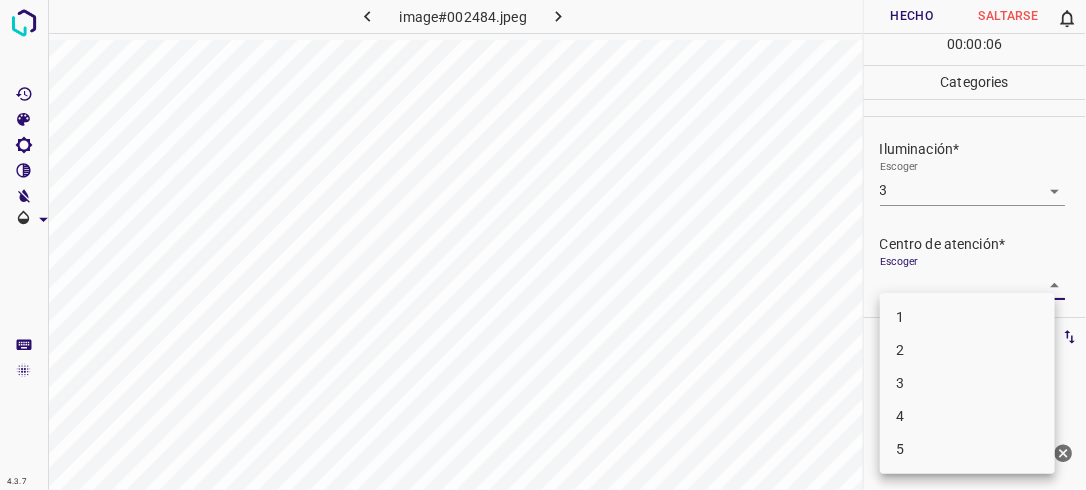 click on "2" at bounding box center (967, 350) 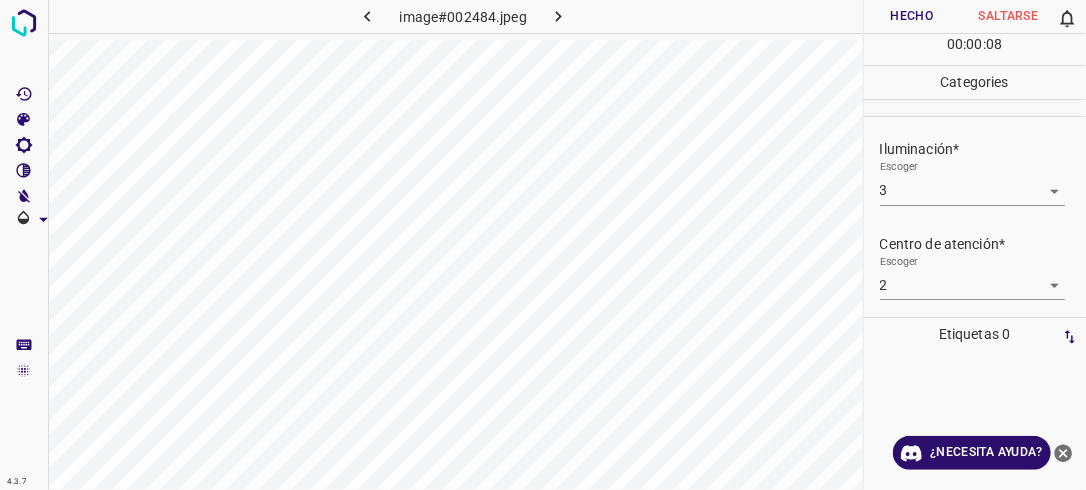 drag, startPoint x: 1072, startPoint y: 226, endPoint x: 1064, endPoint y: 255, distance: 30.083218 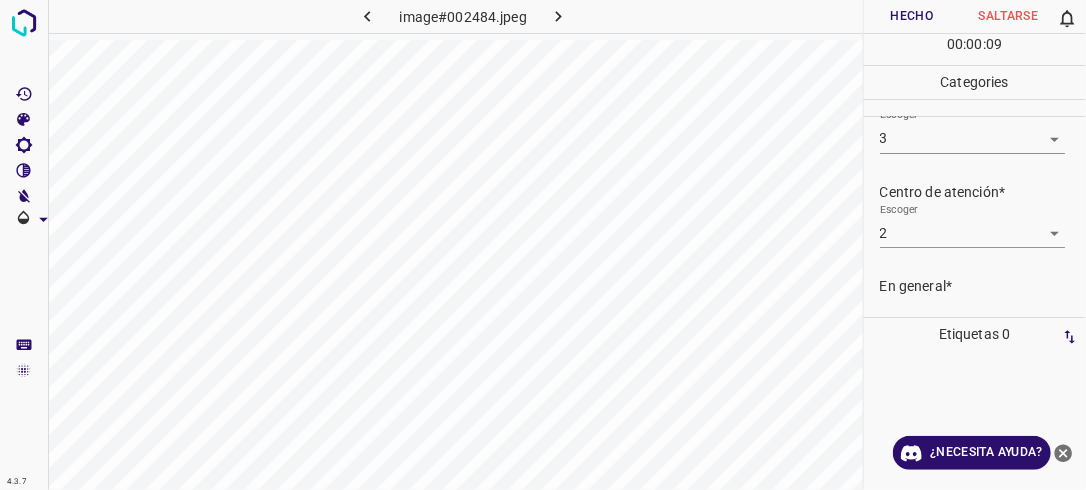 scroll, scrollTop: 98, scrollLeft: 0, axis: vertical 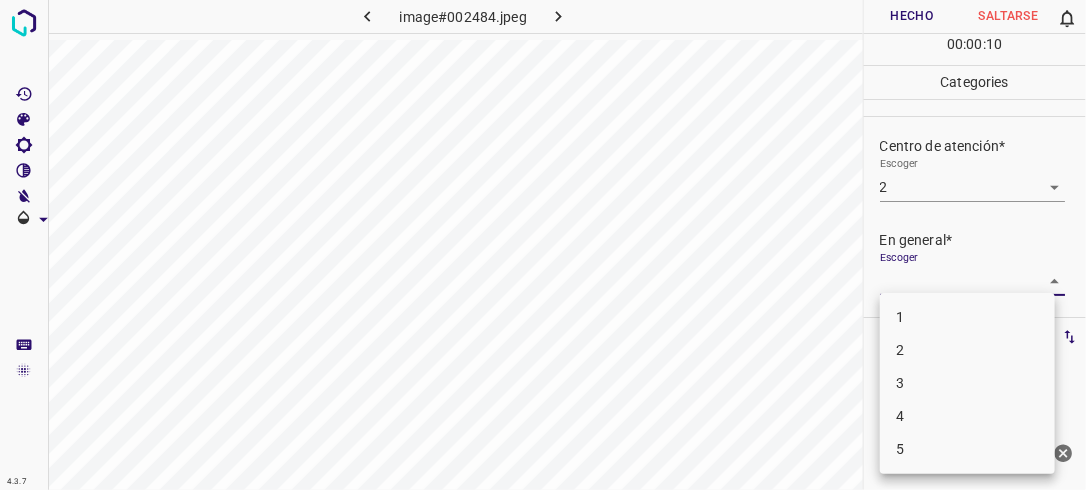 drag, startPoint x: 1042, startPoint y: 271, endPoint x: 997, endPoint y: 320, distance: 66.52819 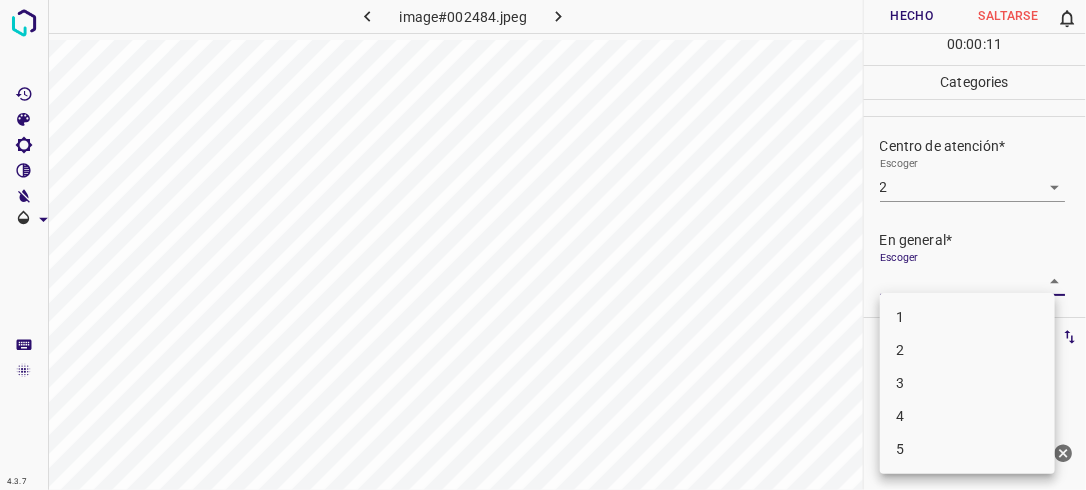 click on "3" at bounding box center [967, 383] 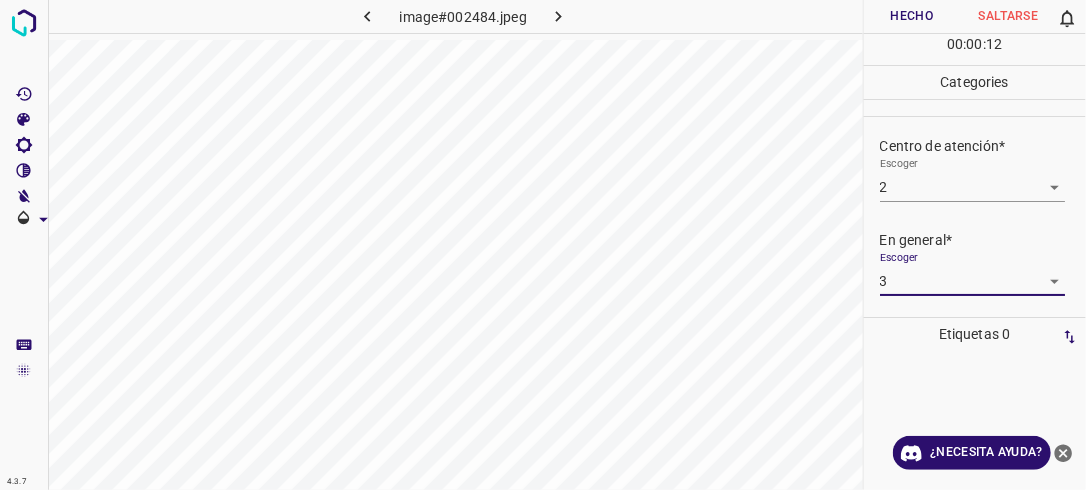 click on "Hecho" at bounding box center (912, 16) 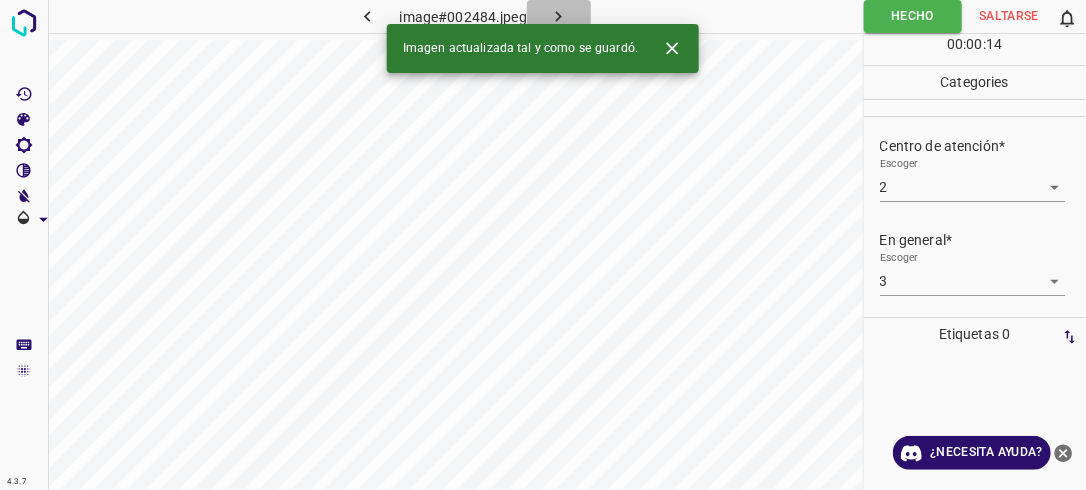 click 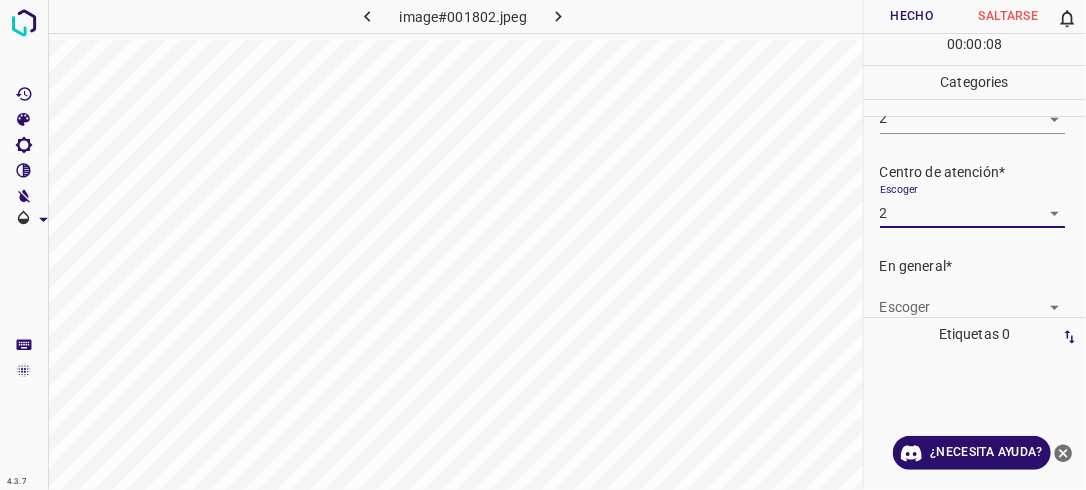 scroll, scrollTop: 76, scrollLeft: 0, axis: vertical 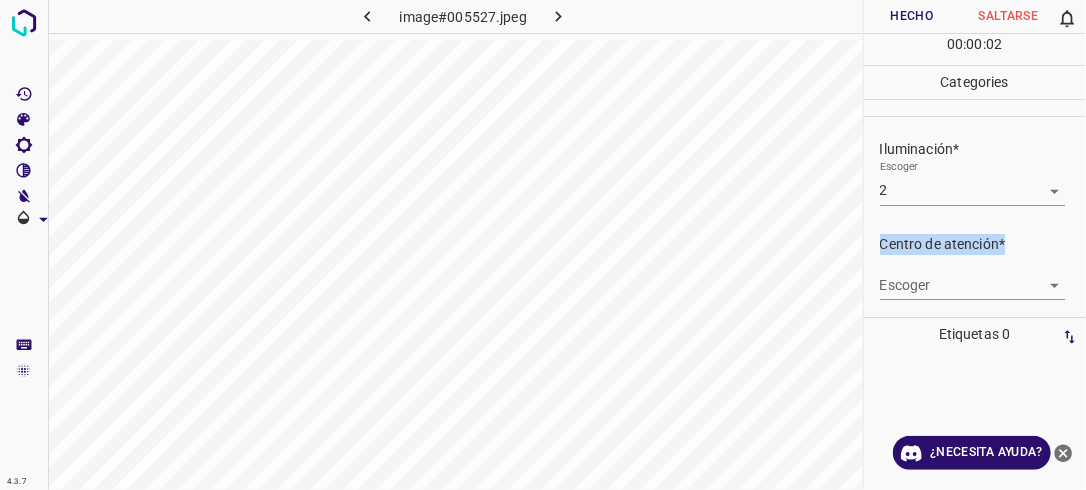 drag, startPoint x: 1071, startPoint y: 204, endPoint x: 1056, endPoint y: 236, distance: 35.341194 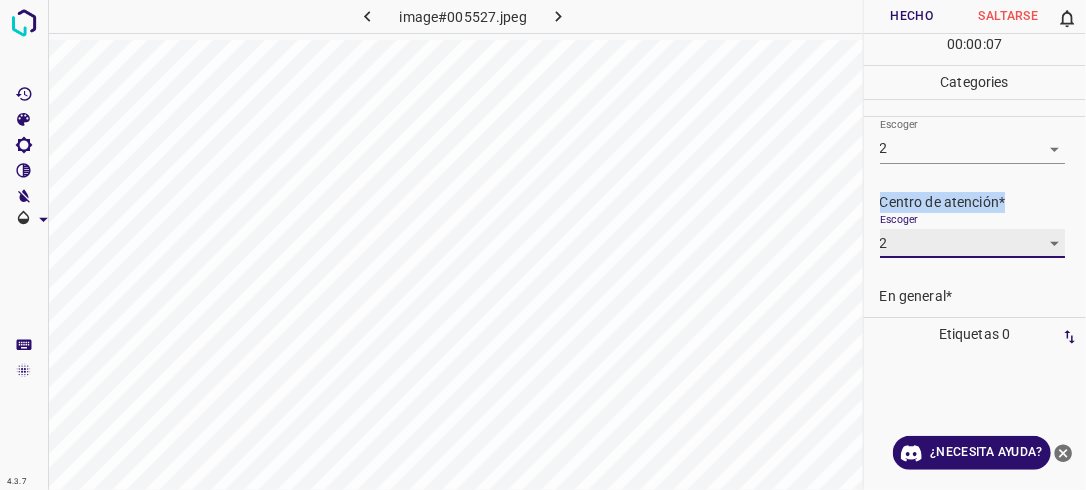 scroll, scrollTop: 79, scrollLeft: 0, axis: vertical 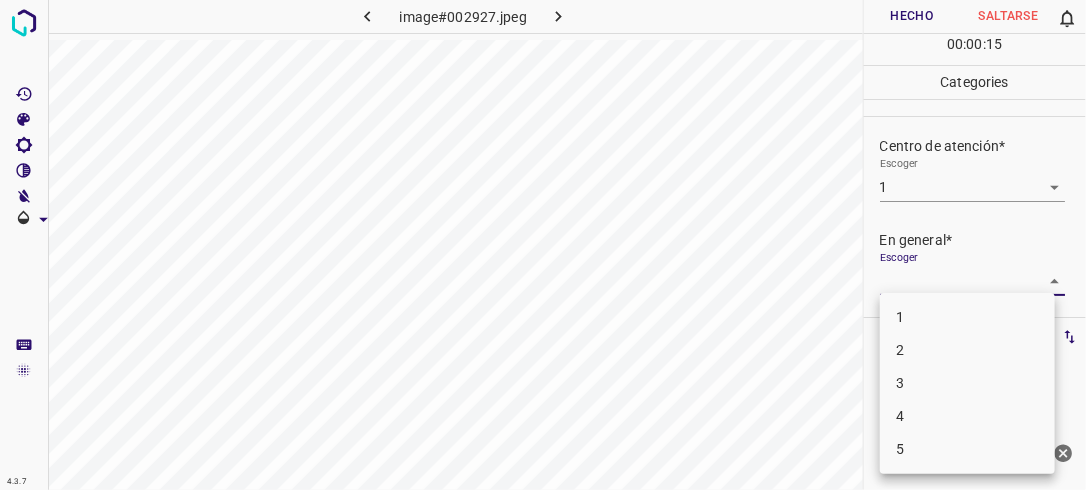 drag, startPoint x: 1044, startPoint y: 274, endPoint x: 1008, endPoint y: 305, distance: 47.507893 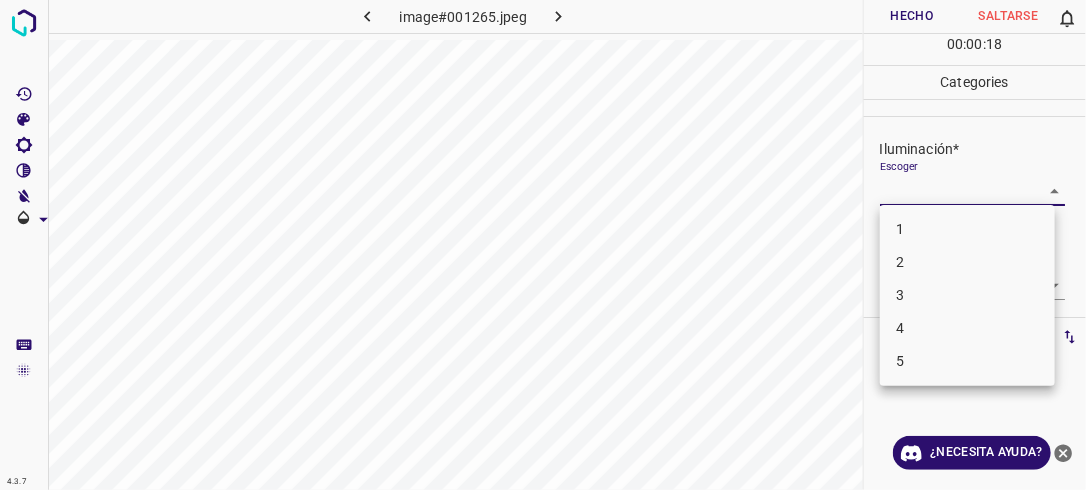 click on "4.3.7 image#001265.jpeg Hecho Saltarse 0 00   : 00   : 18   Categories Iluminación*  Escoger ​ Centro de atención*  Escoger ​ En general*  Escoger ​ Etiquetas 0 Categories 1 Lighting 2 Focus 3 Overall Tools Espacio Cambiar entre modos (Dibujar y Editar) Yo Etiquetado automático R Restaurar zoom M Acercar N Alejar Borrar Eliminar etiqueta de selección Filtros Z Restaurar filtros X Filtro de saturación C Filtro de brillo V Filtro de contraste B Filtro de escala de grises General O Descargar ¿Necesita ayuda? -Mensaje de texto -Esconder -Borrar 1 2 3 4 5" at bounding box center [543, 245] 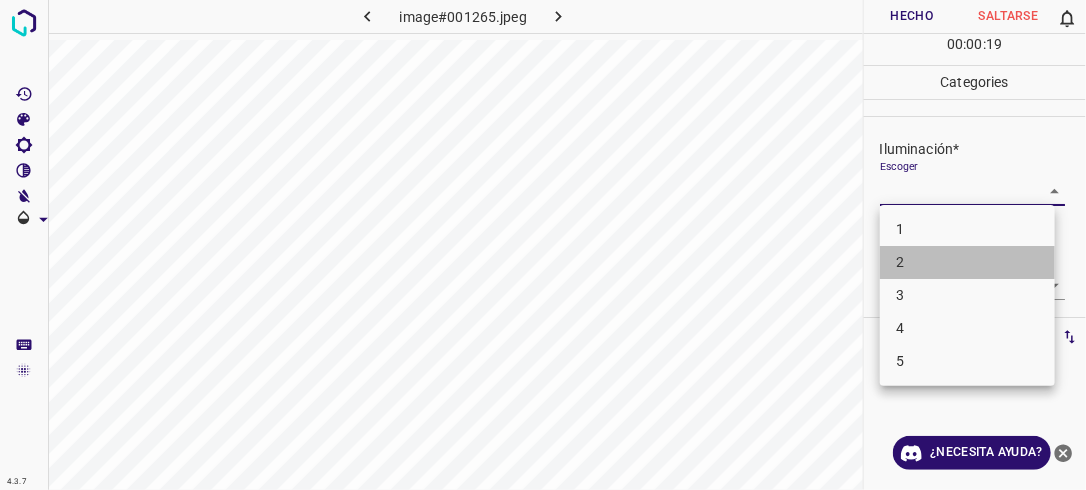 click on "2" at bounding box center (967, 262) 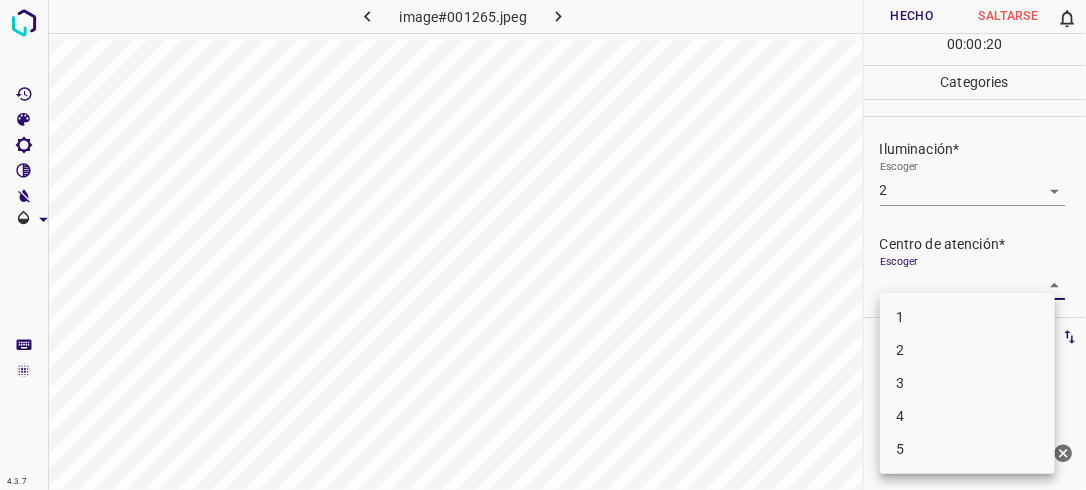 click on "4.3.7 image#001265.jpeg Hecho Saltarse 0 00   : 00   : 20   Categories Iluminación*  Escoger 2 2 Centro de atención*  Escoger ​ En general*  Escoger ​ Etiquetas 0 Categories 1 Lighting 2 Focus 3 Overall Tools Espacio Cambiar entre modos (Dibujar y Editar) Yo Etiquetado automático R Restaurar zoom M Acercar N Alejar Borrar Eliminar etiqueta de selección Filtros Z Restaurar filtros X Filtro de saturación C Filtro de brillo V Filtro de contraste B Filtro de escala de grises General O Descargar ¿Necesita ayuda? -Mensaje de texto -Esconder -Borrar 1 2 3 4 5" at bounding box center (543, 245) 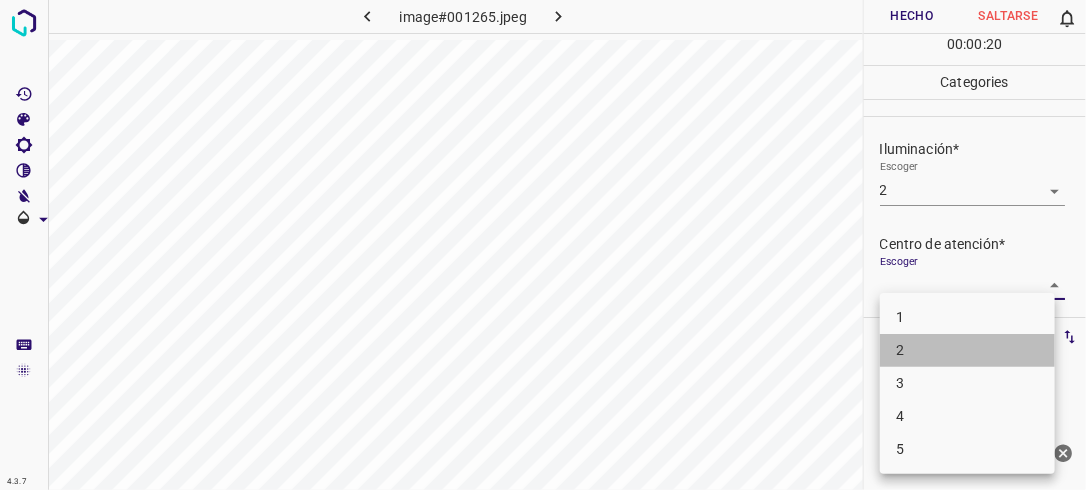 click on "2" at bounding box center [967, 350] 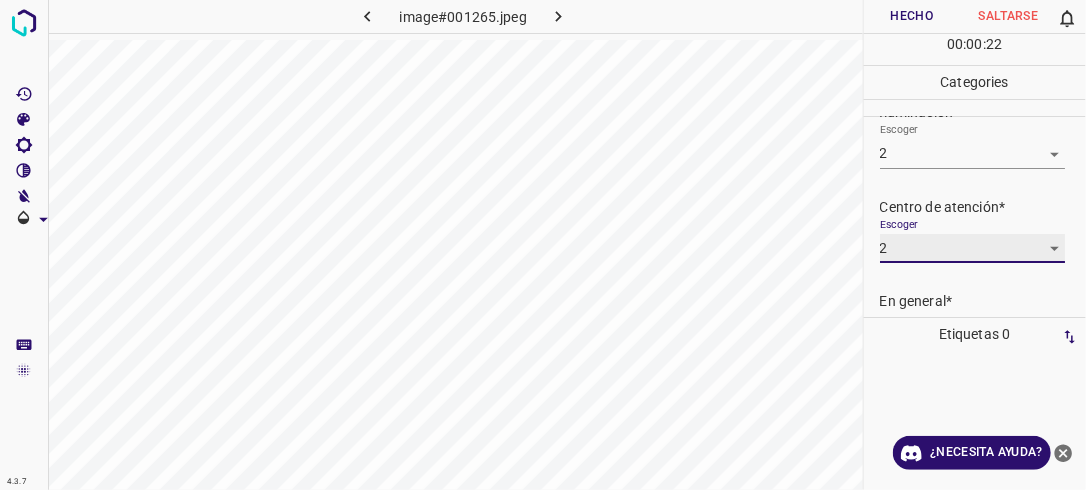 scroll, scrollTop: 98, scrollLeft: 0, axis: vertical 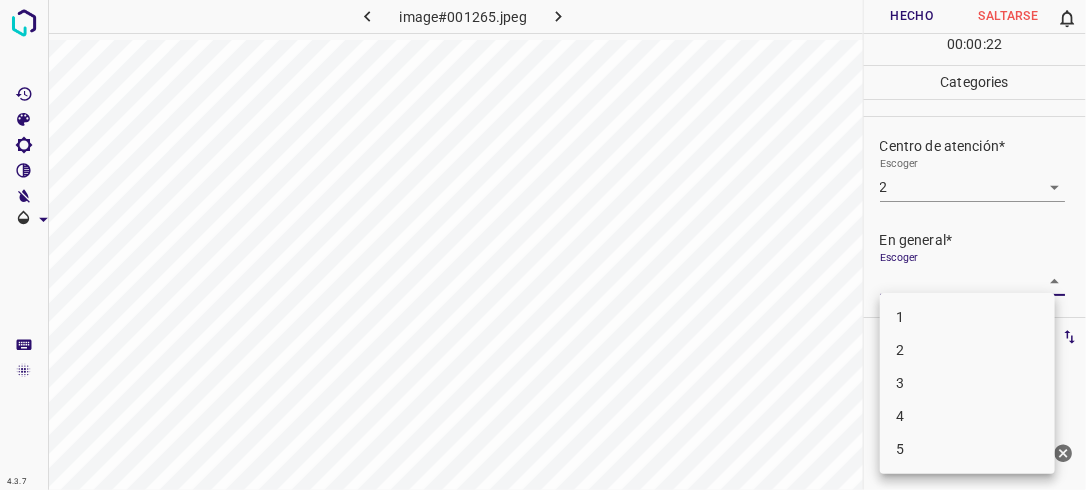 drag, startPoint x: 1043, startPoint y: 274, endPoint x: 953, endPoint y: 352, distance: 119.096596 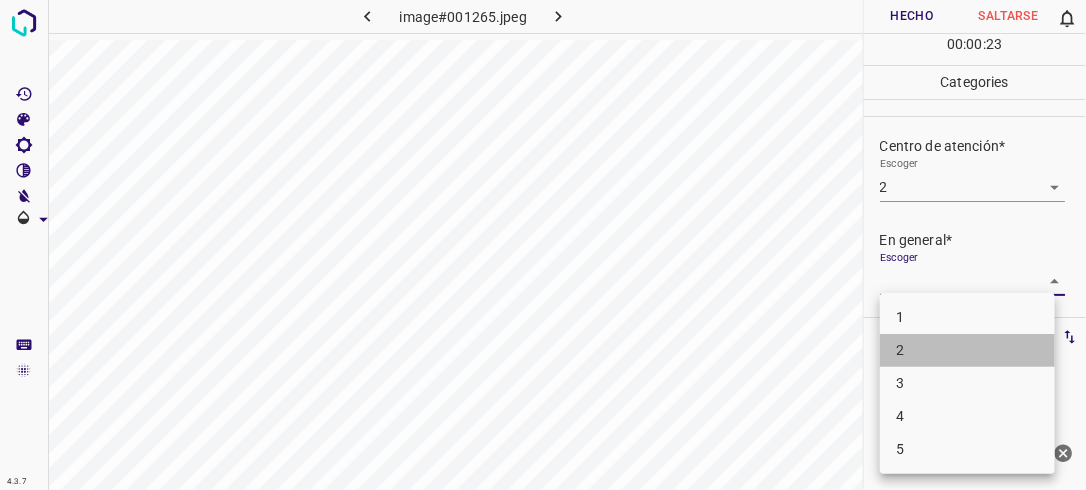 click on "2" at bounding box center [967, 350] 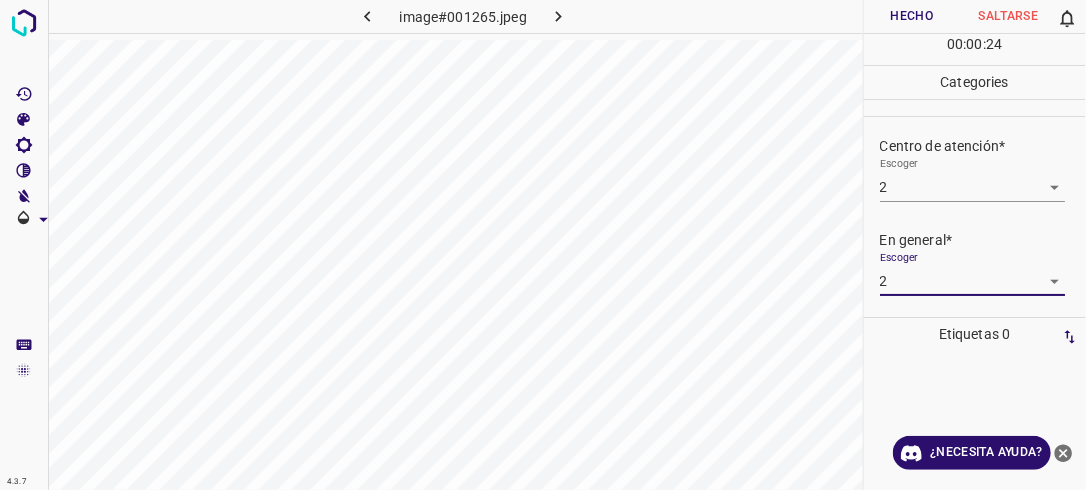 click on "Hecho" at bounding box center (912, 16) 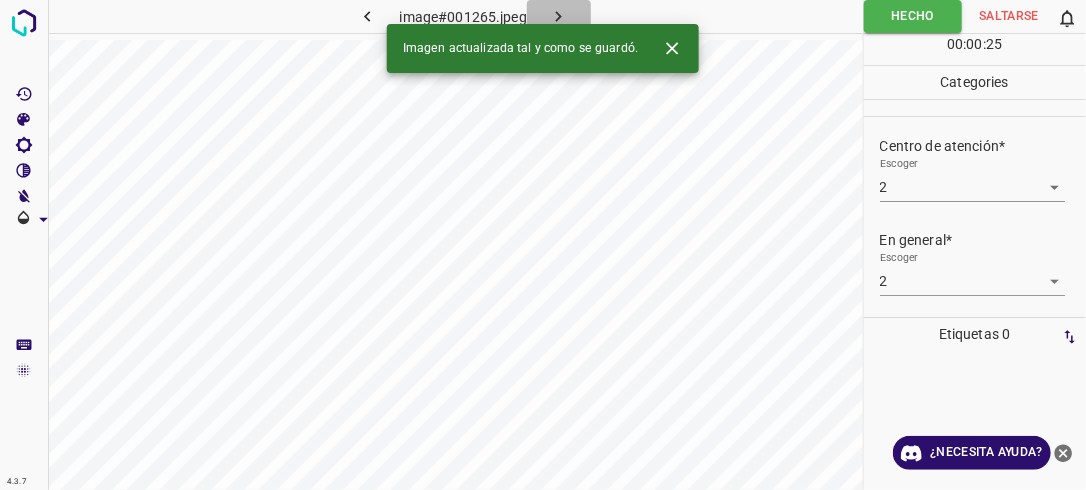 click at bounding box center (559, 16) 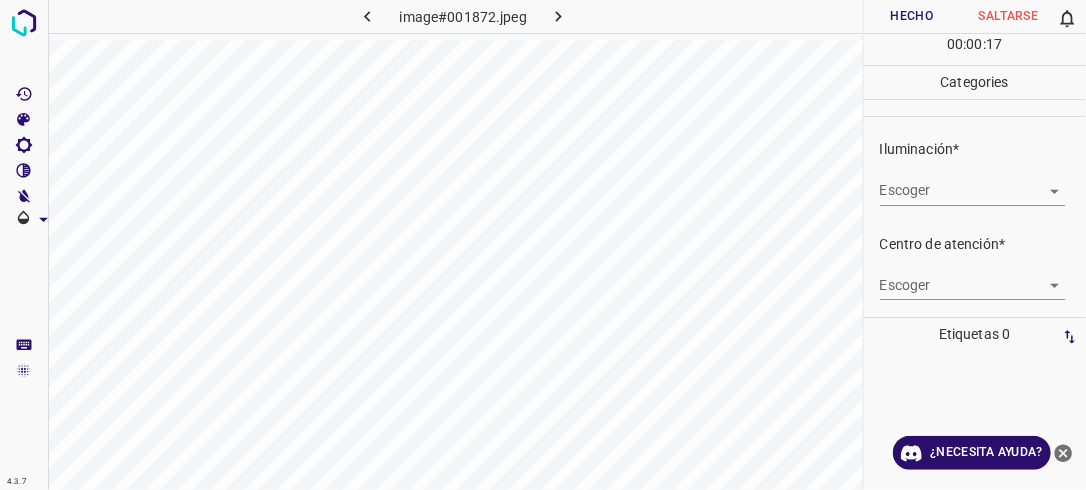 click on "4.3.7 image#001872.jpeg Hecho Saltarse 0 00   : 00   : 17   Categories Iluminación*  Escoger ​ Centro de atención*  Escoger ​ En general*  Escoger ​ Etiquetas 0 Categories 1 Lighting 2 Focus 3 Overall Tools Espacio Cambiar entre modos (Dibujar y Editar) Yo Etiquetado automático R Restaurar zoom M Acercar N Alejar Borrar Eliminar etiqueta de selección Filtros Z Restaurar filtros X Filtro de saturación C Filtro de brillo V Filtro de contraste B Filtro de escala de grises General O Descargar ¿Necesita ayuda? -Mensaje de texto -Esconder -Borrar" at bounding box center (543, 245) 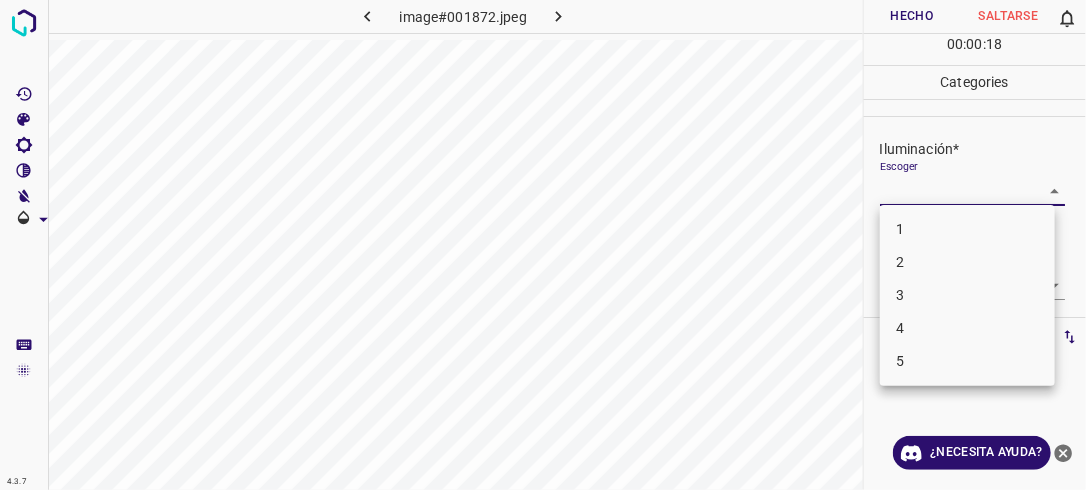 click on "2" at bounding box center [967, 262] 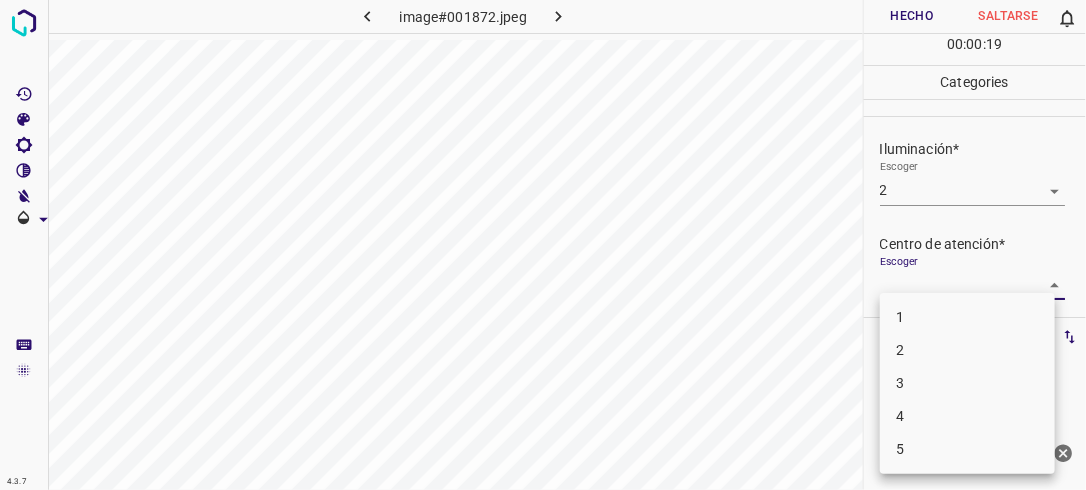 click on "4.3.7 image#001872.jpeg Hecho Saltarse 0 00   : 00   : 19   Categories Iluminación*  Escoger 2 2 Centro de atención*  Escoger ​ En general*  Escoger ​ Etiquetas 0 Categories 1 Lighting 2 Focus 3 Overall Tools Espacio Cambiar entre modos (Dibujar y Editar) Yo Etiquetado automático R Restaurar zoom M Acercar N Alejar Borrar Eliminar etiqueta de selección Filtros Z Restaurar filtros X Filtro de saturación C Filtro de brillo V Filtro de contraste B Filtro de escala de grises General O Descargar ¿Necesita ayuda? -Mensaje de texto -Esconder -Borrar 1 2 3 4 5" at bounding box center [543, 245] 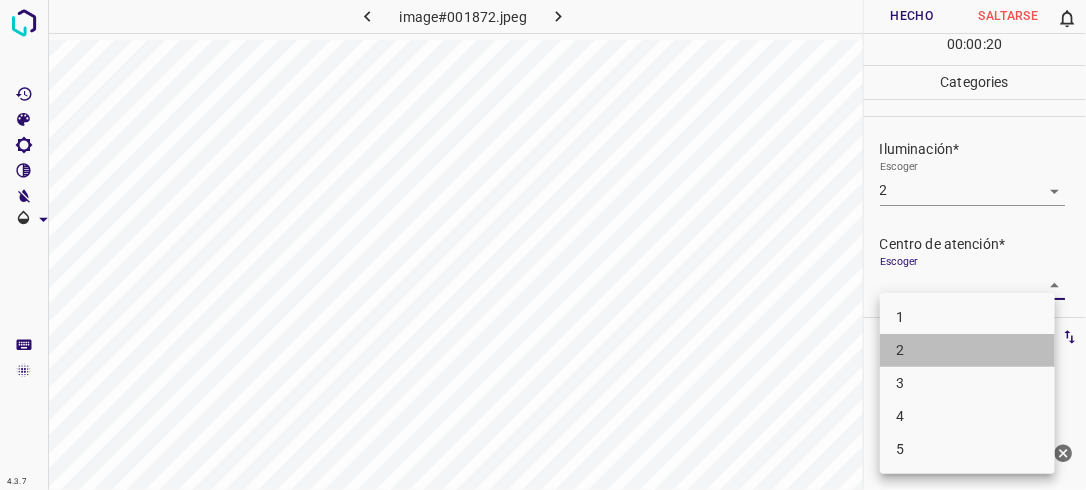 click on "2" at bounding box center (967, 350) 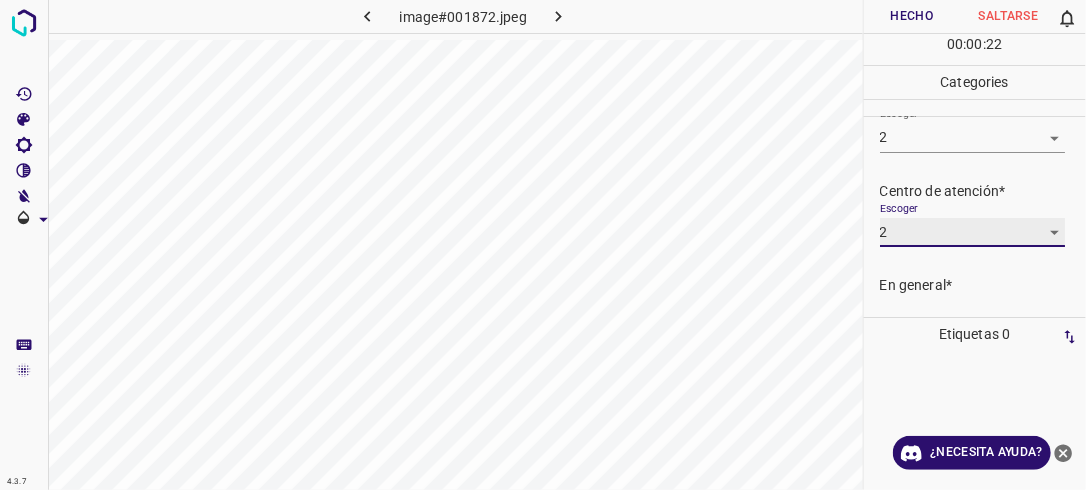 scroll, scrollTop: 79, scrollLeft: 0, axis: vertical 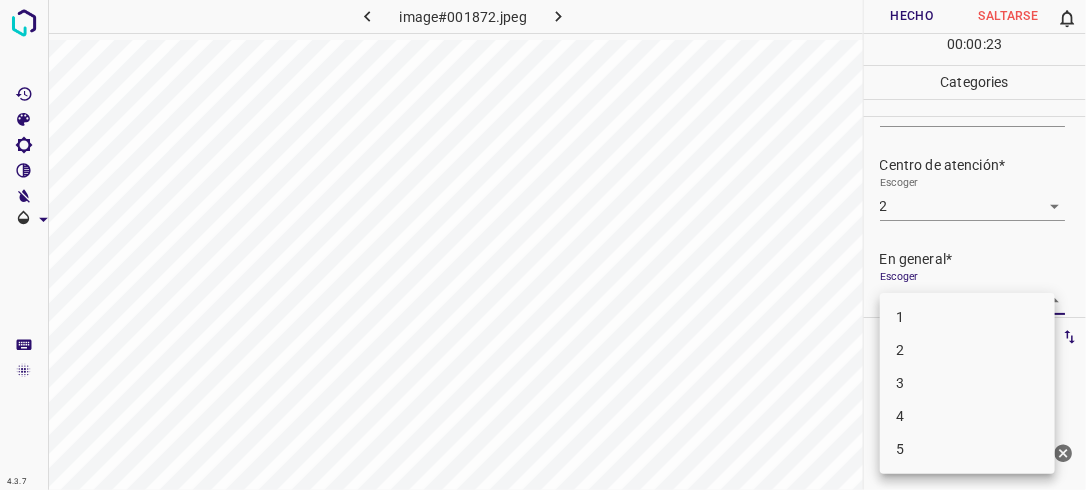 click on "4.3.7 image#001872.jpeg Hecho Saltarse 0 00   : 00   : 23   Categories Iluminación*  Escoger 2 2 Centro de atención*  Escoger 2 2 En general*  Escoger ​ Etiquetas 0 Categories 1 Lighting 2 Focus 3 Overall Tools Espacio Cambiar entre modos (Dibujar y Editar) Yo Etiquetado automático R Restaurar zoom M Acercar N Alejar Borrar Eliminar etiqueta de selección Filtros Z Restaurar filtros X Filtro de saturación C Filtro de brillo V Filtro de contraste B Filtro de escala de grises General O Descargar ¿Necesita ayuda? -Mensaje de texto -Esconder -Borrar 1 2 3 4 5" at bounding box center [543, 245] 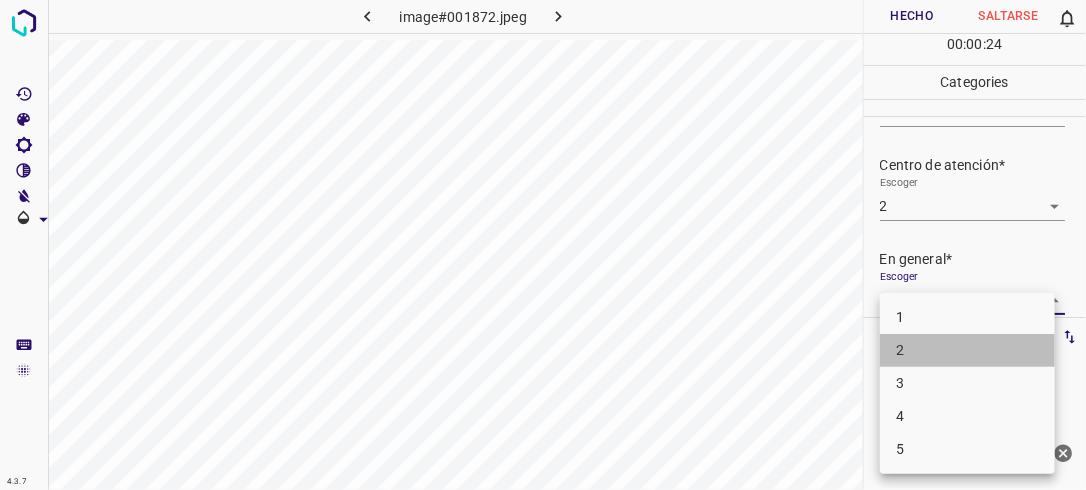 click on "2" at bounding box center (967, 350) 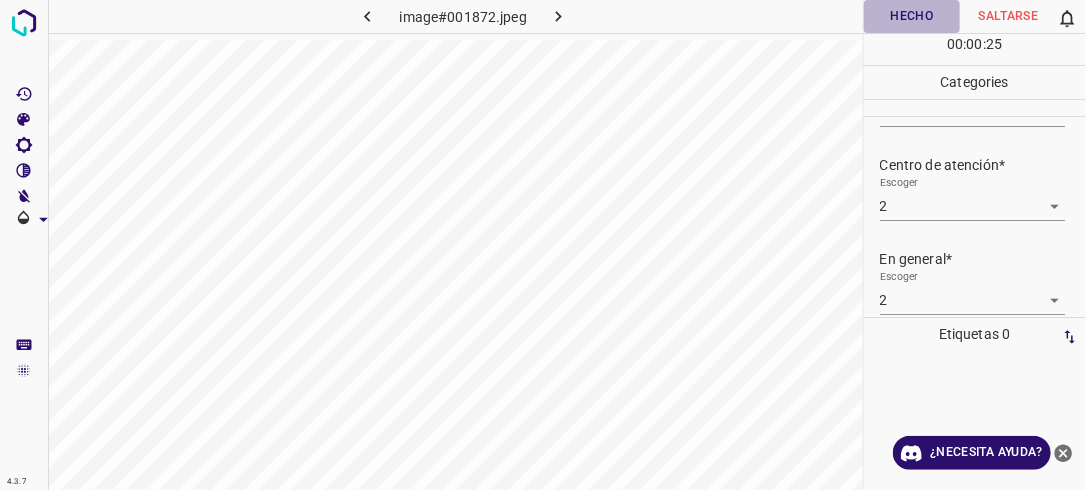 click on "Hecho" at bounding box center (912, 16) 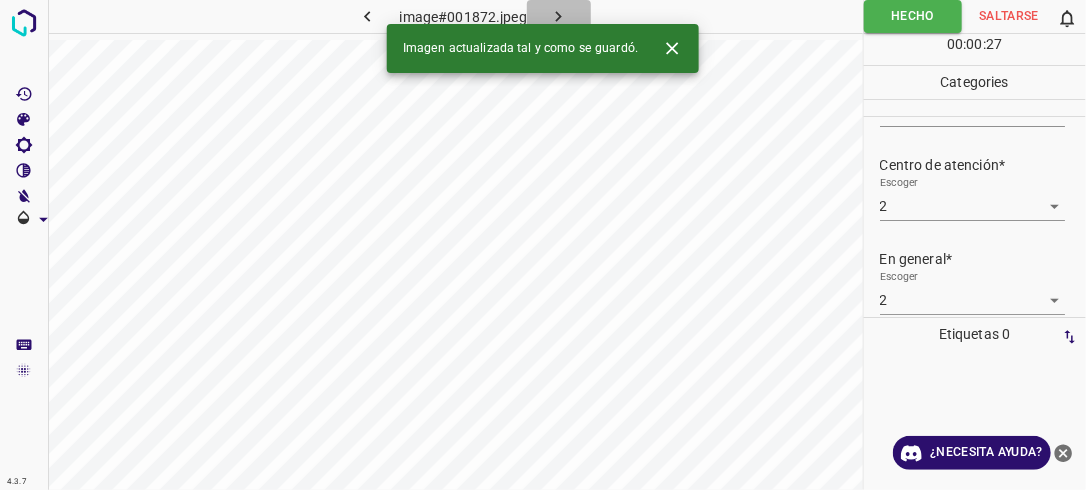 click 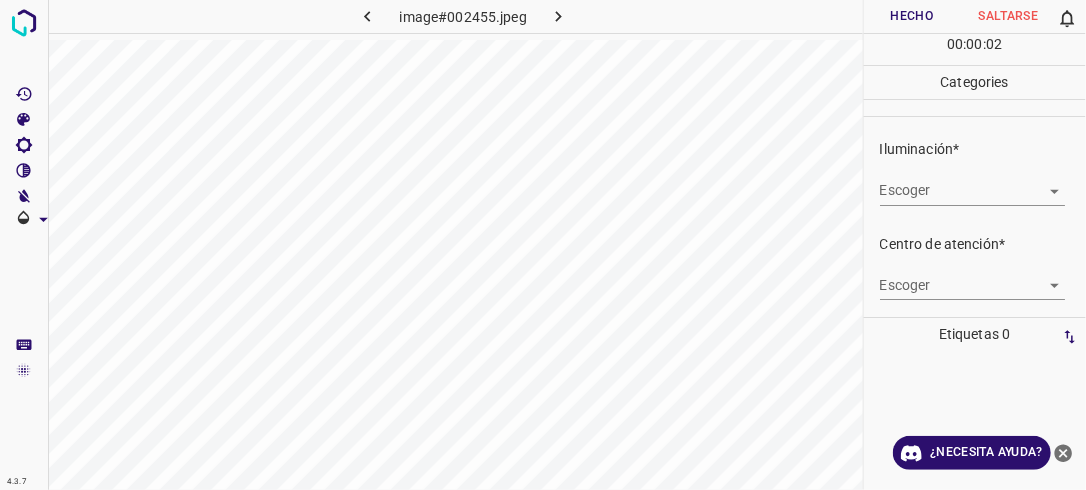 click on "4.3.7 image#002455.jpeg Hecho Saltarse 0 00   : 00   : 02   Categories Iluminación*  Escoger ​ Centro de atención*  Escoger ​ En general*  Escoger ​ Etiquetas 0 Categories 1 Lighting 2 Focus 3 Overall Tools Espacio Cambiar entre modos (Dibujar y Editar) Yo Etiquetado automático R Restaurar zoom M Acercar N Alejar Borrar Eliminar etiqueta de selección Filtros Z Restaurar filtros X Filtro de saturación C Filtro de brillo V Filtro de contraste B Filtro de escala de grises General O Descargar ¿Necesita ayuda? -Mensaje de texto -Esconder -Borrar" at bounding box center [543, 245] 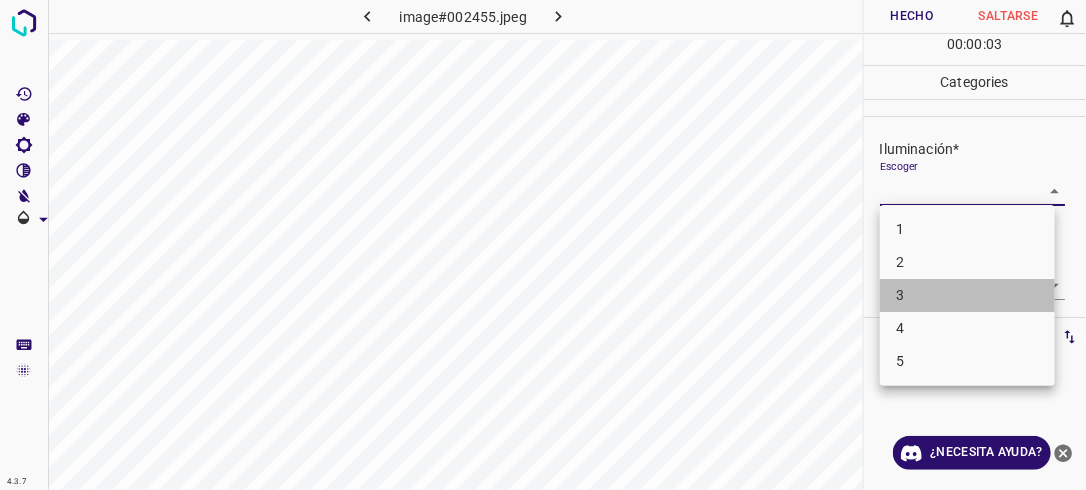 click on "3" at bounding box center (967, 295) 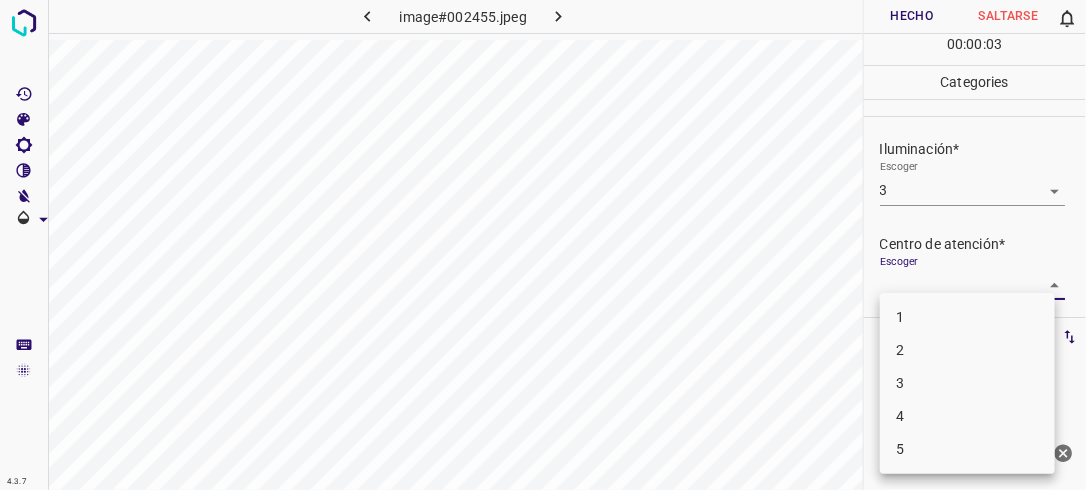 click on "4.3.7 image#002455.jpeg Hecho Saltarse 0 00   : 00   : 03   Categories Iluminación*  Escoger 3 3 Centro de atención*  Escoger ​ En general*  Escoger ​ Etiquetas 0 Categories 1 Lighting 2 Focus 3 Overall Tools Espacio Cambiar entre modos (Dibujar y Editar) Yo Etiquetado automático R Restaurar zoom M Acercar N Alejar Borrar Eliminar etiqueta de selección Filtros Z Restaurar filtros X Filtro de saturación C Filtro de brillo V Filtro de contraste B Filtro de escala de grises General O Descargar ¿Necesita ayuda? -Mensaje de texto -Esconder -Borrar 1 2 3 4 5" at bounding box center [543, 245] 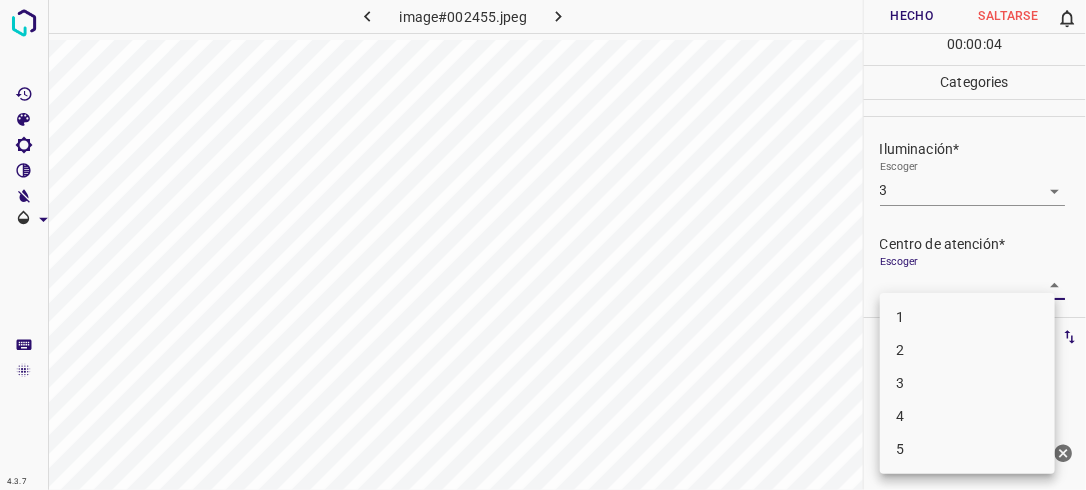 drag, startPoint x: 942, startPoint y: 354, endPoint x: 980, endPoint y: 329, distance: 45.486263 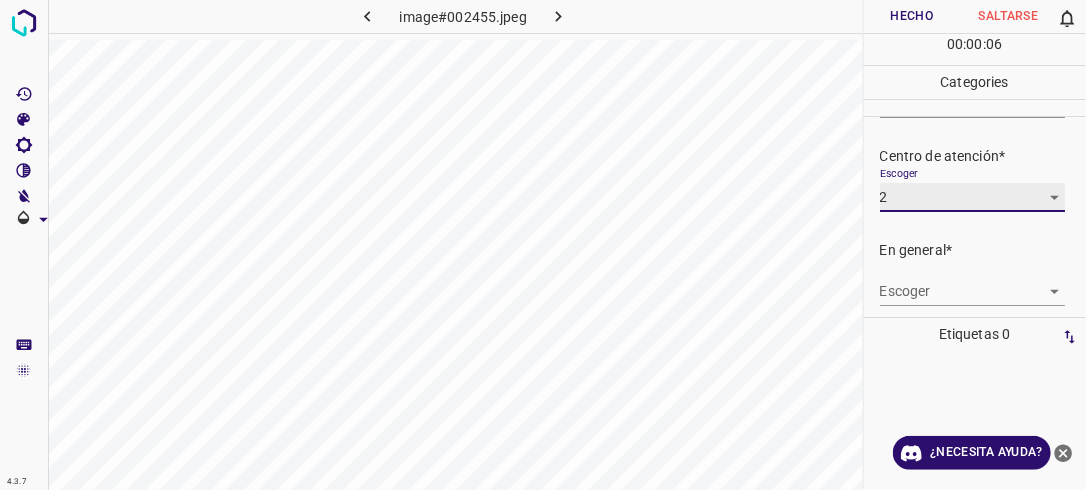 scroll, scrollTop: 98, scrollLeft: 0, axis: vertical 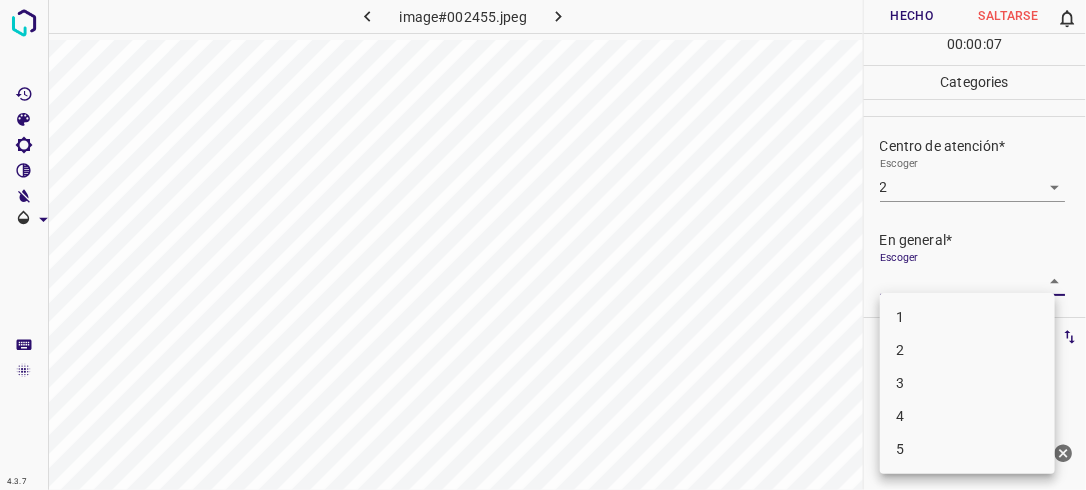 drag, startPoint x: 1050, startPoint y: 277, endPoint x: 1036, endPoint y: 284, distance: 15.652476 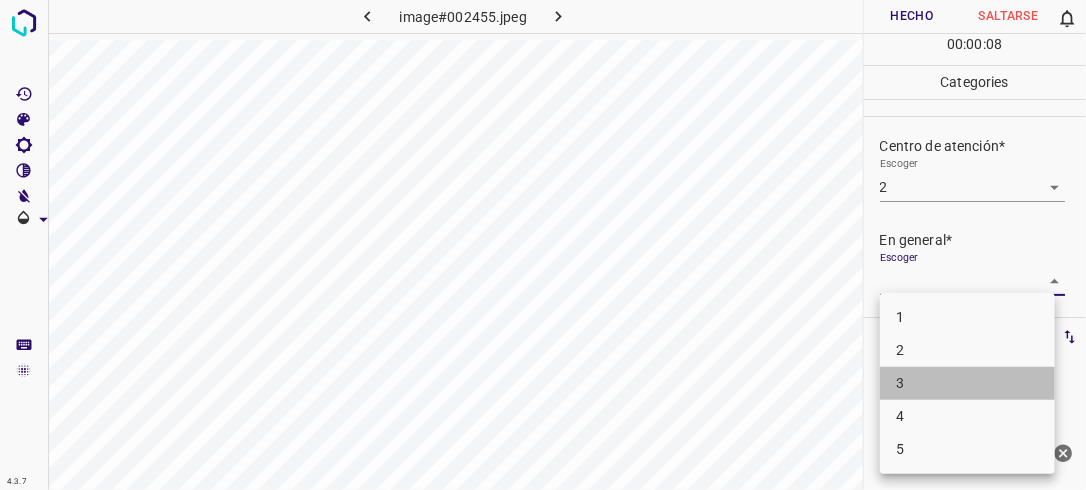 click on "3" at bounding box center [967, 383] 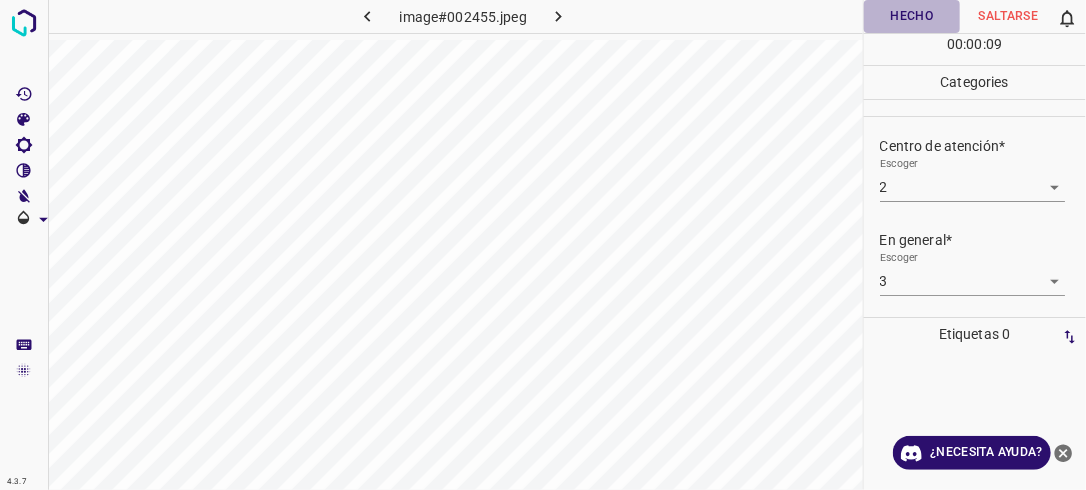 click on "Hecho" at bounding box center [912, 16] 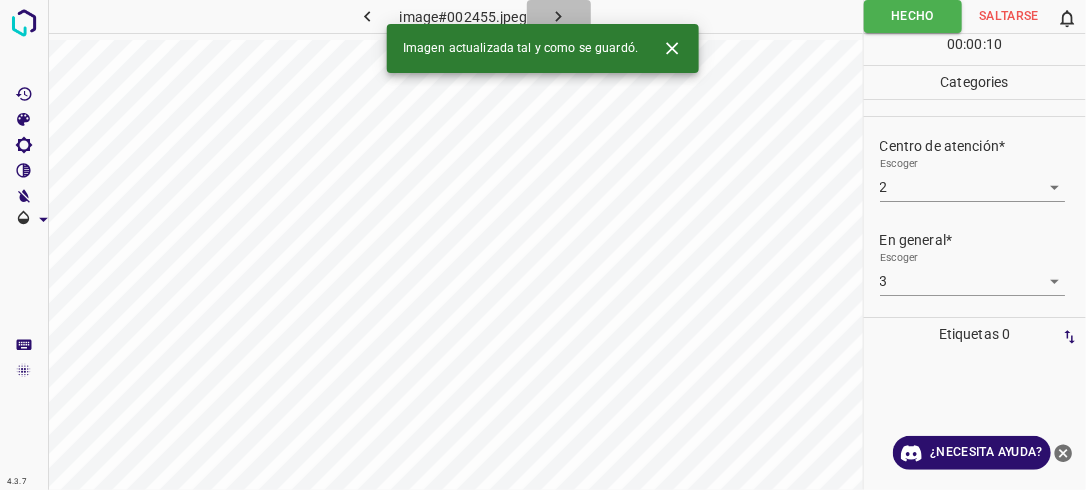 click 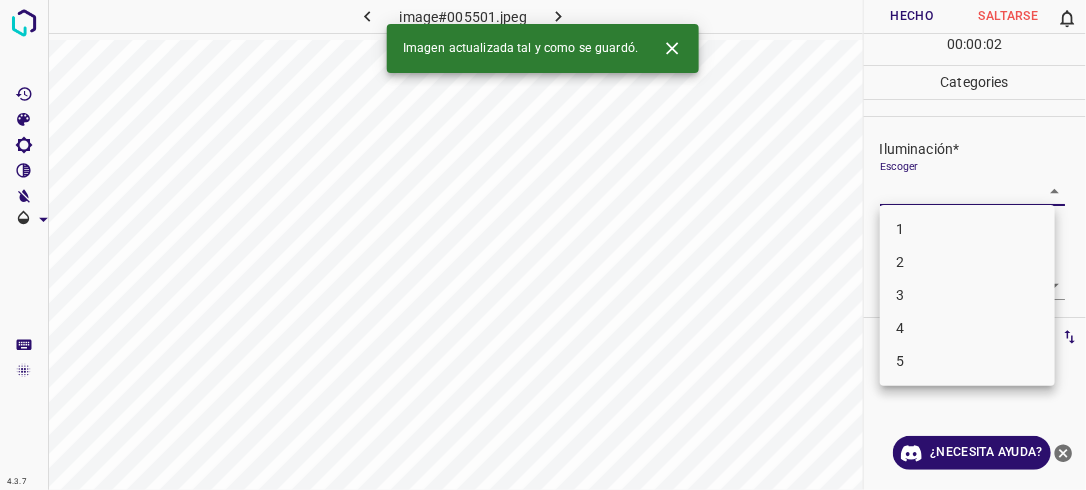 click on "4.3.7 image#005501.jpeg Hecho Saltarse 0 00   : 00   : 02   Categories Iluminación*  Escoger ​ Centro de atención*  Escoger ​ En general*  Escoger ​ Etiquetas 0 Categories 1 Lighting 2 Focus 3 Overall Tools Espacio Cambiar entre modos (Dibujar y Editar) Yo Etiquetado automático R Restaurar zoom M Acercar N Alejar Borrar Eliminar etiqueta de selección Filtros Z Restaurar filtros X Filtro de saturación C Filtro de brillo V Filtro de contraste B Filtro de escala de grises General O Descargar Imagen actualizada tal y como se guardó. ¿Necesita ayuda? -Mensaje de texto -Esconder -Borrar 1 2 3 4 5" at bounding box center (543, 245) 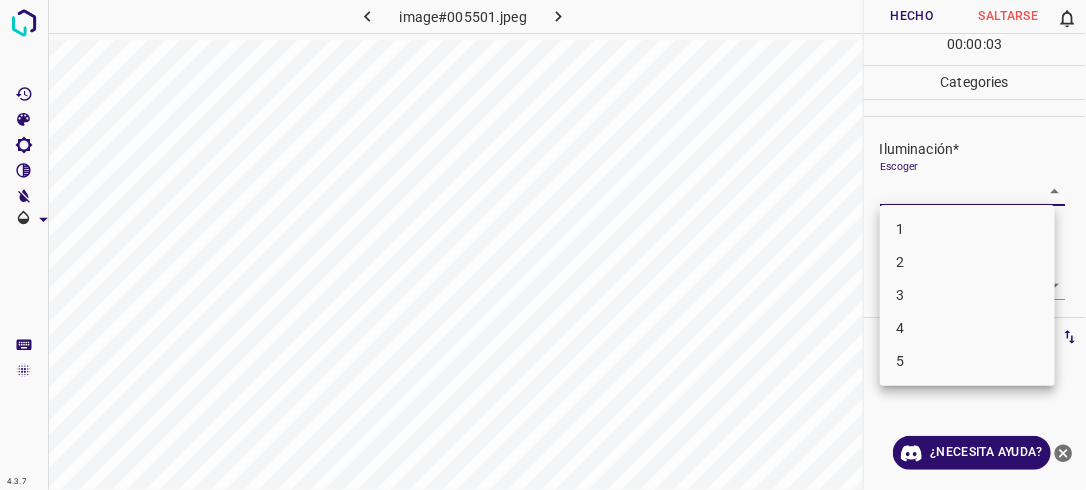 click on "2" at bounding box center [967, 262] 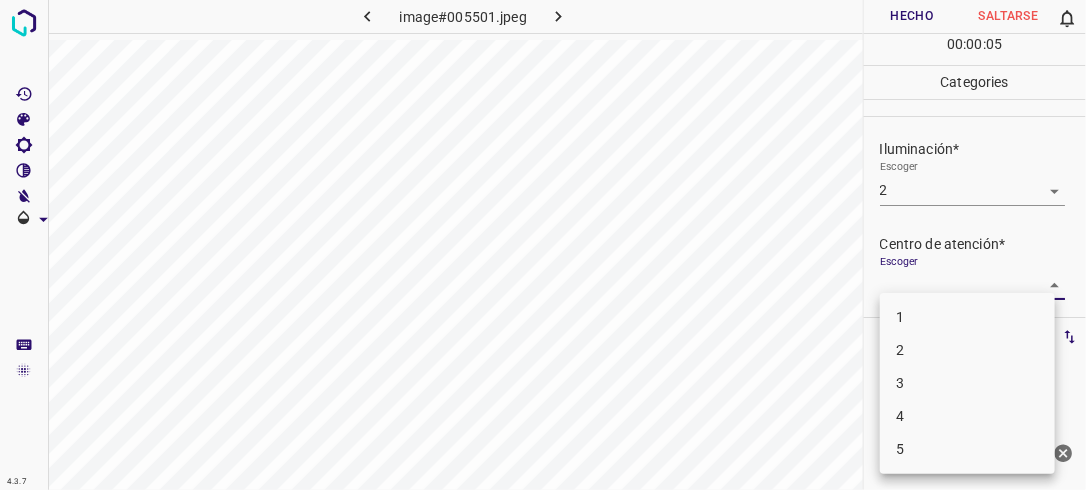 click on "4.3.7 image#005501.jpeg Hecho Saltarse 0 00   : 00   : 05   Categories Iluminación*  Escoger 2 2 Centro de atención*  Escoger ​ En general*  Escoger ​ Etiquetas 0 Categories 1 Lighting 2 Focus 3 Overall Tools Espacio Cambiar entre modos (Dibujar y Editar) Yo Etiquetado automático R Restaurar zoom M Acercar N Alejar Borrar Eliminar etiqueta de selección Filtros Z Restaurar filtros X Filtro de saturación C Filtro de brillo V Filtro de contraste B Filtro de escala de grises General O Descargar ¿Necesita ayuda? -Mensaje de texto -Esconder -Borrar 1 2 3 4 5" at bounding box center (543, 245) 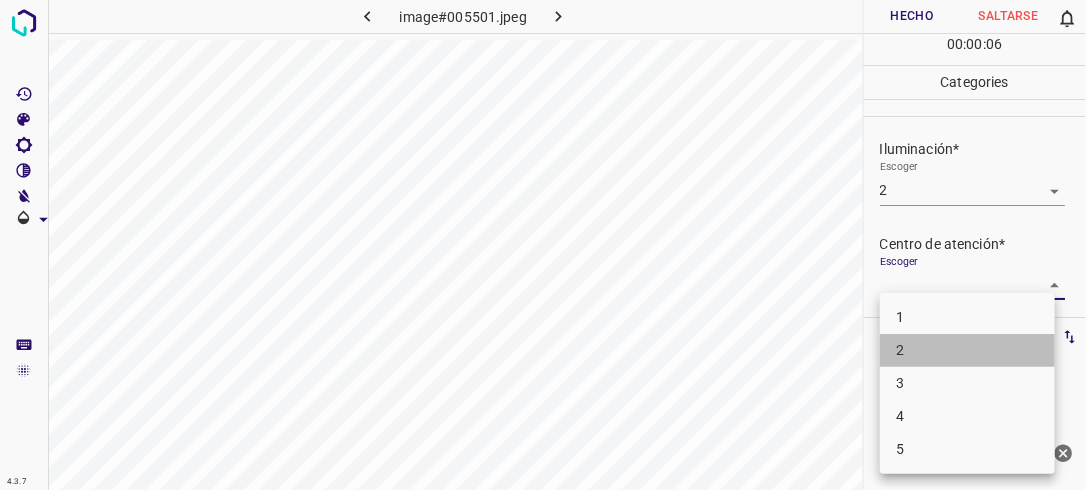 drag, startPoint x: 976, startPoint y: 352, endPoint x: 1053, endPoint y: 321, distance: 83.00603 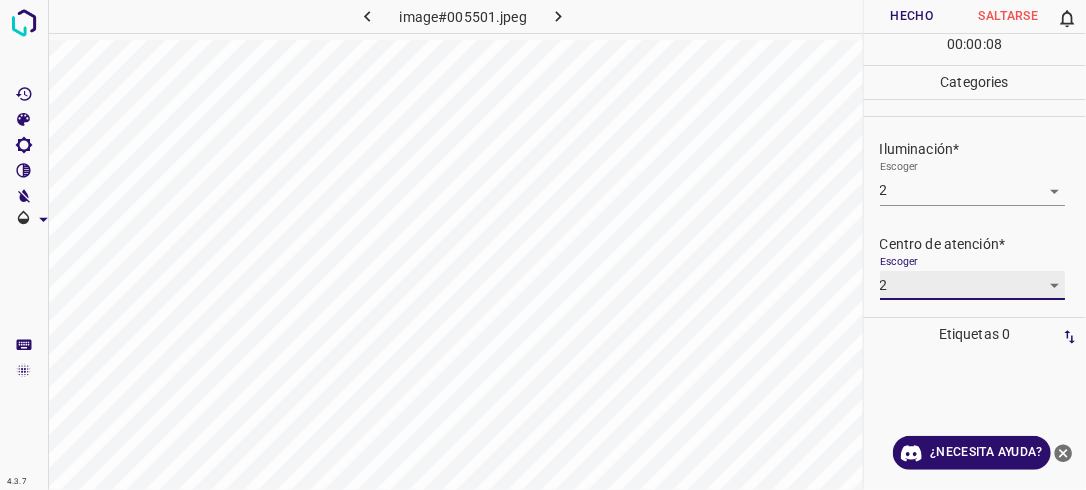 scroll, scrollTop: 98, scrollLeft: 0, axis: vertical 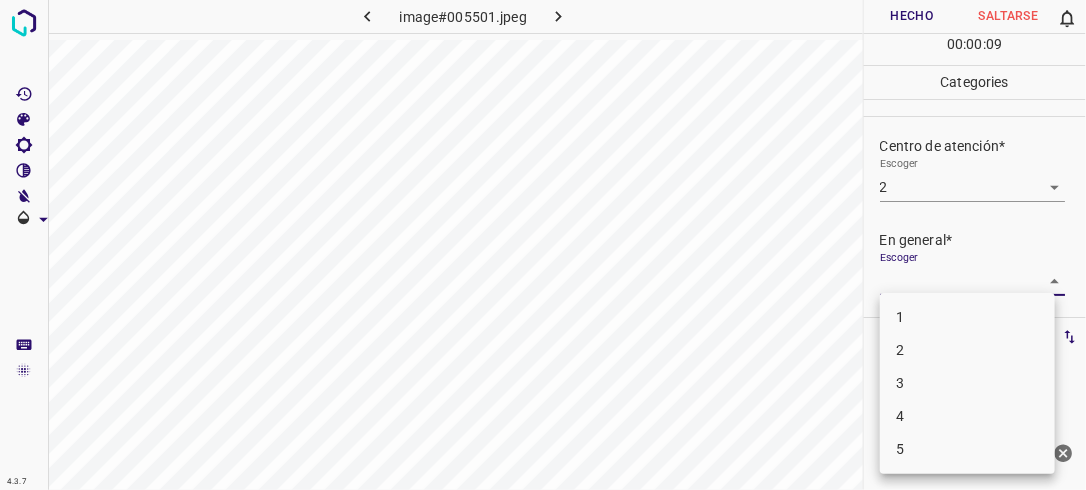 click on "4.3.7 image#005501.jpeg Hecho Saltarse 0 00   : 00   : 09   Categories Iluminación*  Escoger 2 2 Centro de atención*  Escoger 2 2 En general*  Escoger ​ Etiquetas 0 Categories 1 Lighting 2 Focus 3 Overall Tools Espacio Cambiar entre modos (Dibujar y Editar) Yo Etiquetado automático R Restaurar zoom M Acercar N Alejar Borrar Eliminar etiqueta de selección Filtros Z Restaurar filtros X Filtro de saturación C Filtro de brillo V Filtro de contraste B Filtro de escala de grises General O Descargar ¿Necesita ayuda? -Mensaje de texto -Esconder -Borrar 1 2 3 4 5" at bounding box center [543, 245] 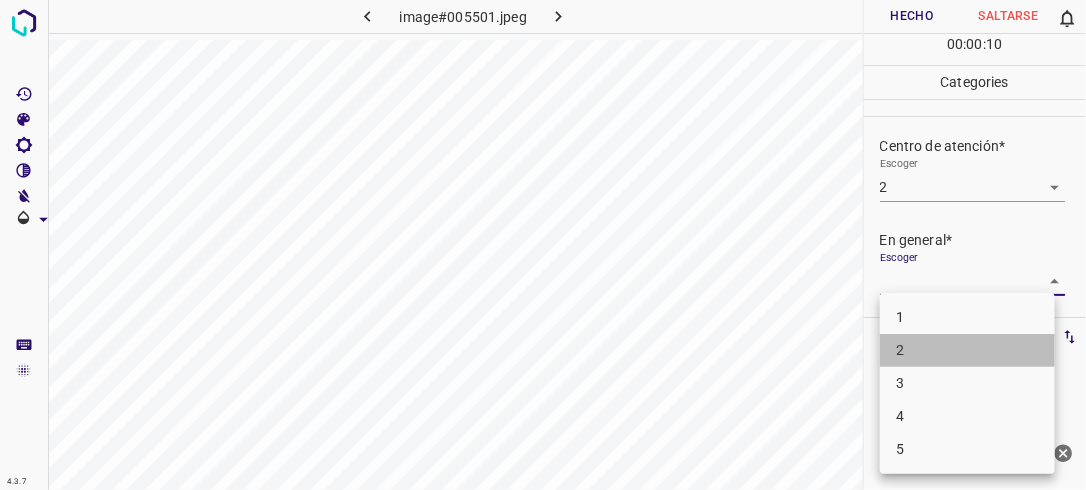 click on "2" at bounding box center (967, 350) 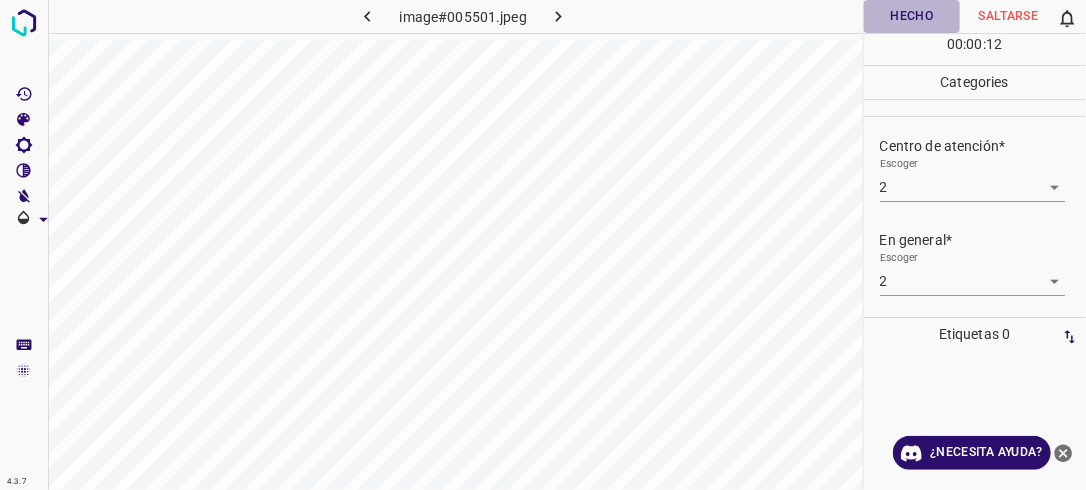click on "Hecho" at bounding box center (912, 16) 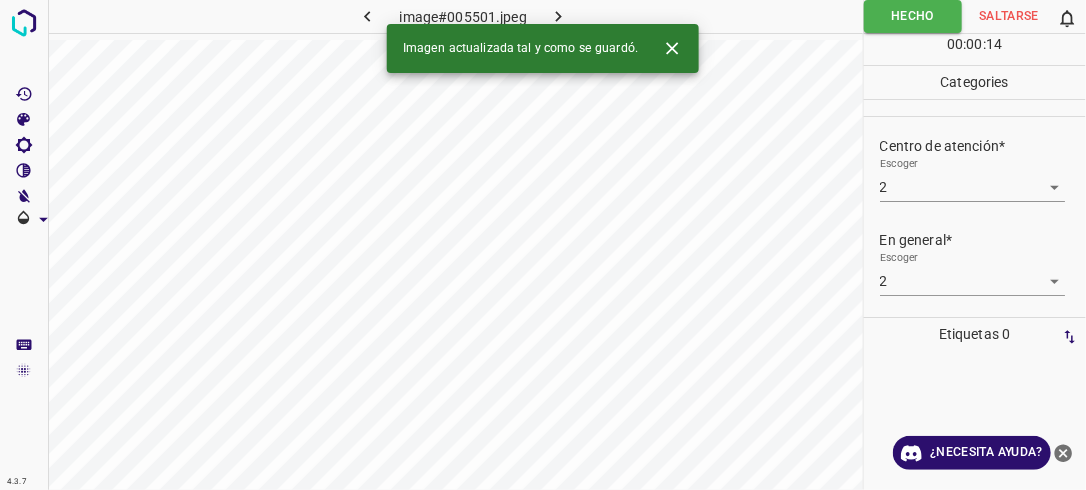 click at bounding box center (559, 16) 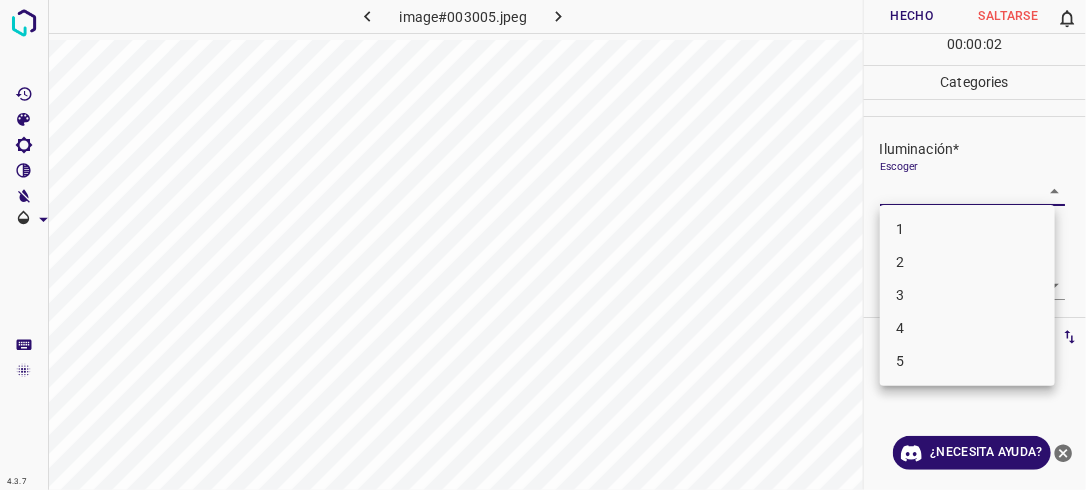 click on "4.3.7 image#003005.jpeg Hecho Saltarse 0 00   : 00   : 02   Categories Iluminación*  Escoger ​ Centro de atención*  Escoger ​ En general*  Escoger ​ Etiquetas 0 Categories 1 Lighting 2 Focus 3 Overall Tools Espacio Cambiar entre modos (Dibujar y Editar) Yo Etiquetado automático R Restaurar zoom M Acercar N Alejar Borrar Eliminar etiqueta de selección Filtros Z Restaurar filtros X Filtro de saturación C Filtro de brillo V Filtro de contraste B Filtro de escala de grises General O Descargar ¿Necesita ayuda? -Mensaje de texto -Esconder -Borrar 1 2 3 4 5" at bounding box center [543, 245] 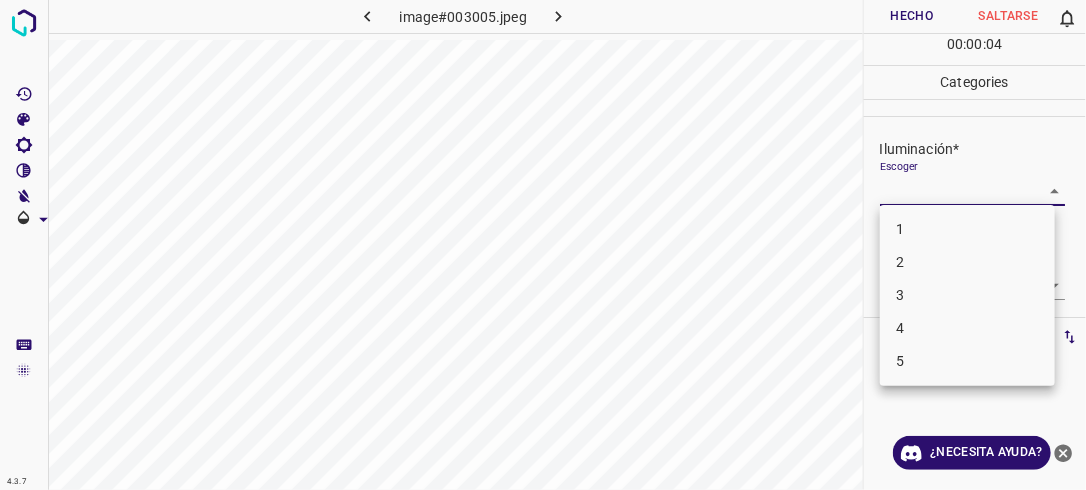 click on "2" at bounding box center (967, 262) 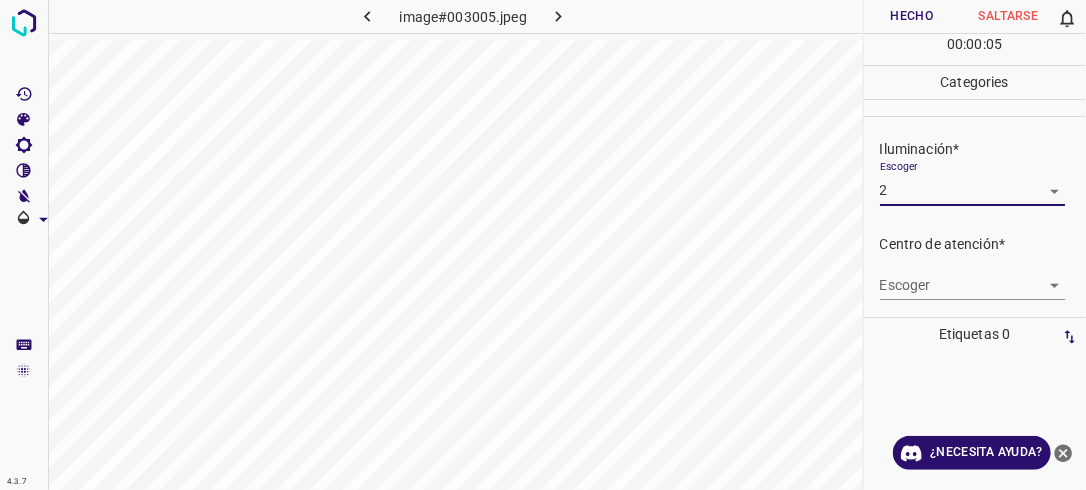click on "4.3.7 image#003005.jpeg Hecho Saltarse 0 00   : 00   : 05   Categories Iluminación*  Escoger 2 2 Centro de atención*  Escoger ​ En general*  Escoger ​ Etiquetas 0 Categories 1 Lighting 2 Focus 3 Overall Tools Espacio Cambiar entre modos (Dibujar y Editar) Yo Etiquetado automático R Restaurar zoom M Acercar N Alejar Borrar Eliminar etiqueta de selección Filtros Z Restaurar filtros X Filtro de saturación C Filtro de brillo V Filtro de contraste B Filtro de escala de grises General O Descargar ¿Necesita ayuda? -Mensaje de texto -Esconder -Borrar" at bounding box center (543, 245) 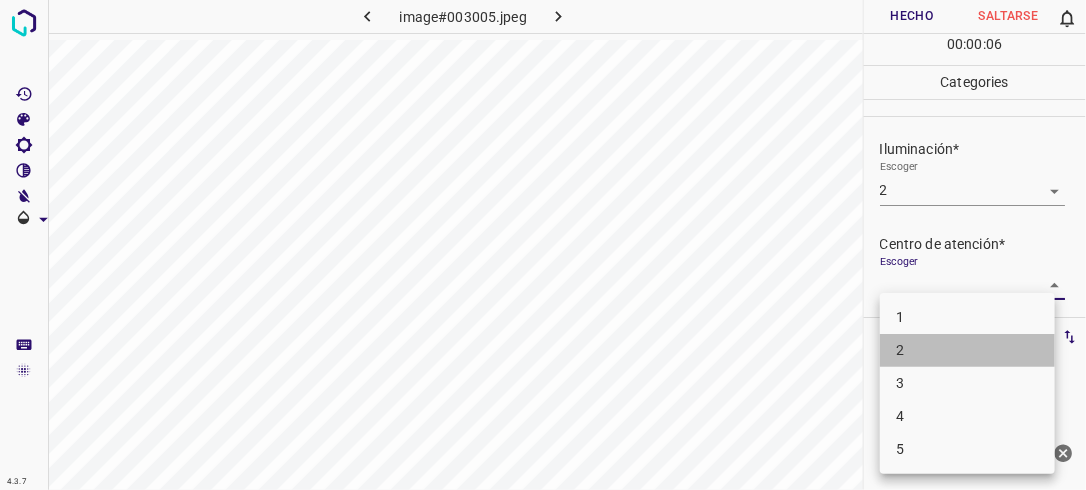click on "2" at bounding box center [967, 350] 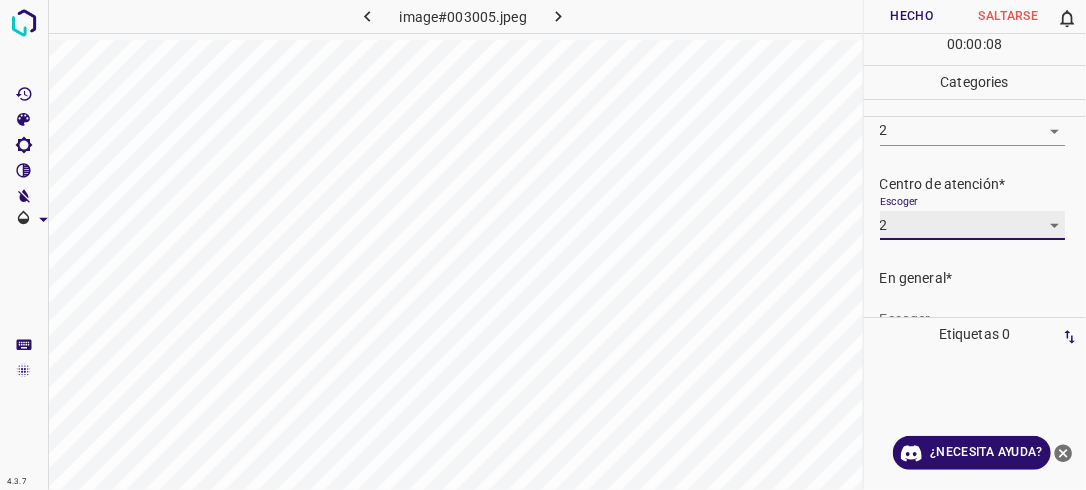 scroll, scrollTop: 95, scrollLeft: 0, axis: vertical 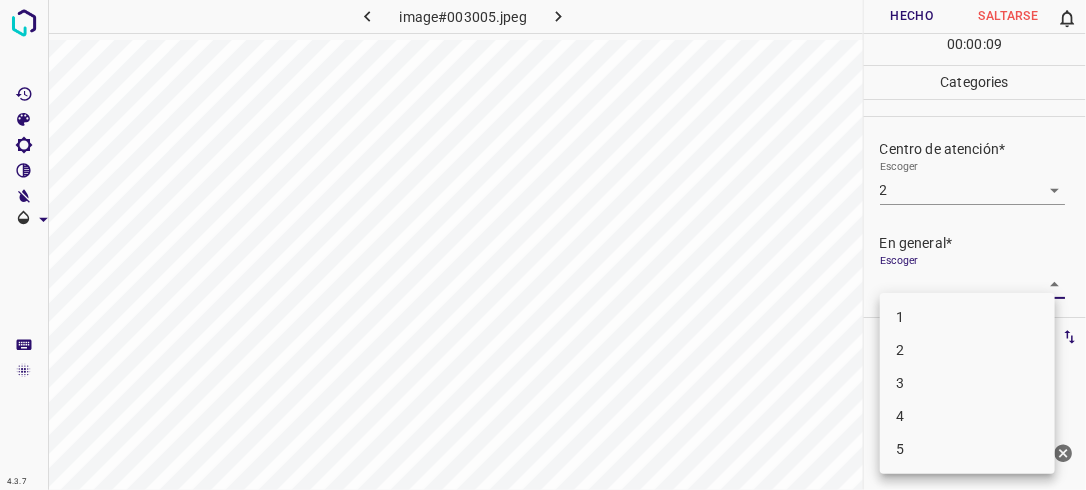 drag, startPoint x: 1046, startPoint y: 282, endPoint x: 1036, endPoint y: 294, distance: 15.6205 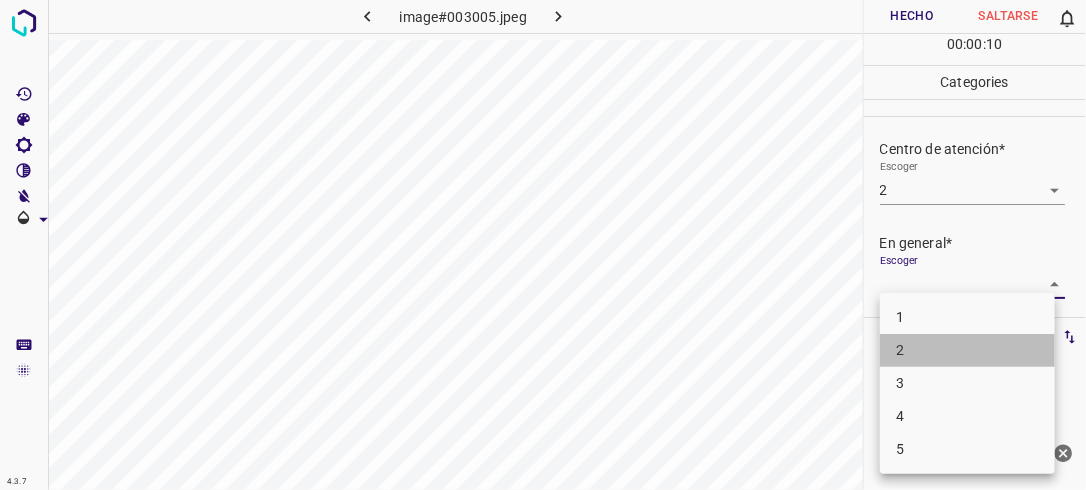 click on "2" at bounding box center [967, 350] 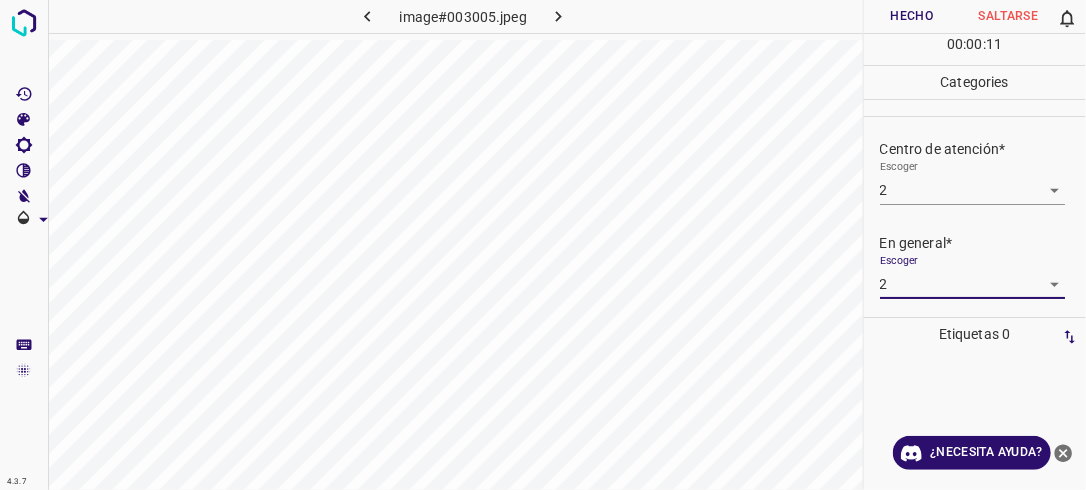 click on "Hecho" at bounding box center [912, 16] 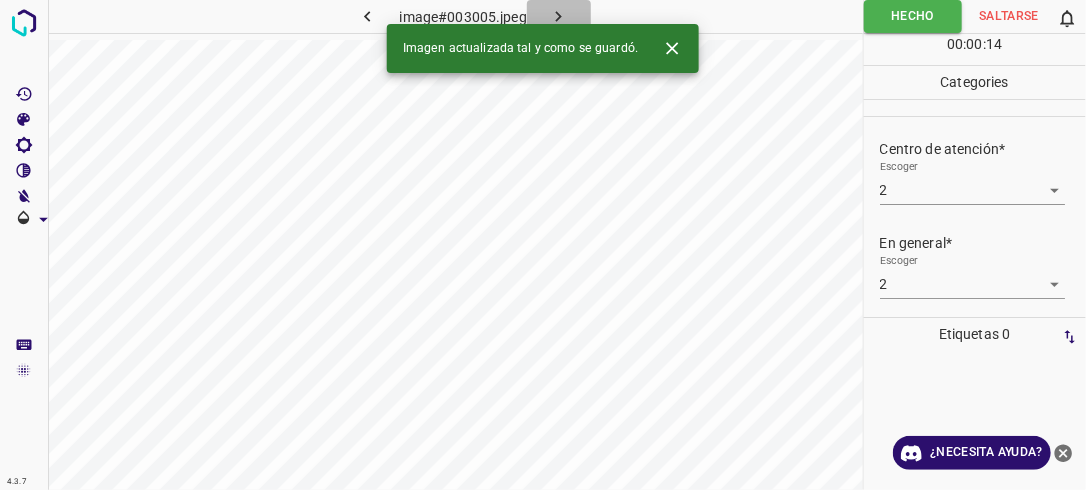 click 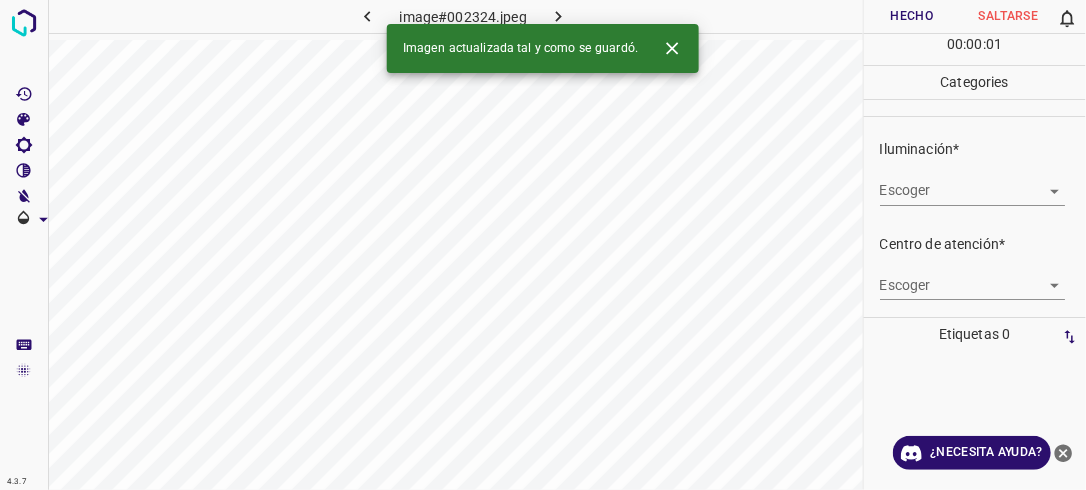 click on "4.3.7 image#002324.jpeg Hecho Saltarse 0 00   : 00   : 01   Categories Iluminación*  Escoger ​ Centro de atención*  Escoger ​ En general*  Escoger ​ Etiquetas 0 Categories 1 Lighting 2 Focus 3 Overall Tools Espacio Cambiar entre modos (Dibujar y Editar) Yo Etiquetado automático R Restaurar zoom M Acercar N Alejar Borrar Eliminar etiqueta de selección Filtros Z Restaurar filtros X Filtro de saturación C Filtro de brillo V Filtro de contraste B Filtro de escala de grises General O Descargar Imagen actualizada tal y como se guardó. ¿Necesita ayuda? -Mensaje de texto -Esconder -Borrar" at bounding box center (543, 245) 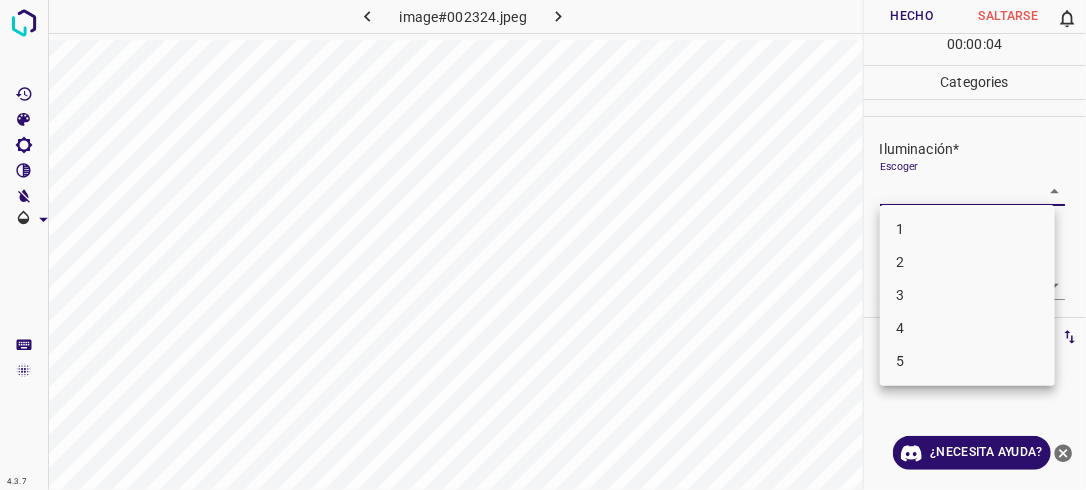 drag, startPoint x: 955, startPoint y: 265, endPoint x: 1035, endPoint y: 271, distance: 80.224686 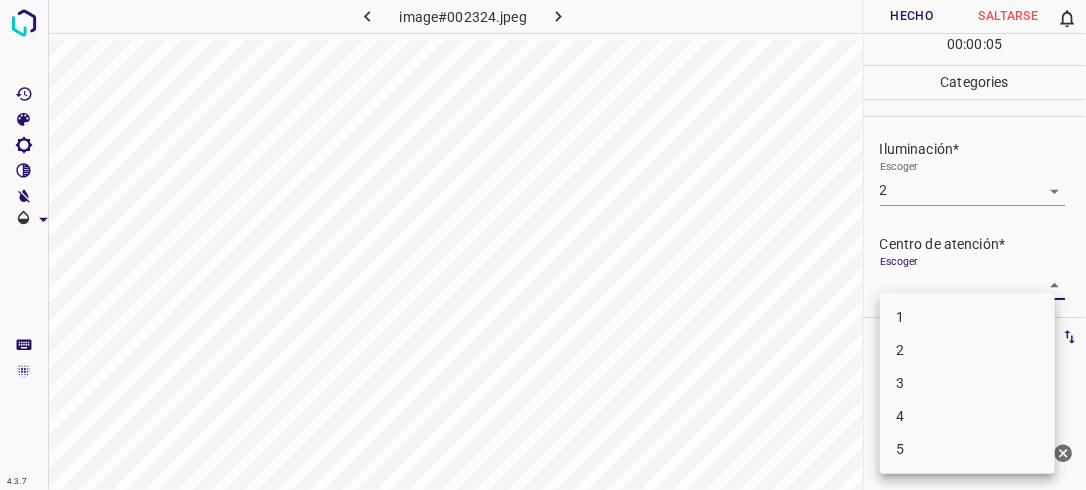 click on "4.3.7 image#002324.jpeg Hecho Saltarse 0 00   : 00   : 05   Categories Iluminación*  Escoger 2 2 Centro de atención*  Escoger ​ En general*  Escoger ​ Etiquetas 0 Categories 1 Lighting 2 Focus 3 Overall Tools Espacio Cambiar entre modos (Dibujar y Editar) Yo Etiquetado automático R Restaurar zoom M Acercar N Alejar Borrar Eliminar etiqueta de selección Filtros Z Restaurar filtros X Filtro de saturación C Filtro de brillo V Filtro de contraste B Filtro de escala de grises General O Descargar ¿Necesita ayuda? -Mensaje de texto -Esconder -Borrar 1 2 3 4 5" at bounding box center [543, 245] 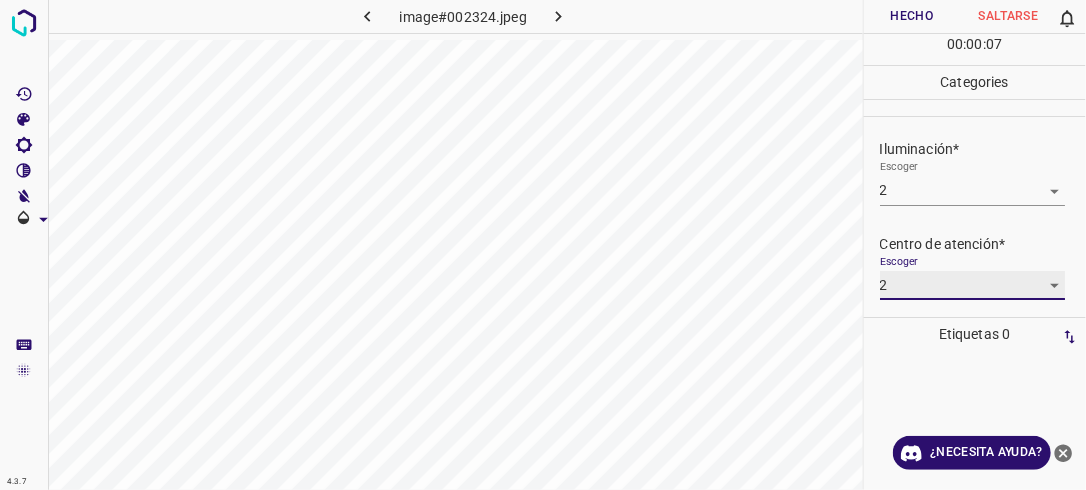 scroll, scrollTop: 98, scrollLeft: 0, axis: vertical 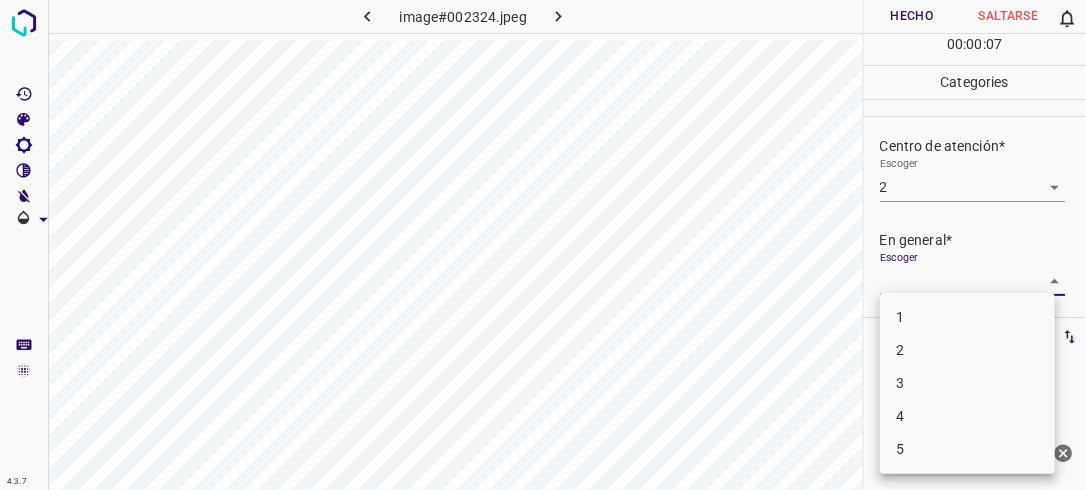 click on "4.3.7 image#002324.jpeg Hecho Saltarse 0 00   : 00   : 07   Categories Iluminación*  Escoger 2 2 Centro de atención*  Escoger 2 2 En general*  Escoger ​ Etiquetas 0 Categories 1 Lighting 2 Focus 3 Overall Tools Espacio Cambiar entre modos (Dibujar y Editar) Yo Etiquetado automático R Restaurar zoom M Acercar N Alejar Borrar Eliminar etiqueta de selección Filtros Z Restaurar filtros X Filtro de saturación C Filtro de brillo V Filtro de contraste B Filtro de escala de grises General O Descargar ¿Necesita ayuda? -Mensaje de texto -Esconder -Borrar 1 2 3 4 5" at bounding box center (543, 245) 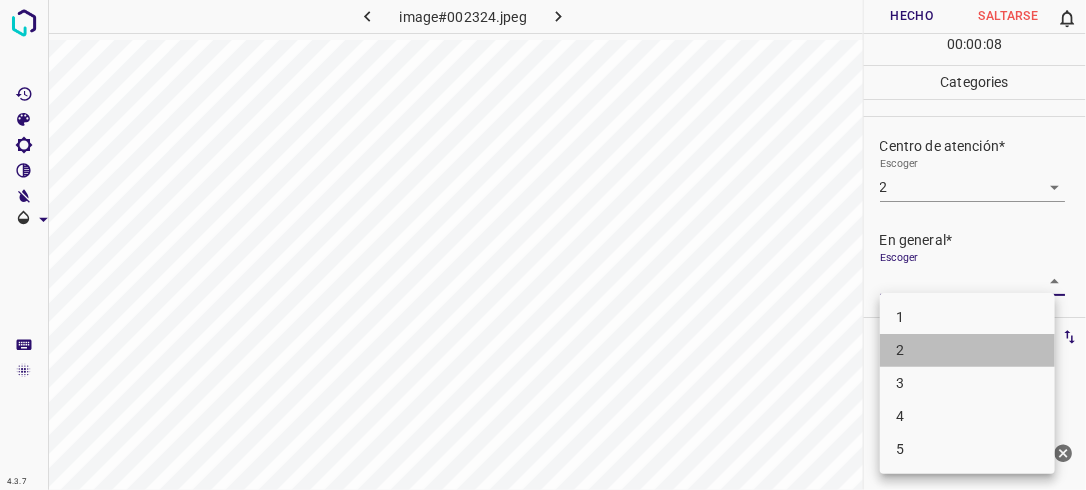 click on "2" at bounding box center [967, 350] 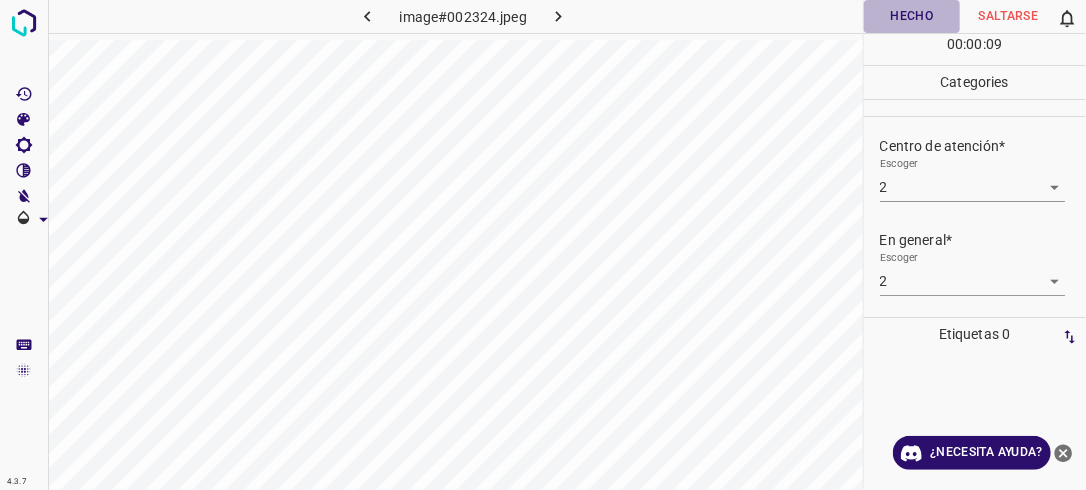click on "Hecho" at bounding box center [912, 16] 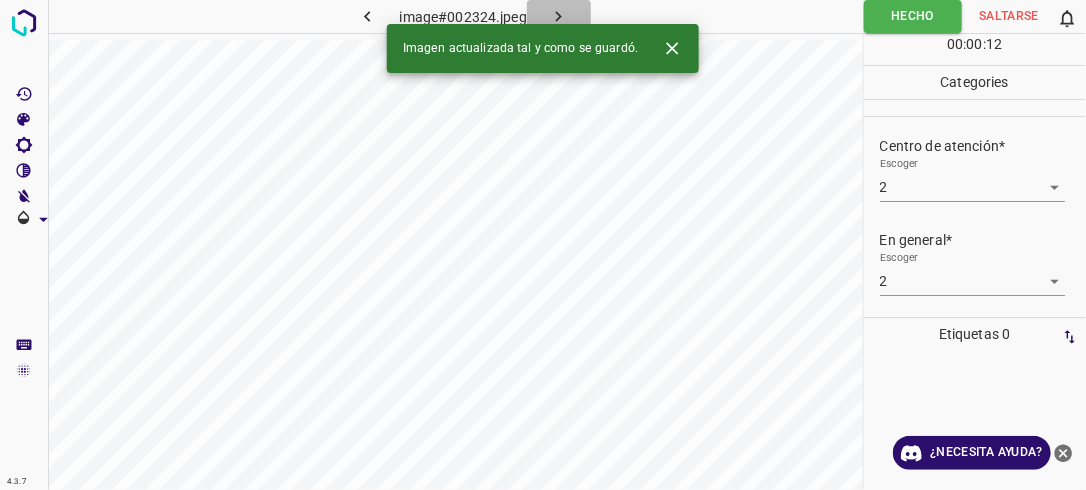 click 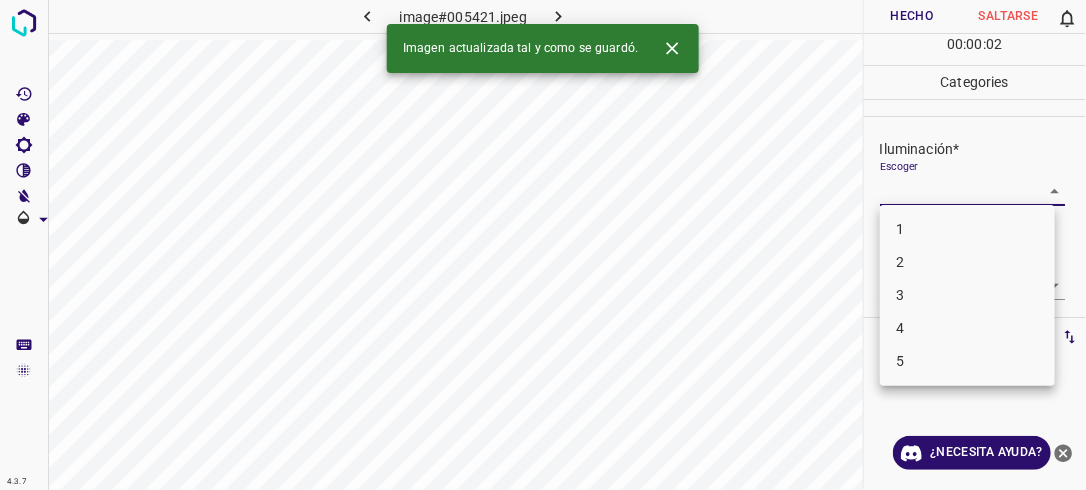 click on "4.3.7 image#005421.jpeg Hecho Saltarse 0 00   : 00   : 02   Categories Iluminación*  Escoger ​ Centro de atención*  Escoger ​ En general*  Escoger ​ Etiquetas 0 Categories 1 Lighting 2 Focus 3 Overall Tools Espacio Cambiar entre modos (Dibujar y Editar) Yo Etiquetado automático R Restaurar zoom M Acercar N Alejar Borrar Eliminar etiqueta de selección Filtros Z Restaurar filtros X Filtro de saturación C Filtro de brillo V Filtro de contraste B Filtro de escala de grises General O Descargar Imagen actualizada tal y como se guardó. ¿Necesita ayuda? -Mensaje de texto -Esconder -Borrar 1 2 3 4 5" at bounding box center (543, 245) 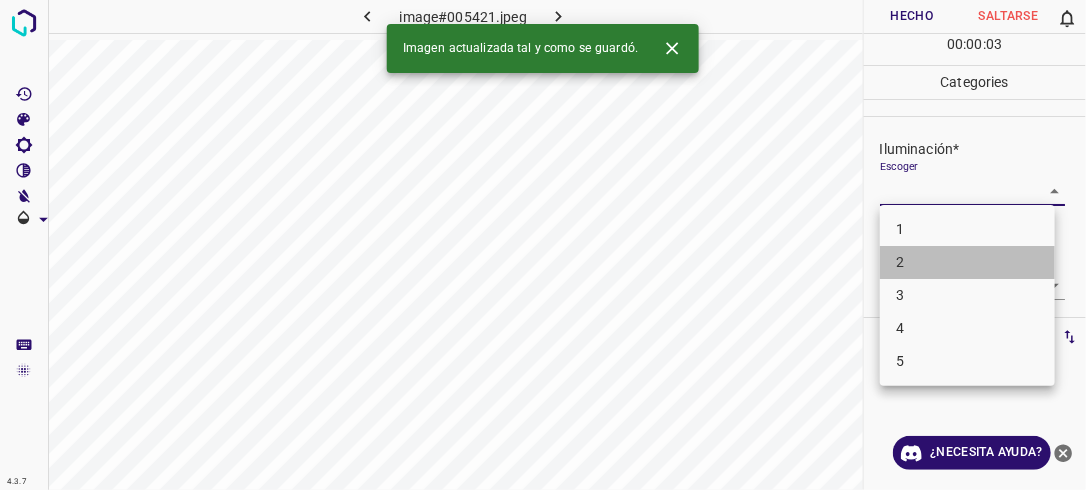 click on "2" at bounding box center (967, 262) 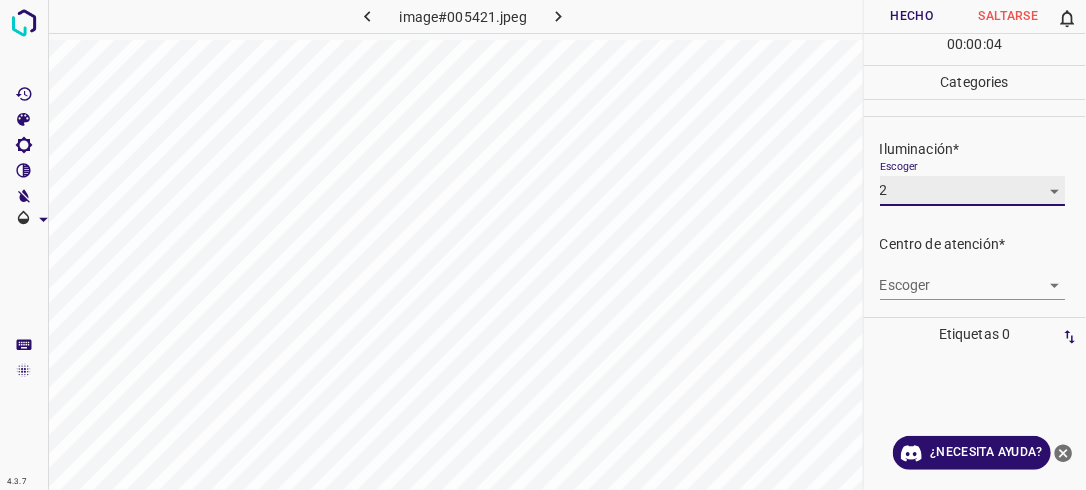 scroll, scrollTop: 94, scrollLeft: 0, axis: vertical 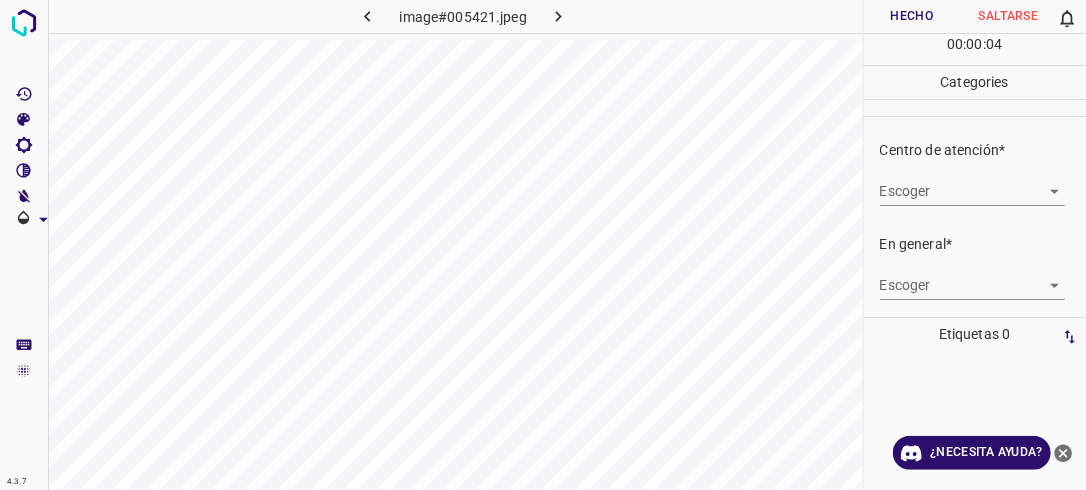 click on "4.3.7 image#005421.jpeg Hecho Saltarse 0 00   : 00   : 04   Categories Iluminación*  Escoger 2 2 Centro de atención*  Escoger ​ En general*  Escoger ​ Etiquetas 0 Categories 1 Lighting 2 Focus 3 Overall Tools Espacio Cambiar entre modos (Dibujar y Editar) Yo Etiquetado automático R Restaurar zoom M Acercar N Alejar Borrar Eliminar etiqueta de selección Filtros Z Restaurar filtros X Filtro de saturación C Filtro de brillo V Filtro de contraste B Filtro de escala de grises General O Descargar ¿Necesita ayuda? -Mensaje de texto -Esconder -Borrar" at bounding box center (543, 245) 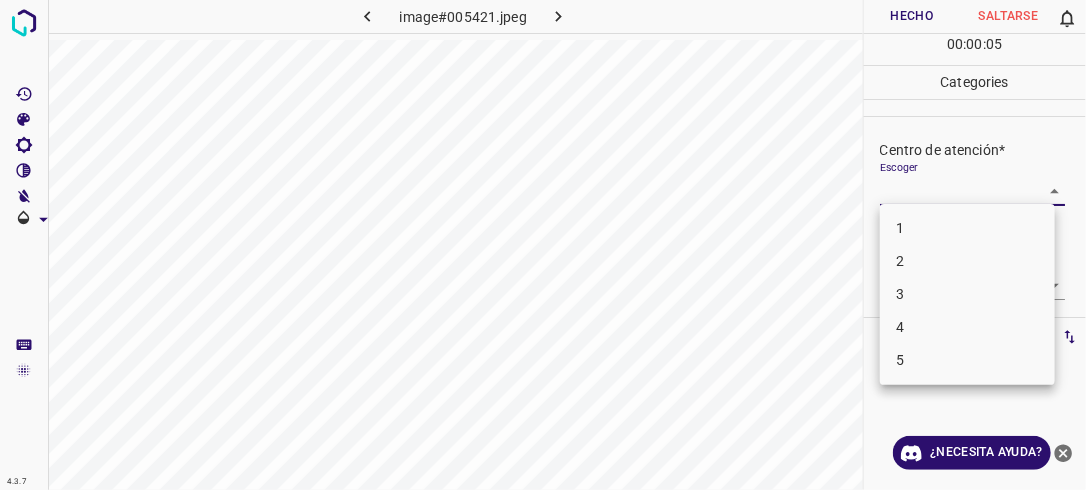 click on "2" at bounding box center [967, 261] 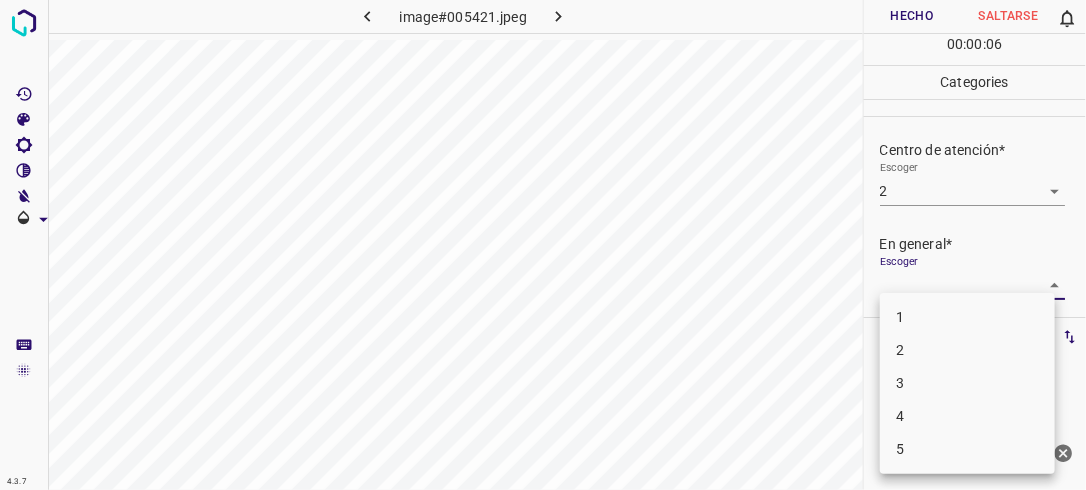 click on "4.3.7 image#005421.jpeg Hecho Saltarse 0 00   : 00   : 06   Categories Iluminación*  Escoger 2 2 Centro de atención*  Escoger 2 2 En general*  Escoger ​ Etiquetas 0 Categories 1 Lighting 2 Focus 3 Overall Tools Espacio Cambiar entre modos (Dibujar y Editar) Yo Etiquetado automático R Restaurar zoom M Acercar N Alejar Borrar Eliminar etiqueta de selección Filtros Z Restaurar filtros X Filtro de saturación C Filtro de brillo V Filtro de contraste B Filtro de escala de grises General O Descargar ¿Necesita ayuda? -Mensaje de texto -Esconder -Borrar 1 2 3 4 5" at bounding box center [543, 245] 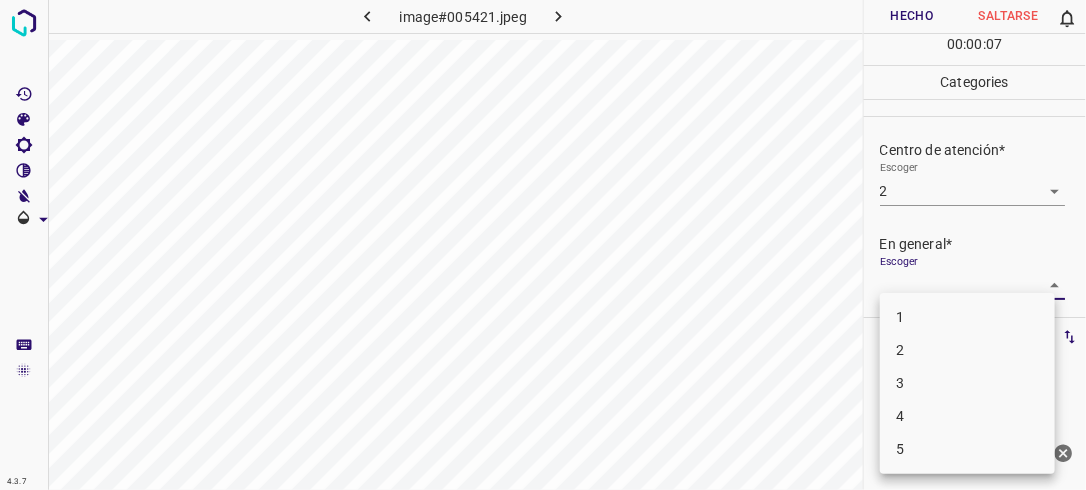 click on "2" at bounding box center [967, 350] 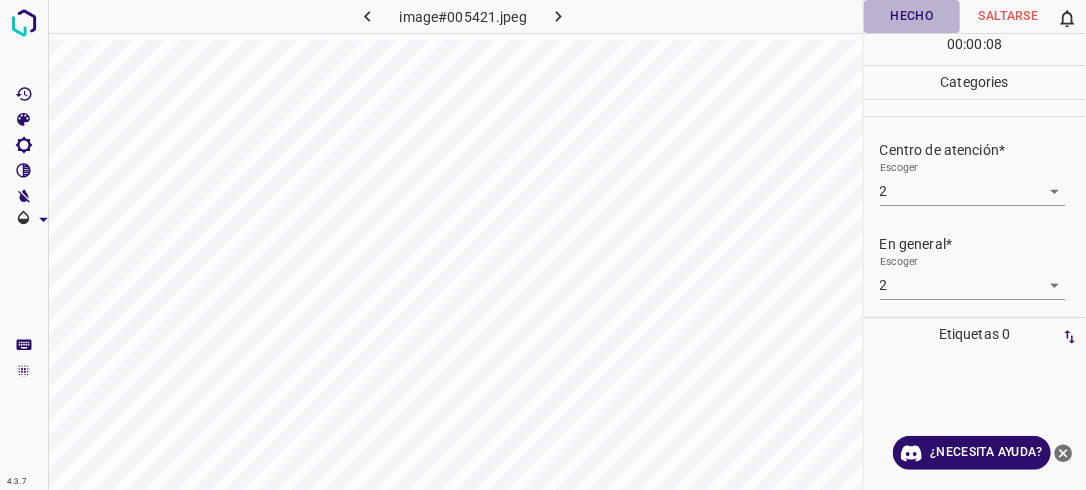 click on "Hecho" at bounding box center [912, 16] 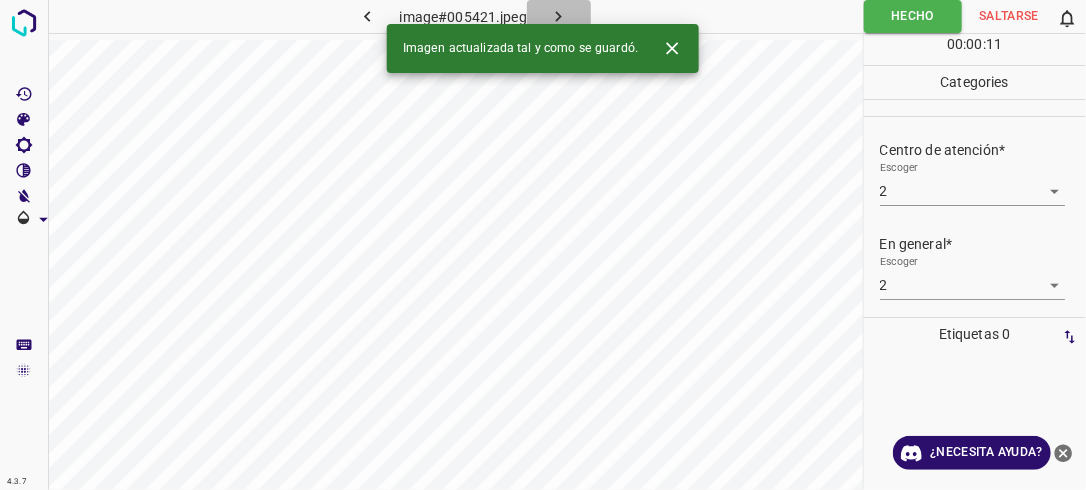 click 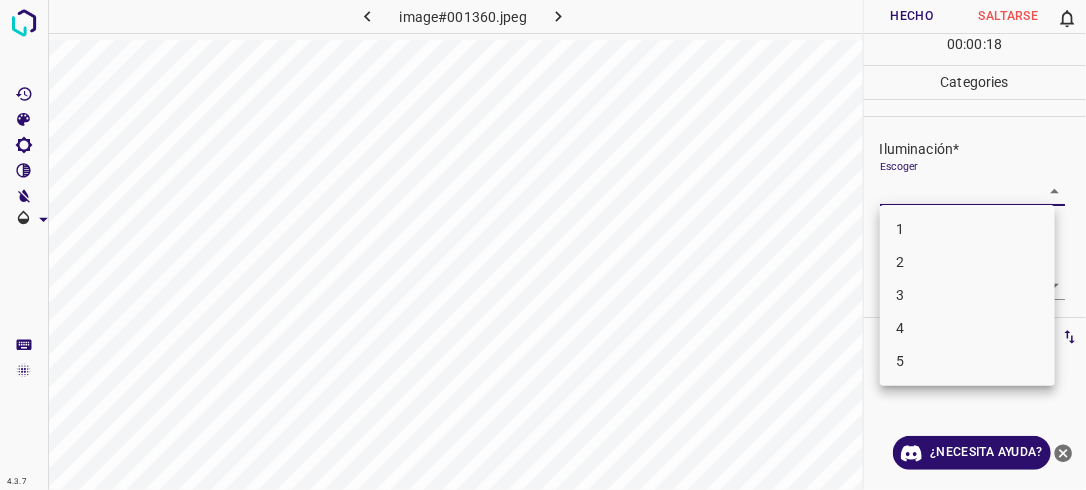 click on "4.3.7 image#001360.jpeg Hecho Saltarse 0 00   : 00   : 18   Categories Iluminación*  Escoger ​ Centro de atención*  Escoger ​ En general*  Escoger ​ Etiquetas 0 Categories 1 Lighting 2 Focus 3 Overall Tools Espacio Cambiar entre modos (Dibujar y Editar) Yo Etiquetado automático R Restaurar zoom M Acercar N Alejar Borrar Eliminar etiqueta de selección Filtros Z Restaurar filtros X Filtro de saturación C Filtro de brillo V Filtro de contraste B Filtro de escala de grises General O Descargar ¿Necesita ayuda? -Mensaje de texto -Esconder -Borrar 1 2 3 4 5" at bounding box center [543, 245] 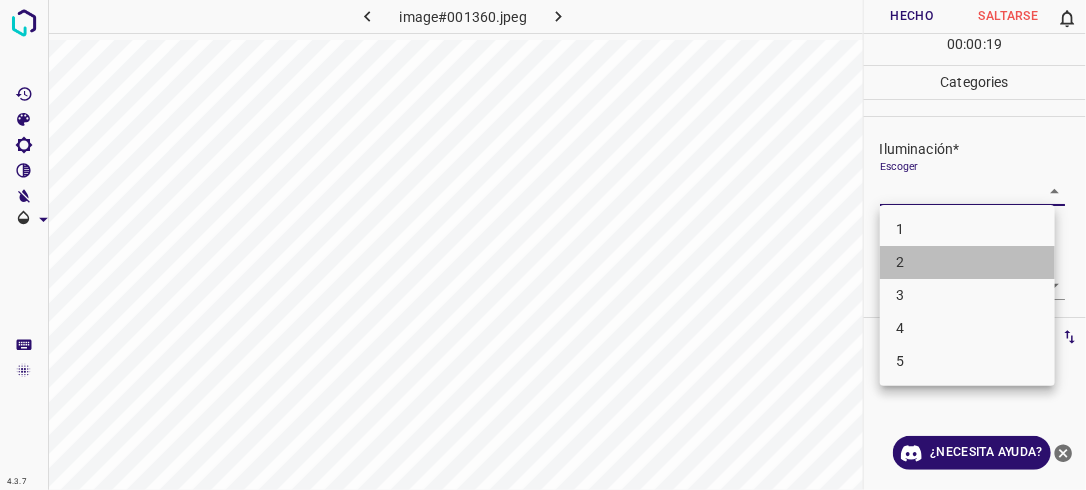 click on "2" at bounding box center (967, 262) 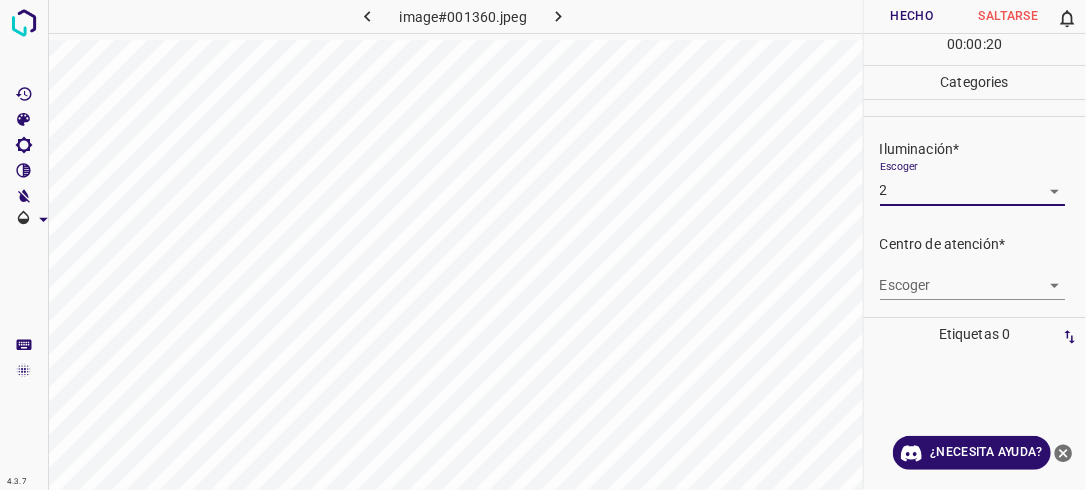 click on "4.3.7 image#001360.jpeg Hecho Saltarse 0 00   : 00   : 20   Categories Iluminación*  Escoger 2 2 Centro de atención*  Escoger ​ En general*  Escoger ​ Etiquetas 0 Categories 1 Lighting 2 Focus 3 Overall Tools Espacio Cambiar entre modos (Dibujar y Editar) Yo Etiquetado automático R Restaurar zoom M Acercar N Alejar Borrar Eliminar etiqueta de selección Filtros Z Restaurar filtros X Filtro de saturación C Filtro de brillo V Filtro de contraste B Filtro de escala de grises General O Descargar ¿Necesita ayuda? -Mensaje de texto -Esconder -Borrar" at bounding box center (543, 245) 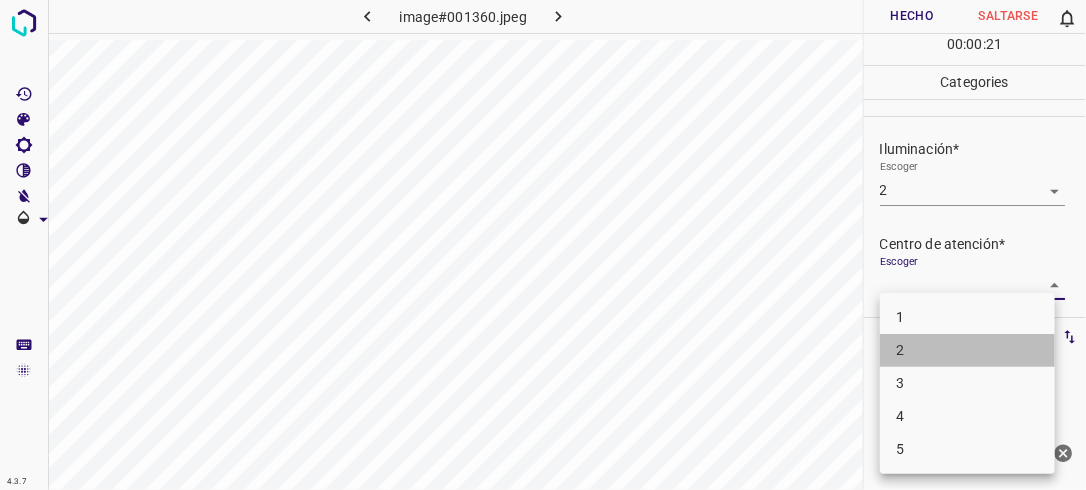 click on "2" at bounding box center (967, 350) 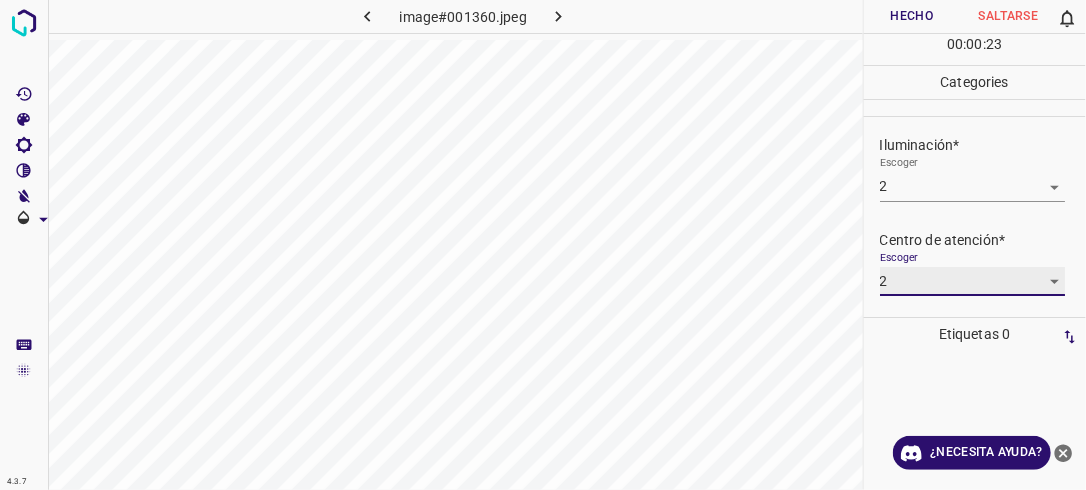 scroll, scrollTop: 98, scrollLeft: 0, axis: vertical 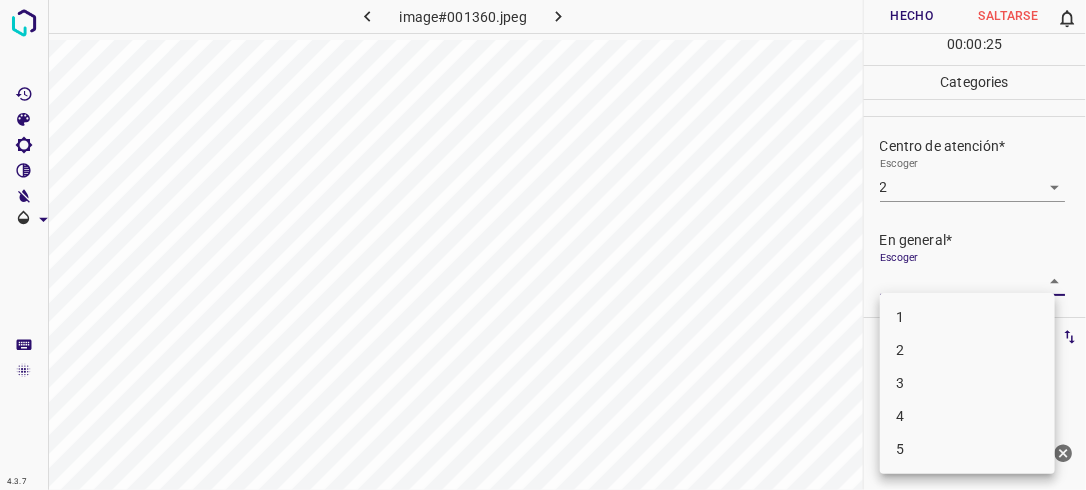 click on "4.3.7 image#001360.jpeg Hecho Saltarse 0 00   : 00   : 25   Categories Iluminación*  Escoger 2 2 Centro de atención*  Escoger 2 2 En general*  Escoger ​ Etiquetas 0 Categories 1 Lighting 2 Focus 3 Overall Tools Espacio Cambiar entre modos (Dibujar y Editar) Yo Etiquetado automático R Restaurar zoom M Acercar N Alejar Borrar Eliminar etiqueta de selección Filtros Z Restaurar filtros X Filtro de saturación C Filtro de brillo V Filtro de contraste B Filtro de escala de grises General O Descargar ¿Necesita ayuda? -Mensaje de texto -Esconder -Borrar 1 2 3 4 5" at bounding box center (543, 245) 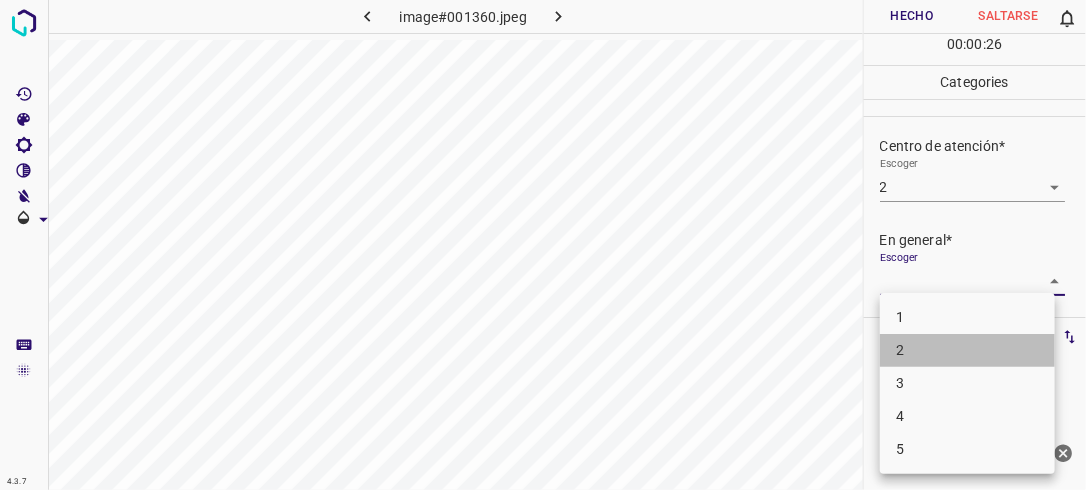 click on "2" at bounding box center [967, 350] 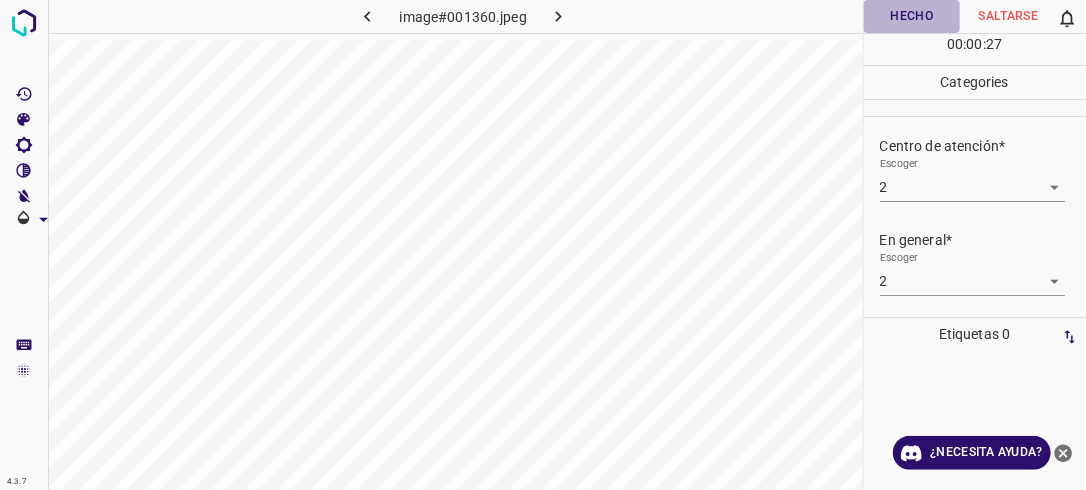 click on "Hecho" at bounding box center (912, 16) 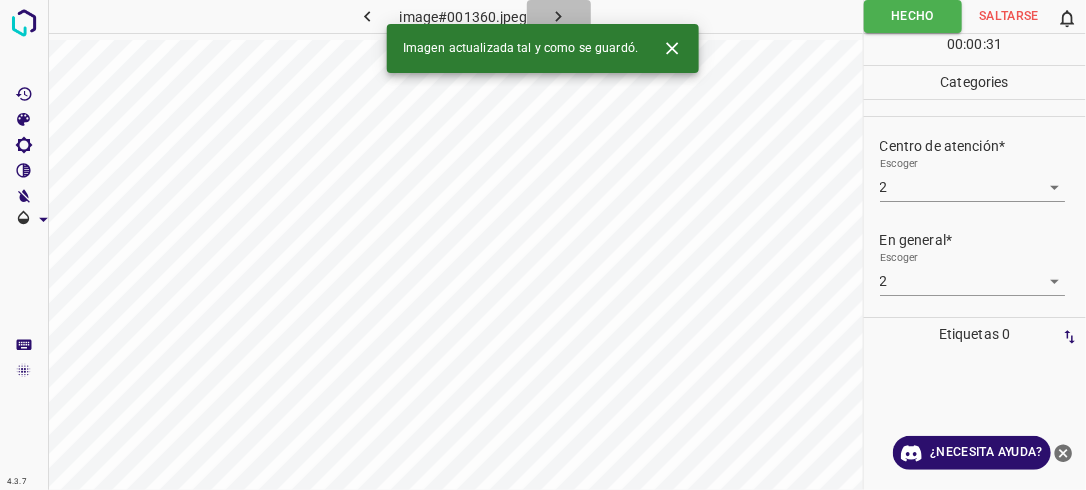 click at bounding box center [559, 16] 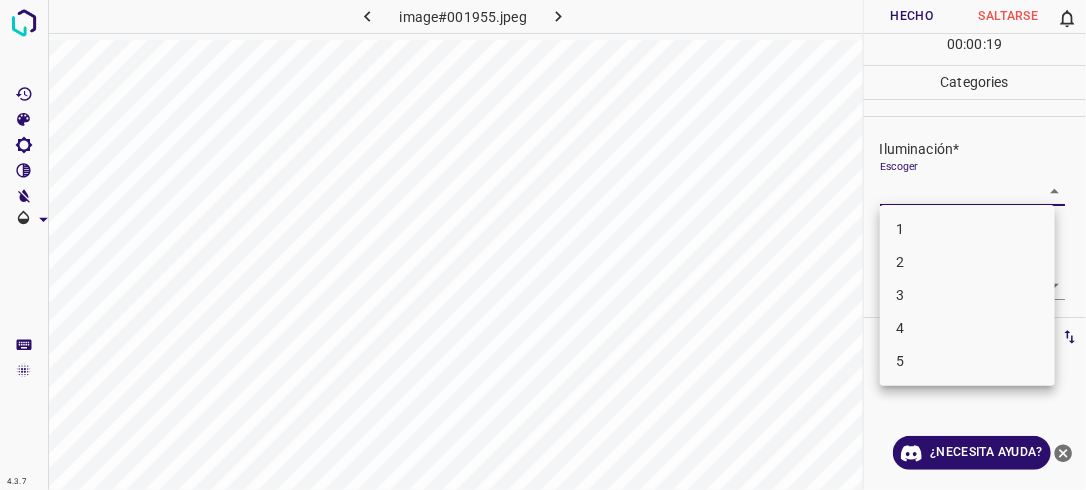 click on "4.3.7 image#001955.jpeg Hecho Saltarse 0 00   : 00   : 19   Categories Iluminación*  Escoger ​ Centro de atención*  Escoger ​ En general*  Escoger ​ Etiquetas 0 Categories 1 Lighting 2 Focus 3 Overall Tools Espacio Cambiar entre modos (Dibujar y Editar) Yo Etiquetado automático R Restaurar zoom M Acercar N Alejar Borrar Eliminar etiqueta de selección Filtros Z Restaurar filtros X Filtro de saturación C Filtro de brillo V Filtro de contraste B Filtro de escala de grises General O Descargar ¿Necesita ayuda? -Mensaje de texto -Esconder -Borrar 1 2 3 4 5" at bounding box center (543, 245) 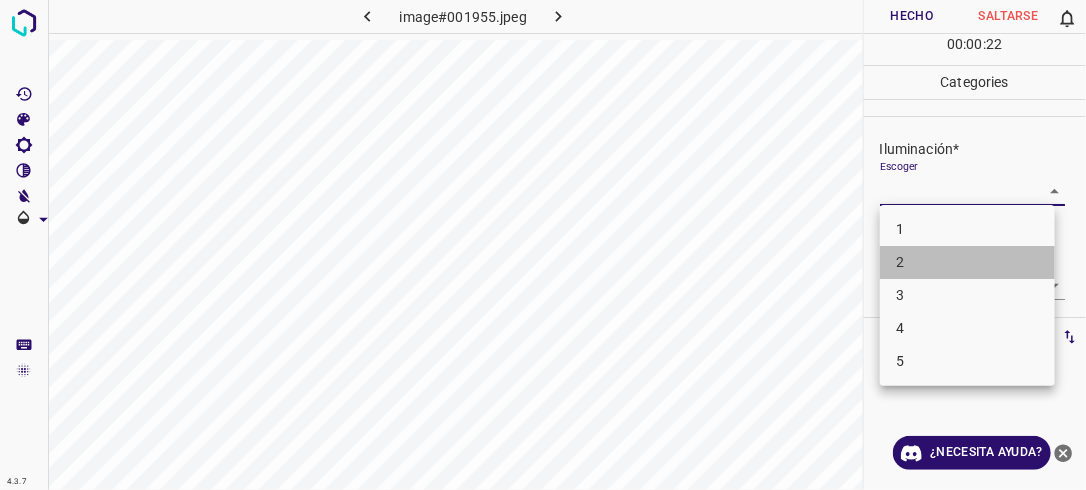 click on "2" at bounding box center [967, 262] 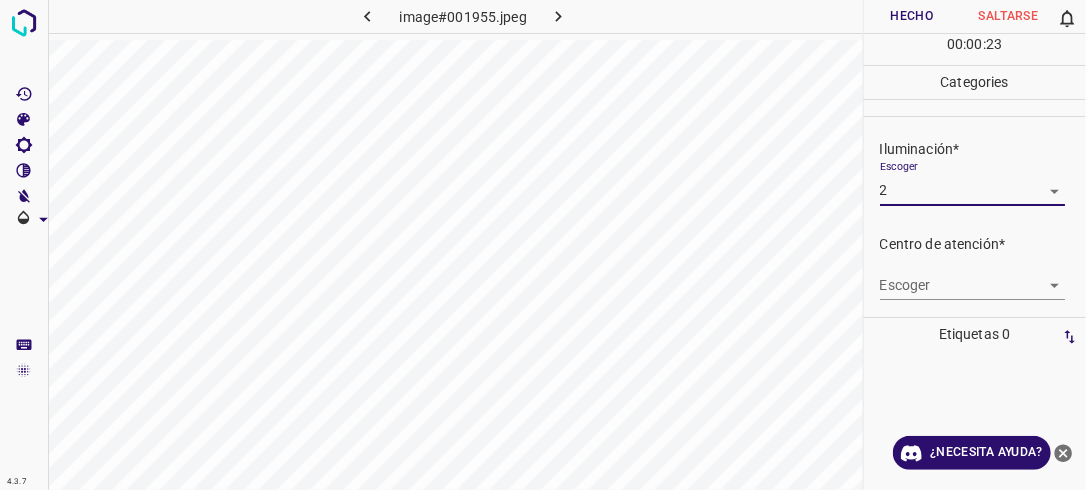 click on "4.3.7 image#001955.jpeg Hecho Saltarse 0 00   : 00   : 23   Categories Iluminación*  Escoger 2 2 Centro de atención*  Escoger ​ En general*  Escoger ​ Etiquetas 0 Categories 1 Lighting 2 Focus 3 Overall Tools Espacio Cambiar entre modos (Dibujar y Editar) Yo Etiquetado automático R Restaurar zoom M Acercar N Alejar Borrar Eliminar etiqueta de selección Filtros Z Restaurar filtros X Filtro de saturación C Filtro de brillo V Filtro de contraste B Filtro de escala de grises General O Descargar ¿Necesita ayuda? -Mensaje de texto -Esconder -Borrar" at bounding box center [543, 245] 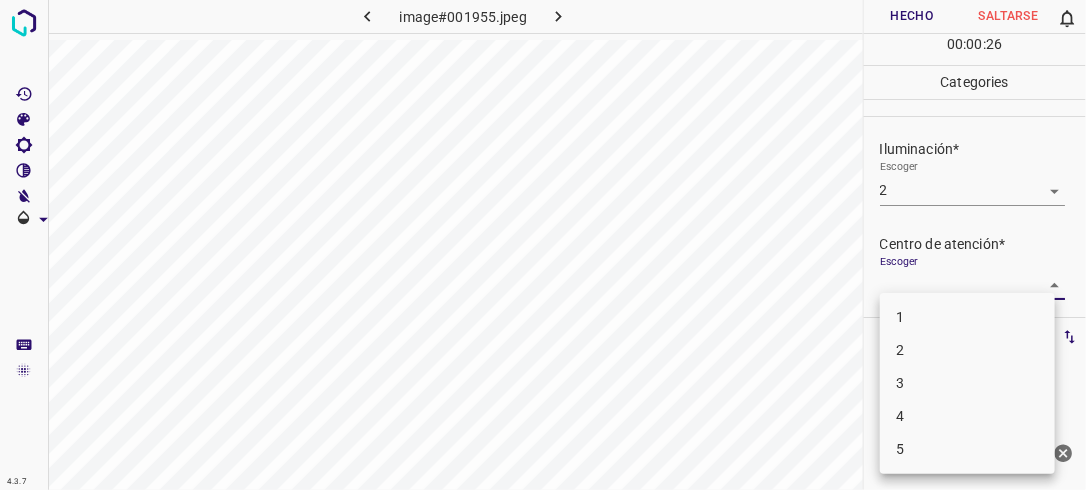 drag, startPoint x: 937, startPoint y: 348, endPoint x: 992, endPoint y: 349, distance: 55.00909 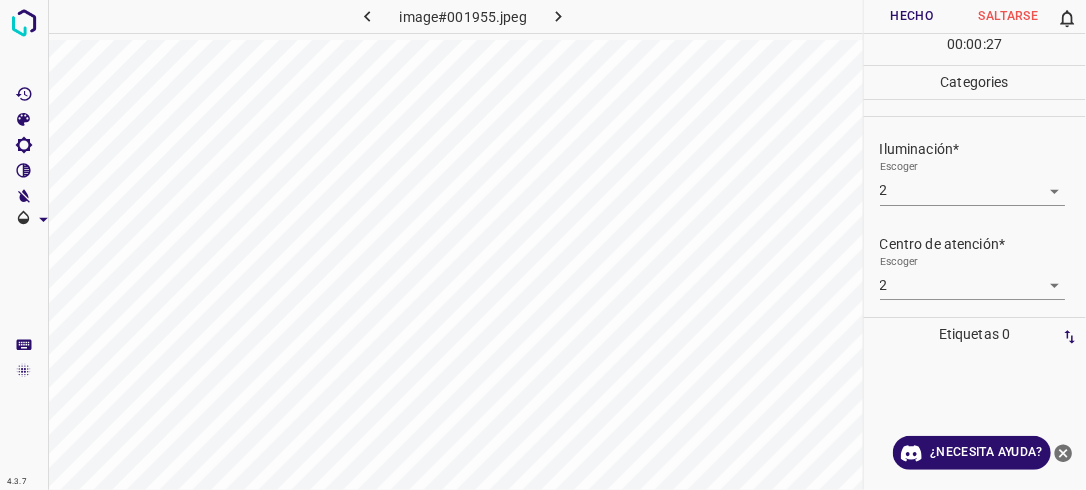 drag, startPoint x: 992, startPoint y: 349, endPoint x: 1078, endPoint y: 235, distance: 142.80057 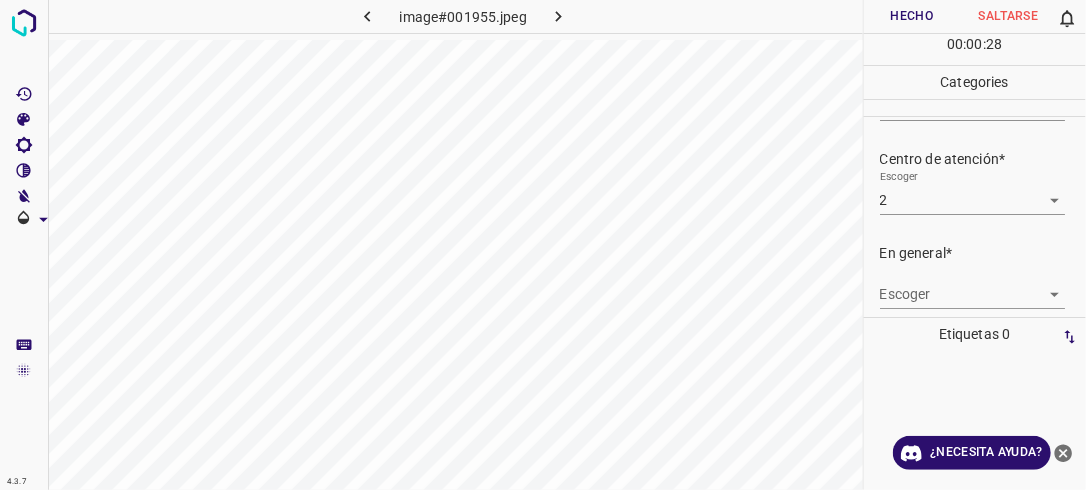 scroll, scrollTop: 98, scrollLeft: 0, axis: vertical 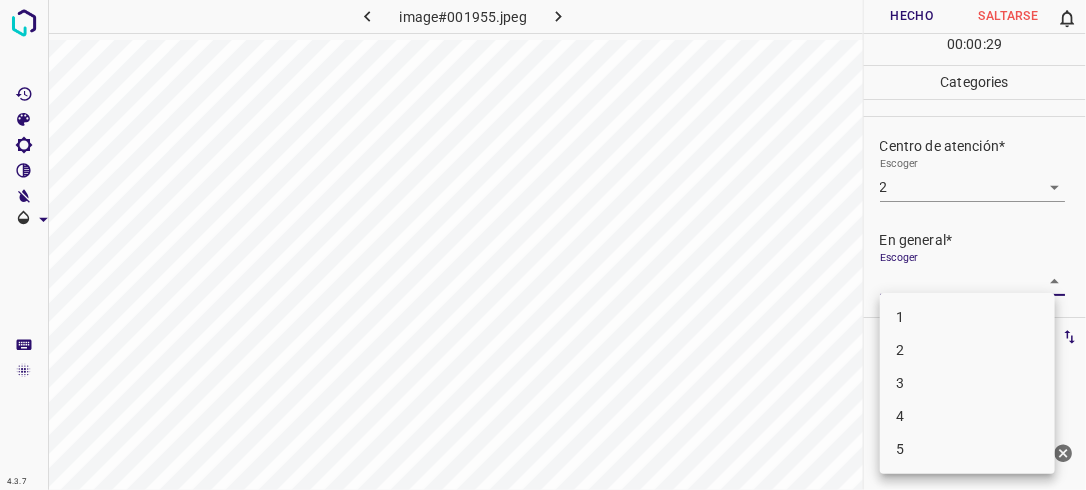 click on "4.3.7 image#001955.jpeg Hecho Saltarse 0 00   : 00   : 29   Categories Iluminación*  Escoger 2 2 Centro de atención*  Escoger 2 2 En general*  Escoger ​ Etiquetas 0 Categories 1 Lighting 2 Focus 3 Overall Tools Espacio Cambiar entre modos (Dibujar y Editar) Yo Etiquetado automático R Restaurar zoom M Acercar N Alejar Borrar Eliminar etiqueta de selección Filtros Z Restaurar filtros X Filtro de saturación C Filtro de brillo V Filtro de contraste B Filtro de escala de grises General O Descargar ¿Necesita ayuda? -Mensaje de texto -Esconder -Borrar 1 2 3 4 5" at bounding box center [543, 245] 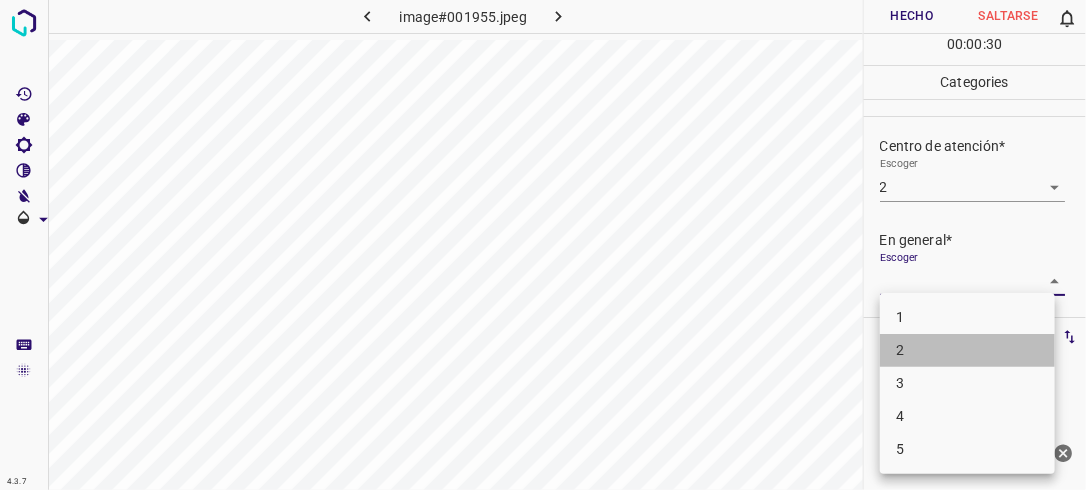 click on "2" at bounding box center [967, 350] 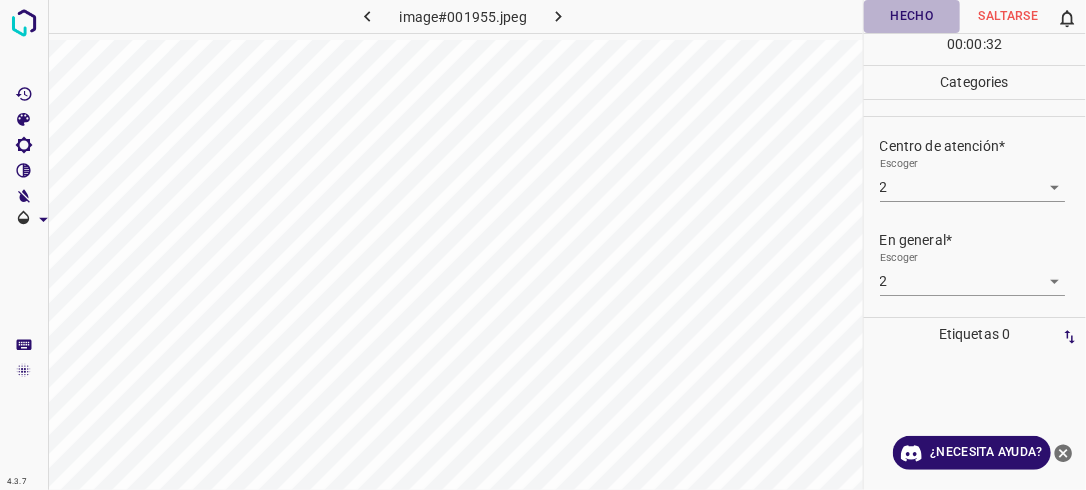 click on "Hecho" at bounding box center (912, 16) 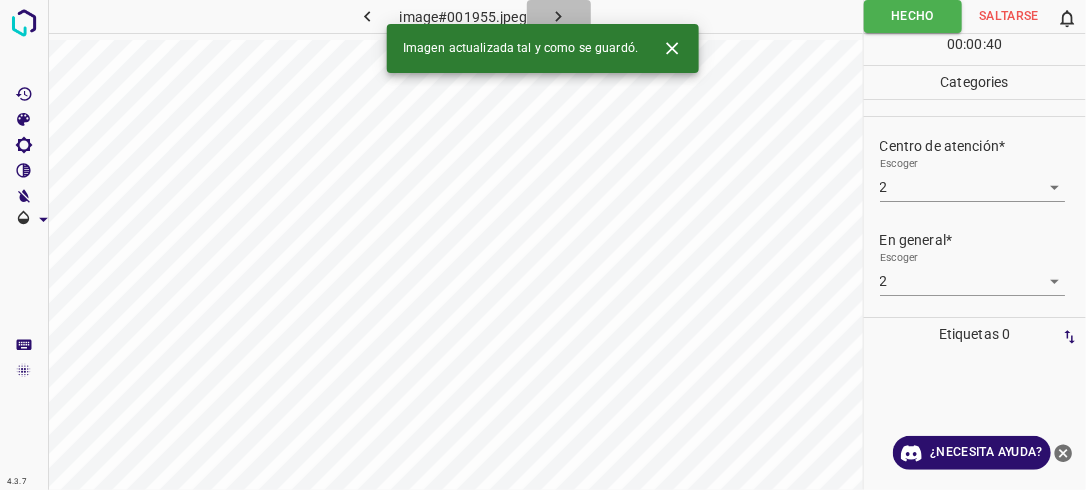 click 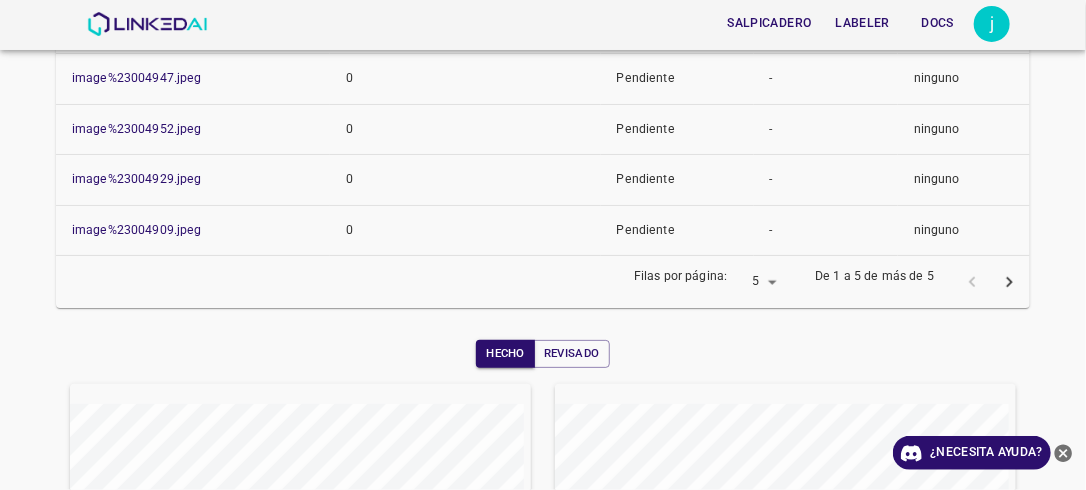 scroll, scrollTop: 628, scrollLeft: 0, axis: vertical 